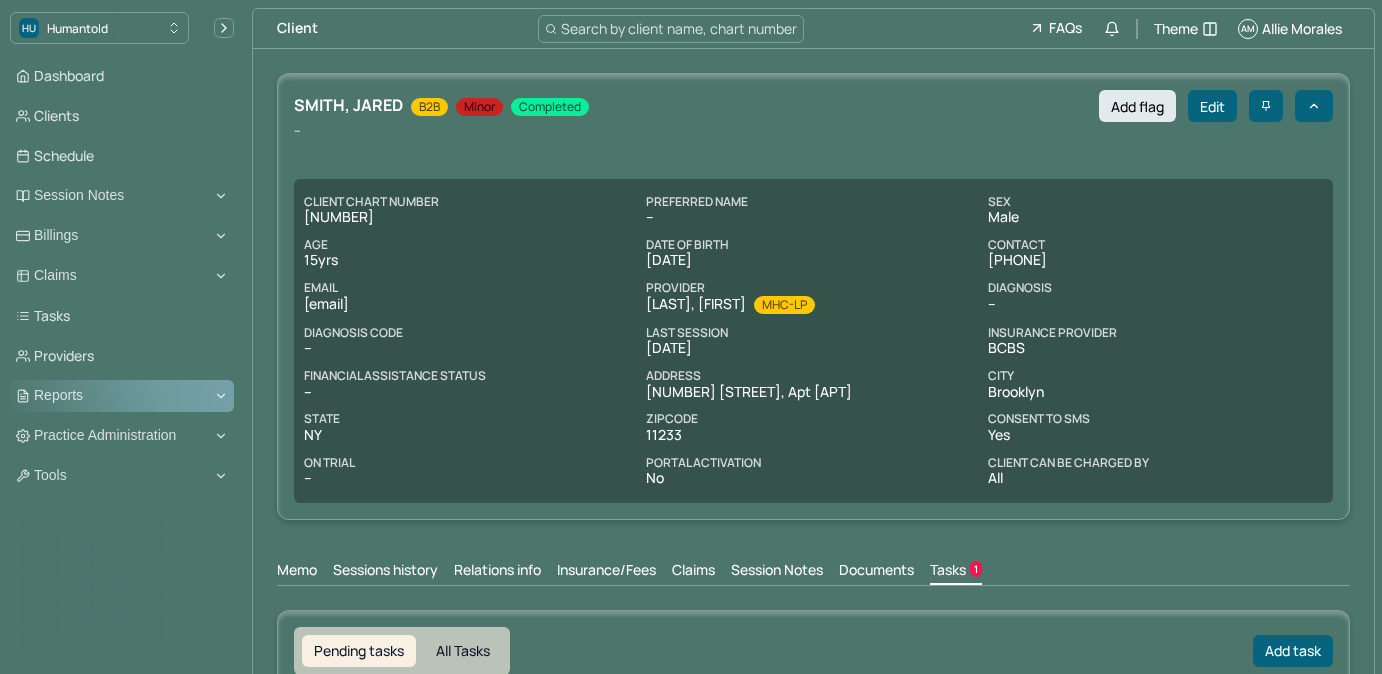 scroll, scrollTop: 211, scrollLeft: 0, axis: vertical 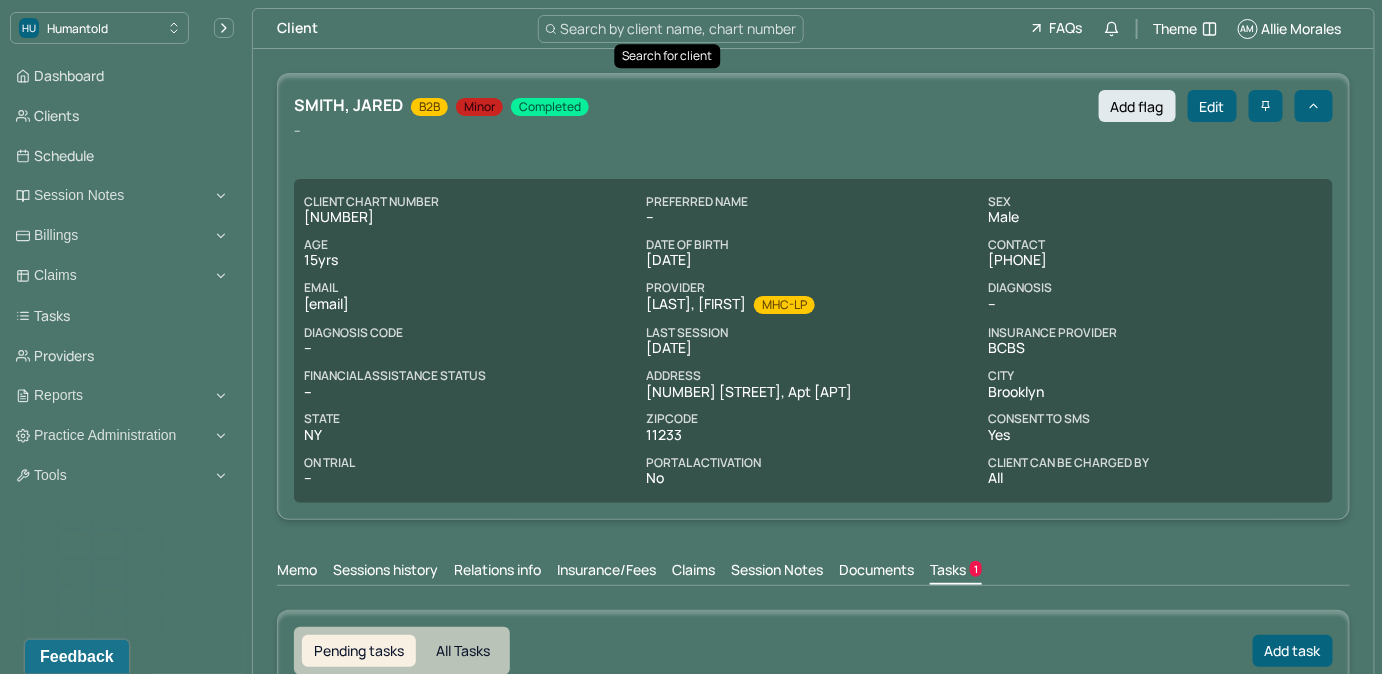 click on "Search by client name, chart number" at bounding box center [679, 28] 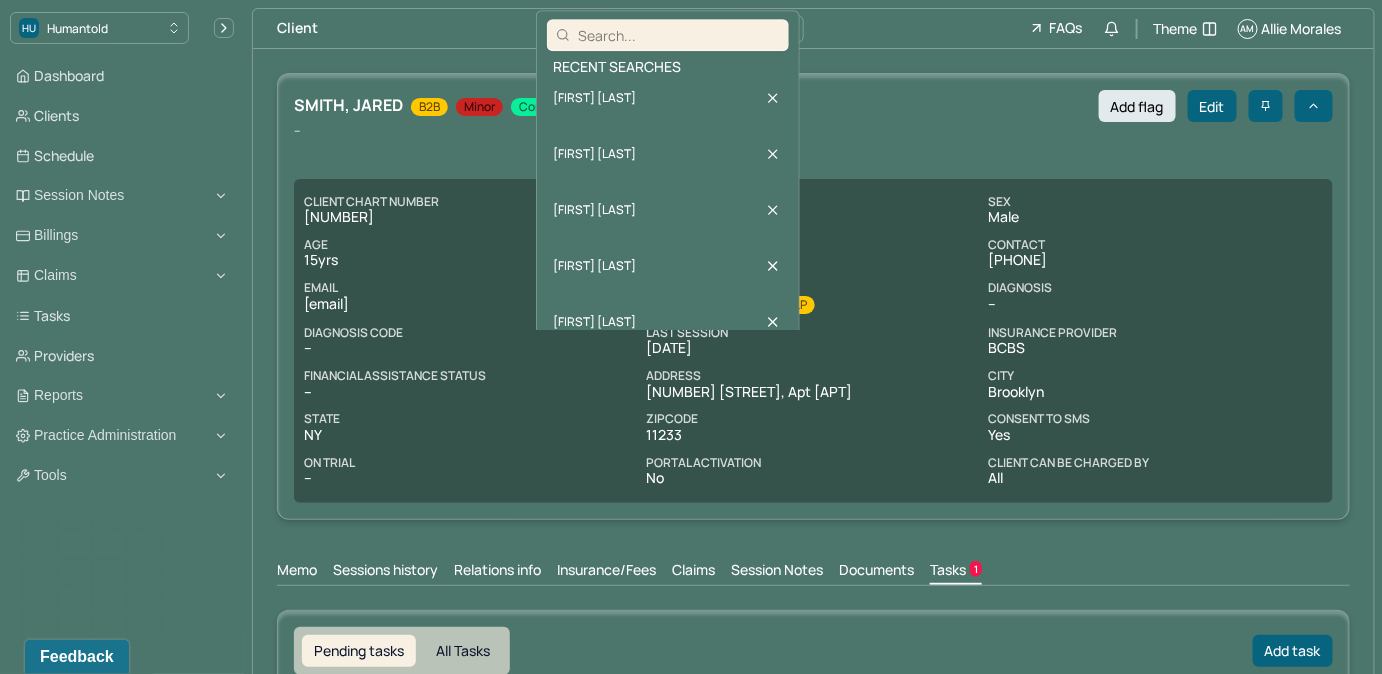 drag, startPoint x: 565, startPoint y: 27, endPoint x: 495, endPoint y: 38, distance: 70.85902 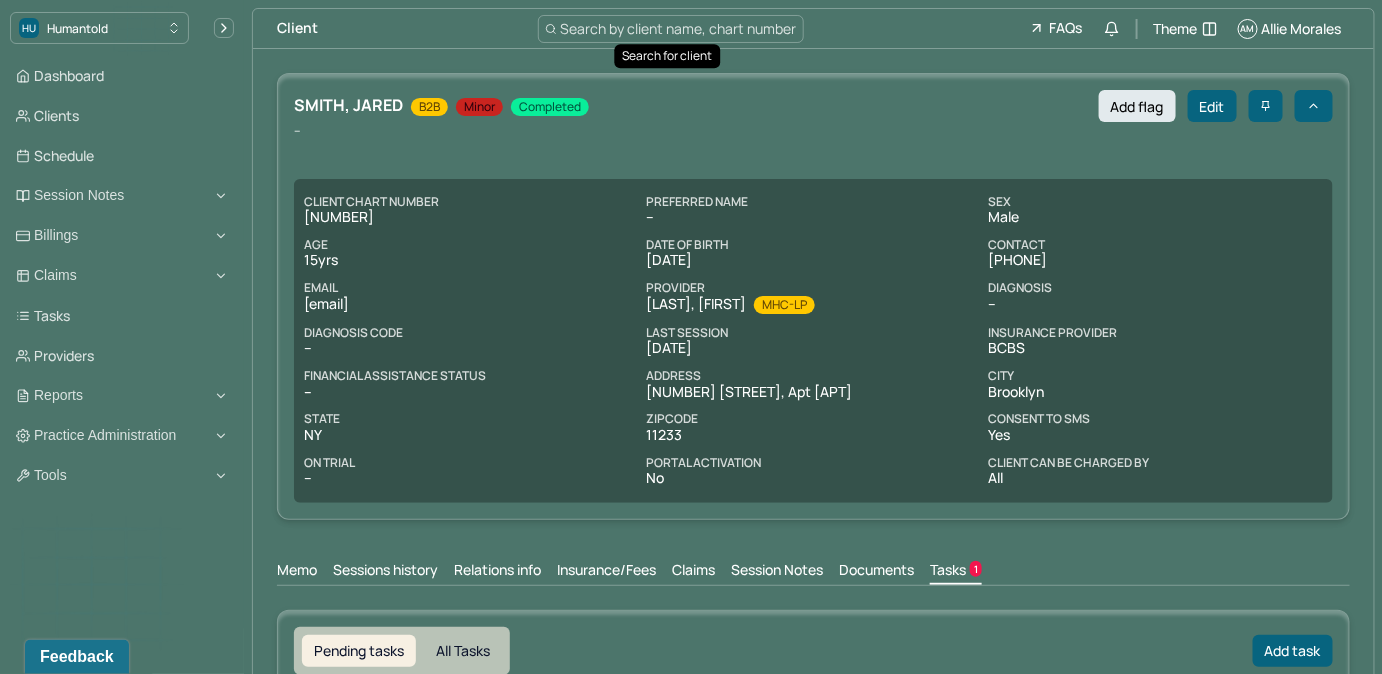 click on "Search by client name, chart number" at bounding box center [679, 28] 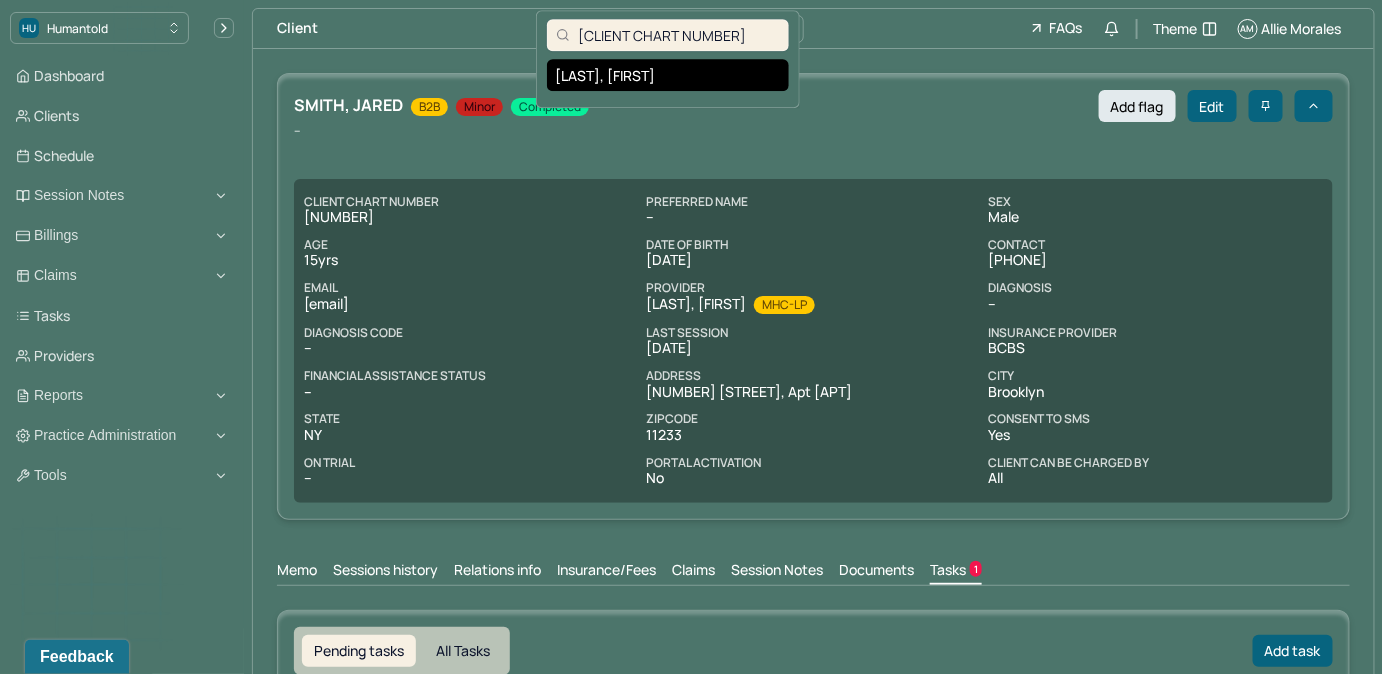 type on "[CLIENT CHART NUMBER]" 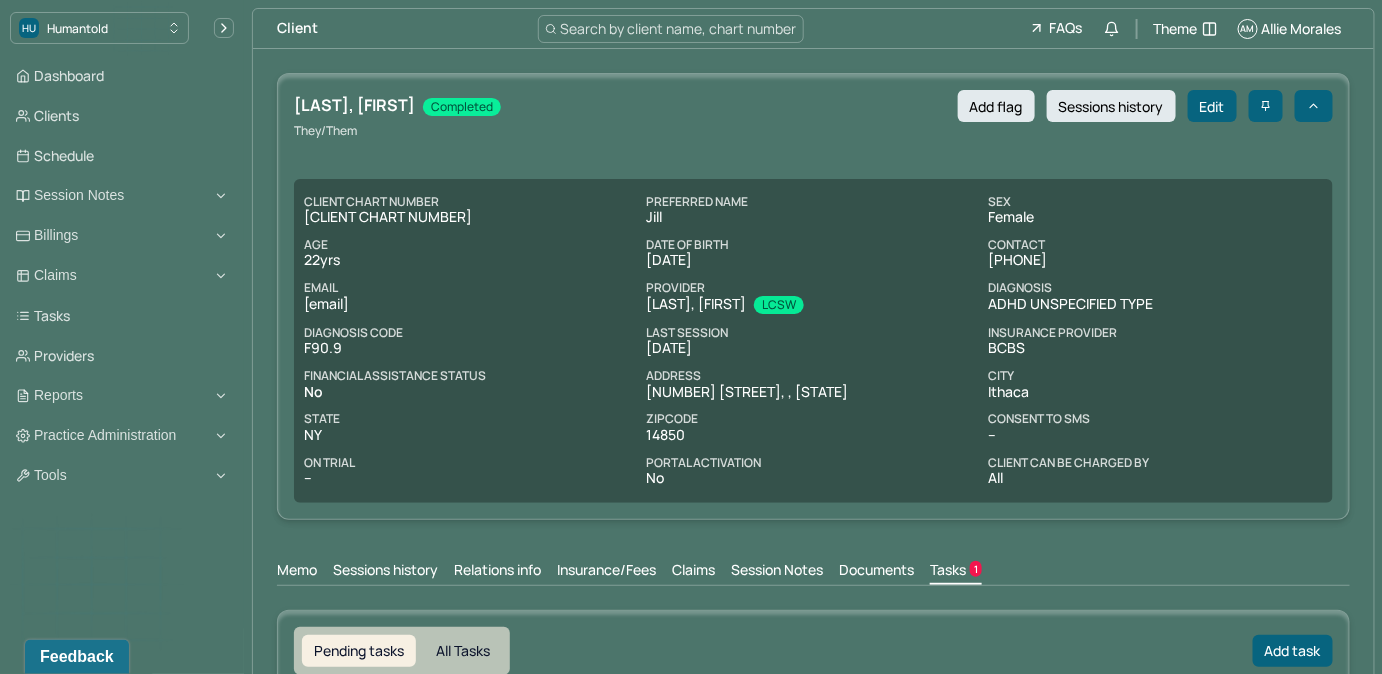 click on "Claims" at bounding box center (693, 572) 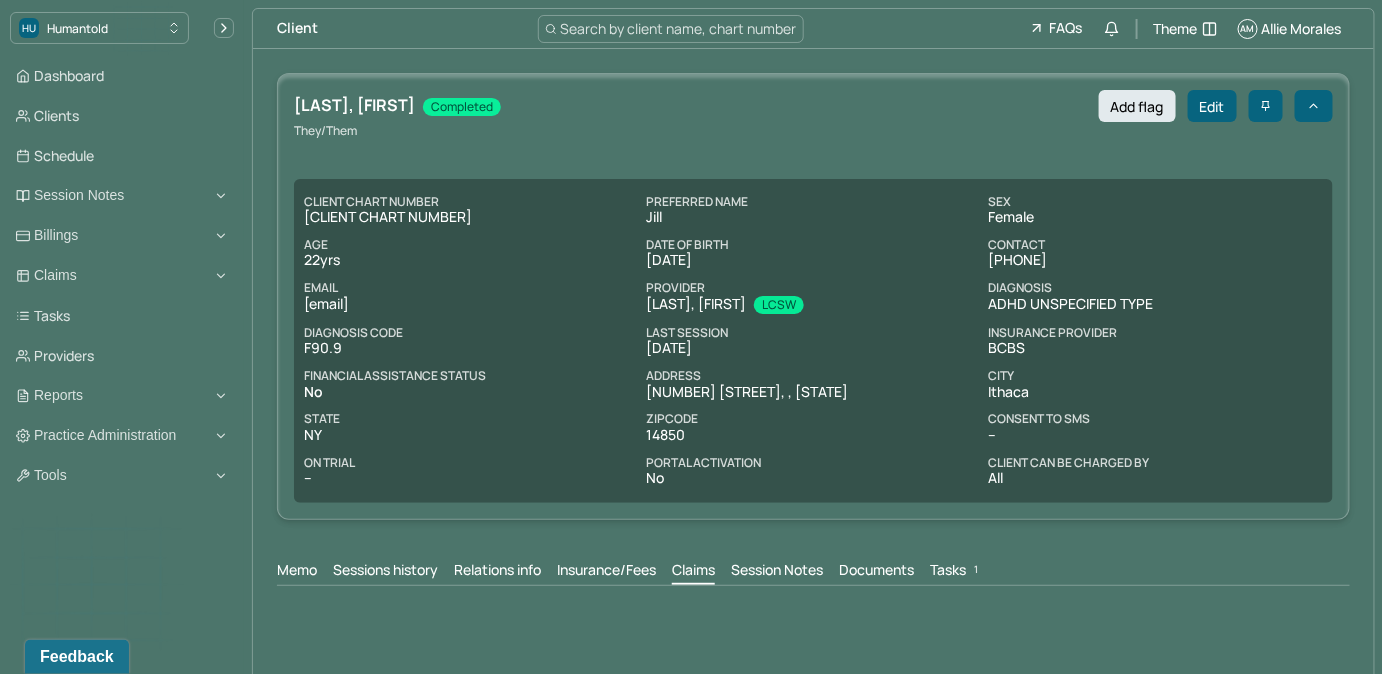 scroll, scrollTop: 0, scrollLeft: 0, axis: both 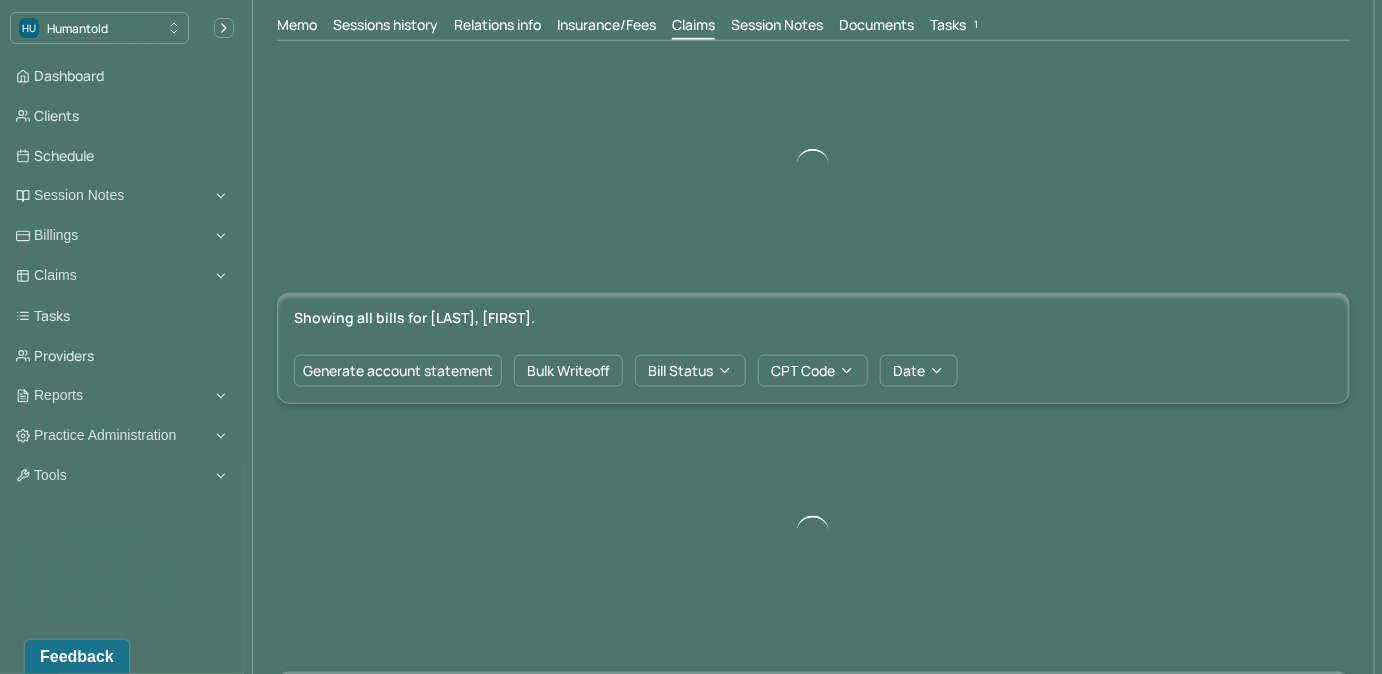 click on "Tasks 1" at bounding box center (956, 27) 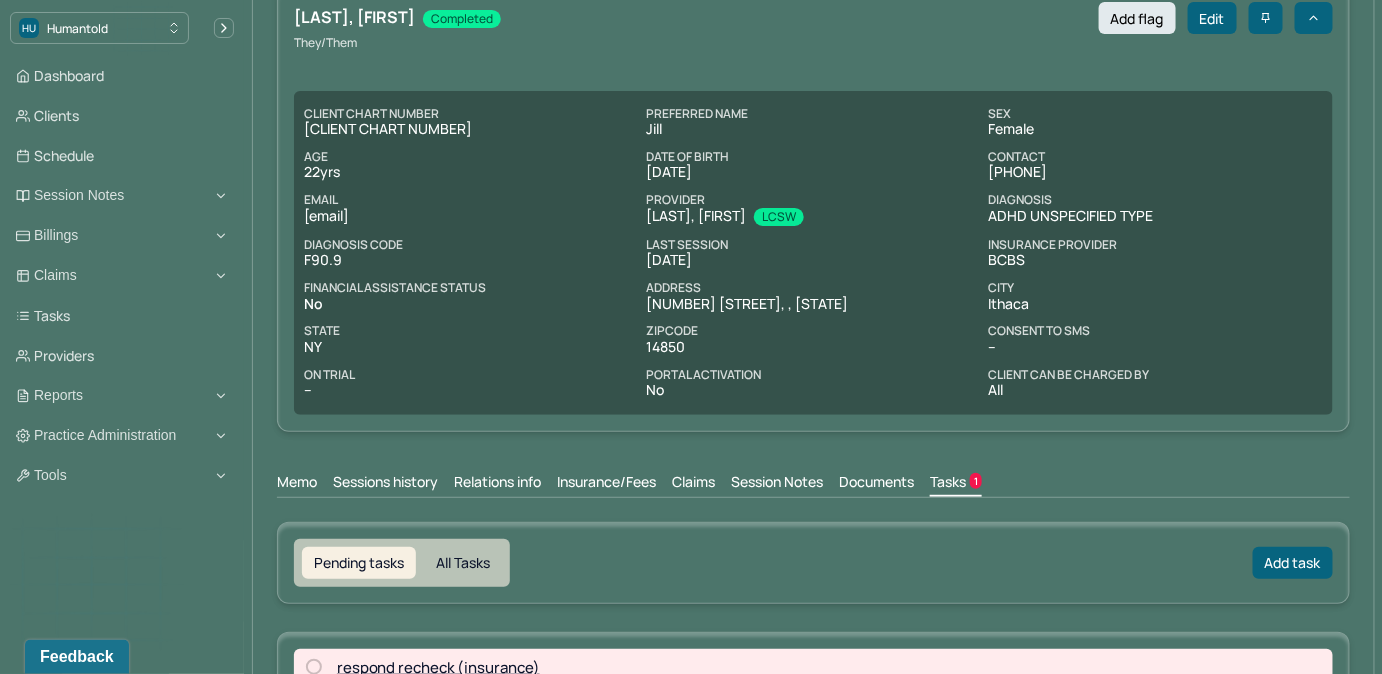 scroll, scrollTop: 90, scrollLeft: 0, axis: vertical 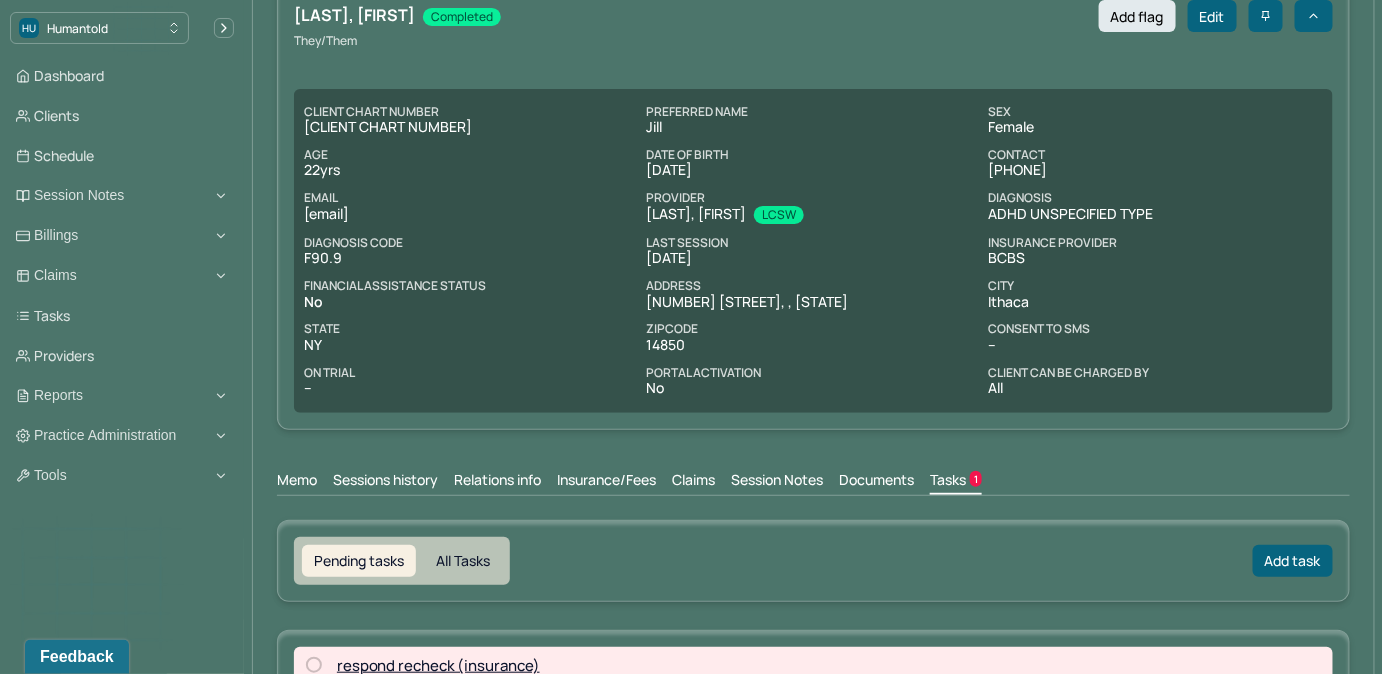 click on "Claims" at bounding box center [693, 482] 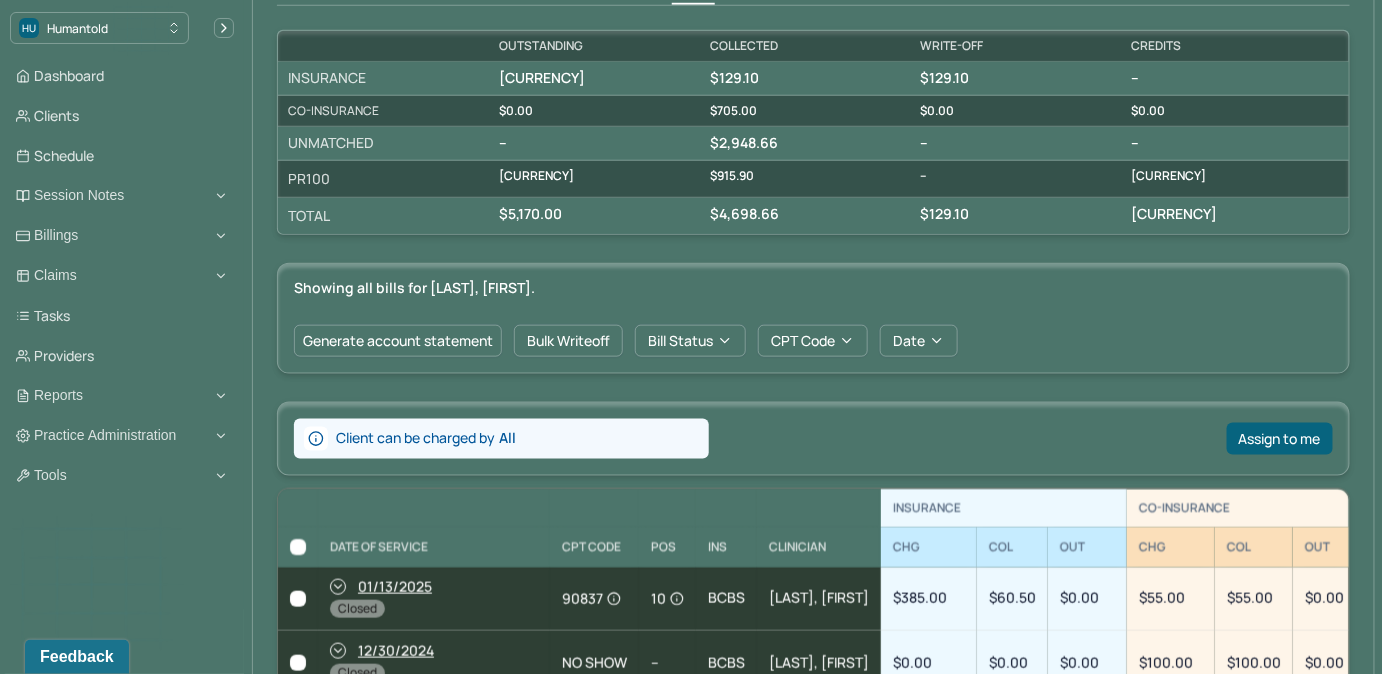 scroll, scrollTop: 636, scrollLeft: 0, axis: vertical 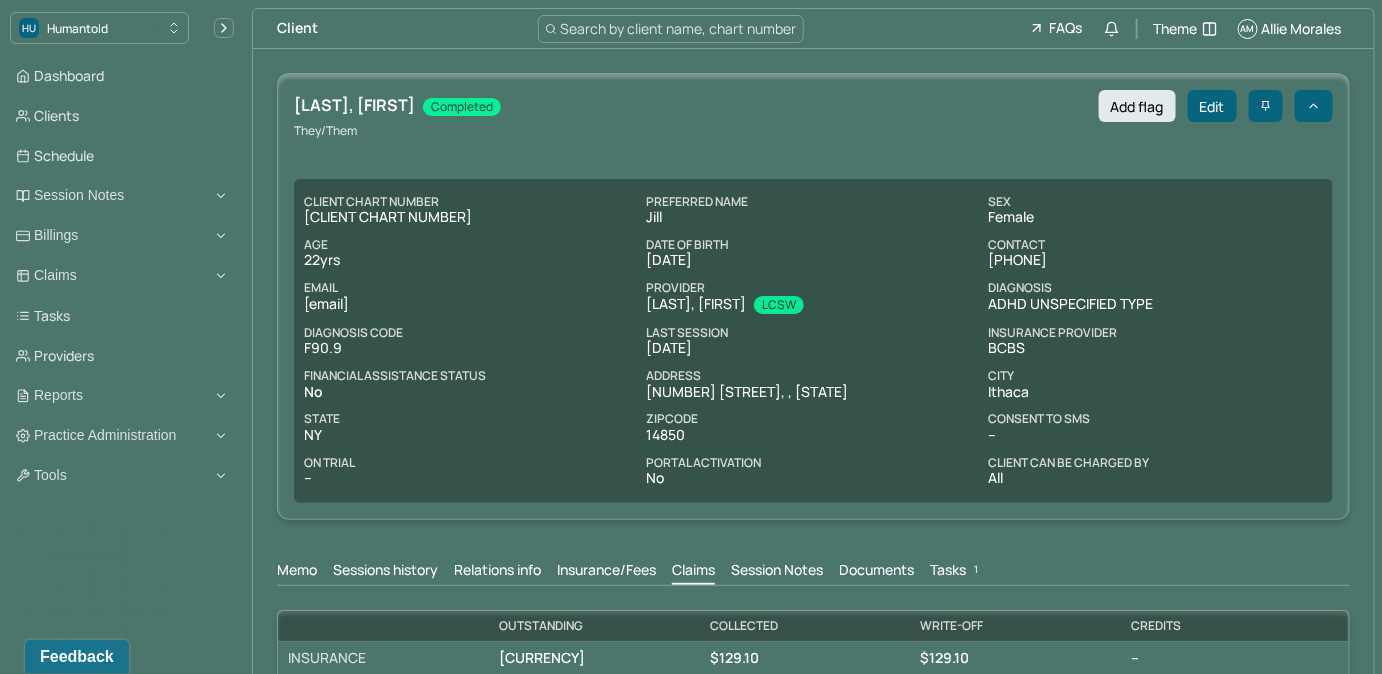 drag, startPoint x: 961, startPoint y: 570, endPoint x: 972, endPoint y: 546, distance: 26.400757 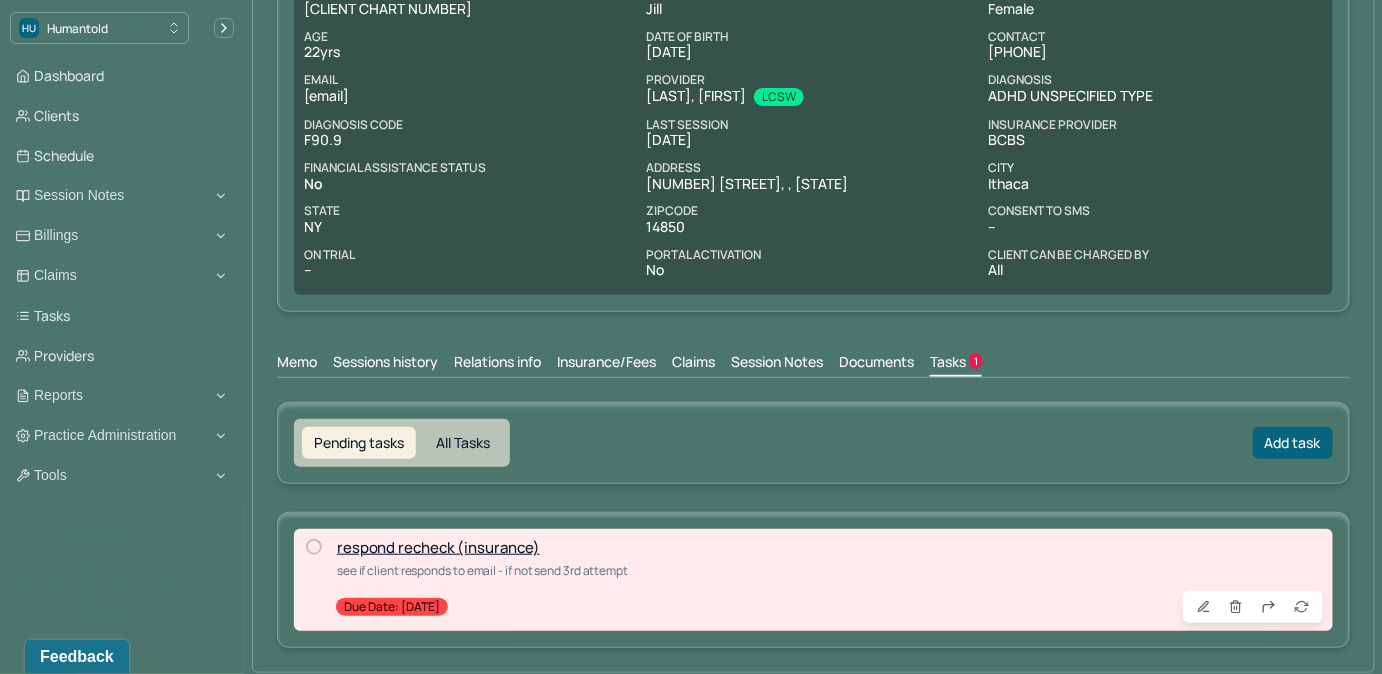 scroll, scrollTop: 211, scrollLeft: 0, axis: vertical 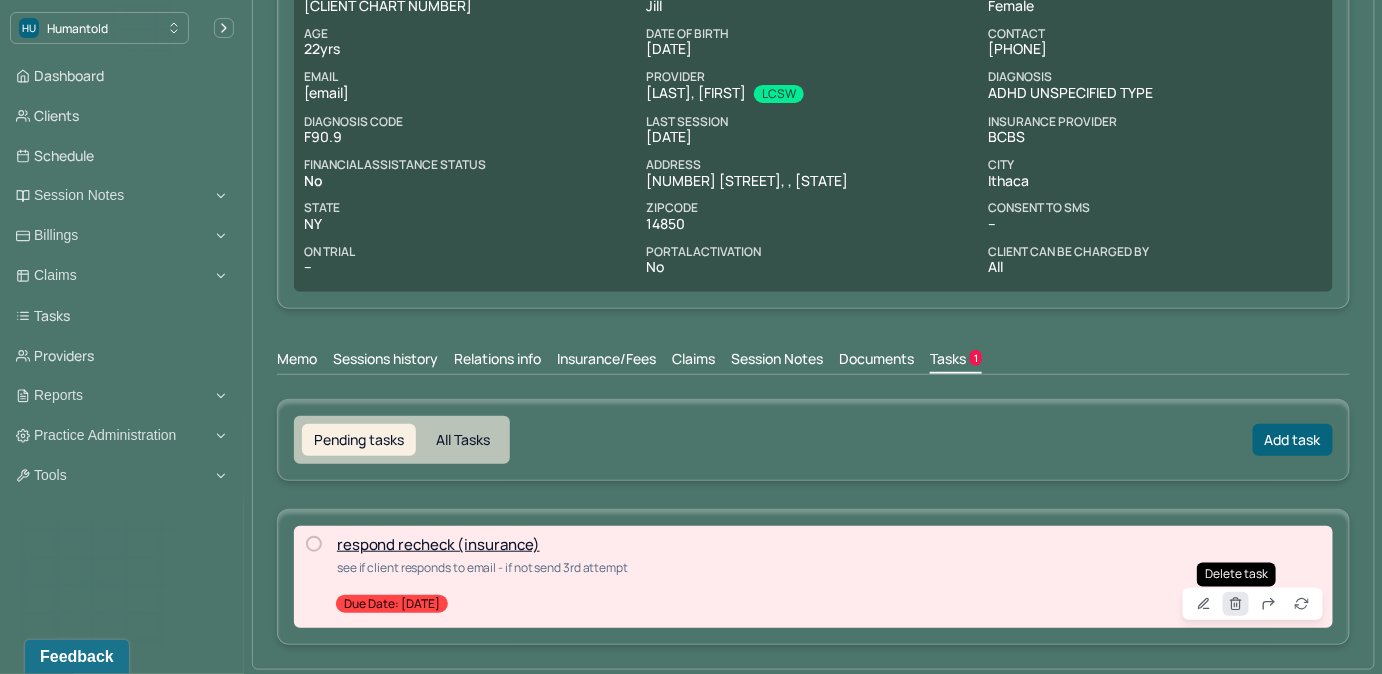 click 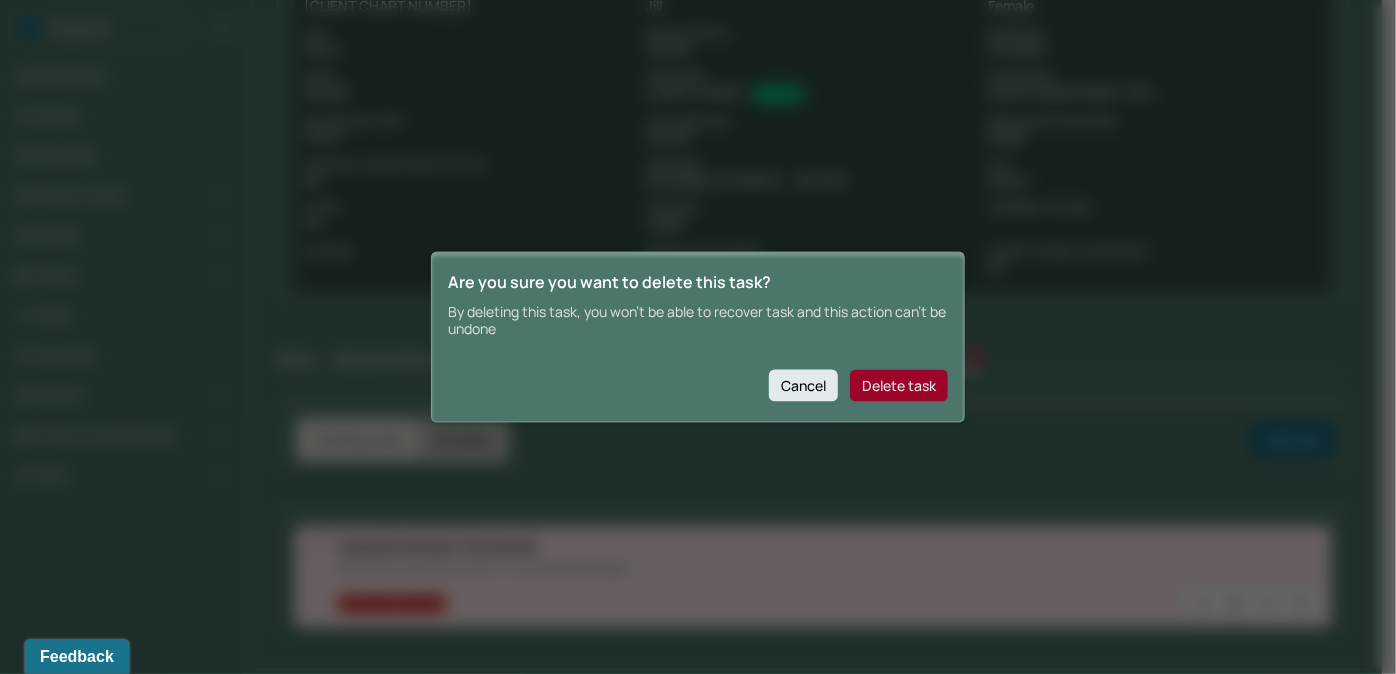 click on "Delete task" at bounding box center (899, 385) 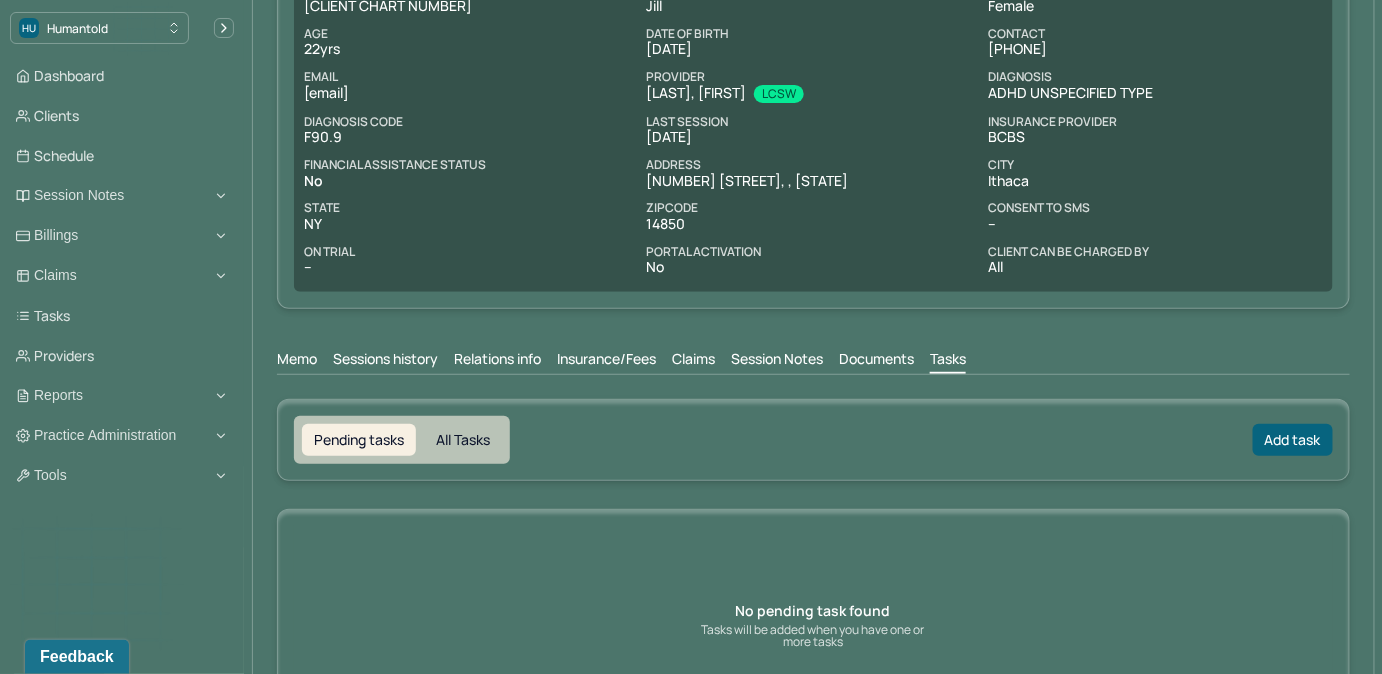 scroll, scrollTop: 0, scrollLeft: 0, axis: both 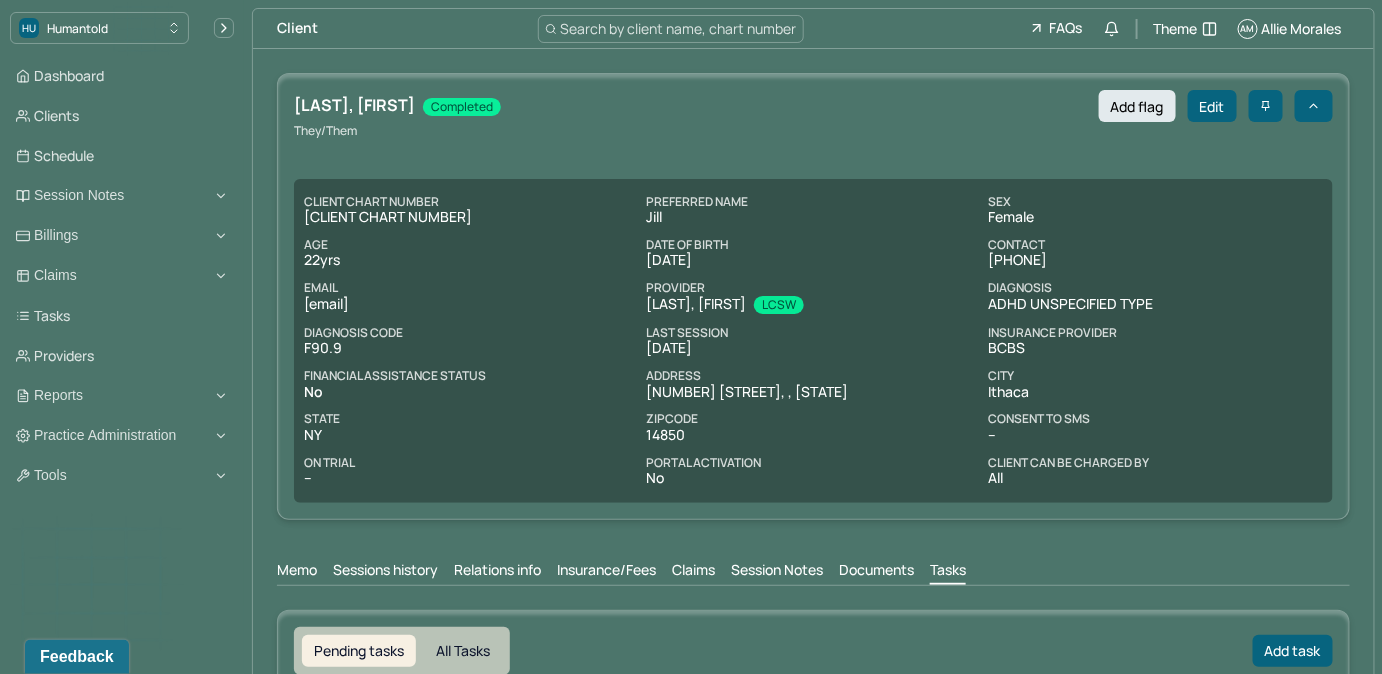 click on "Search by client name, chart number" at bounding box center (679, 28) 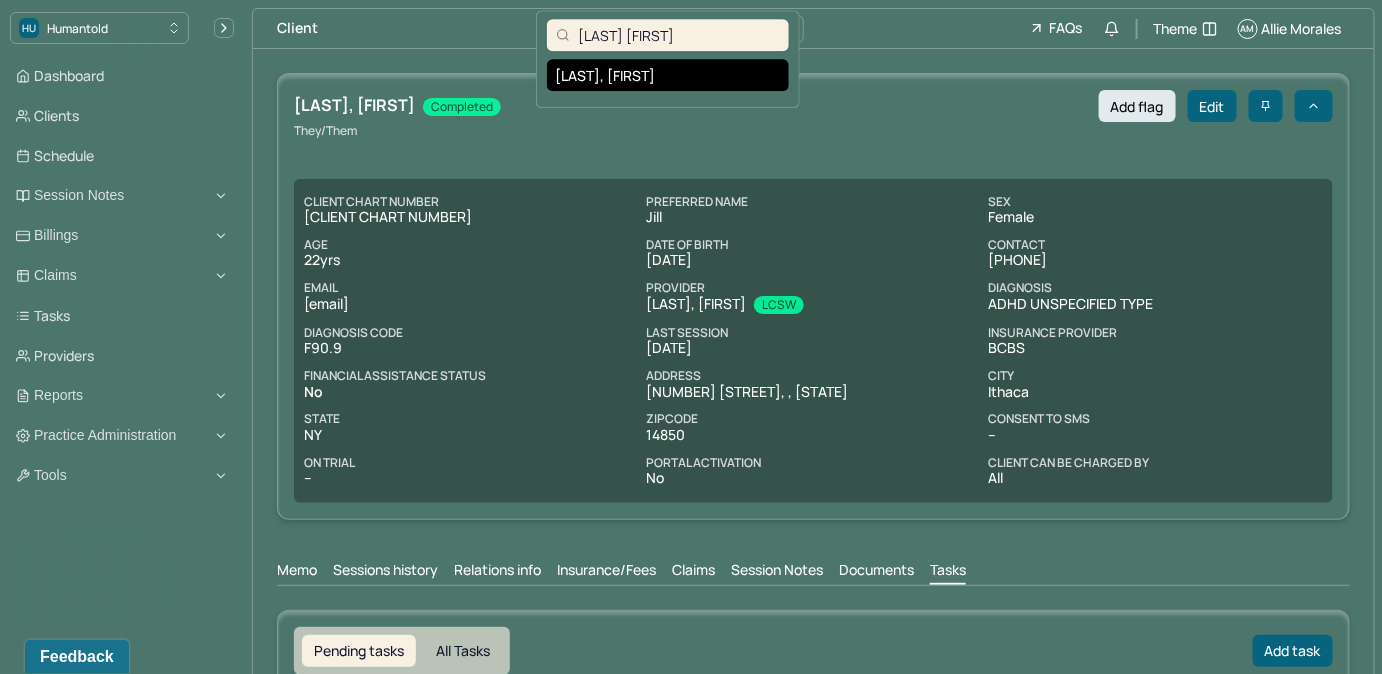 type on "[LAST] [FIRST]" 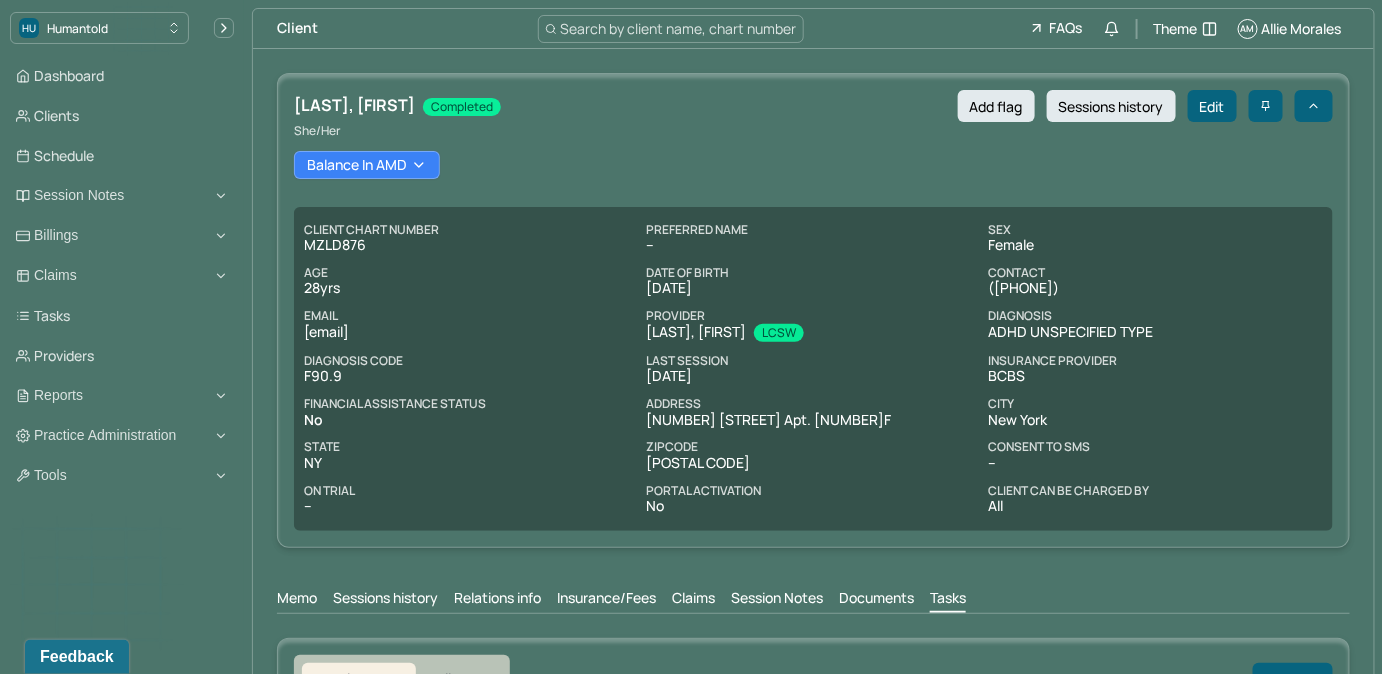 copy on "[EMAIL]" 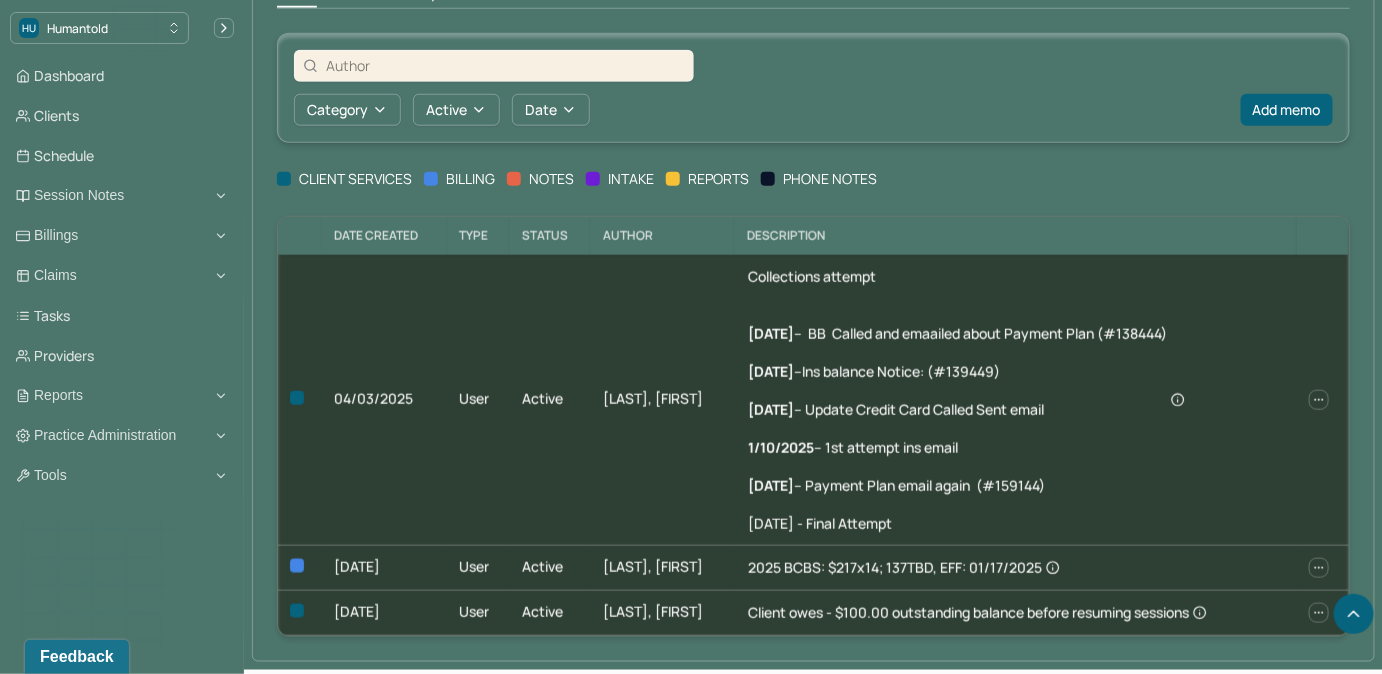 scroll, scrollTop: 607, scrollLeft: 0, axis: vertical 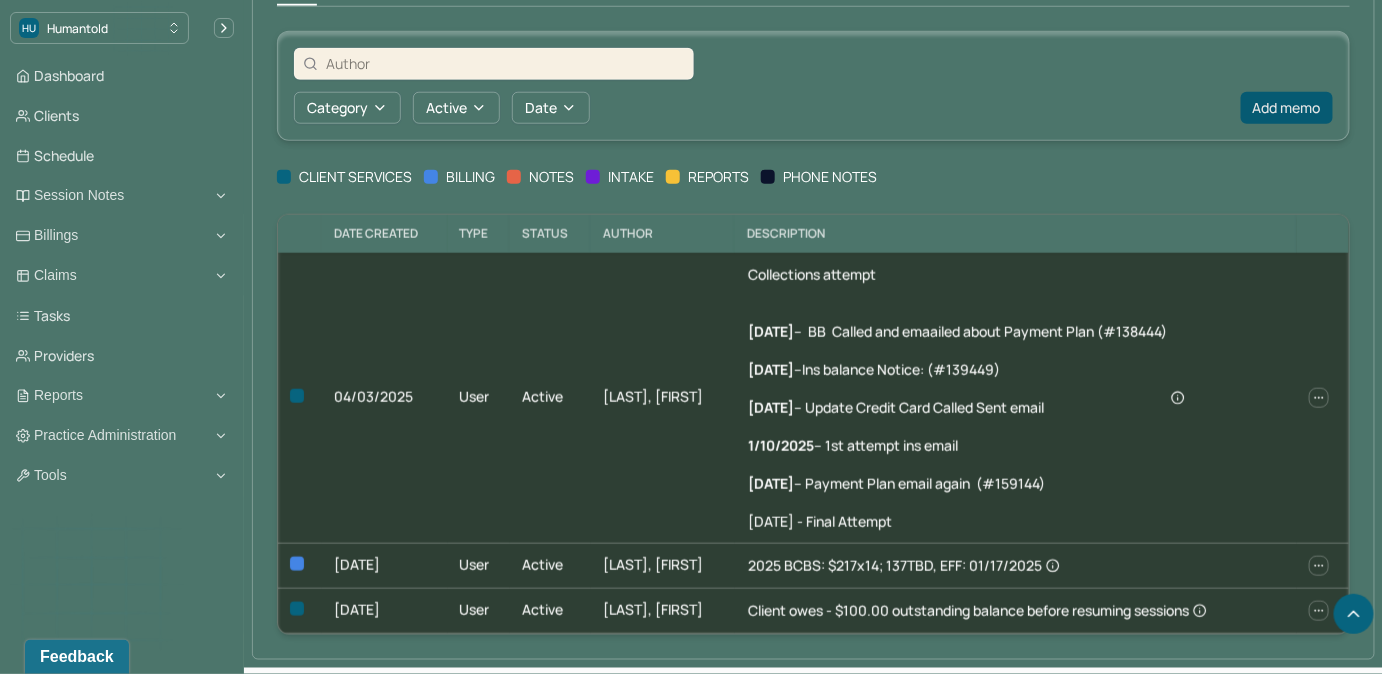 click on "Add memo" at bounding box center [1287, 108] 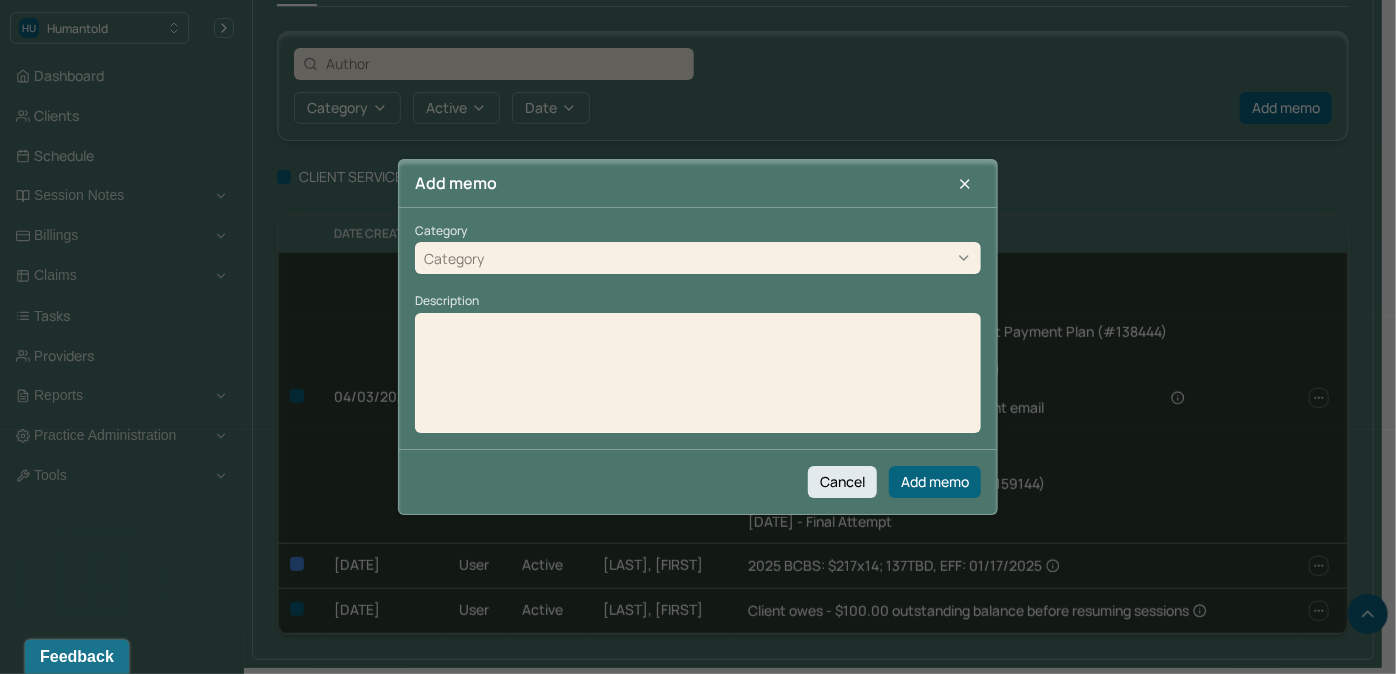 click on "Category" at bounding box center (698, 259) 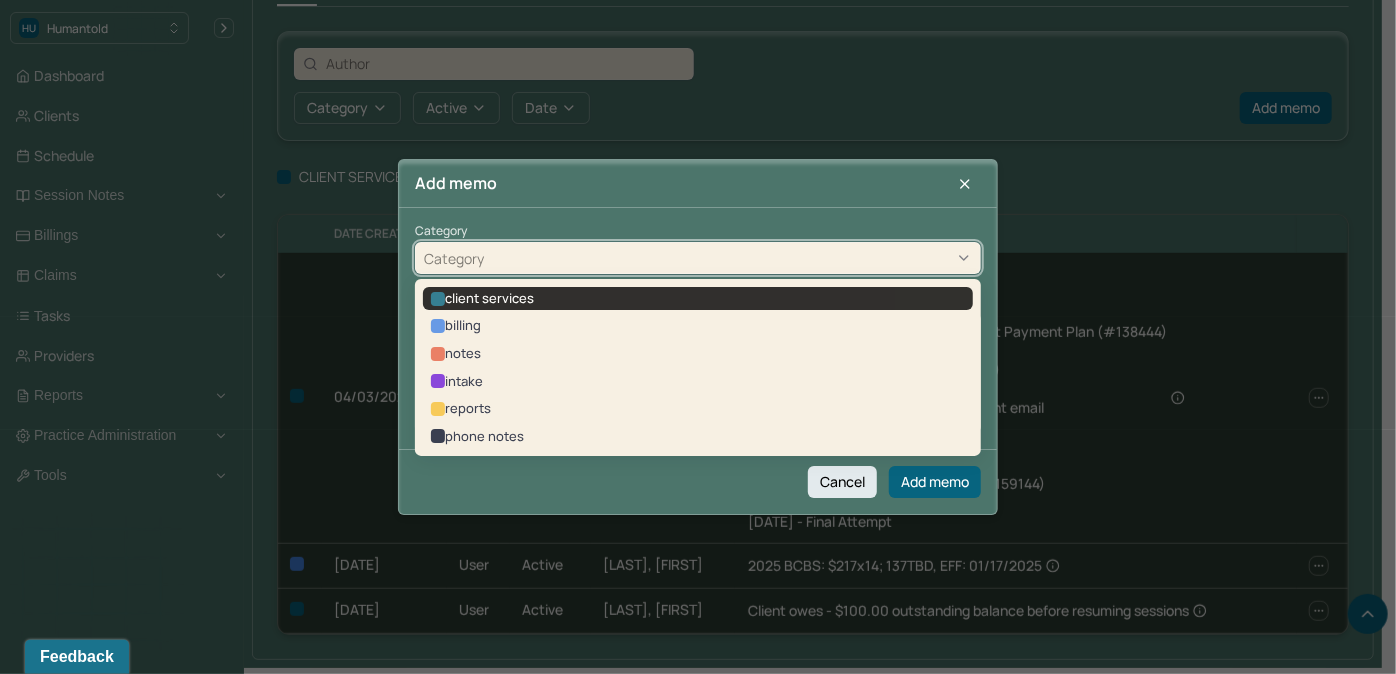 click on "client services" at bounding box center [698, 299] 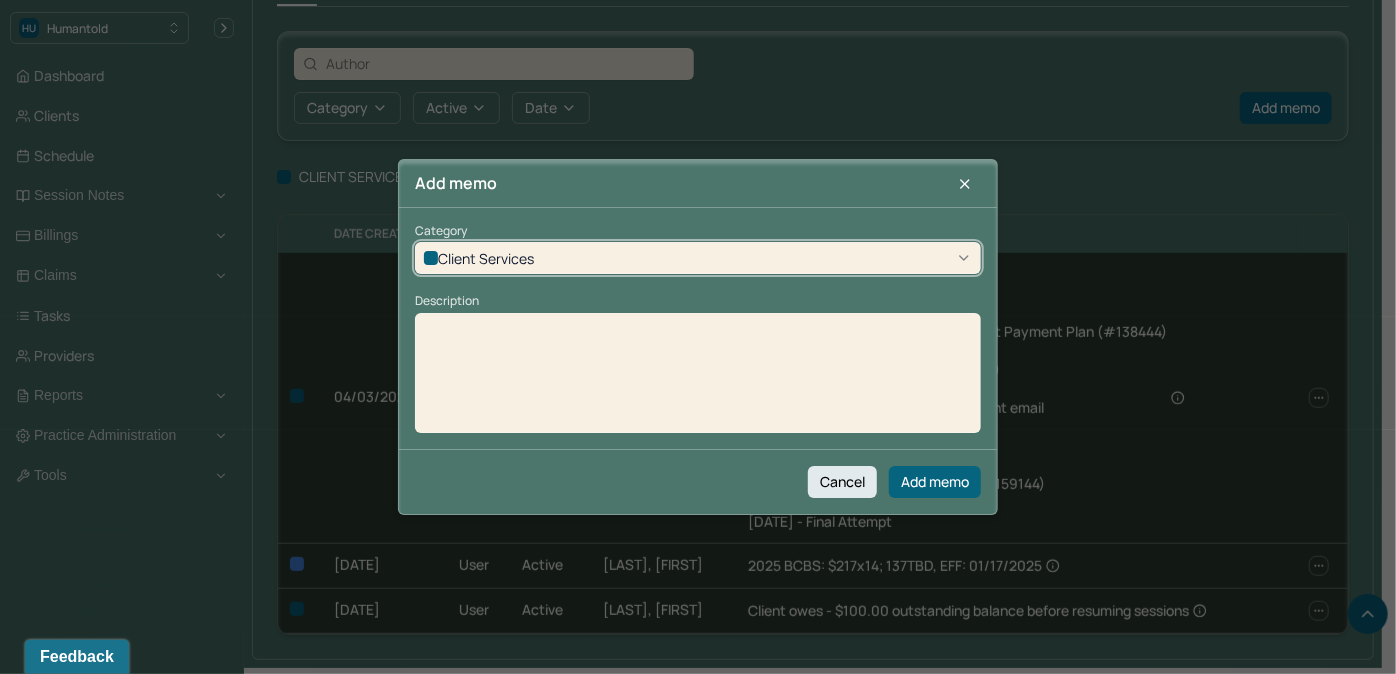 click at bounding box center [698, 329] 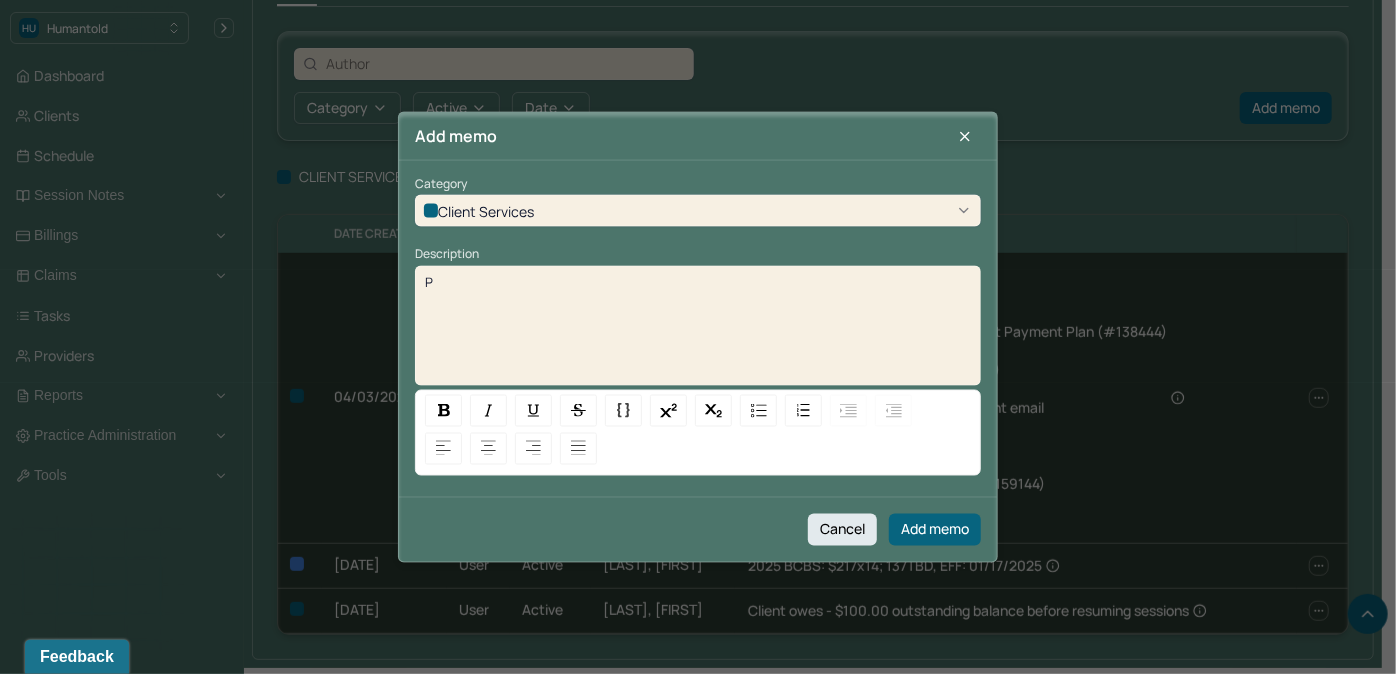 type 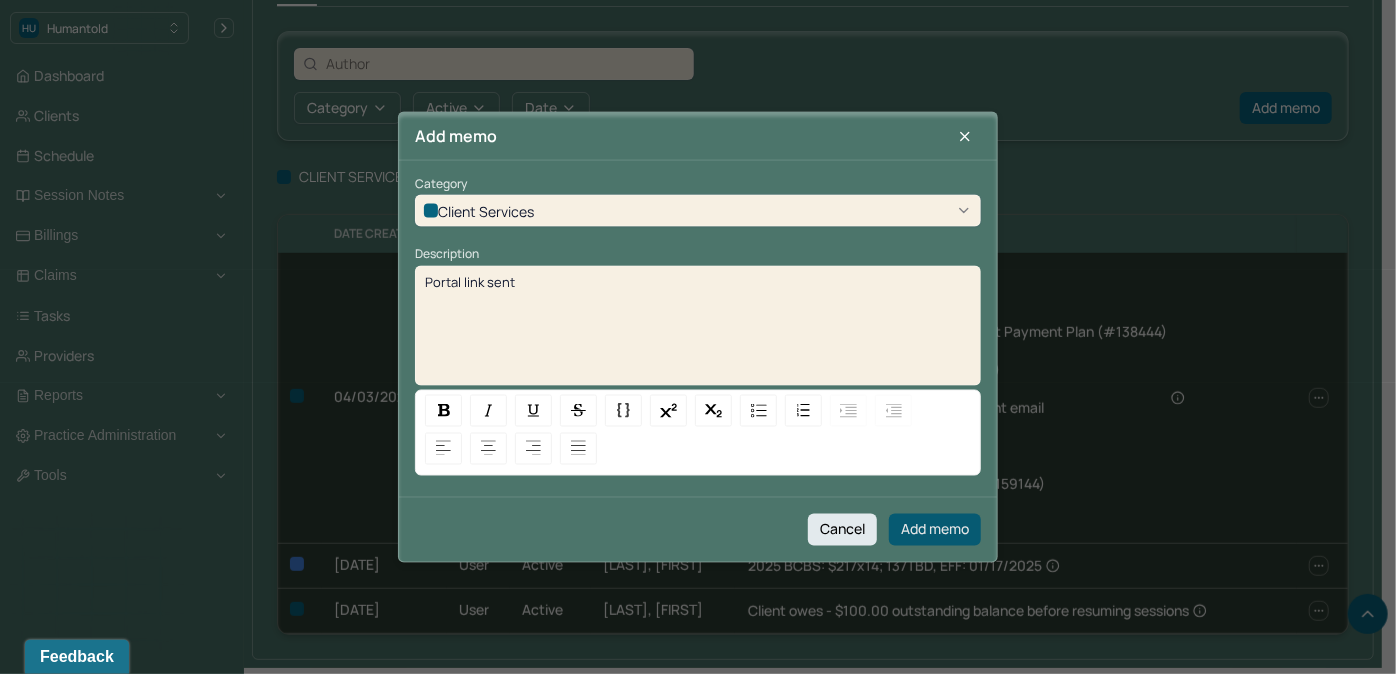 click on "Add memo" at bounding box center [935, 529] 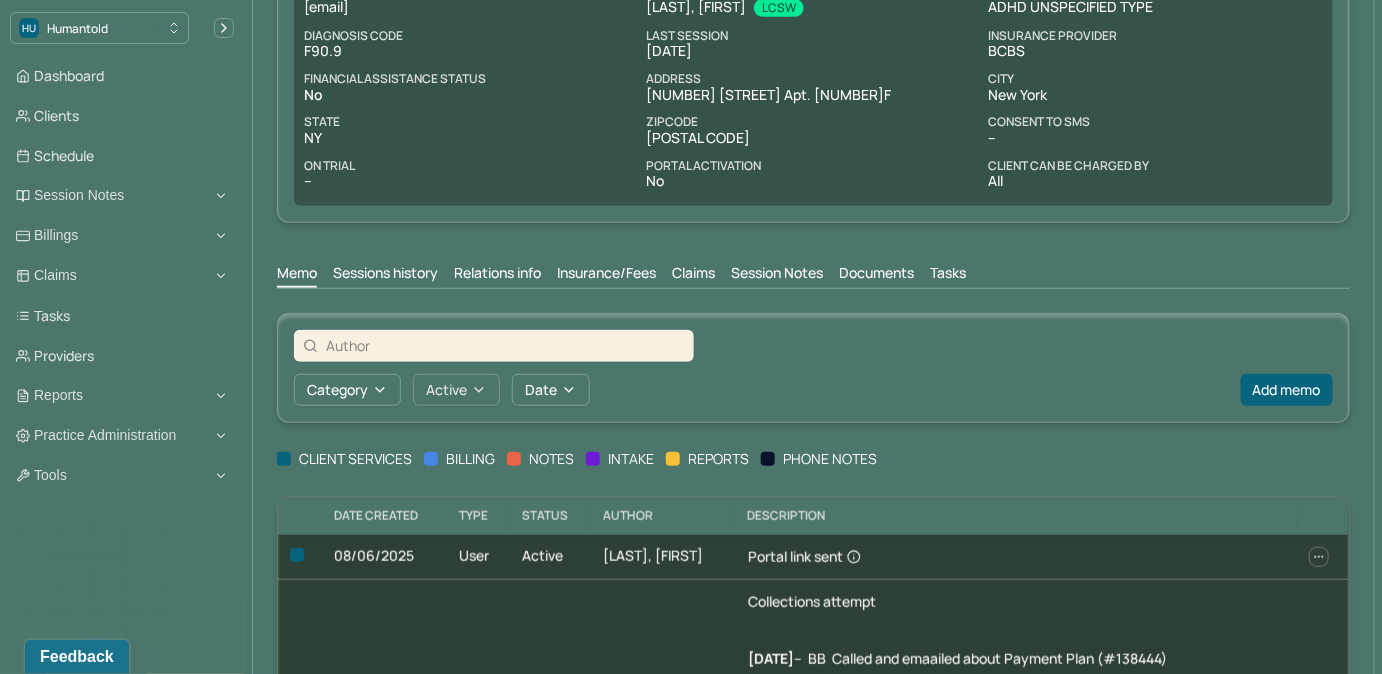 scroll, scrollTop: 0, scrollLeft: 0, axis: both 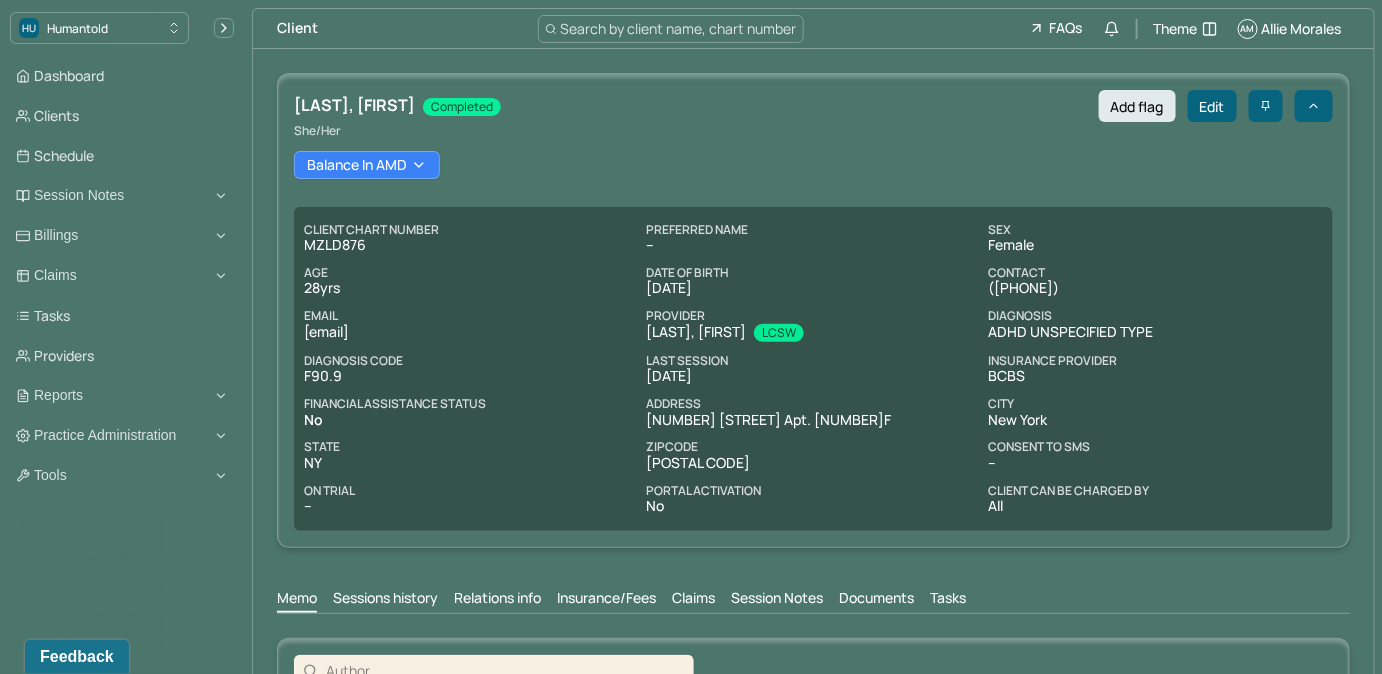 type 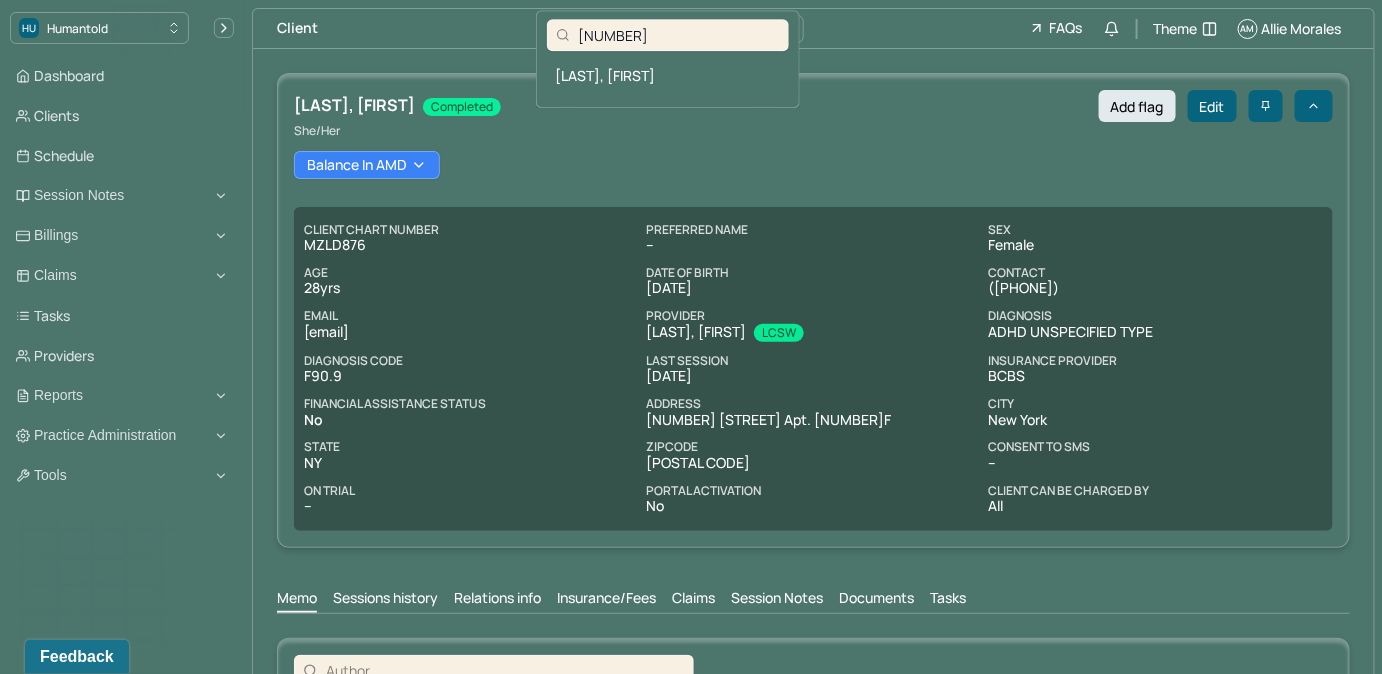 type on "[NUMBER]" 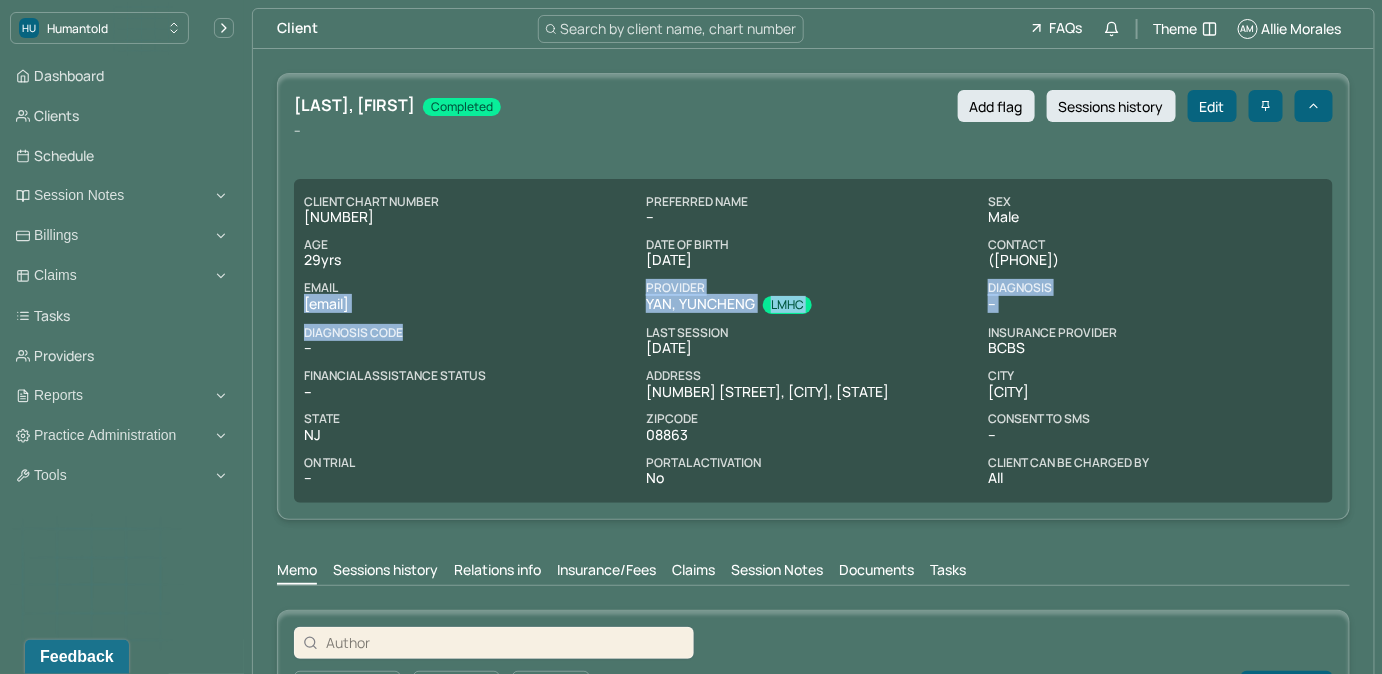 copy on "[EMAIL] PROVIDER YAN, YUNCHENG LMHC DIAGNOSIS -- DIAGNOSIS CODE" 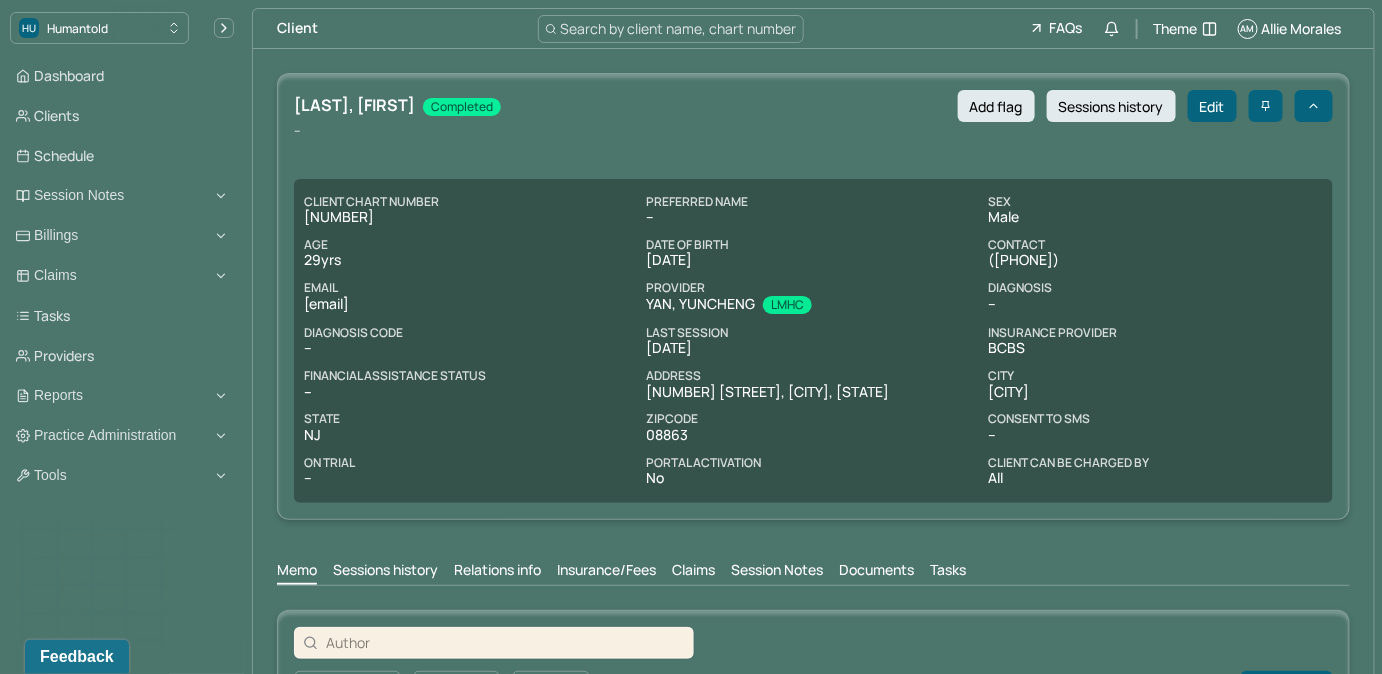 copy on "[EMAIL]" 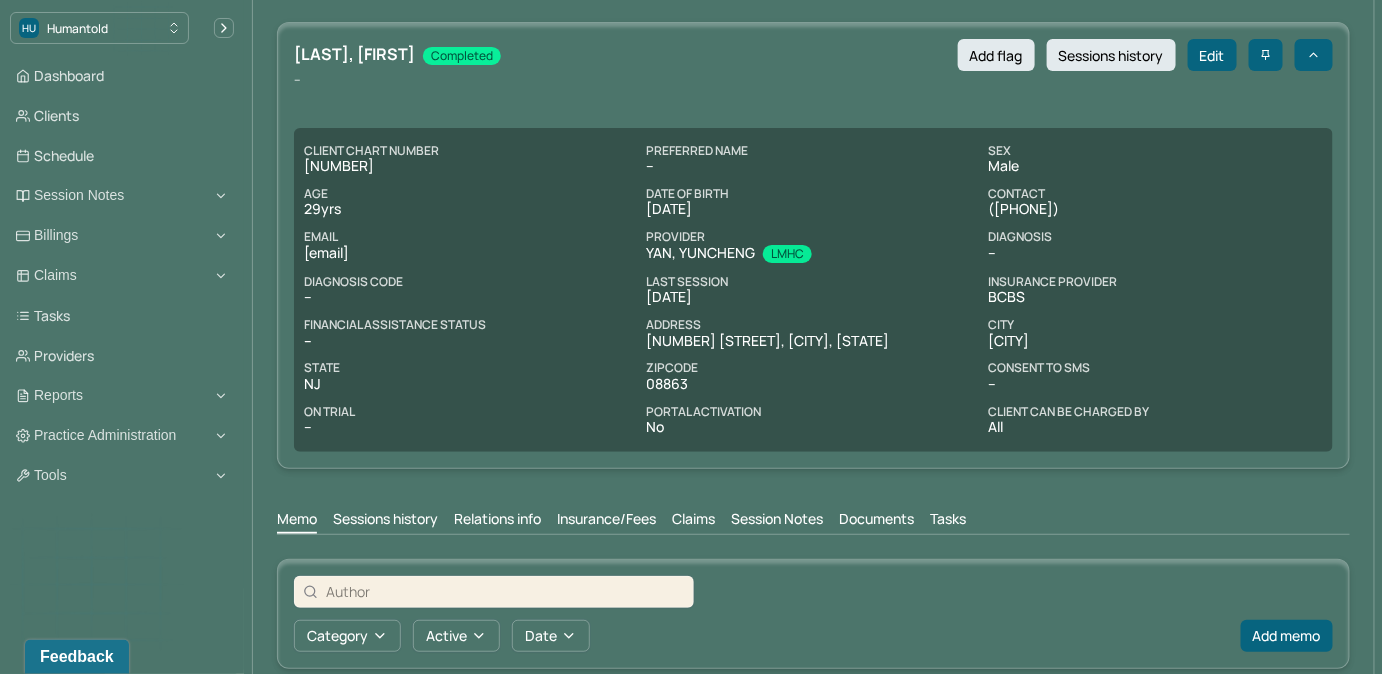 scroll, scrollTop: 234, scrollLeft: 0, axis: vertical 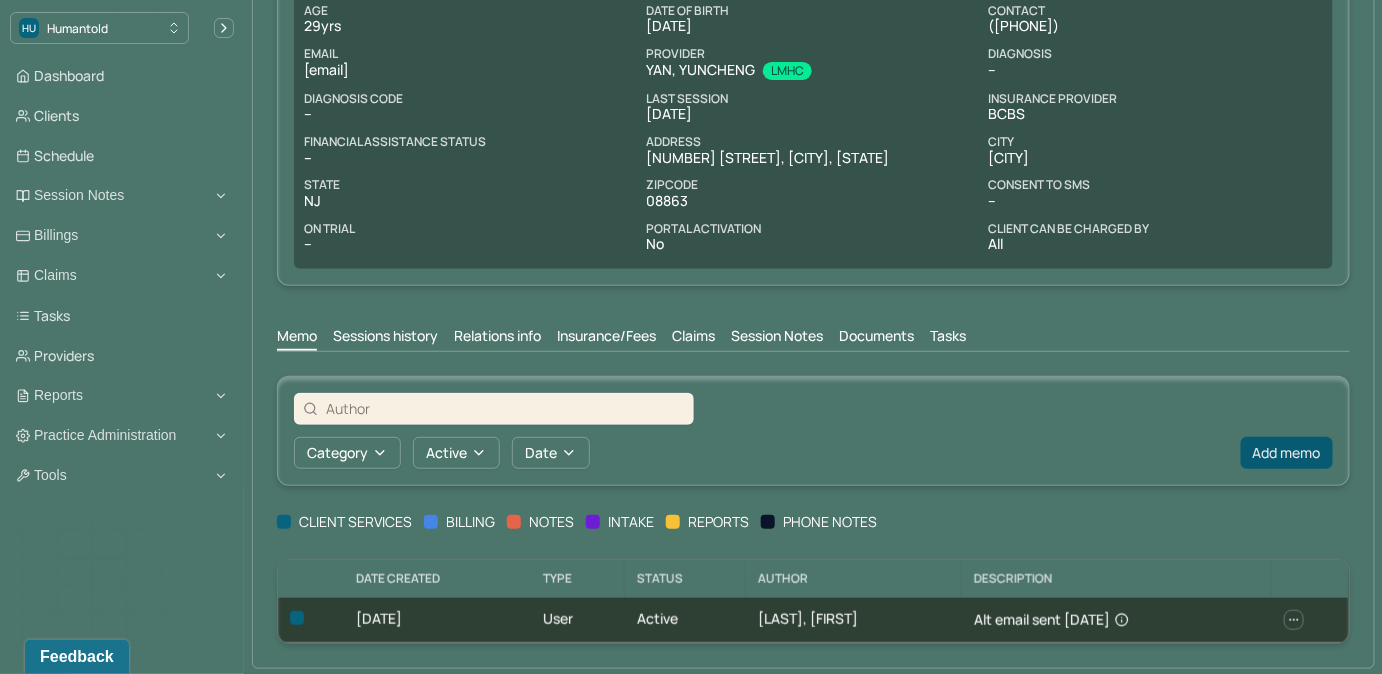 click on "Add memo" at bounding box center [1287, 453] 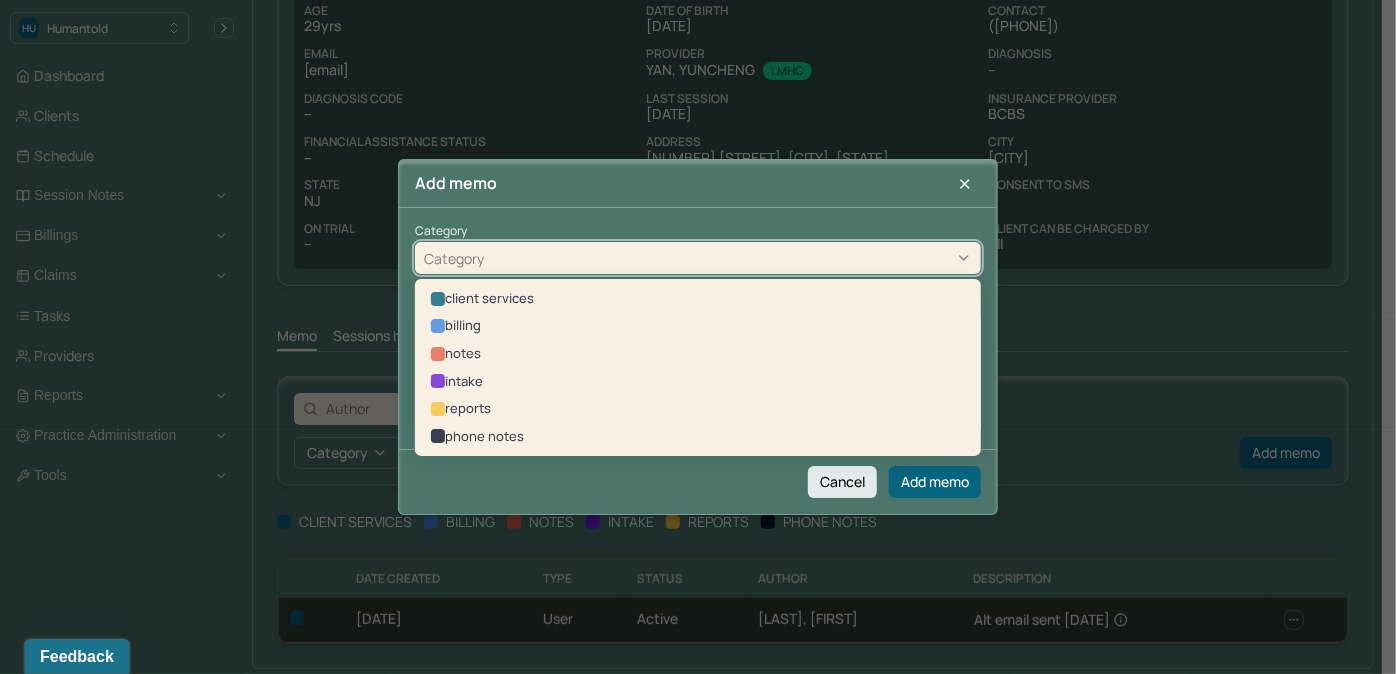 click on "Category" at bounding box center (698, 259) 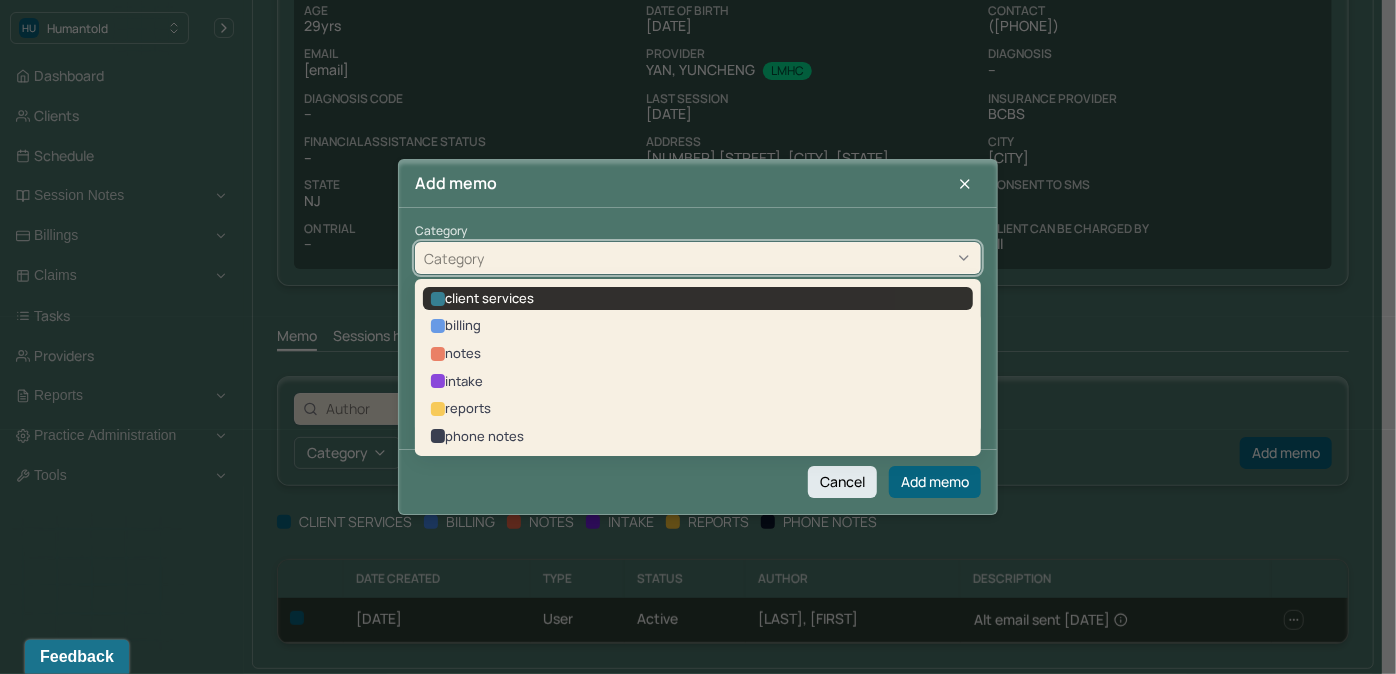 click on "client services" at bounding box center [698, 299] 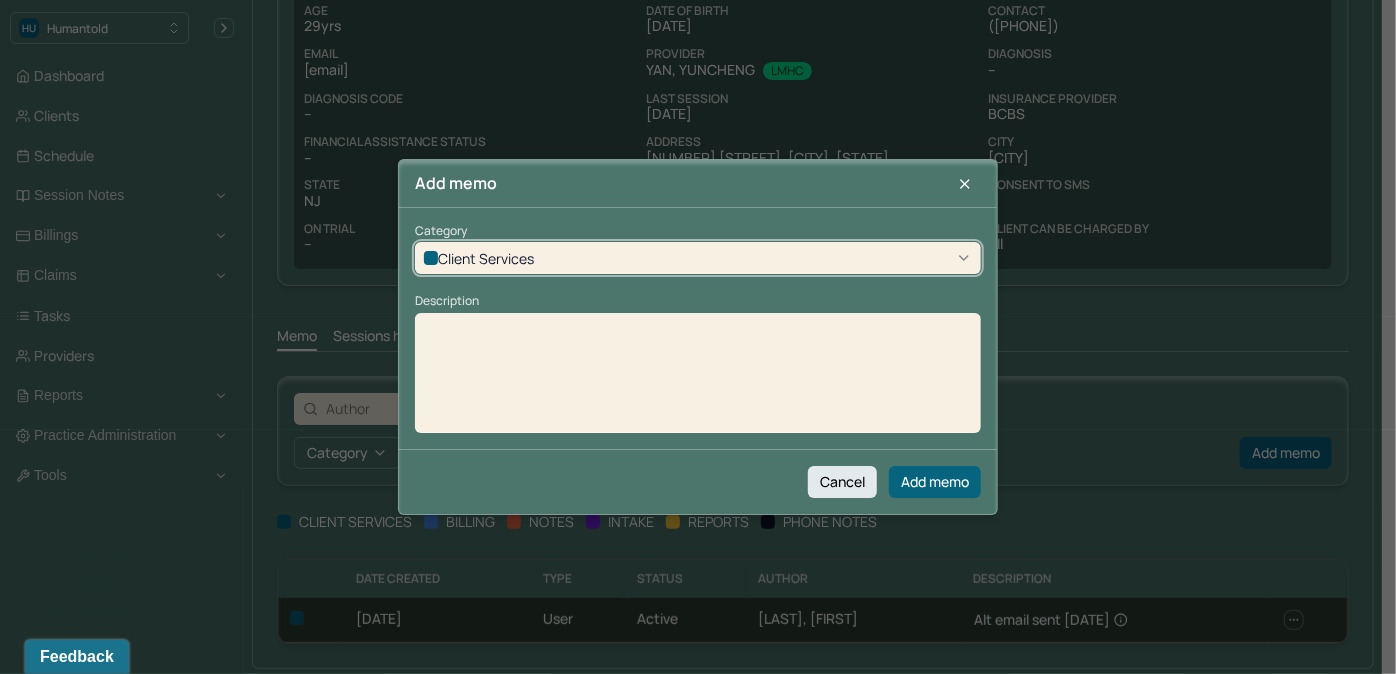 click at bounding box center (698, 380) 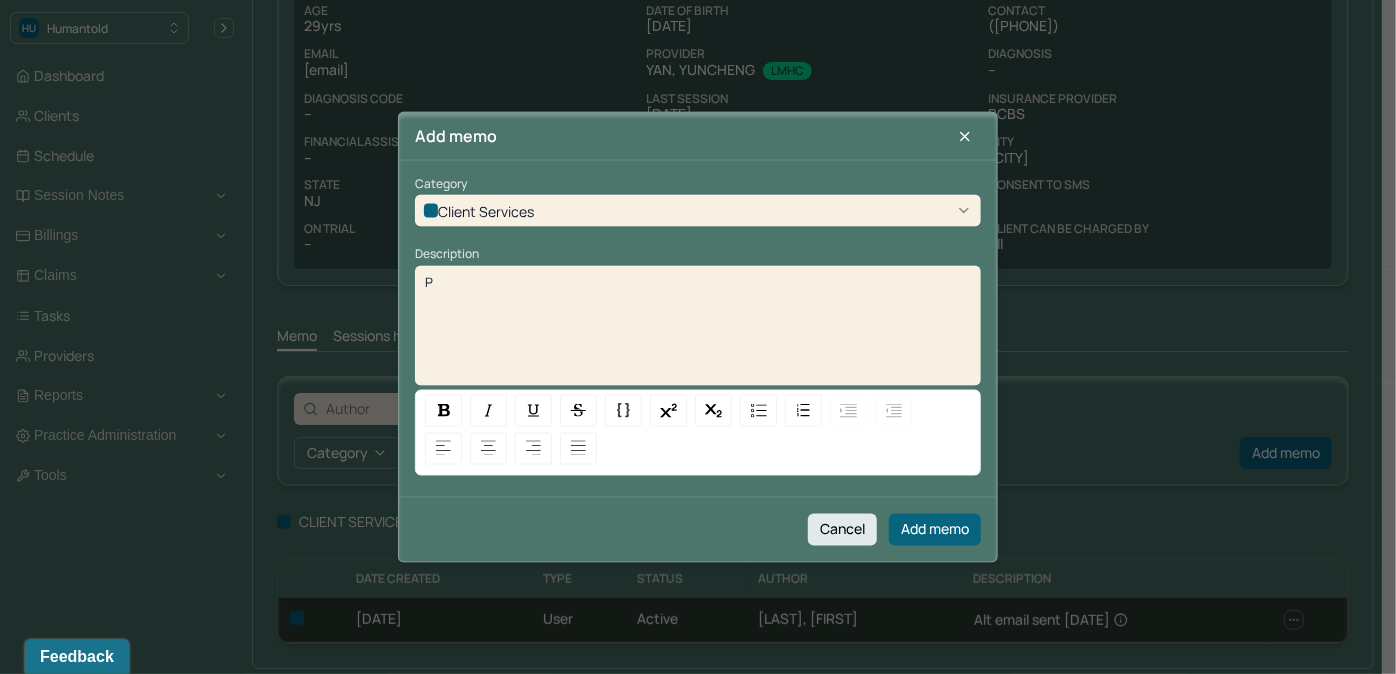 type 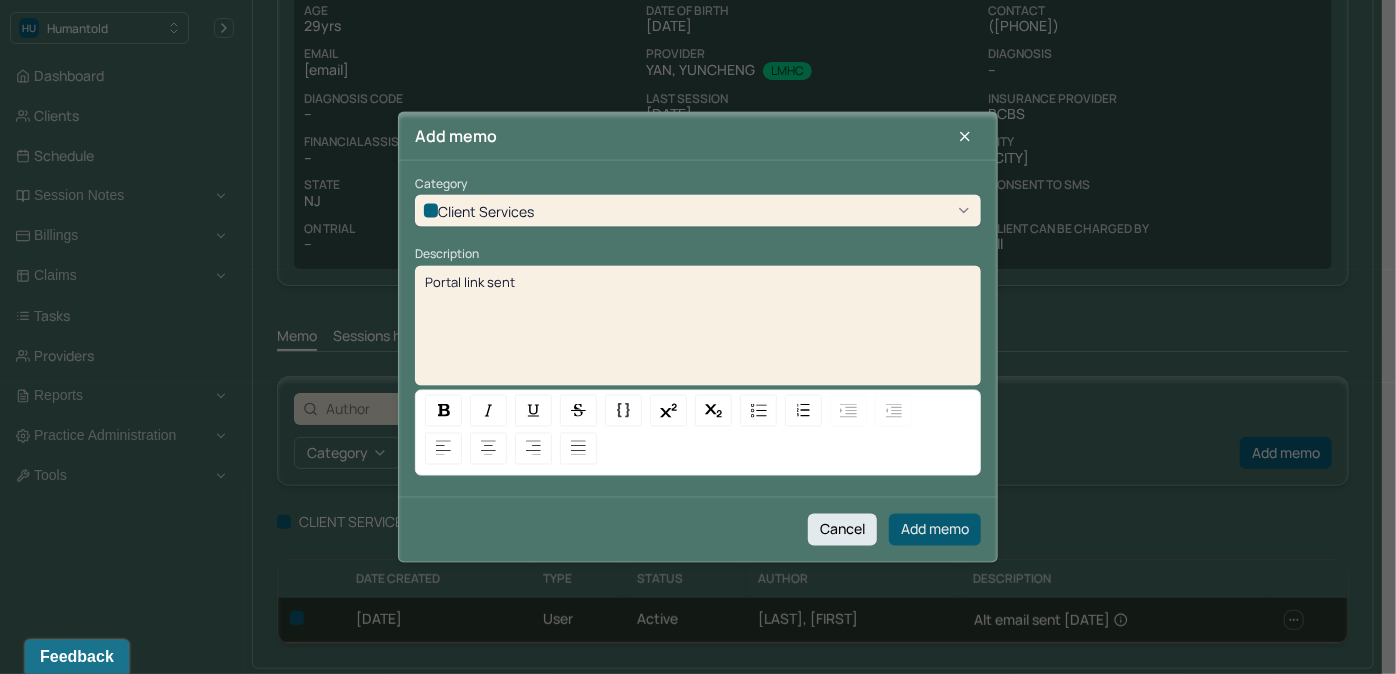 click on "Add memo" at bounding box center [935, 529] 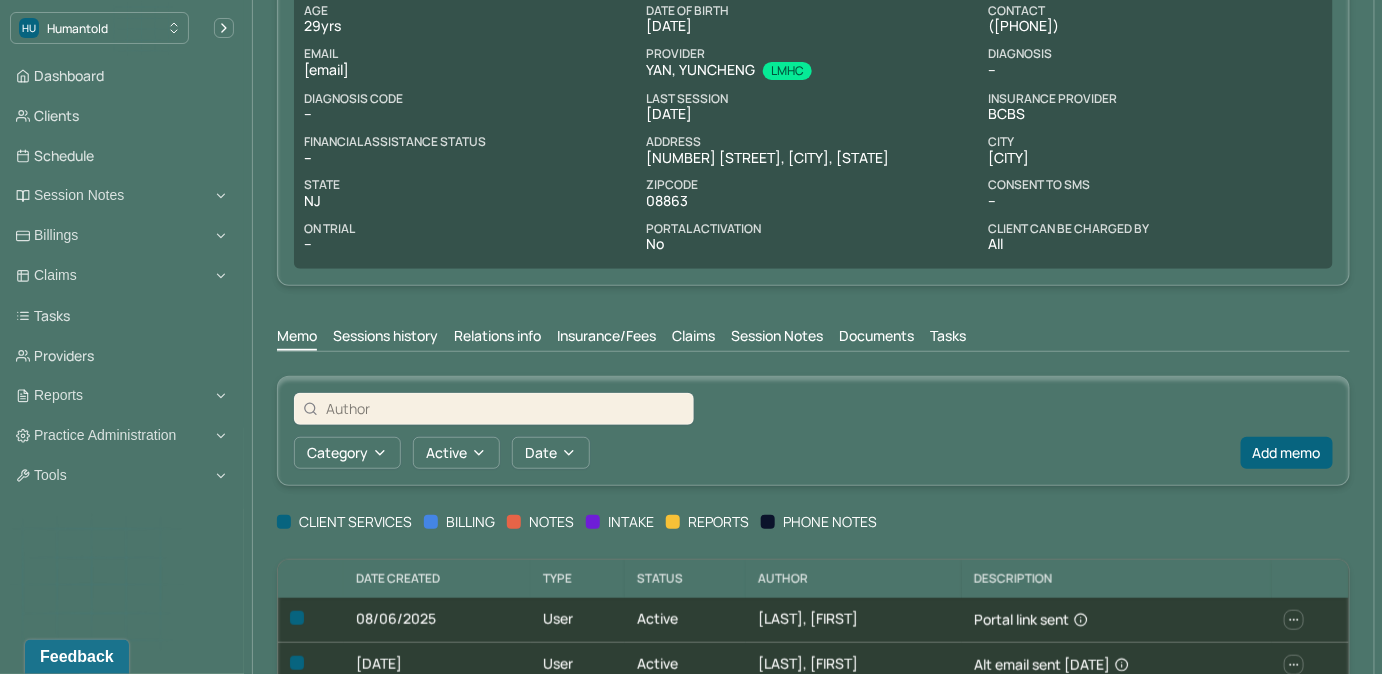 scroll, scrollTop: 0, scrollLeft: 0, axis: both 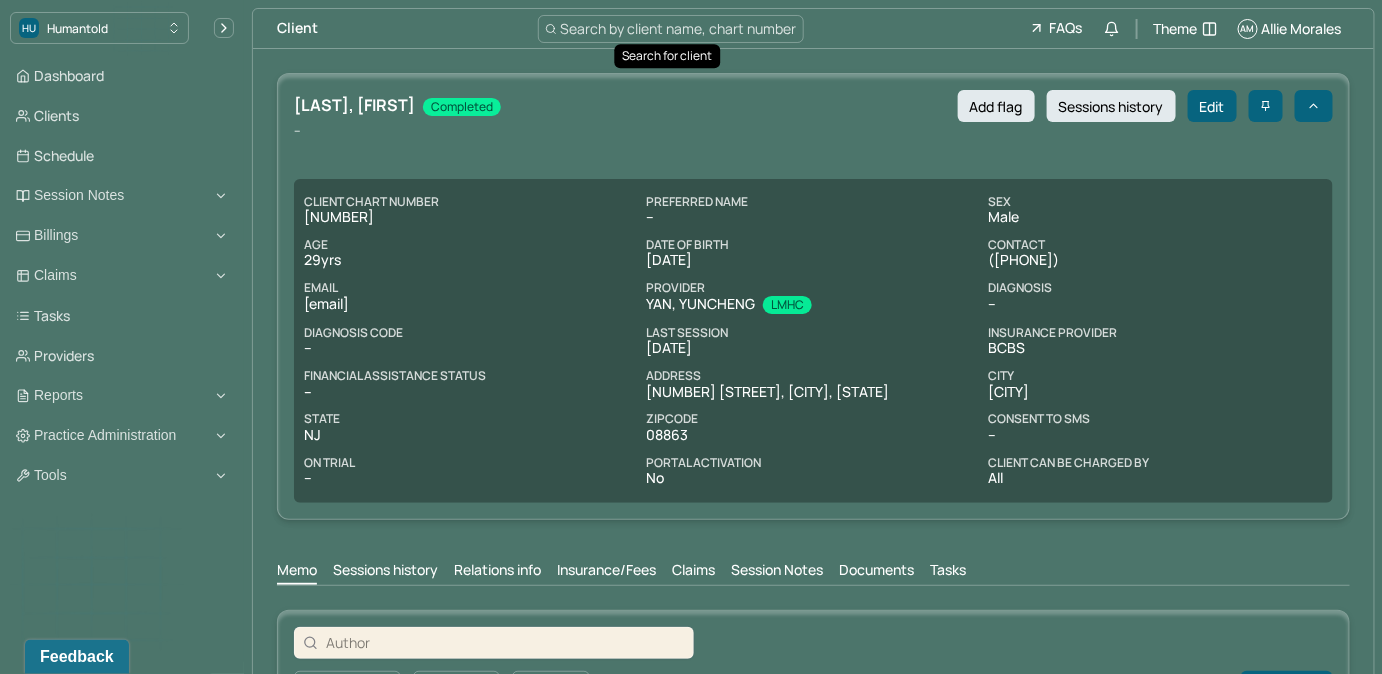 click on "Search by client name, chart number" at bounding box center (671, 29) 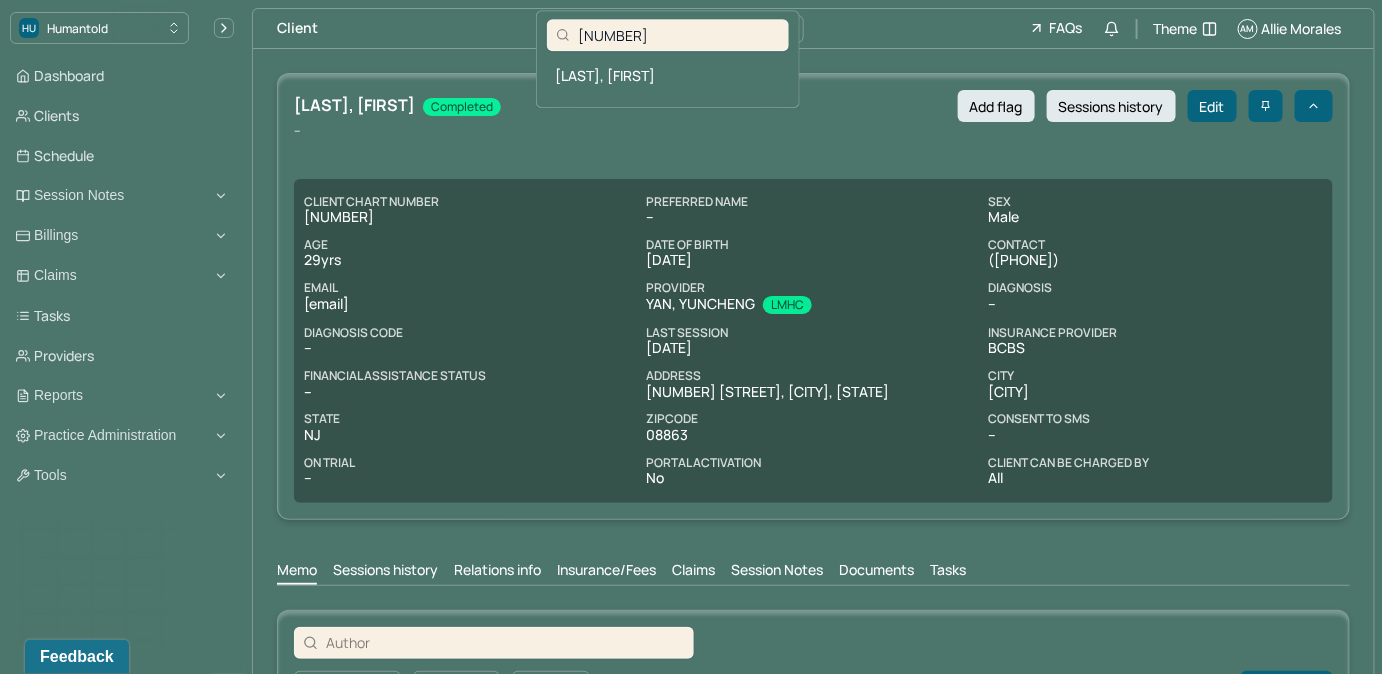 type on "[NUMBER]" 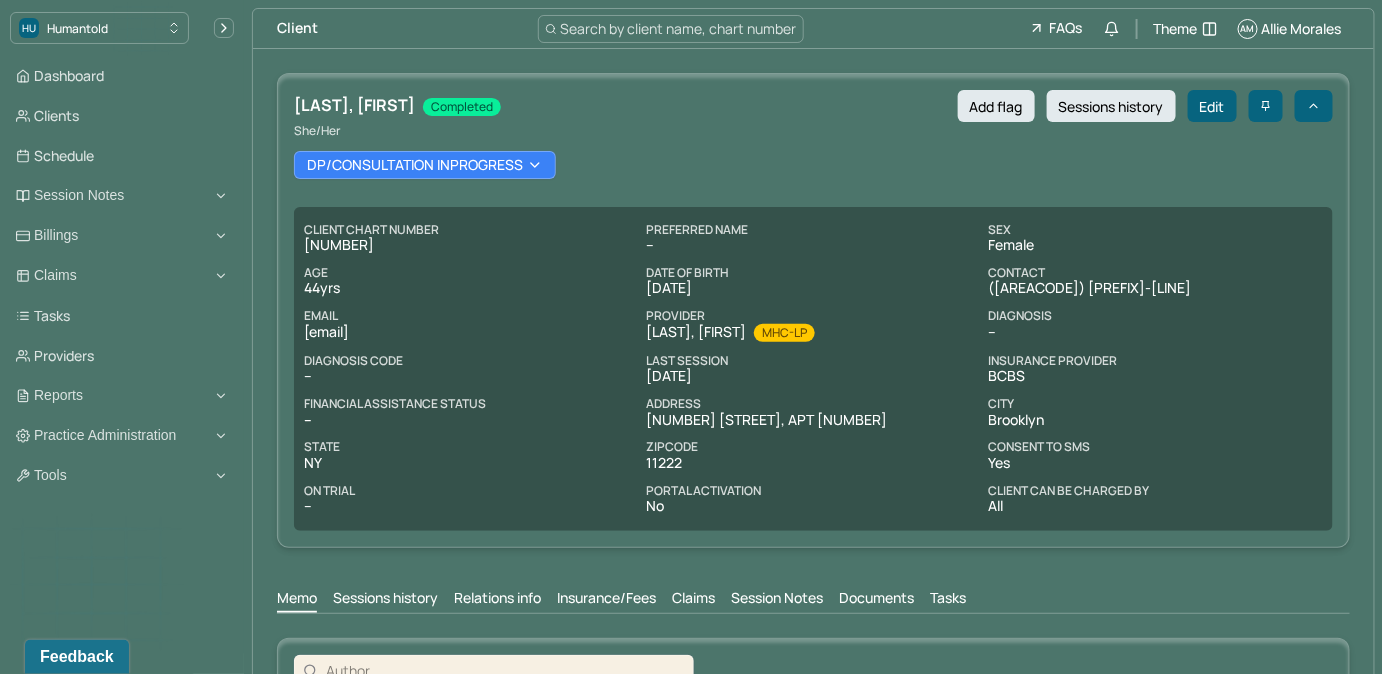 copy on "[EMAIL]" 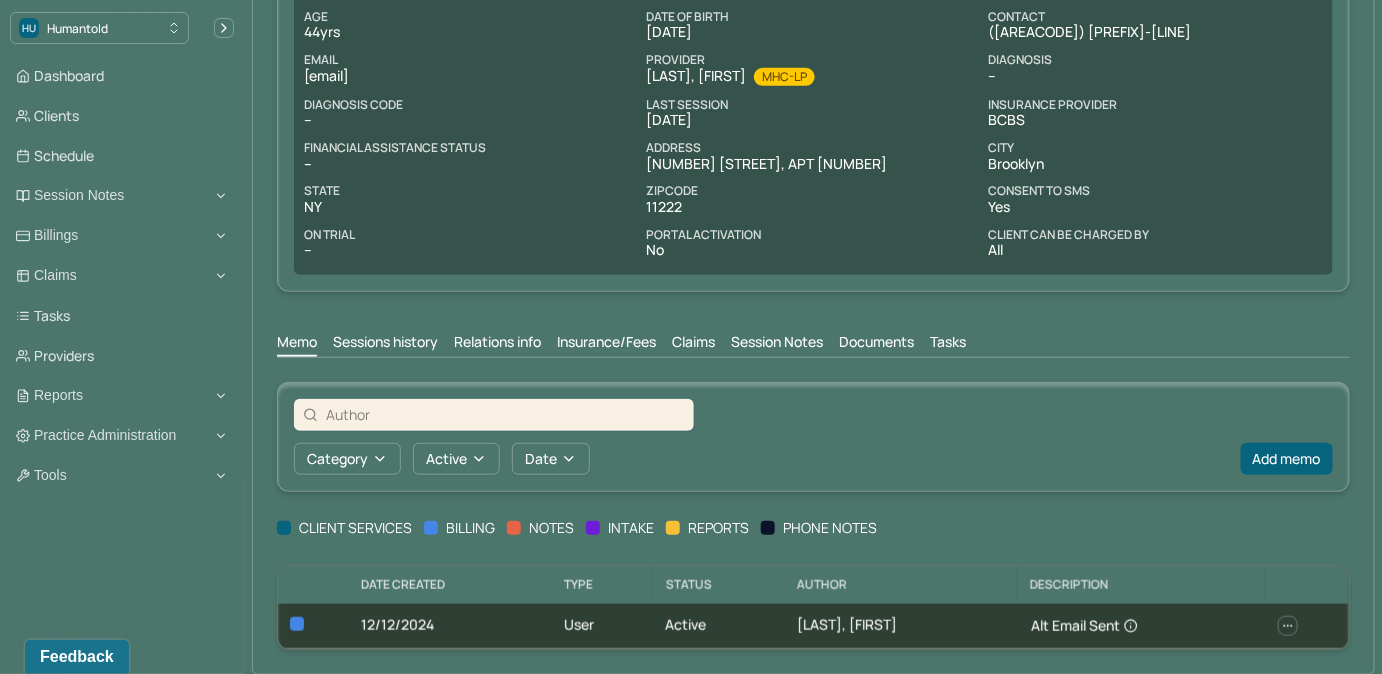 scroll, scrollTop: 262, scrollLeft: 0, axis: vertical 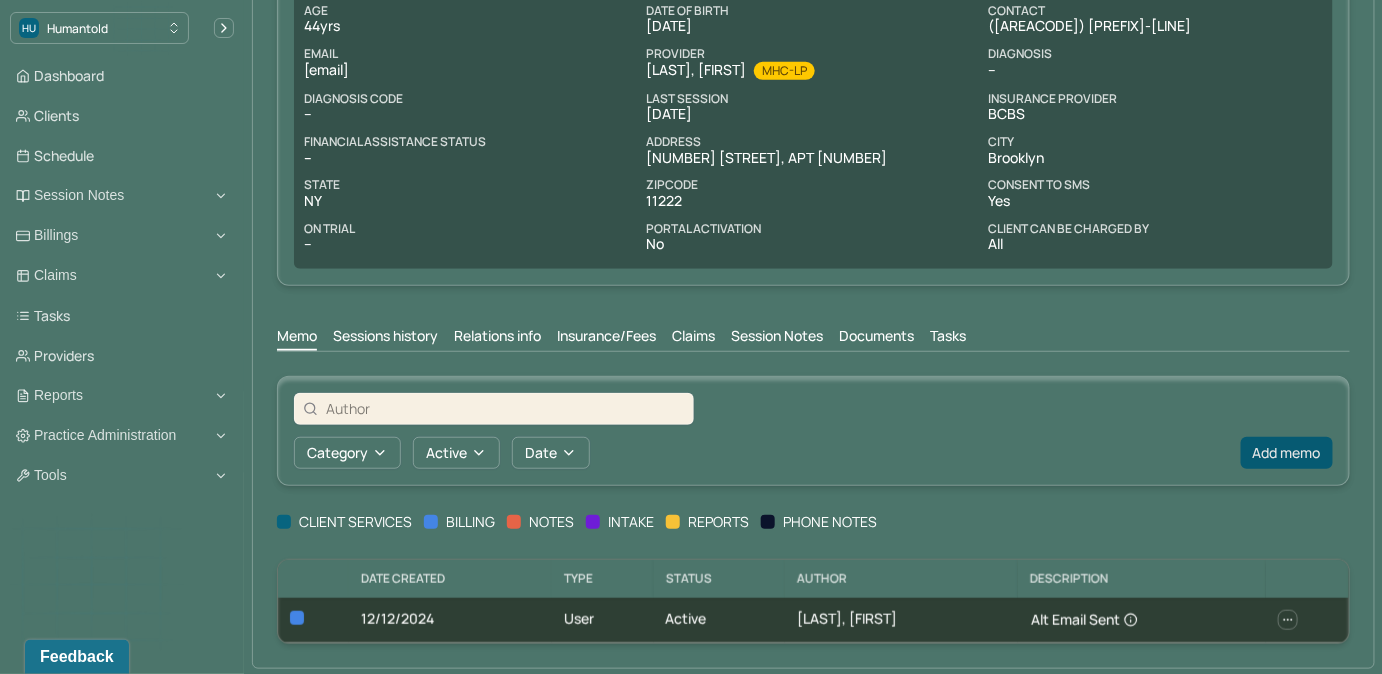 click on "Add memo" at bounding box center (1287, 453) 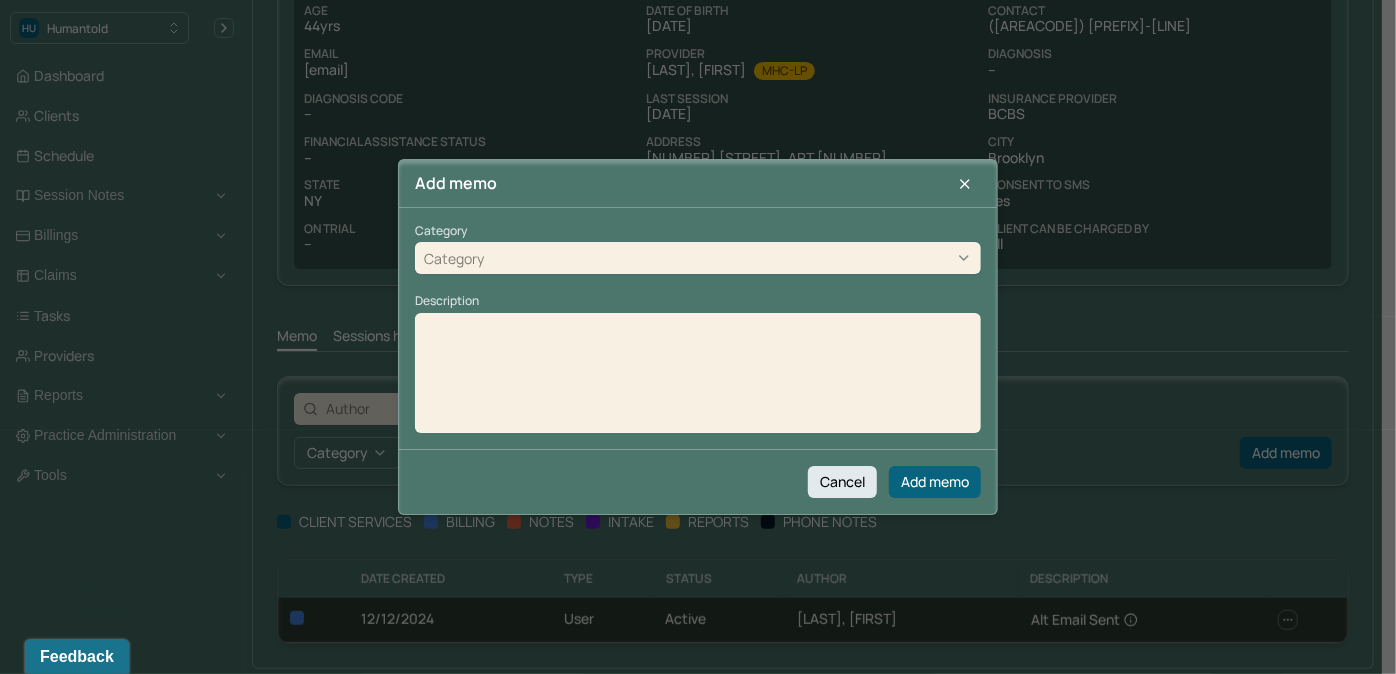 click on "Category" at bounding box center (698, 259) 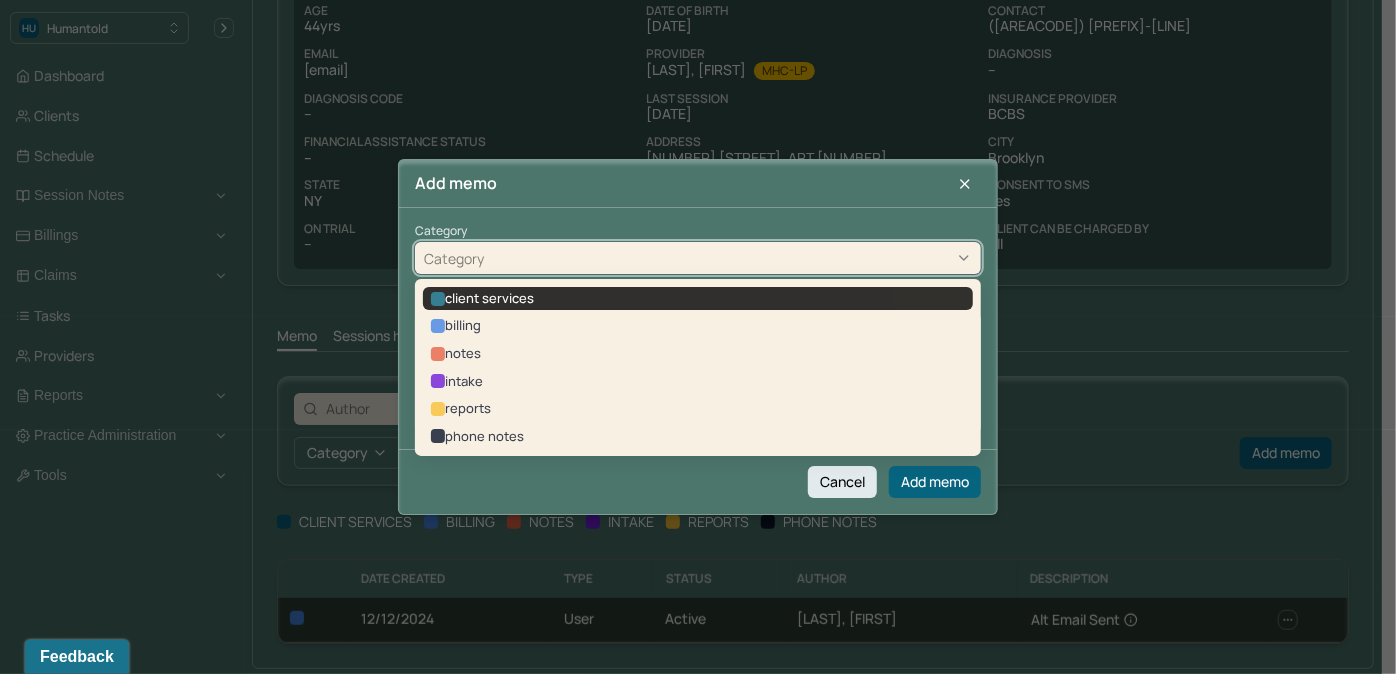 click on "client services" at bounding box center (698, 299) 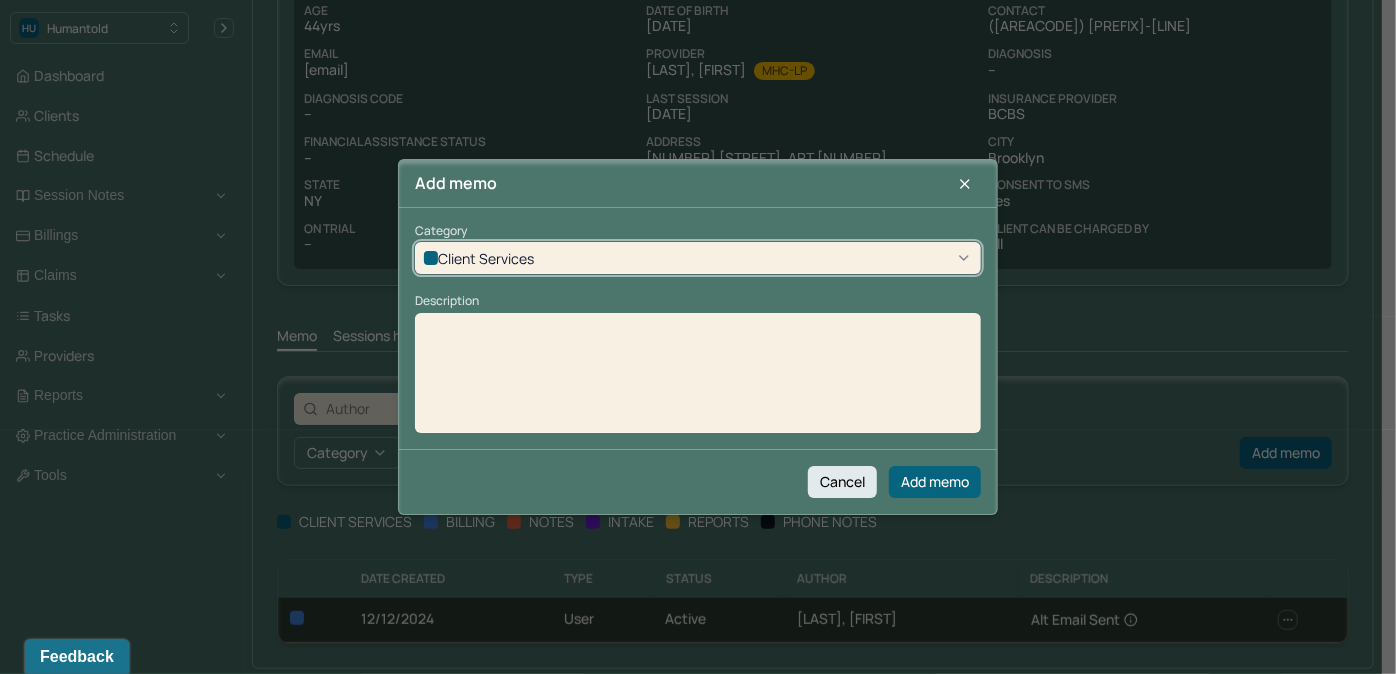 click at bounding box center (698, 380) 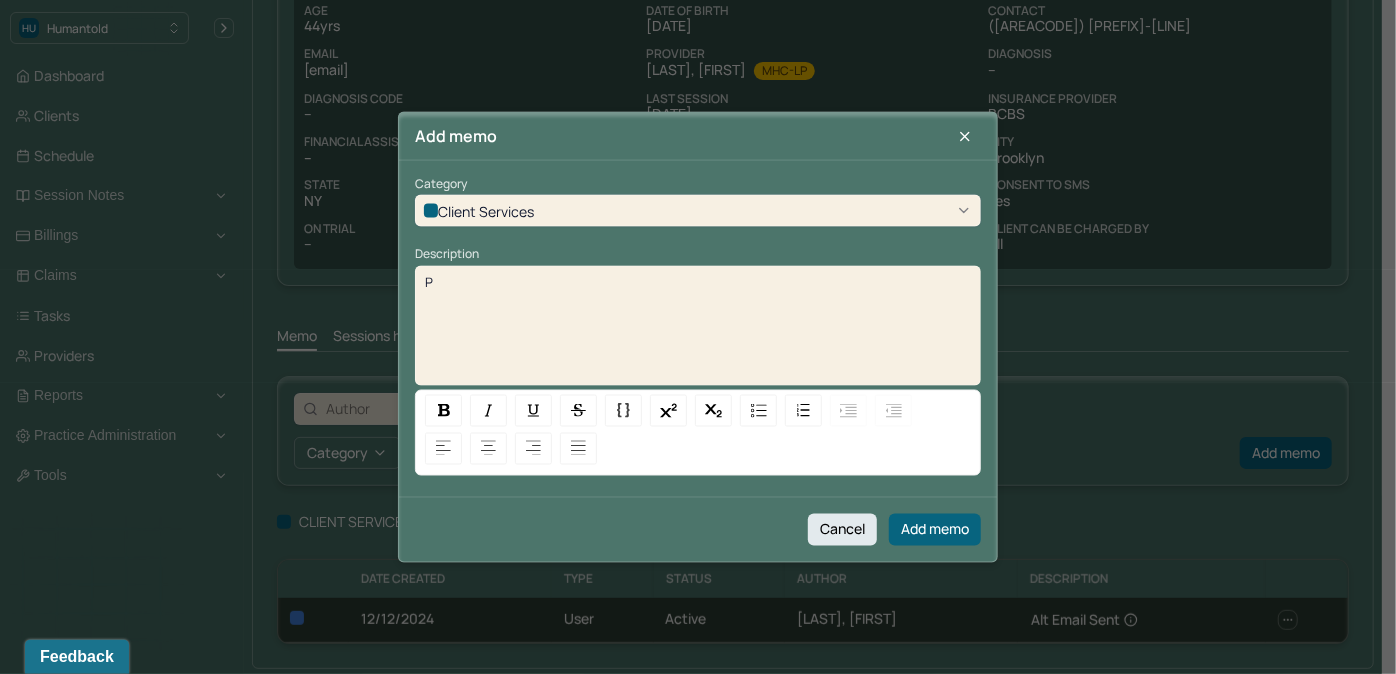 type 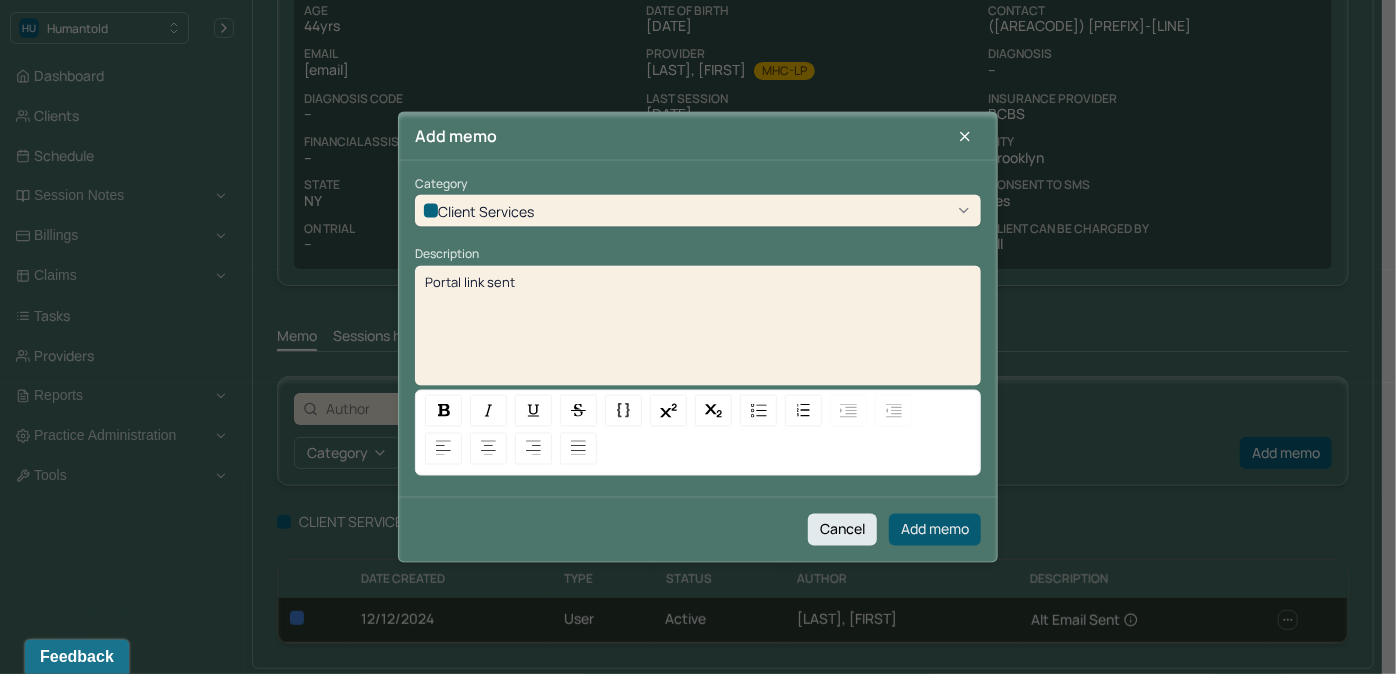 click on "Add memo" at bounding box center (935, 529) 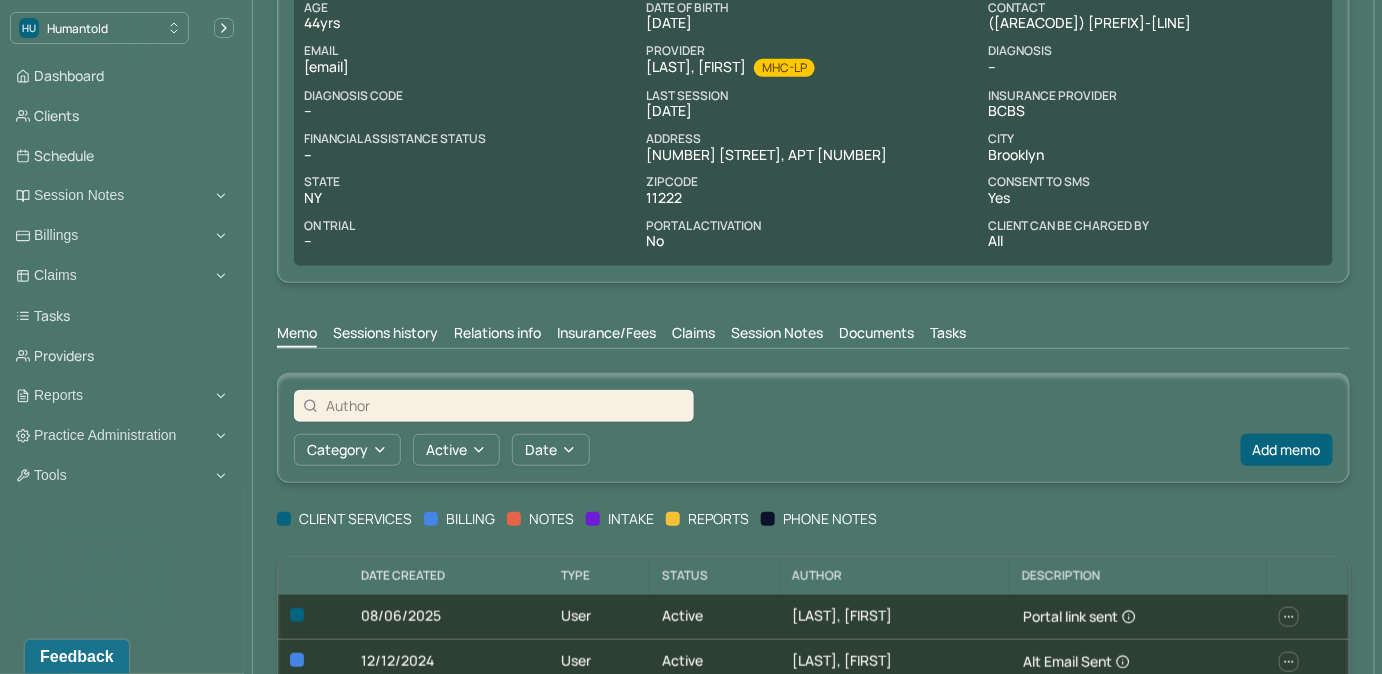 scroll, scrollTop: 0, scrollLeft: 0, axis: both 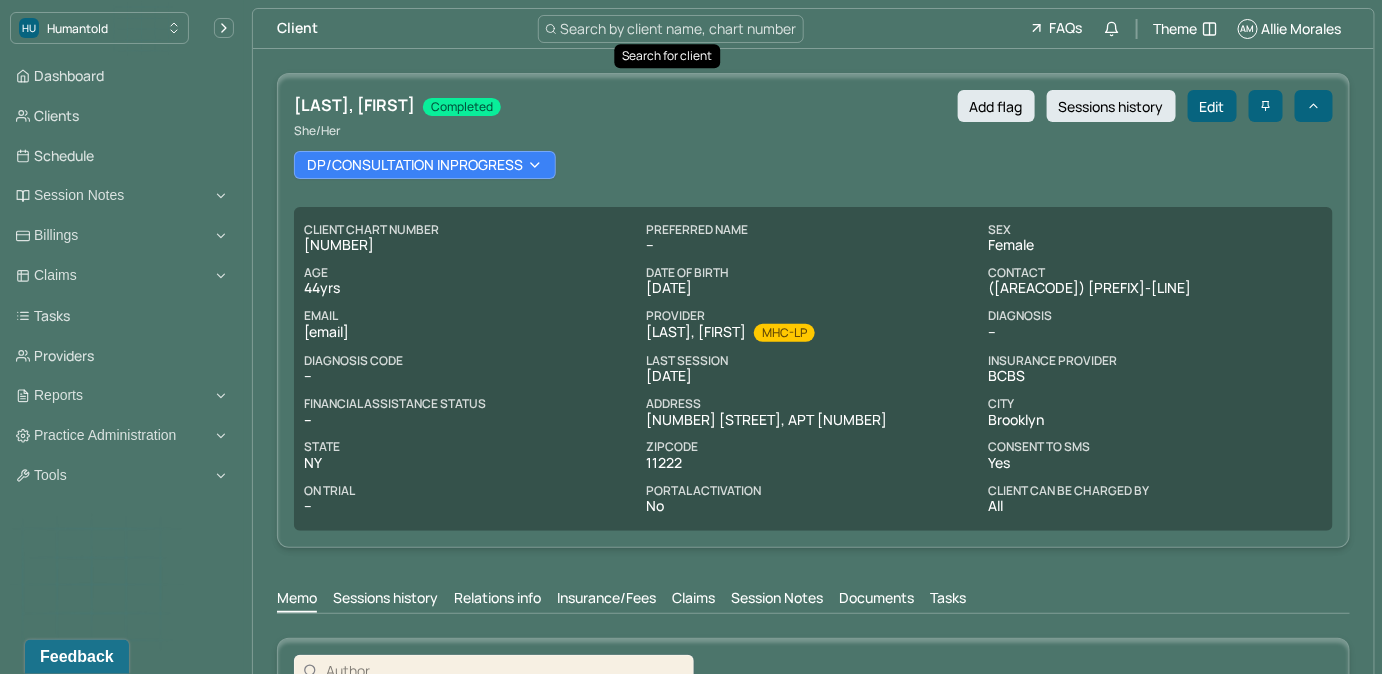 click on "Search by client name, chart number" at bounding box center (679, 28) 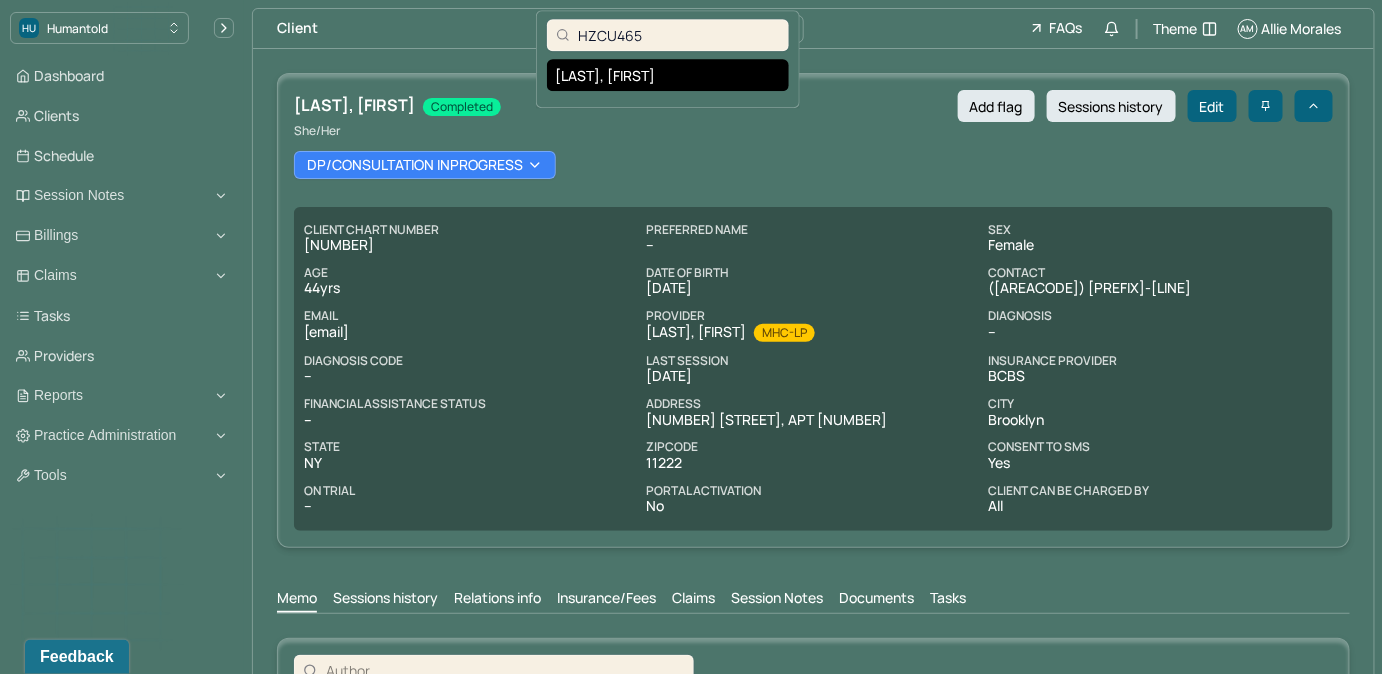 type on "HZCU465" 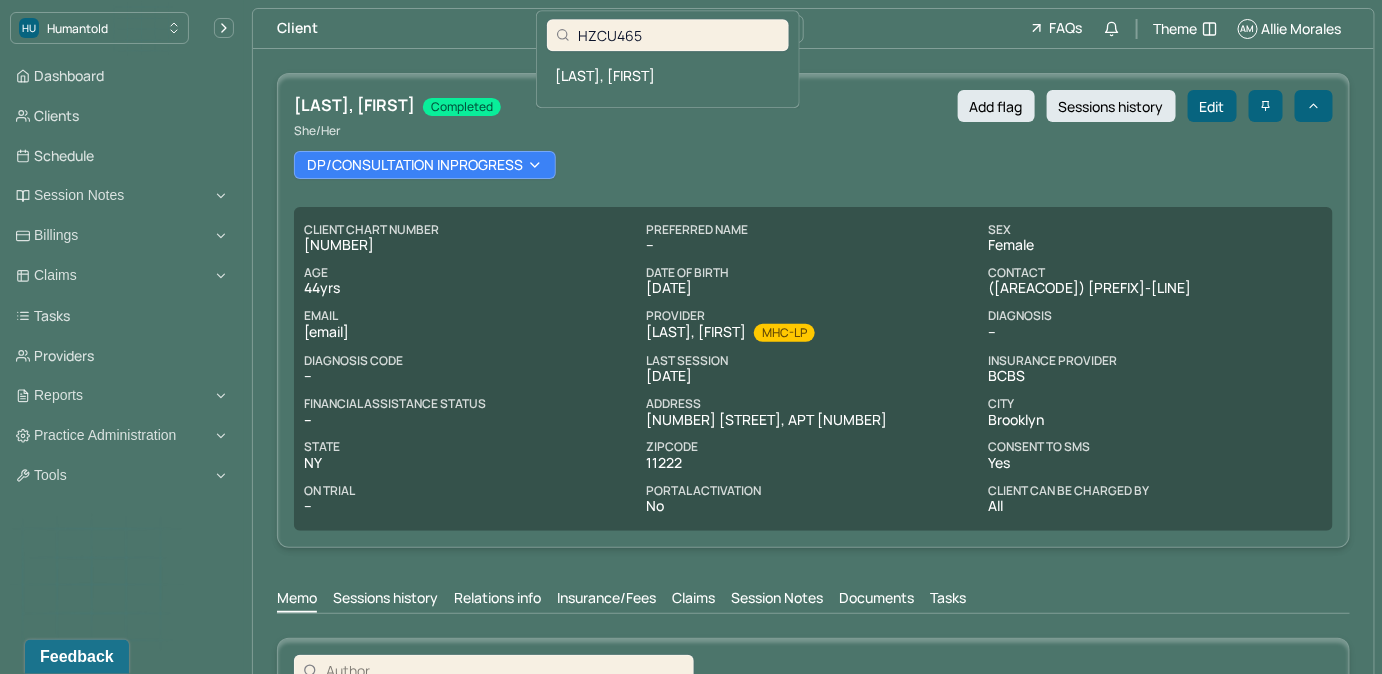 click on "[LAST], [FIRST]" at bounding box center (668, 75) 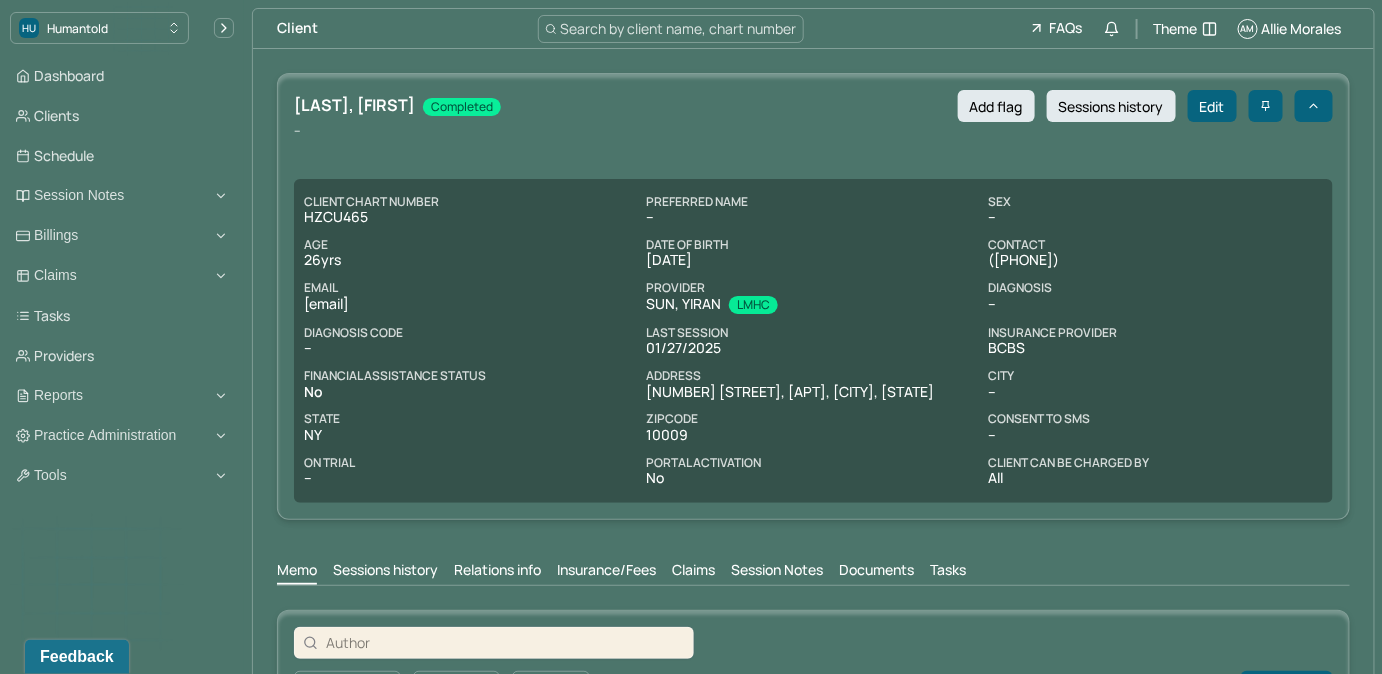 copy on "[EMAIL]" 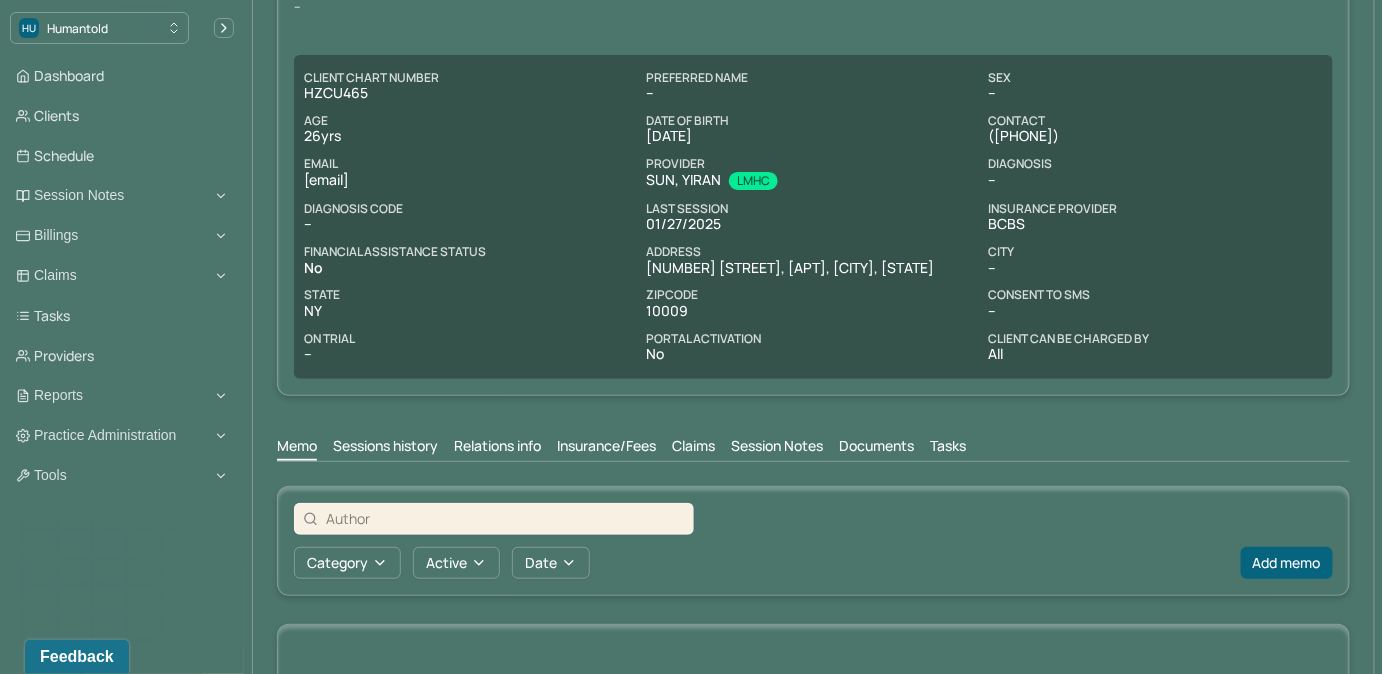 scroll, scrollTop: 338, scrollLeft: 0, axis: vertical 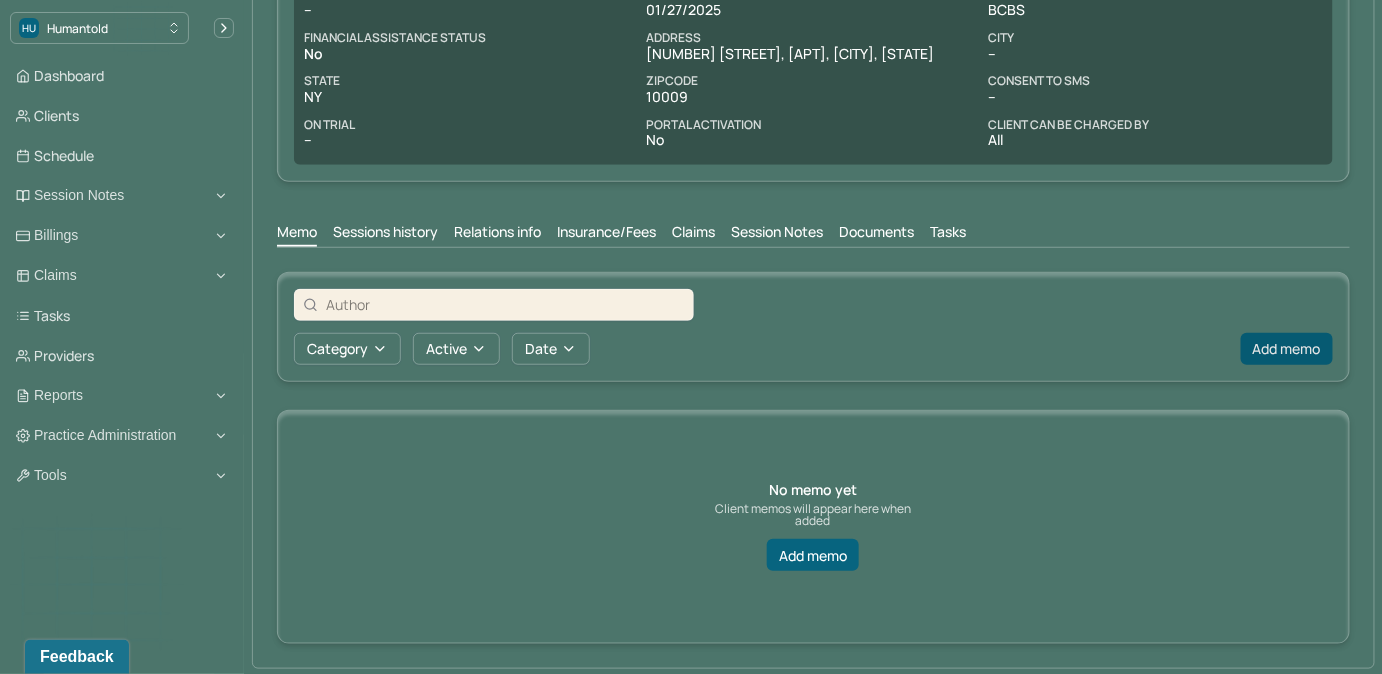 click on "Add memo" at bounding box center (1287, 349) 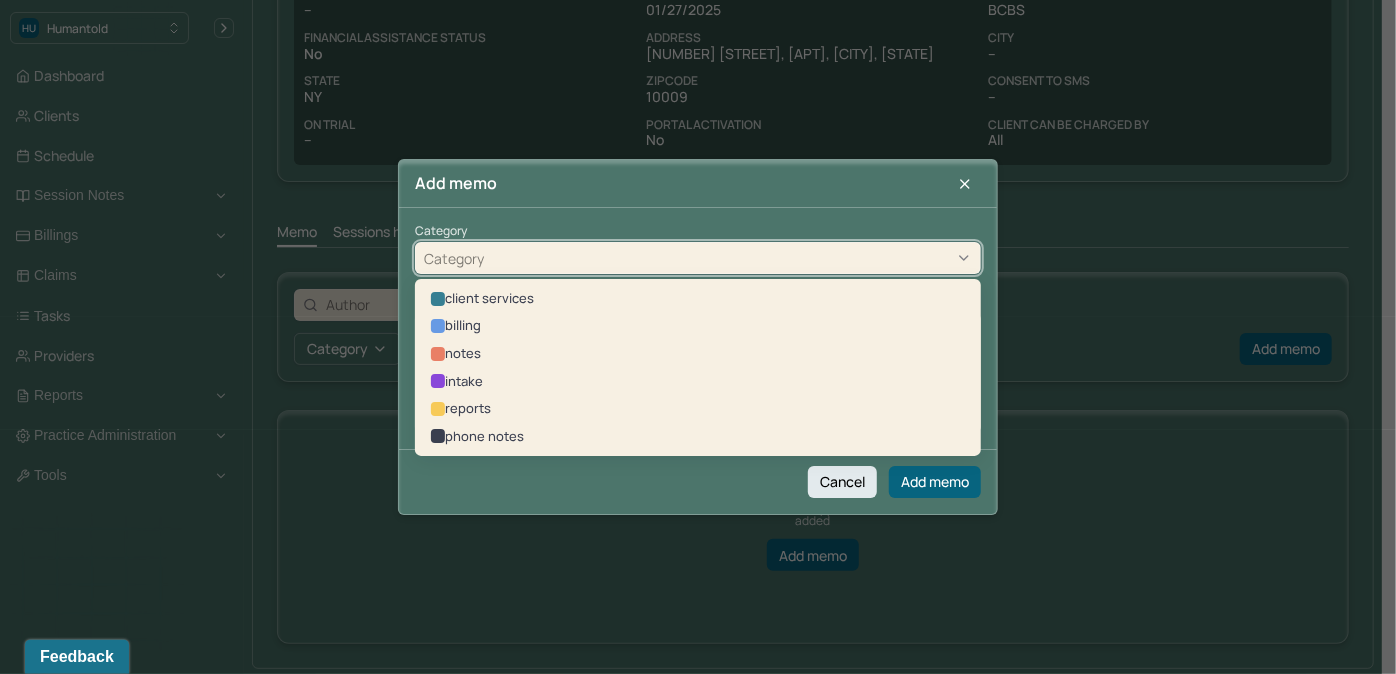 click on "Category" at bounding box center (698, 259) 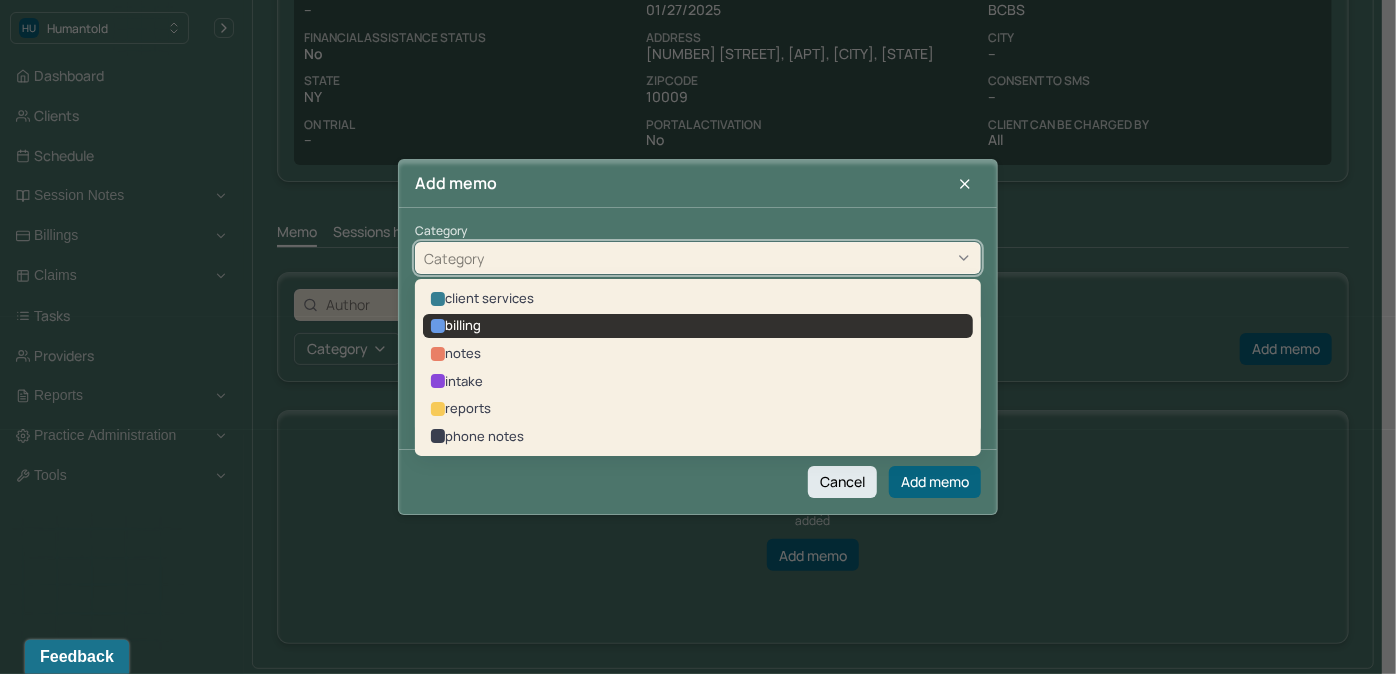 click on "billing" at bounding box center [698, 326] 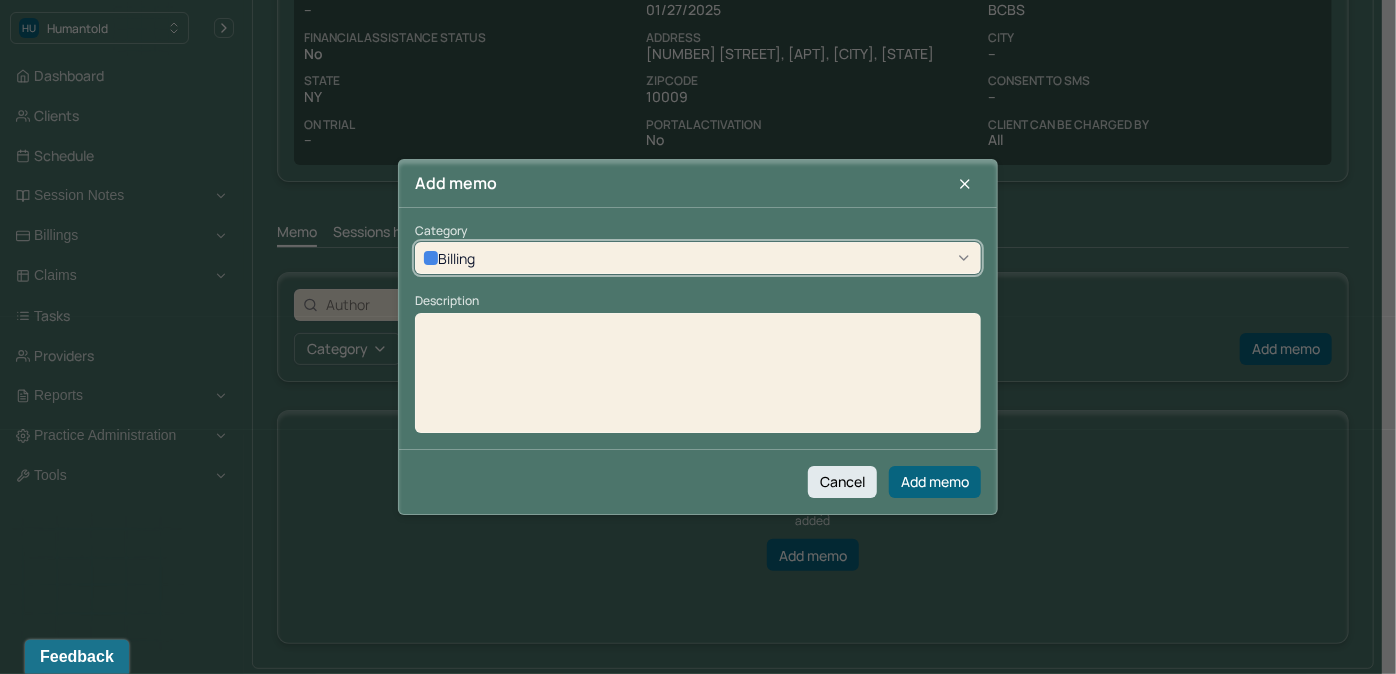 click on "Category option [object Object], selected. billing Description" at bounding box center (698, 328) 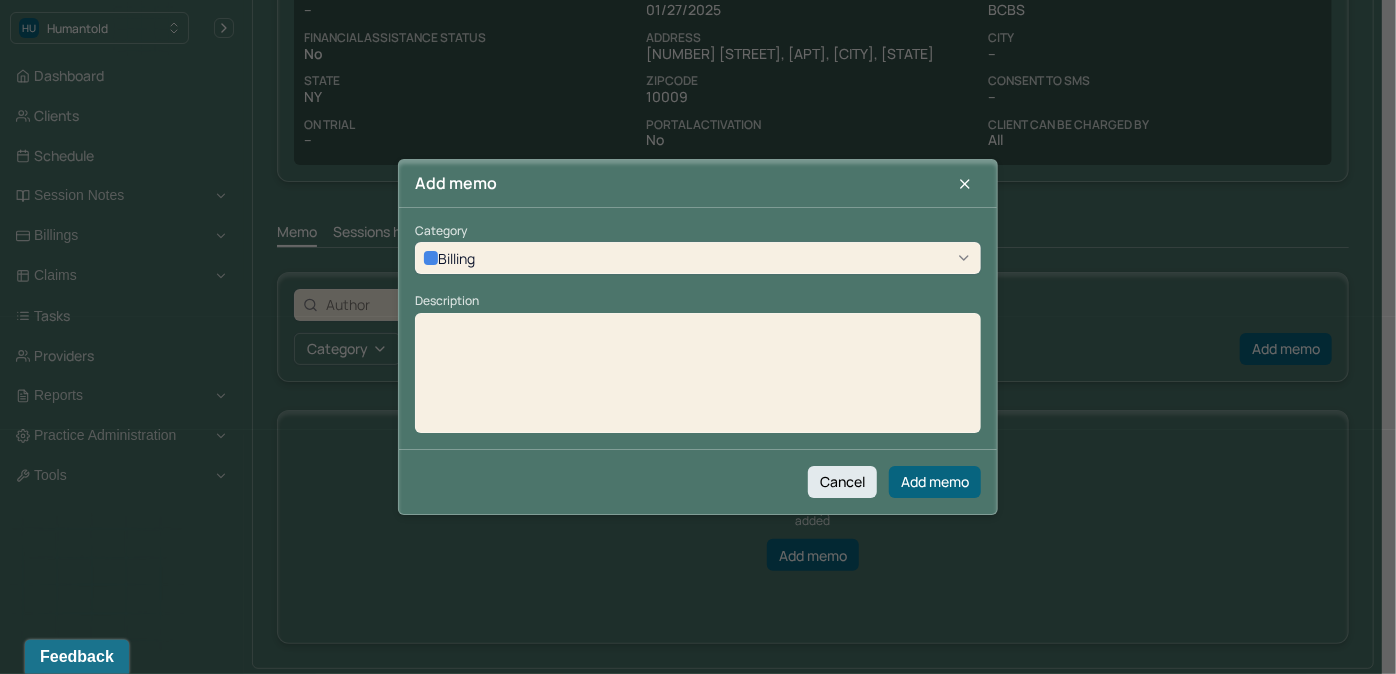 click on "billing" at bounding box center [698, 259] 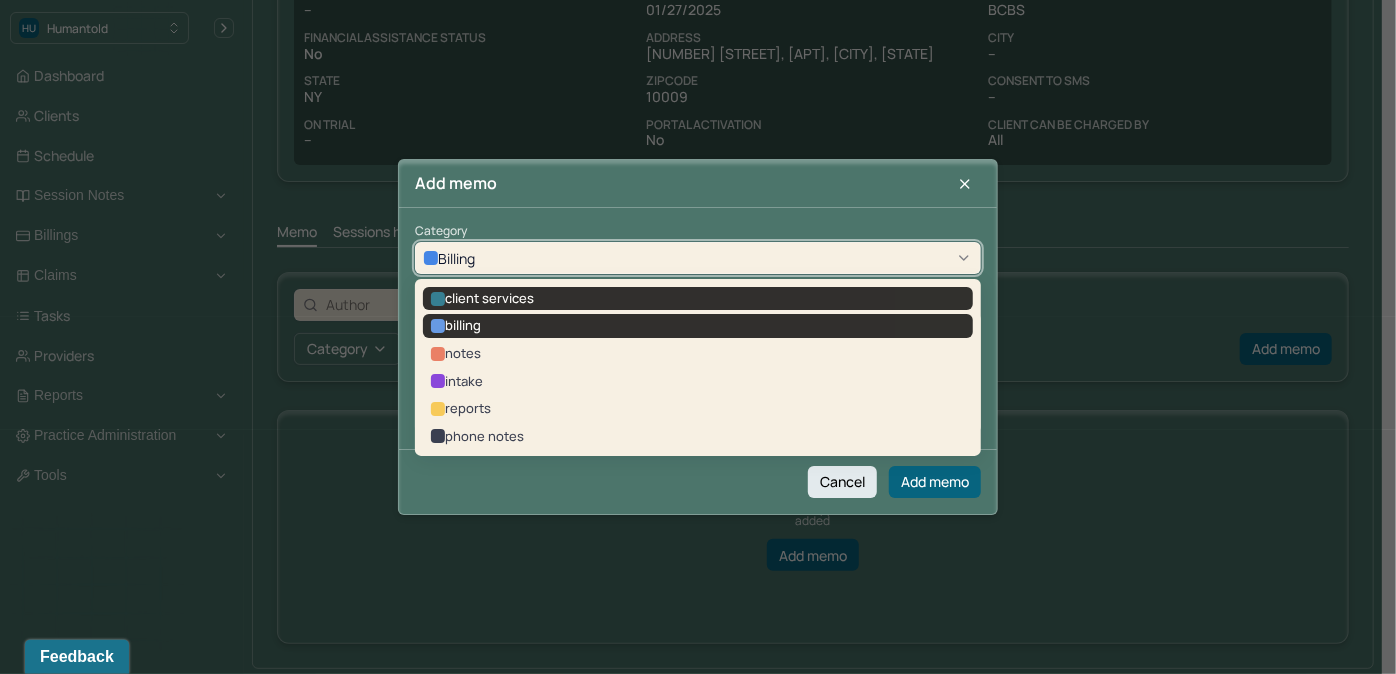 click on "client services billing notes intake reports phone notes" at bounding box center [698, 368] 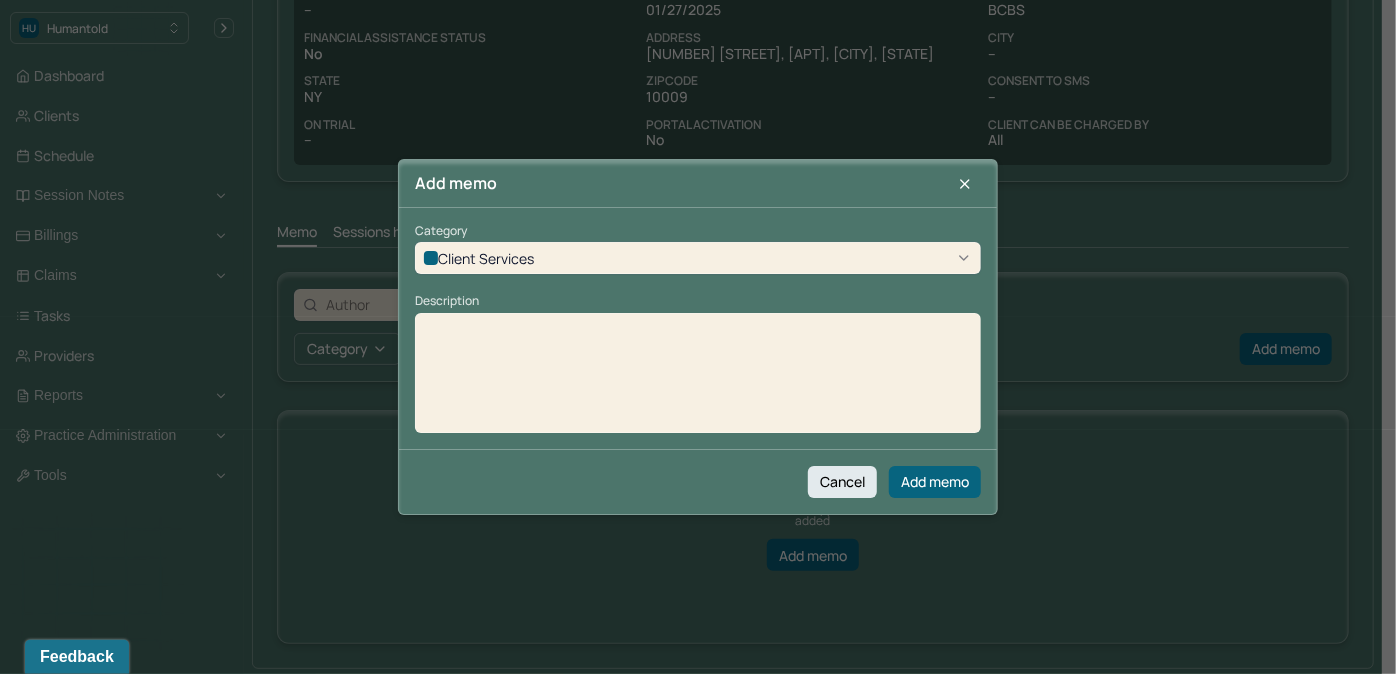 click at bounding box center (698, 380) 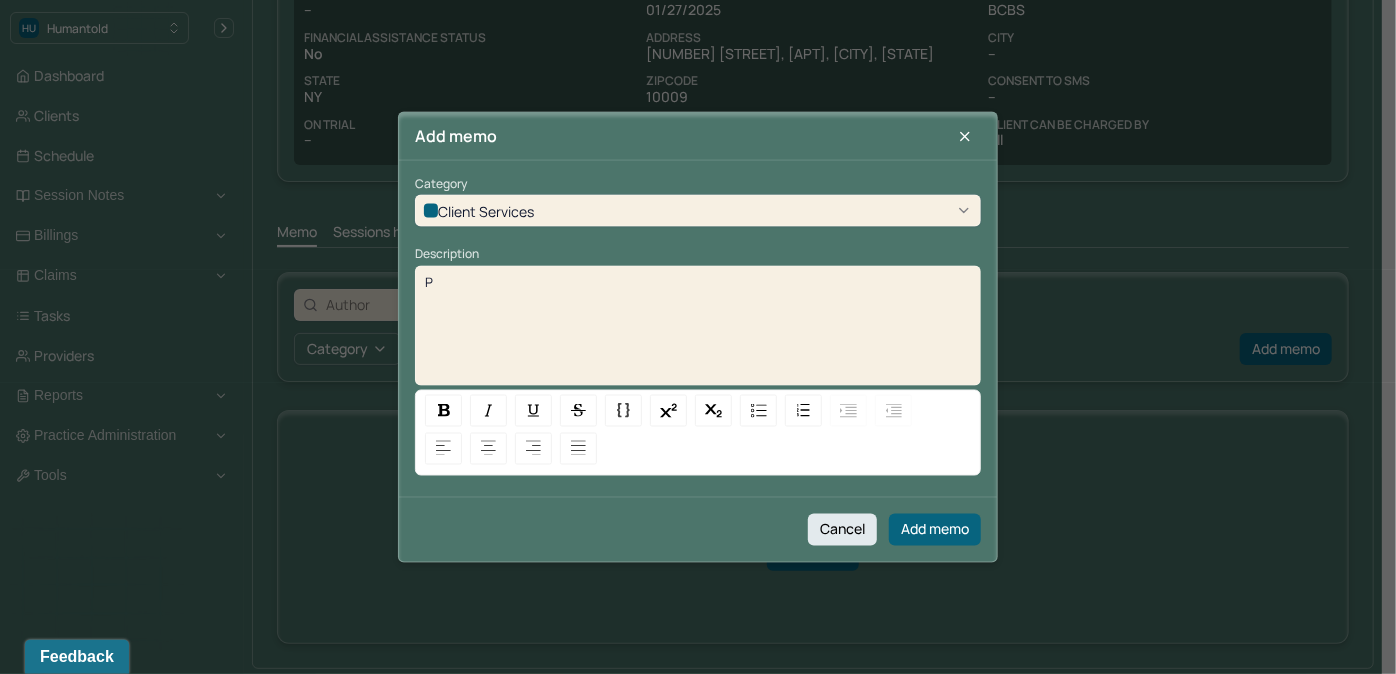 type 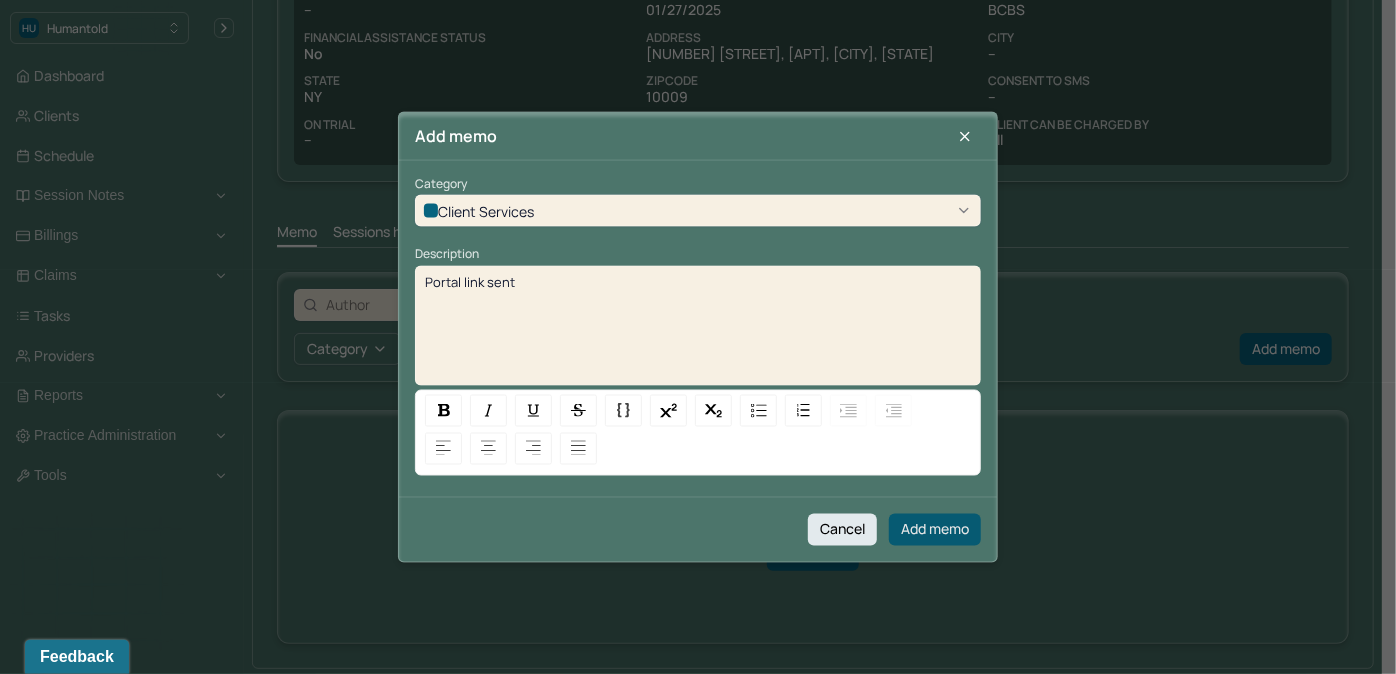 click on "Add memo" at bounding box center (935, 529) 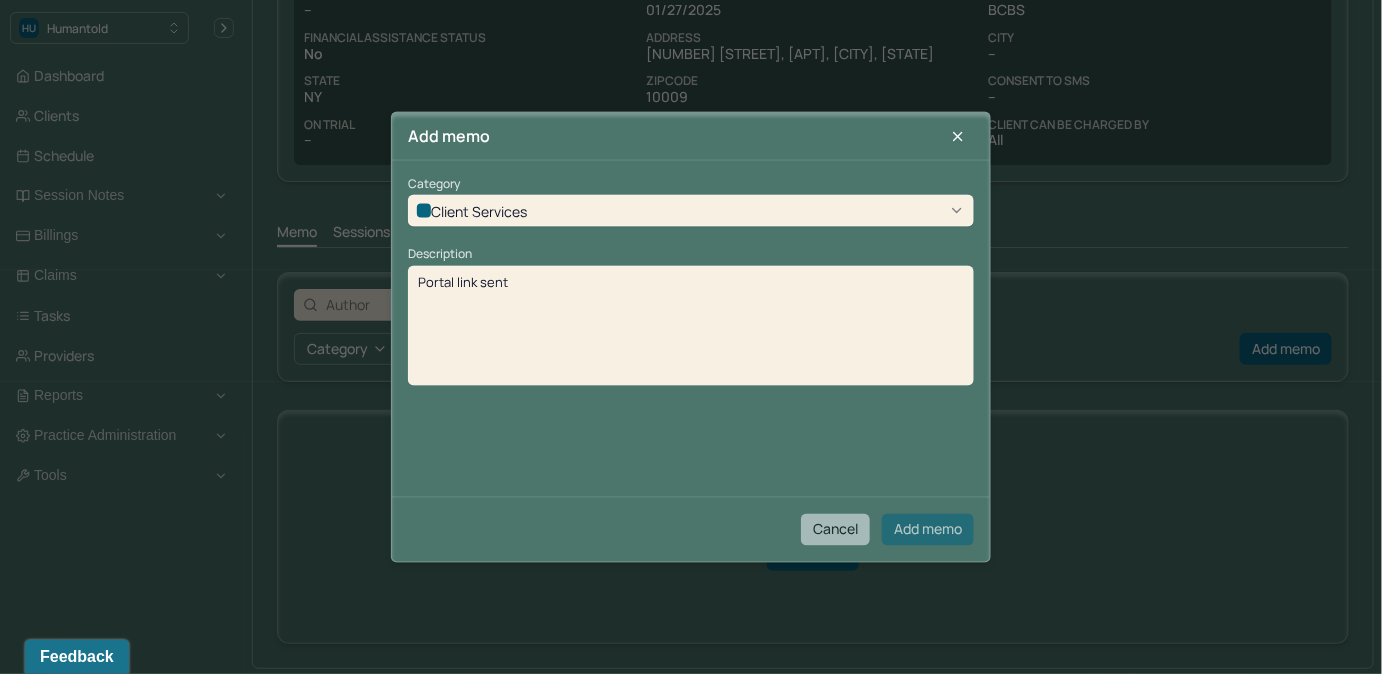 click on "No memo yet Client memos will appear here when added Add memo" at bounding box center (813, 527) 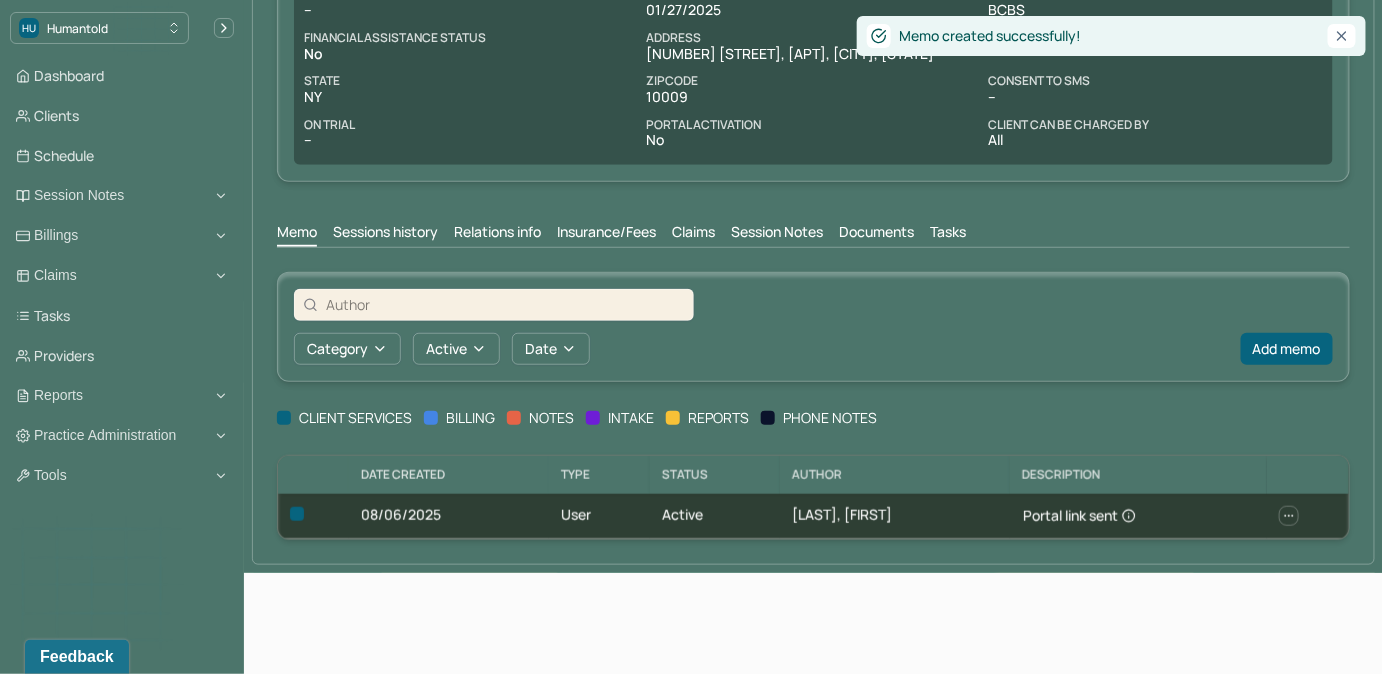 scroll, scrollTop: 234, scrollLeft: 0, axis: vertical 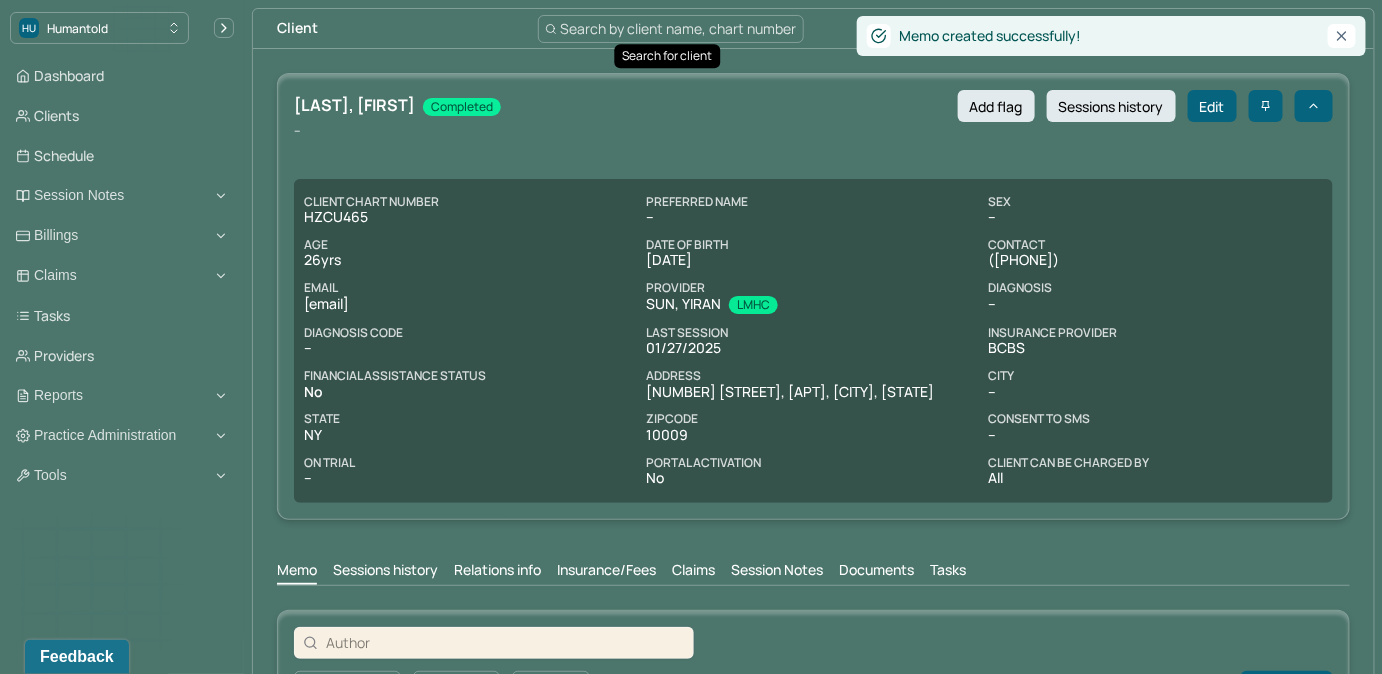 click on "Search by client name, chart number" at bounding box center [679, 28] 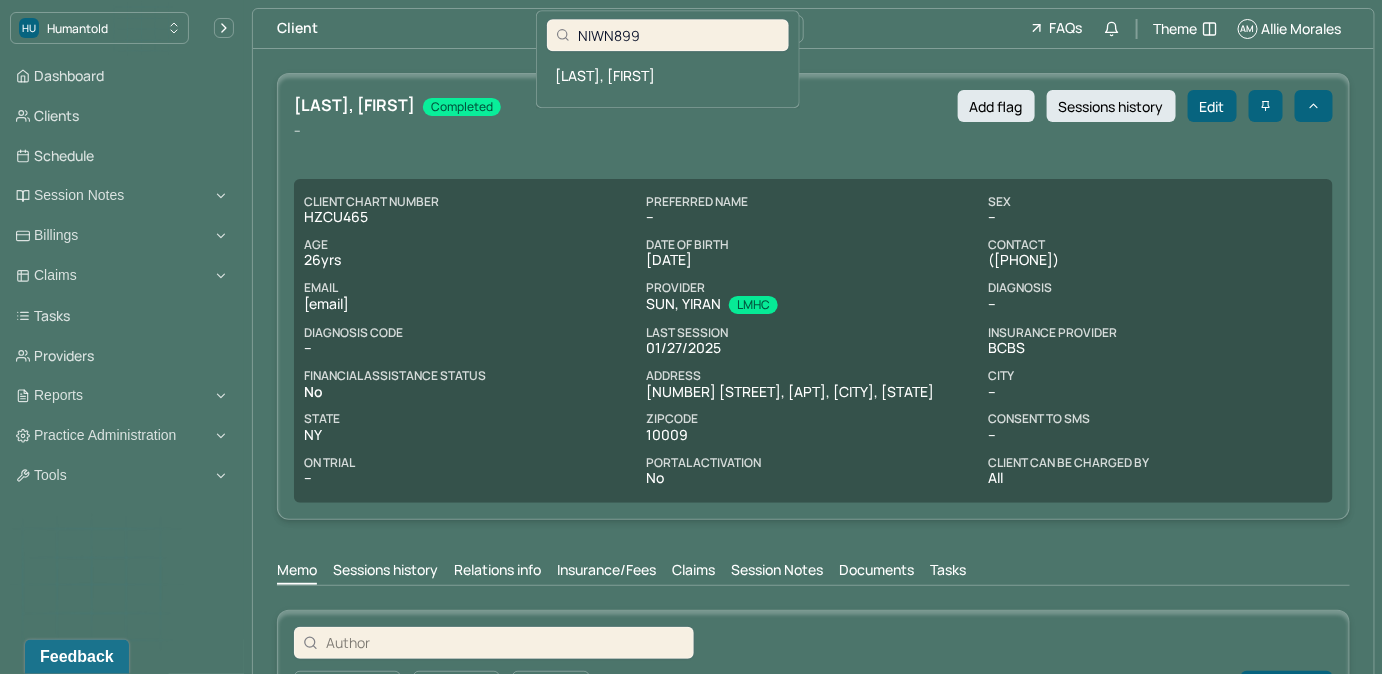 type on "NIWN899" 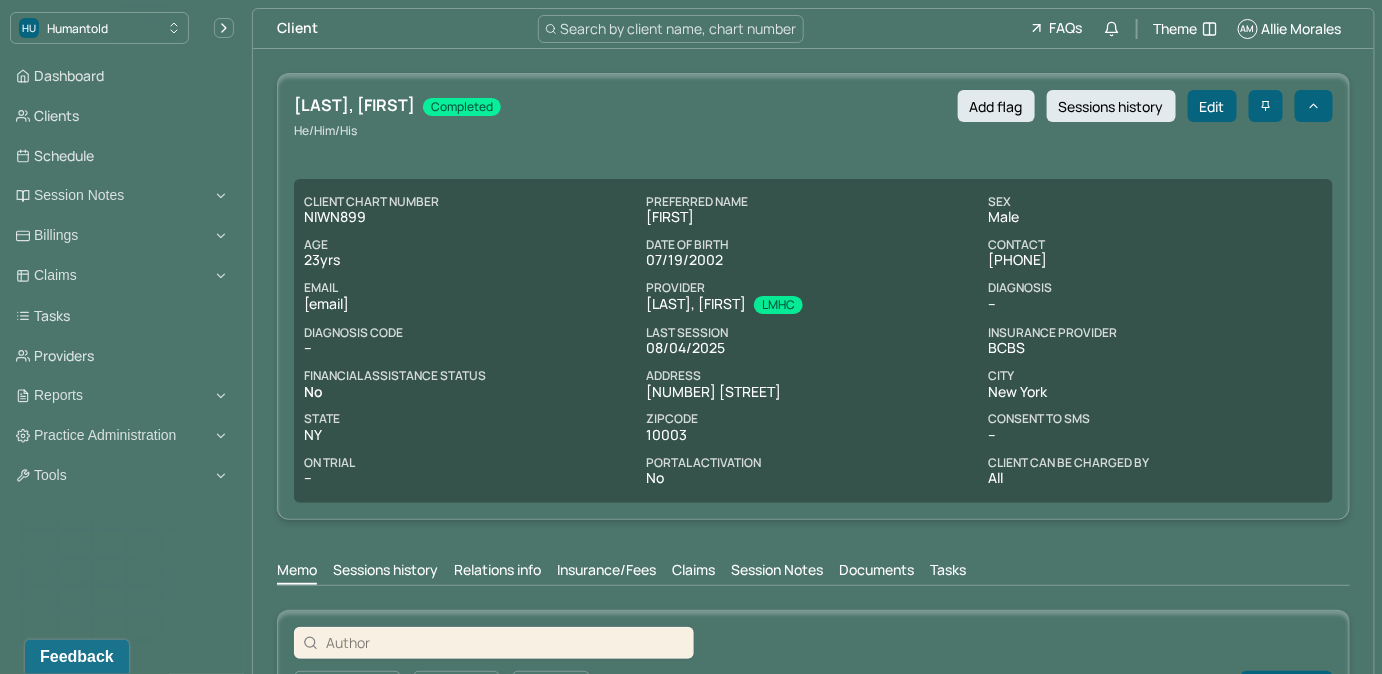copy on "[EMAIL]" 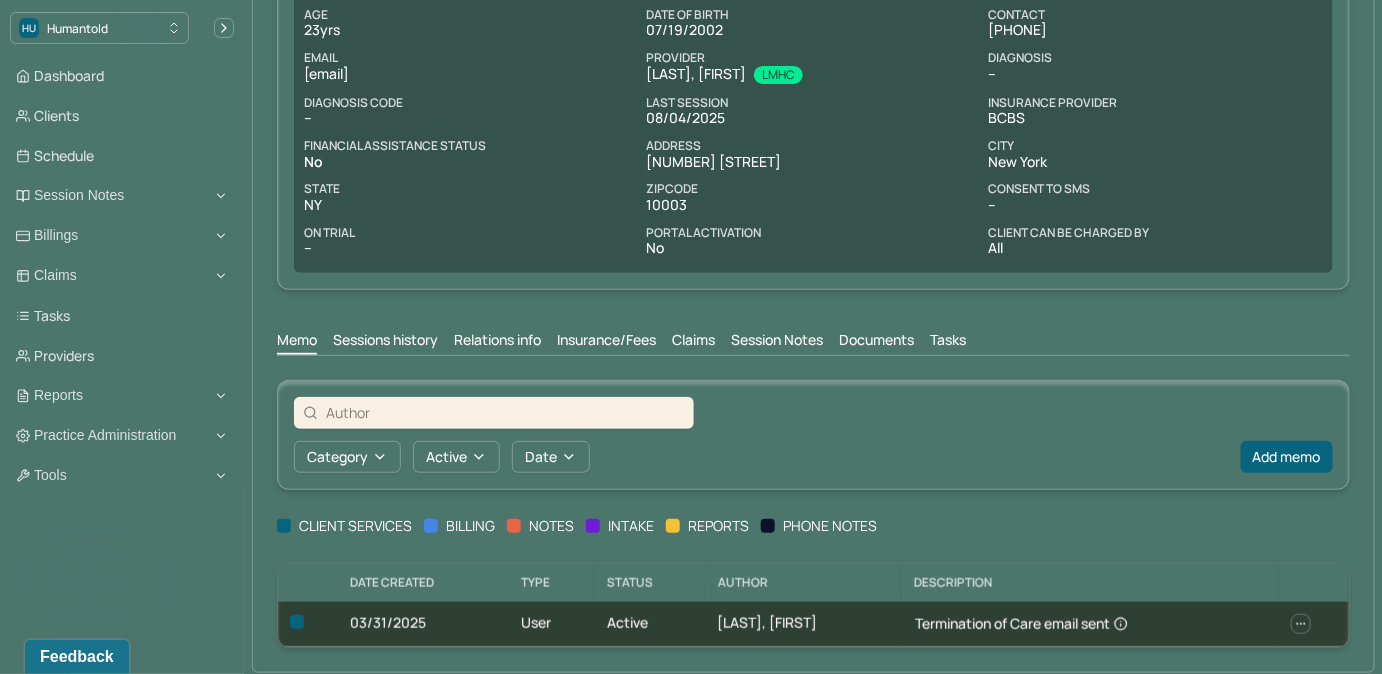 scroll, scrollTop: 234, scrollLeft: 0, axis: vertical 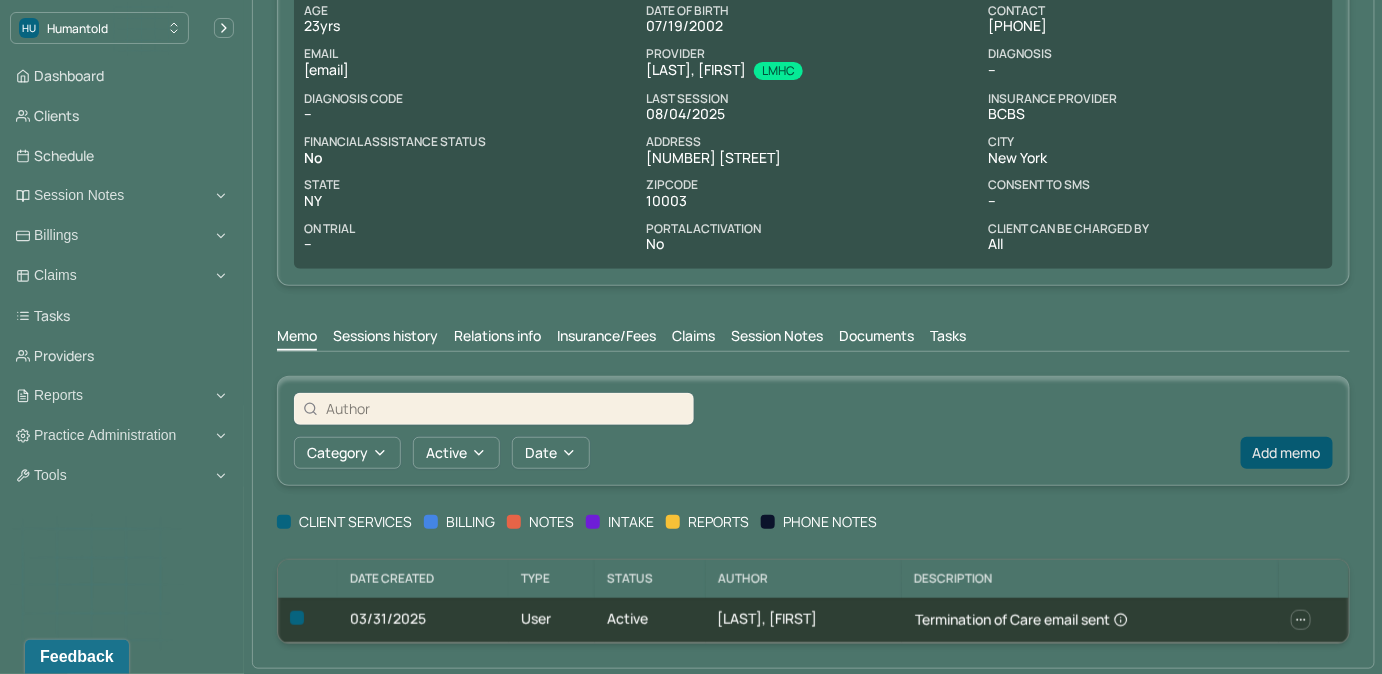 click on "Add memo" at bounding box center (1287, 453) 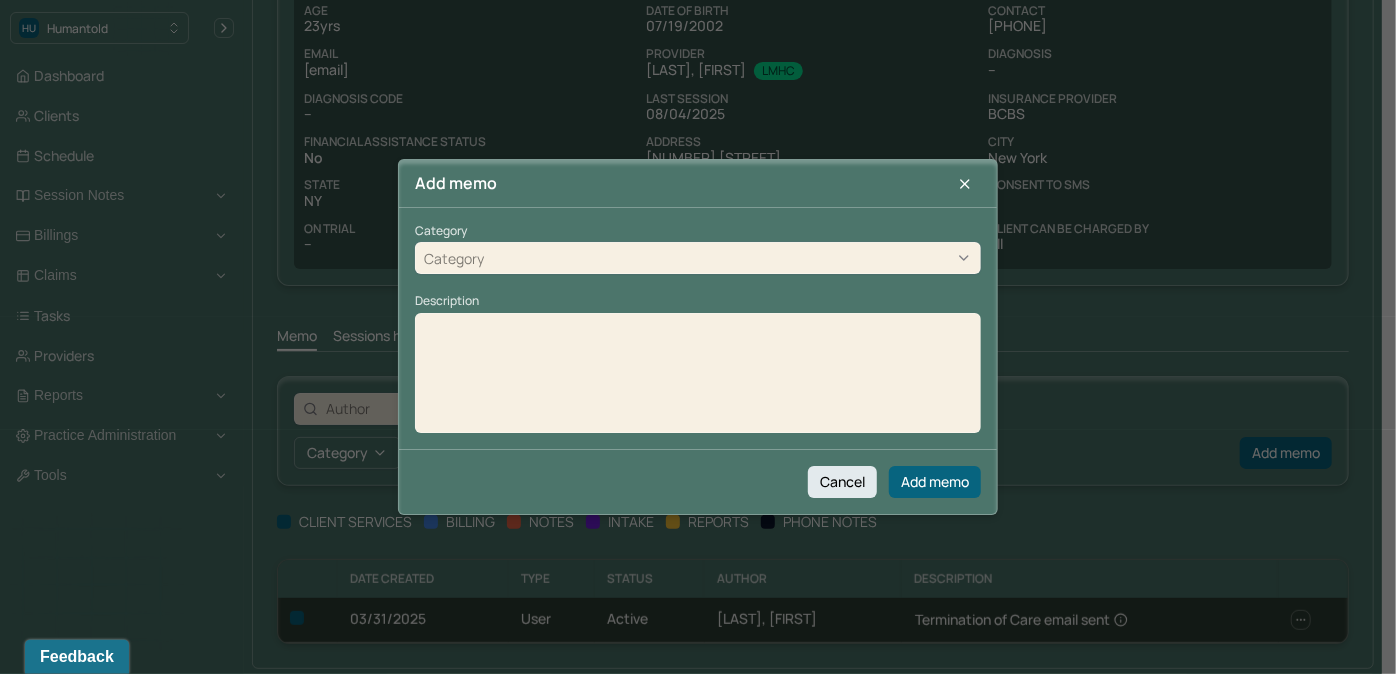 click on "Category Category Description" at bounding box center [698, 328] 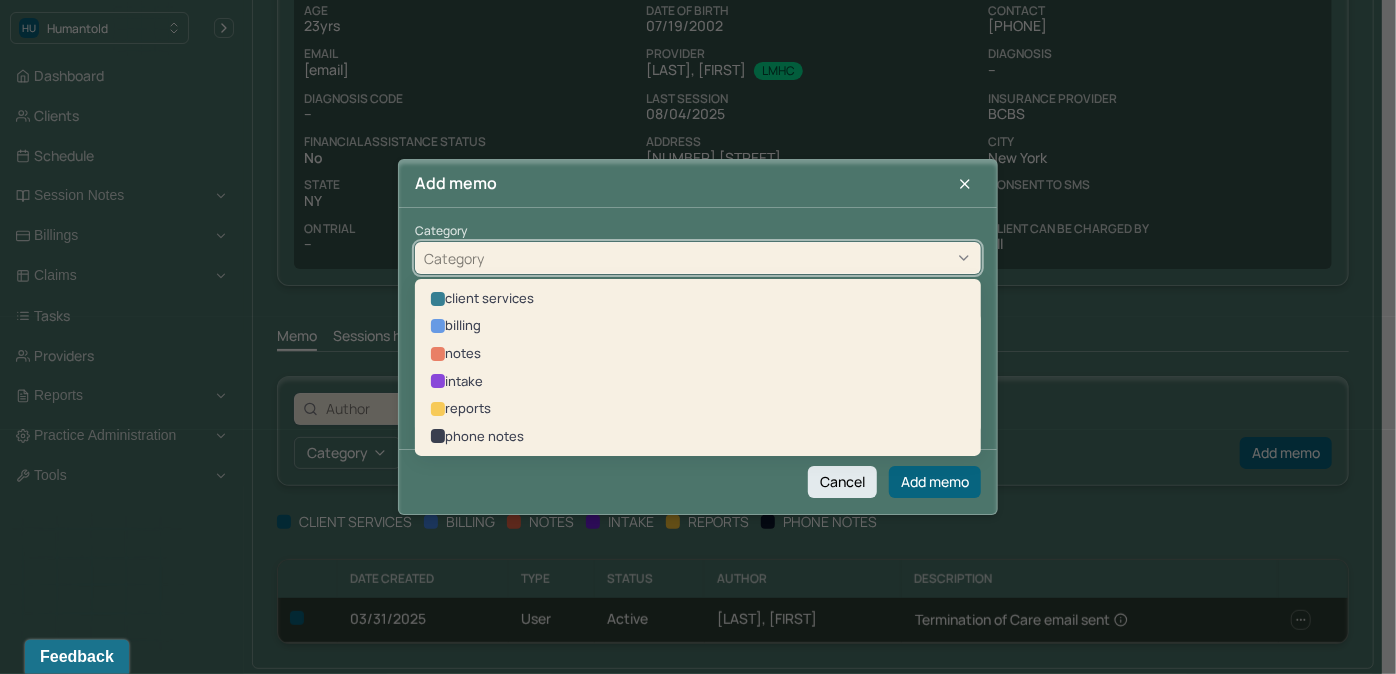 click on "client services" at bounding box center [698, 299] 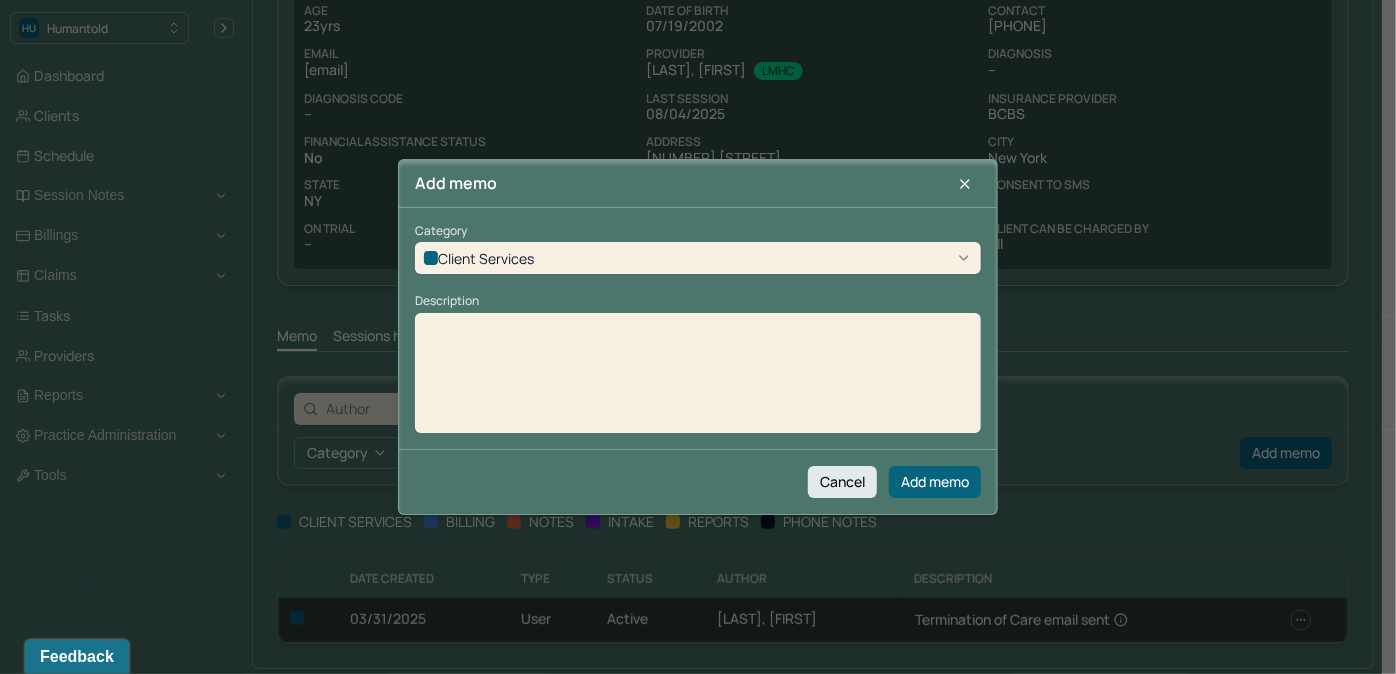 click at bounding box center [698, 380] 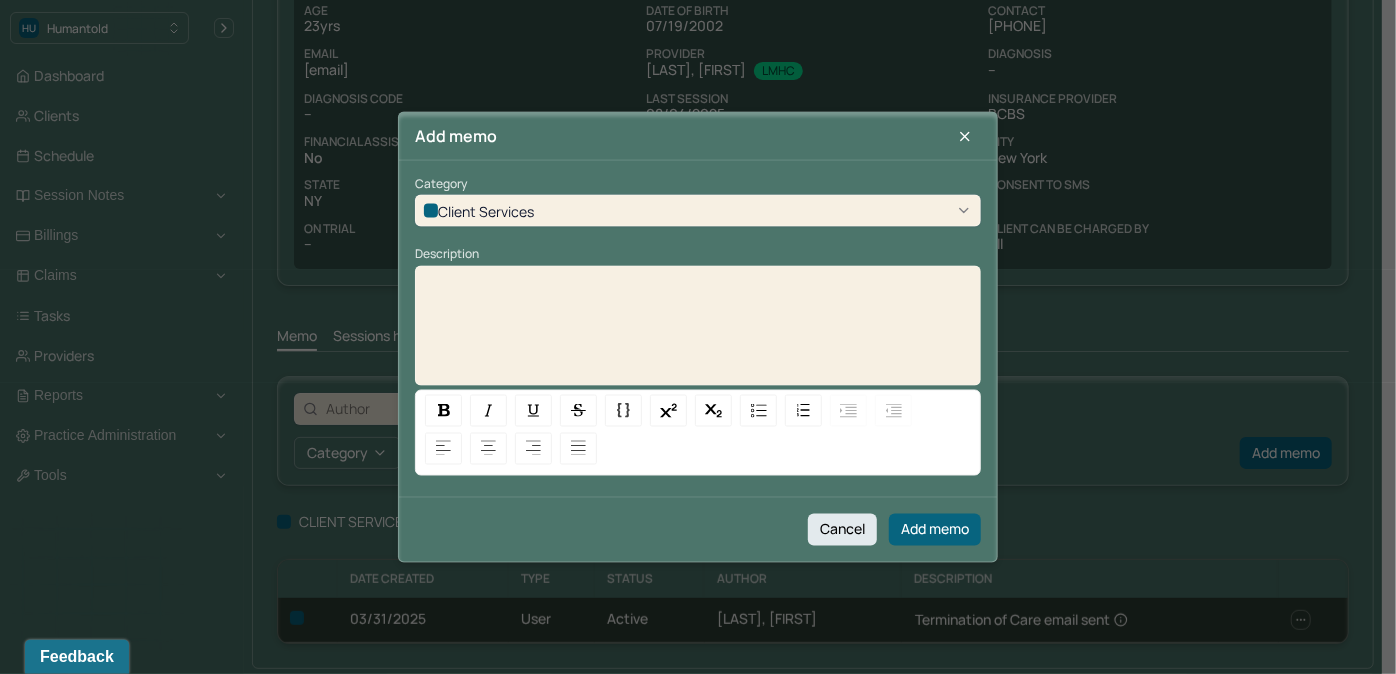 type 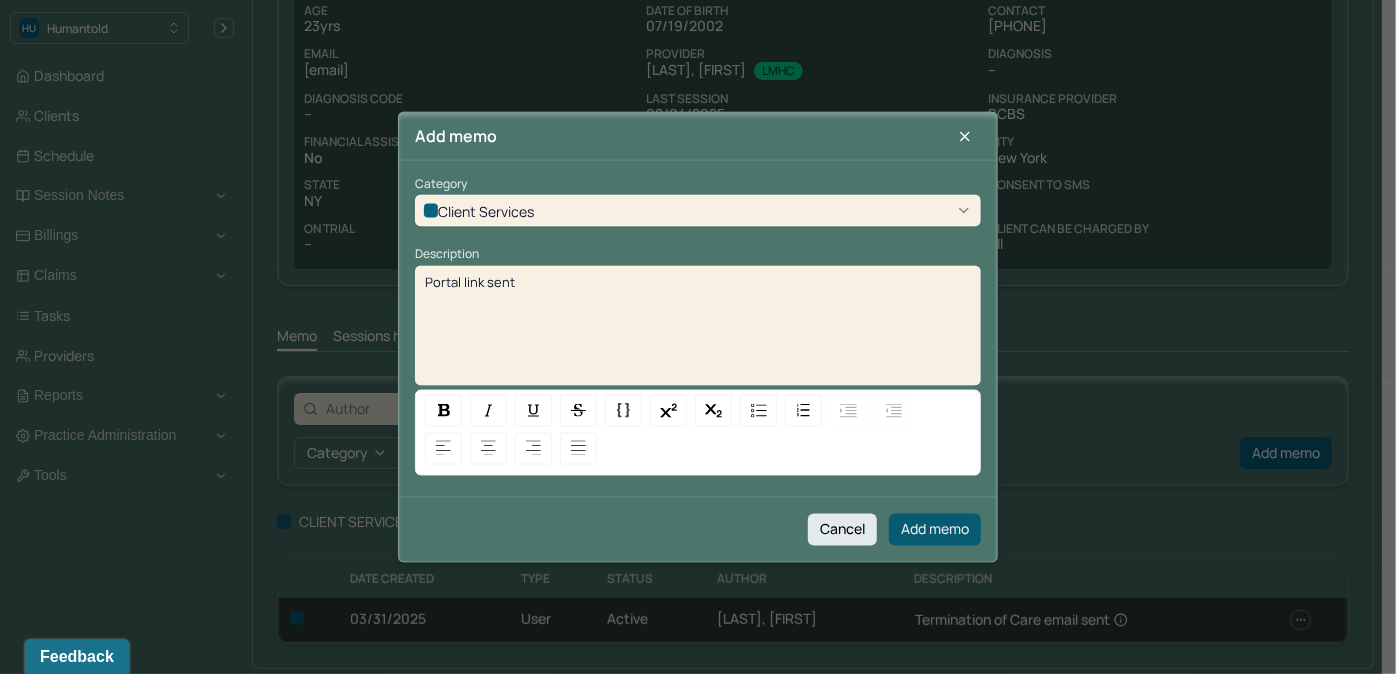 click on "Add memo" at bounding box center (935, 529) 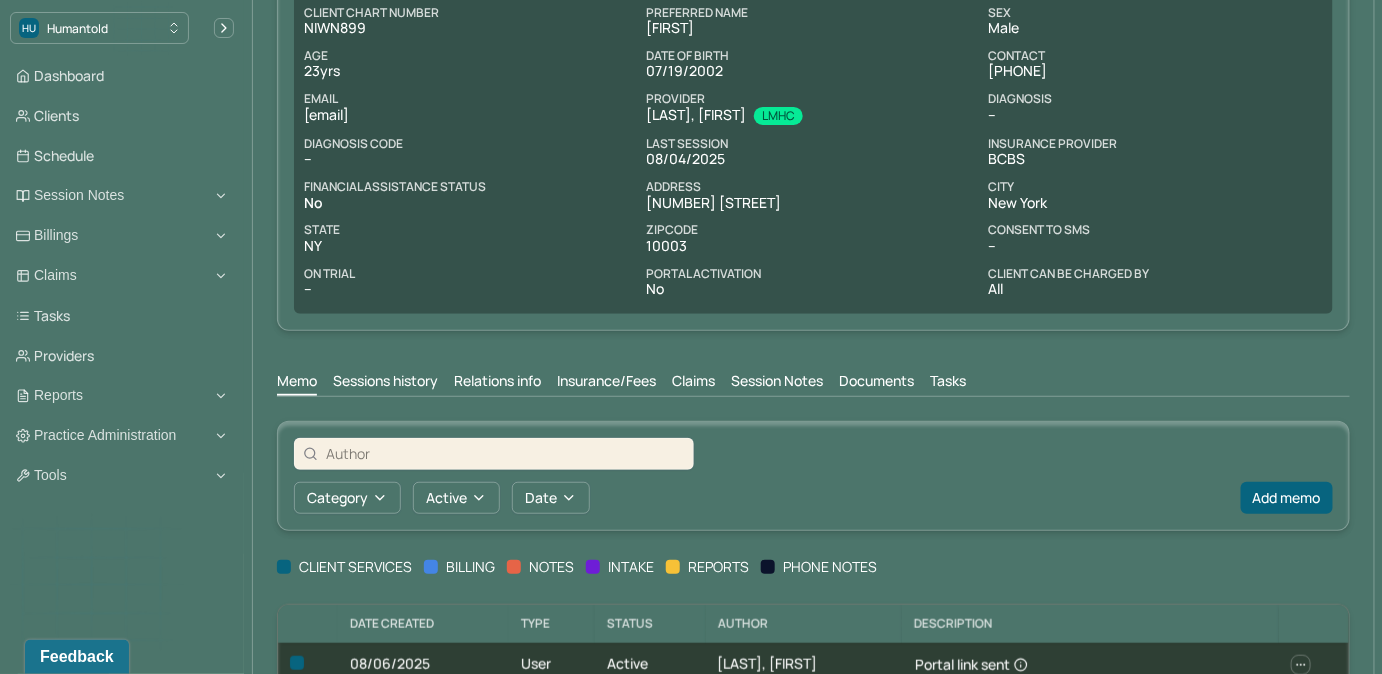 scroll, scrollTop: 0, scrollLeft: 0, axis: both 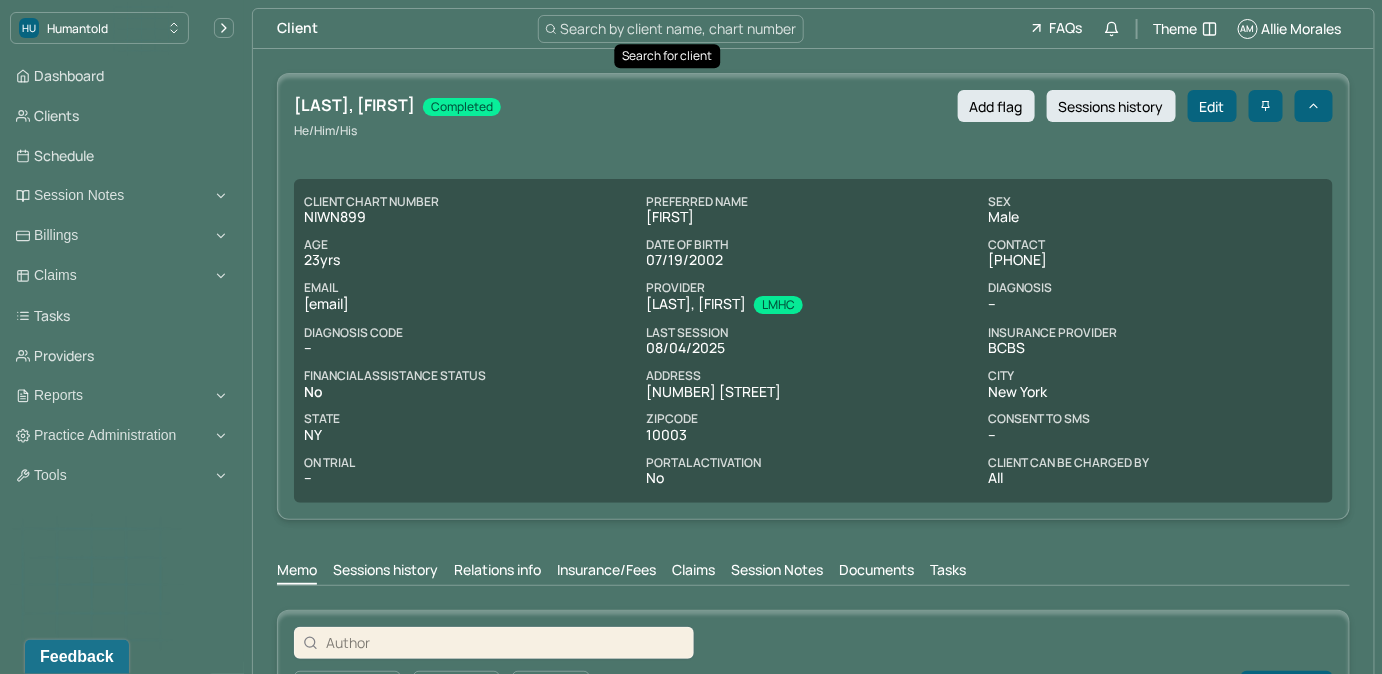 click on "Search by client name, chart number" at bounding box center [679, 28] 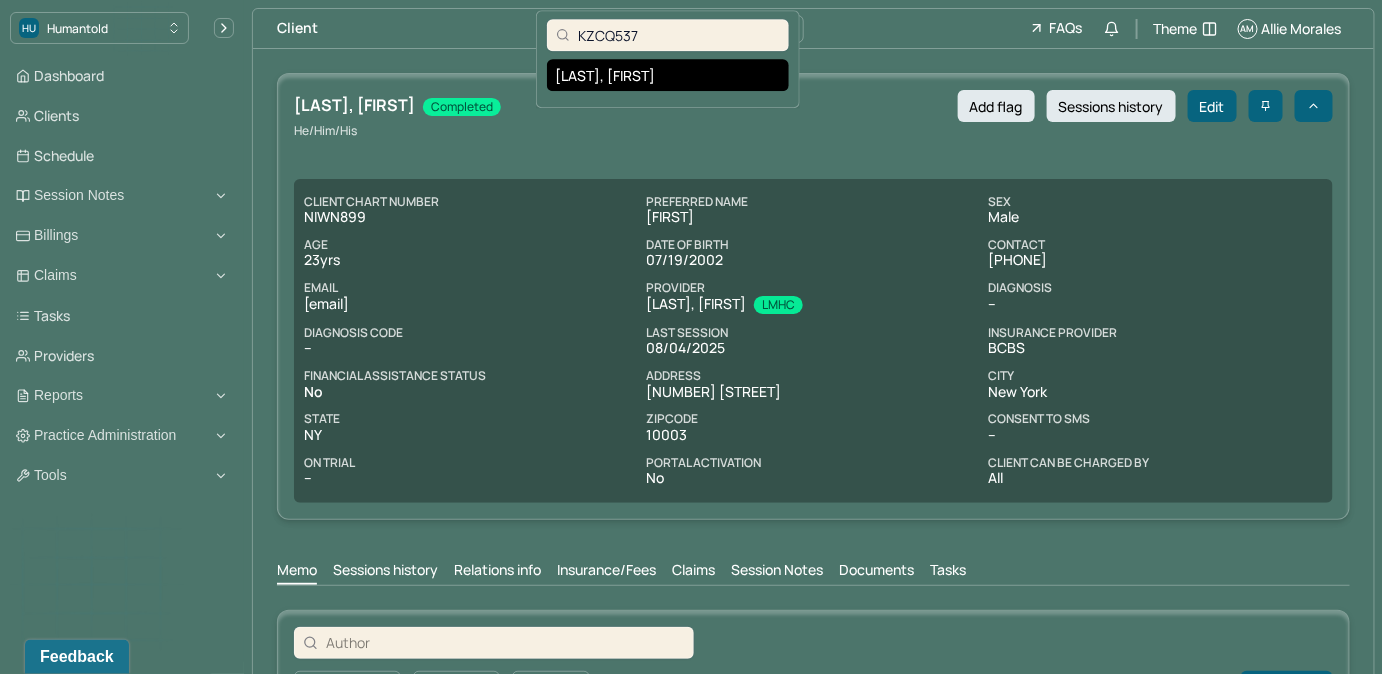 type on "KZCQ537" 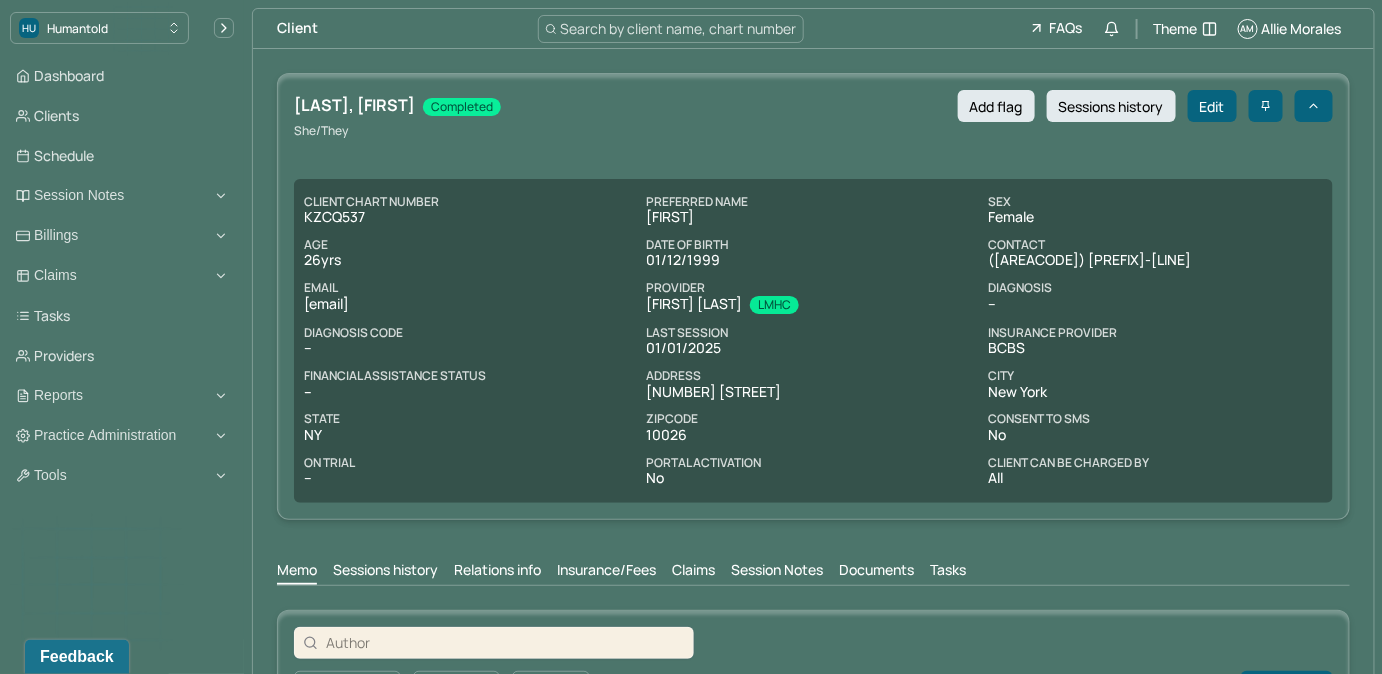 copy on "[EMAIL]" 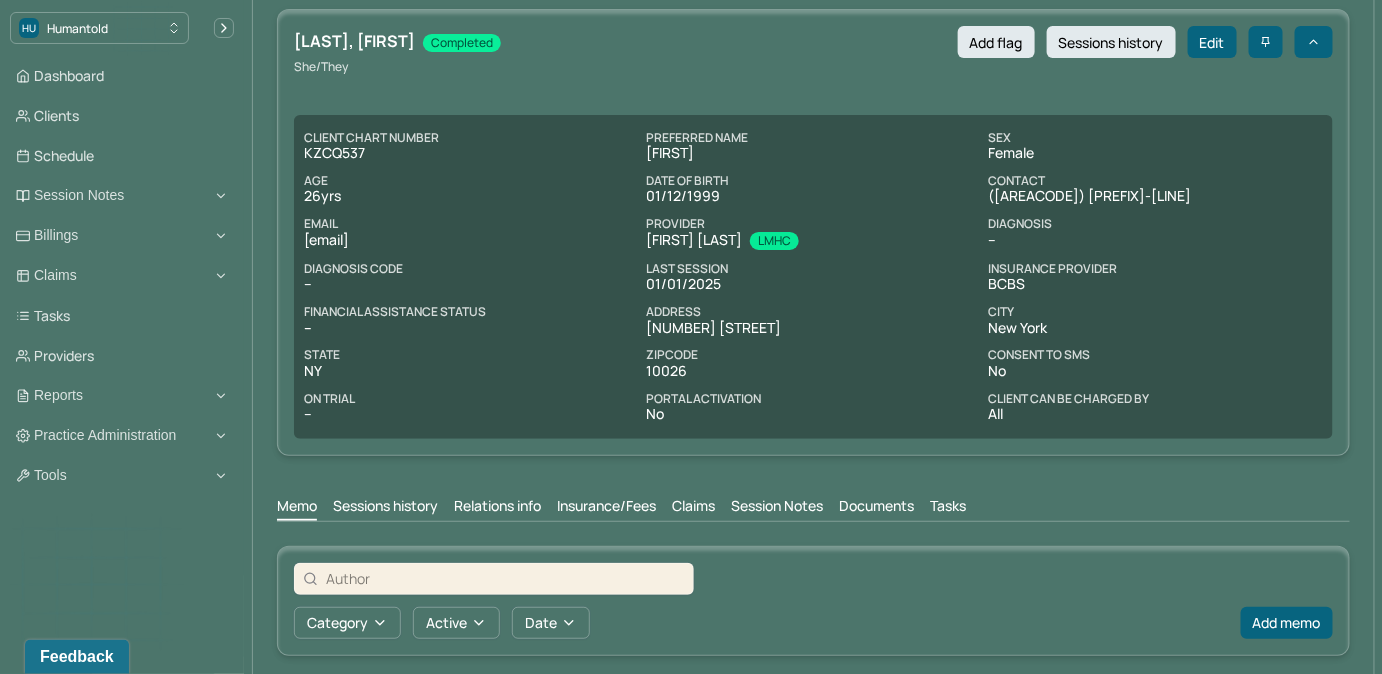 scroll, scrollTop: 234, scrollLeft: 0, axis: vertical 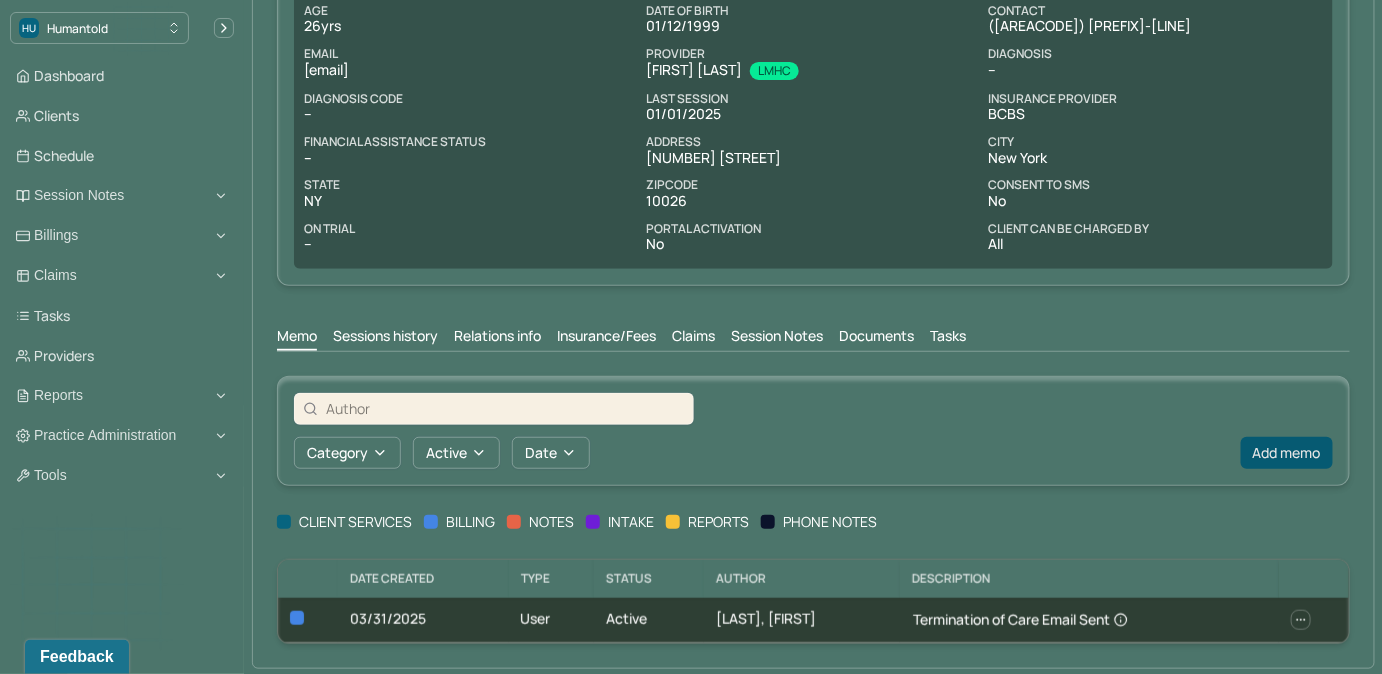 click on "Add memo" at bounding box center (1287, 453) 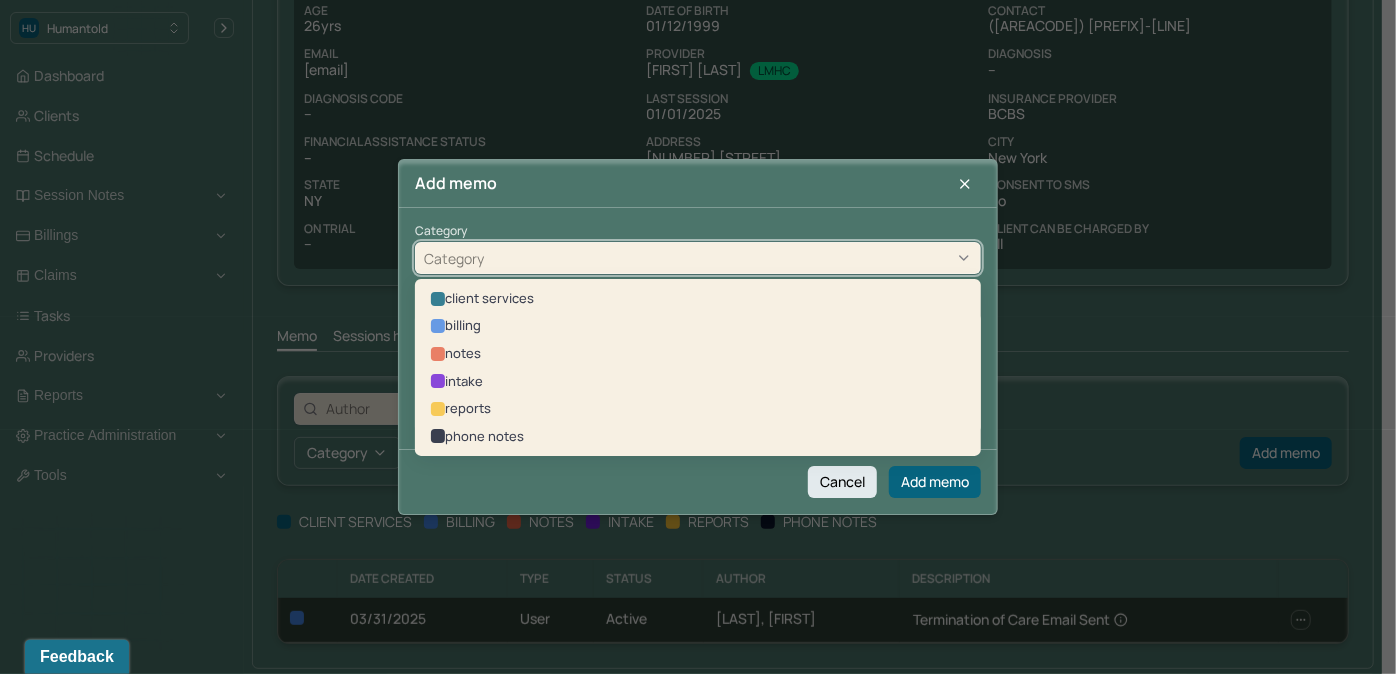 click on "Category" at bounding box center [698, 259] 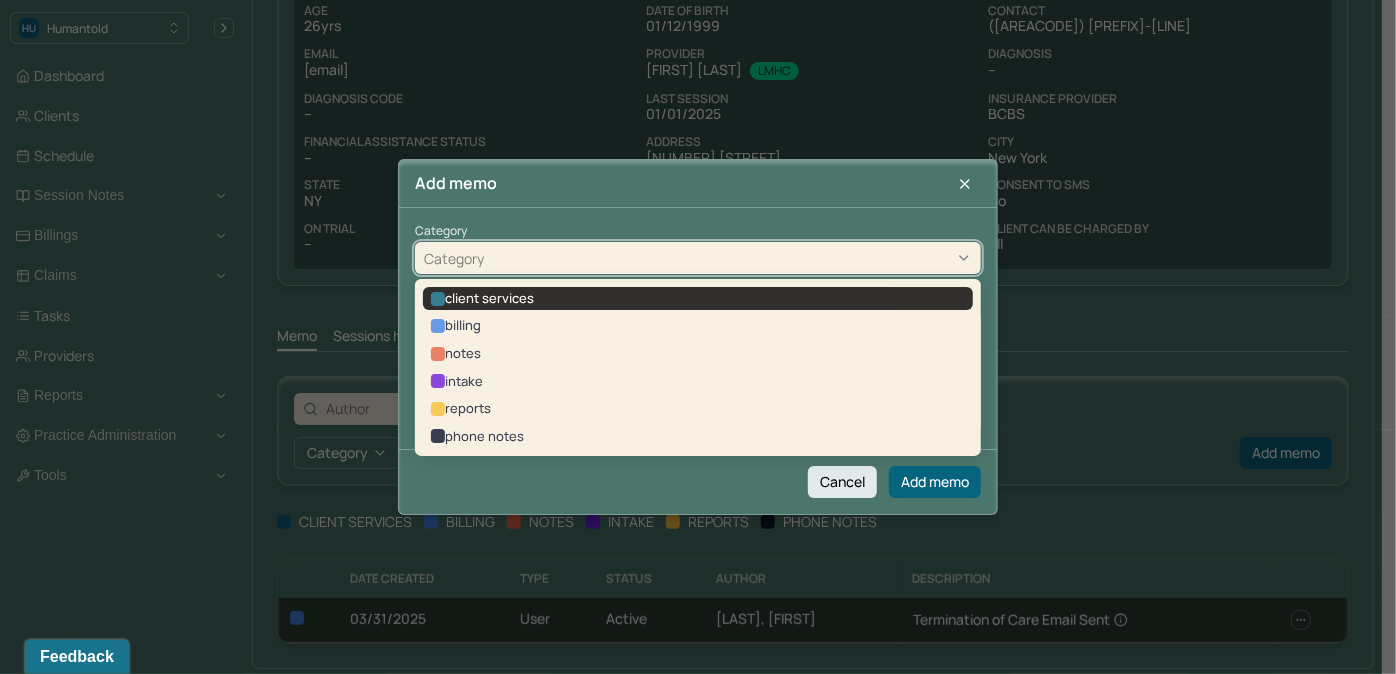 click on "client services" at bounding box center [698, 299] 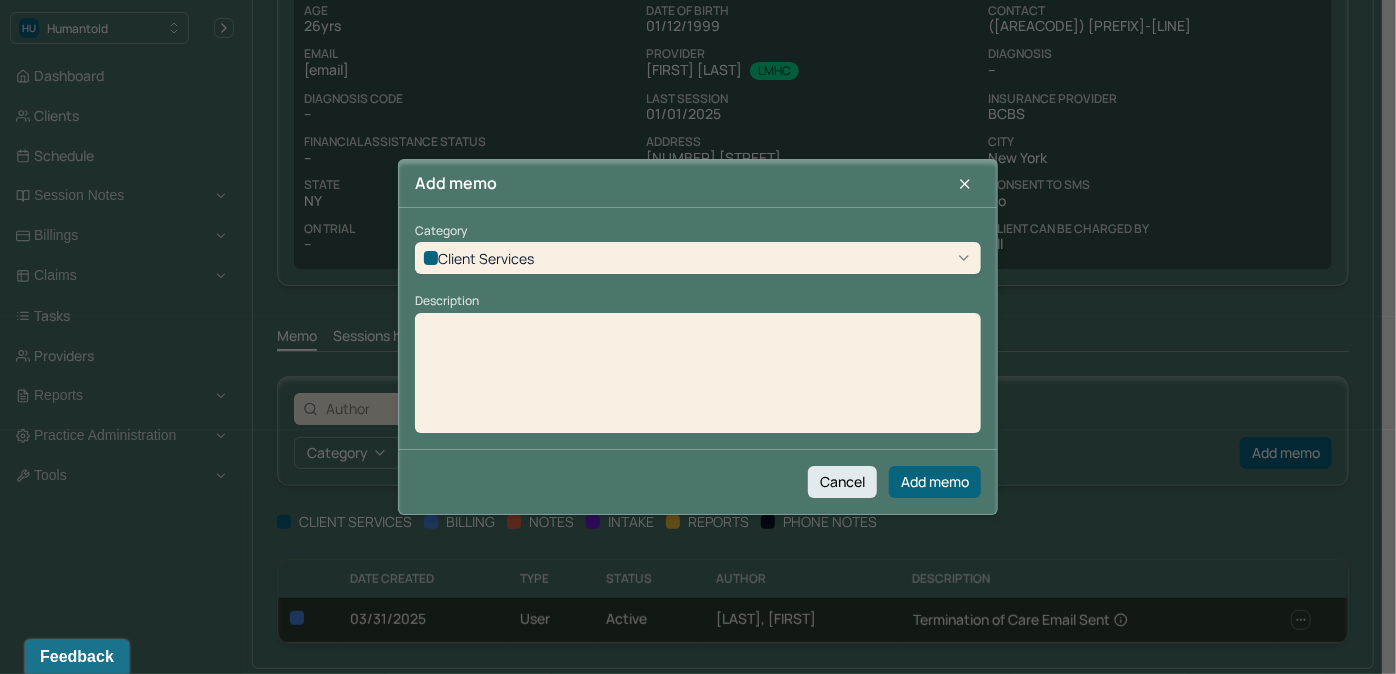 click at bounding box center [698, 380] 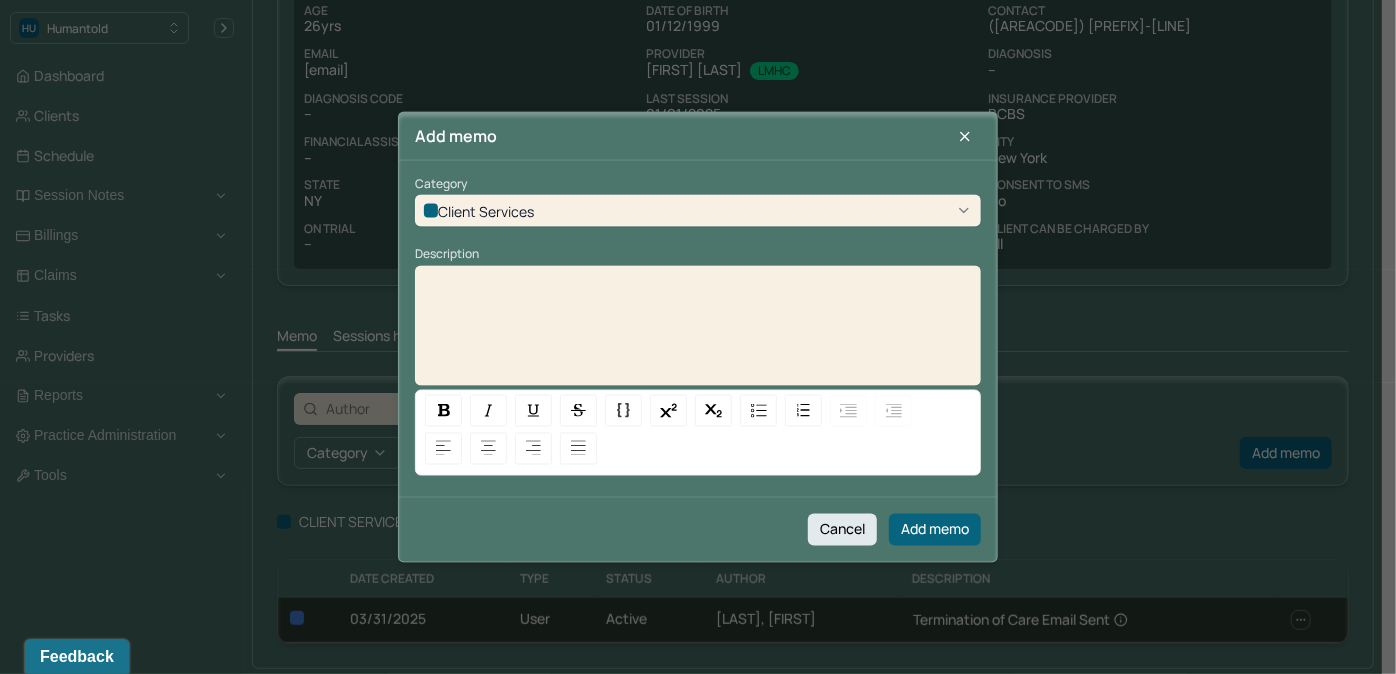 type 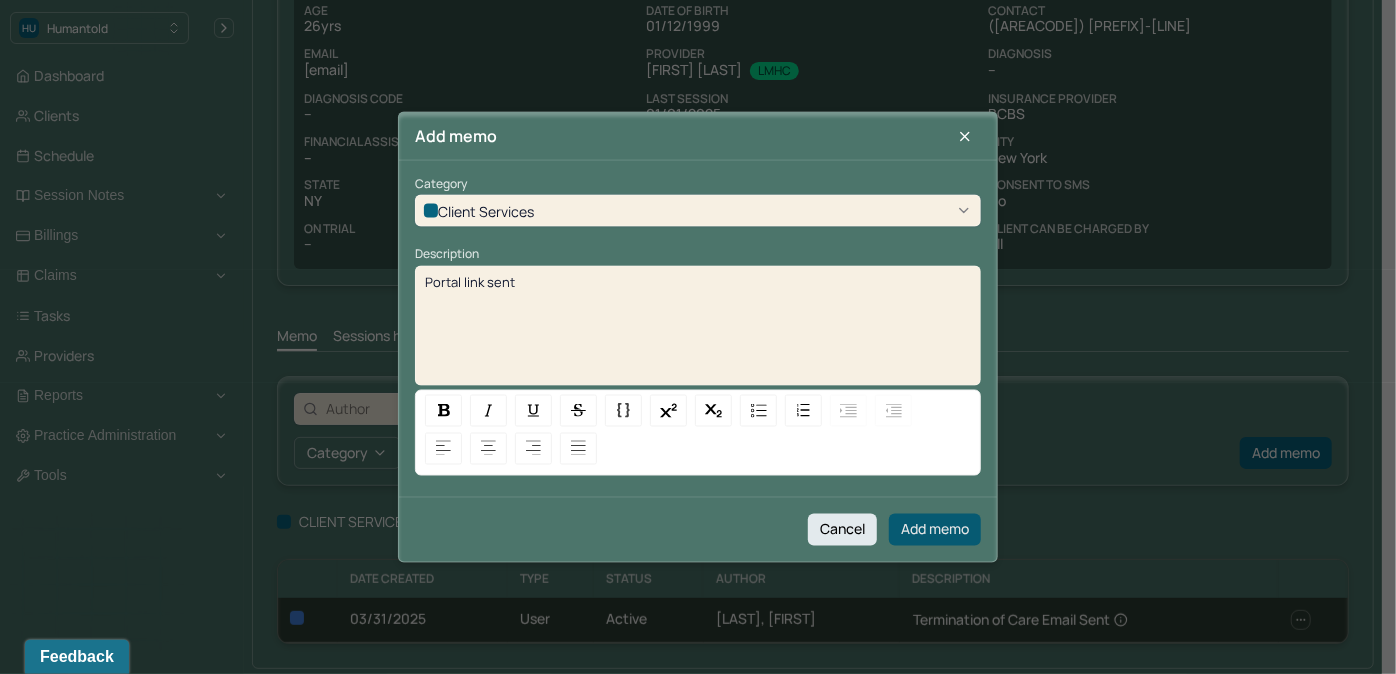 click on "Add memo" at bounding box center [935, 529] 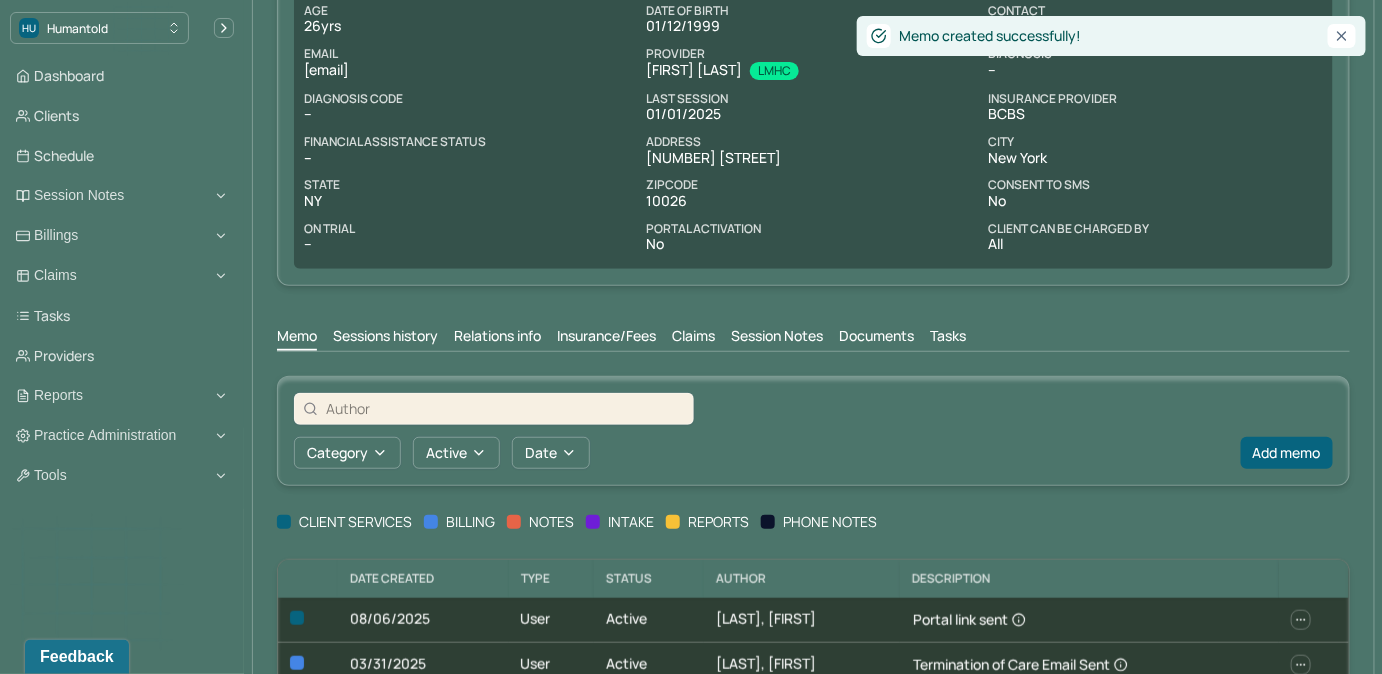 scroll, scrollTop: 0, scrollLeft: 0, axis: both 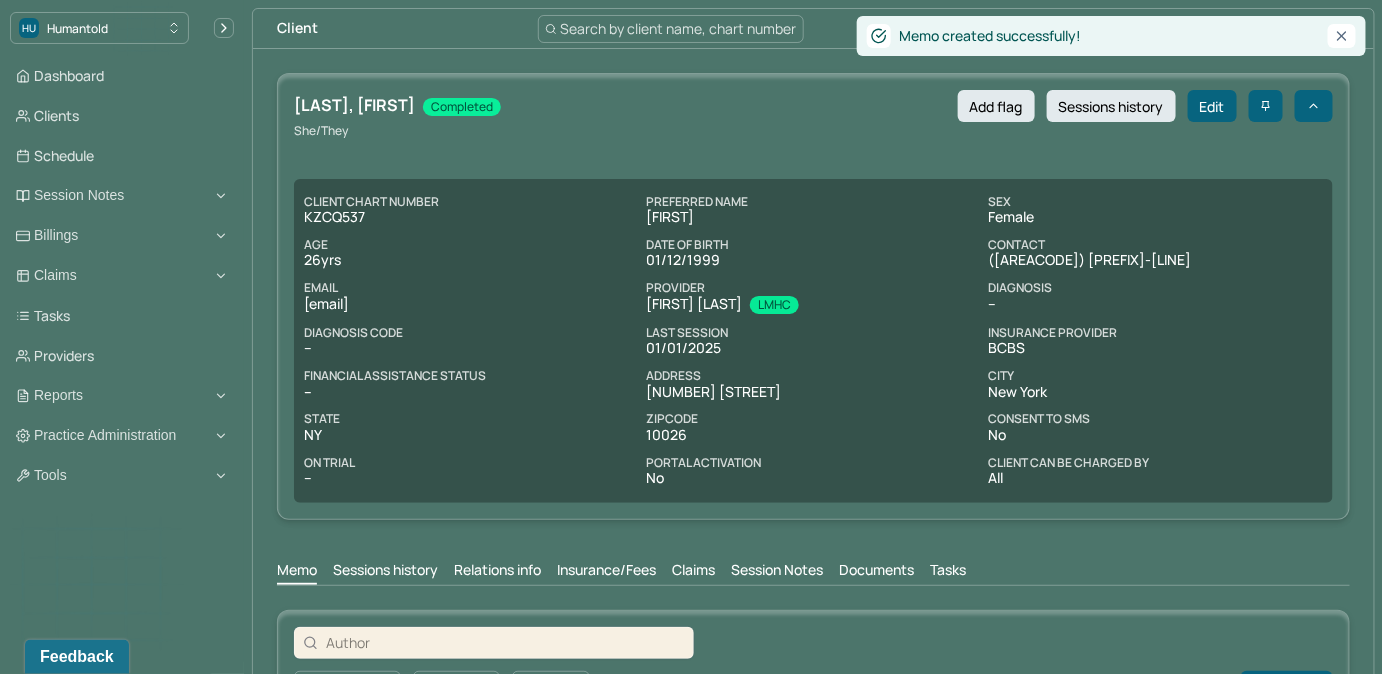 click on "Search by client name, chart number" at bounding box center (679, 28) 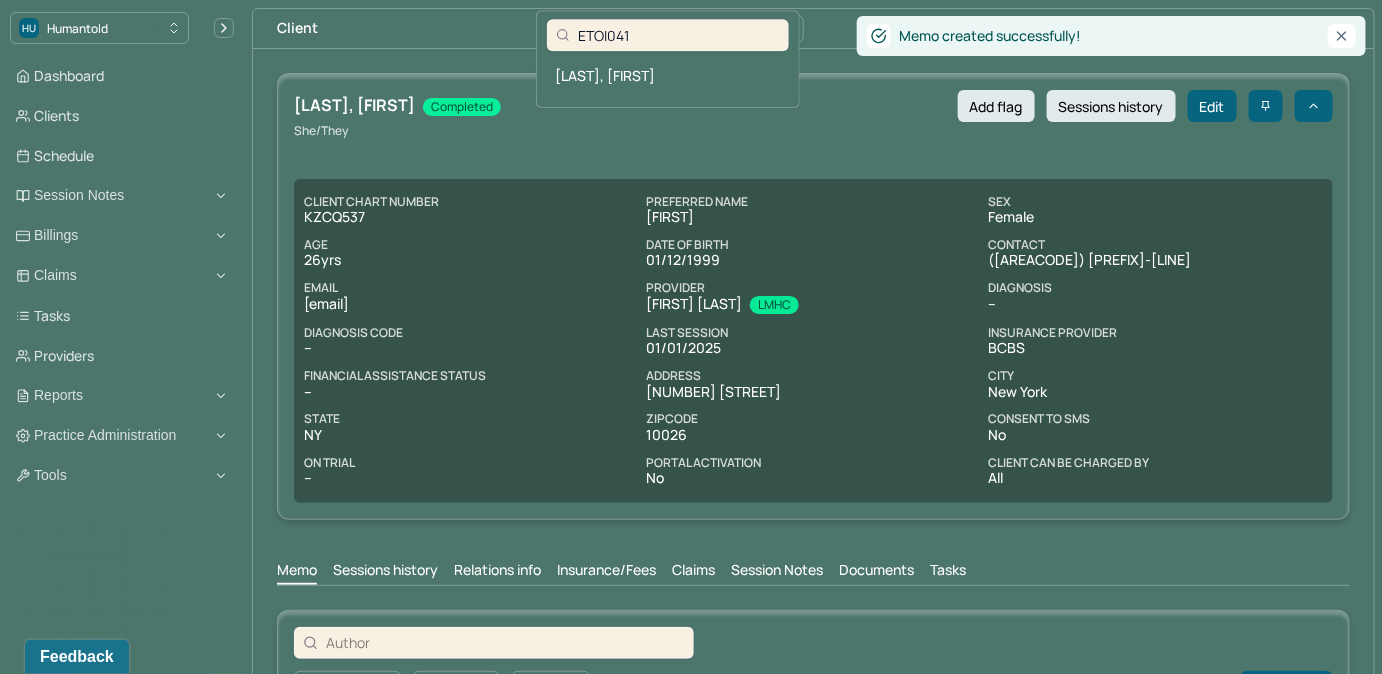 type on "ETOI041" 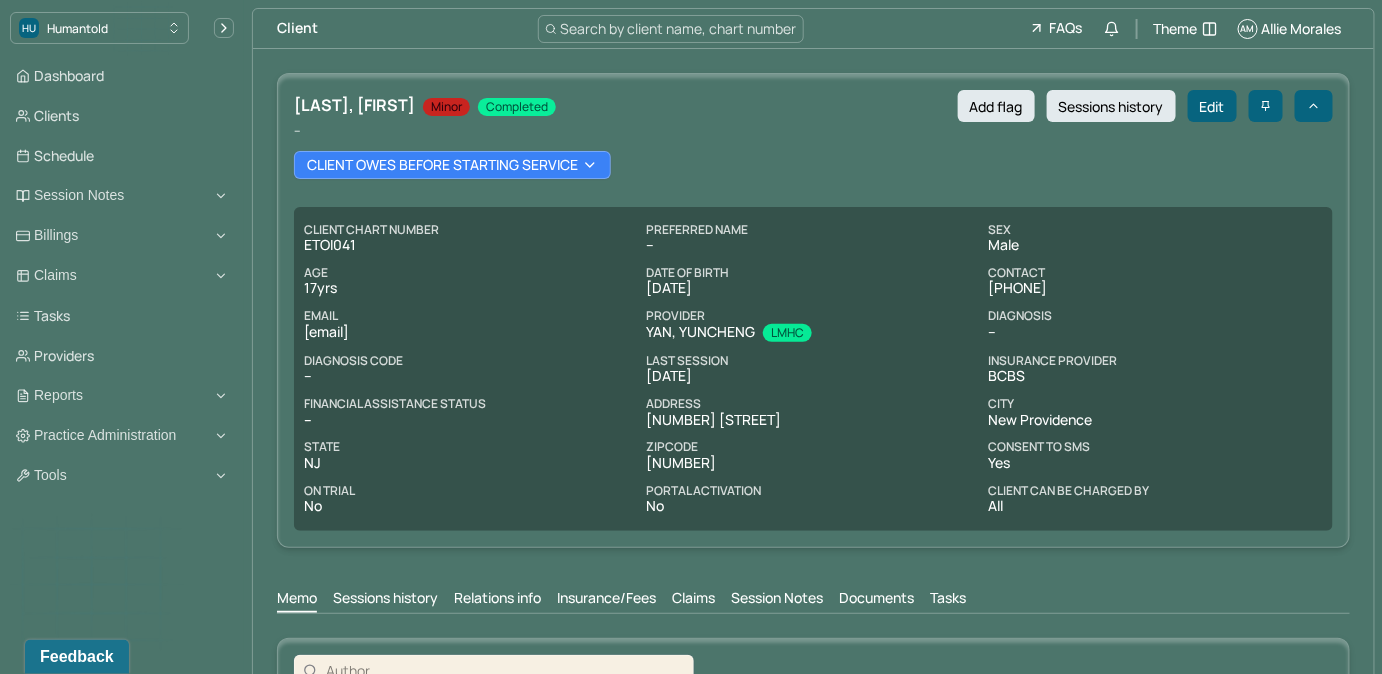copy on "[EMAIL]" 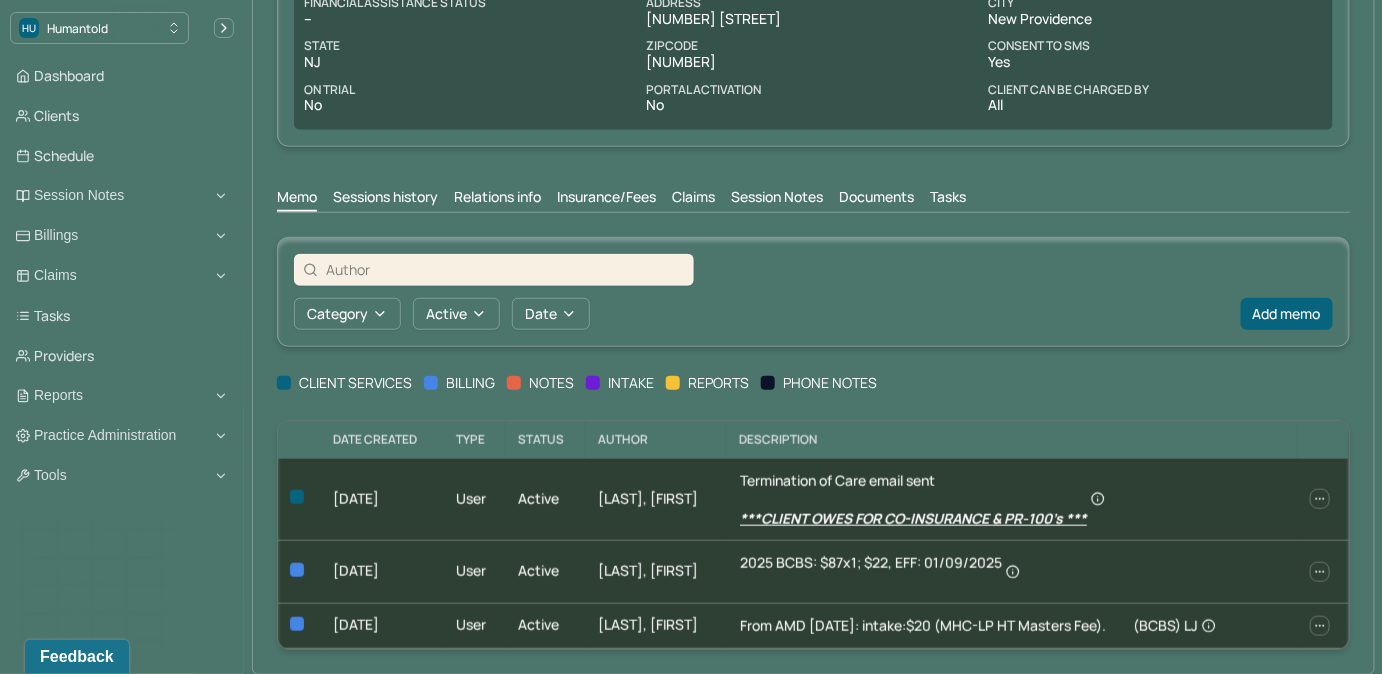 scroll, scrollTop: 410, scrollLeft: 0, axis: vertical 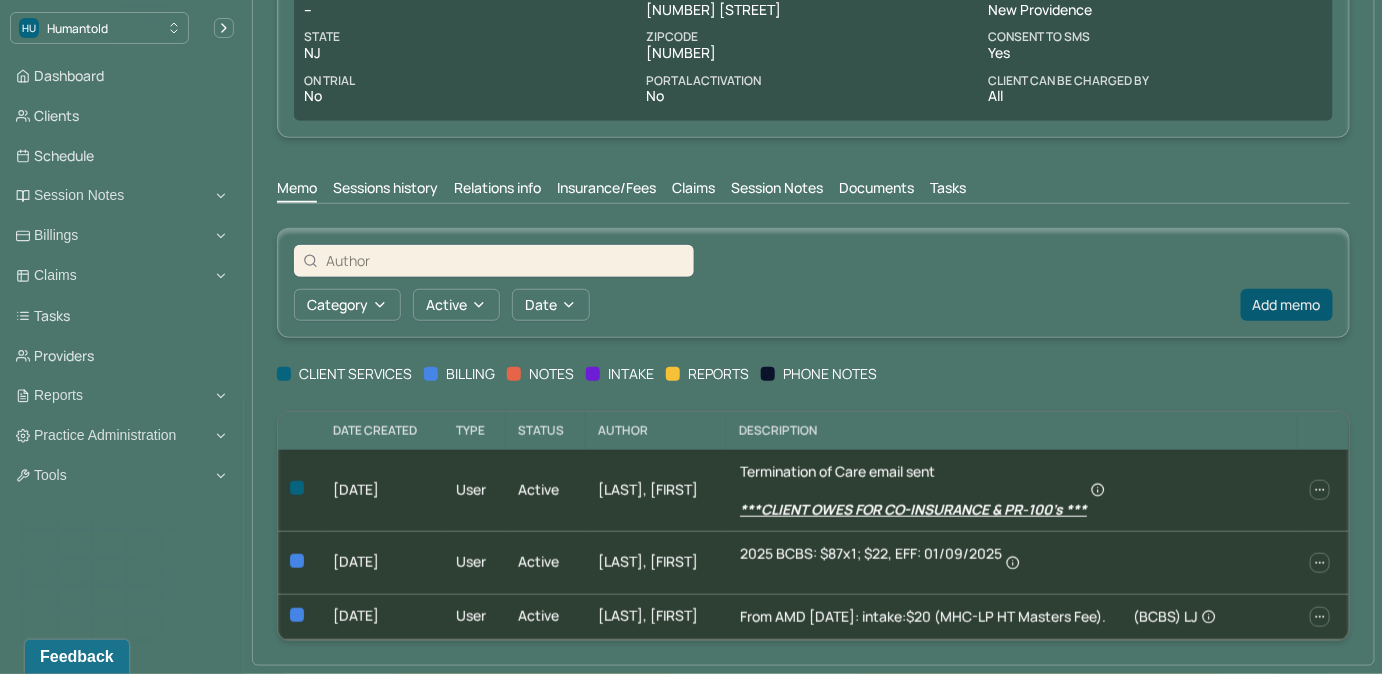 click on "Add memo" at bounding box center (1287, 305) 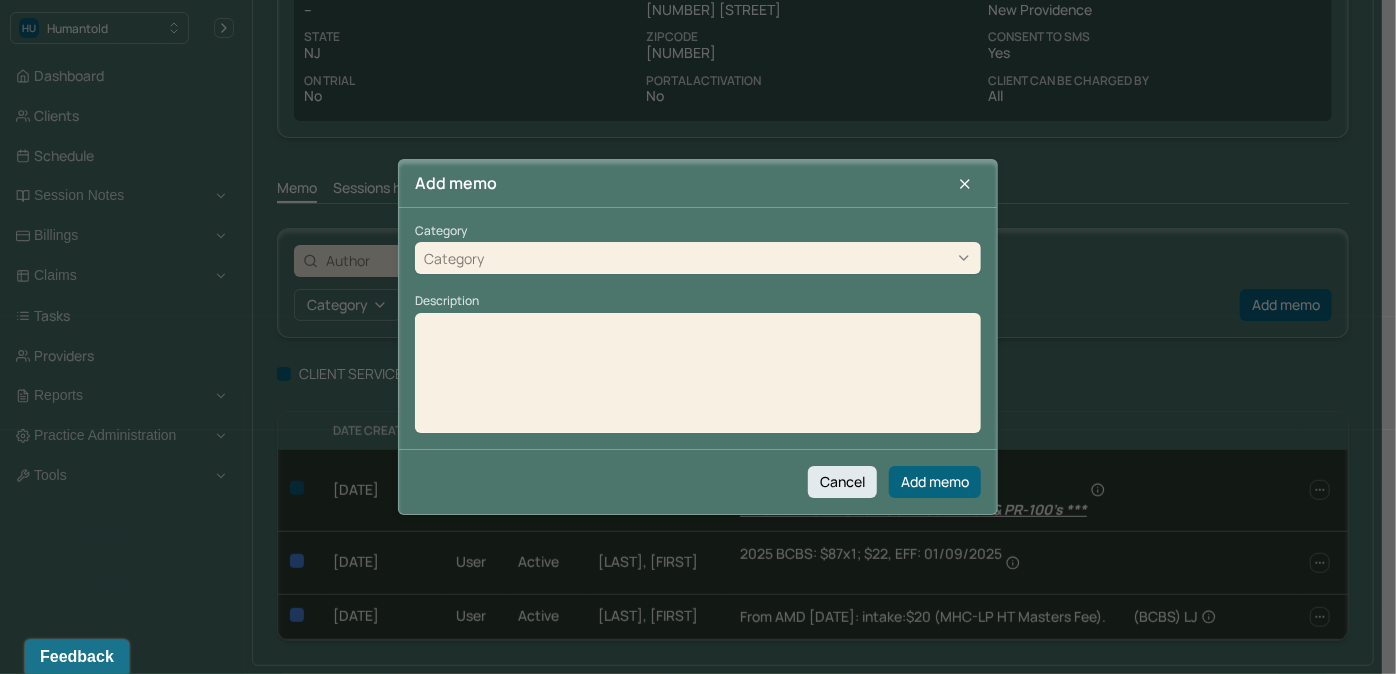 click on "Category" at bounding box center [698, 259] 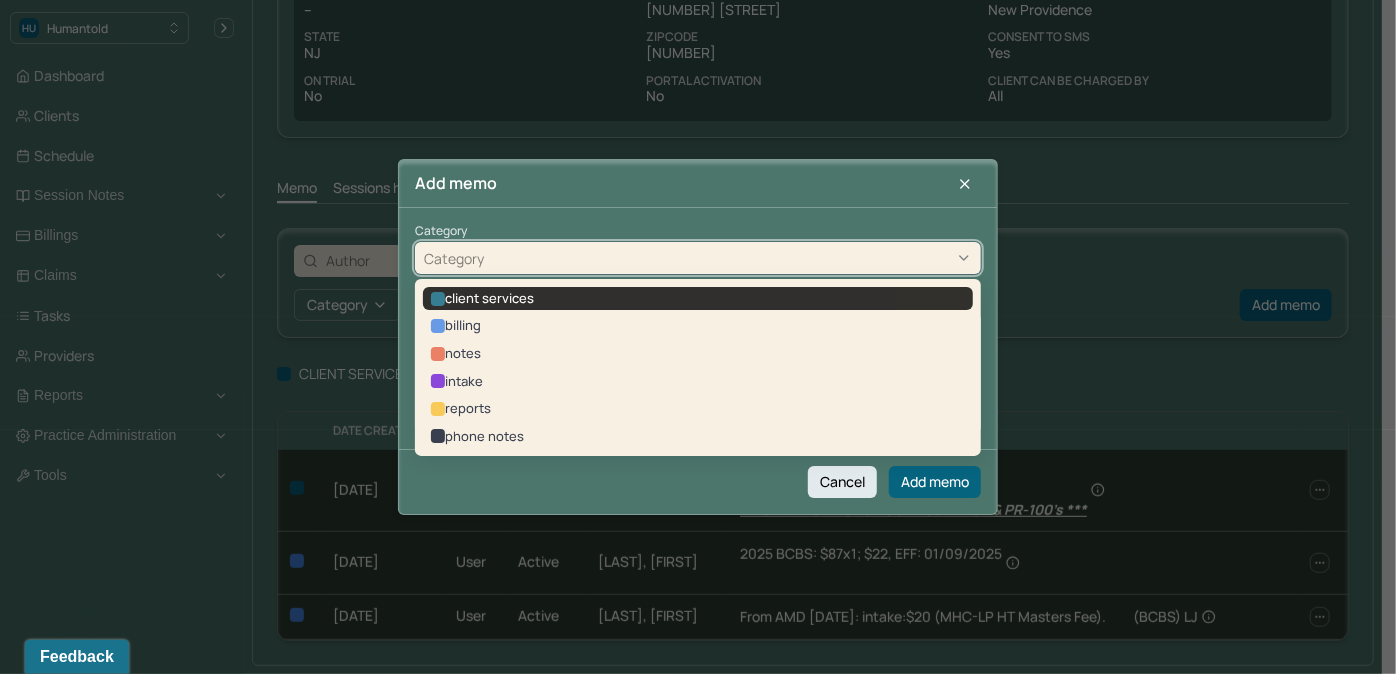 click on "client services" at bounding box center [698, 299] 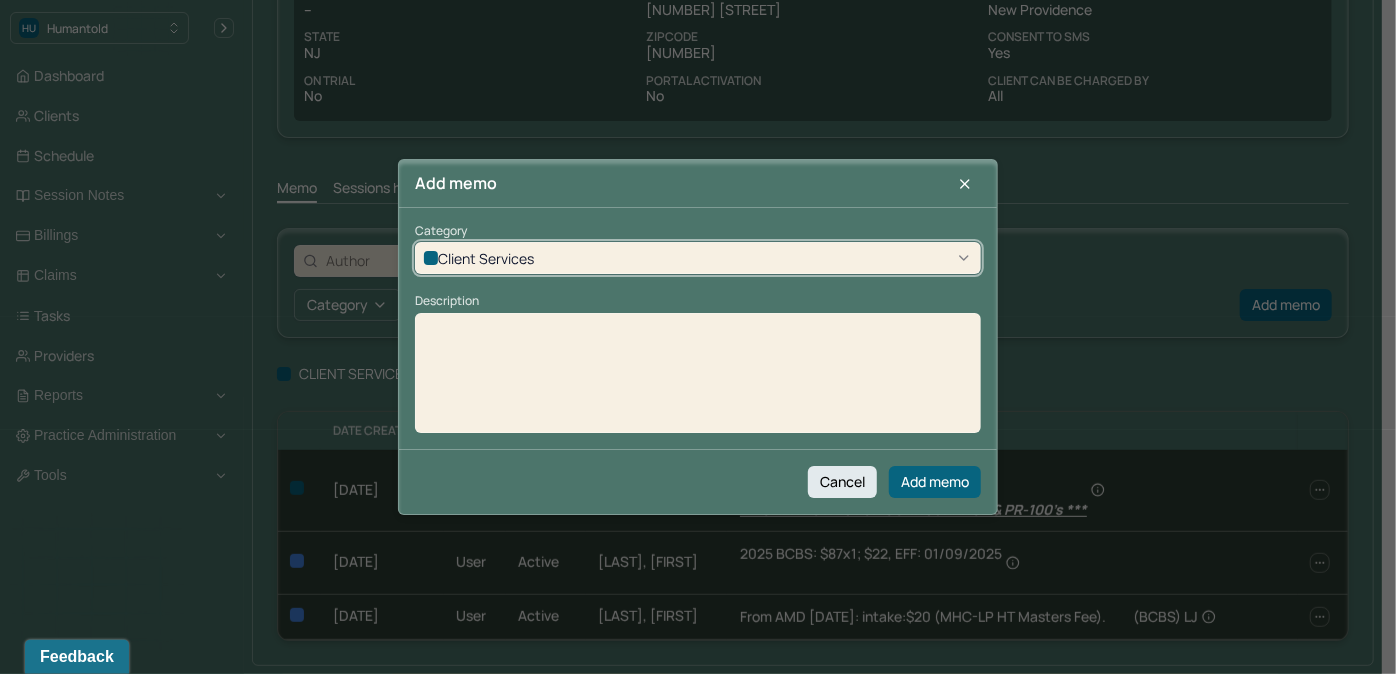 click at bounding box center (698, 380) 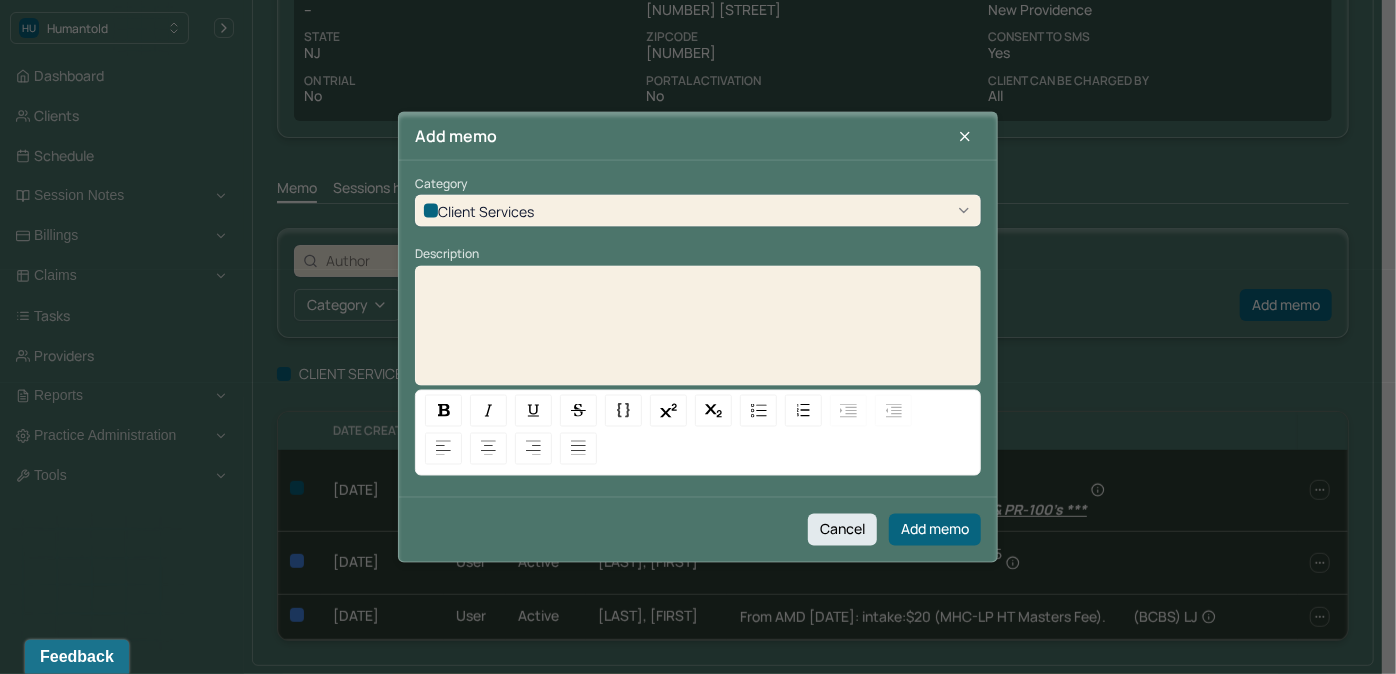 type 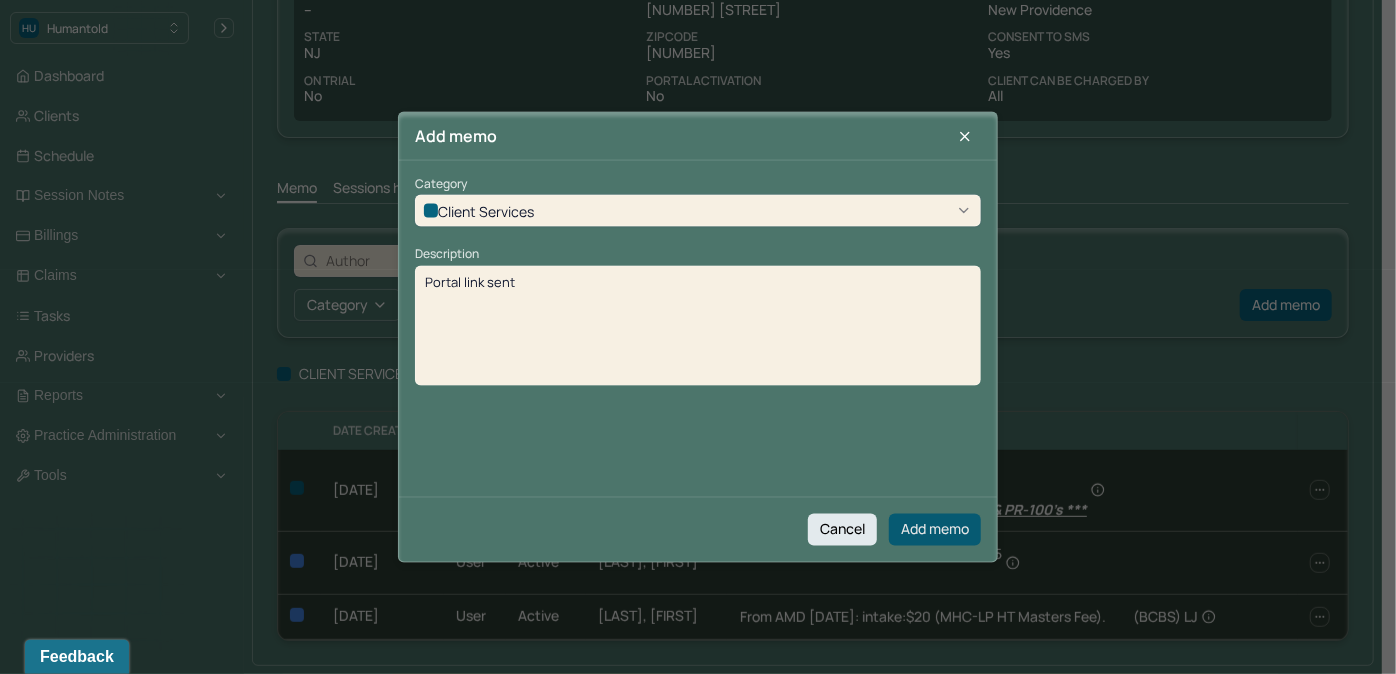 click on "Add memo" at bounding box center [935, 529] 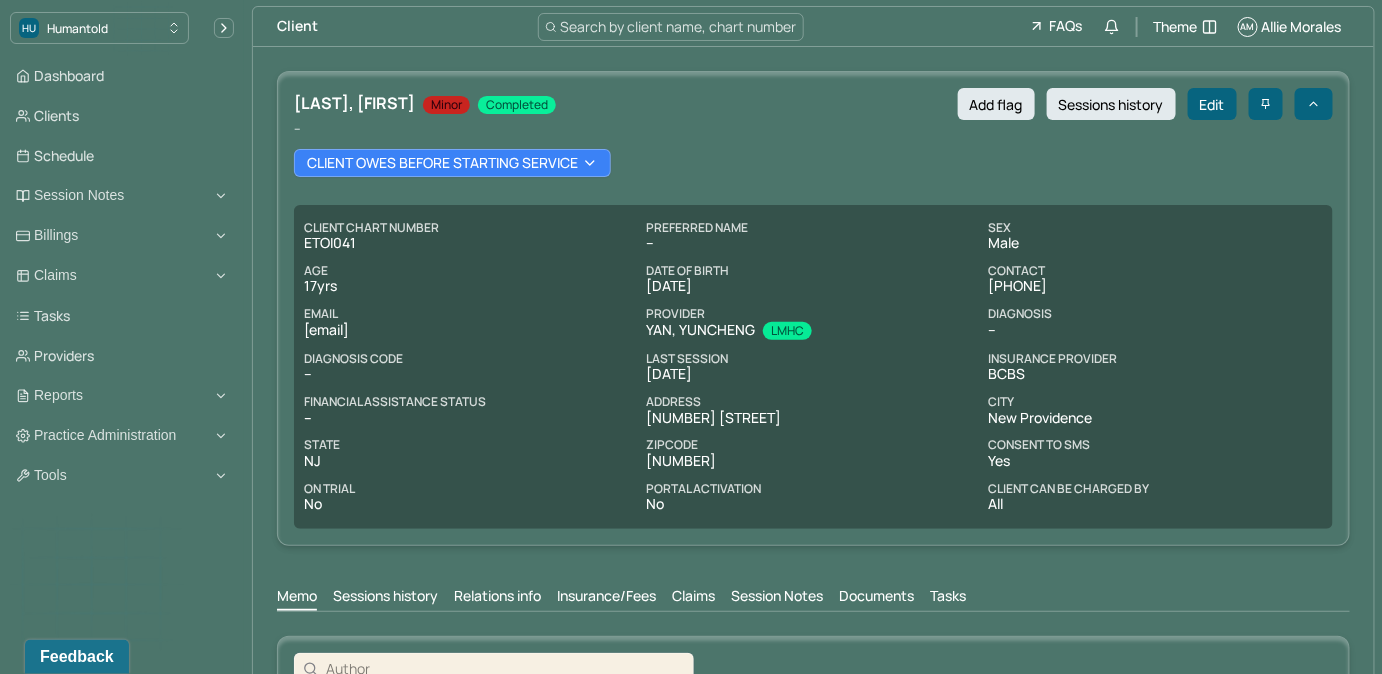 scroll, scrollTop: 0, scrollLeft: 0, axis: both 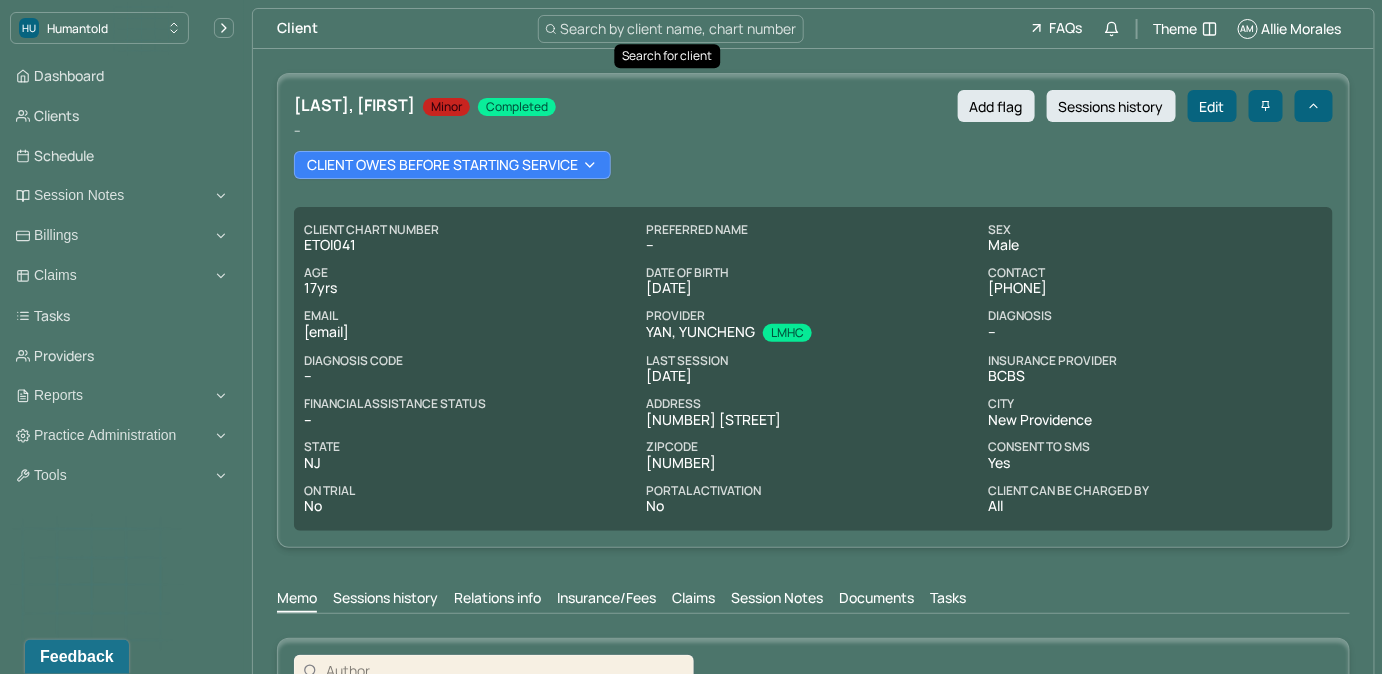 click on "Search by client name, chart number" at bounding box center (679, 28) 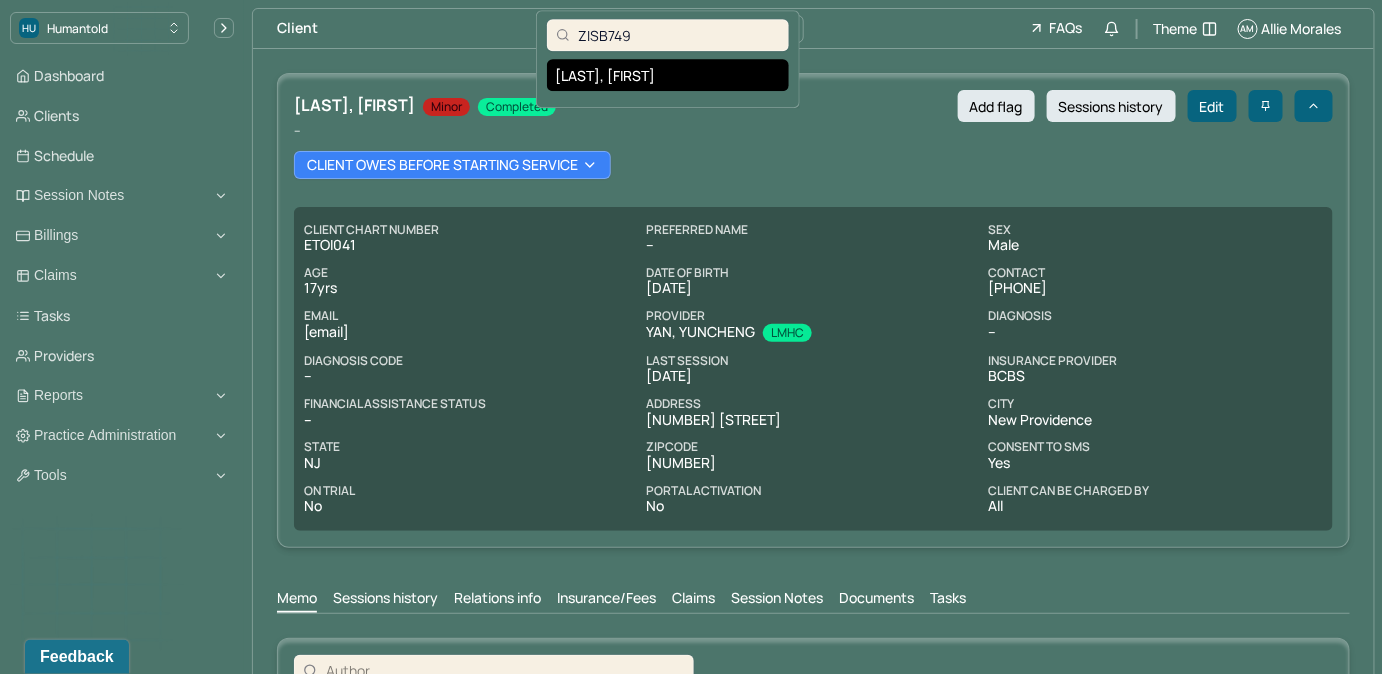 type on "ZISB749" 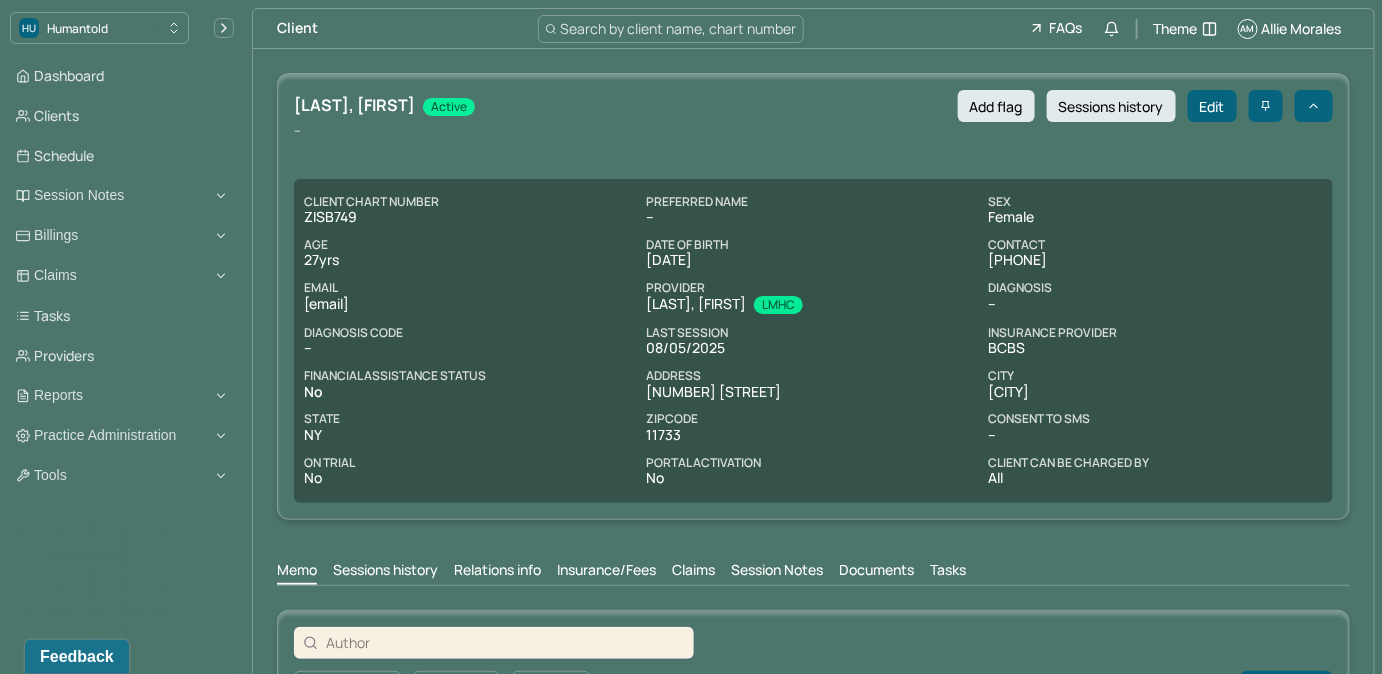 copy on "[EMAIL]" 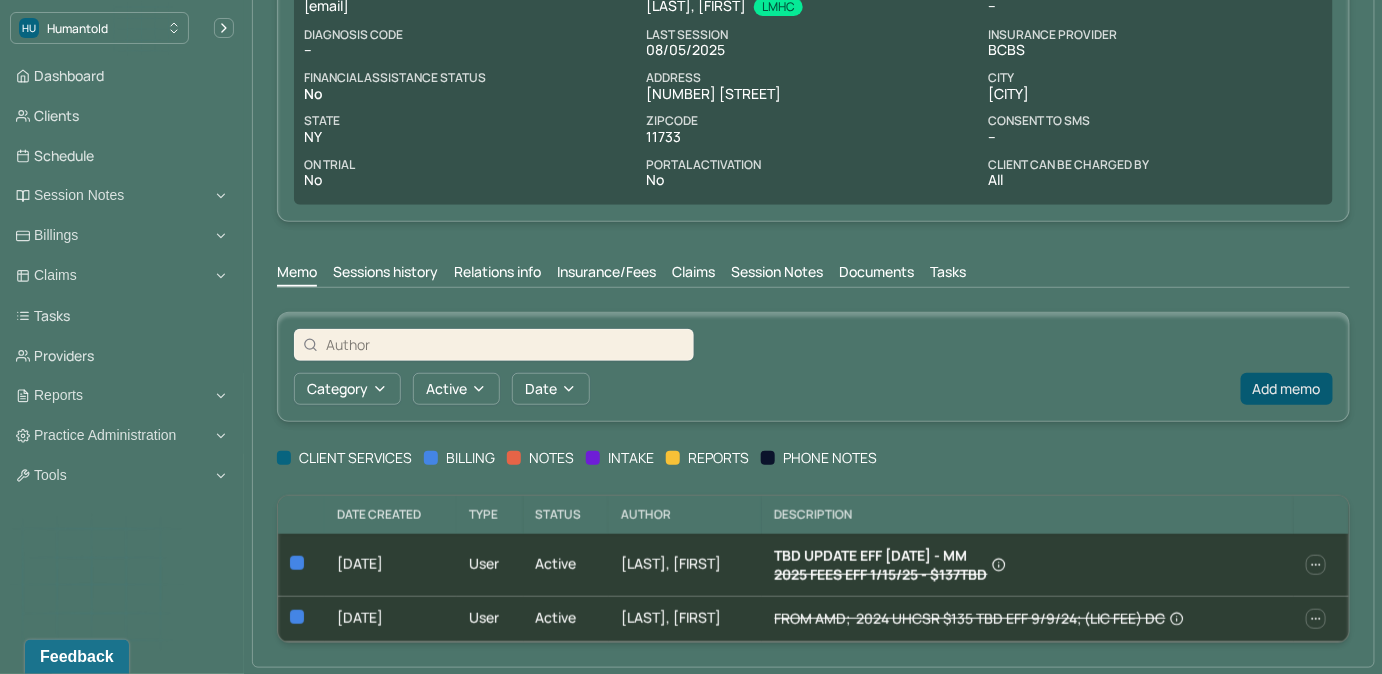 click on "Add memo" at bounding box center (1287, 389) 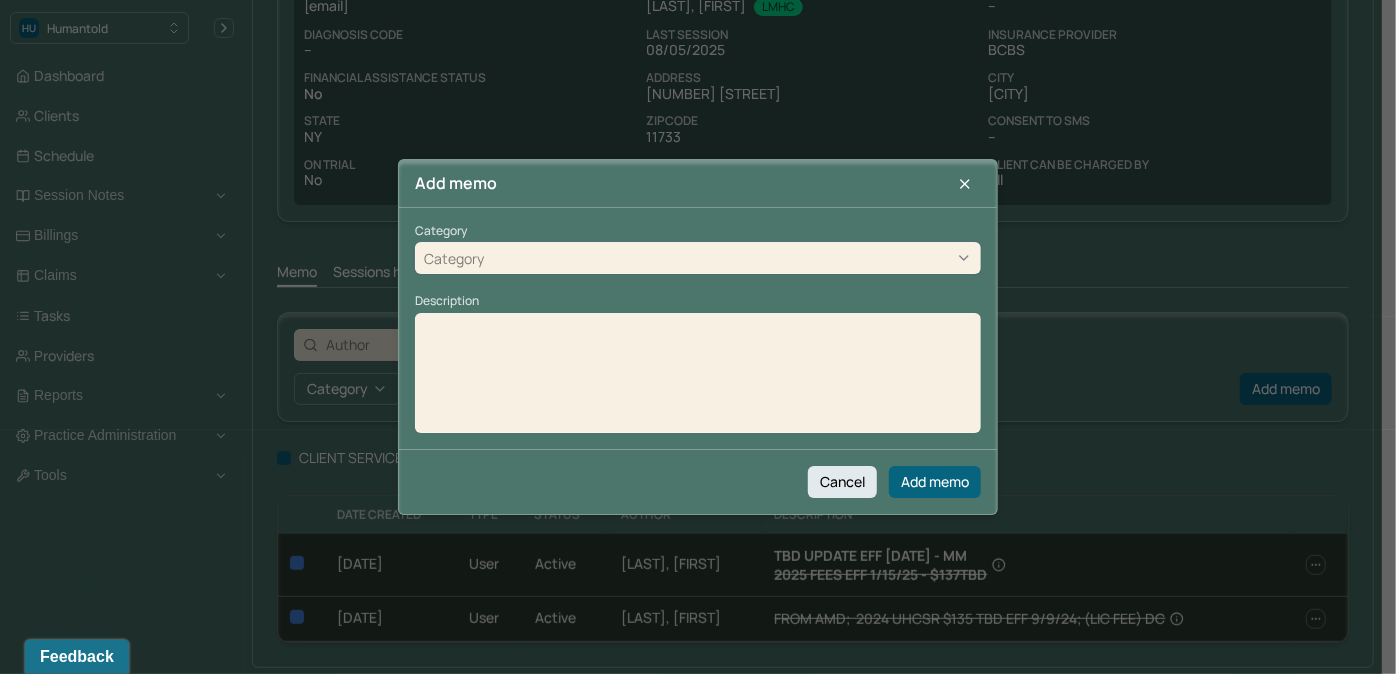 click on "Category" at bounding box center (698, 259) 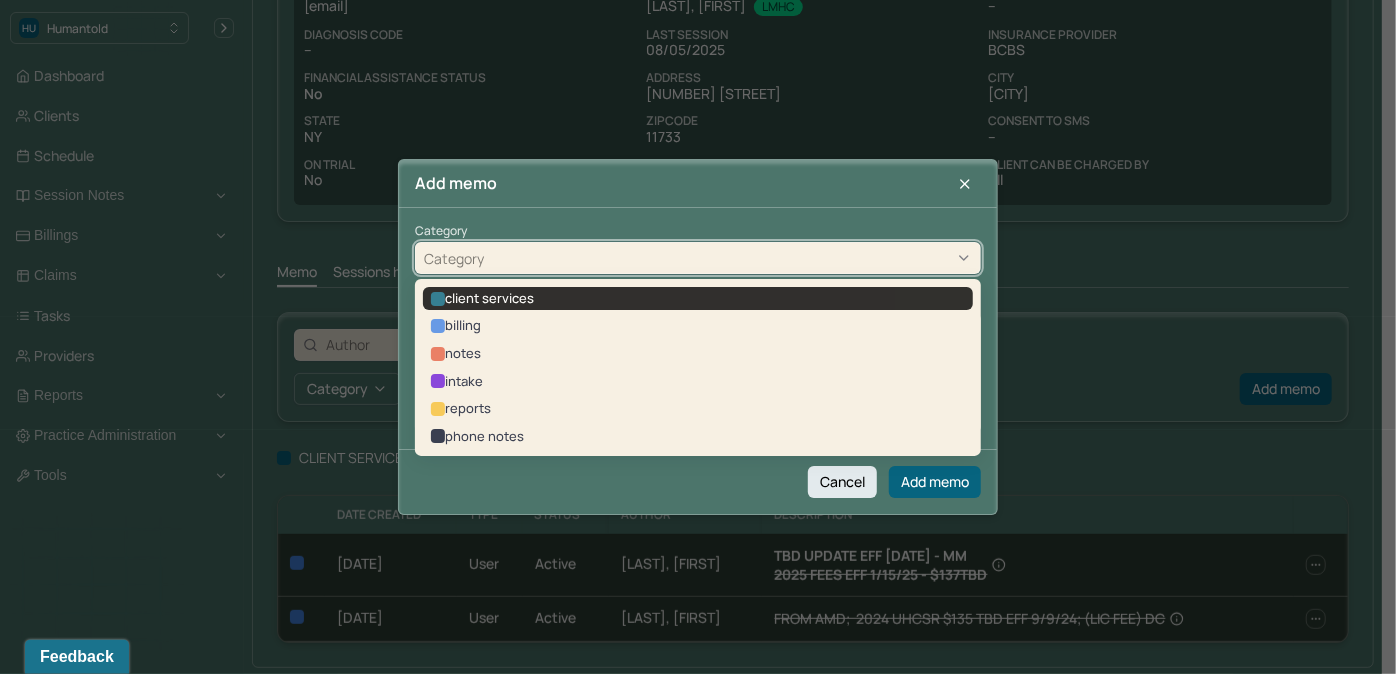 click on "client services" at bounding box center (698, 299) 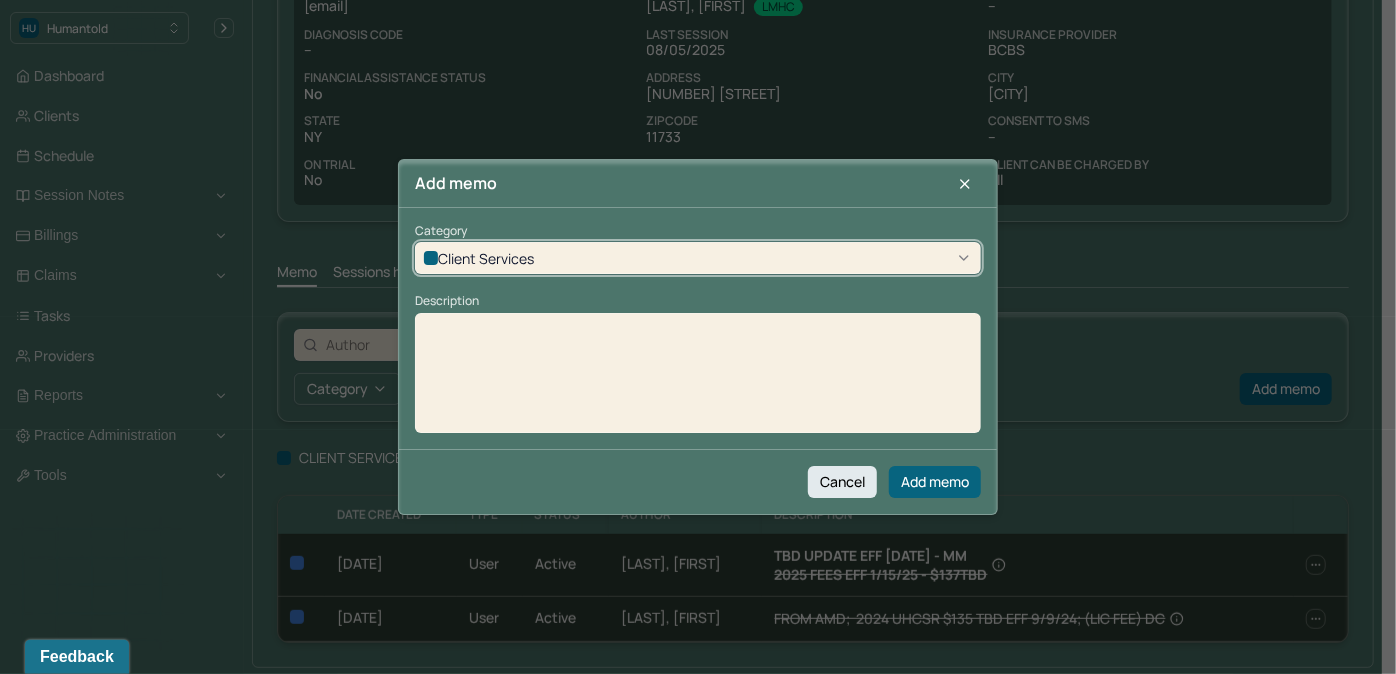 click at bounding box center (698, 380) 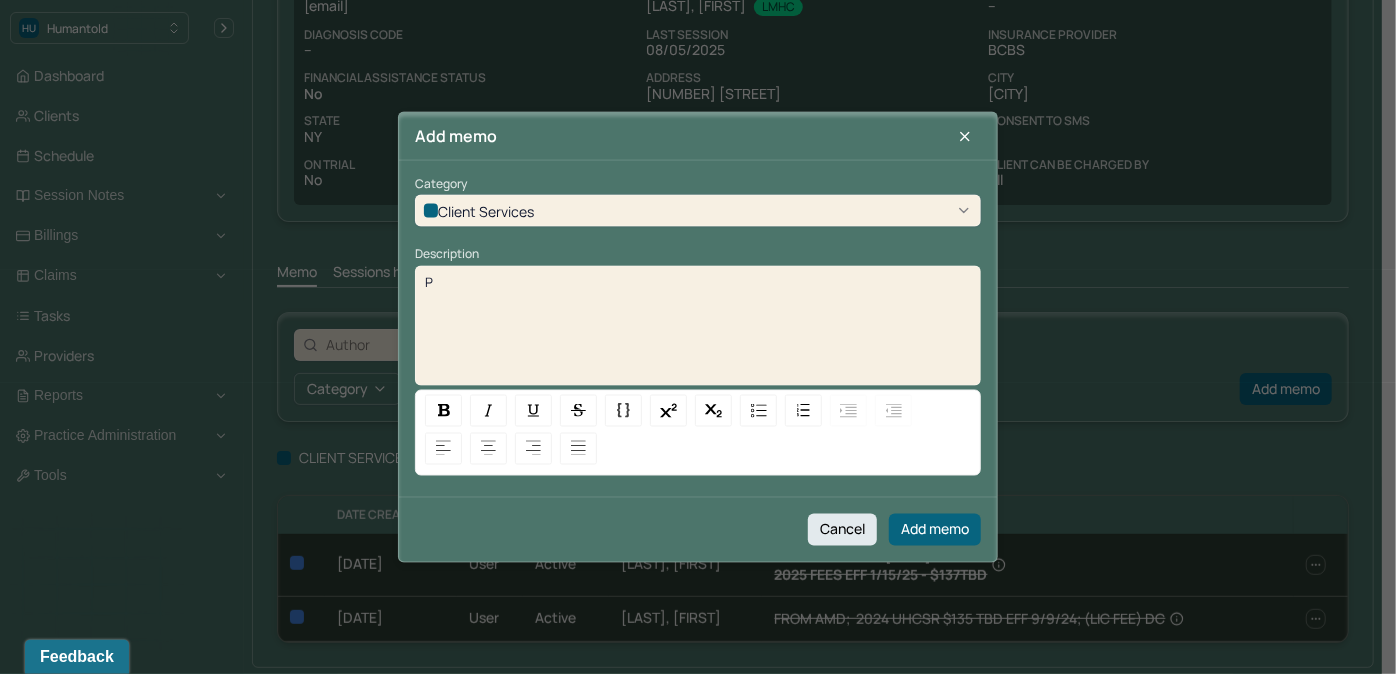 type 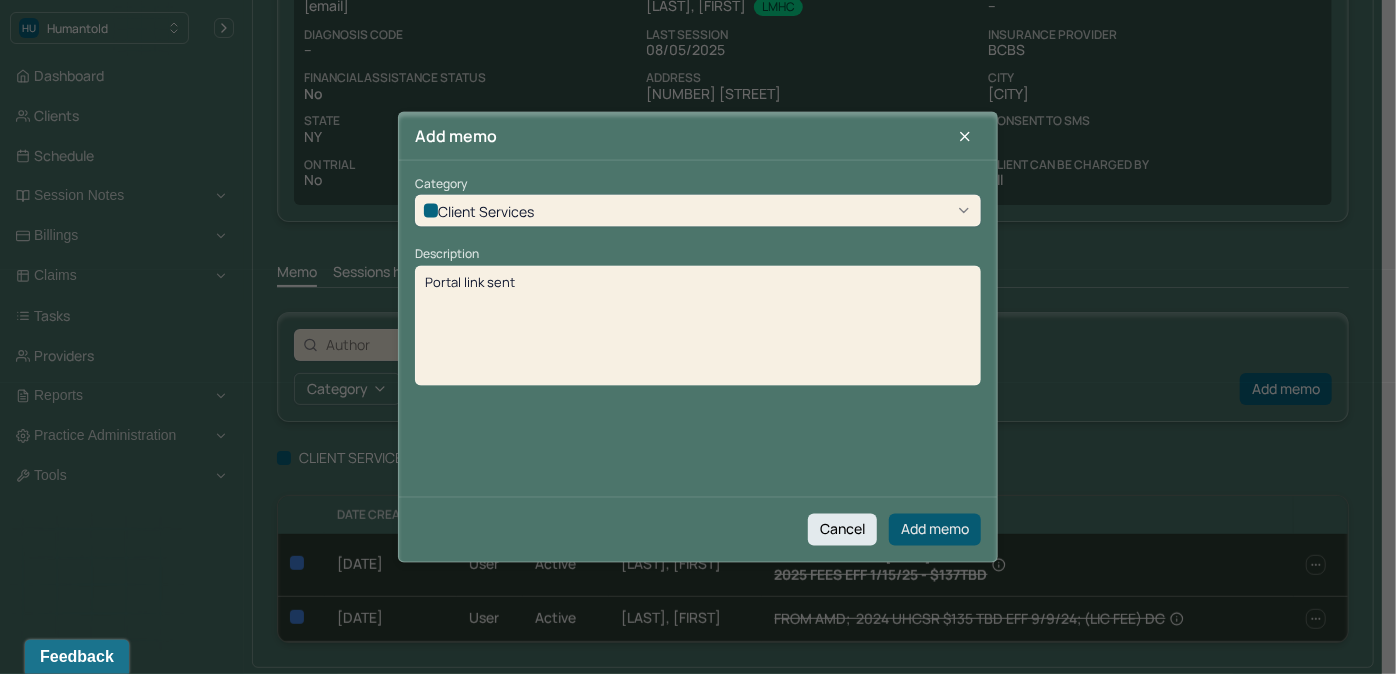 click on "Add memo" at bounding box center [935, 529] 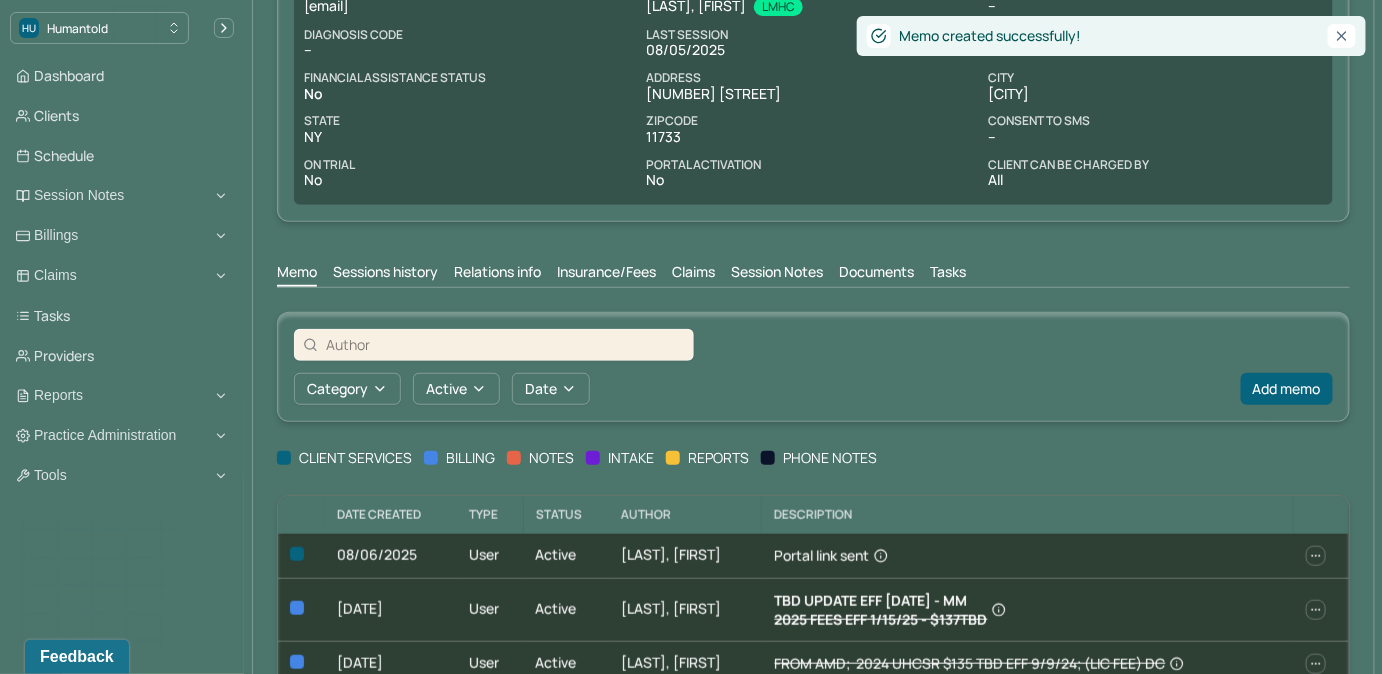 scroll, scrollTop: 0, scrollLeft: 0, axis: both 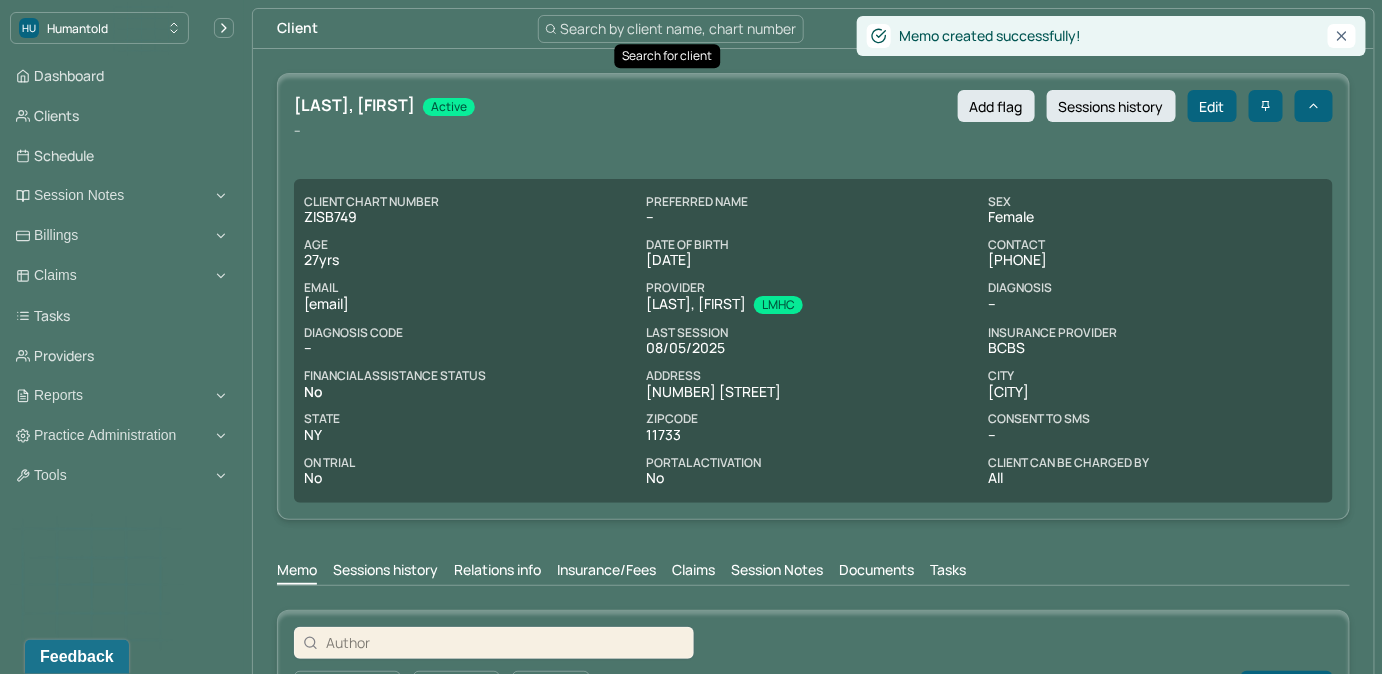 click on "Search by client name, chart number" at bounding box center (679, 28) 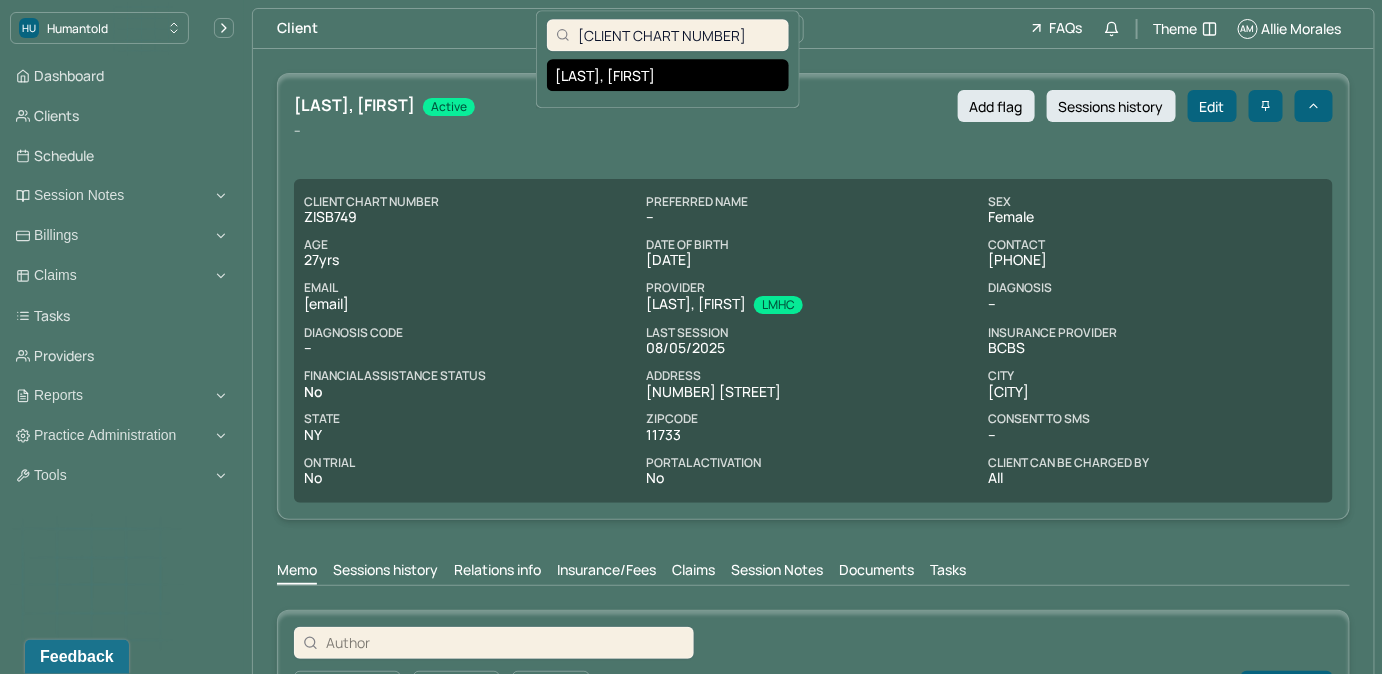 type on "[CLIENT CHART NUMBER]" 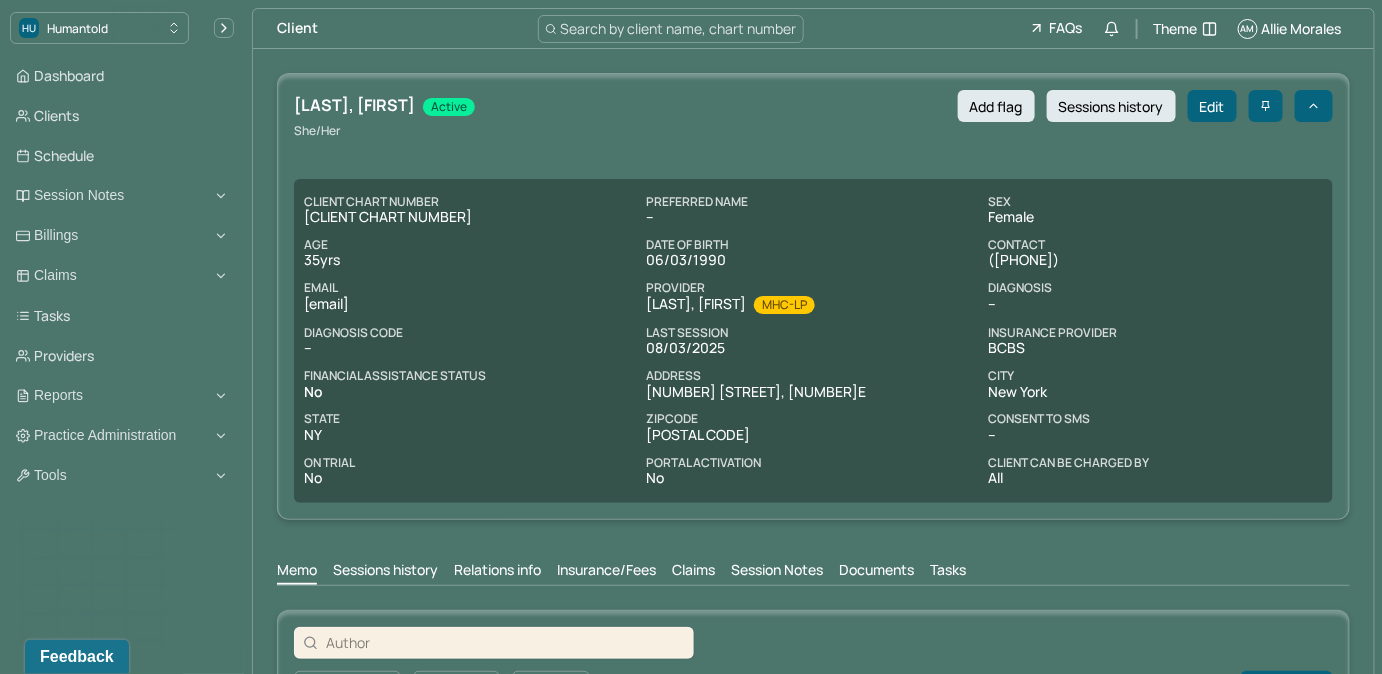 drag, startPoint x: 449, startPoint y: 301, endPoint x: 300, endPoint y: 312, distance: 149.40549 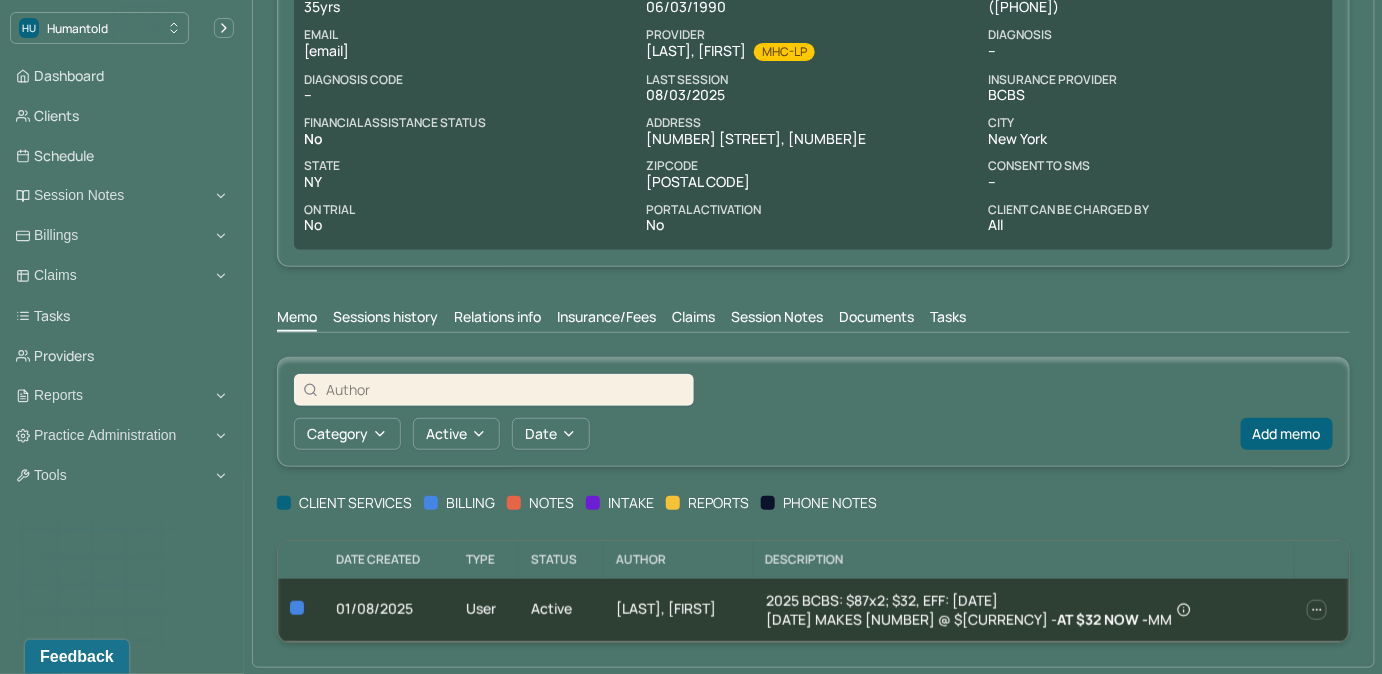 scroll, scrollTop: 253, scrollLeft: 0, axis: vertical 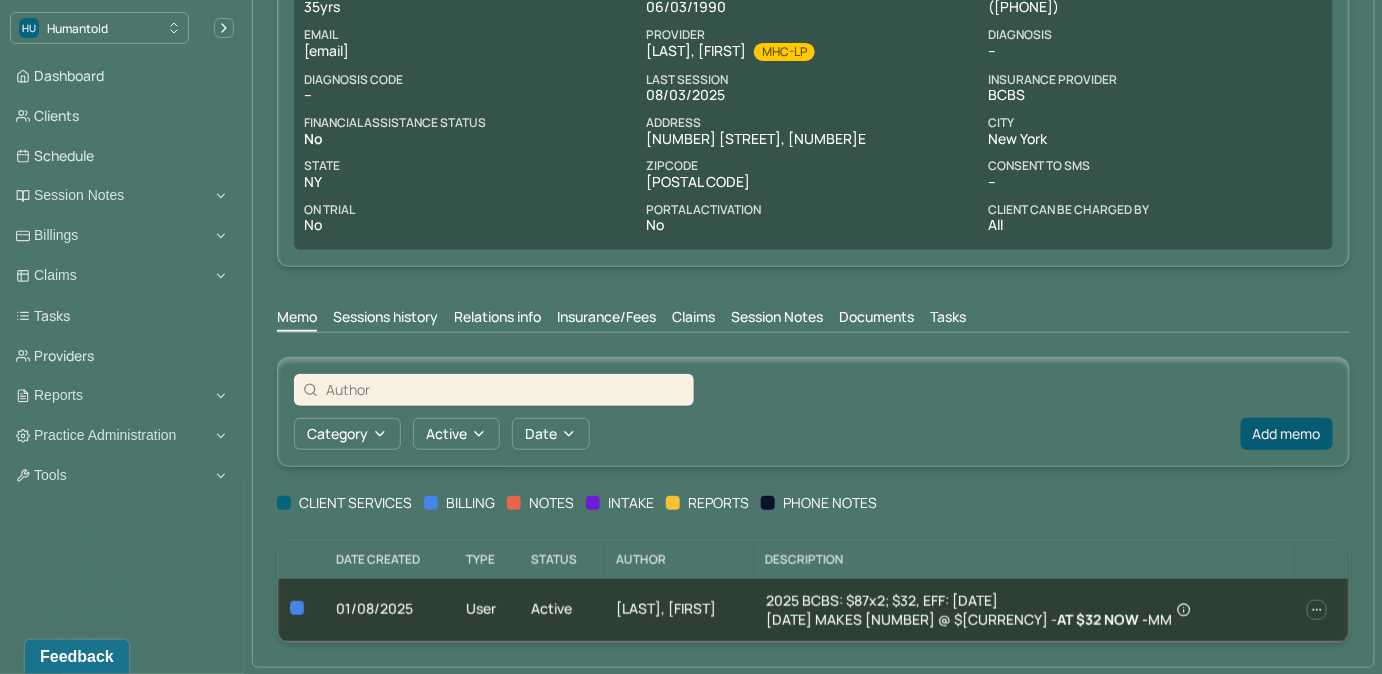 click on "Add memo" at bounding box center [1287, 434] 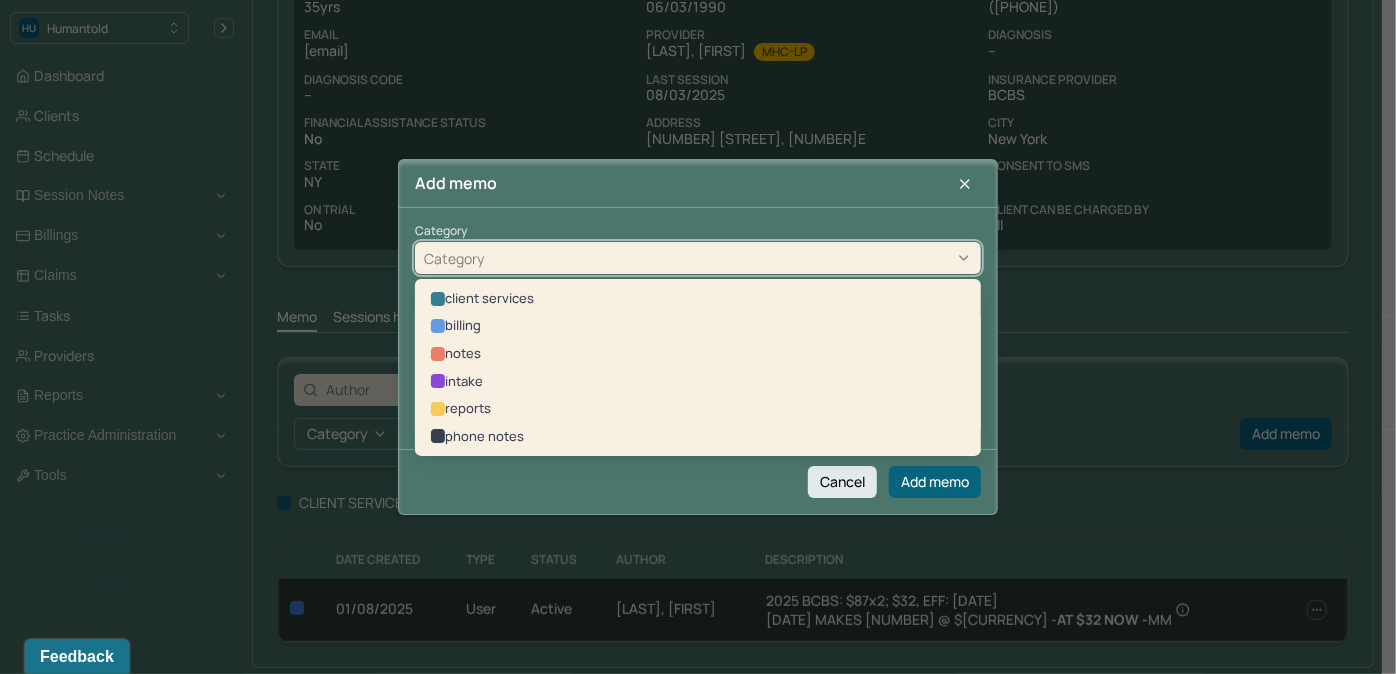 click on "Category" at bounding box center [698, 259] 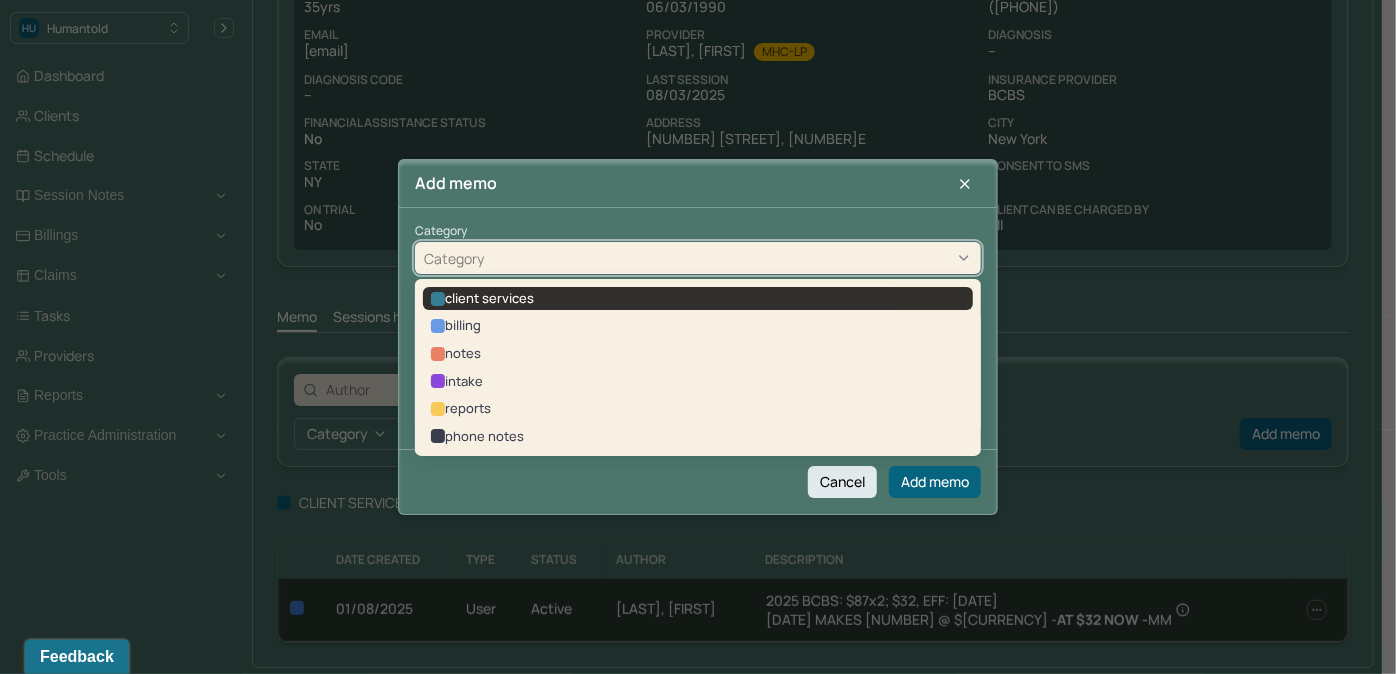 click on "client services" at bounding box center [698, 299] 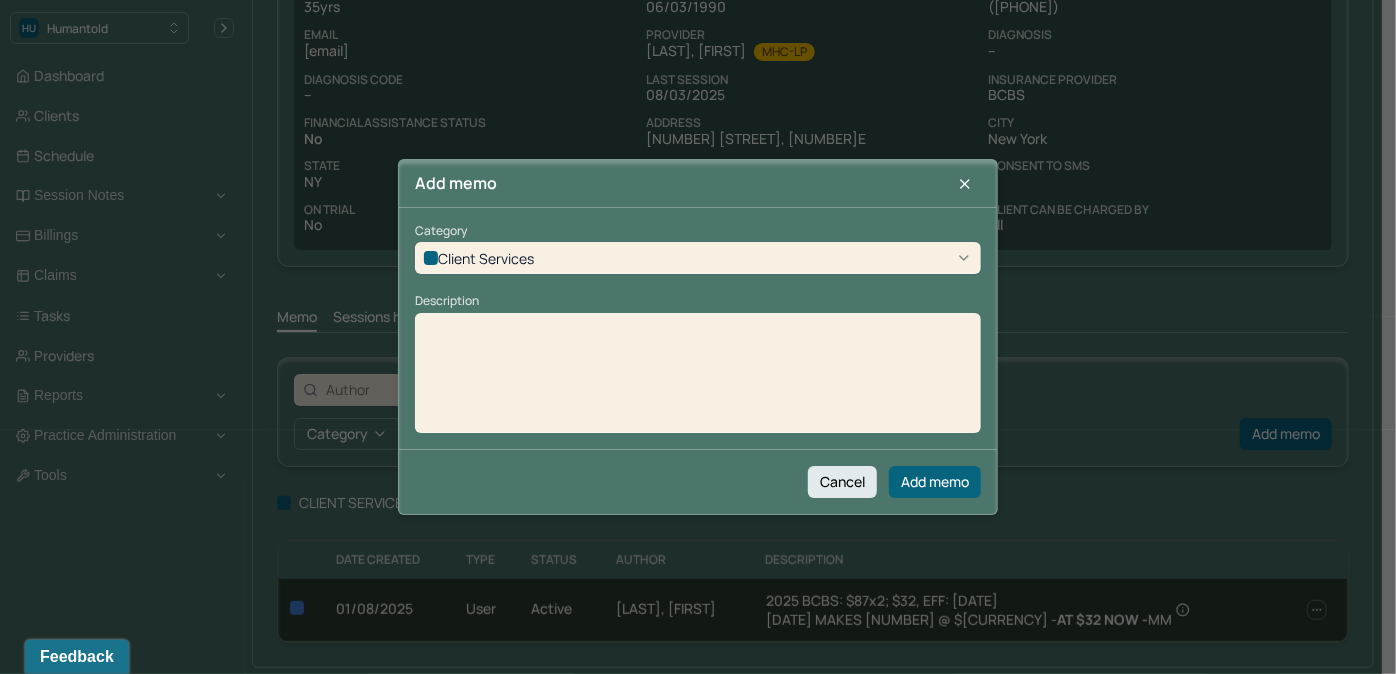 click at bounding box center (698, 380) 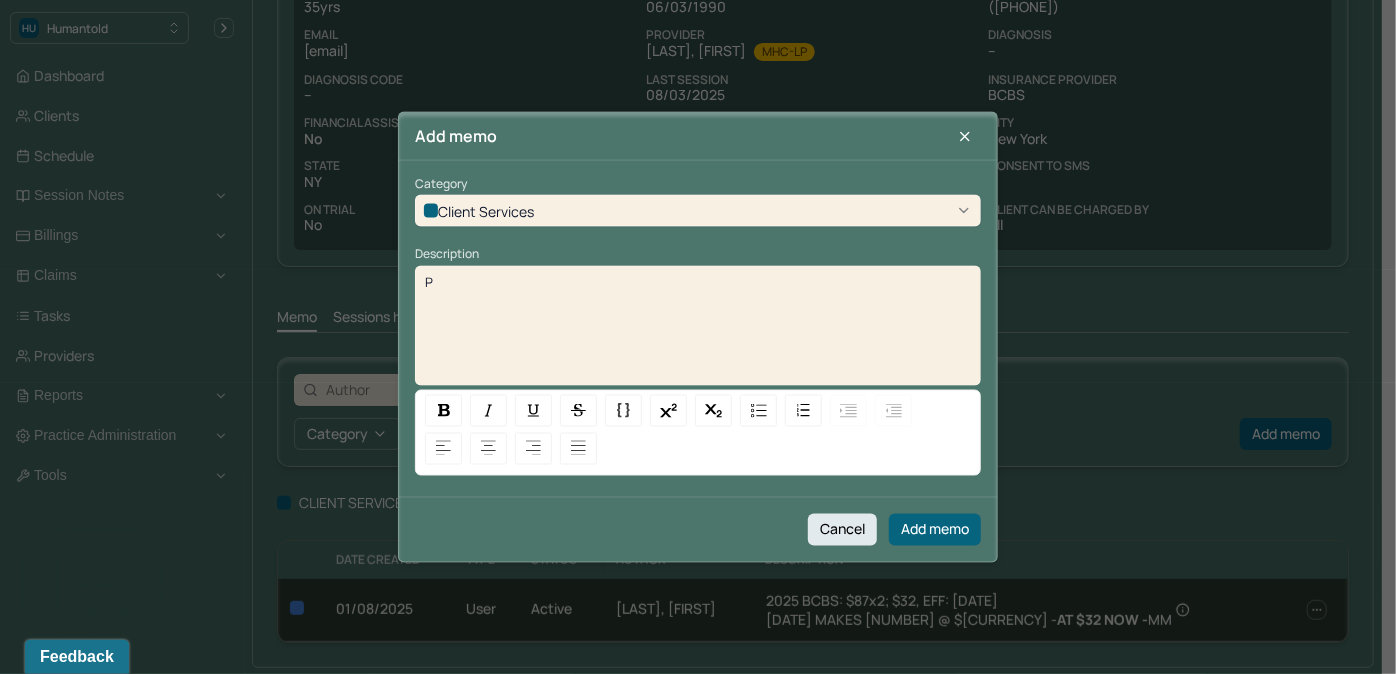 type 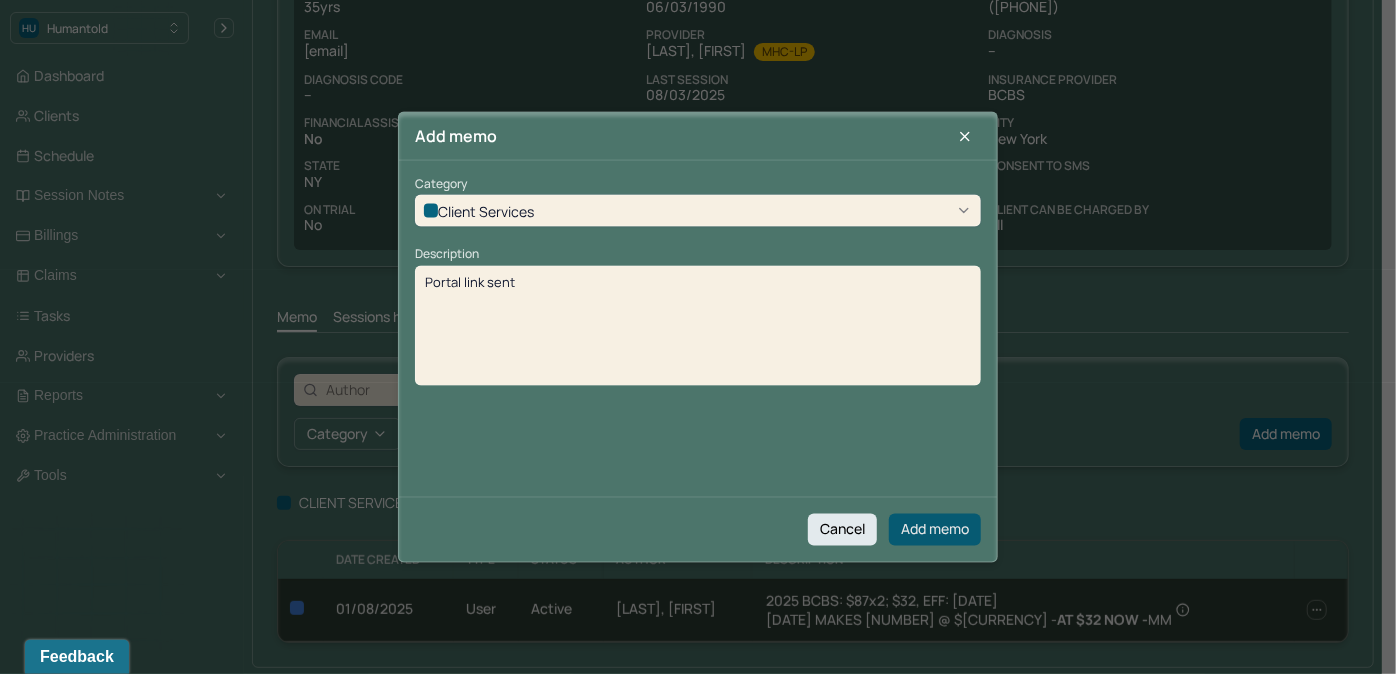 click on "Add memo" at bounding box center (935, 529) 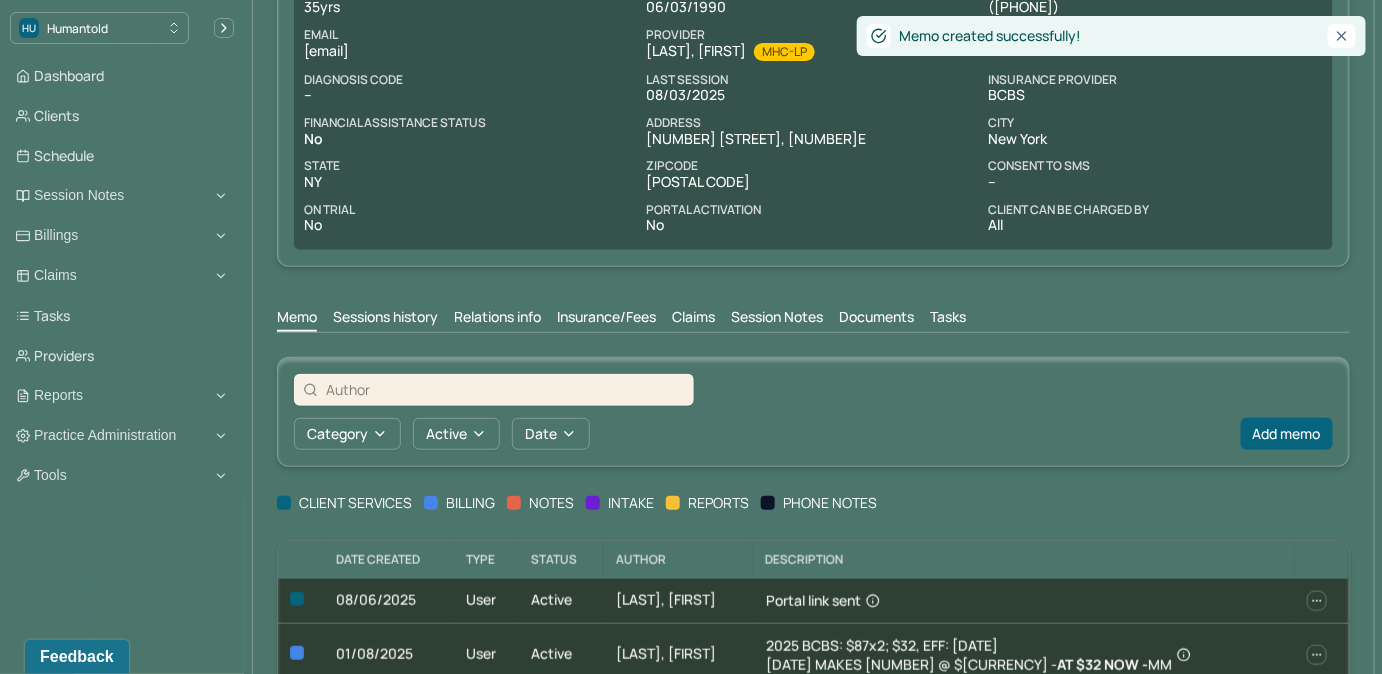 scroll, scrollTop: 0, scrollLeft: 0, axis: both 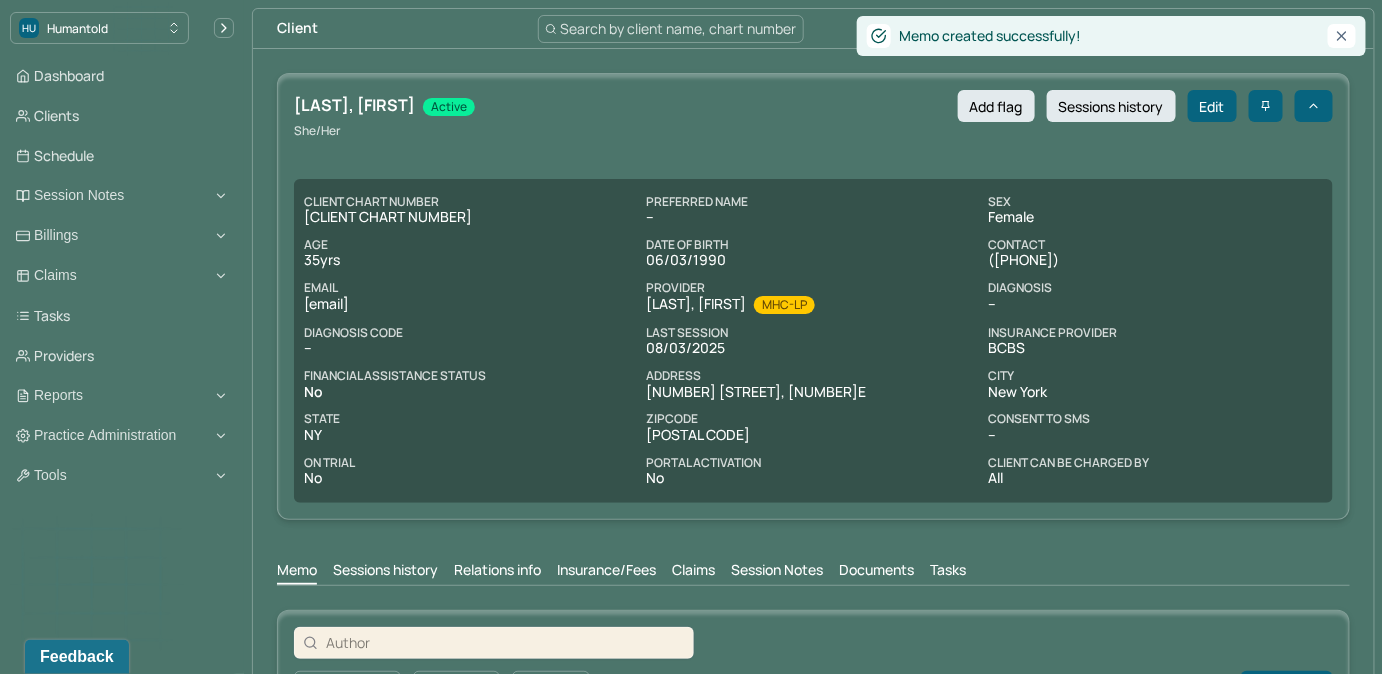 click on "Search by client name, chart number" at bounding box center (679, 28) 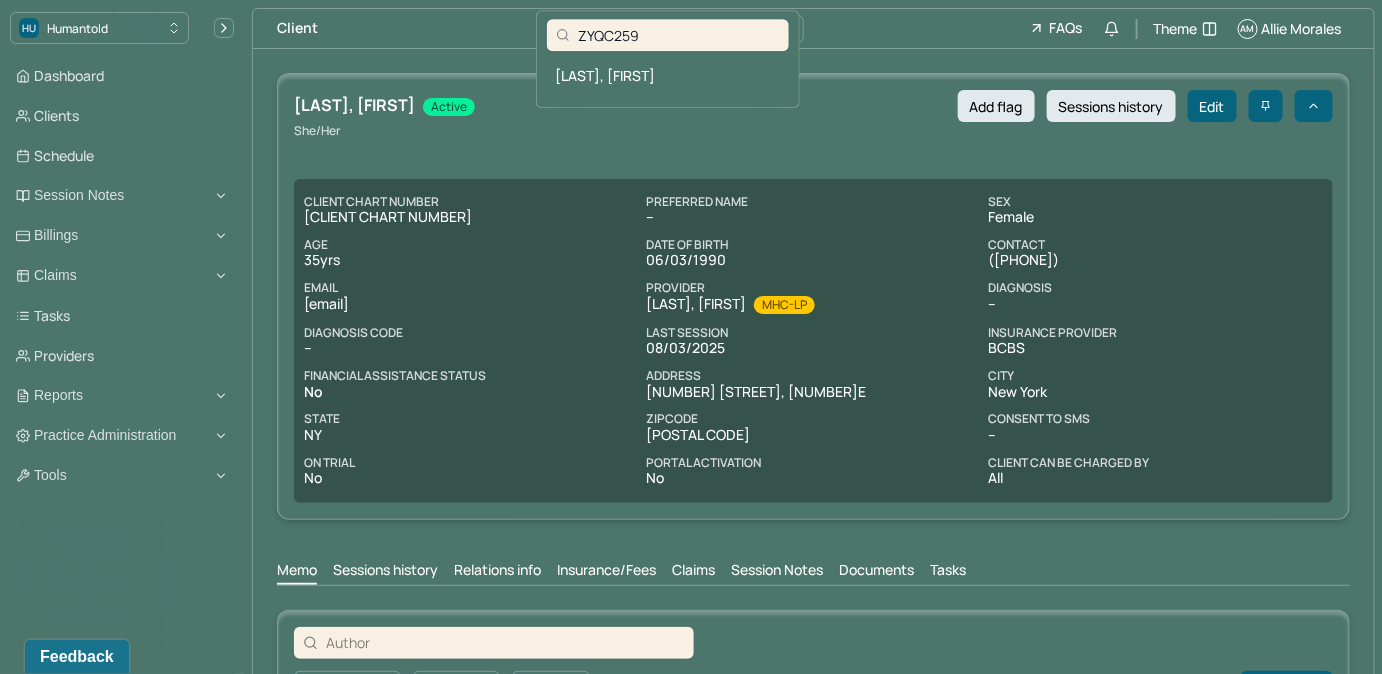 type on "ZYQC259" 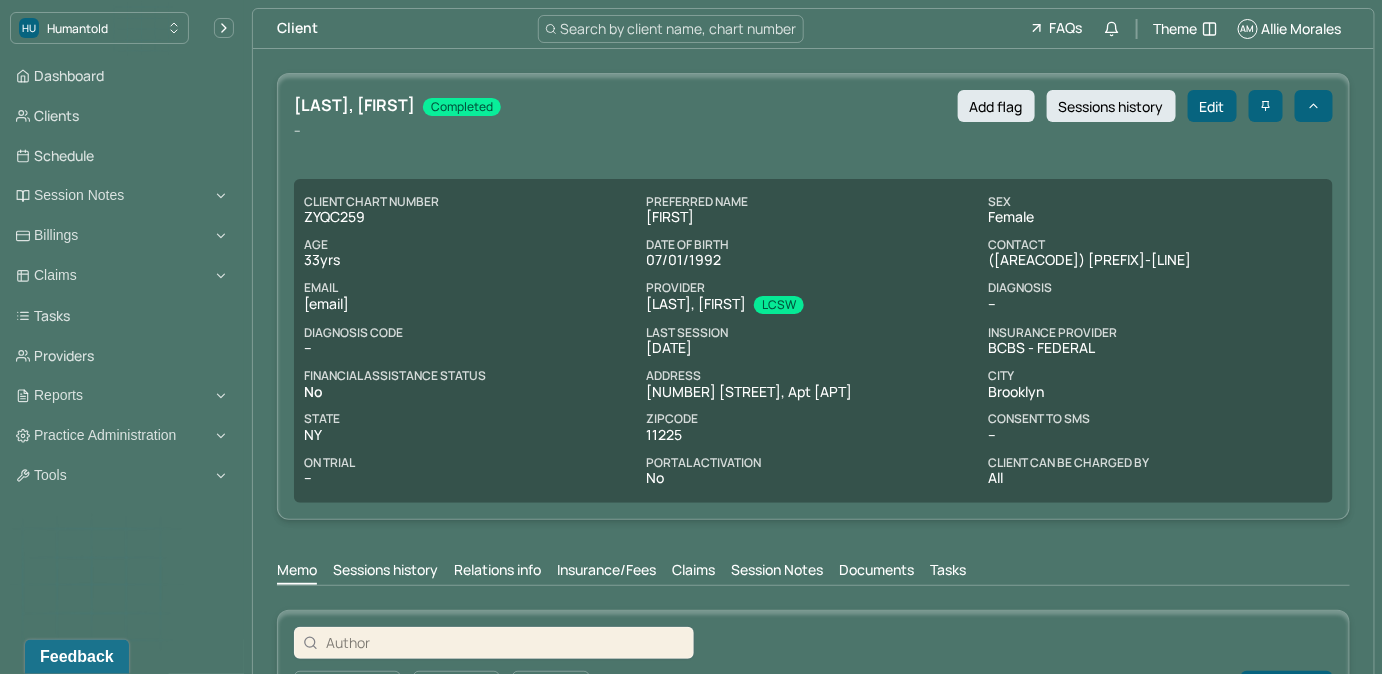 drag, startPoint x: 445, startPoint y: 305, endPoint x: 293, endPoint y: 317, distance: 152.47295 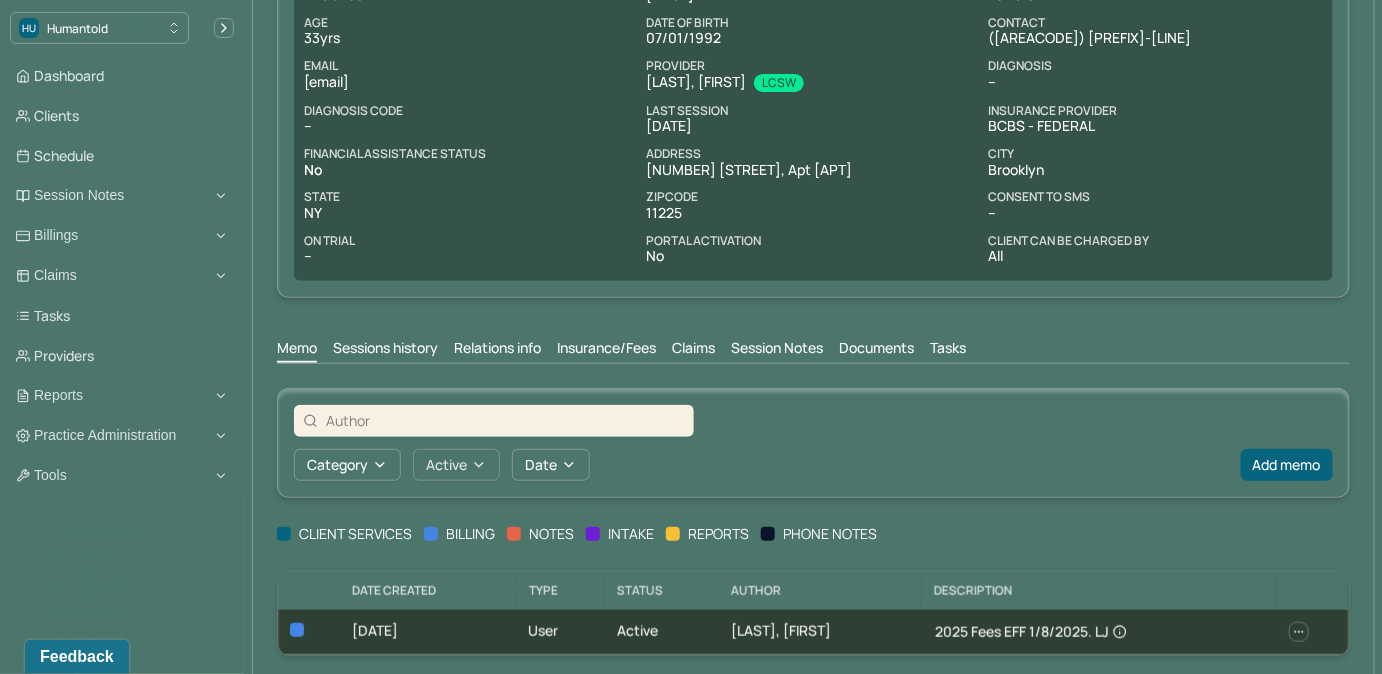 scroll, scrollTop: 234, scrollLeft: 0, axis: vertical 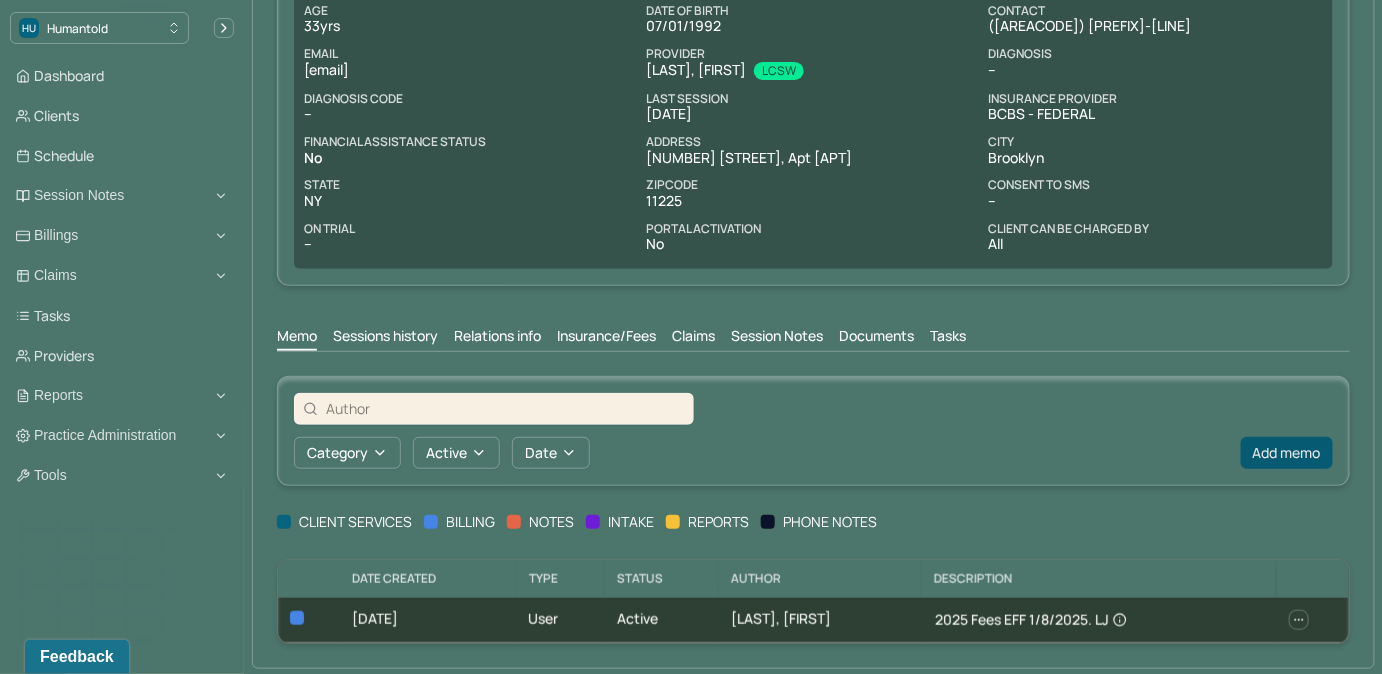 click on "Add memo" at bounding box center (1287, 453) 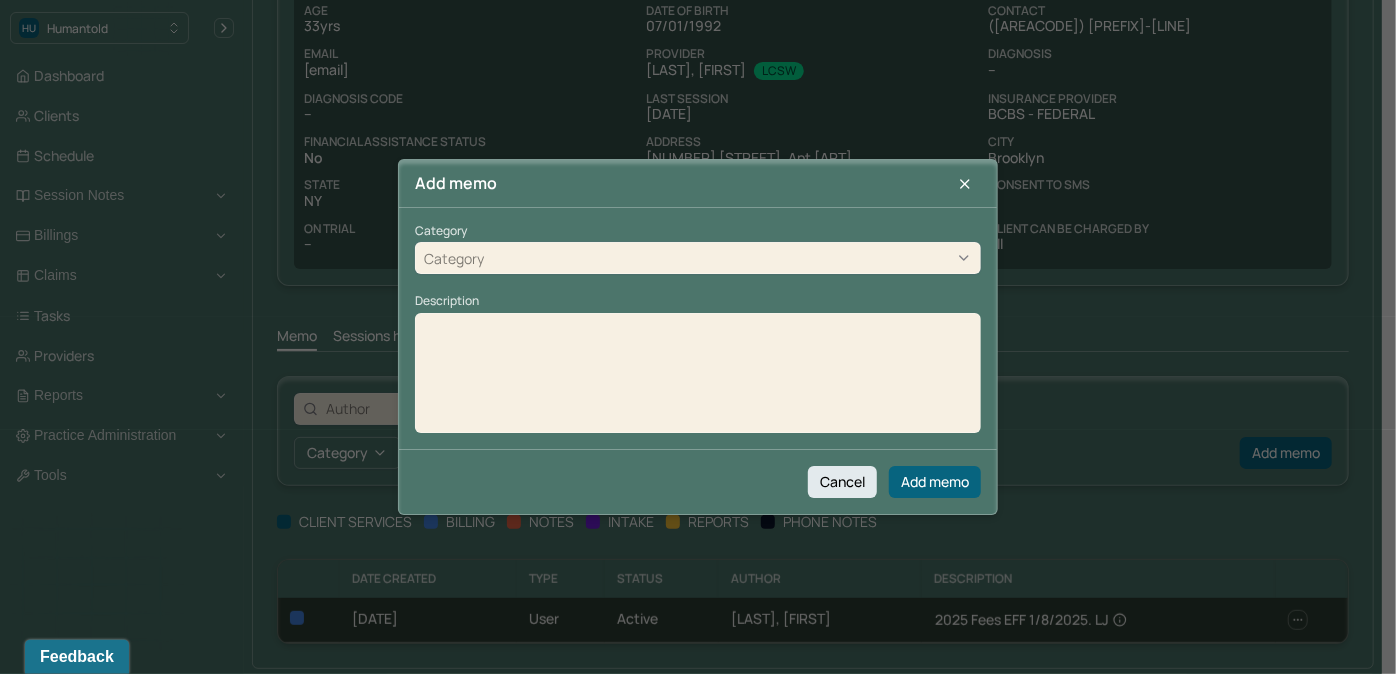 click on "Category" at bounding box center (698, 259) 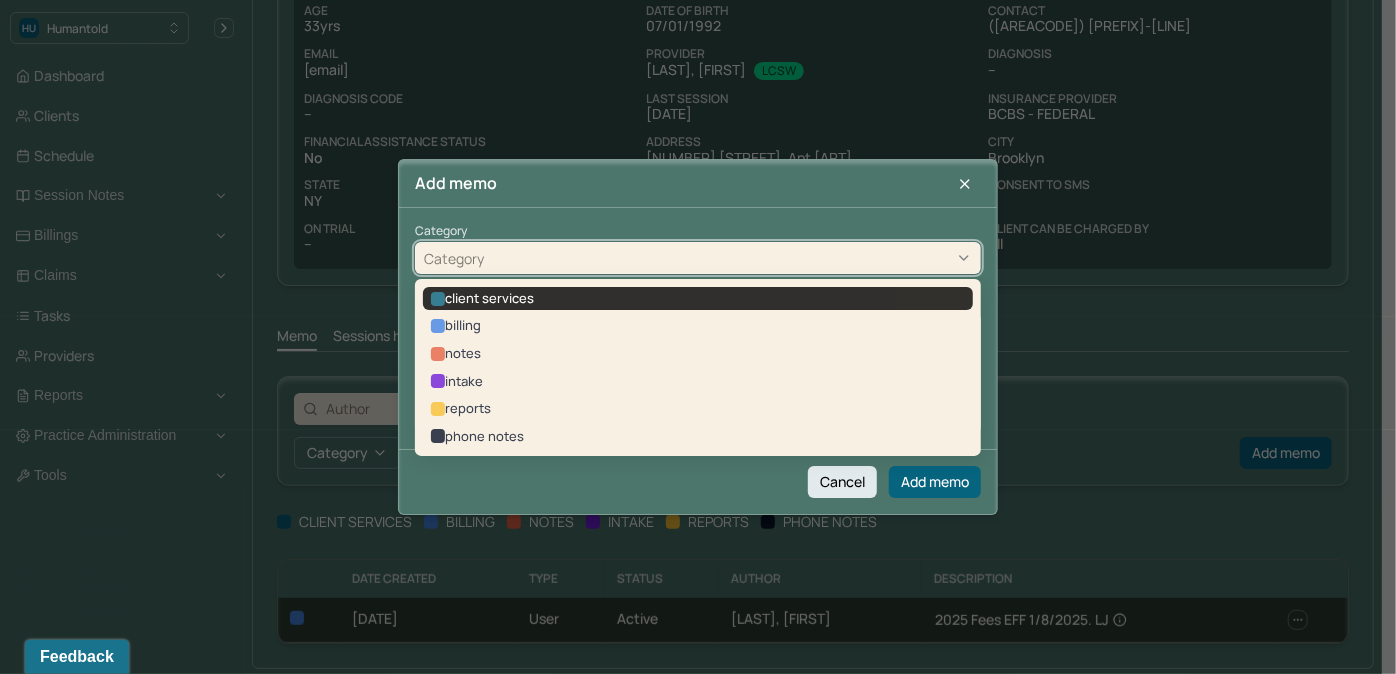 click on "client services" at bounding box center (698, 299) 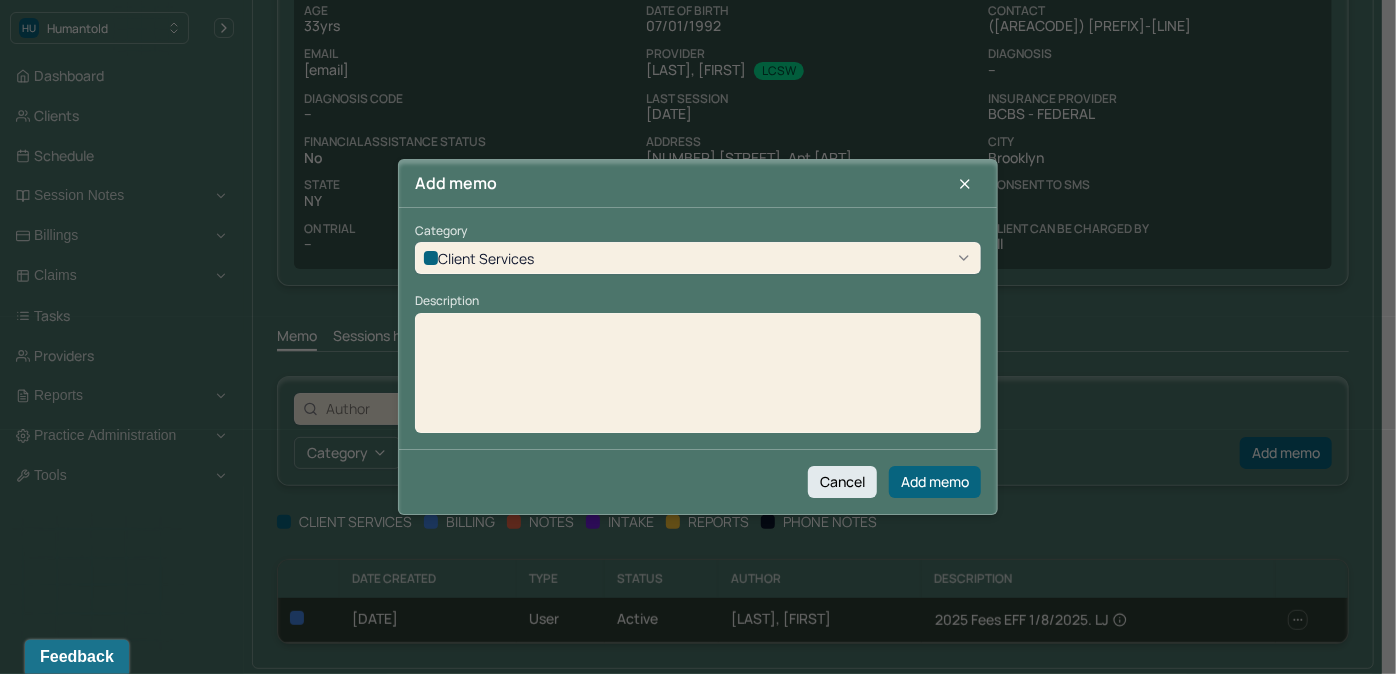 click at bounding box center (698, 329) 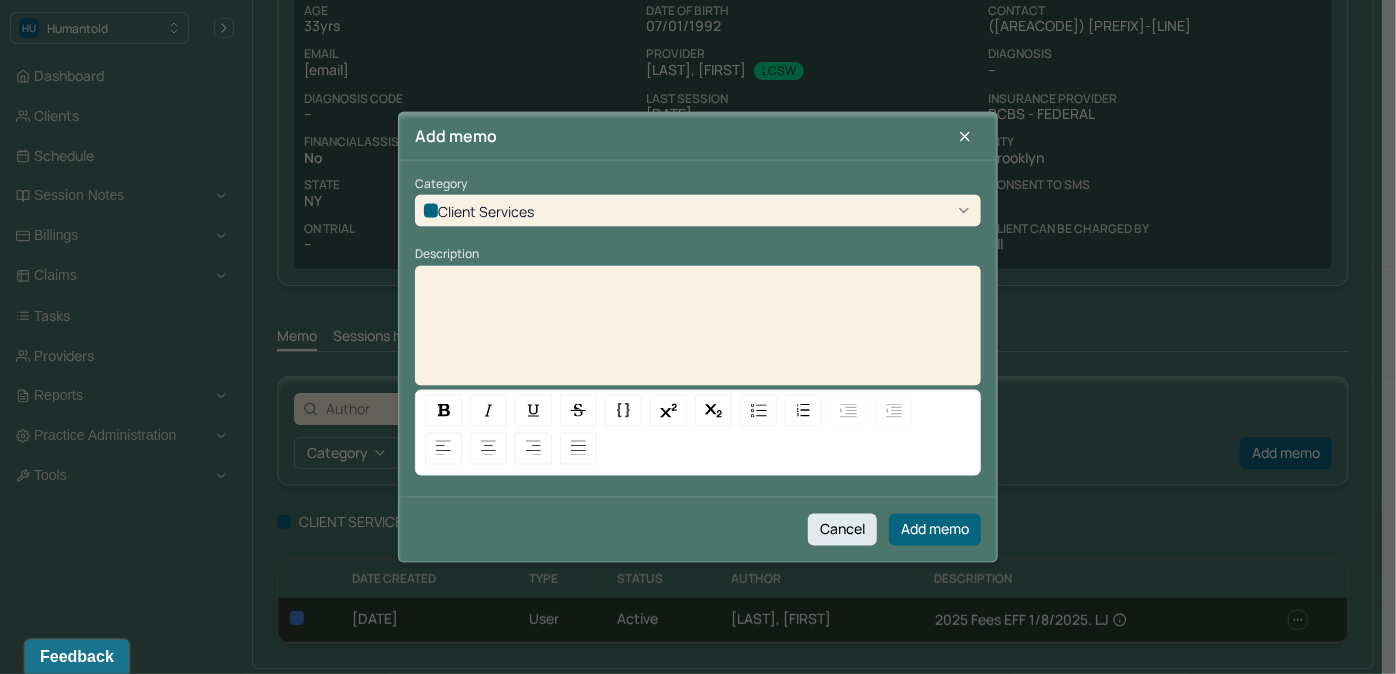 click at bounding box center (698, 332) 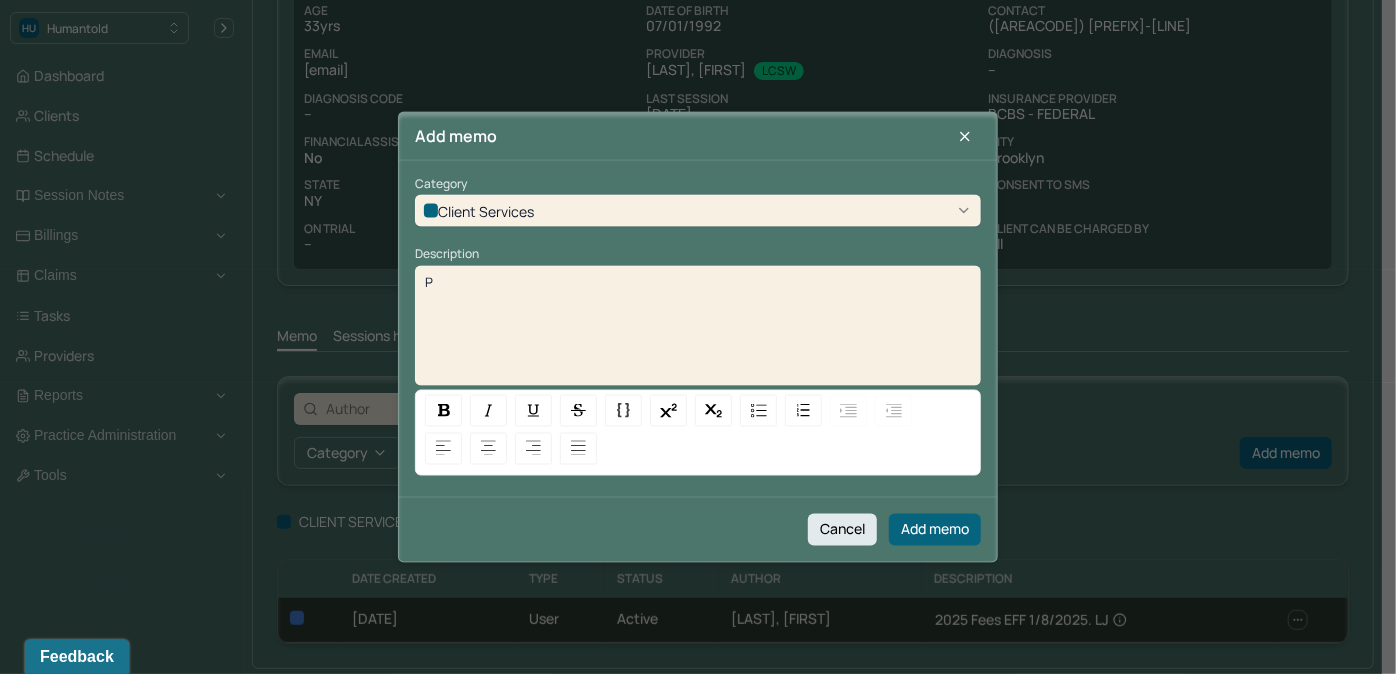 type 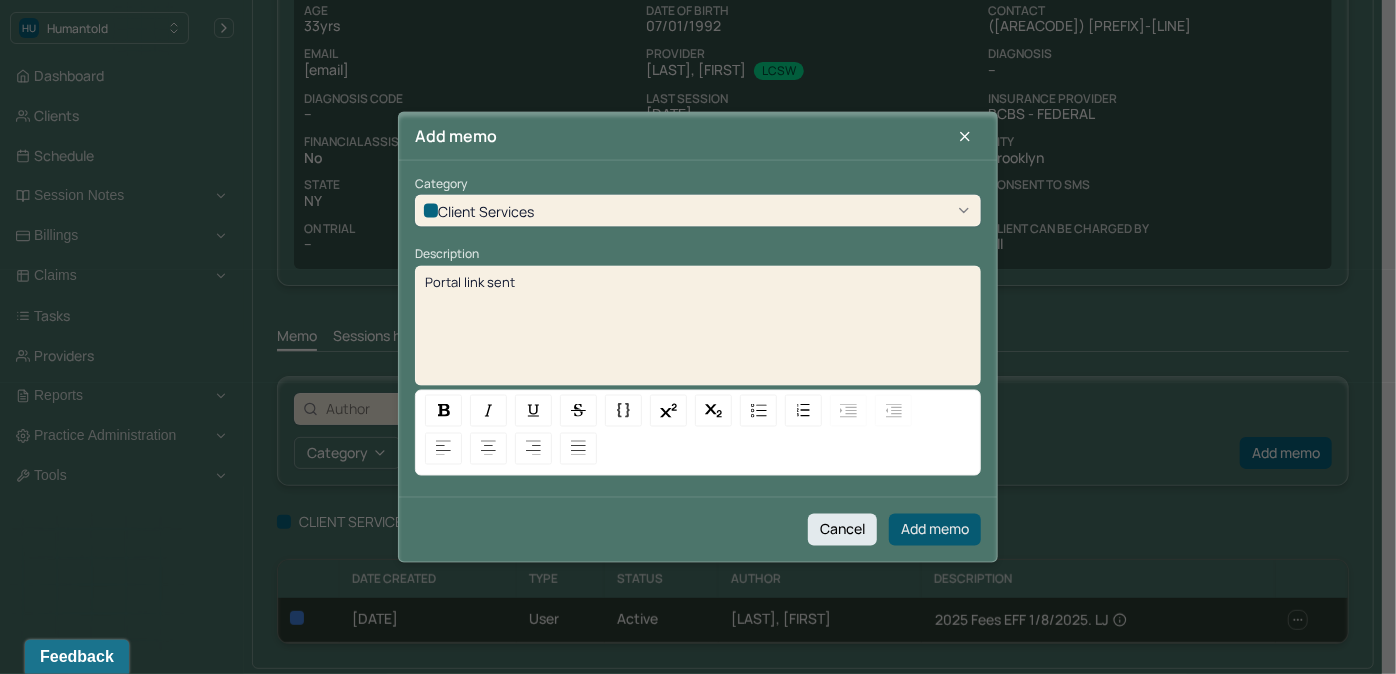 click on "Add memo" at bounding box center [935, 529] 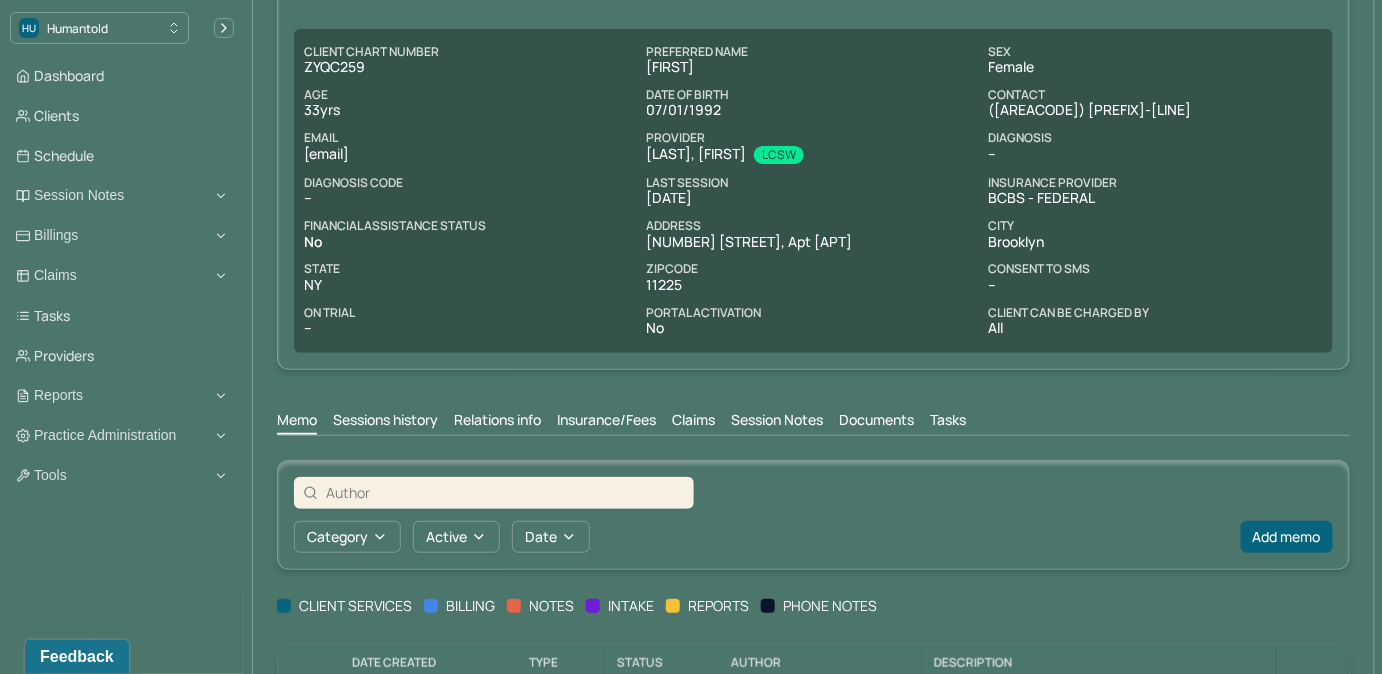 scroll, scrollTop: 0, scrollLeft: 0, axis: both 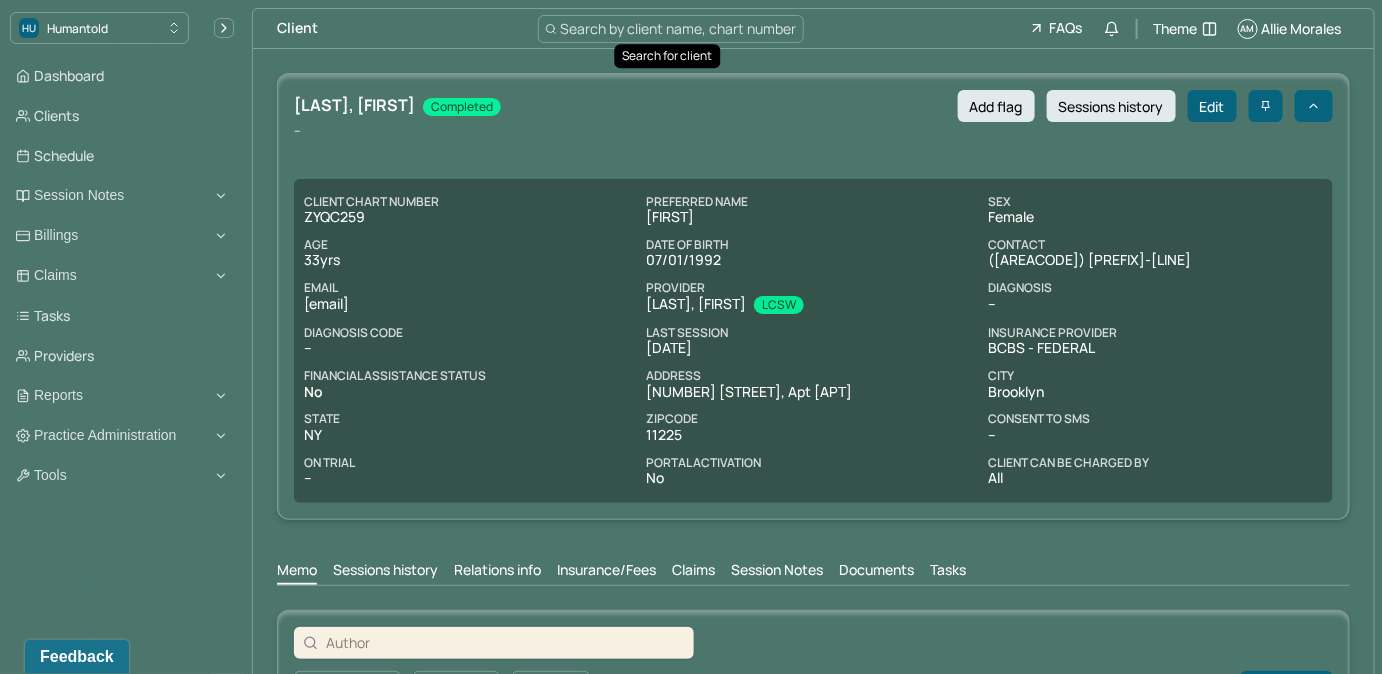 click on "Search by client name, chart number" at bounding box center [679, 28] 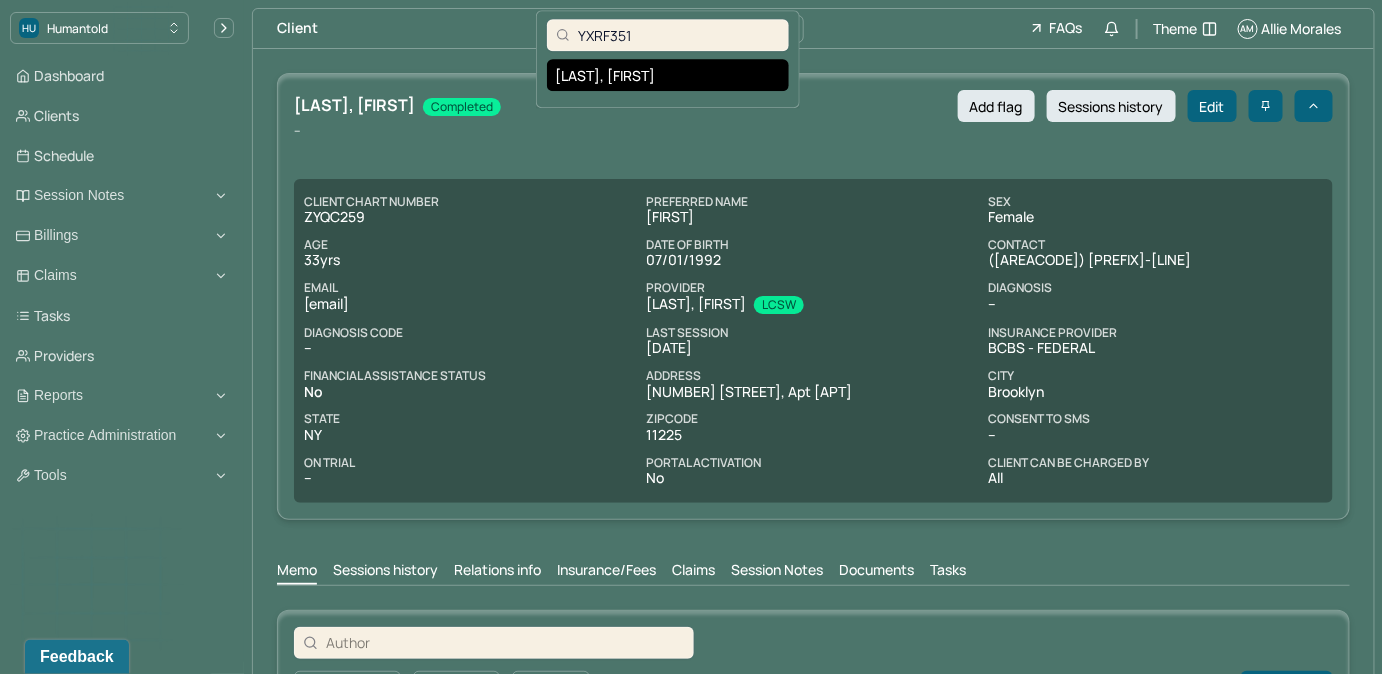 type on "YXRF351" 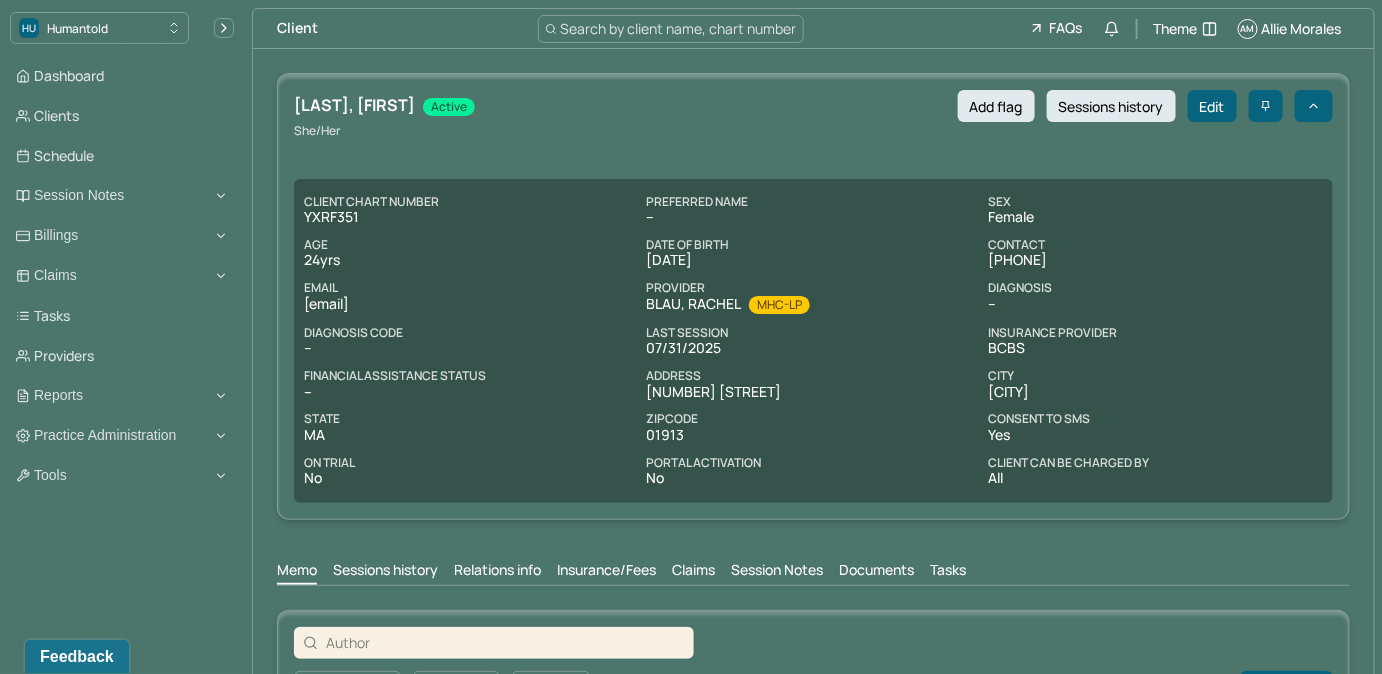 drag, startPoint x: 304, startPoint y: 303, endPoint x: 472, endPoint y: 310, distance: 168.14577 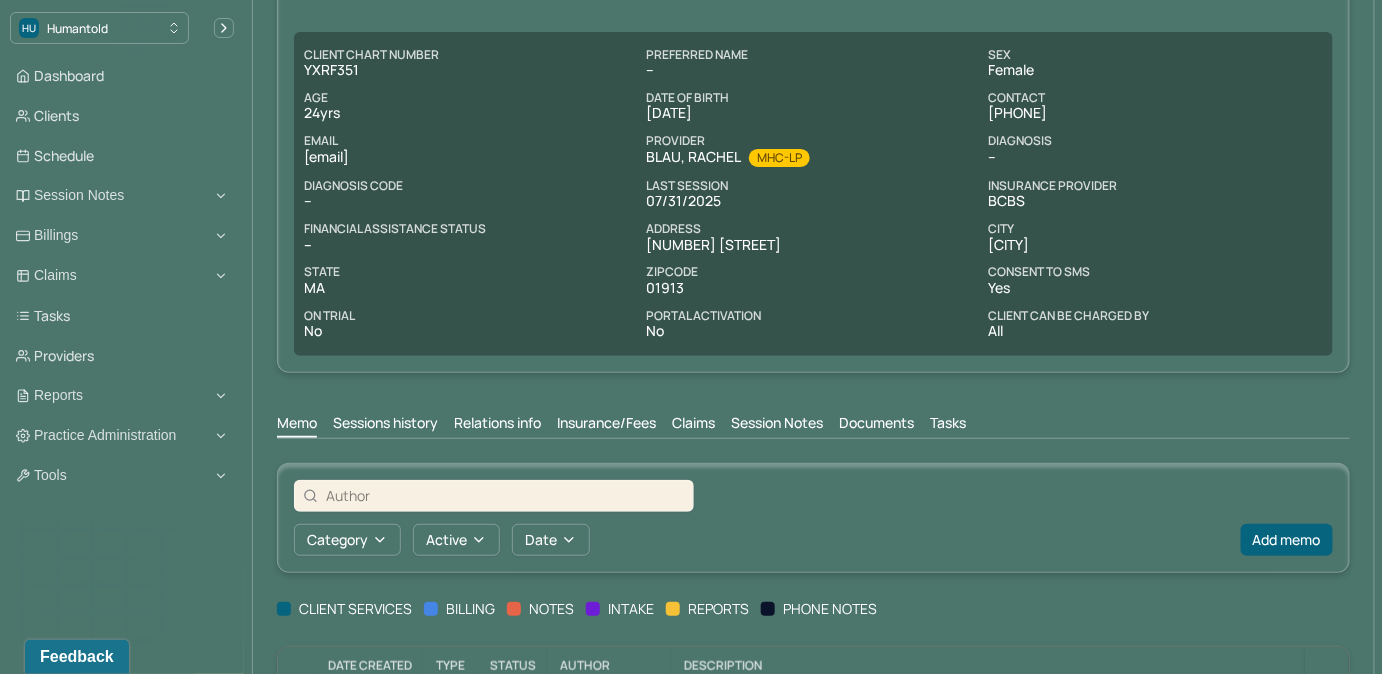scroll, scrollTop: 377, scrollLeft: 0, axis: vertical 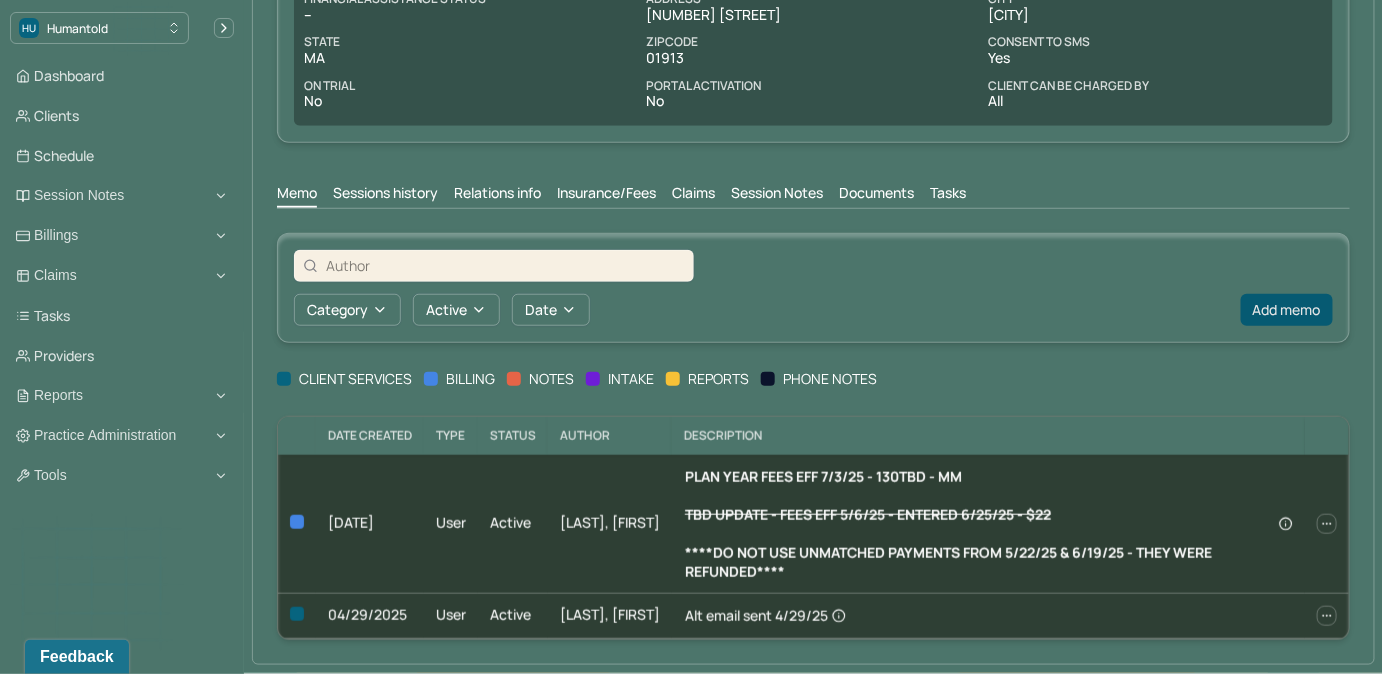 click on "Add memo" at bounding box center [1287, 310] 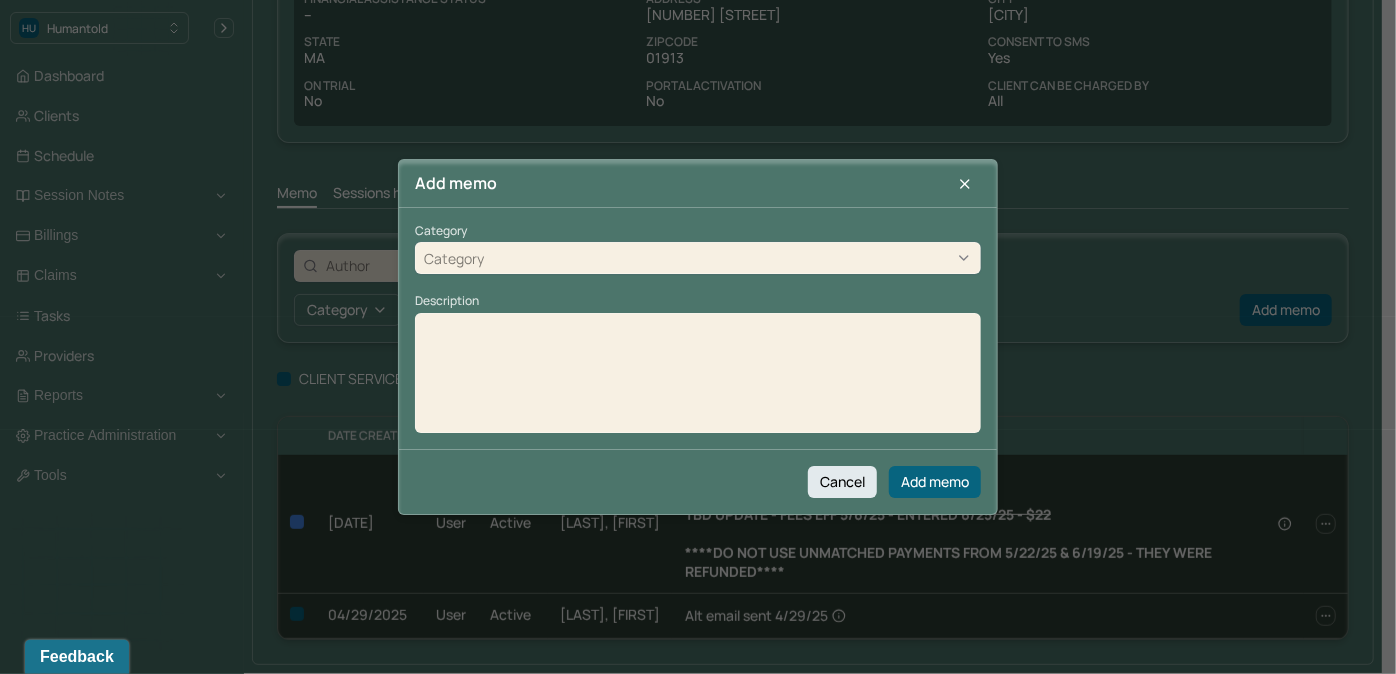 click on "Category Category Description" at bounding box center (698, 328) 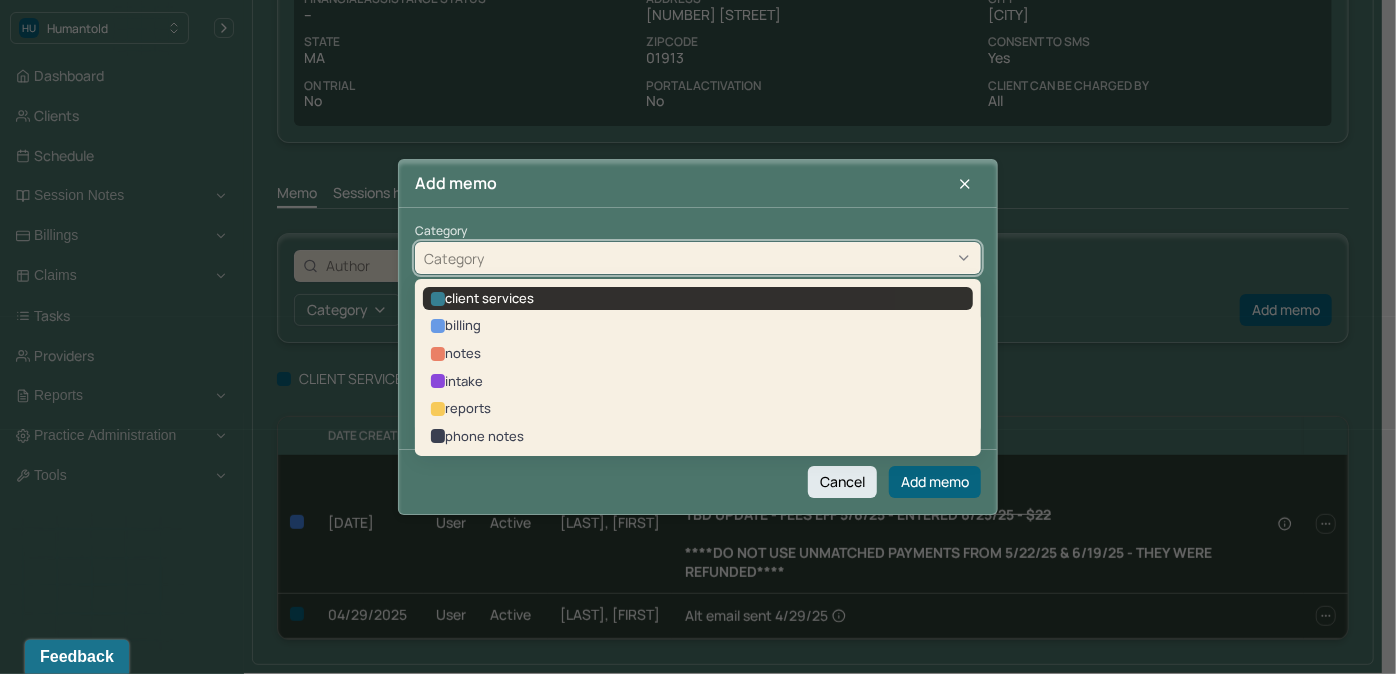 click on "client services" at bounding box center [698, 299] 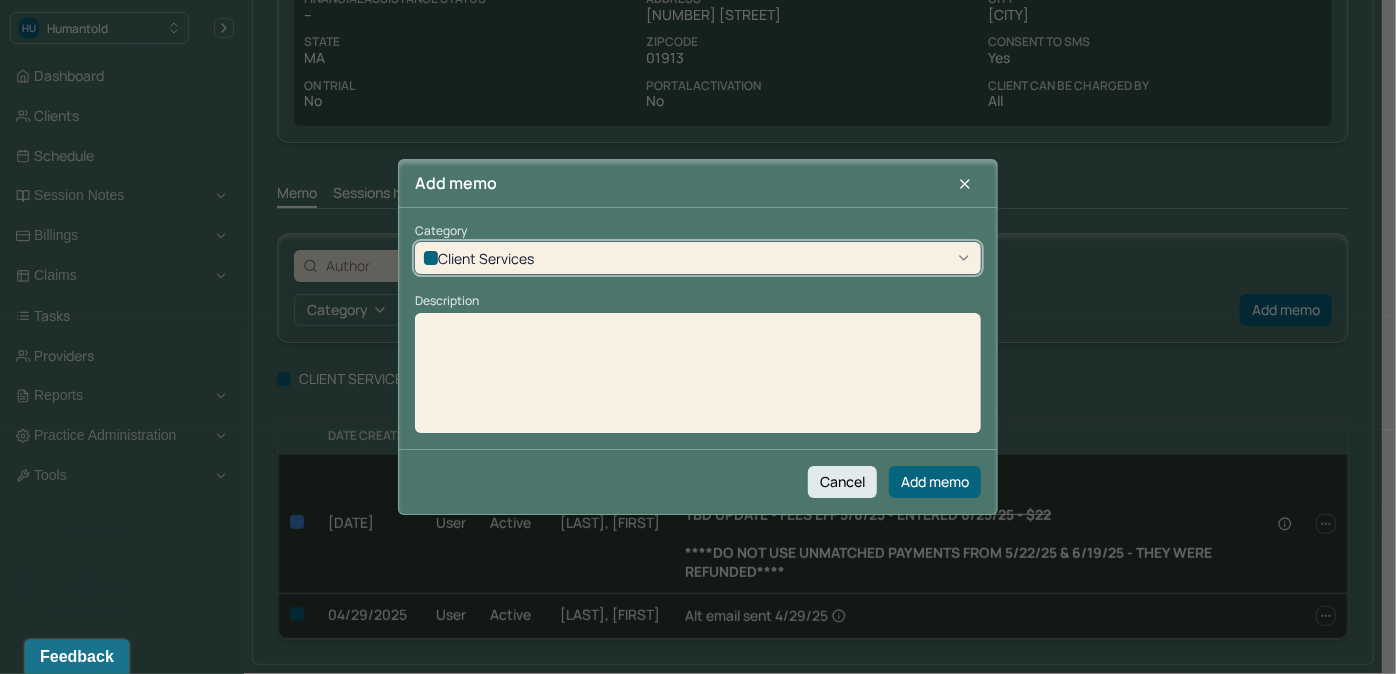 click at bounding box center [698, 380] 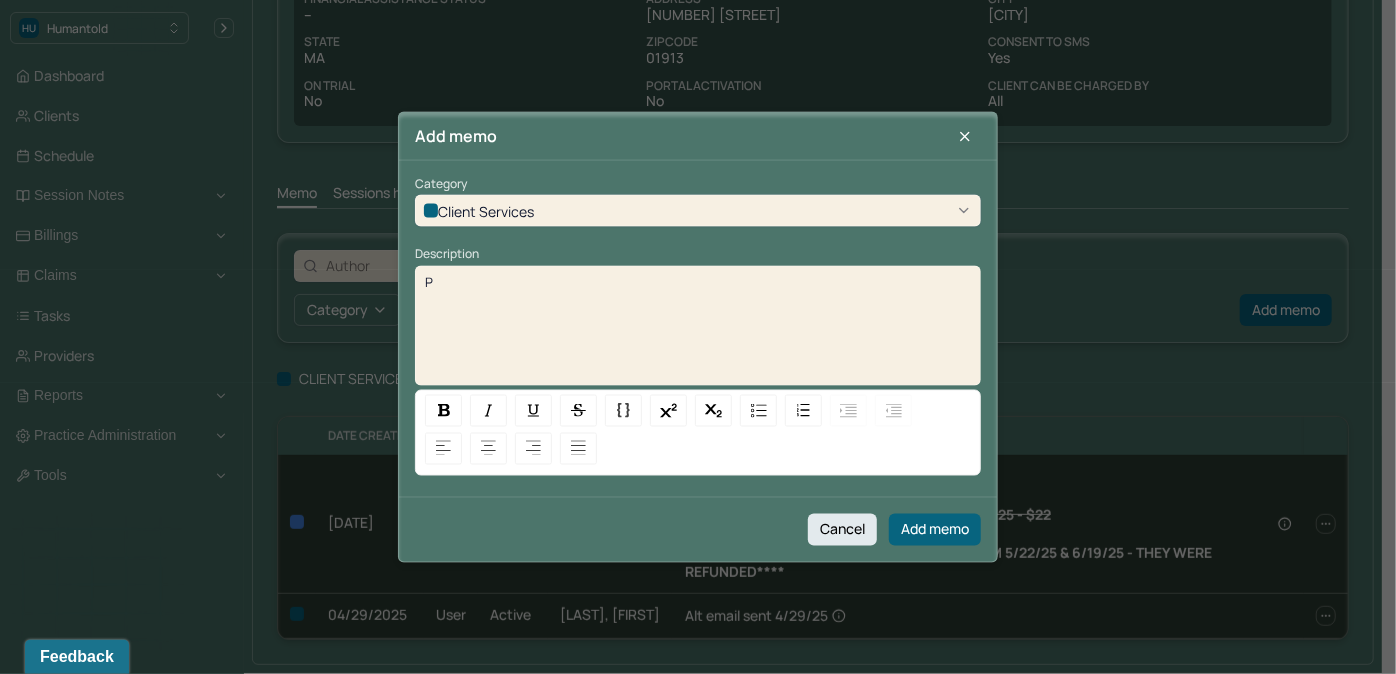 type 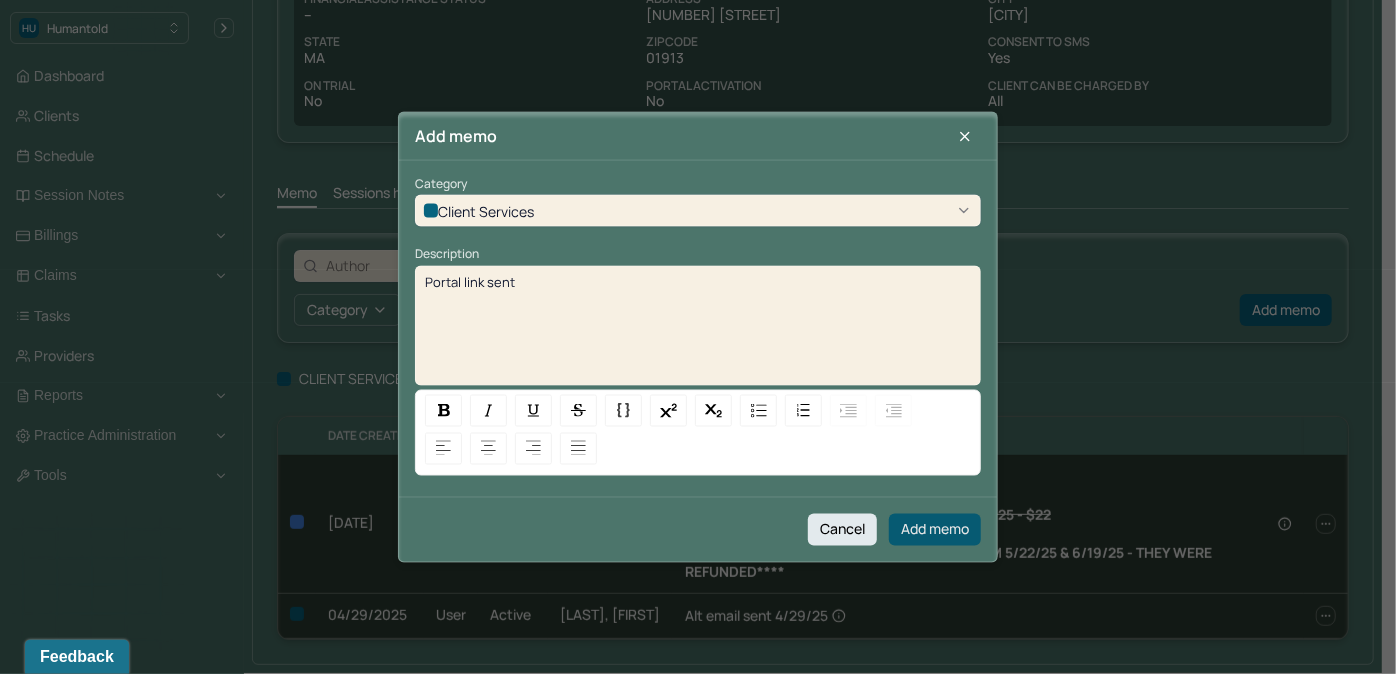 click on "Add memo" at bounding box center (935, 529) 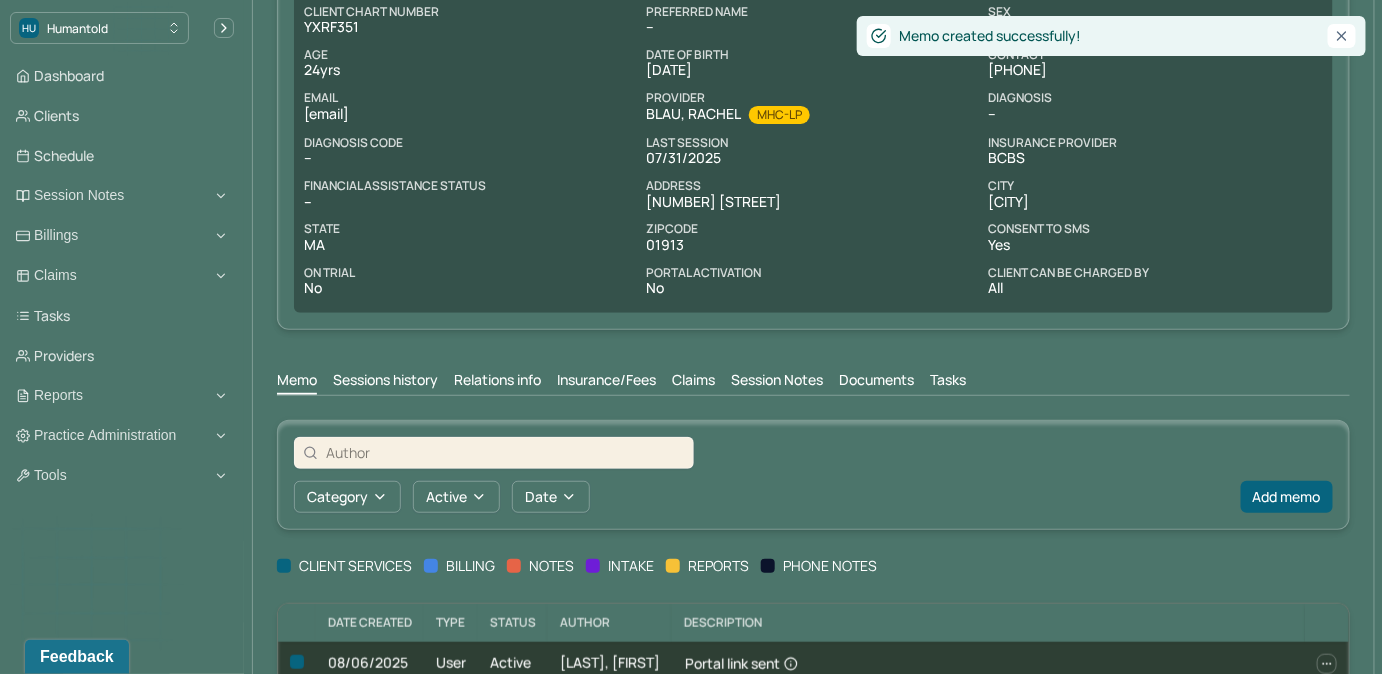 scroll, scrollTop: 0, scrollLeft: 0, axis: both 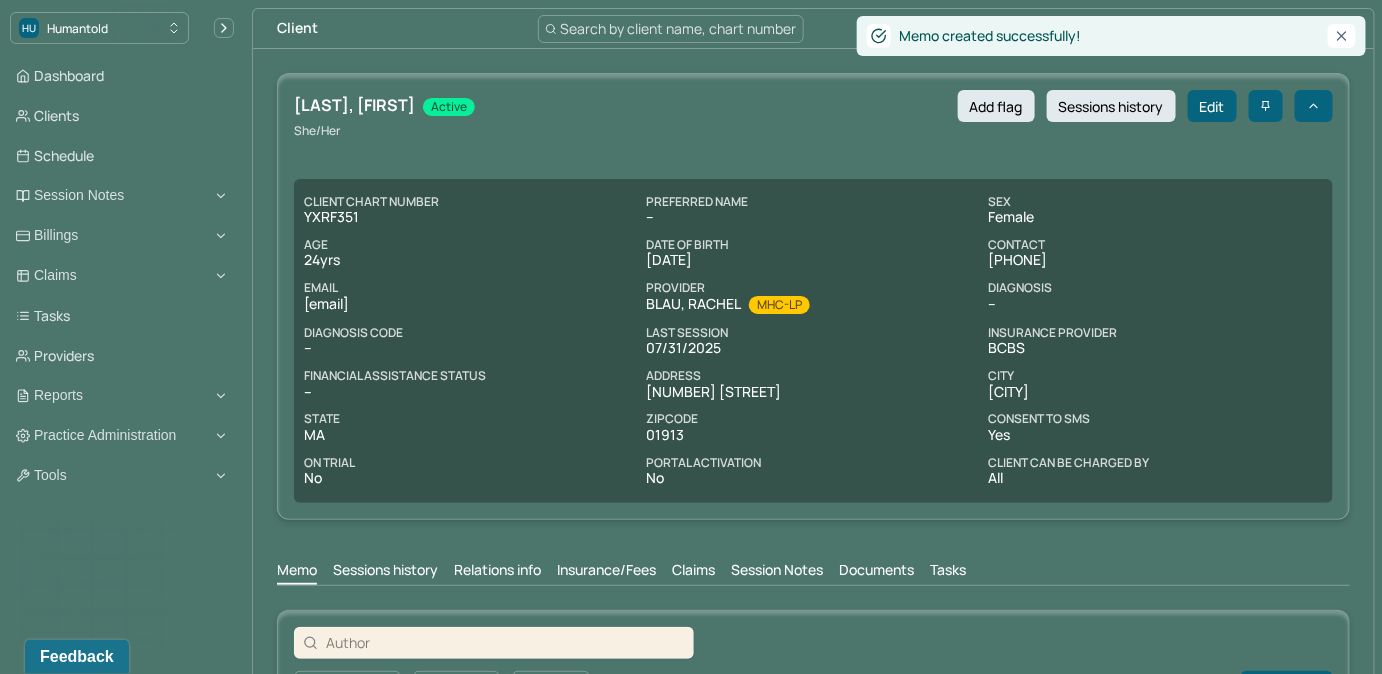 click on "Search by client name, chart number" at bounding box center [679, 28] 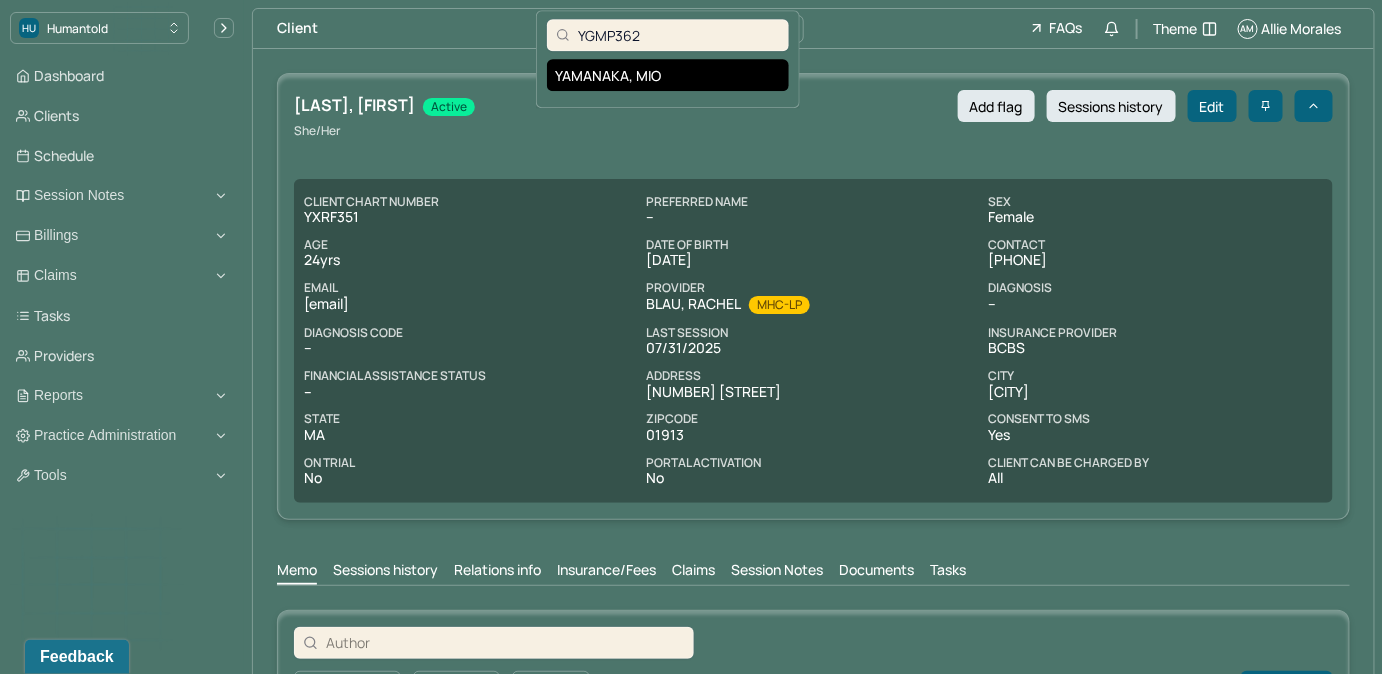type on "YGMP362" 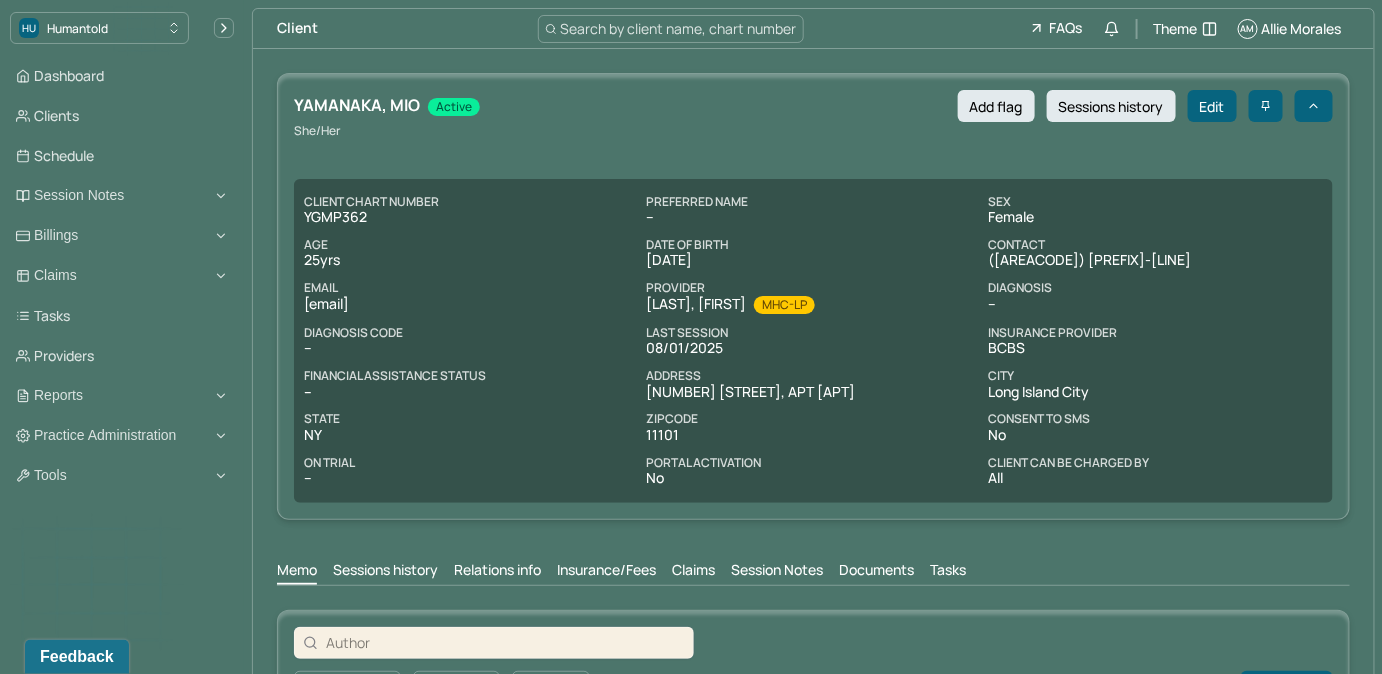 drag, startPoint x: 299, startPoint y: 302, endPoint x: 501, endPoint y: 304, distance: 202.0099 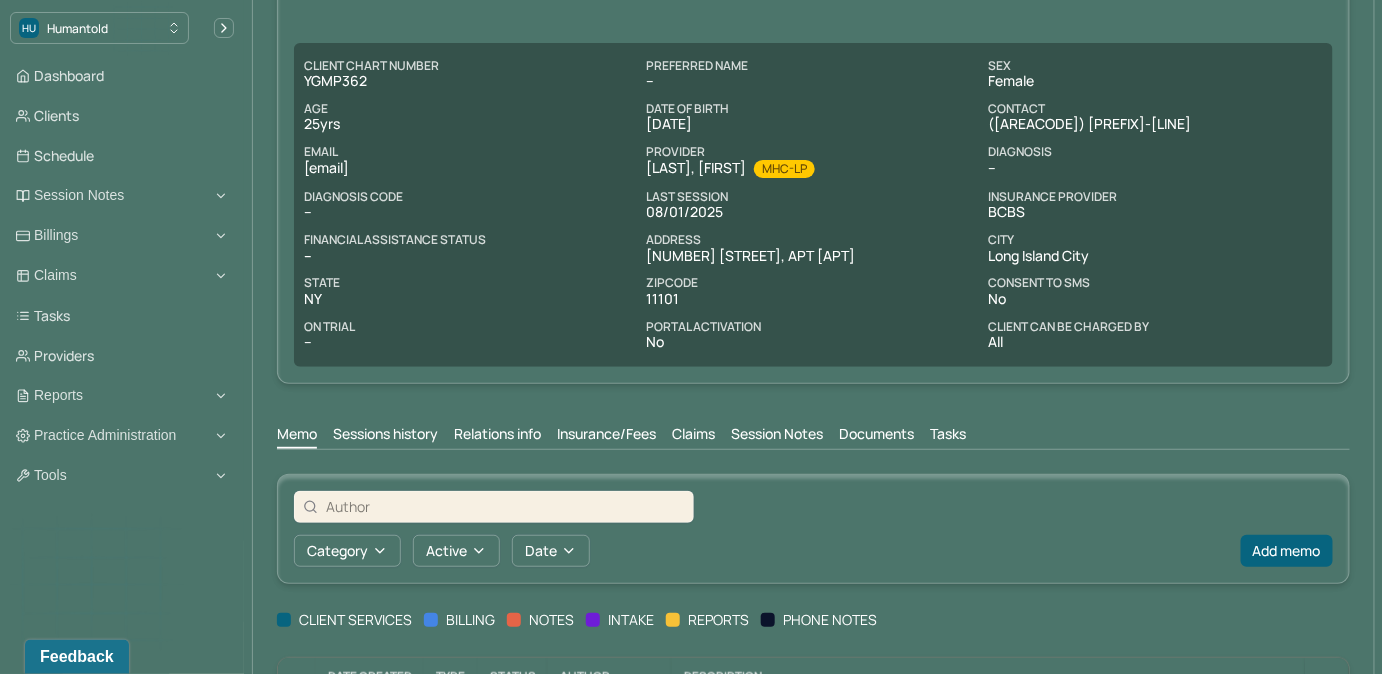 scroll, scrollTop: 293, scrollLeft: 0, axis: vertical 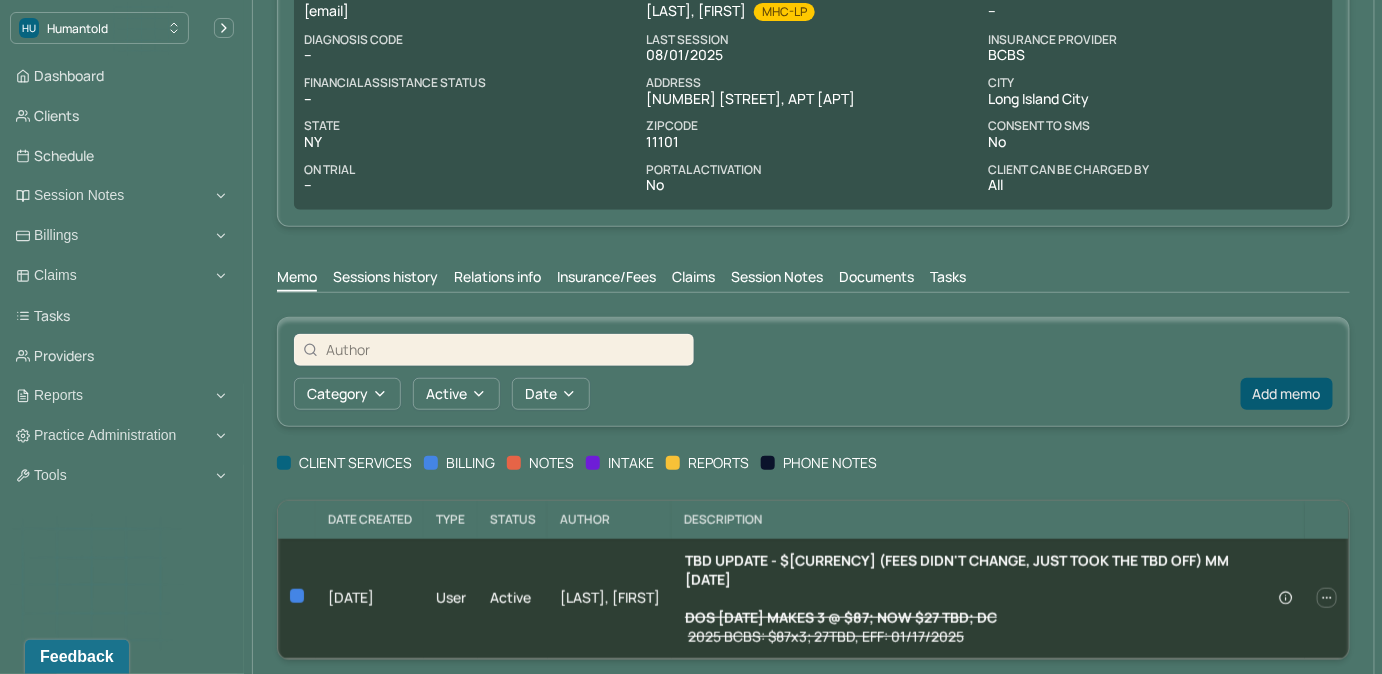 click on "Add memo" at bounding box center (1287, 394) 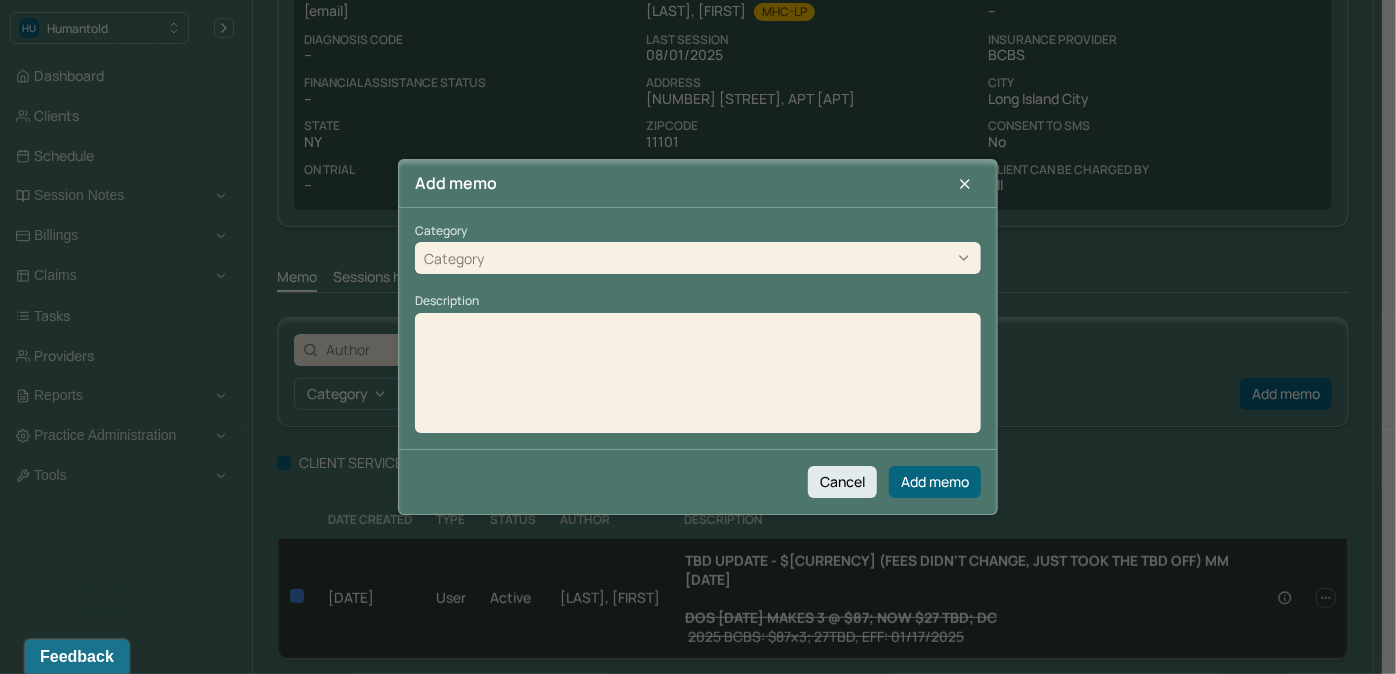 click on "Category" at bounding box center (698, 259) 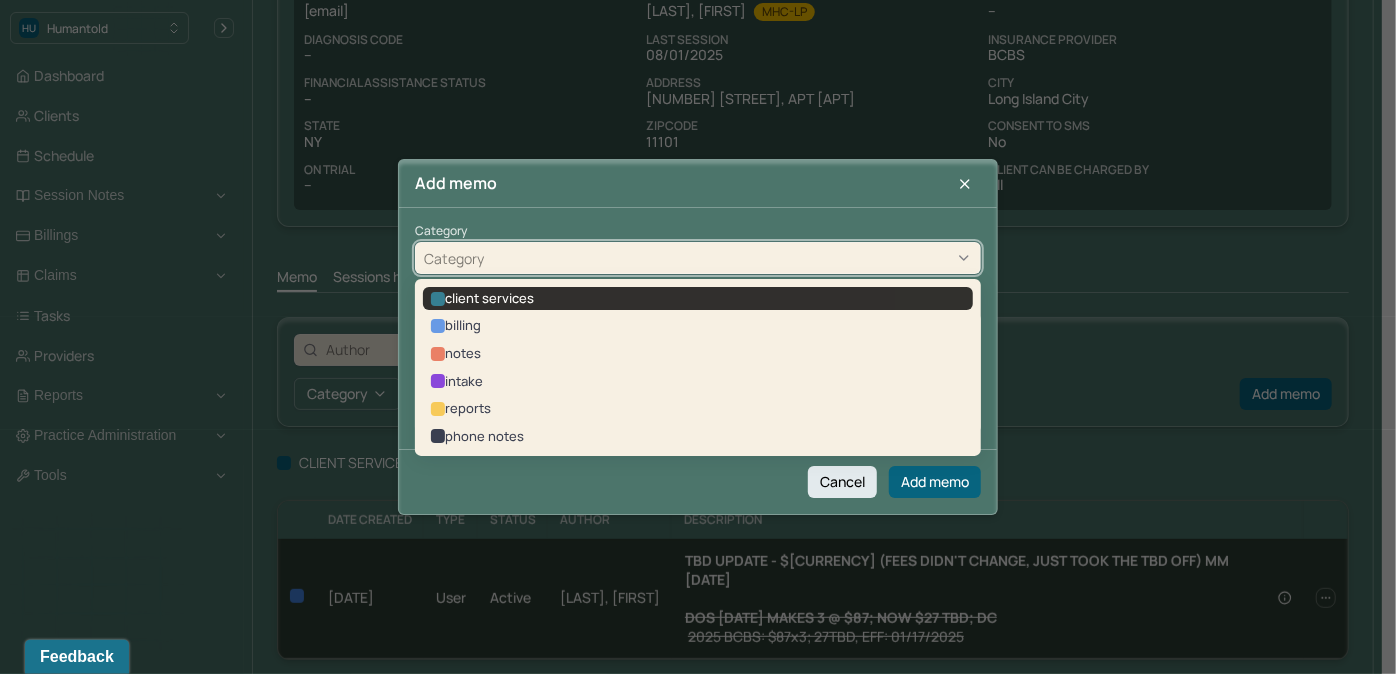 click on "client services" at bounding box center [698, 299] 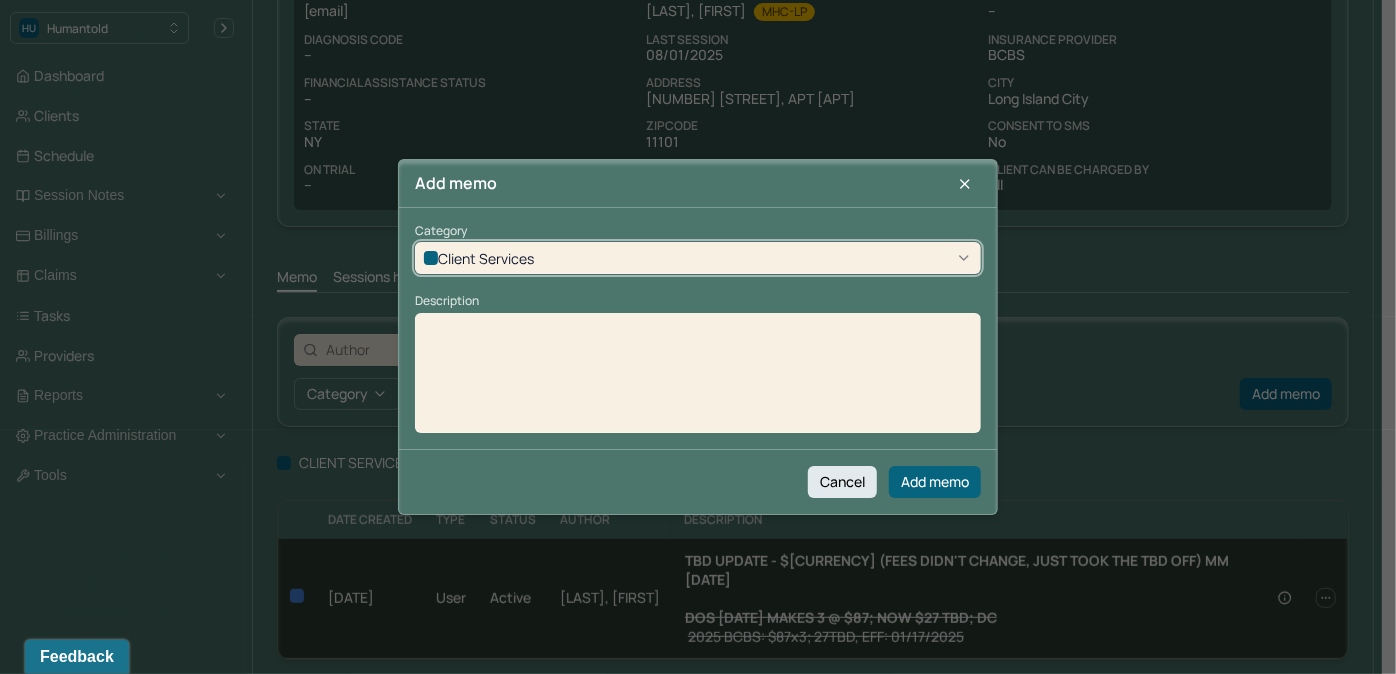 click at bounding box center (698, 380) 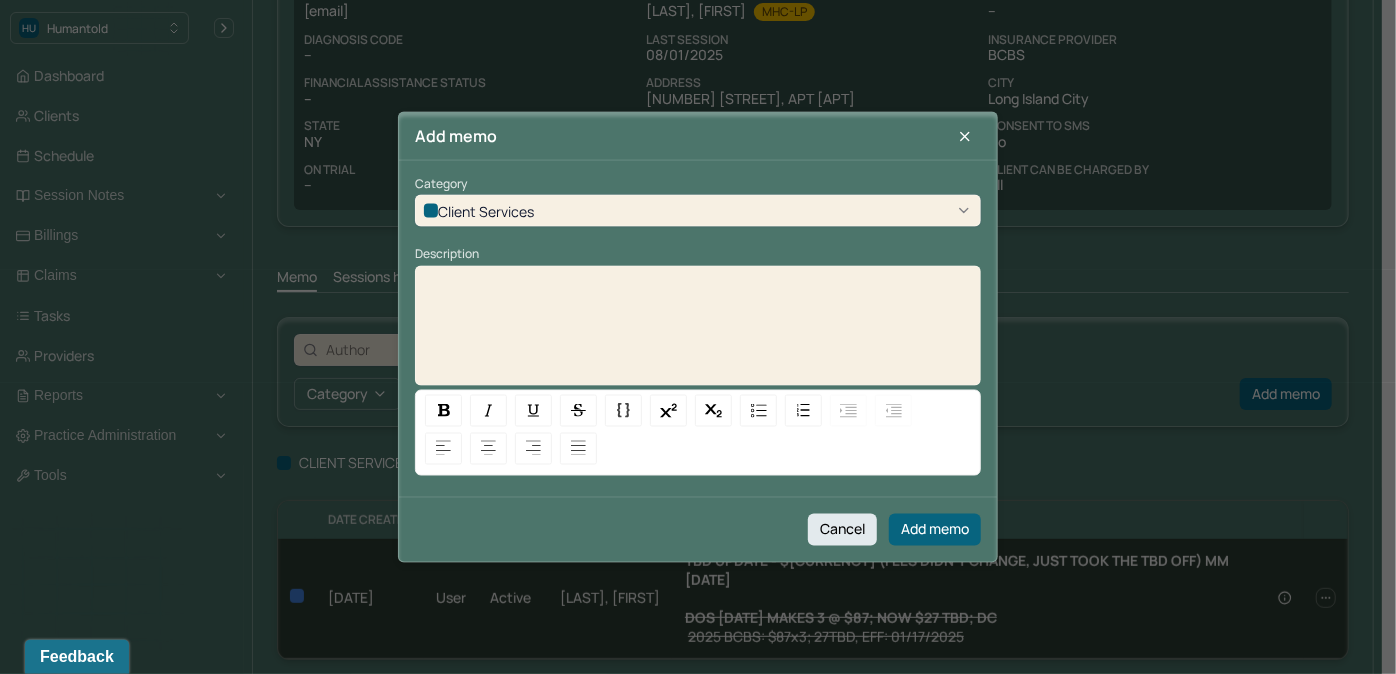 type 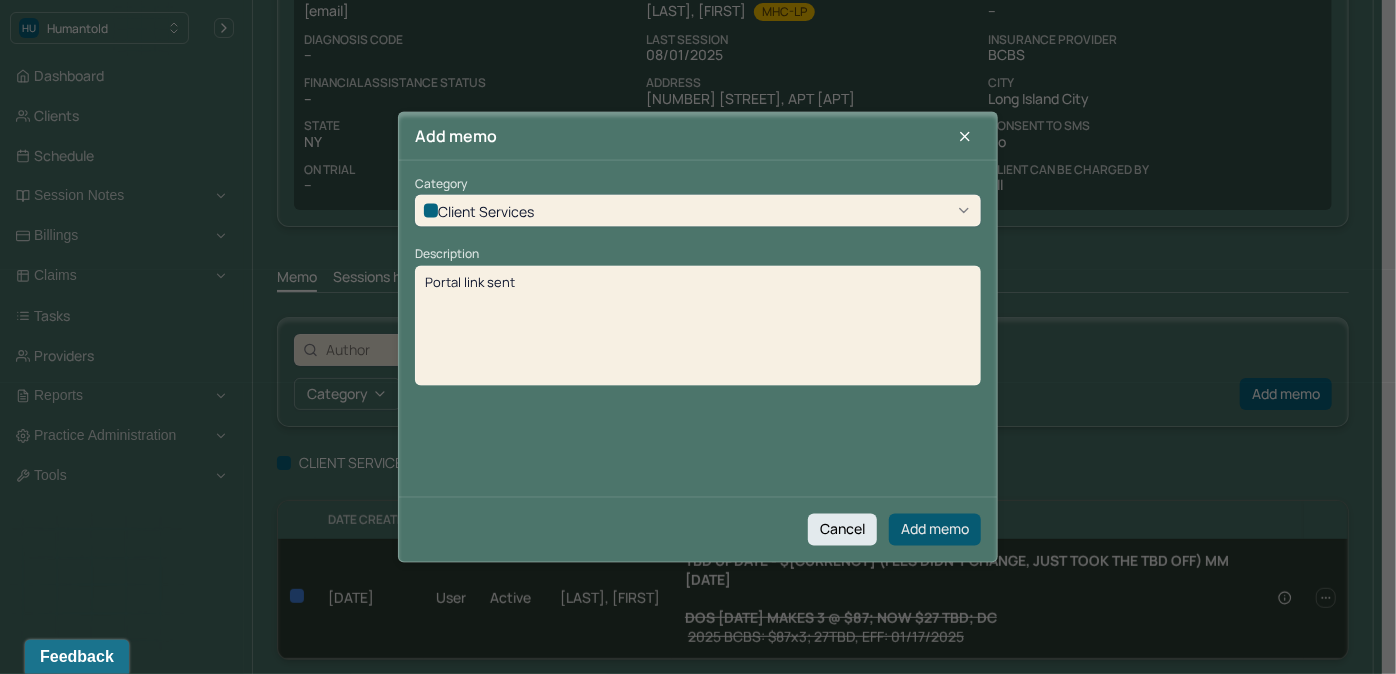 click on "Add memo" at bounding box center (935, 529) 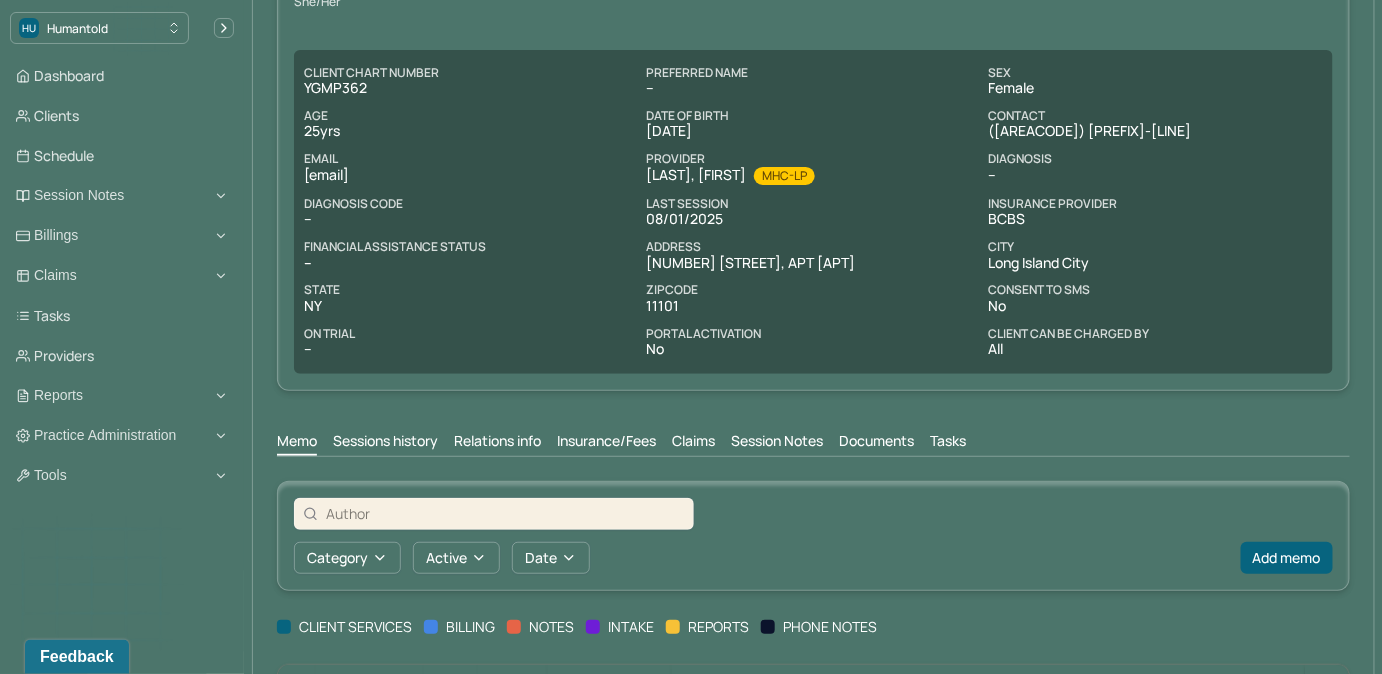 scroll, scrollTop: 0, scrollLeft: 0, axis: both 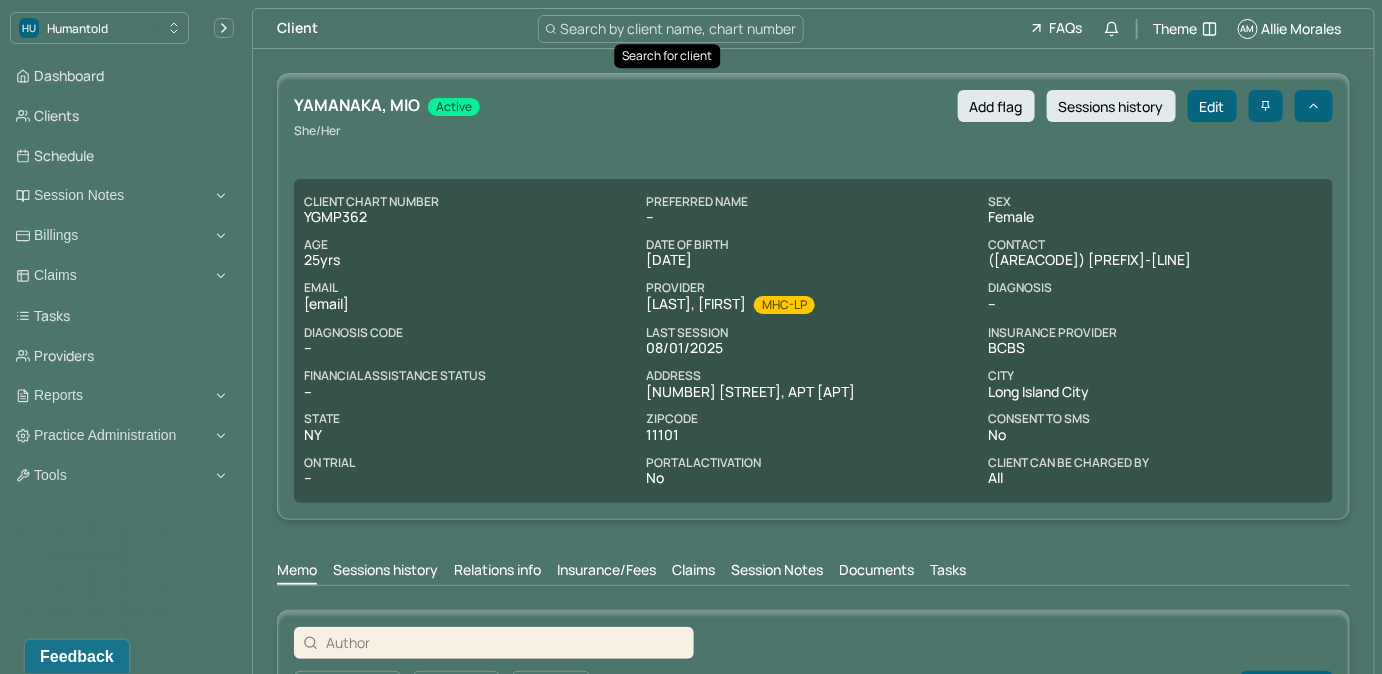 click on "Search by client name, chart number" at bounding box center (679, 28) 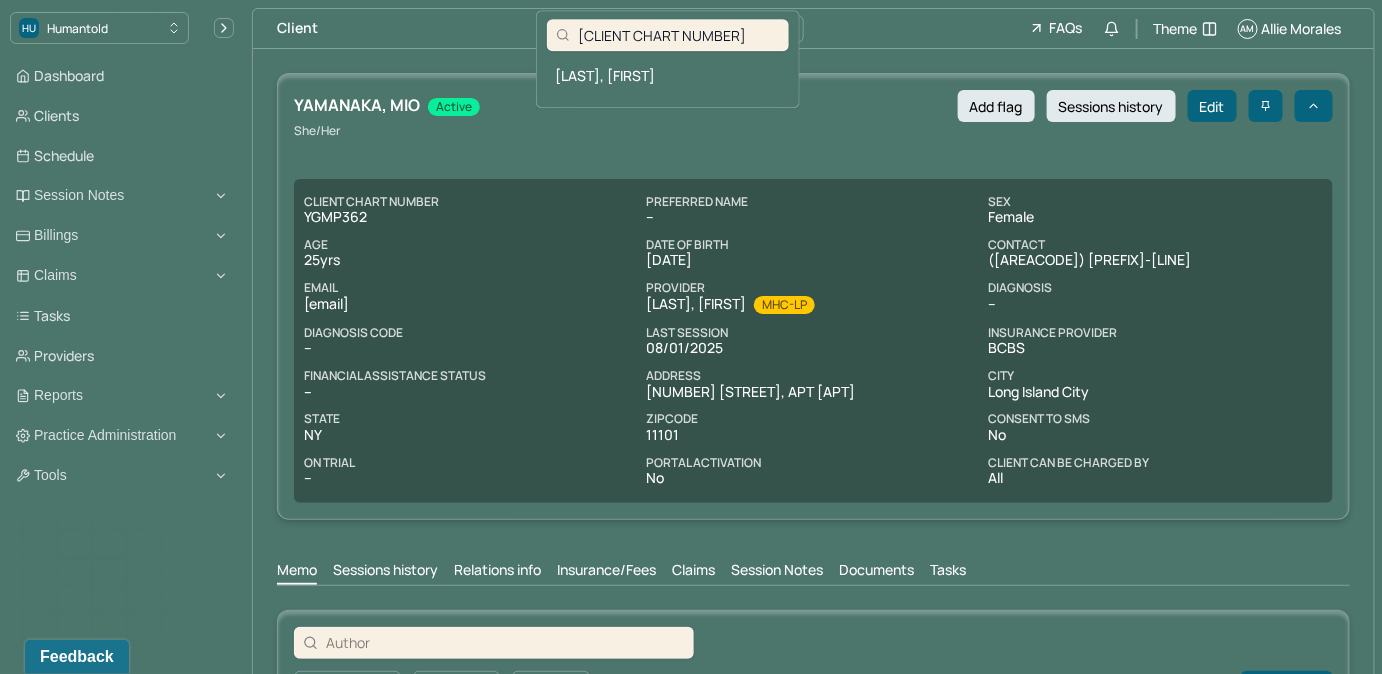 type on "[CLIENT CHART NUMBER]" 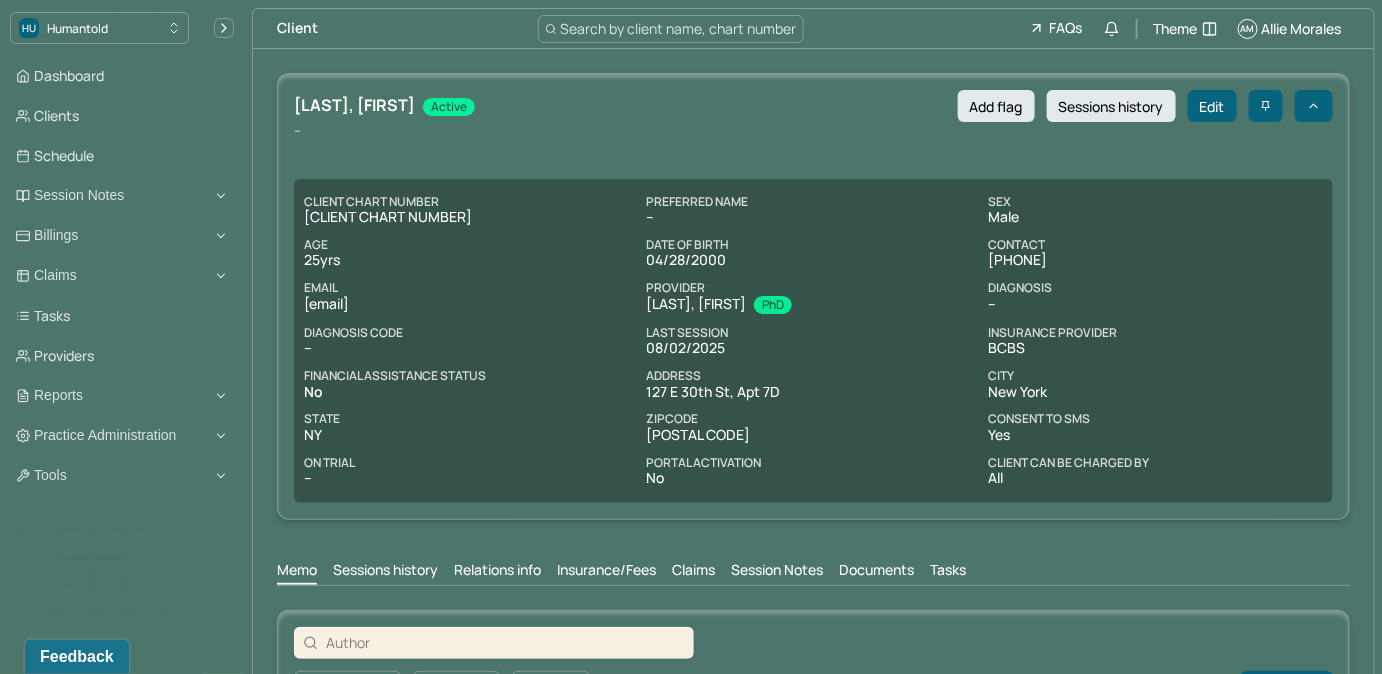 drag, startPoint x: 301, startPoint y: 304, endPoint x: 460, endPoint y: 305, distance: 159.00314 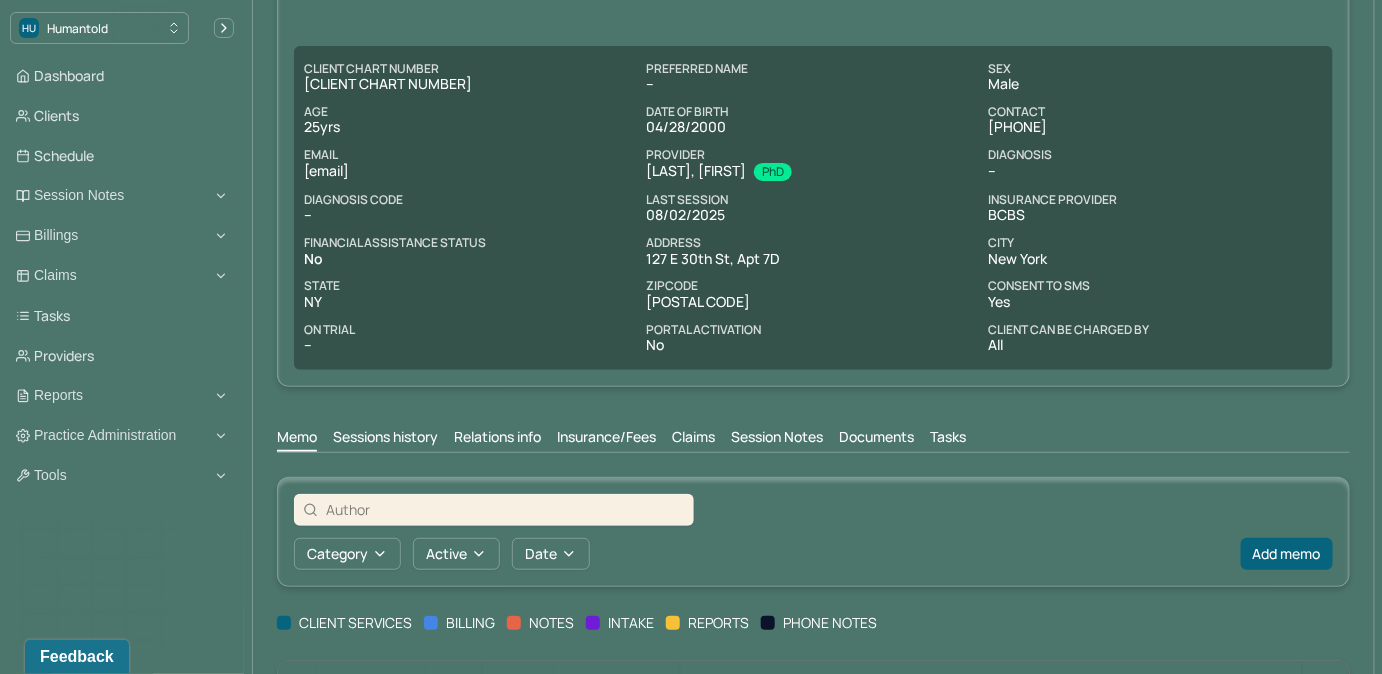 scroll, scrollTop: 293, scrollLeft: 0, axis: vertical 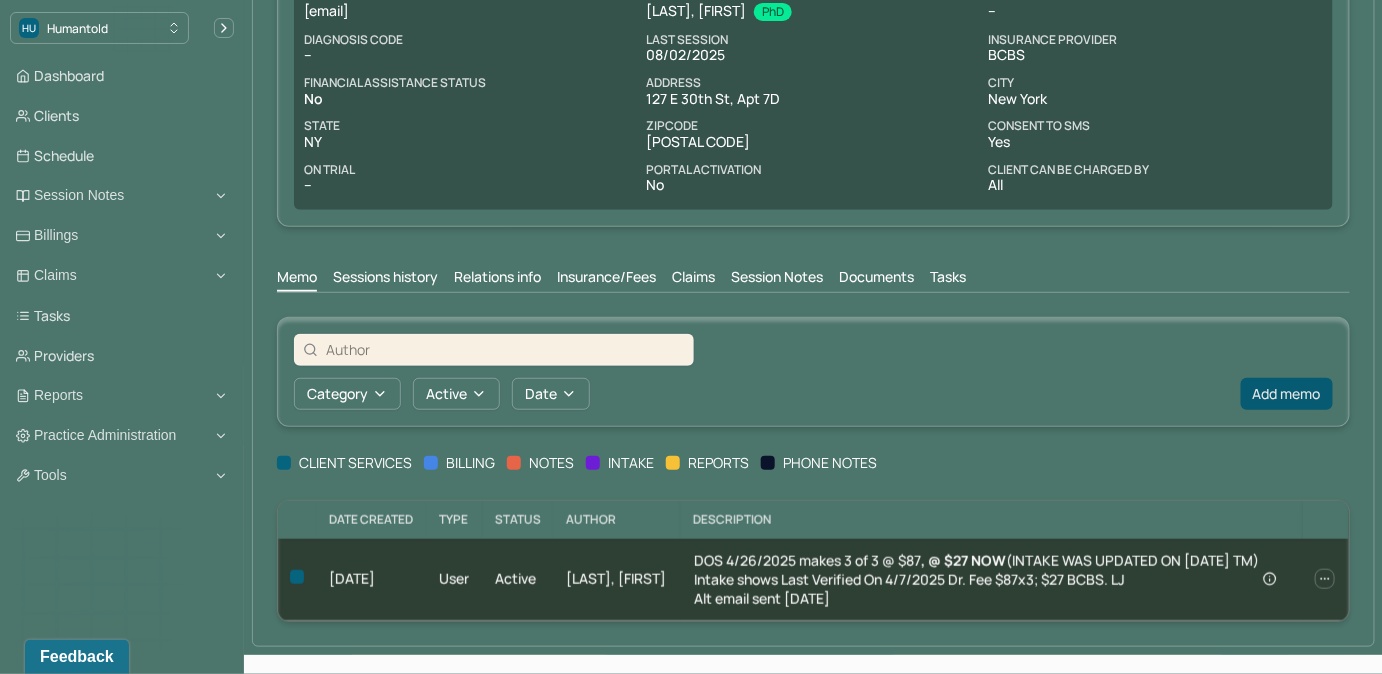 click on "Add memo" at bounding box center (1287, 394) 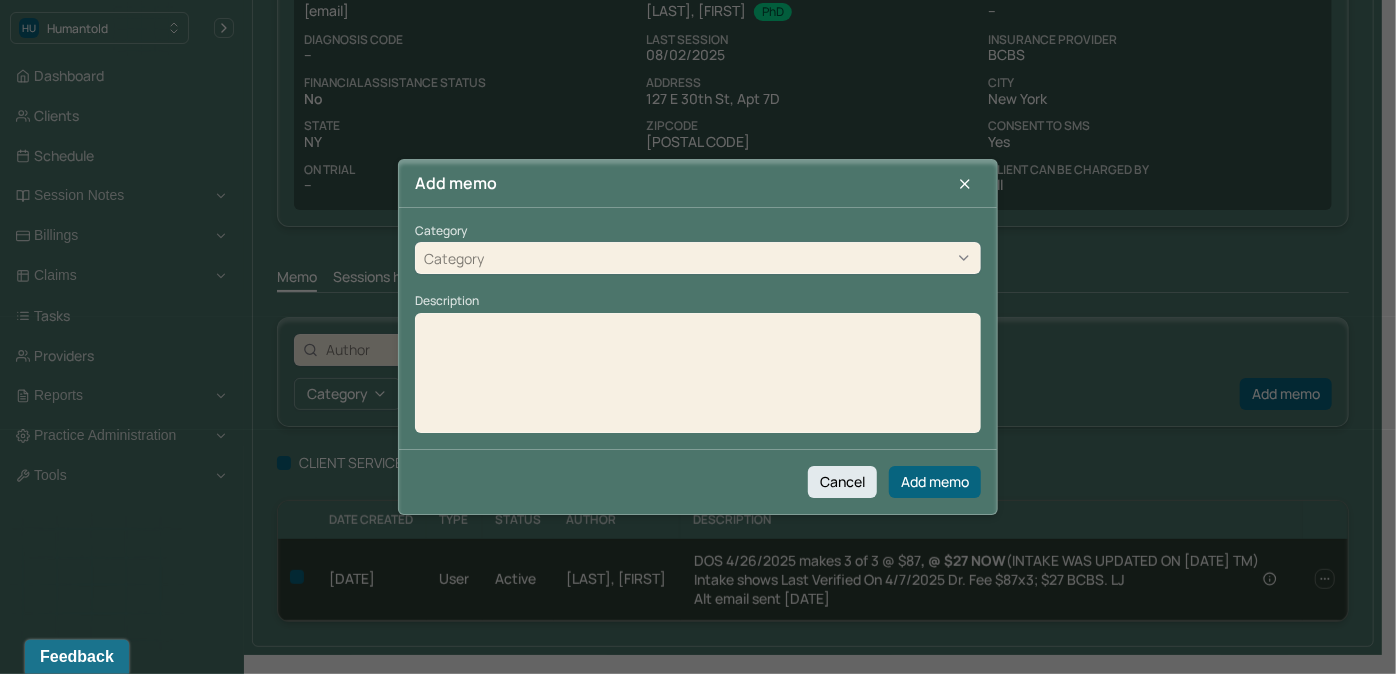 click on "Category" at bounding box center (698, 259) 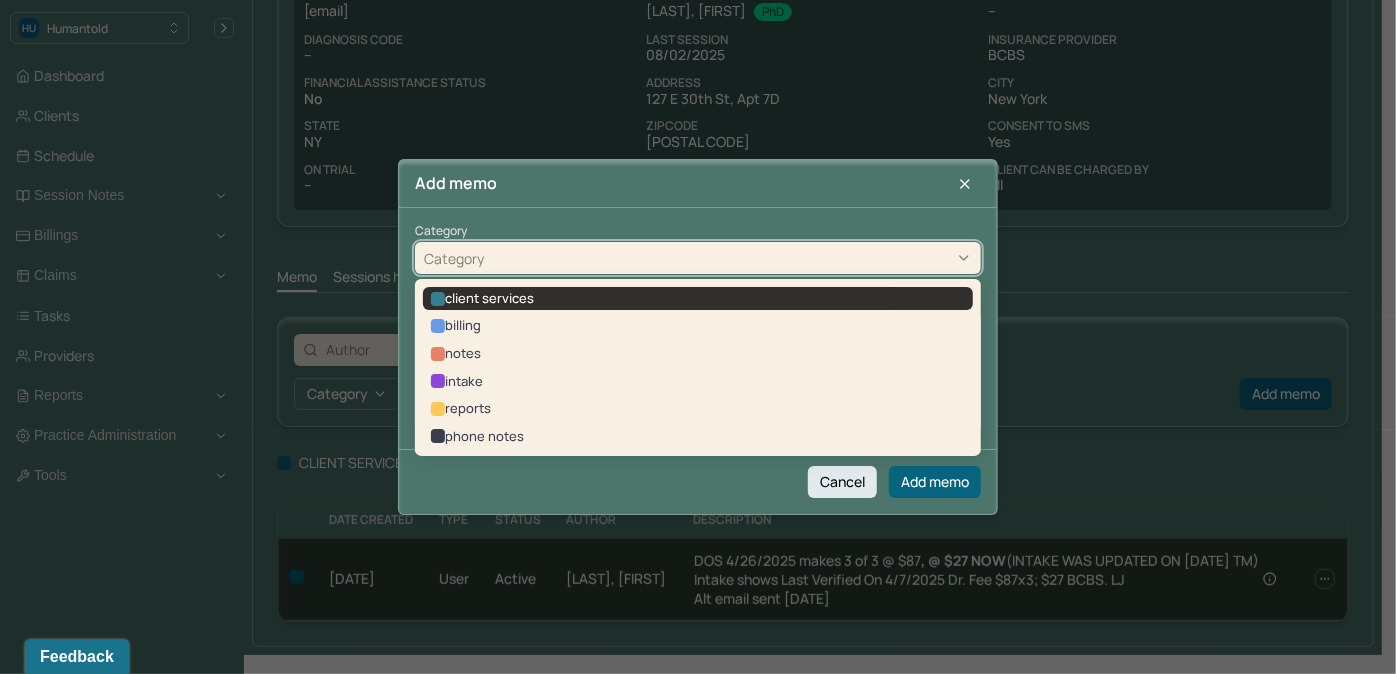 click on "client services" at bounding box center (698, 299) 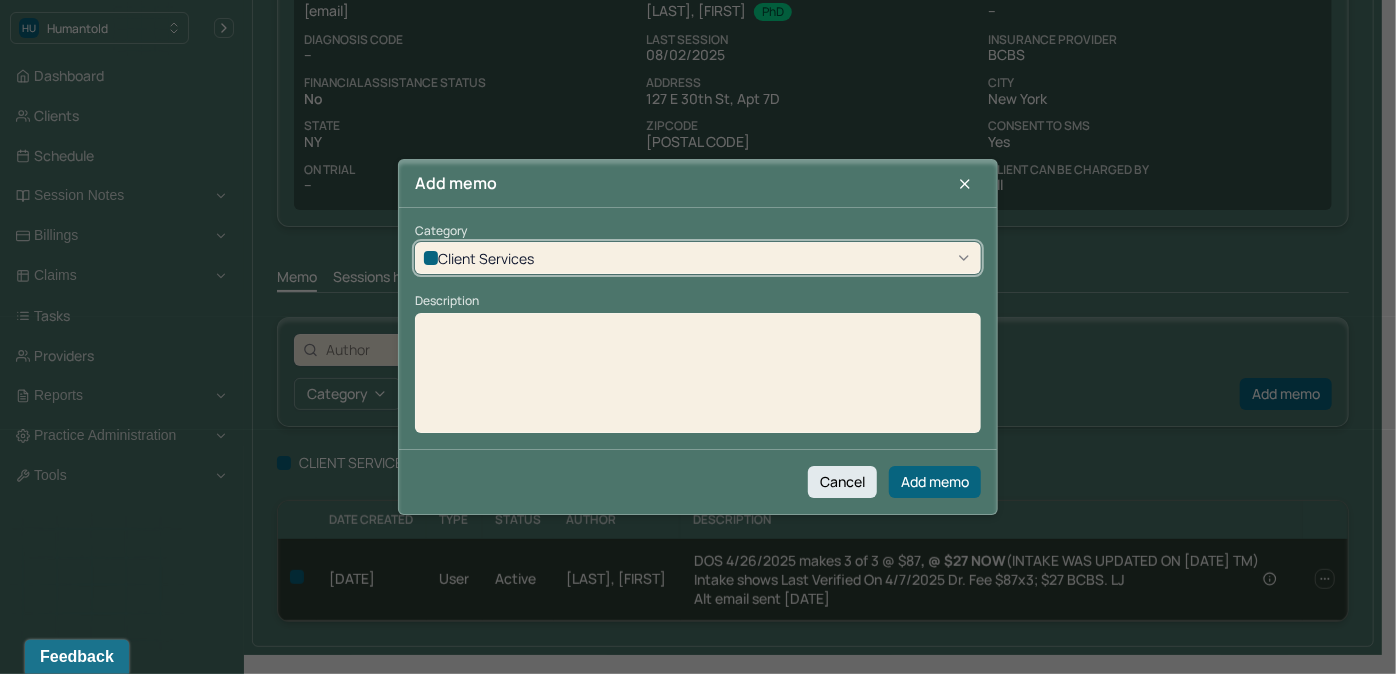 click at bounding box center (698, 380) 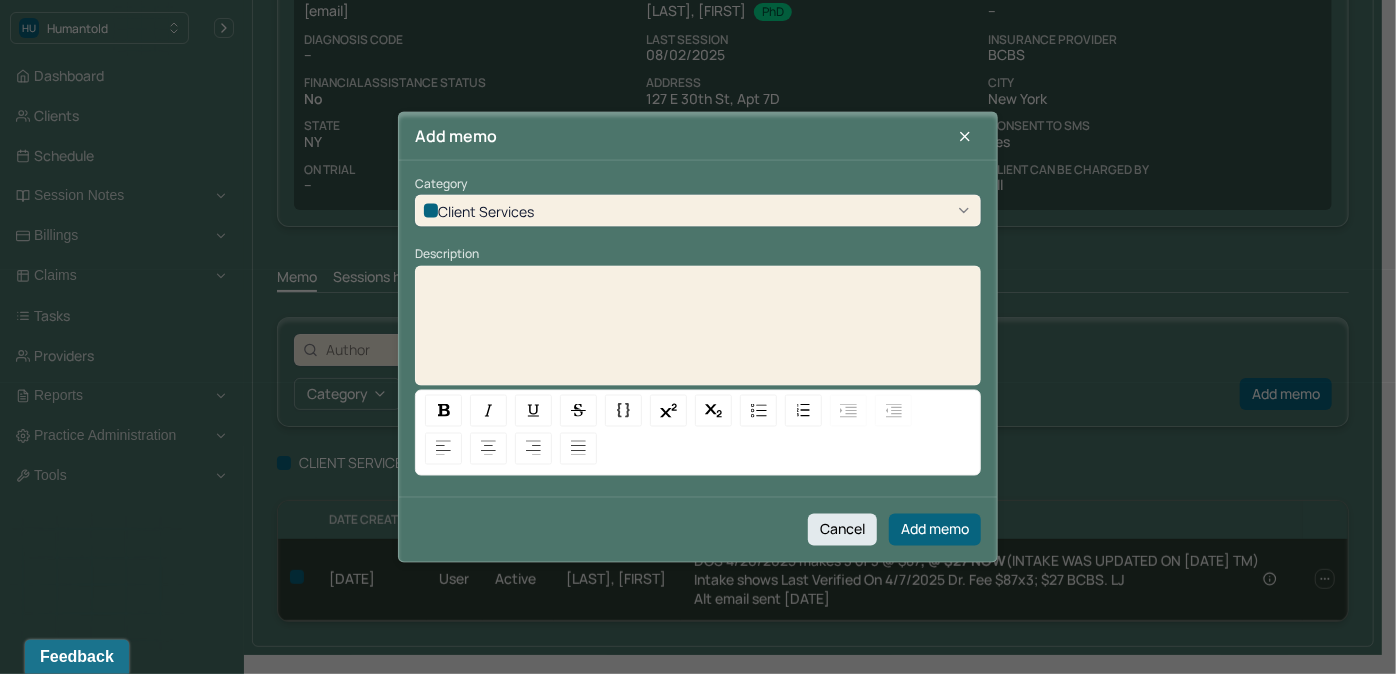 type 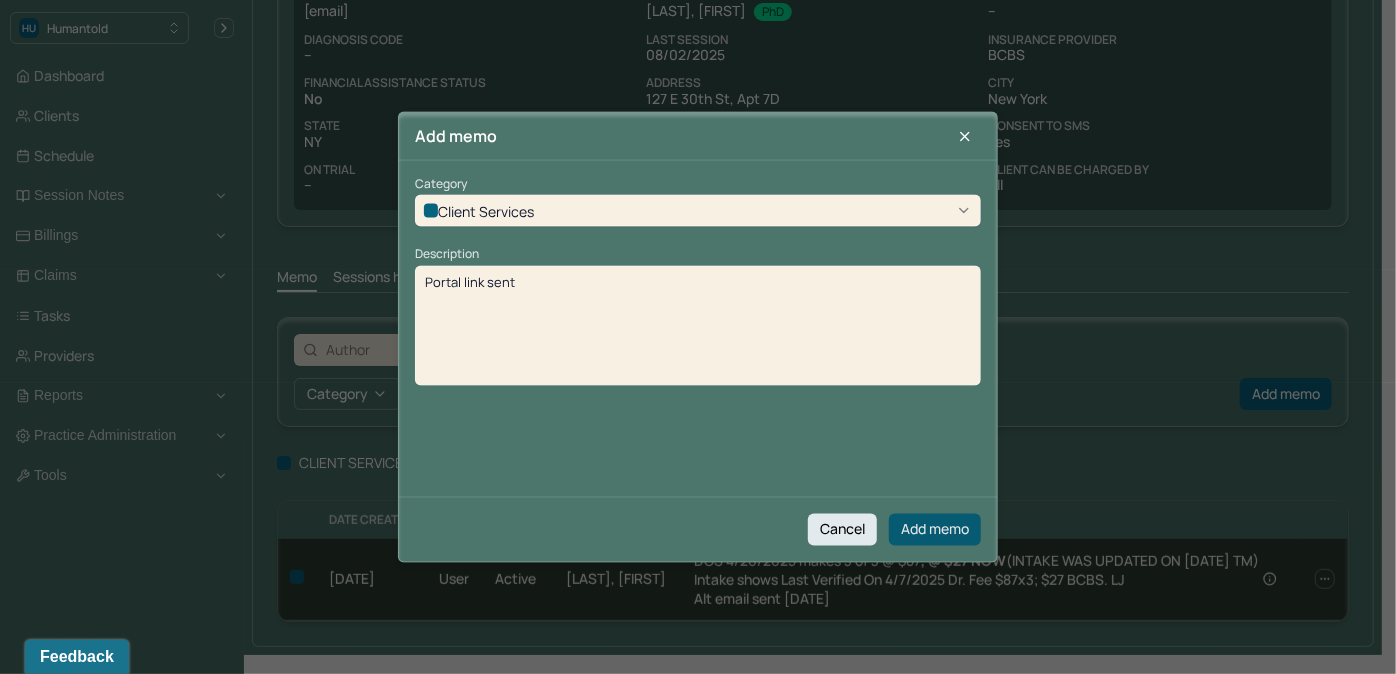 click on "Add memo" at bounding box center [935, 529] 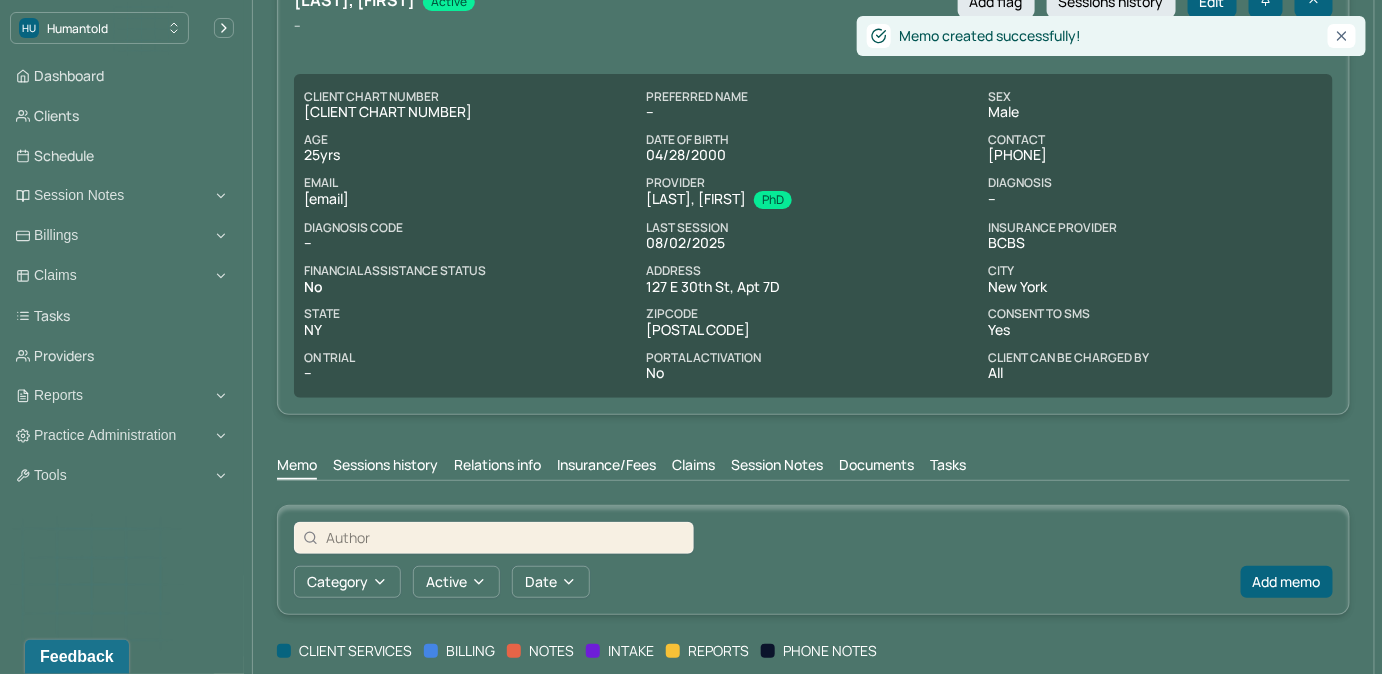 scroll, scrollTop: 0, scrollLeft: 0, axis: both 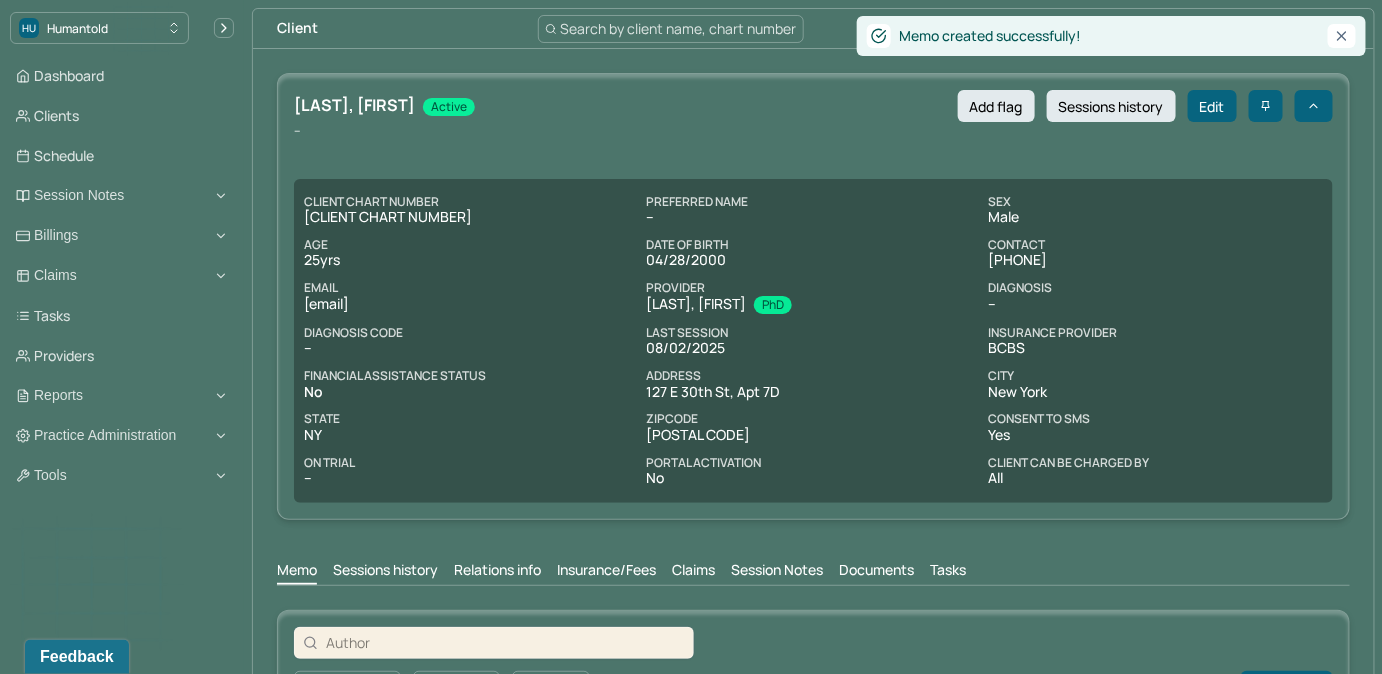 click on "Search by client name, chart number" at bounding box center [679, 28] 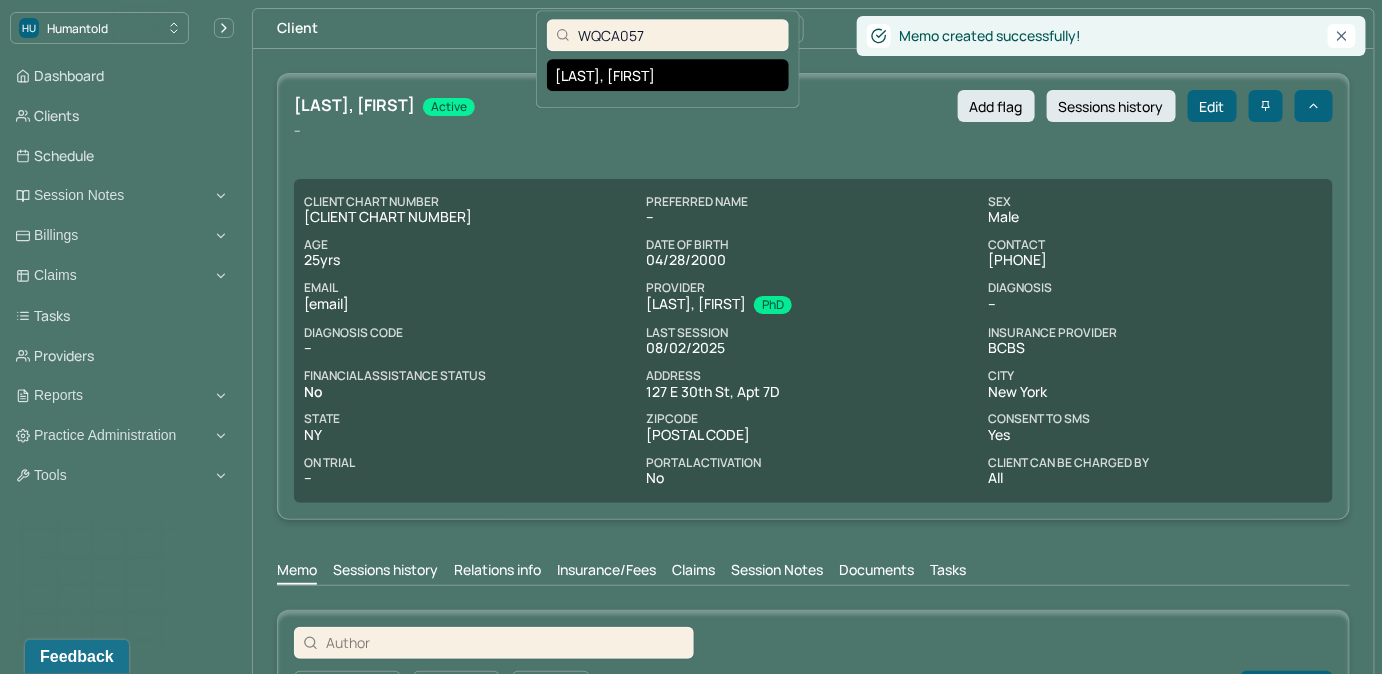 type on "WQCA057" 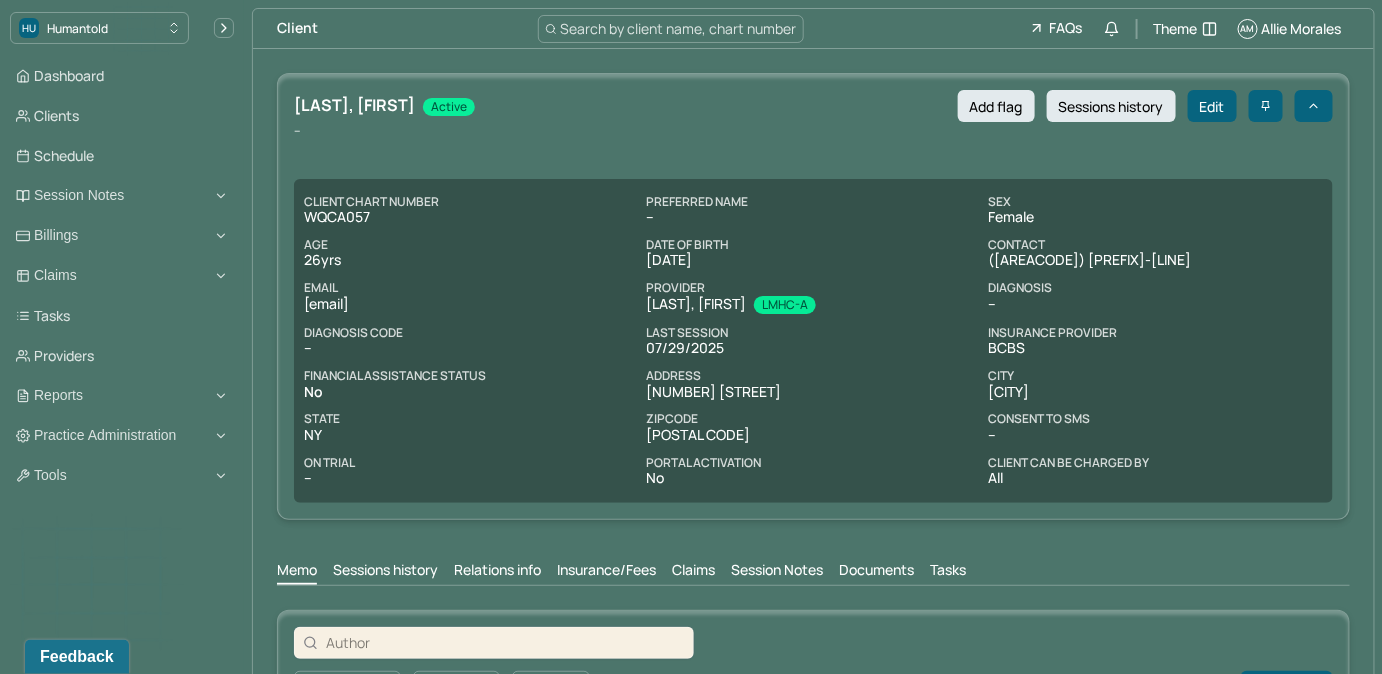 drag, startPoint x: 304, startPoint y: 299, endPoint x: 469, endPoint y: 296, distance: 165.02727 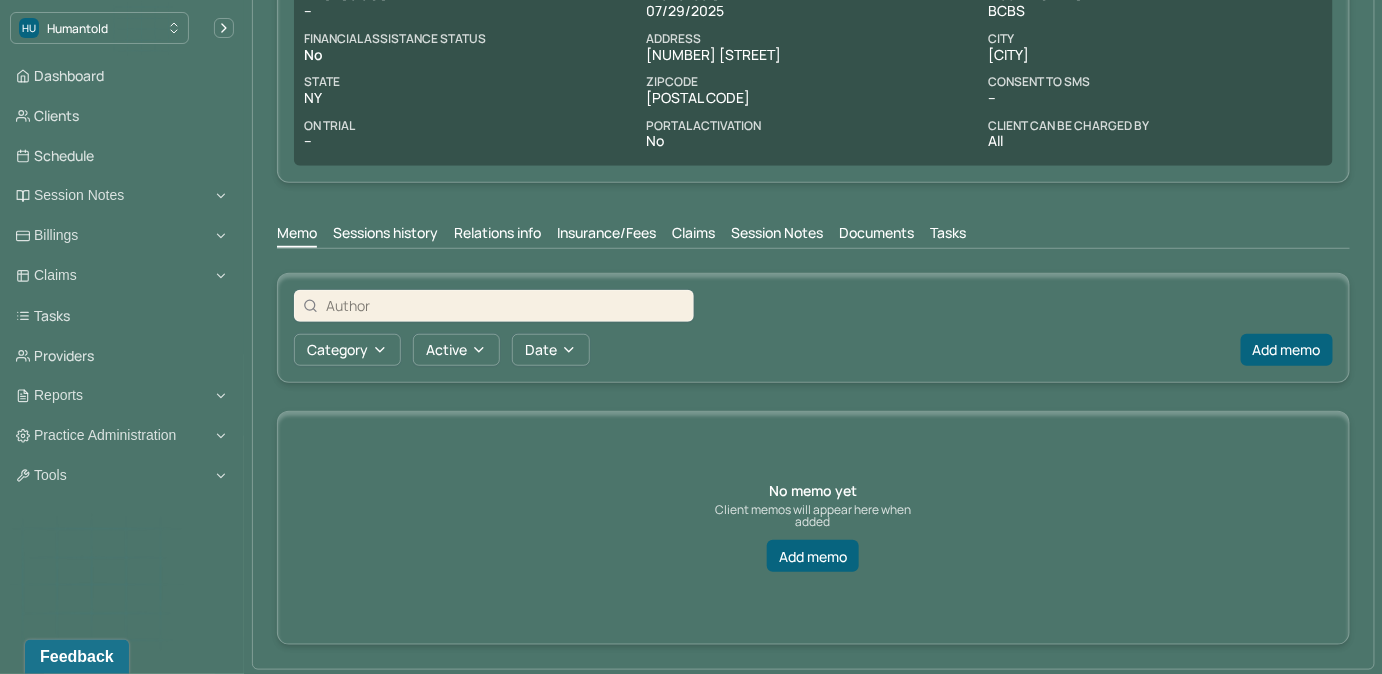 scroll, scrollTop: 338, scrollLeft: 0, axis: vertical 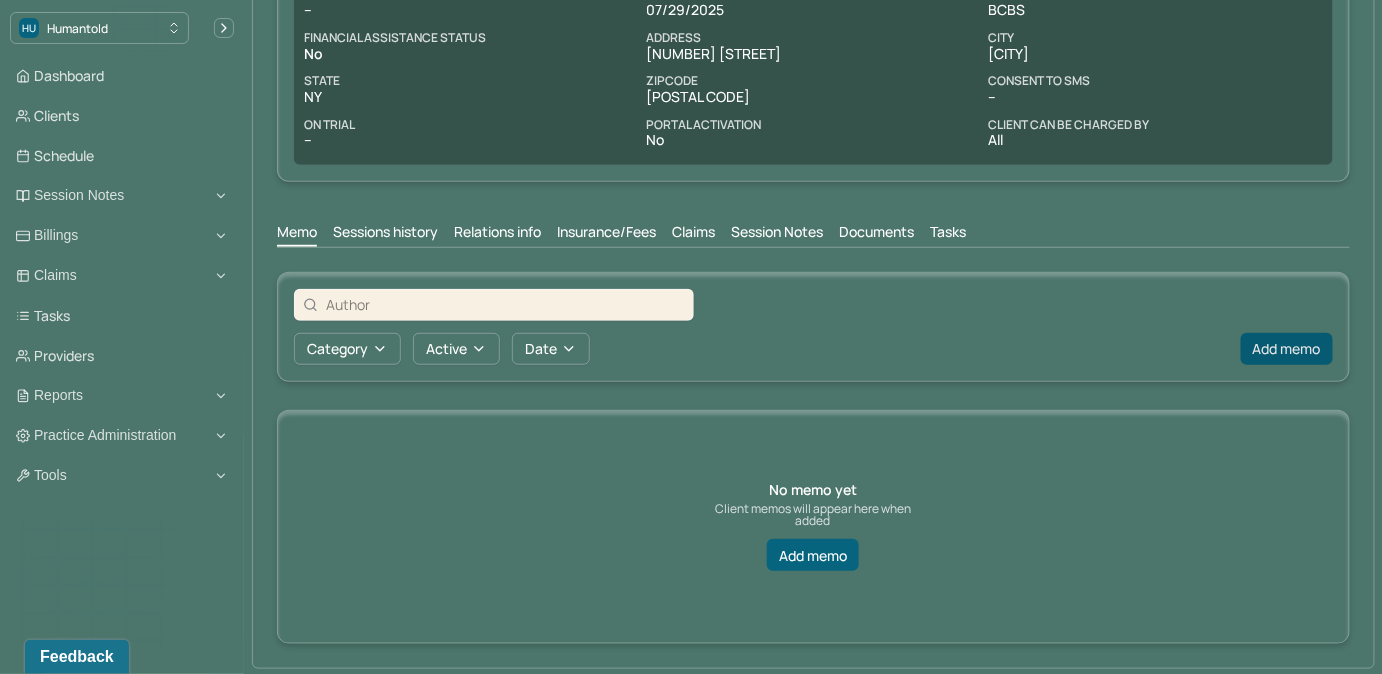 click on "Add memo" at bounding box center [1287, 349] 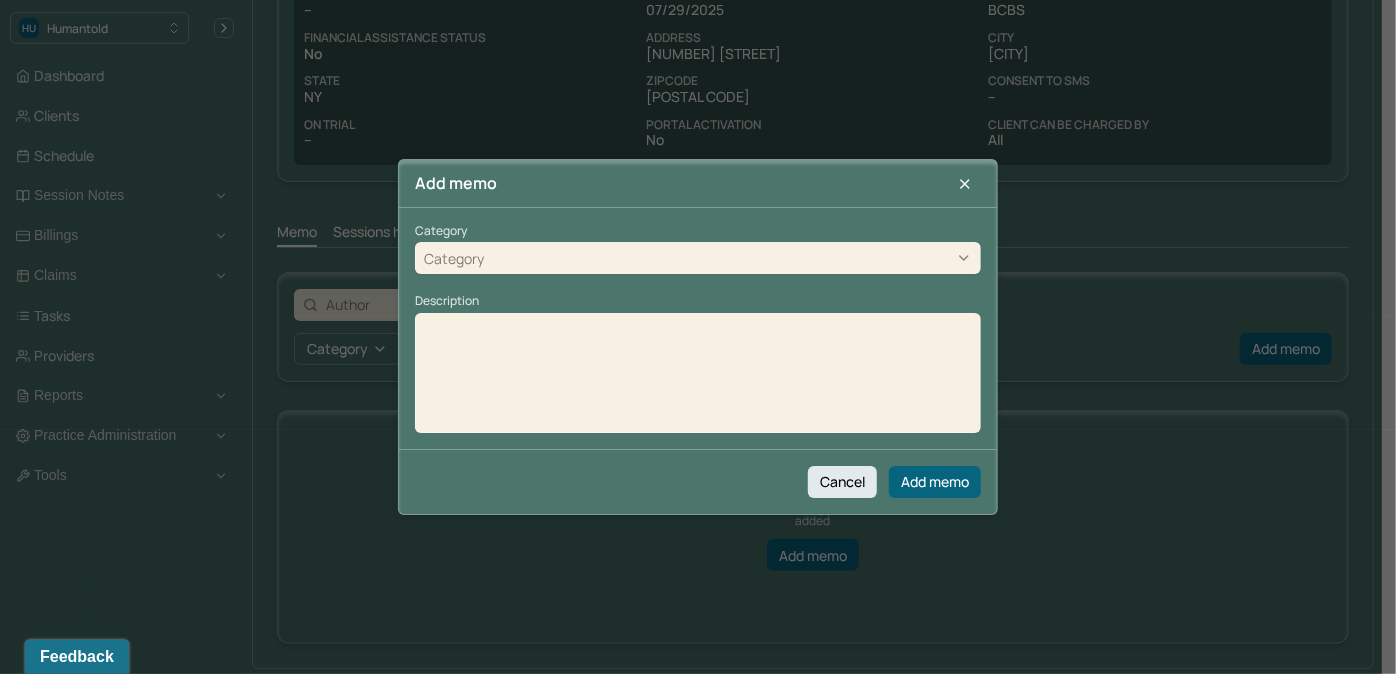 click on "Category" at bounding box center (698, 259) 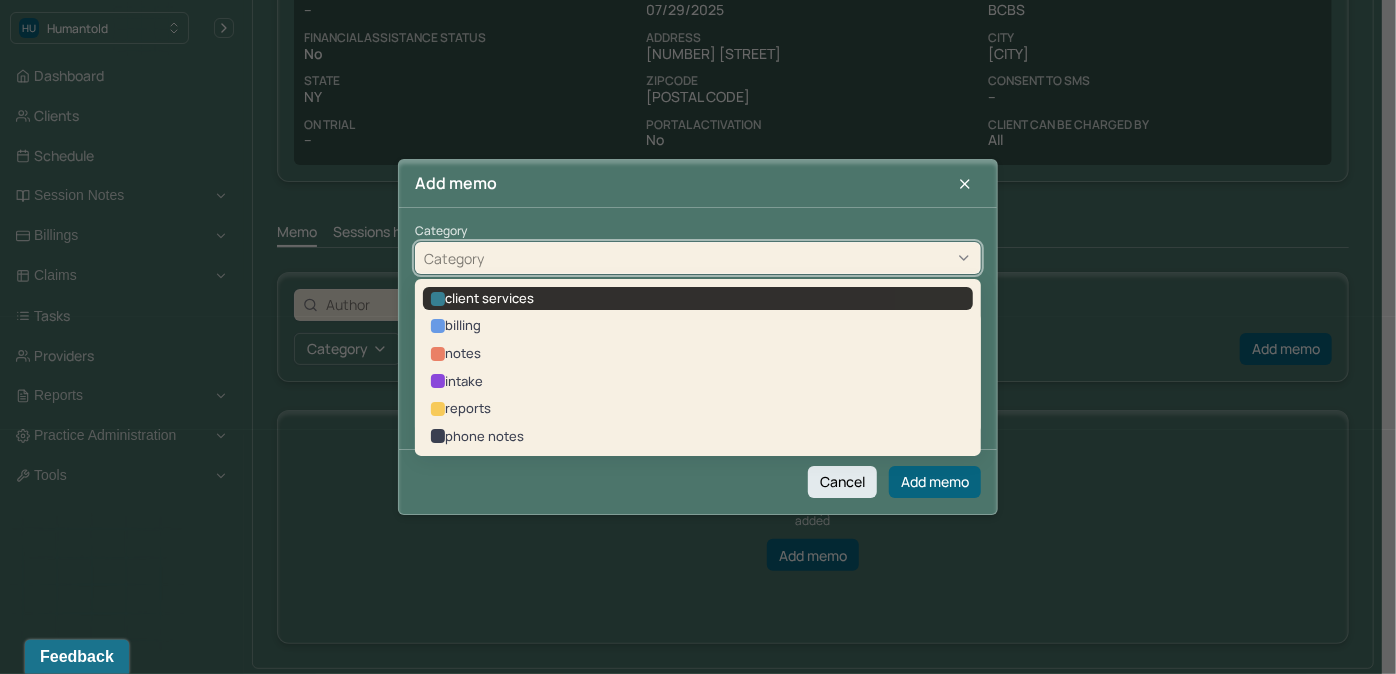 click on "client services" at bounding box center (698, 299) 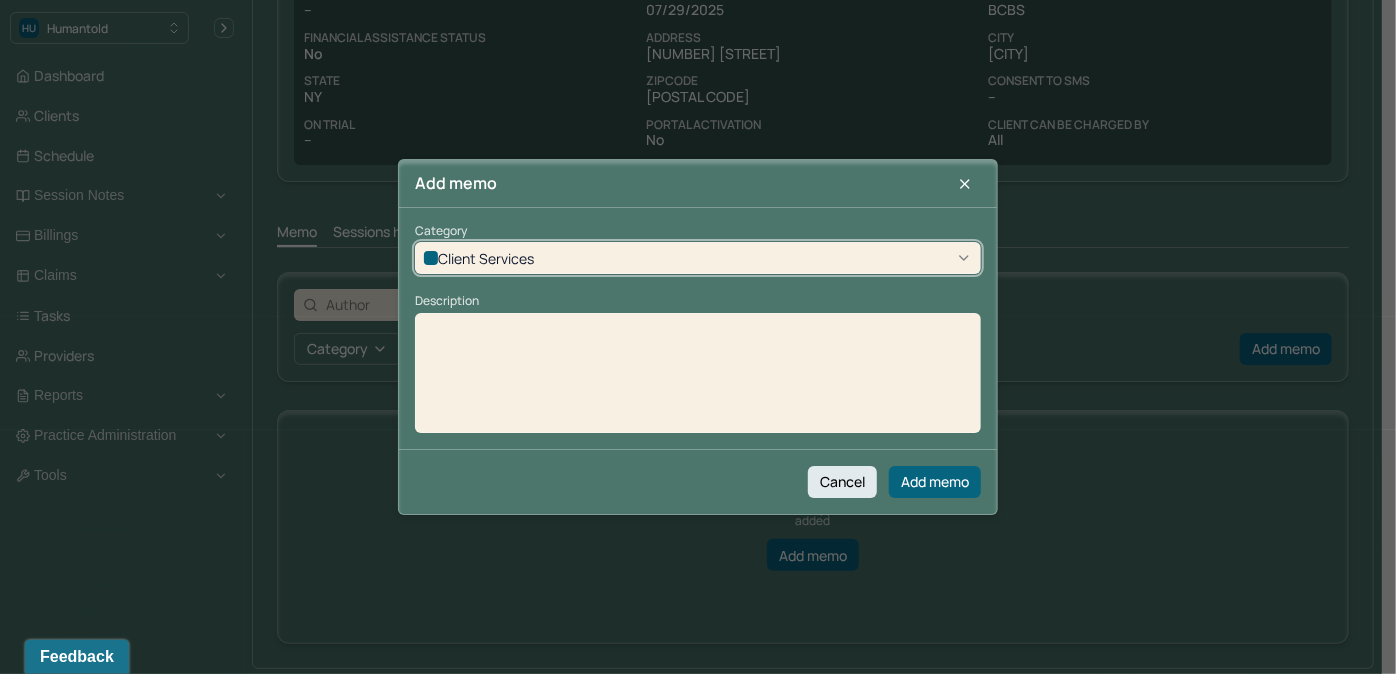 click at bounding box center (698, 380) 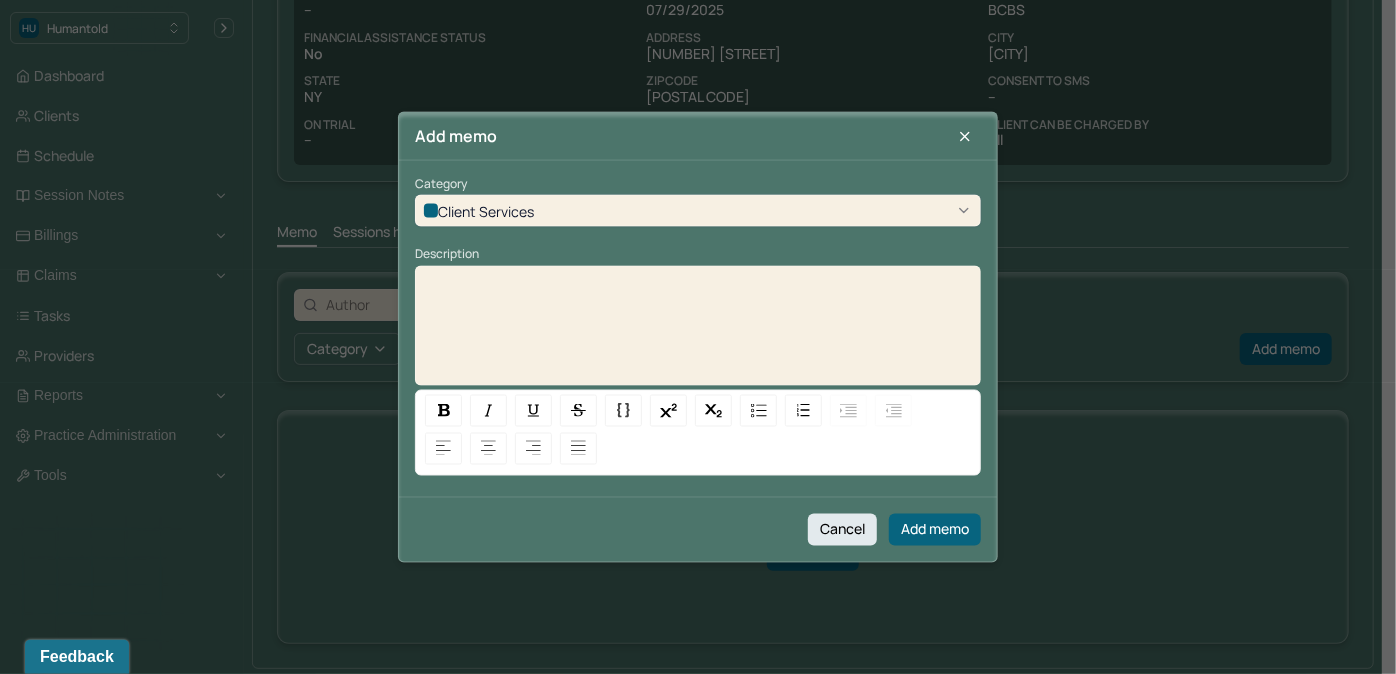 type 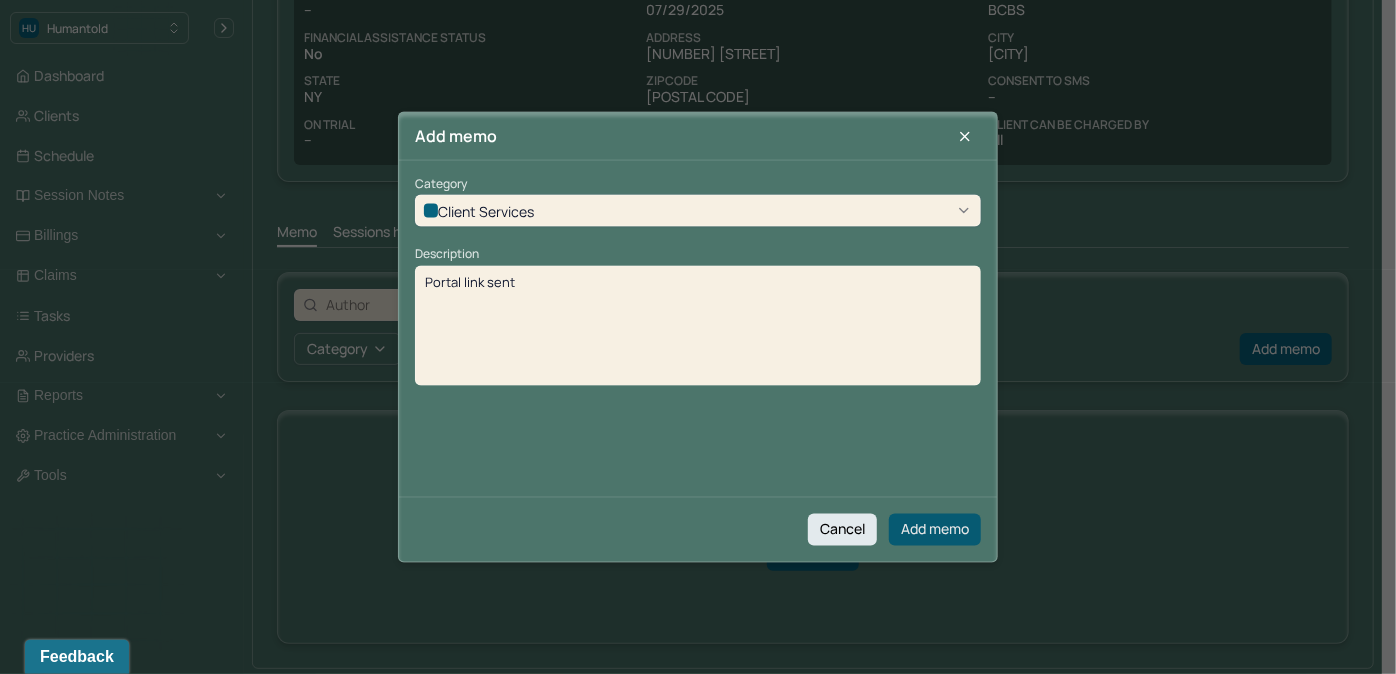 click on "Add memo" at bounding box center (935, 529) 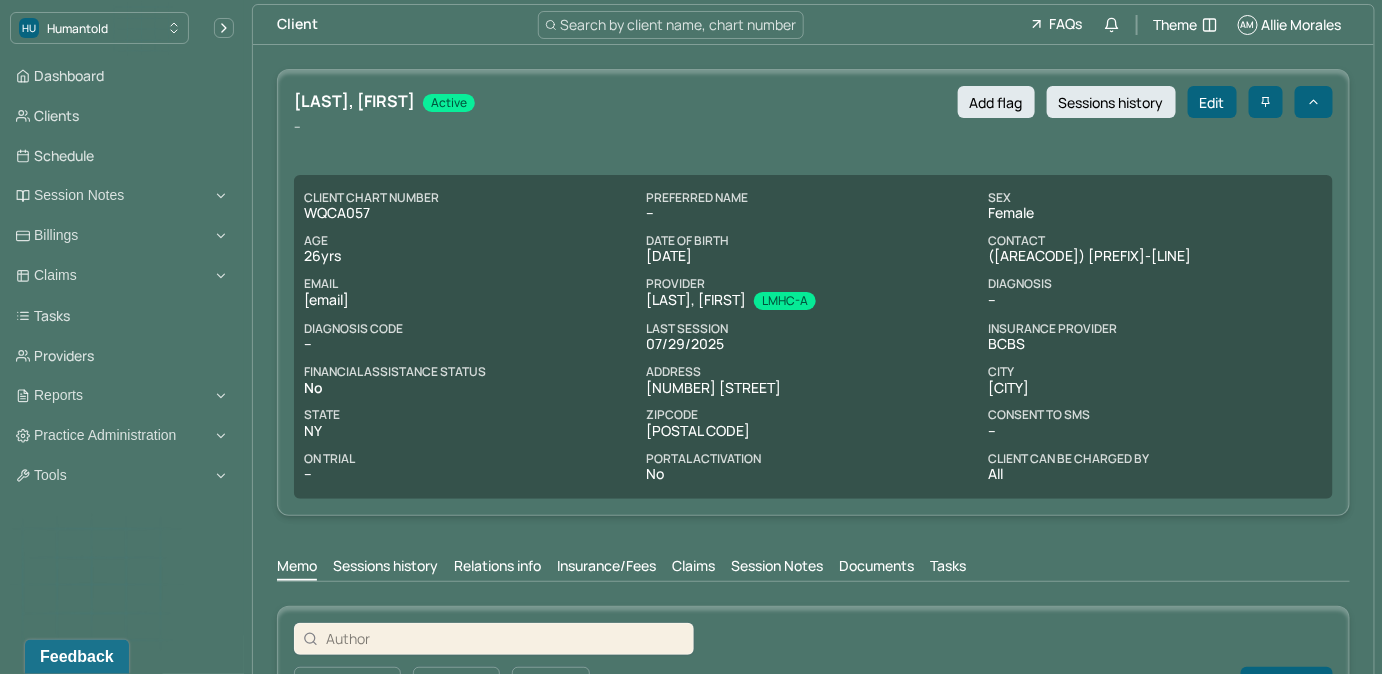 scroll, scrollTop: 0, scrollLeft: 0, axis: both 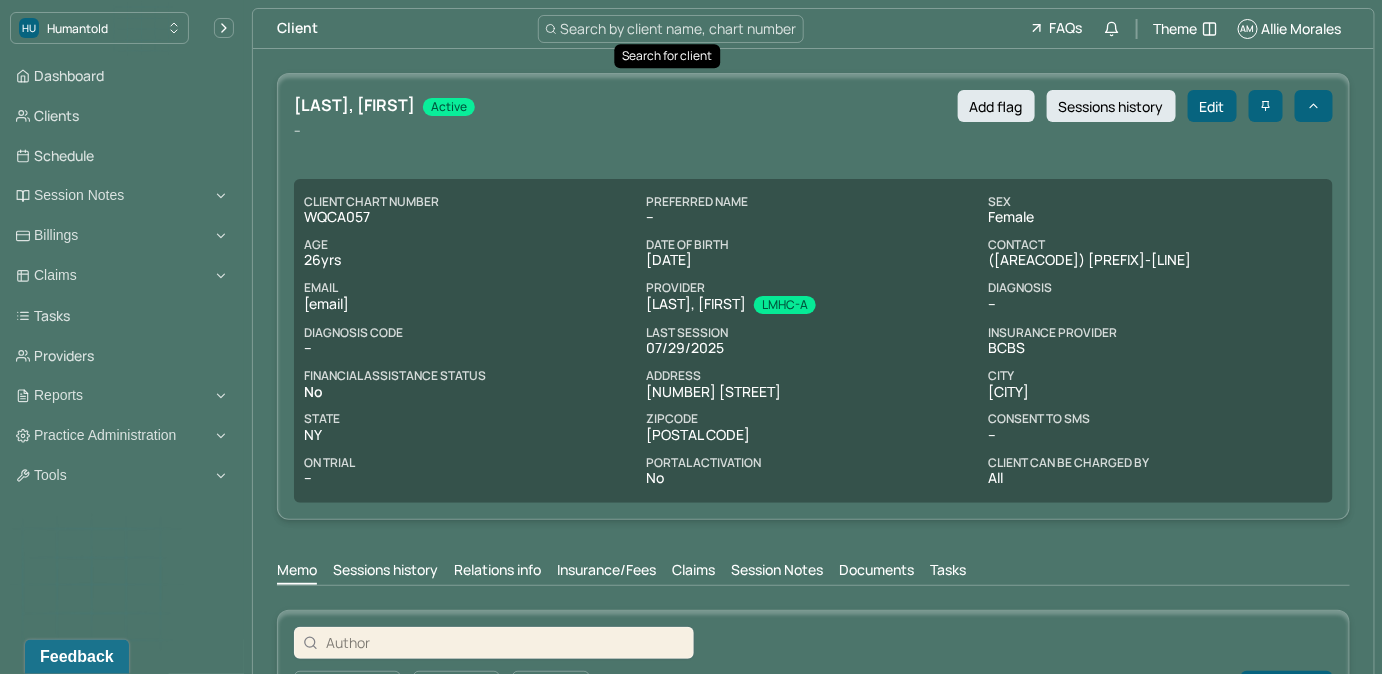 click on "Search by client name, chart number" at bounding box center [679, 28] 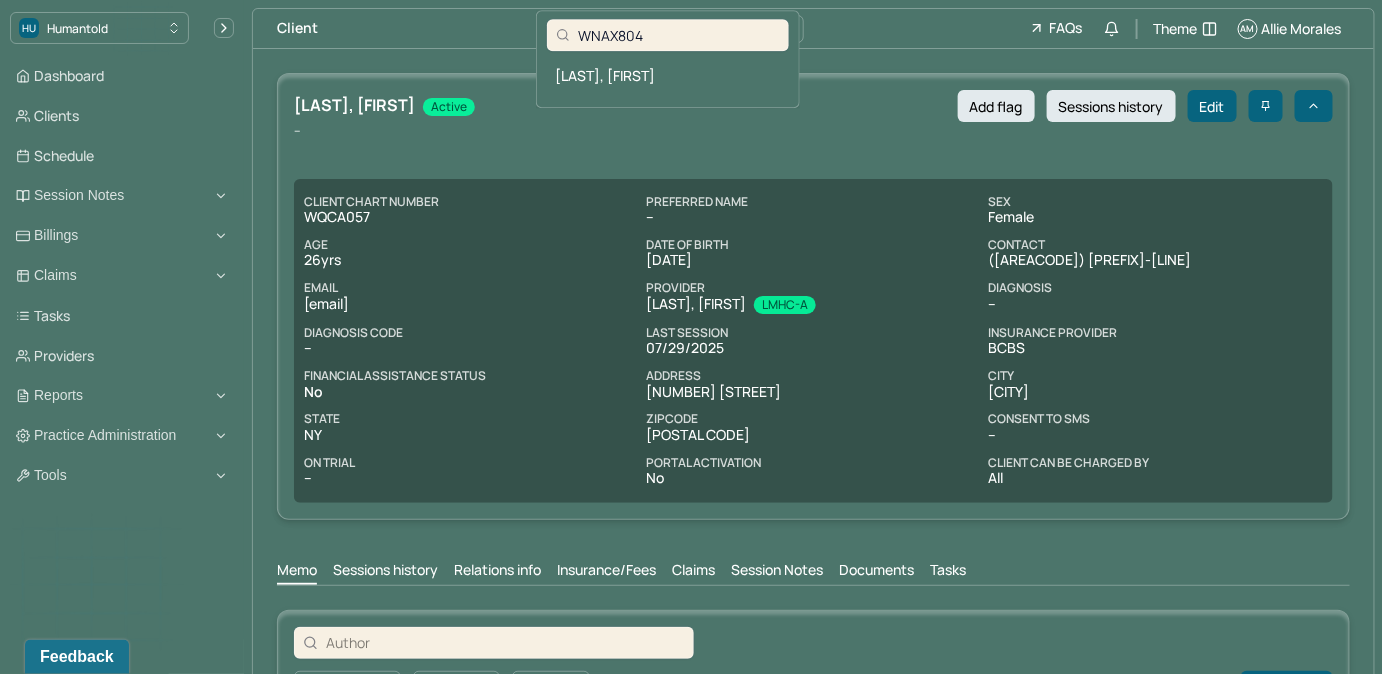 type on "WNAX804" 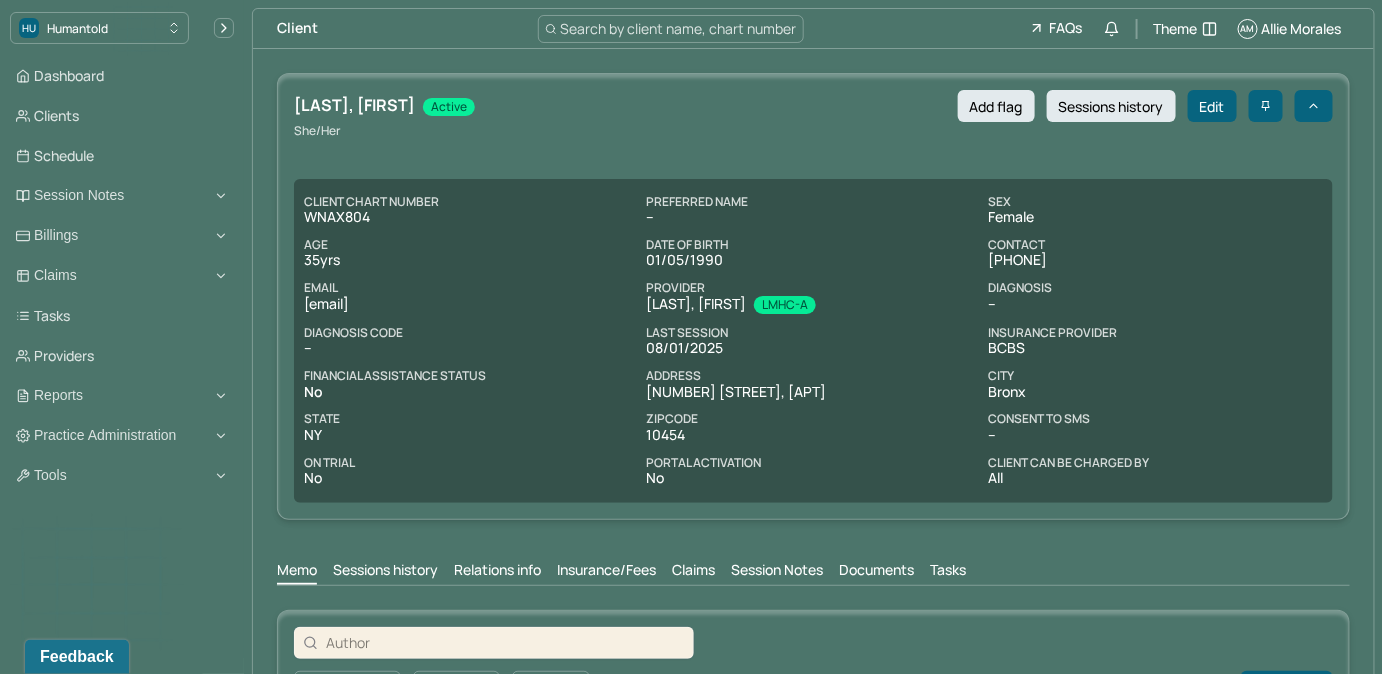 drag, startPoint x: 485, startPoint y: 297, endPoint x: 298, endPoint y: 308, distance: 187.32326 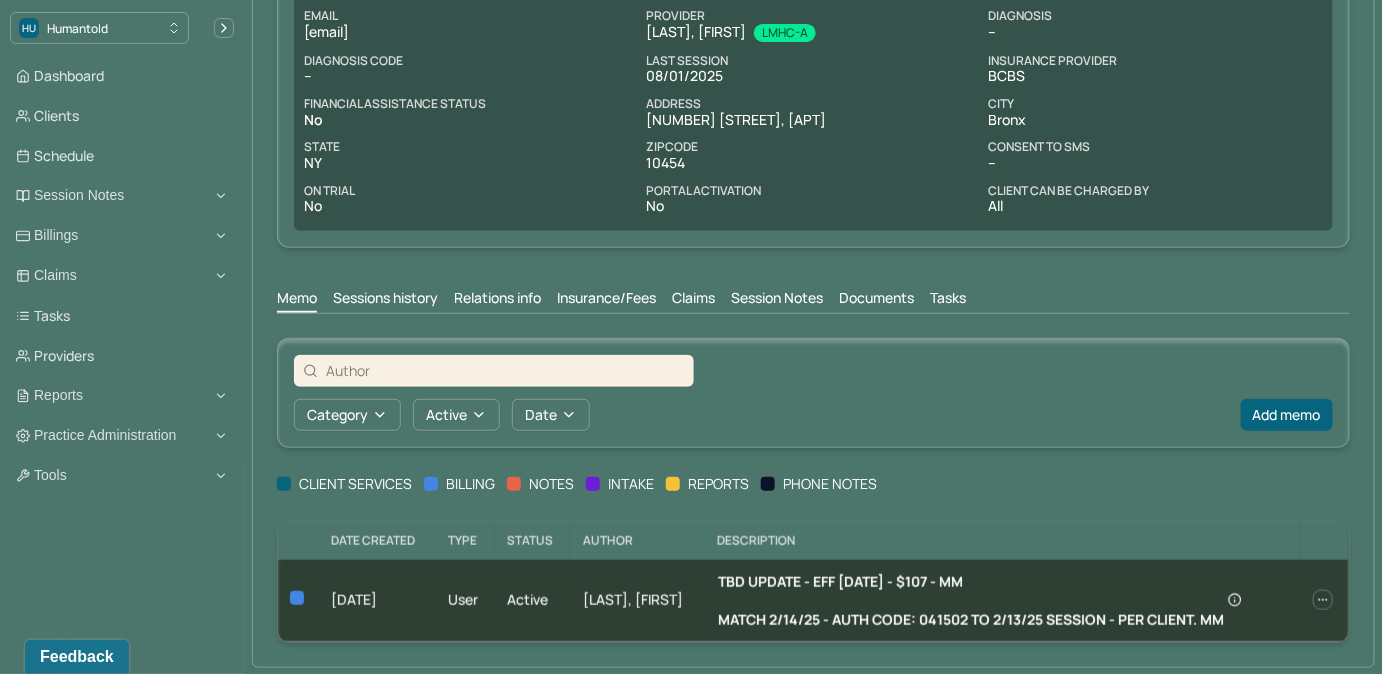 scroll, scrollTop: 273, scrollLeft: 0, axis: vertical 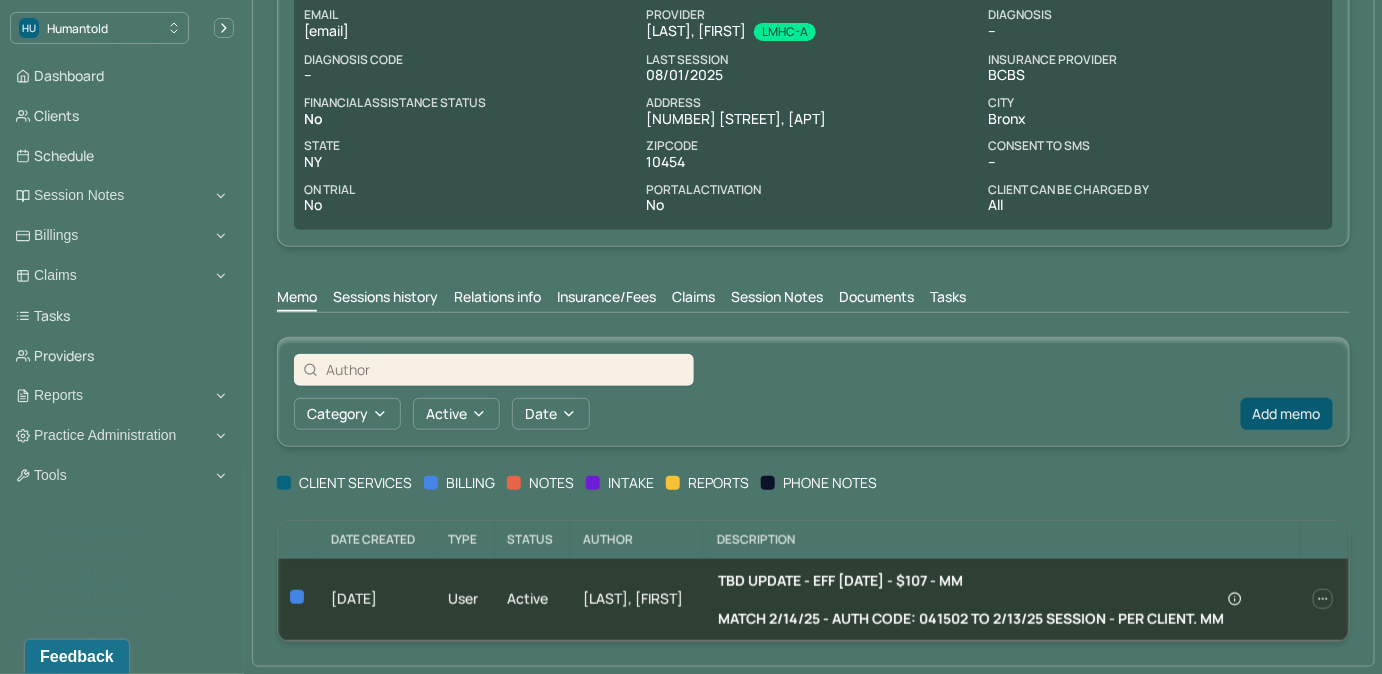 click on "Add memo" at bounding box center [1287, 414] 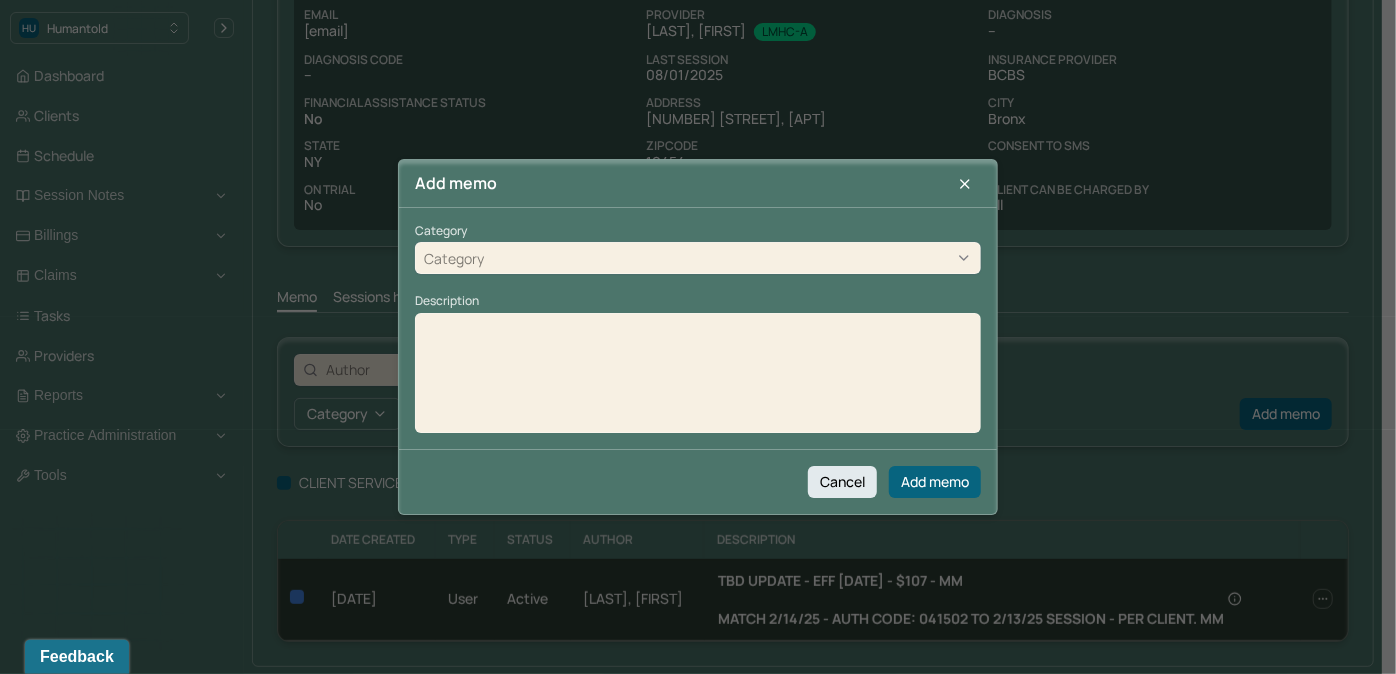 click on "Category" at bounding box center [698, 259] 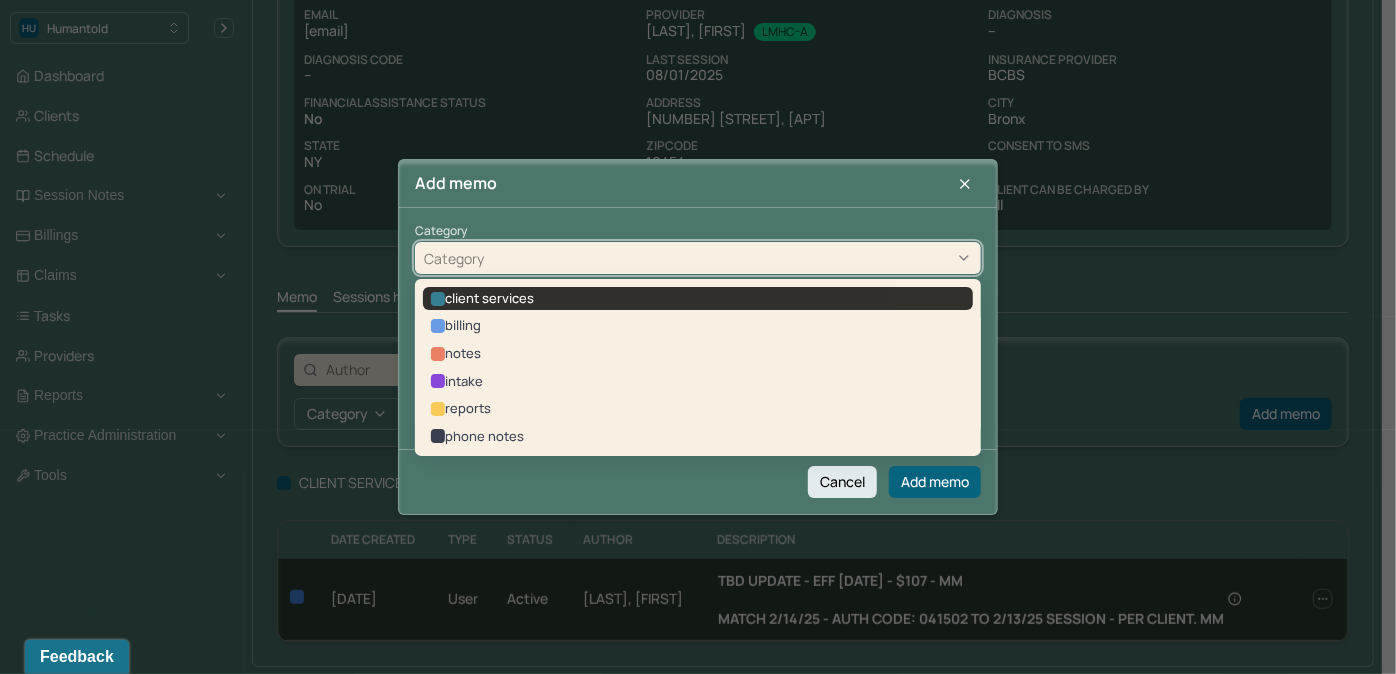 click on "client services" at bounding box center (698, 299) 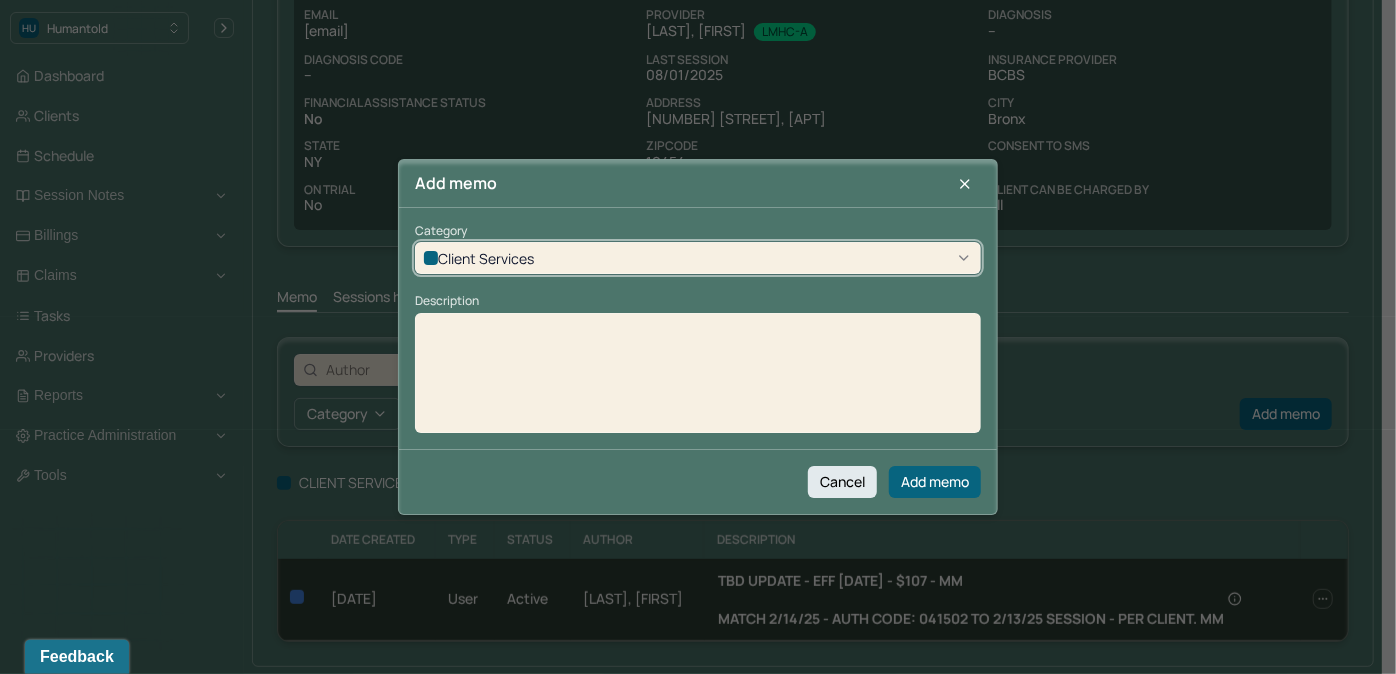 click at bounding box center (698, 380) 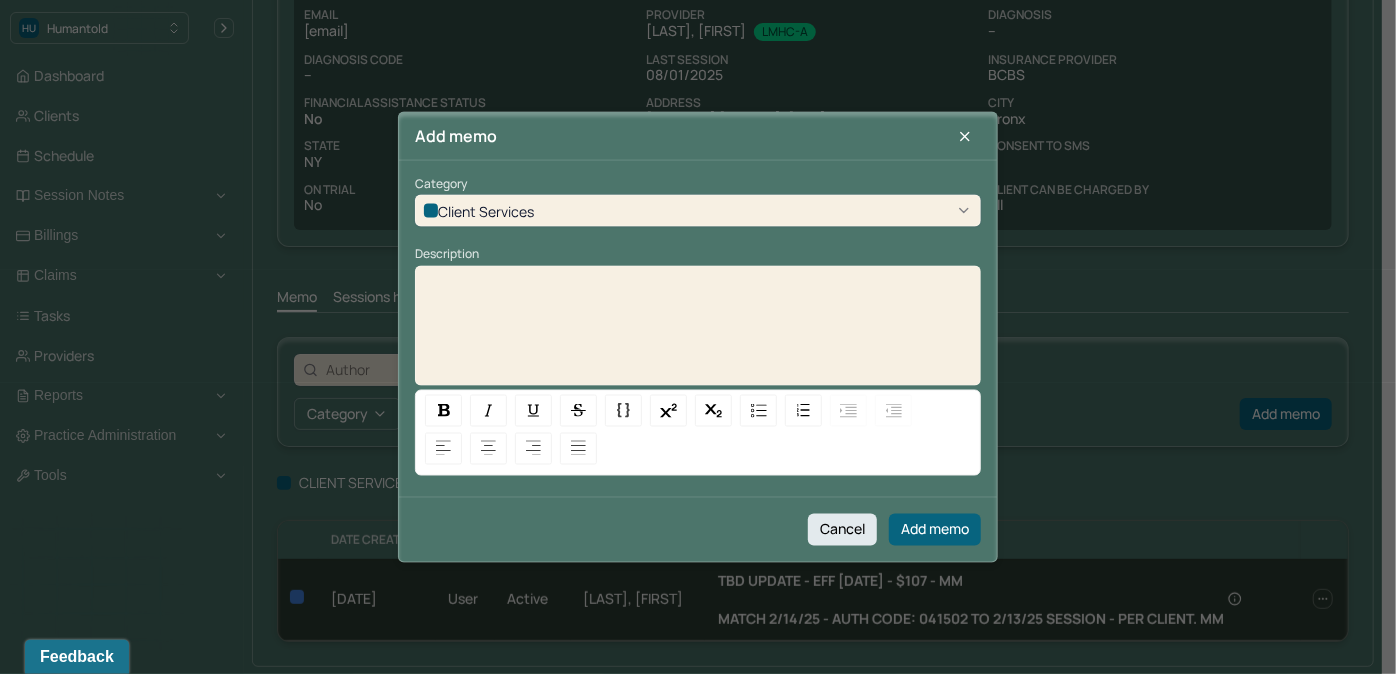 type 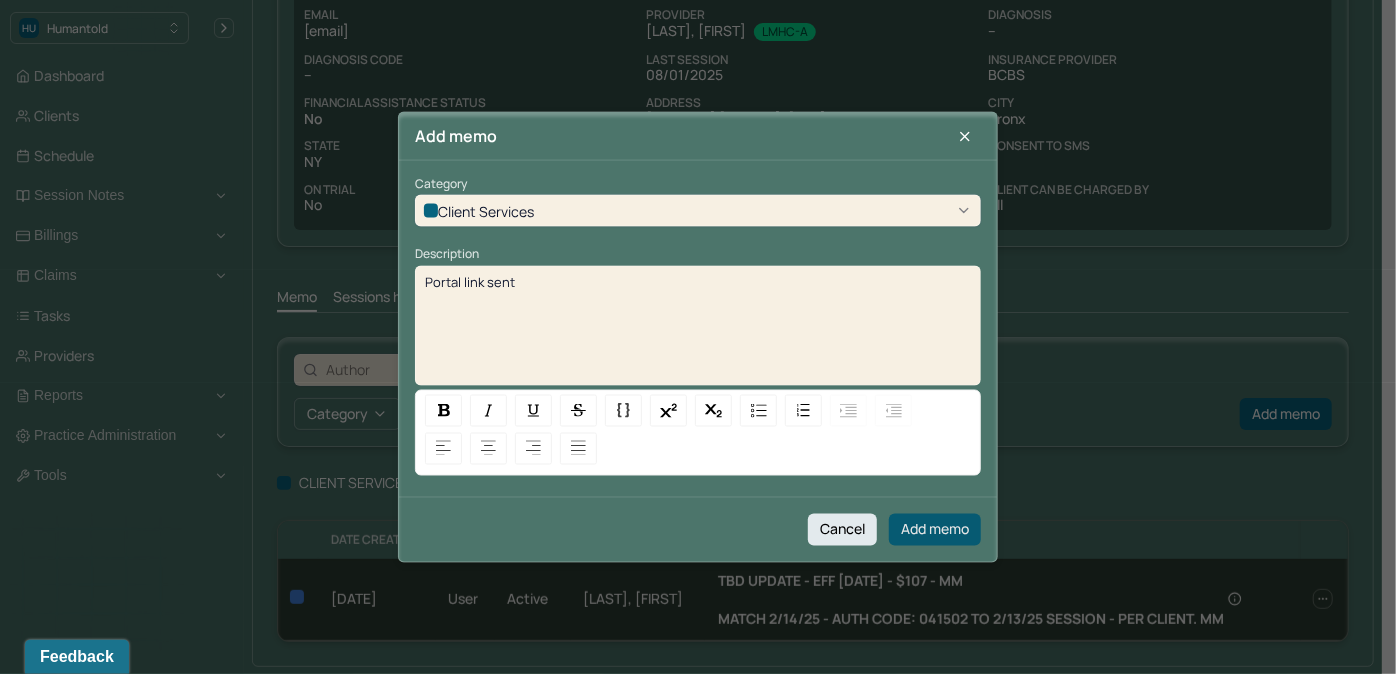 click on "Add memo" at bounding box center (935, 529) 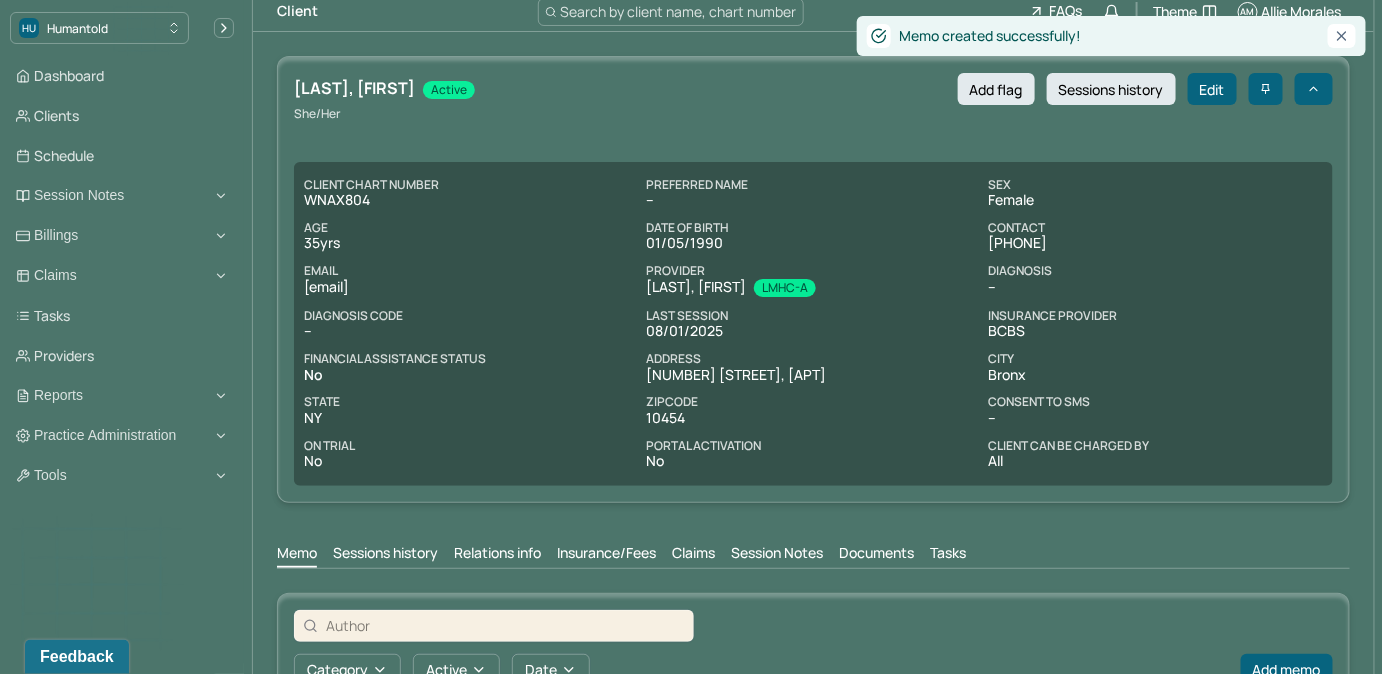 scroll, scrollTop: 0, scrollLeft: 0, axis: both 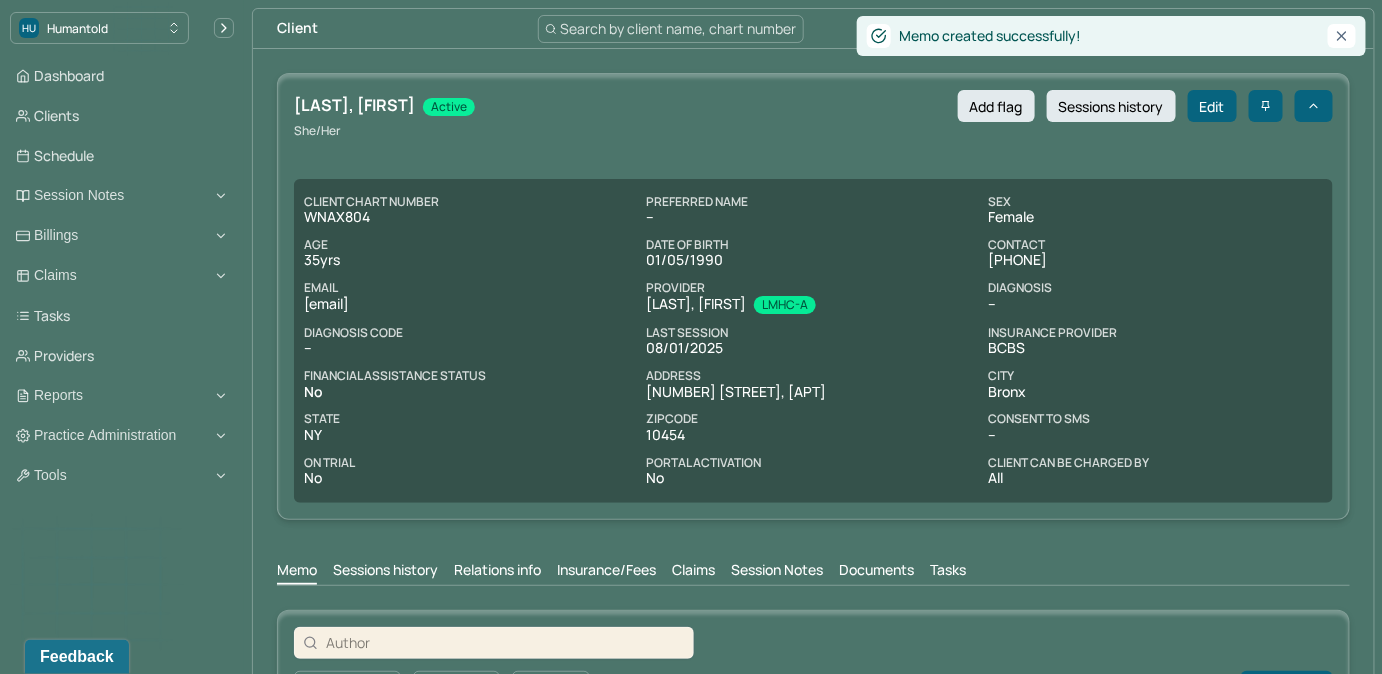 click on "Search by client name, chart number" at bounding box center (679, 28) 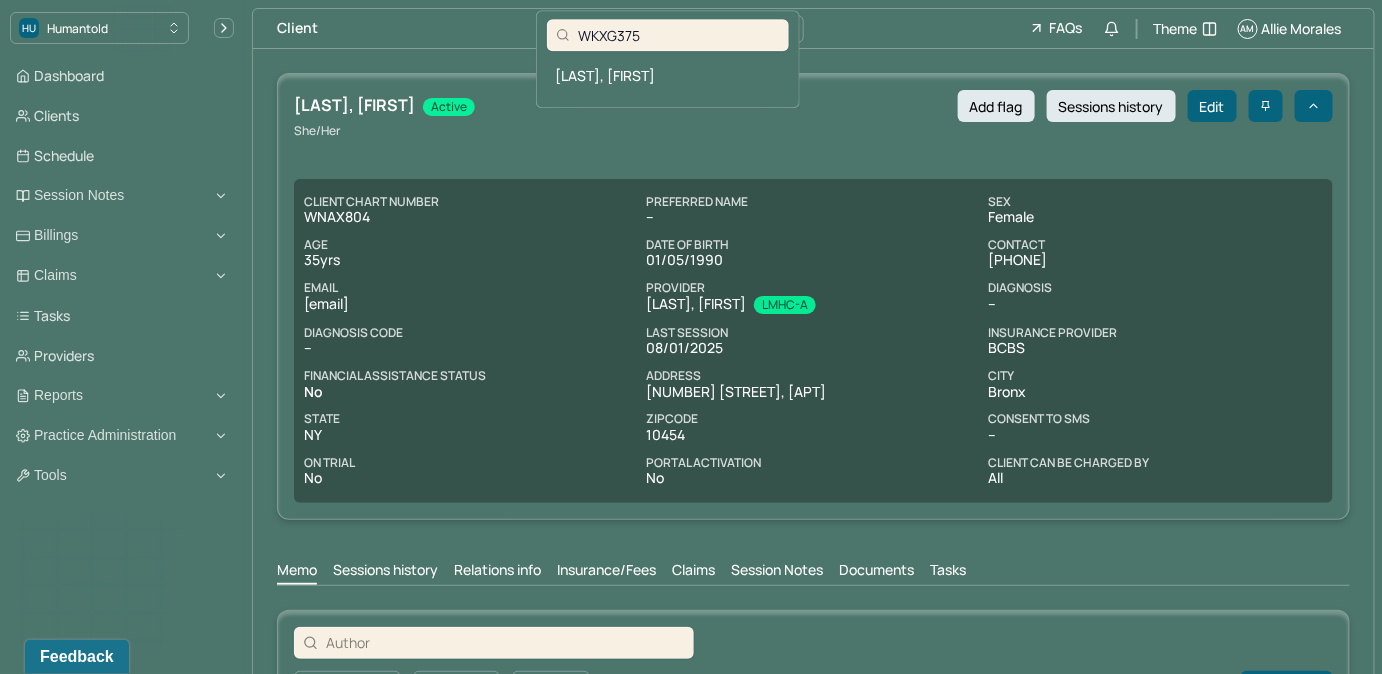 type on "WKXG375" 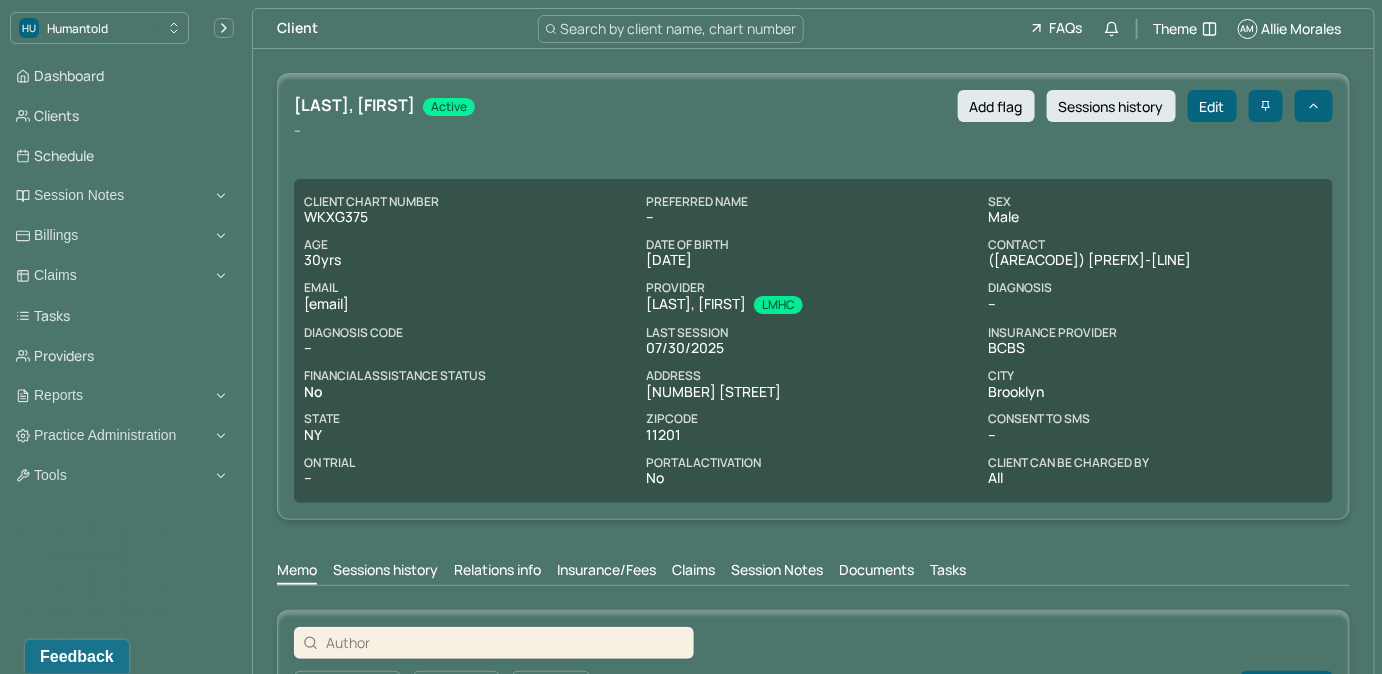 drag, startPoint x: 459, startPoint y: 296, endPoint x: 305, endPoint y: 309, distance: 154.54773 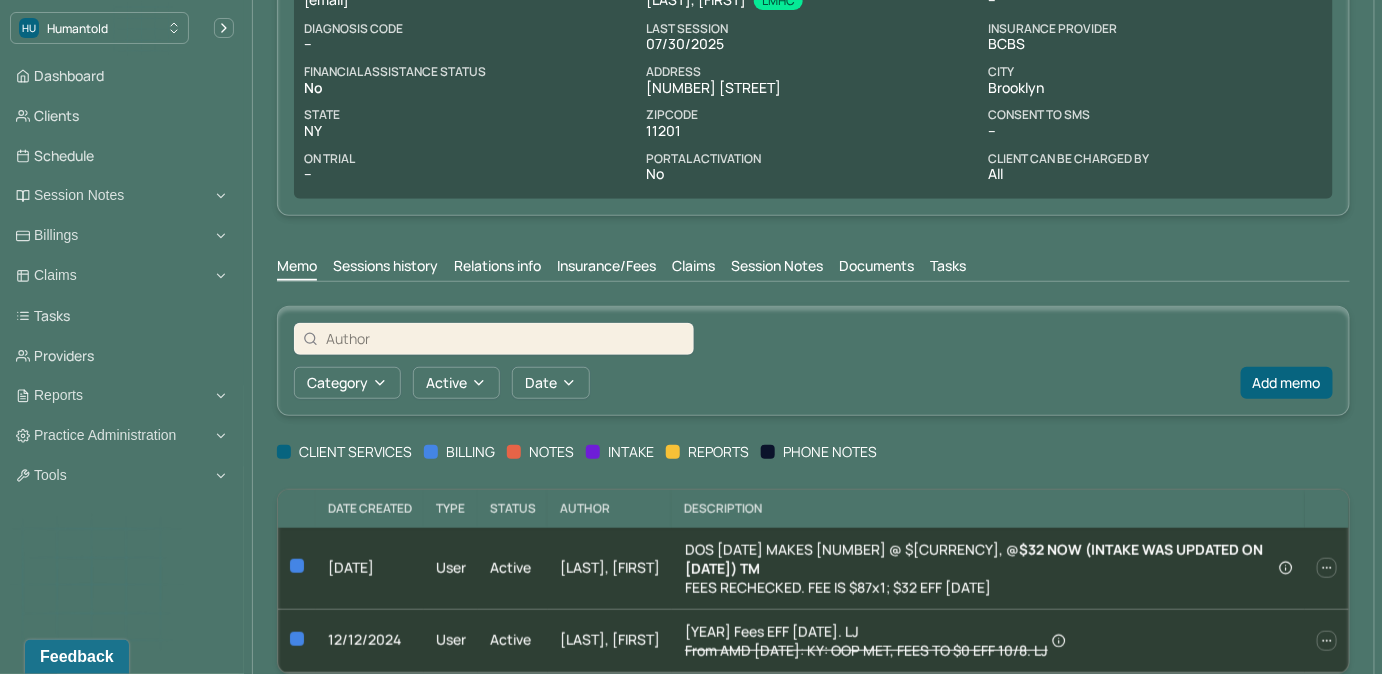 scroll, scrollTop: 337, scrollLeft: 0, axis: vertical 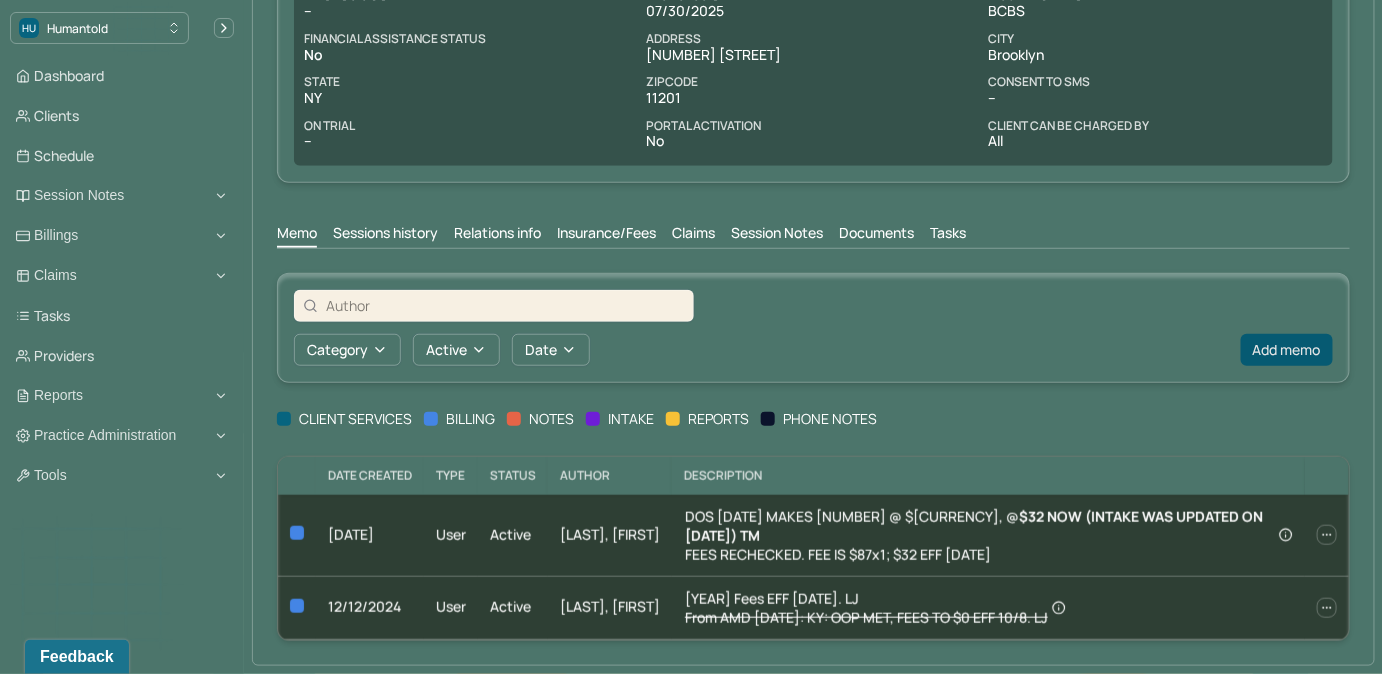 click on "Add memo" at bounding box center (1287, 350) 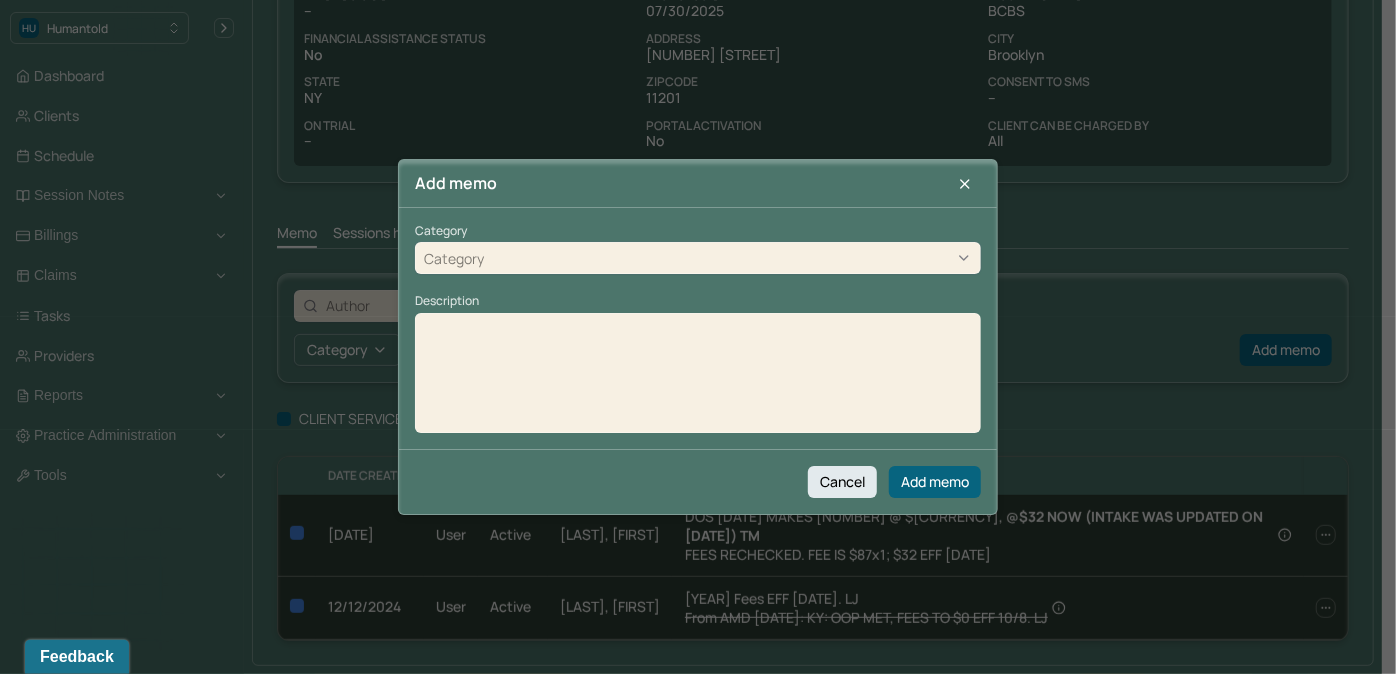 click on "Category Category Description" at bounding box center [698, 328] 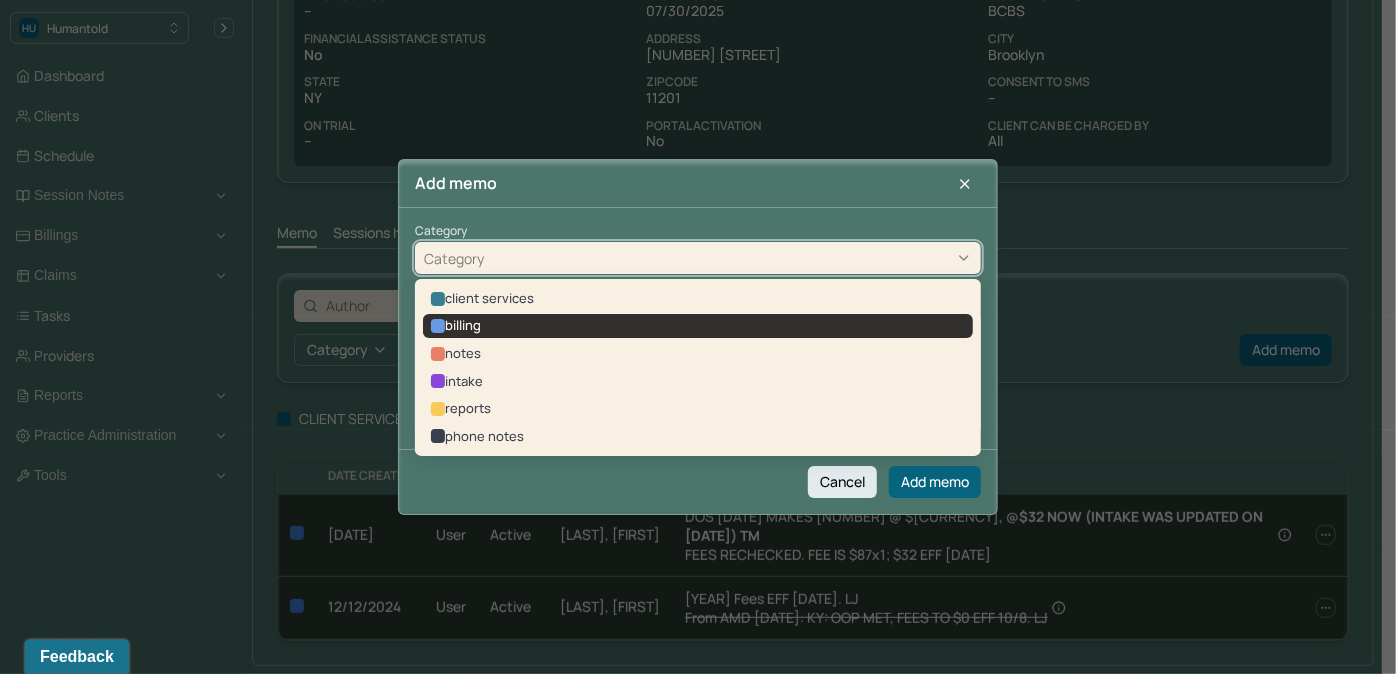 click on "billing" at bounding box center (698, 326) 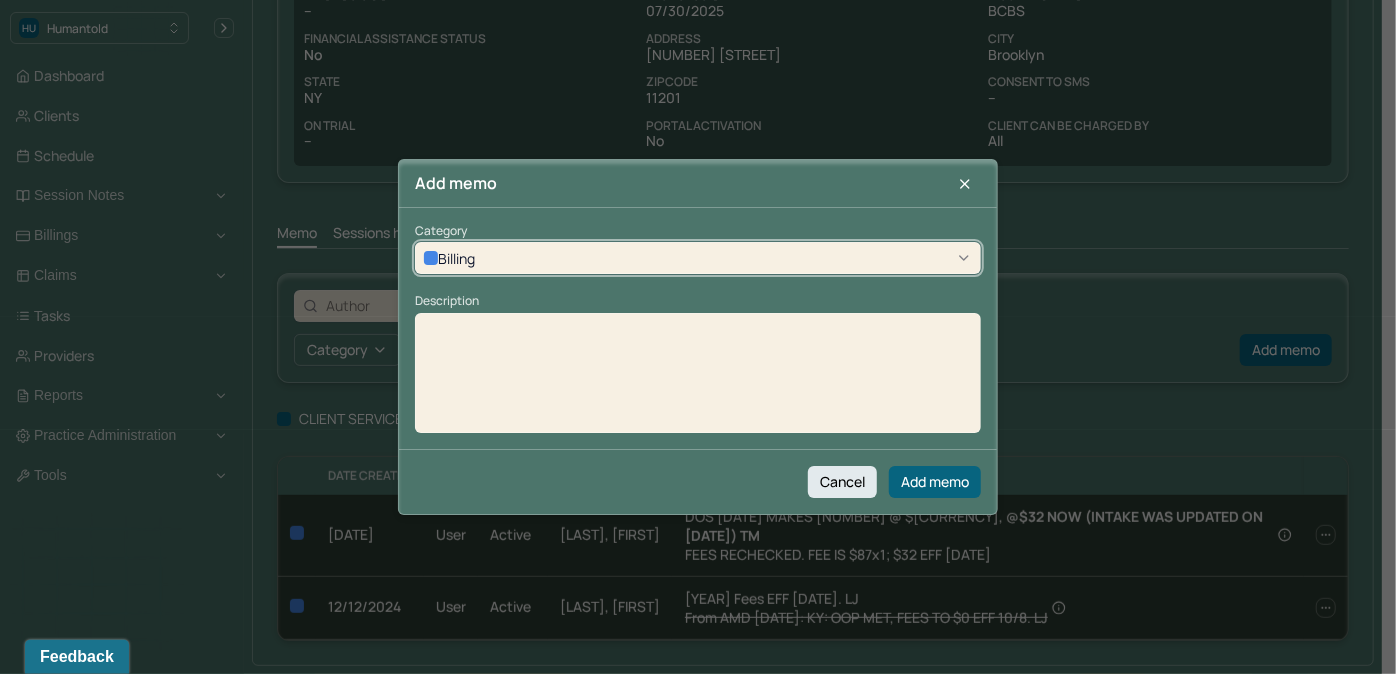 click on "billing" at bounding box center [698, 259] 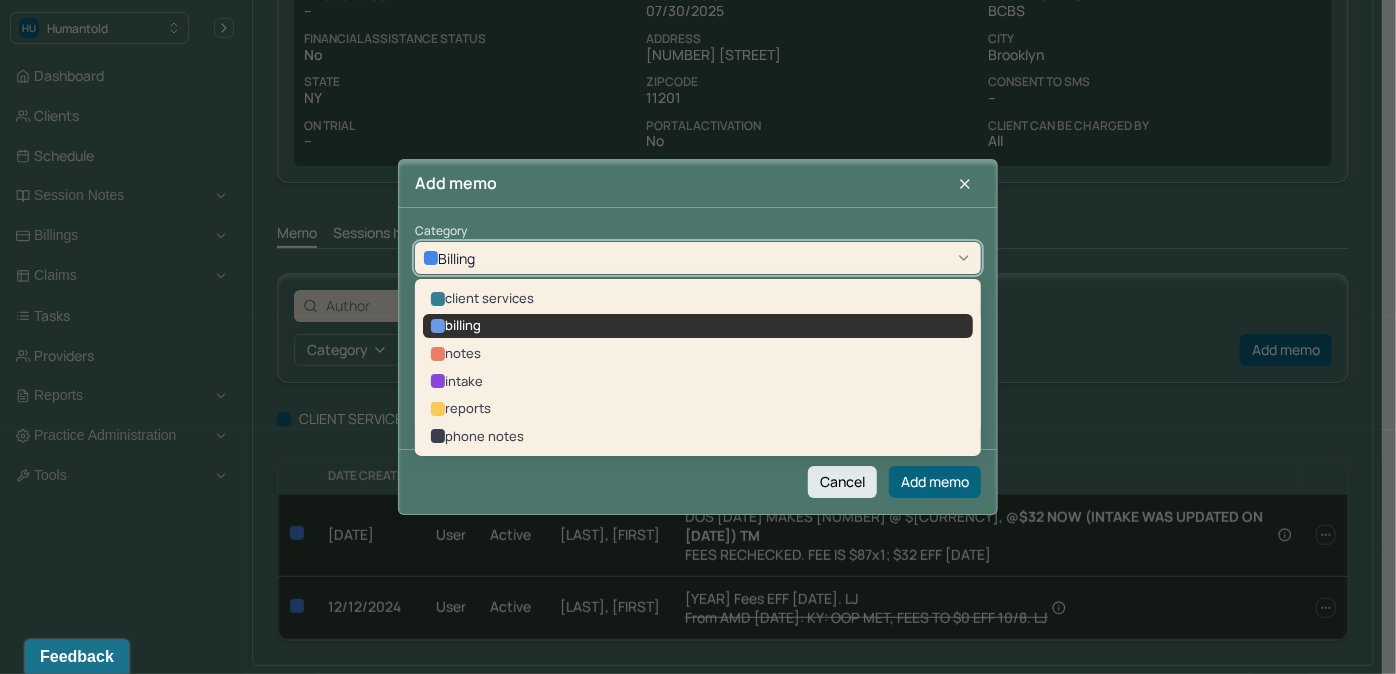 click on "client services billing notes intake reports phone notes" at bounding box center [698, 368] 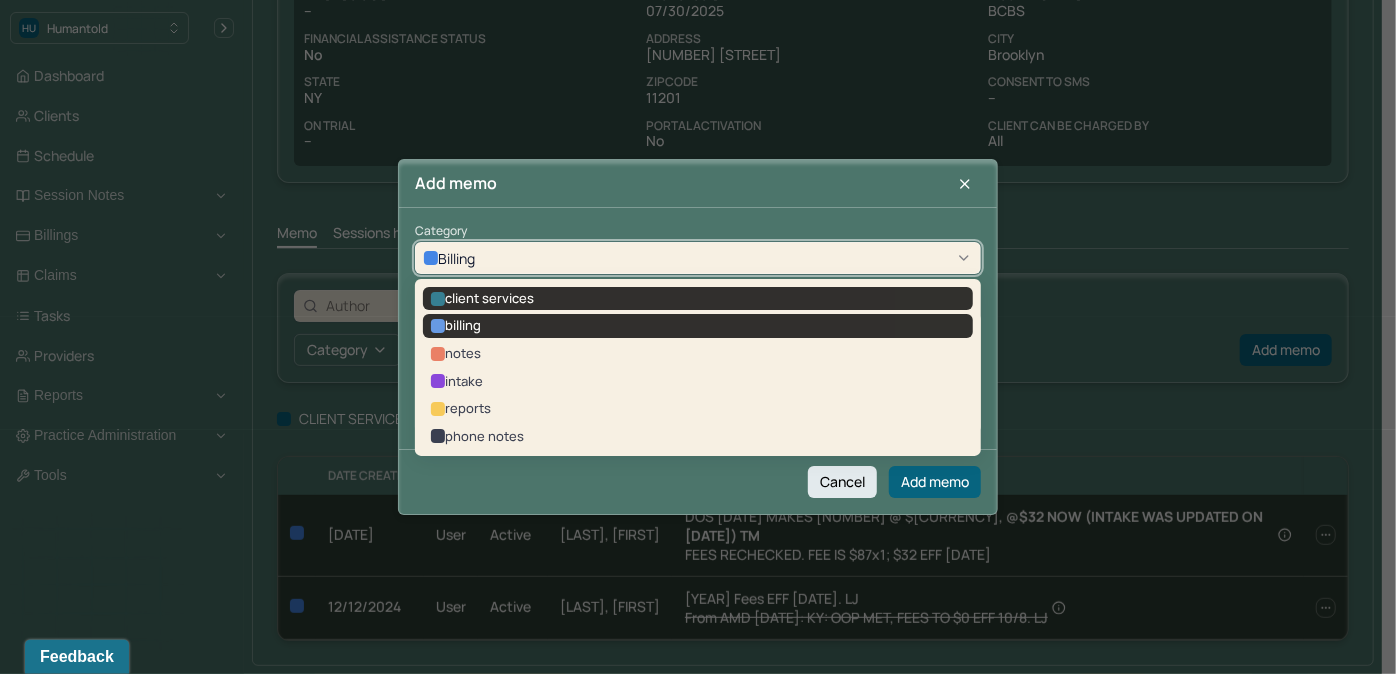 click on "client services" at bounding box center [698, 299] 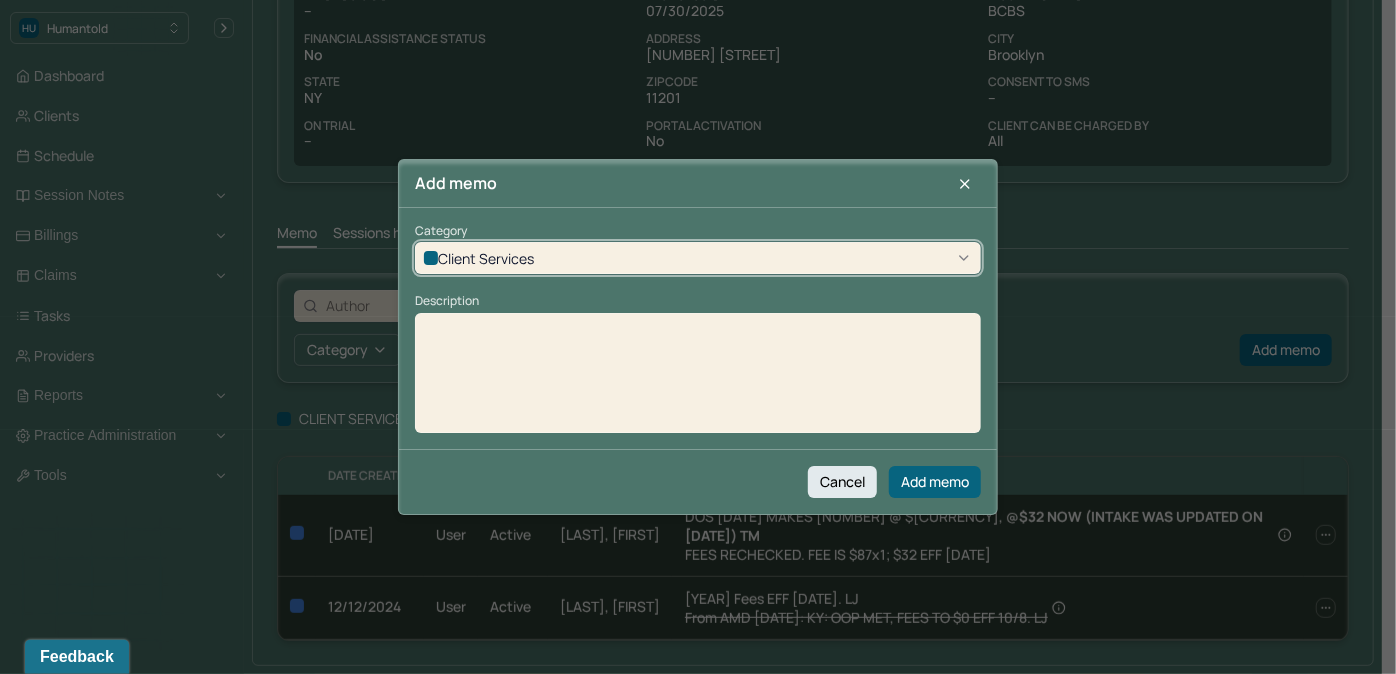 click at bounding box center (698, 380) 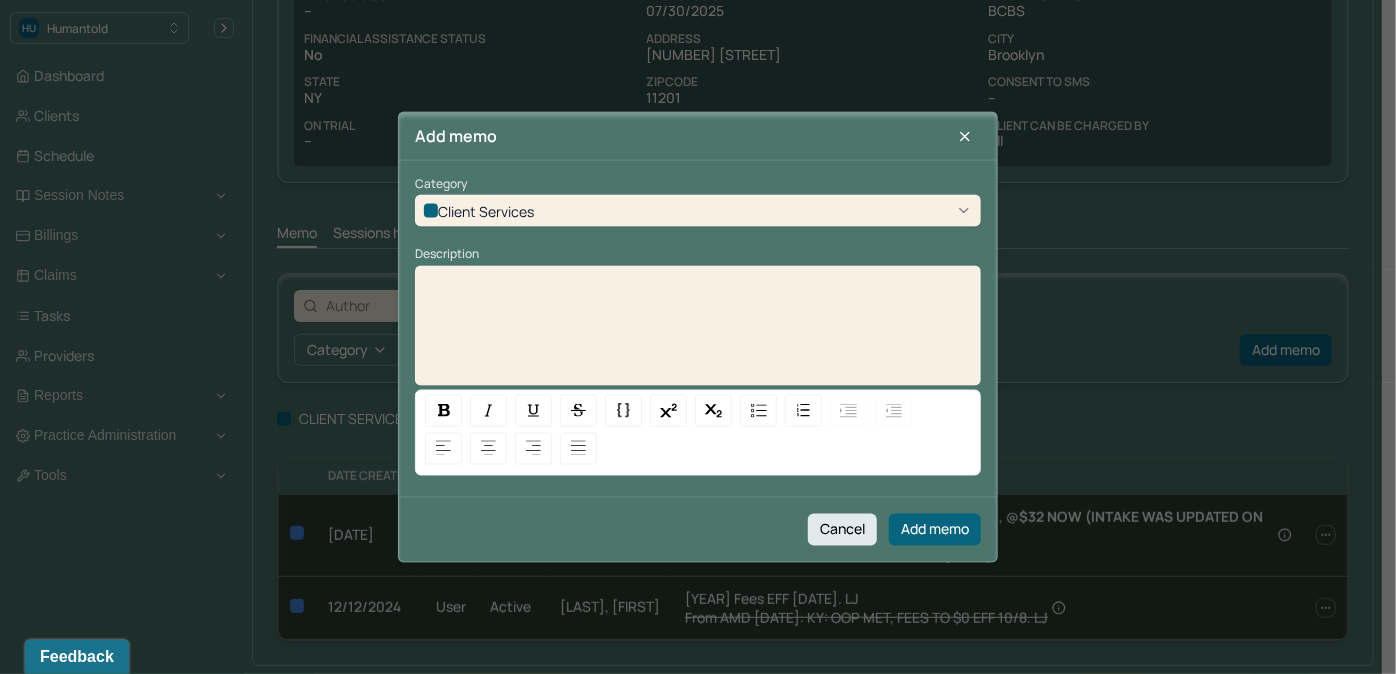 type 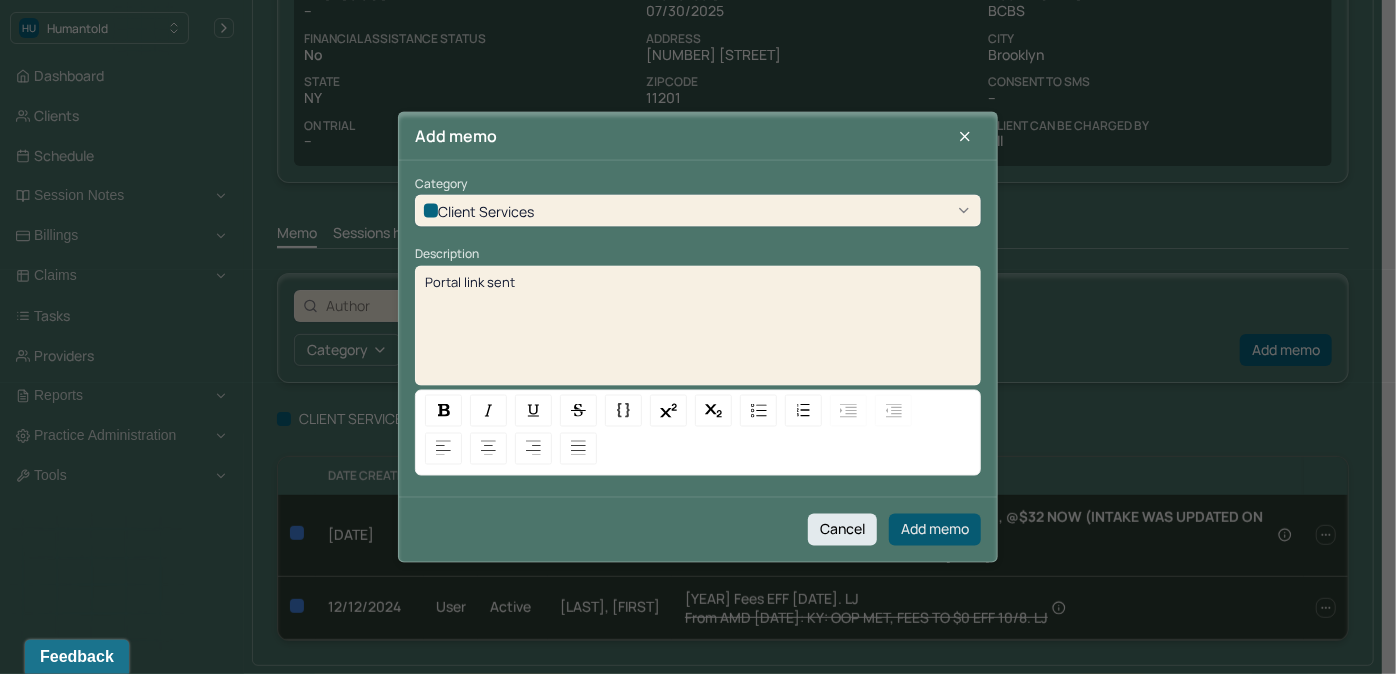 drag, startPoint x: 919, startPoint y: 536, endPoint x: 890, endPoint y: 529, distance: 29.832869 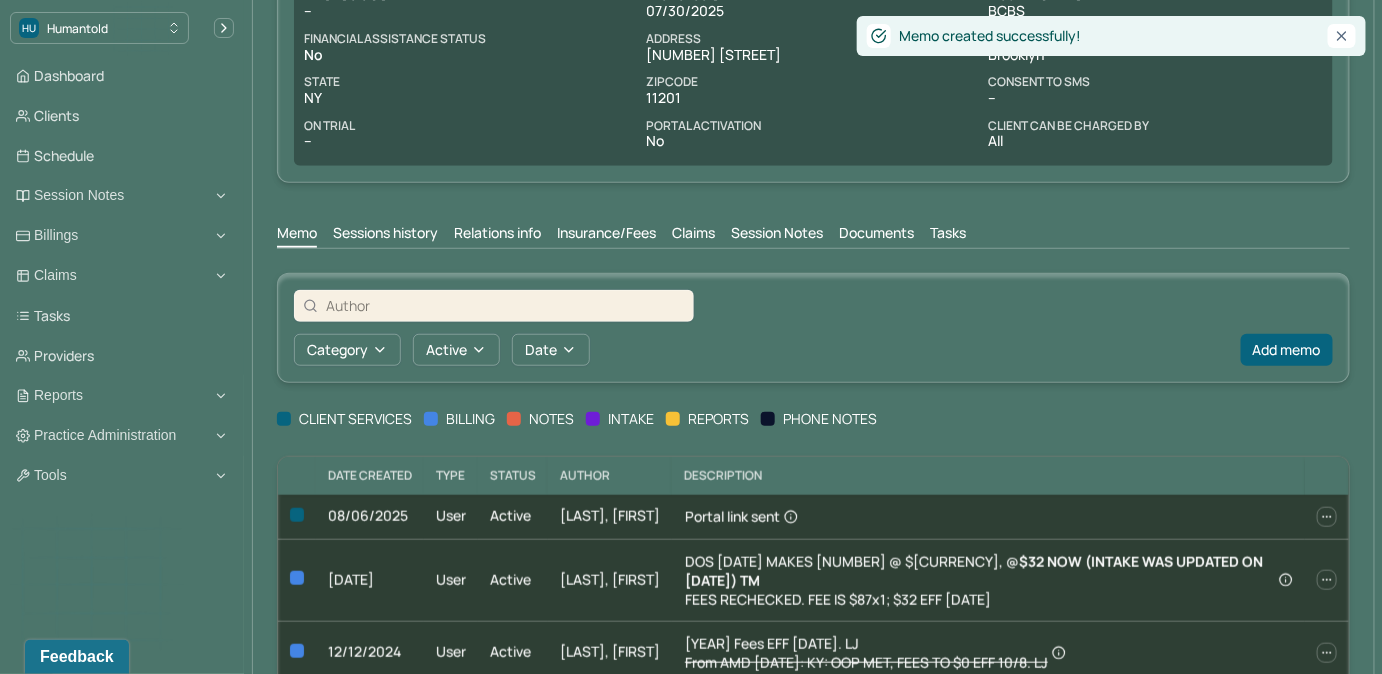 scroll, scrollTop: 0, scrollLeft: 0, axis: both 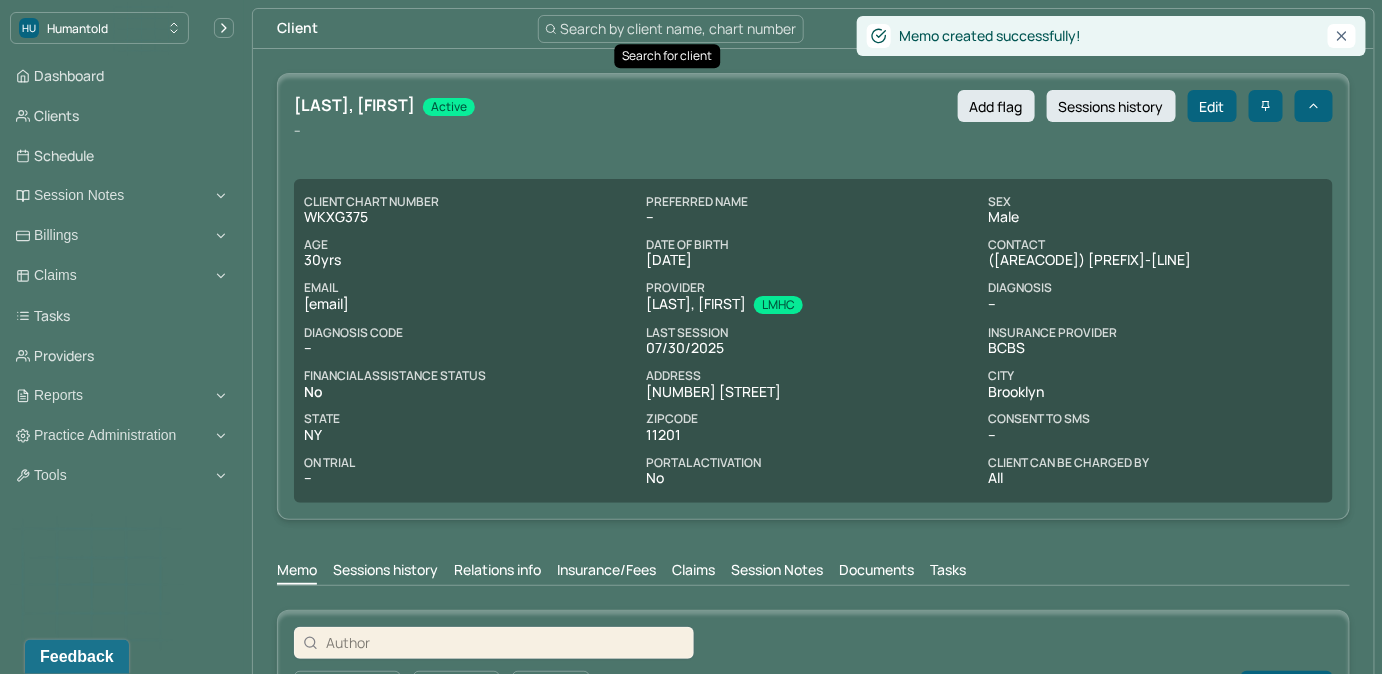click on "Search by client name, chart number" at bounding box center [679, 28] 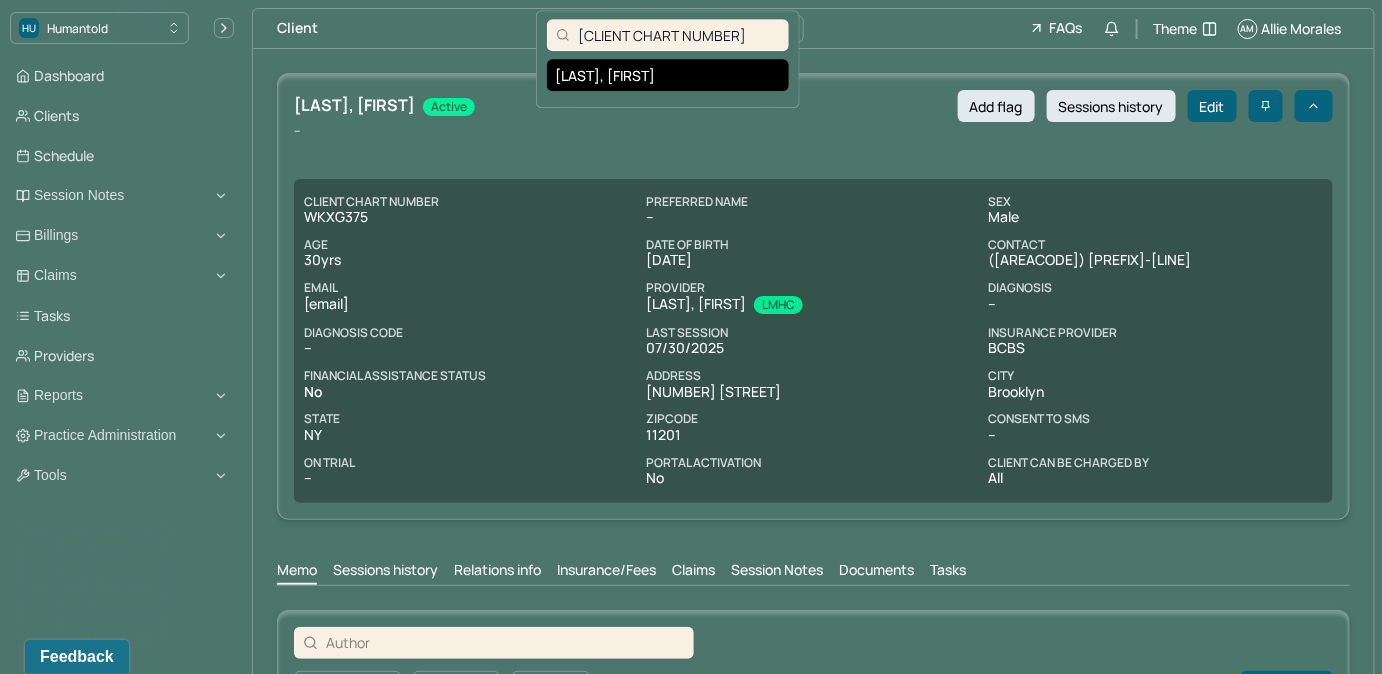 type on "[CLIENT CHART NUMBER]" 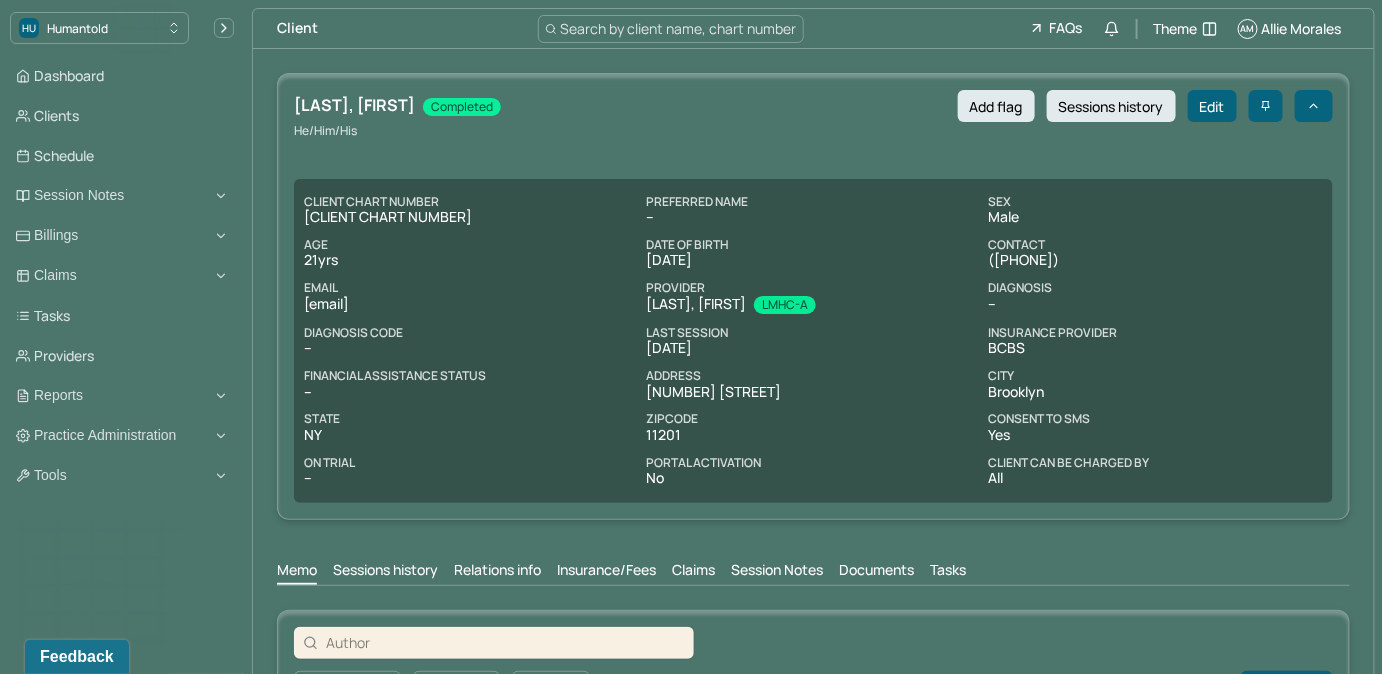 drag, startPoint x: 467, startPoint y: 305, endPoint x: 298, endPoint y: 310, distance: 169.07394 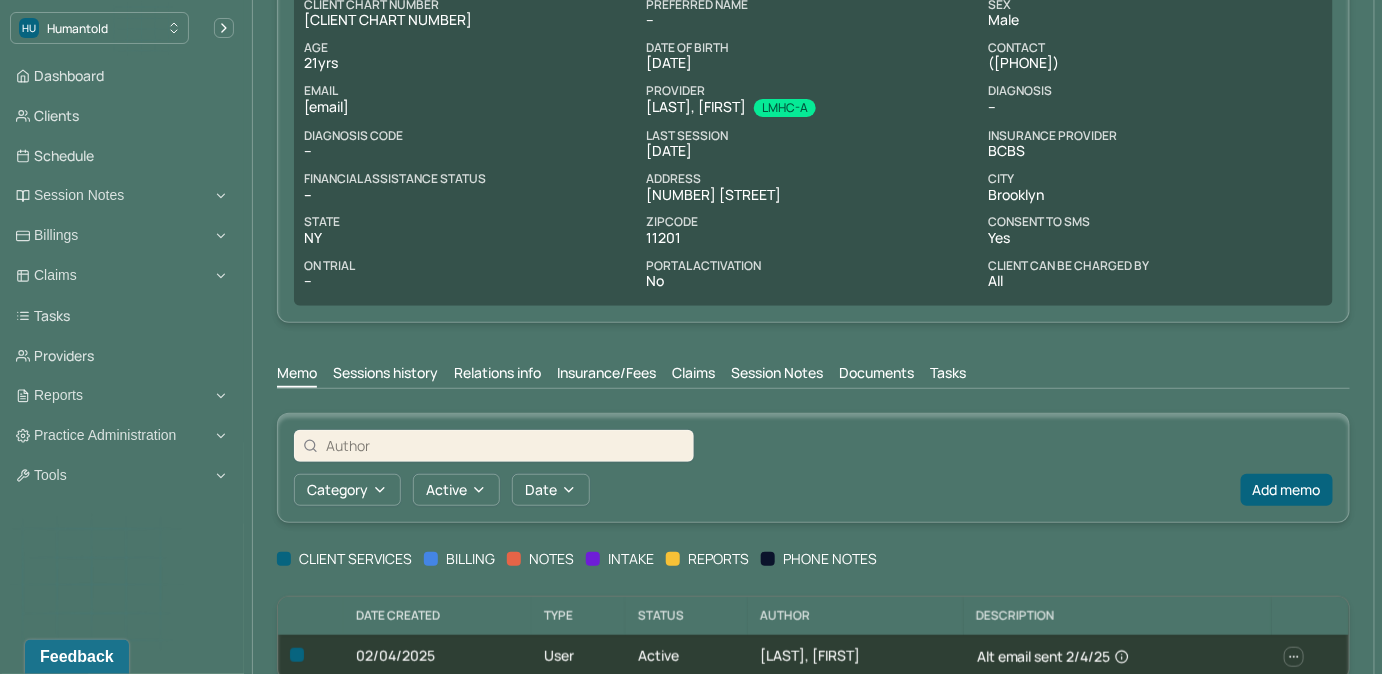 scroll, scrollTop: 234, scrollLeft: 0, axis: vertical 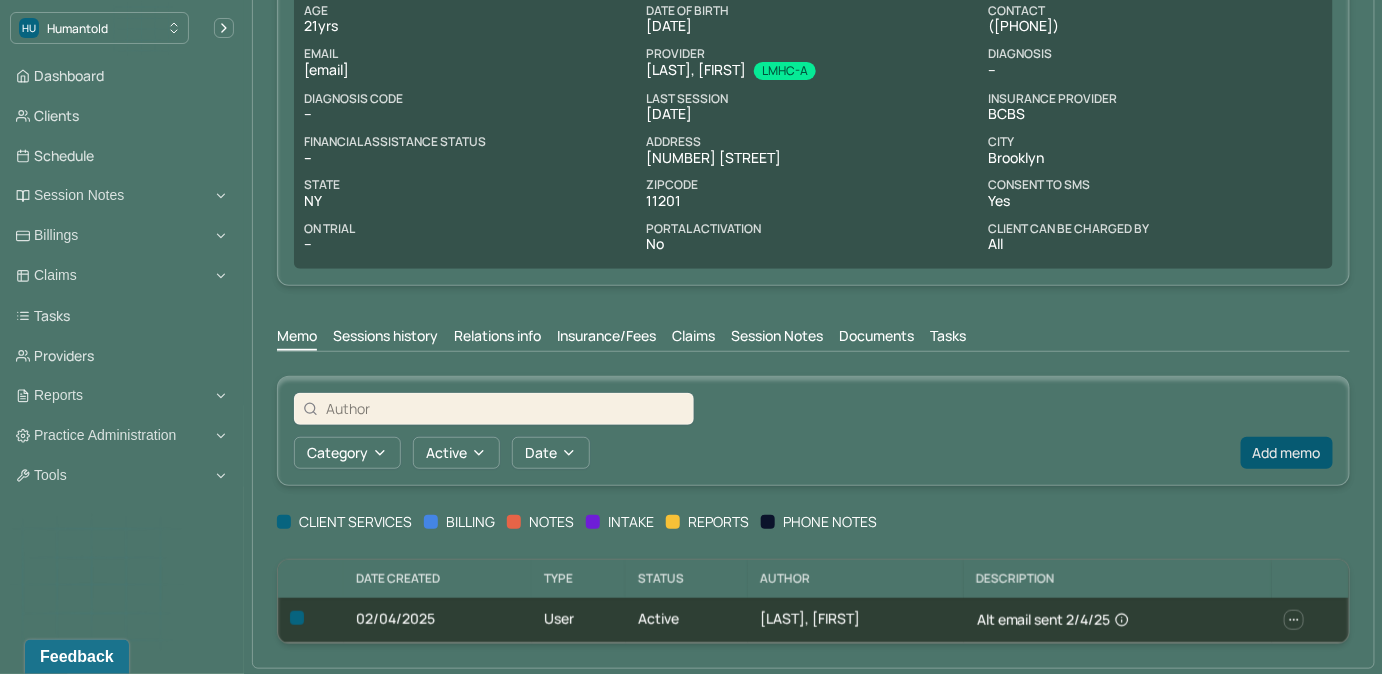 click on "Add memo" at bounding box center (1287, 453) 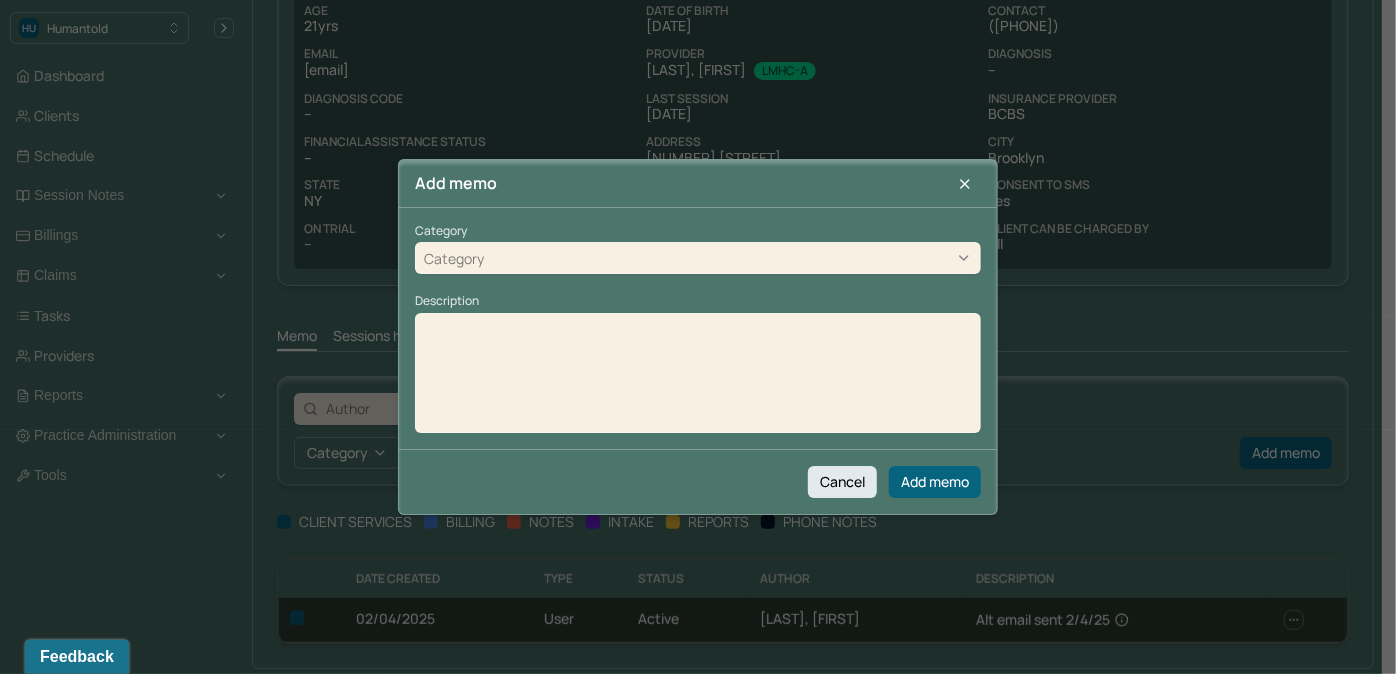 click on "Category" at bounding box center [698, 259] 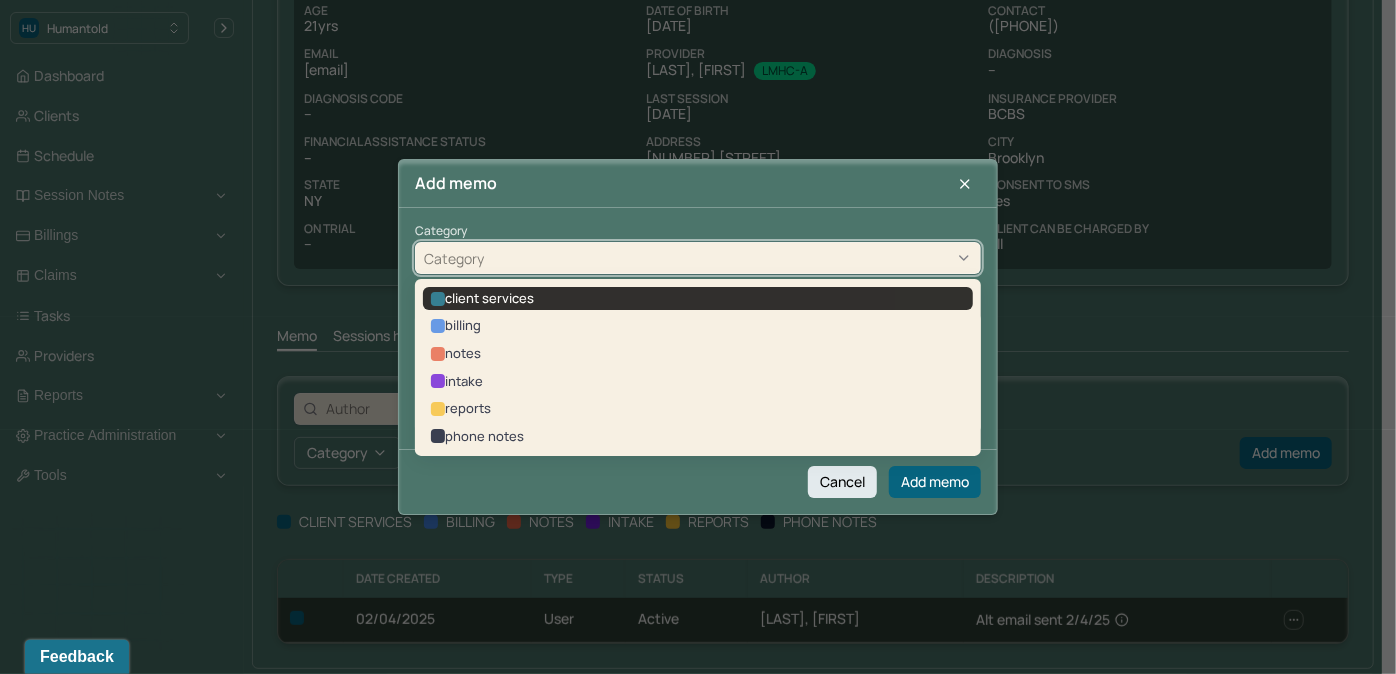 click on "client services" at bounding box center (698, 299) 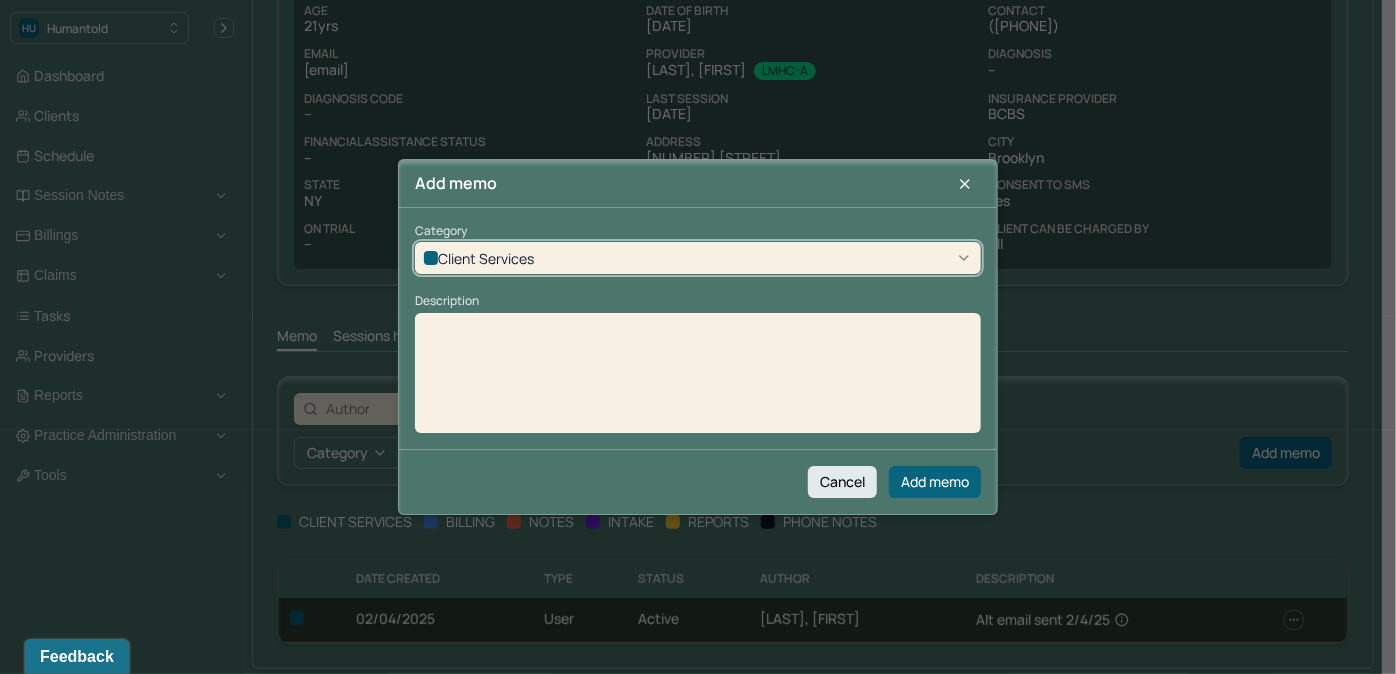 click at bounding box center [698, 380] 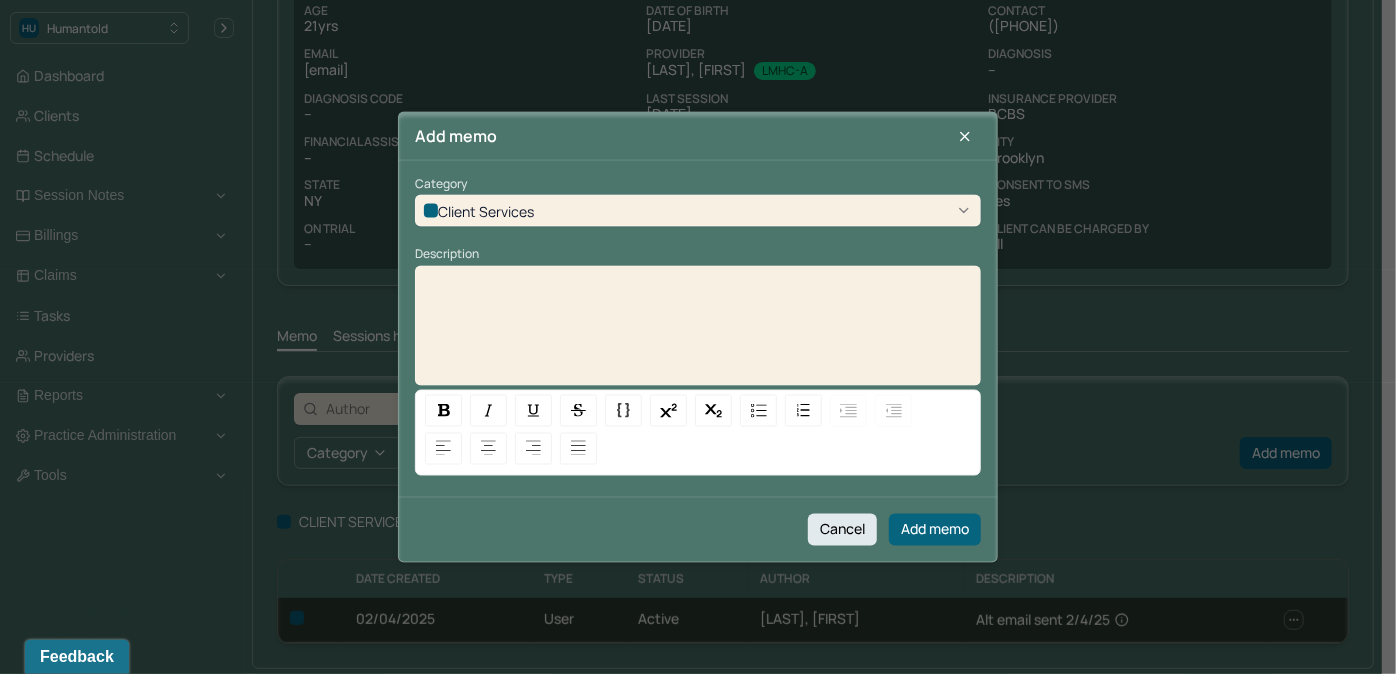 click at bounding box center [698, 332] 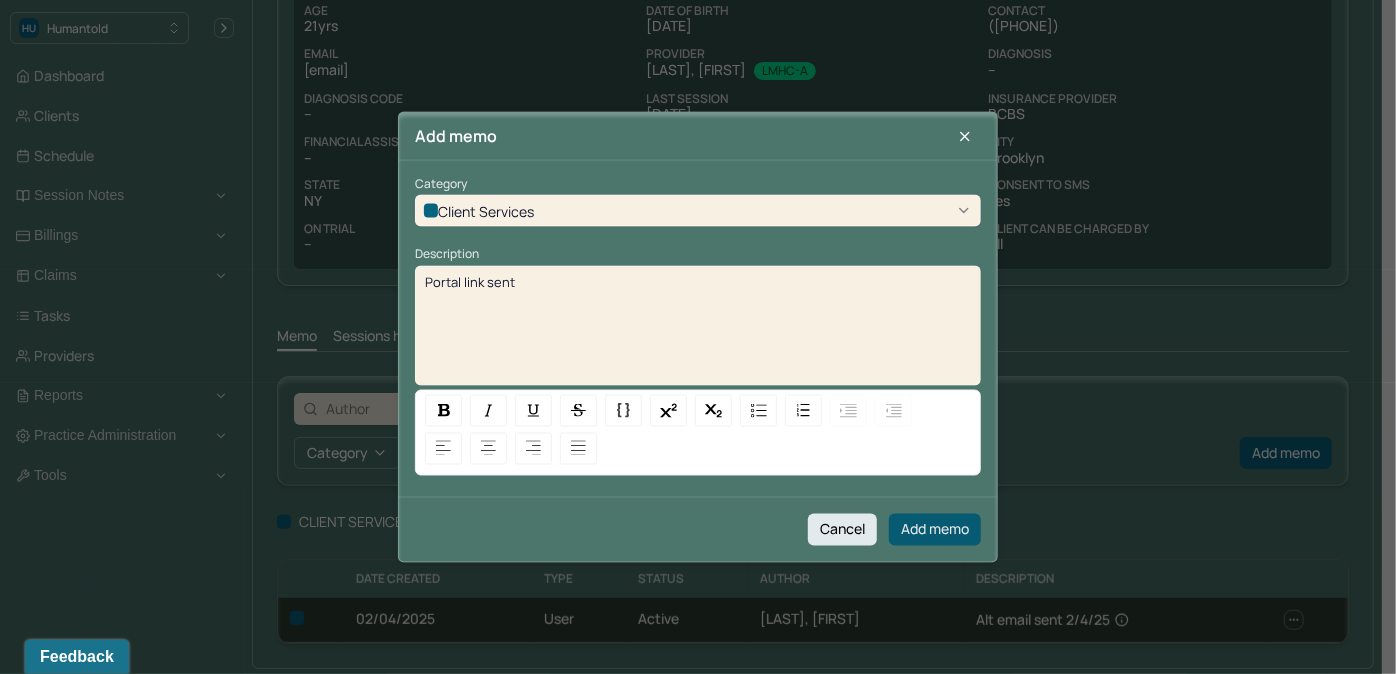 click on "Add memo" at bounding box center (935, 529) 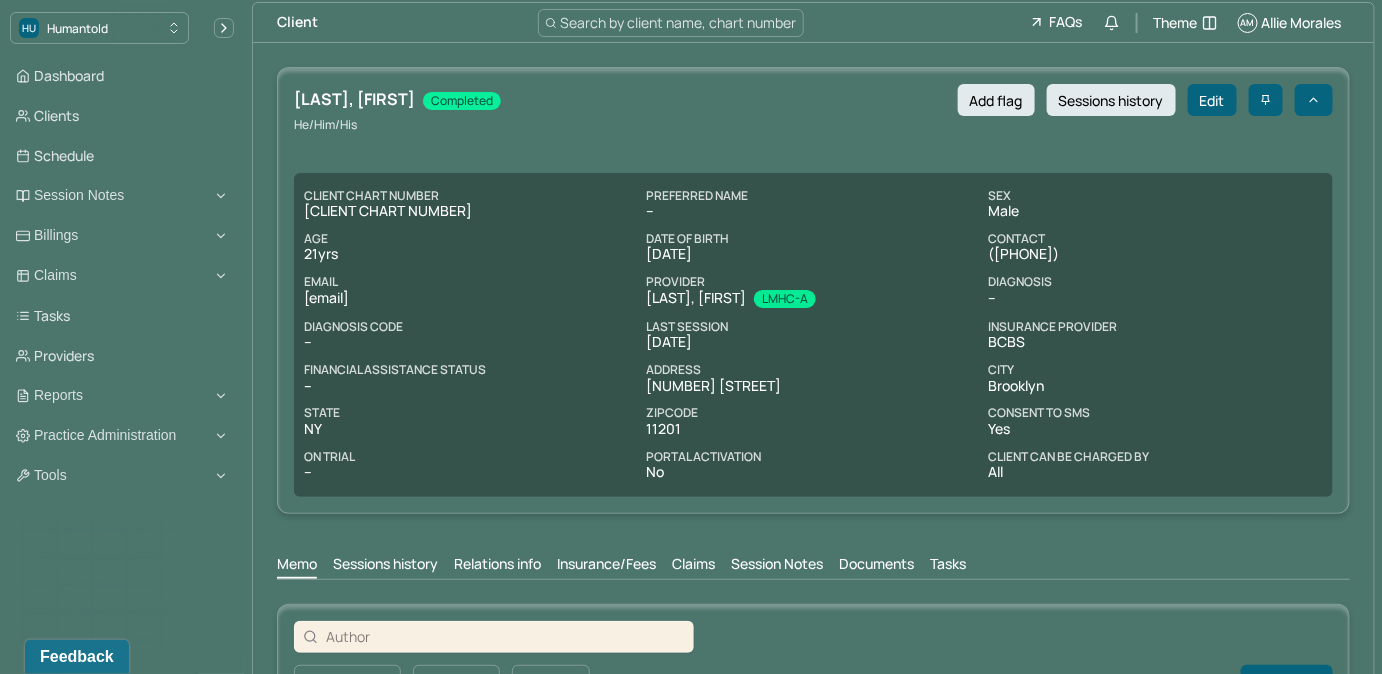 scroll, scrollTop: 0, scrollLeft: 0, axis: both 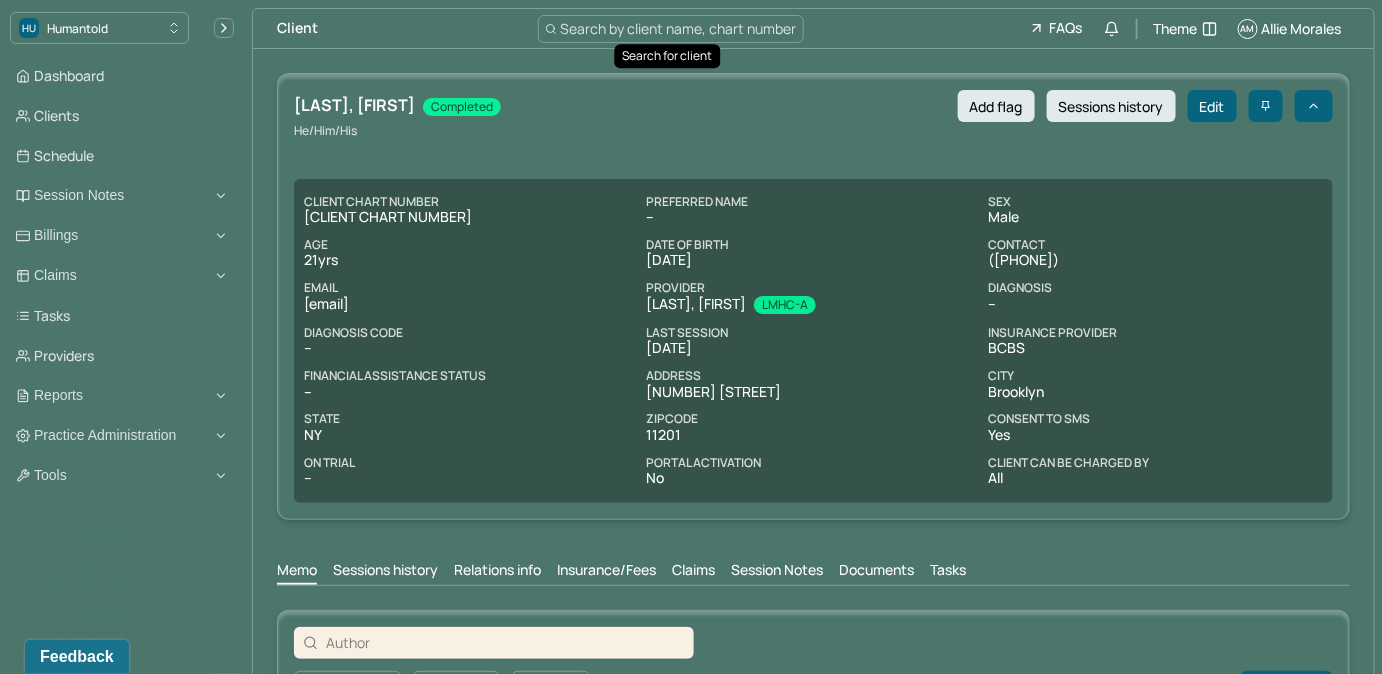 click on "Search by client name, chart number" at bounding box center [679, 28] 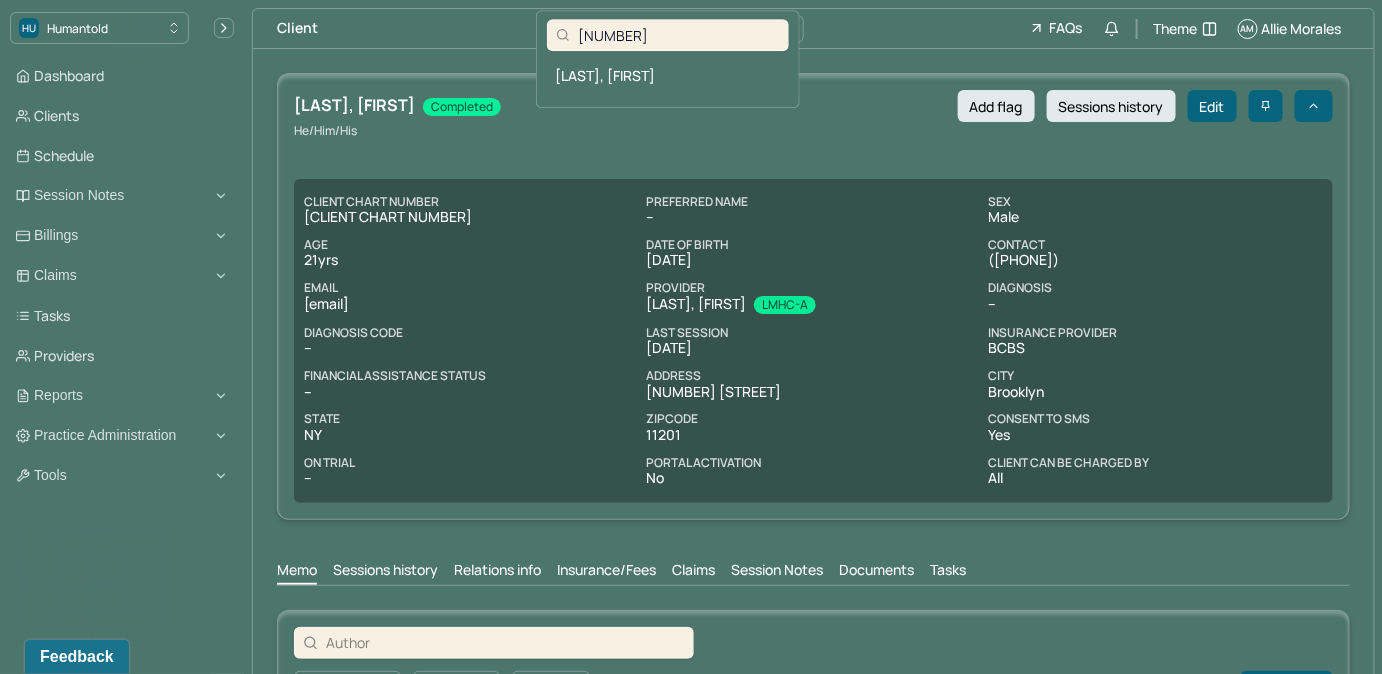 type on "[NUMBER]" 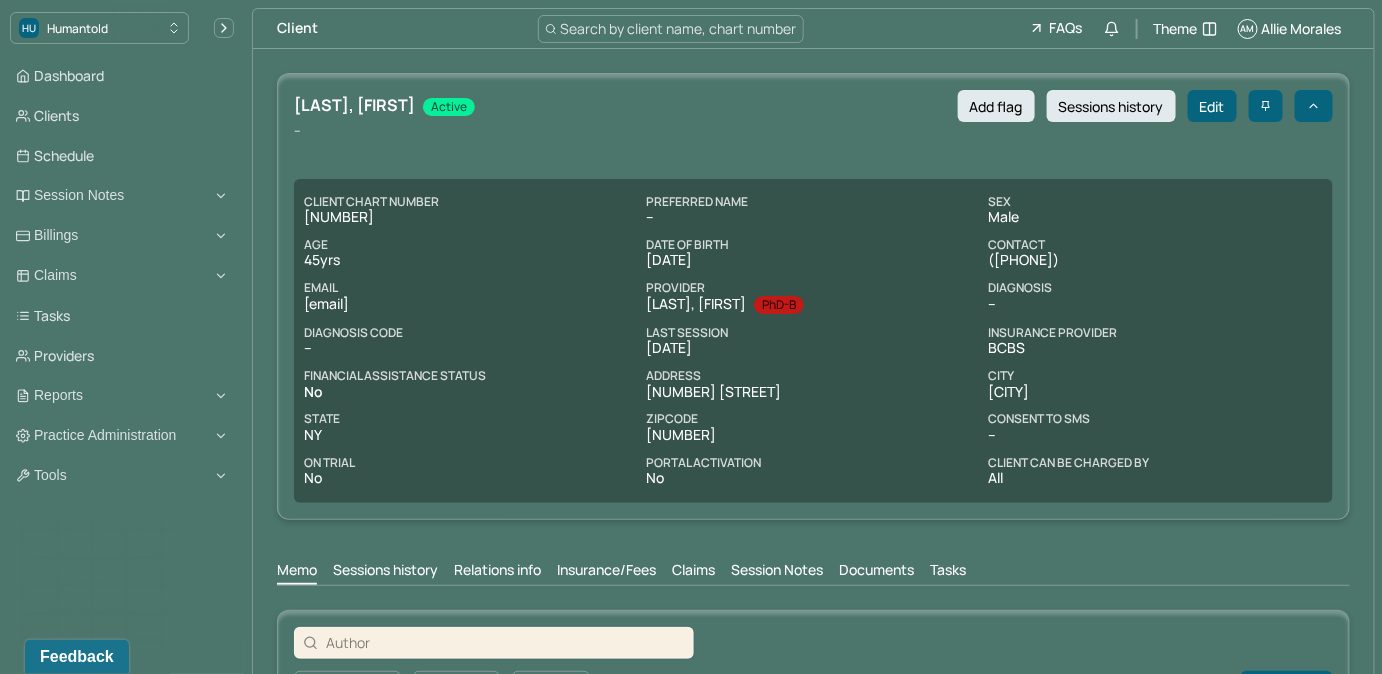 drag, startPoint x: 461, startPoint y: 307, endPoint x: 301, endPoint y: 310, distance: 160.02812 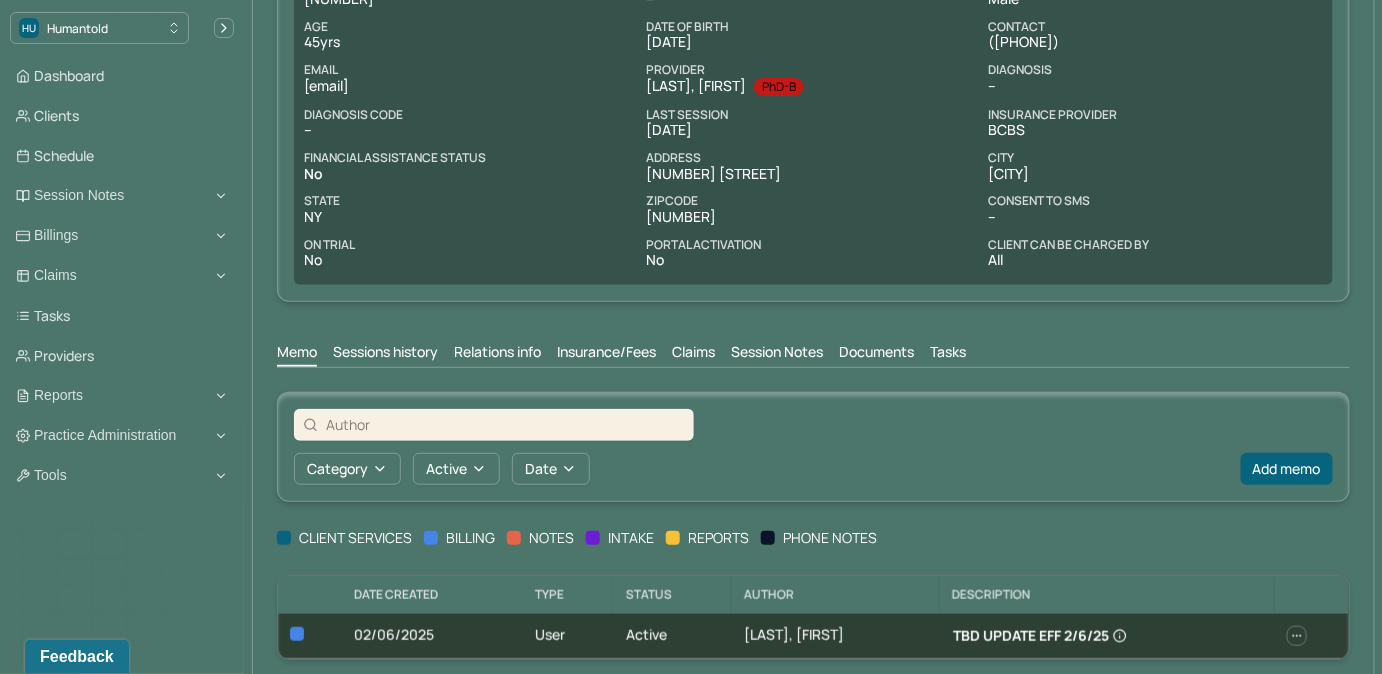 scroll, scrollTop: 234, scrollLeft: 0, axis: vertical 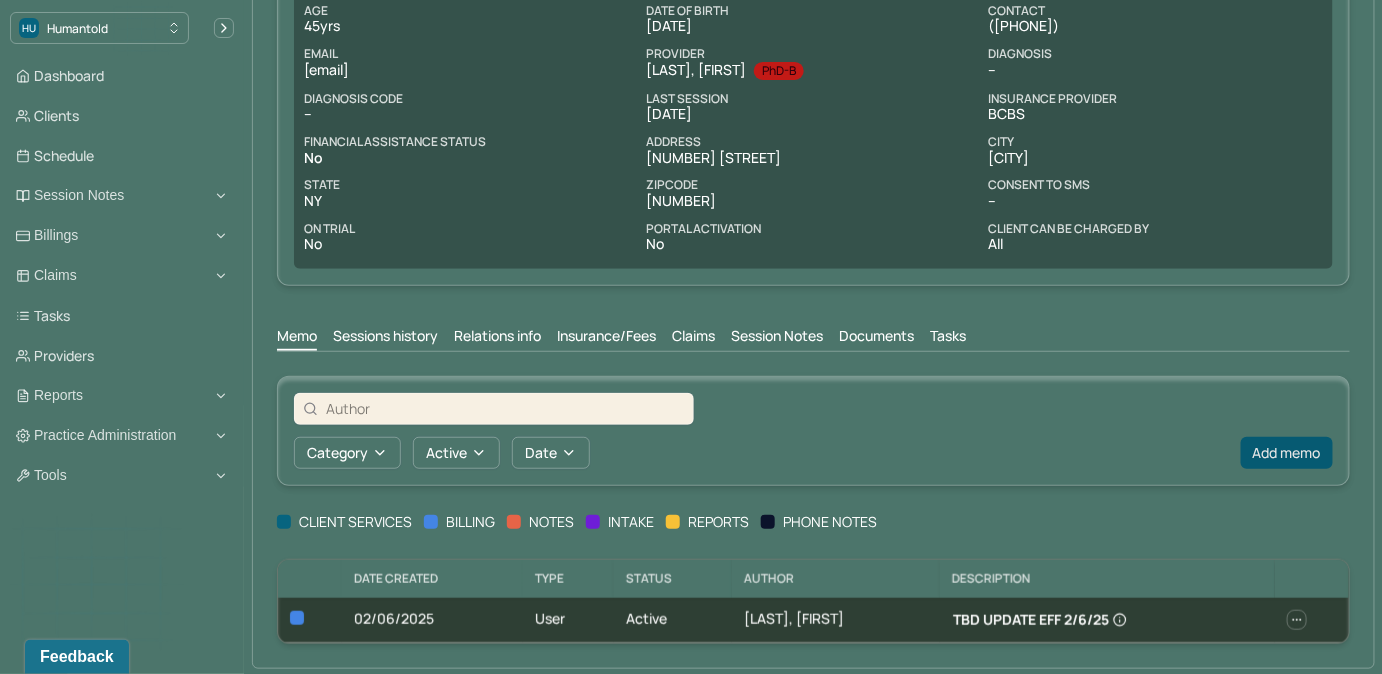 click on "Add memo" at bounding box center (1287, 453) 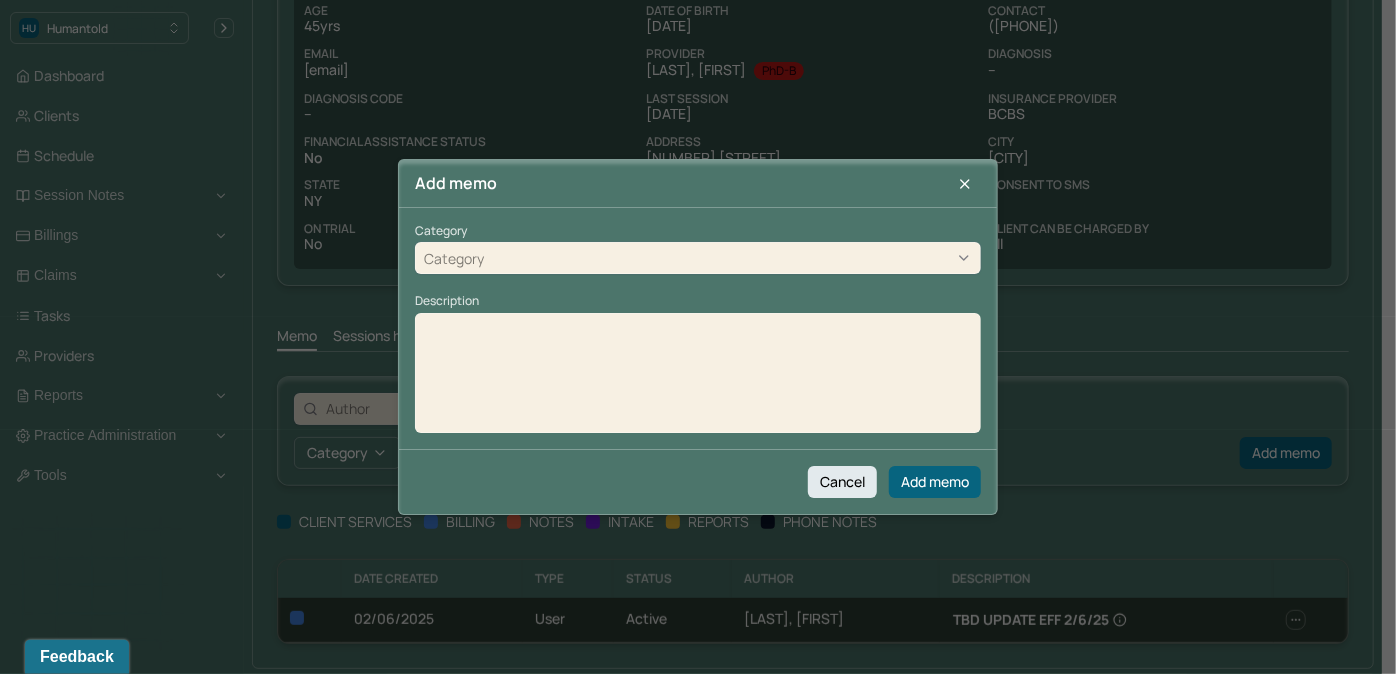 click on "Category" at bounding box center (698, 259) 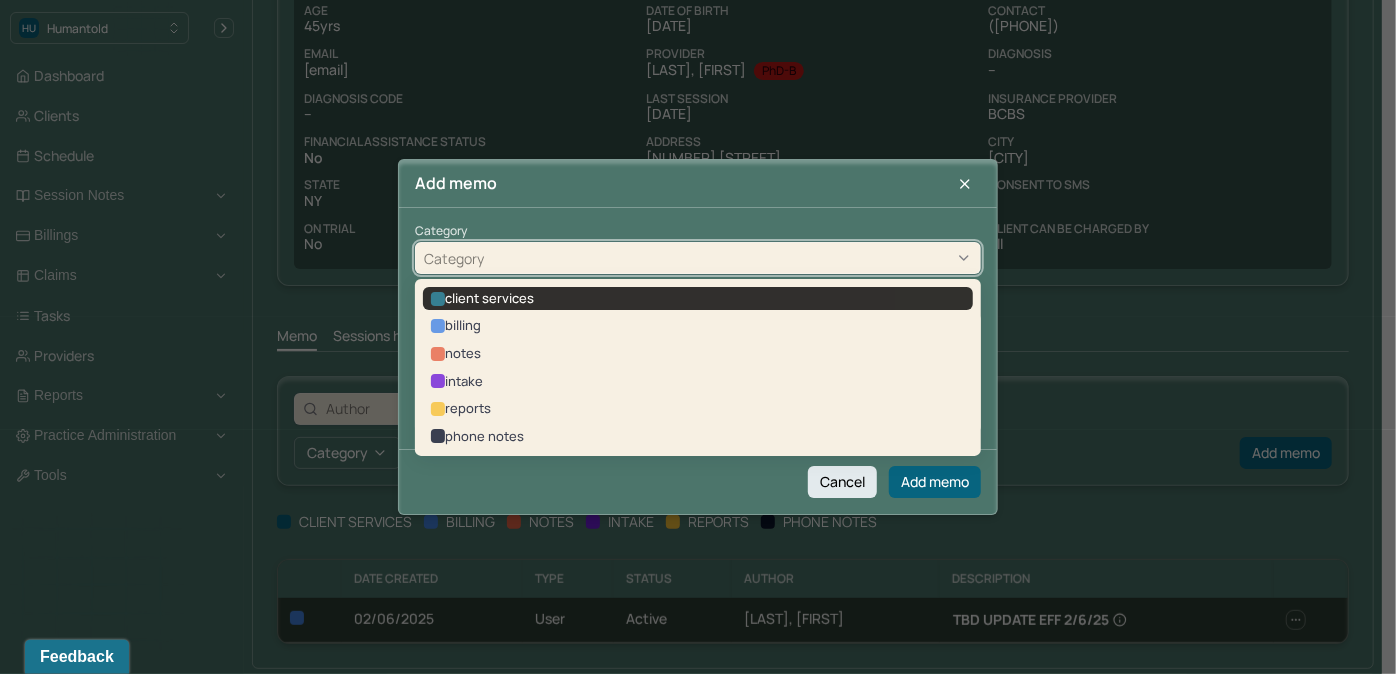 click on "client services" at bounding box center (698, 299) 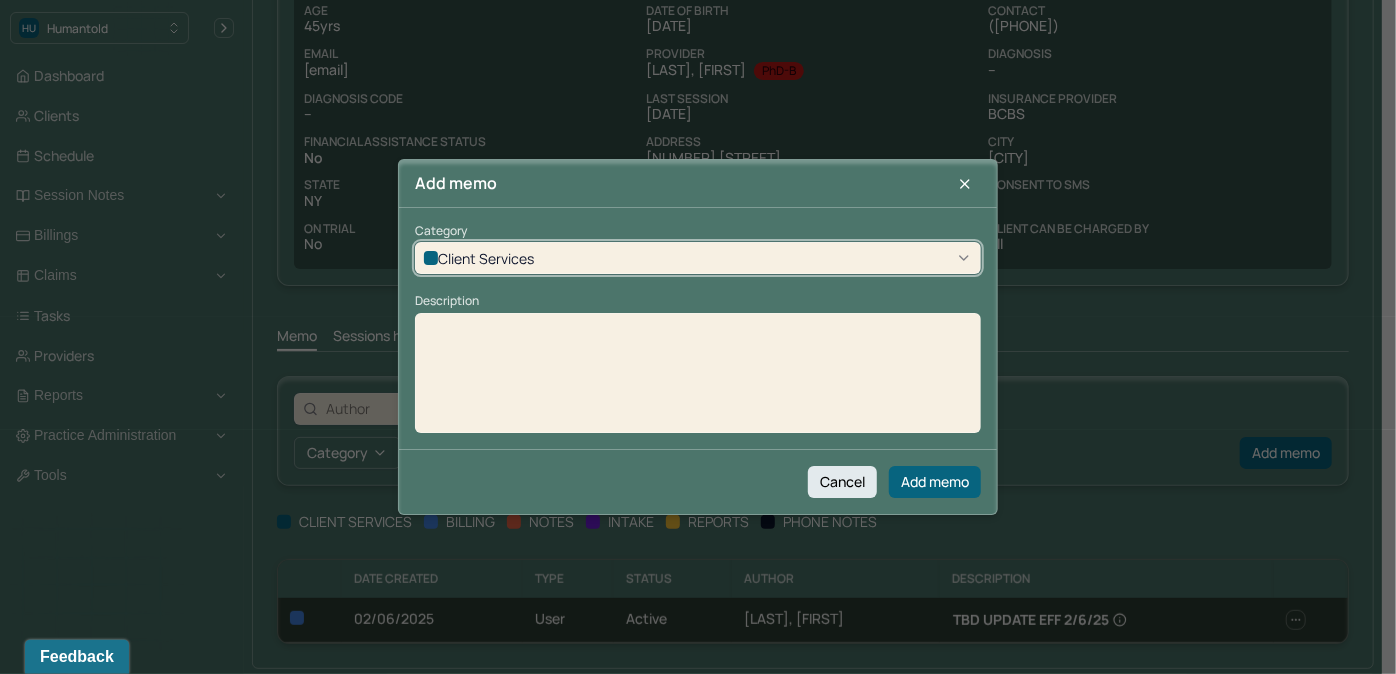 click at bounding box center [698, 380] 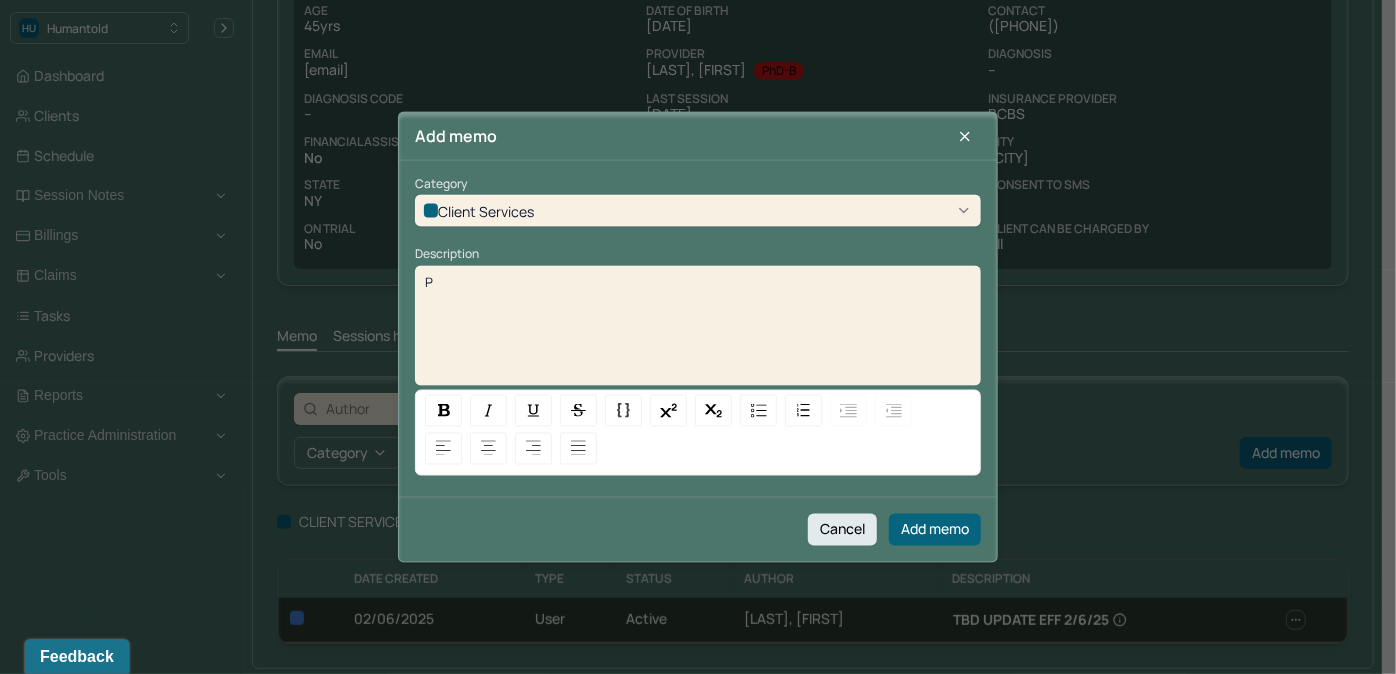 type 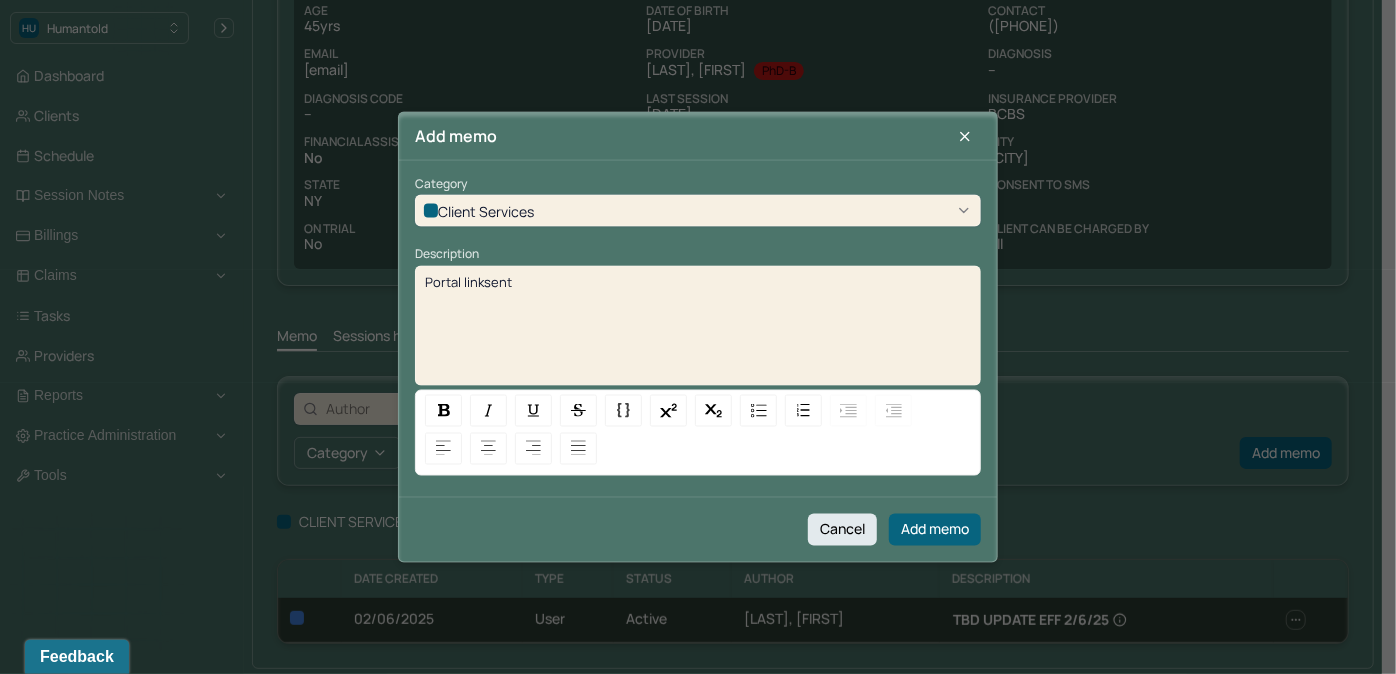 click on "Portal linksent" at bounding box center (468, 281) 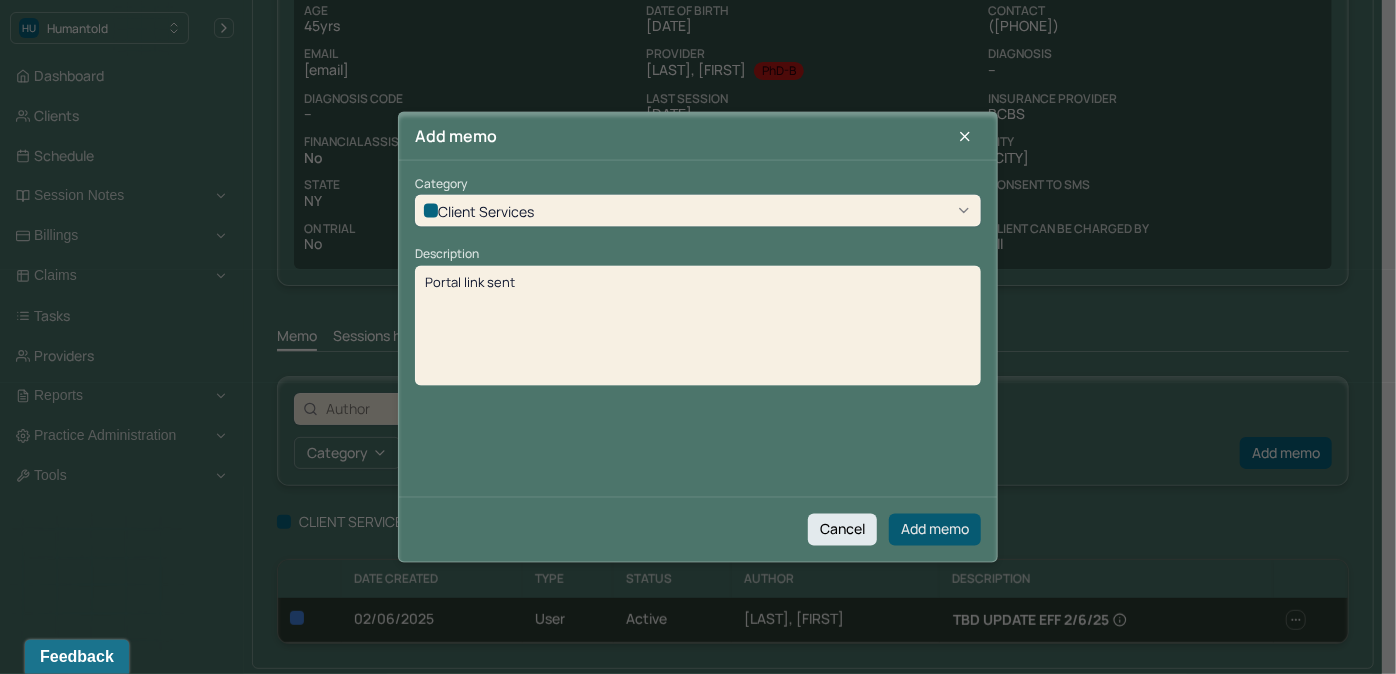 click on "Add memo" at bounding box center [935, 529] 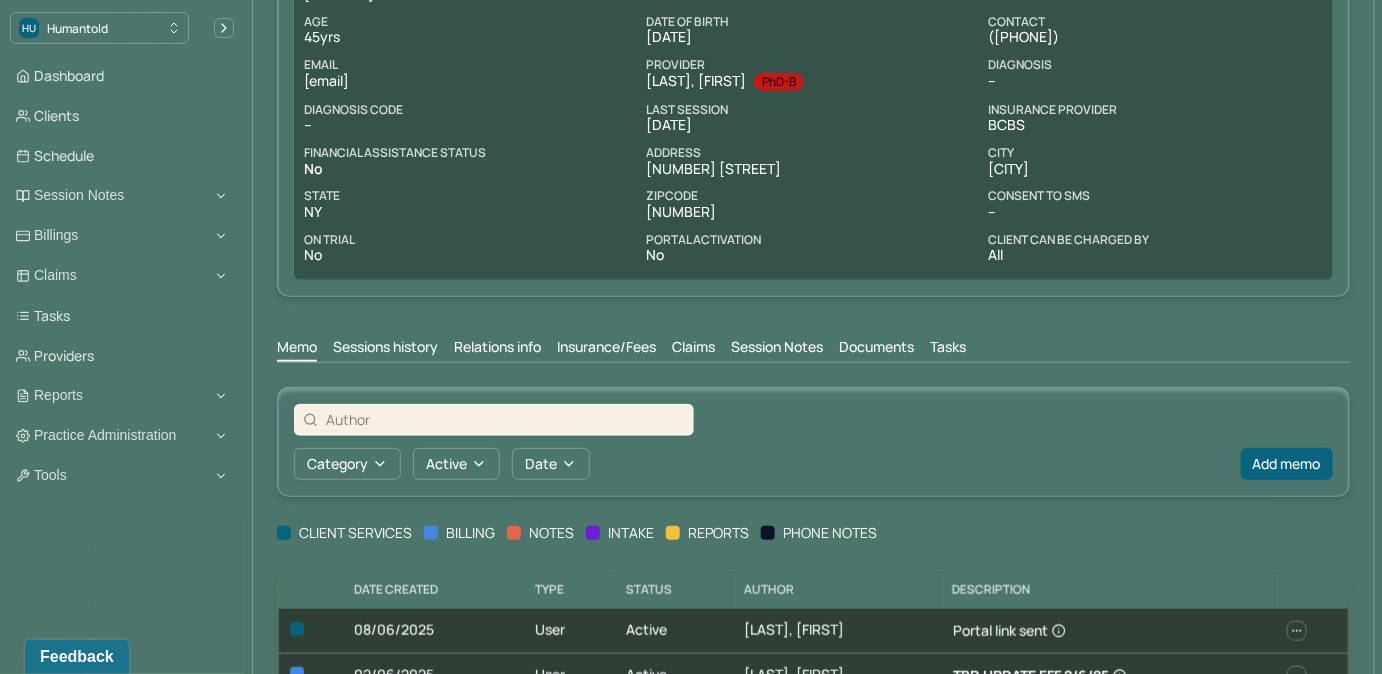 scroll, scrollTop: 0, scrollLeft: 0, axis: both 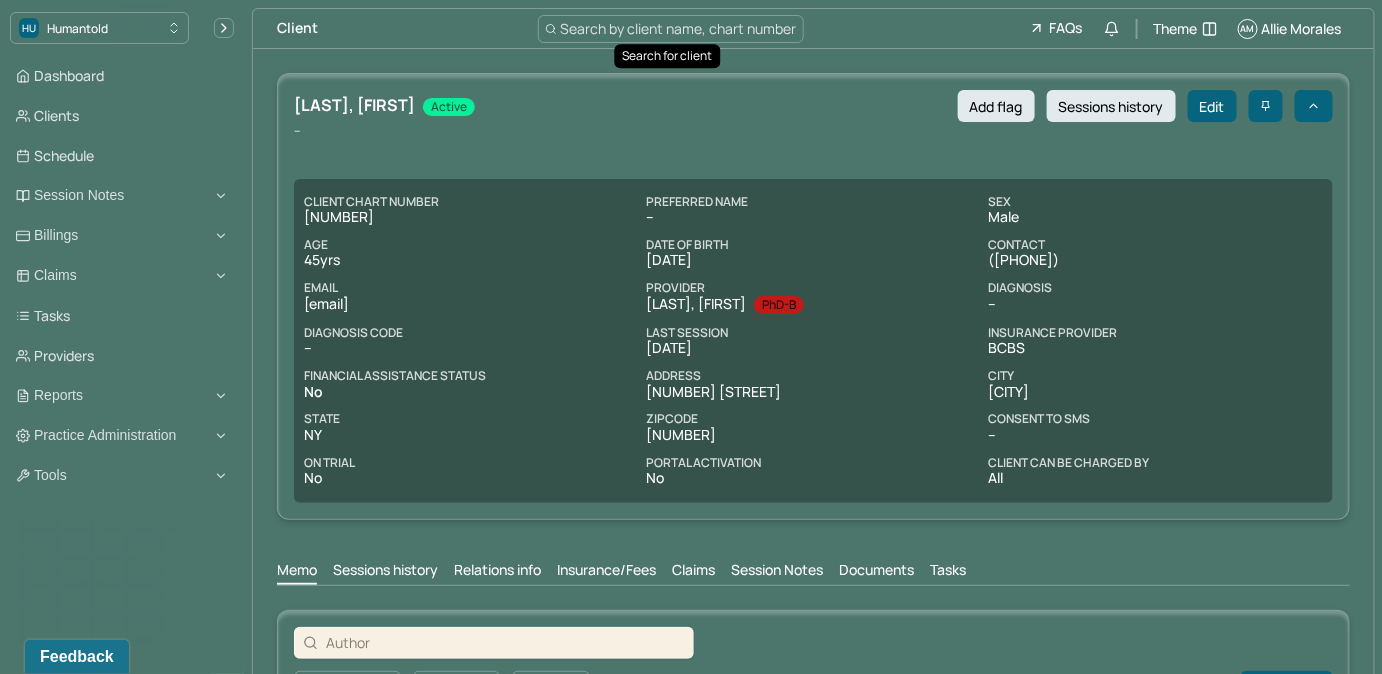 click on "Search by client name, chart number" at bounding box center (679, 28) 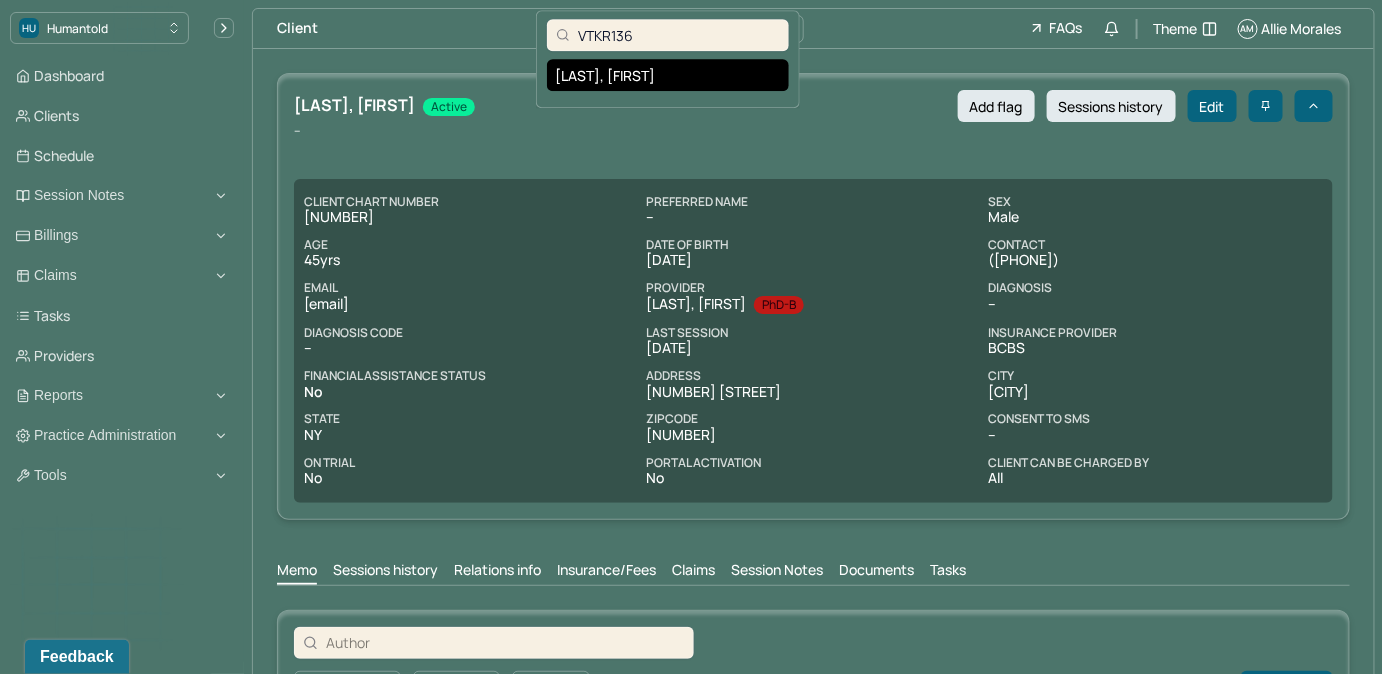 type on "VTKR136" 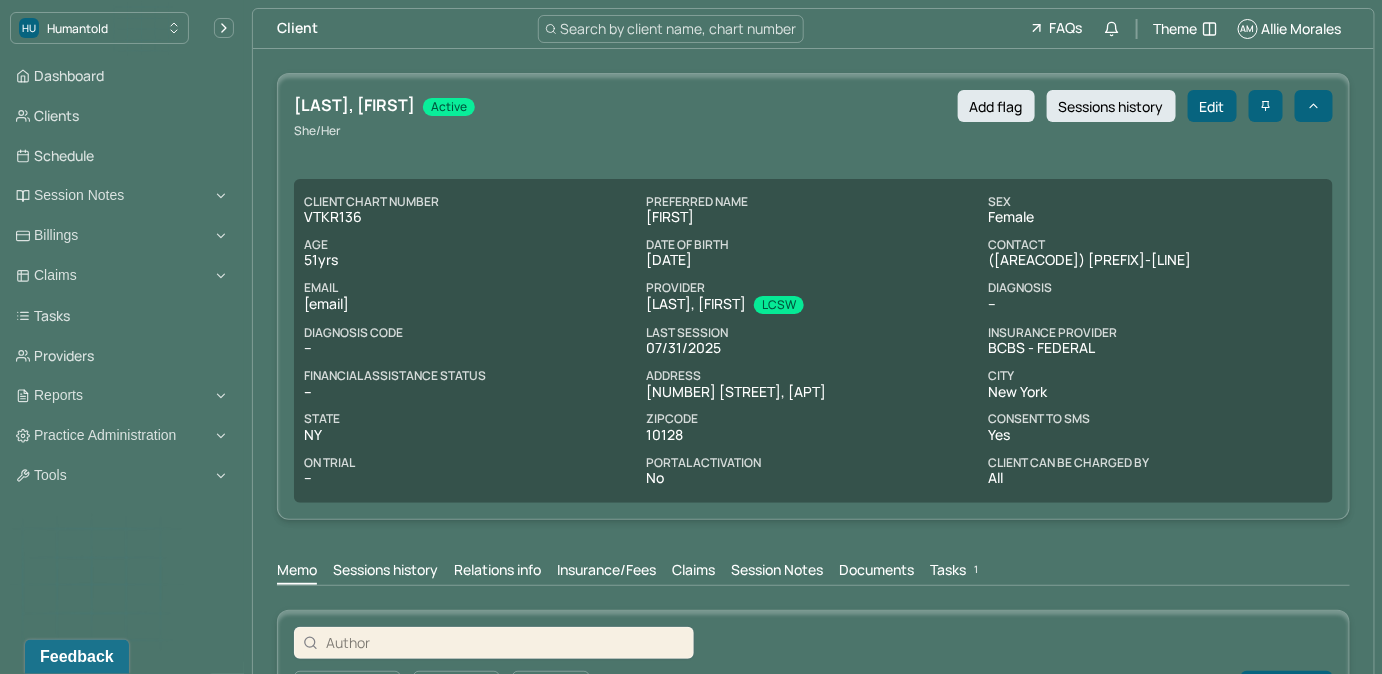 drag, startPoint x: 301, startPoint y: 302, endPoint x: 513, endPoint y: 310, distance: 212.1509 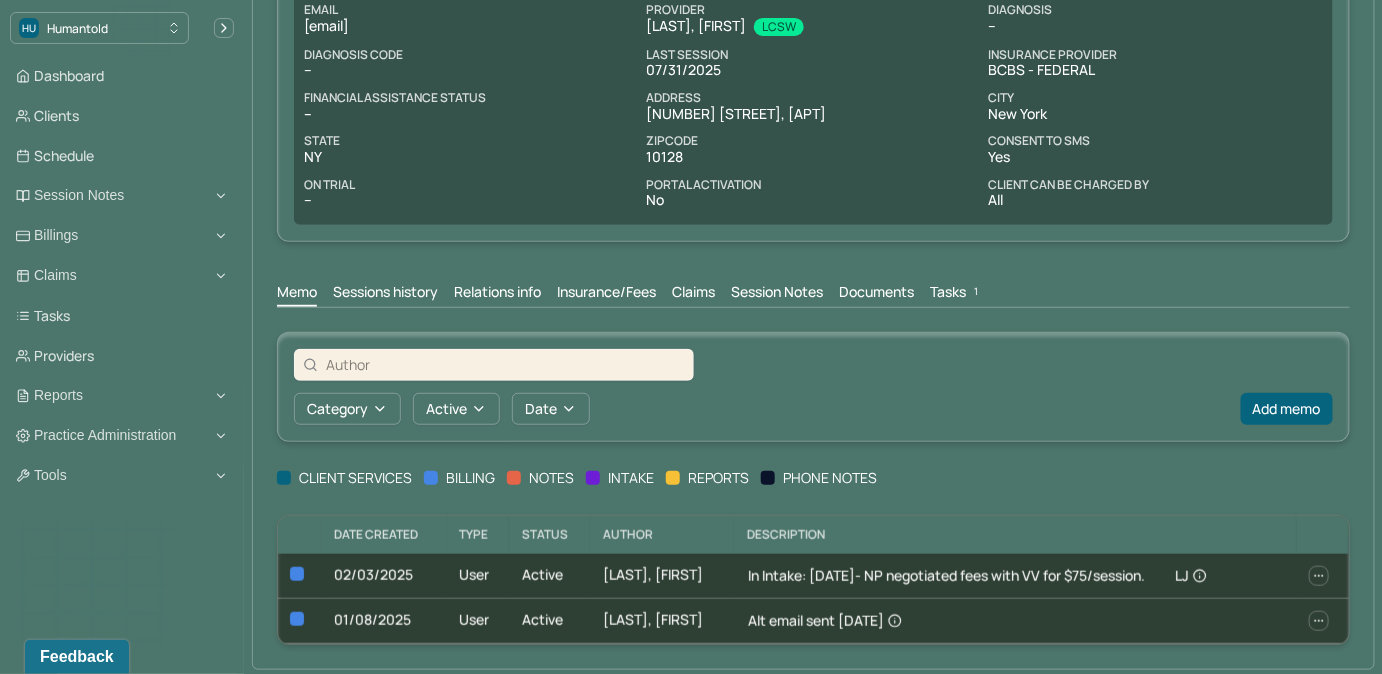 scroll, scrollTop: 279, scrollLeft: 0, axis: vertical 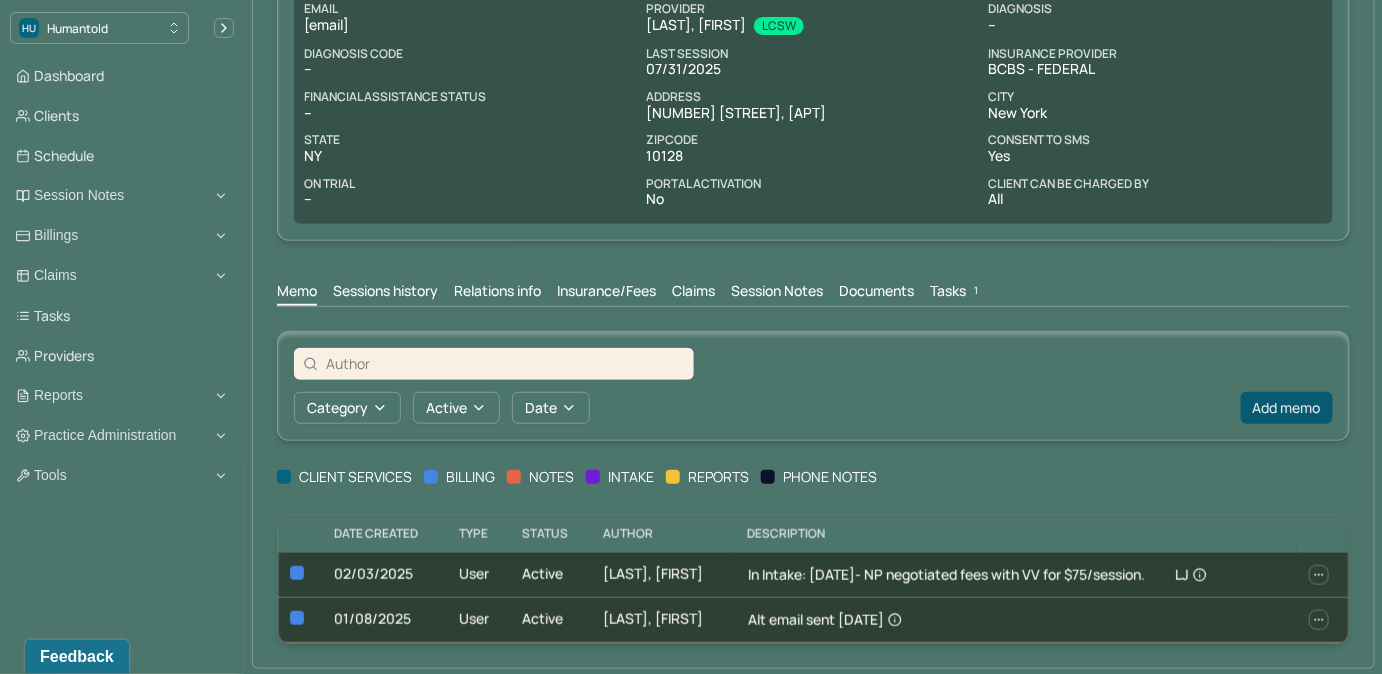 click on "Add memo" at bounding box center [1287, 408] 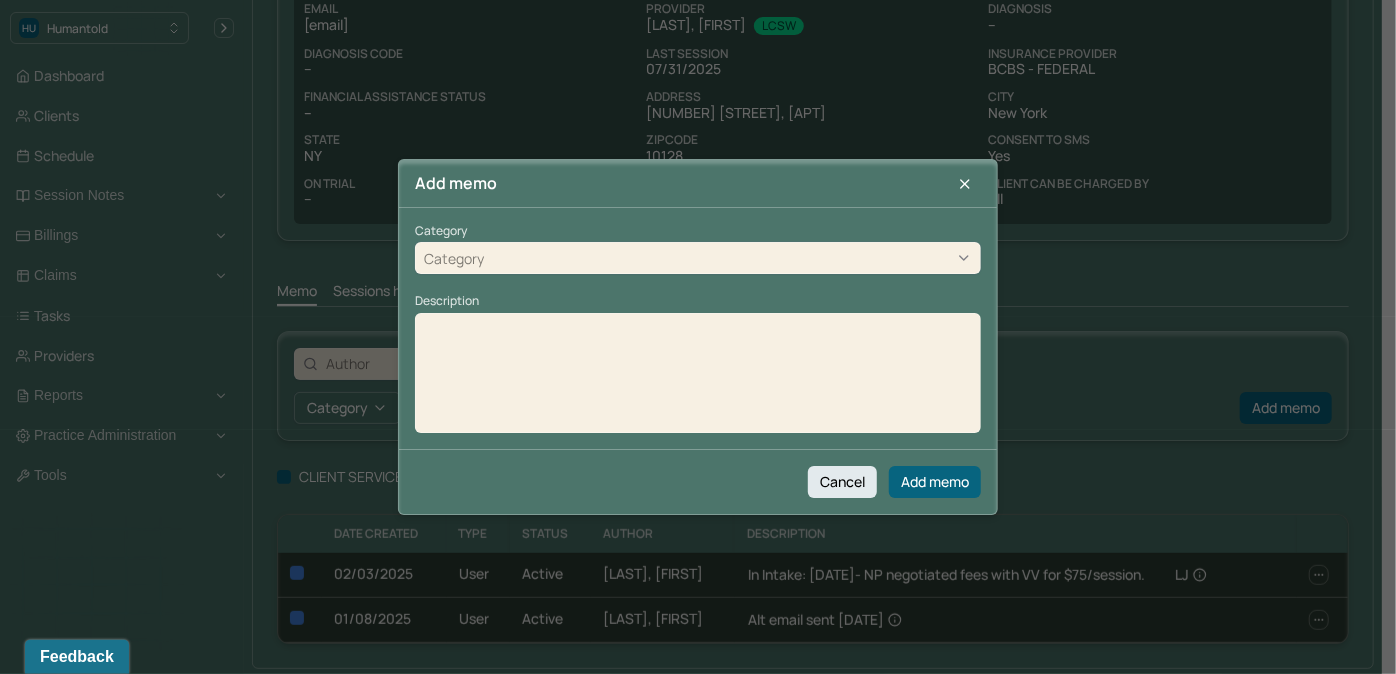 click on "Category" at bounding box center (698, 259) 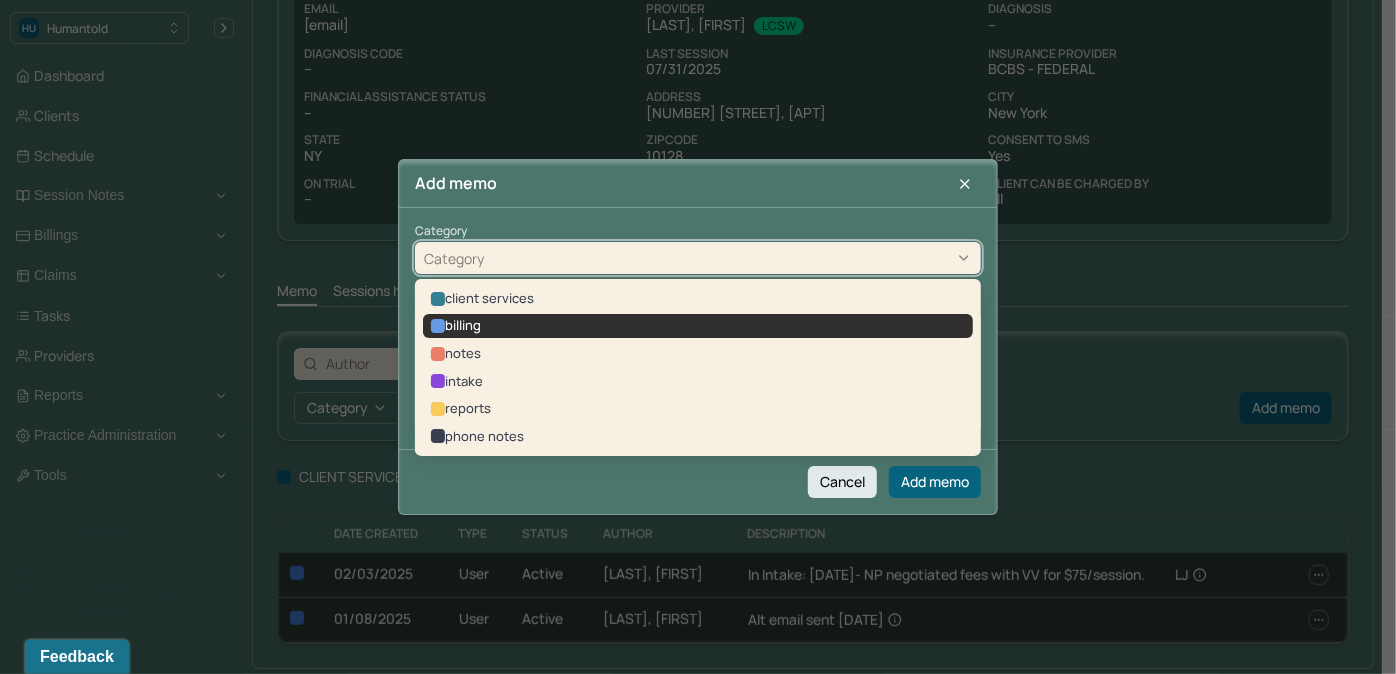 click on "billing" at bounding box center (698, 326) 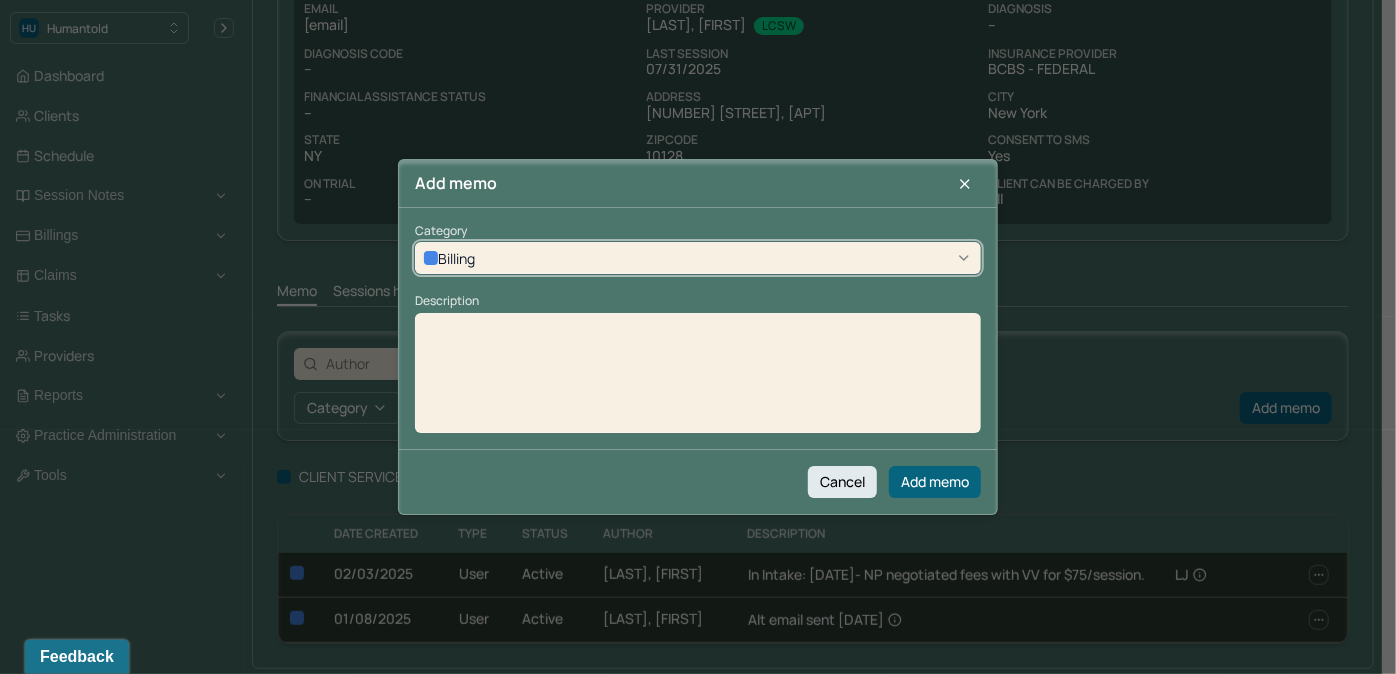 click on "billing" at bounding box center [698, 259] 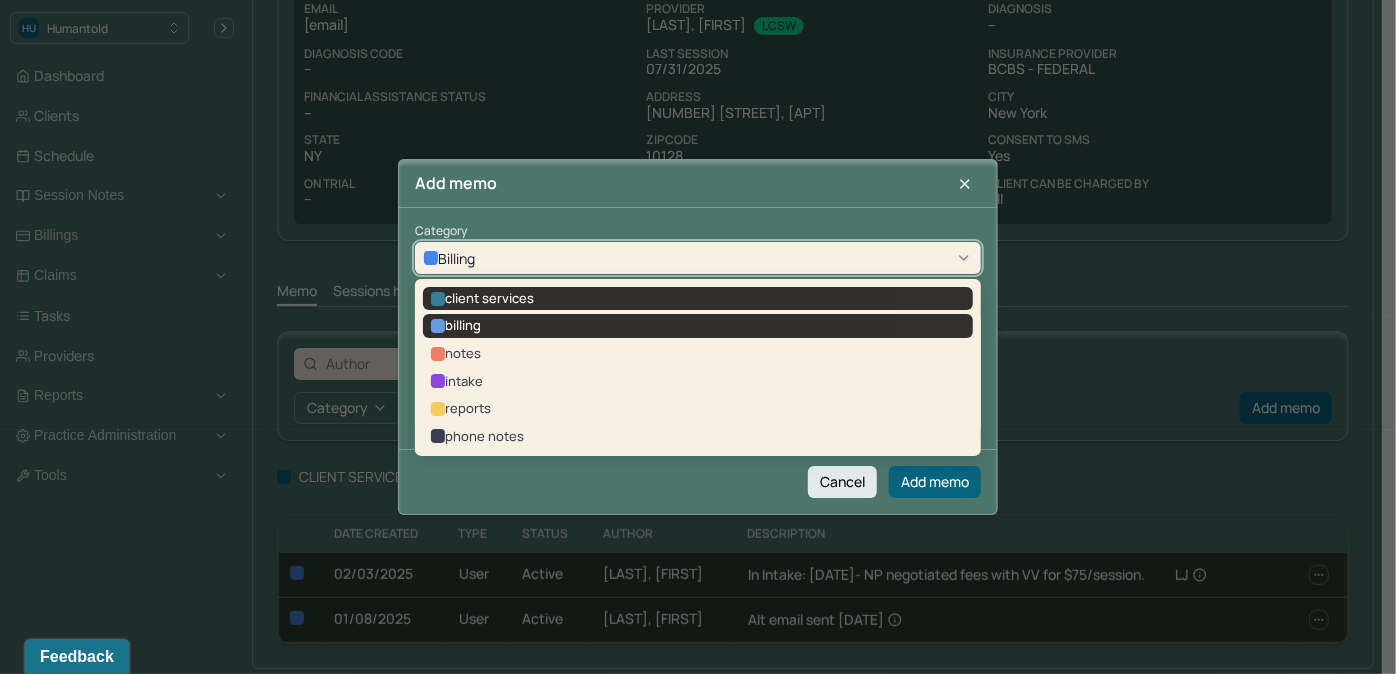 click on "client services" at bounding box center [698, 299] 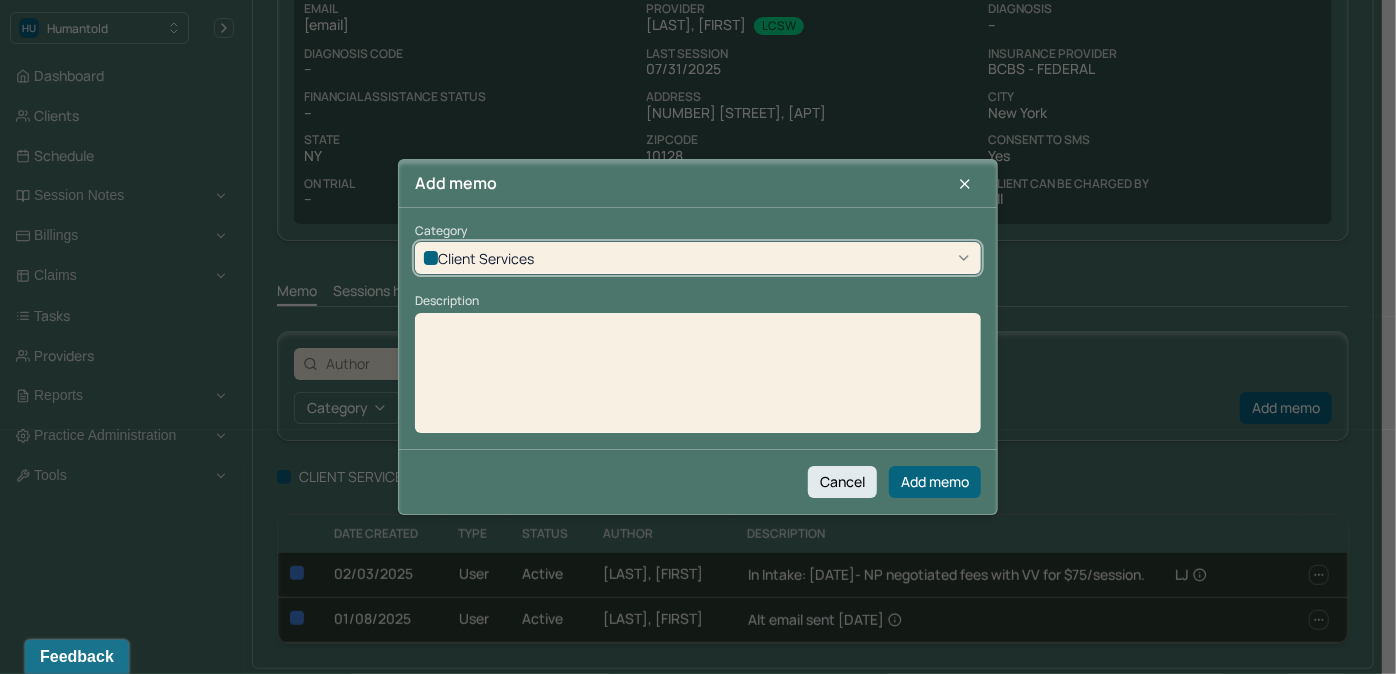 click at bounding box center (698, 380) 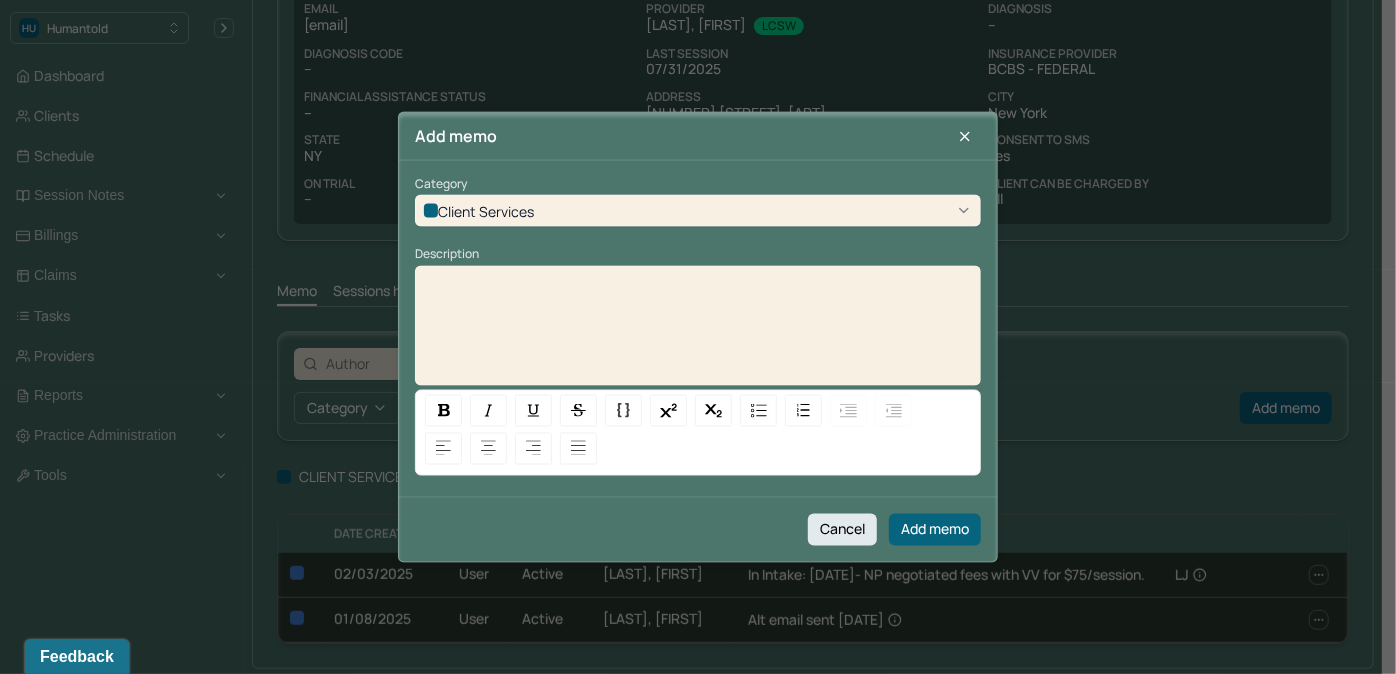 type 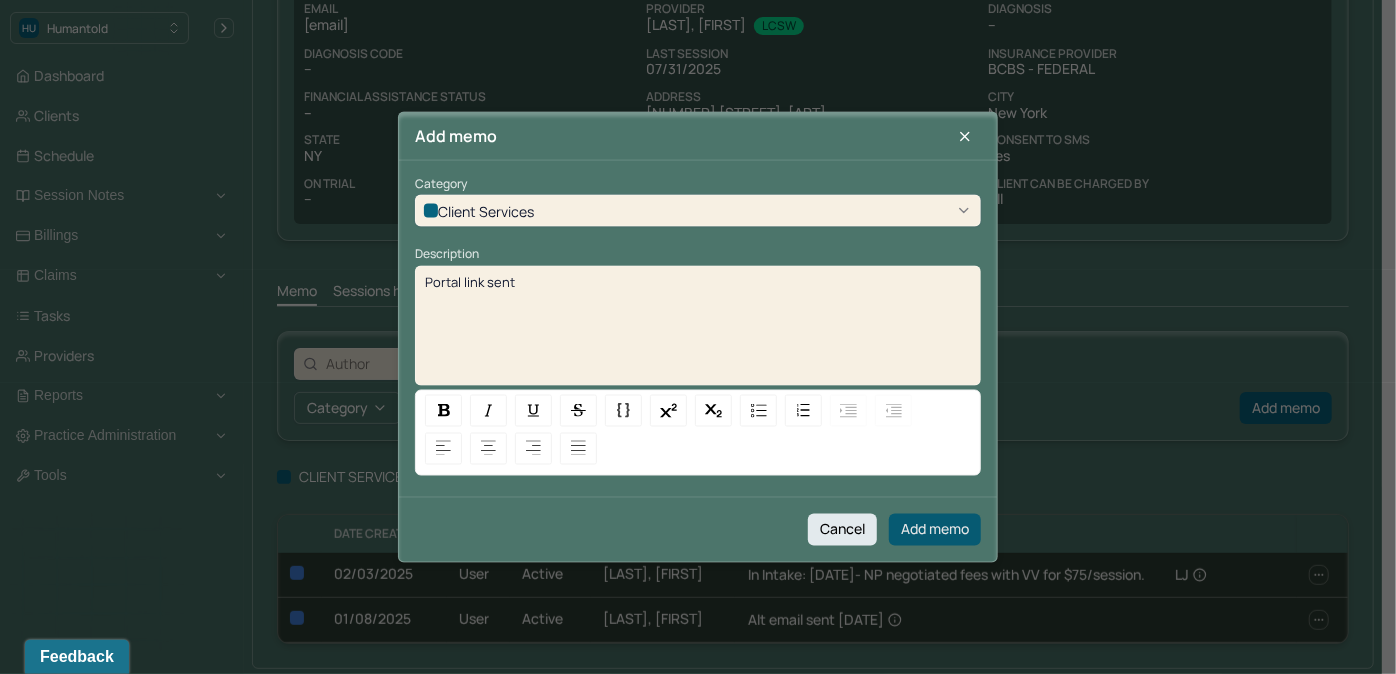 click on "Add memo" at bounding box center [935, 529] 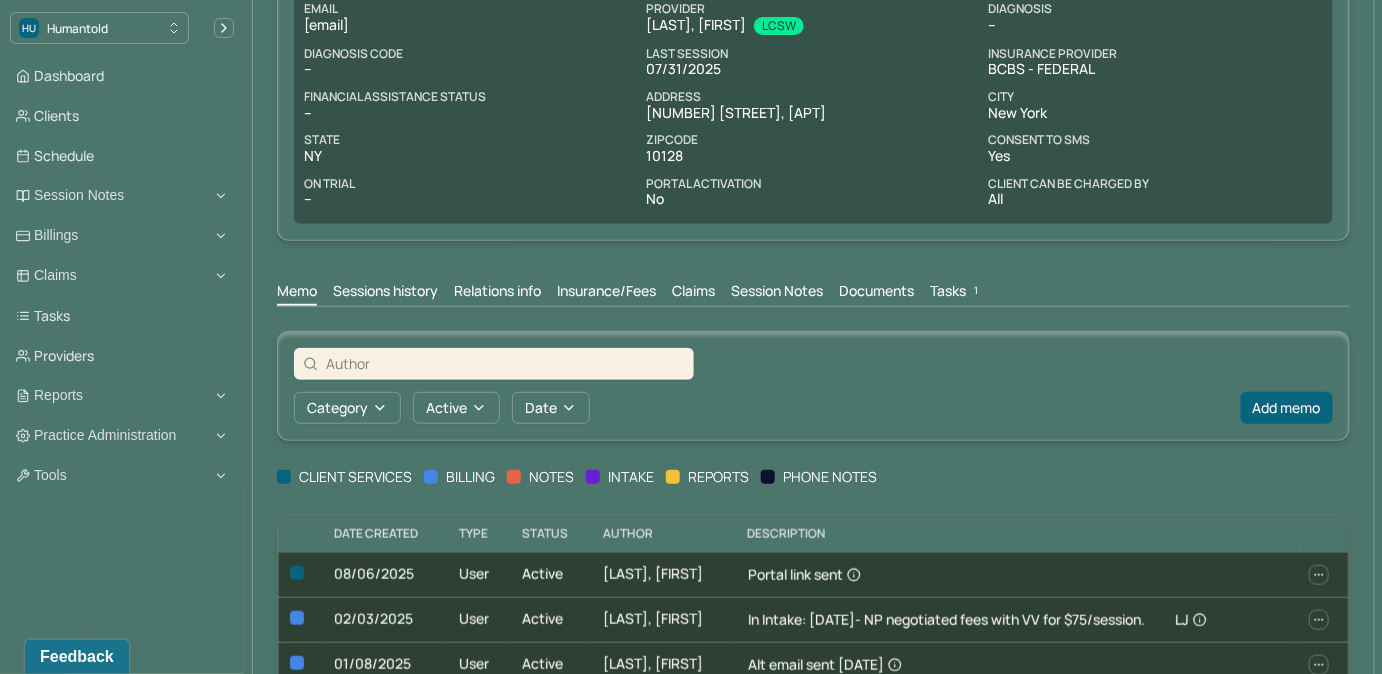 scroll, scrollTop: 0, scrollLeft: 0, axis: both 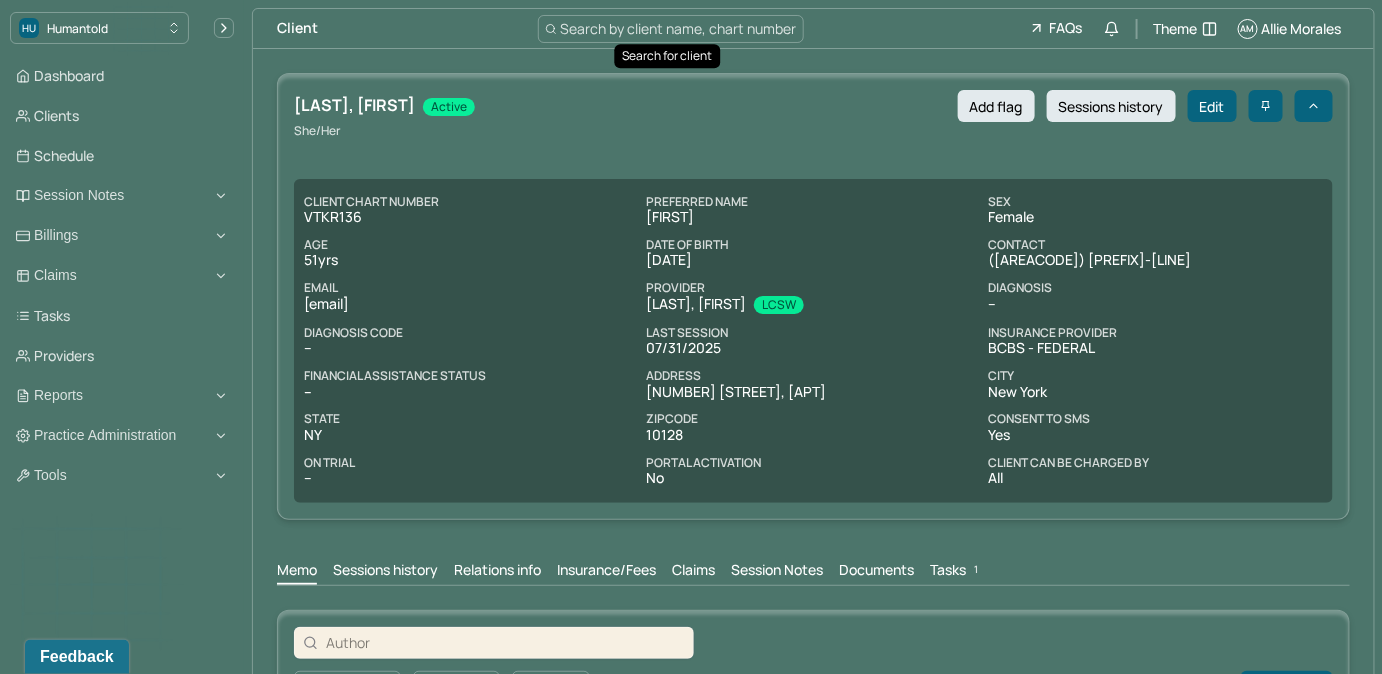 click on "Search by client name, chart number" at bounding box center [679, 28] 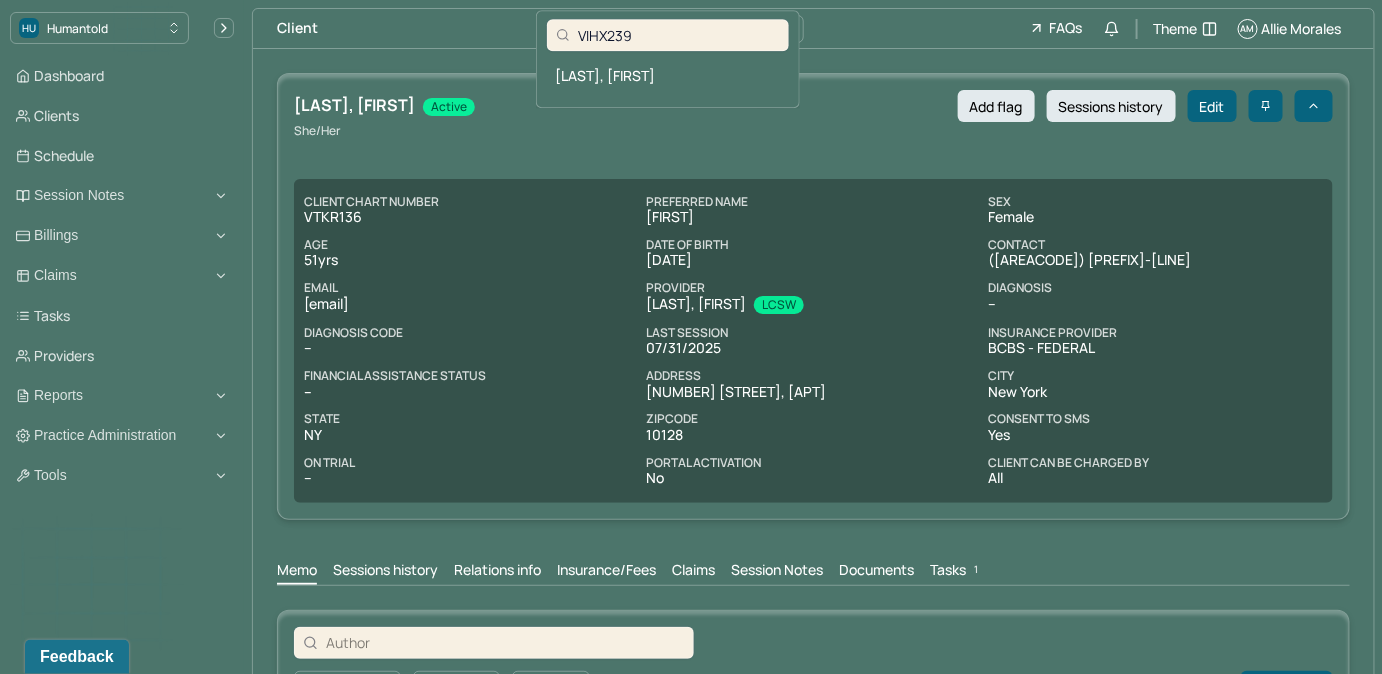 type on "VIHX239" 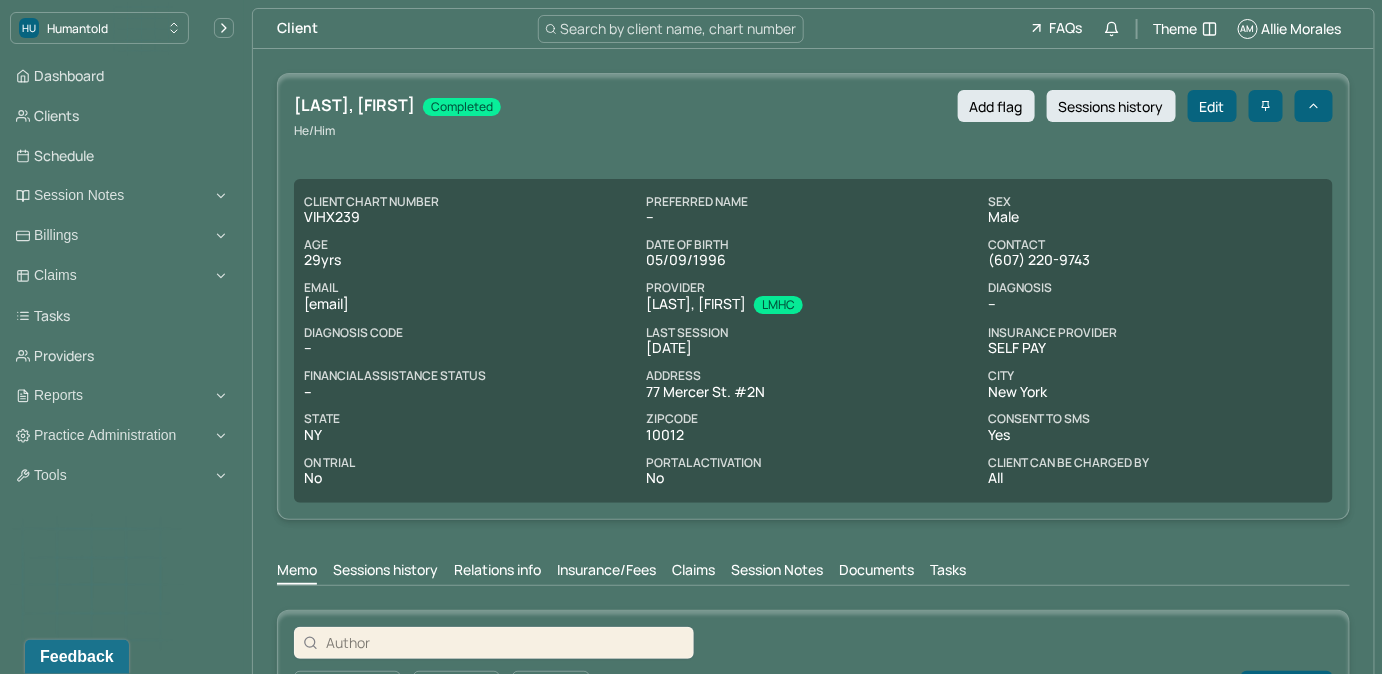 drag, startPoint x: 474, startPoint y: 304, endPoint x: 297, endPoint y: 313, distance: 177.22867 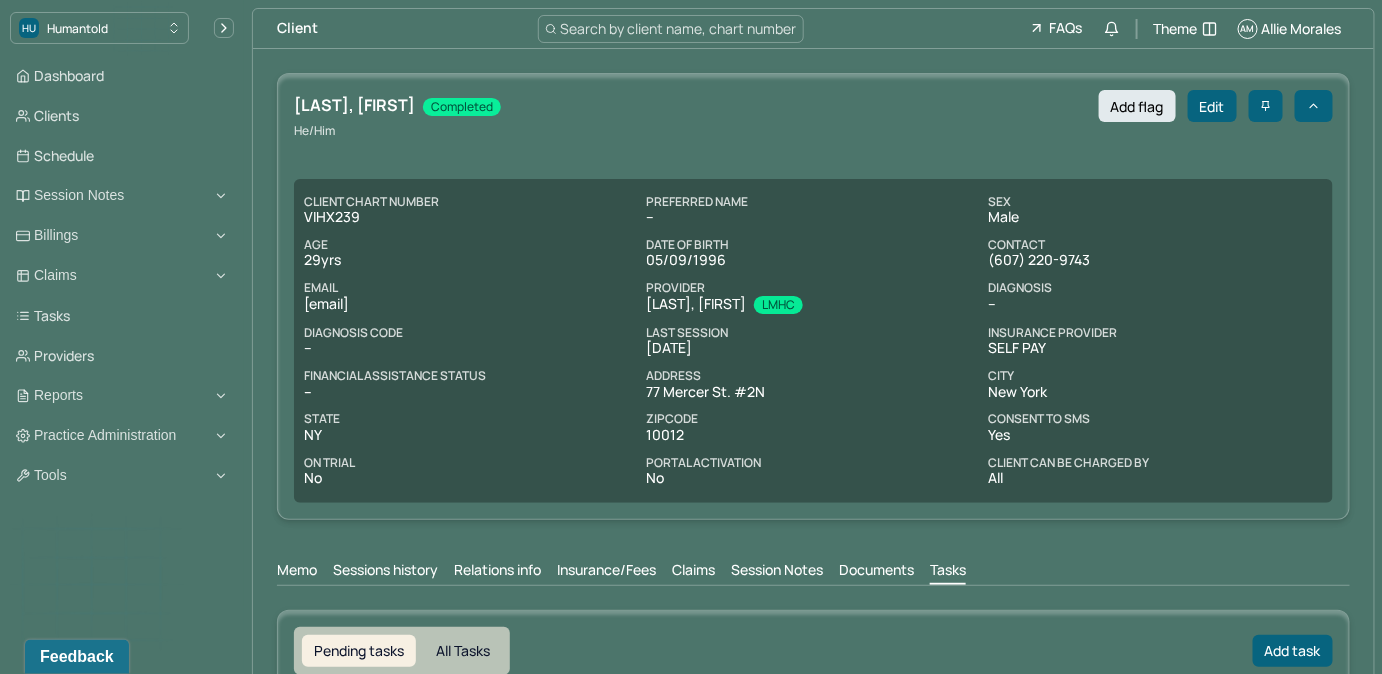 click on "Memo" at bounding box center (297, 572) 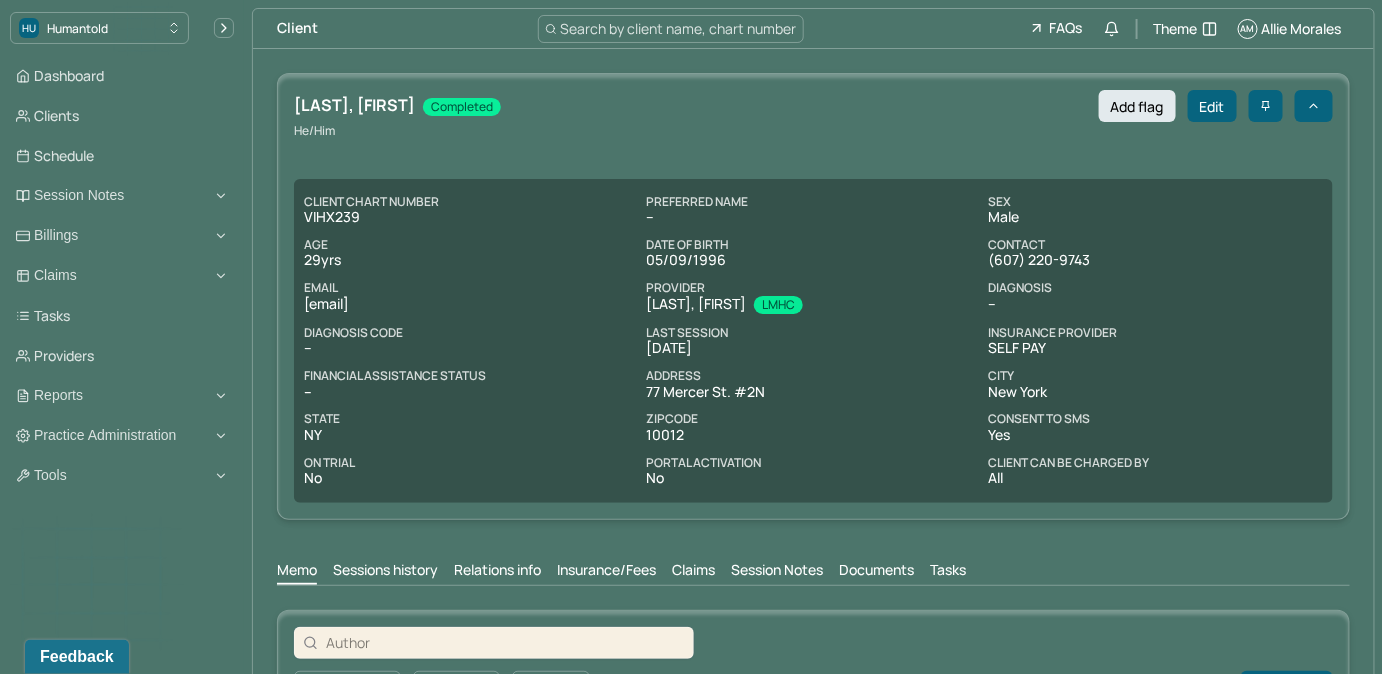 scroll, scrollTop: 0, scrollLeft: 0, axis: both 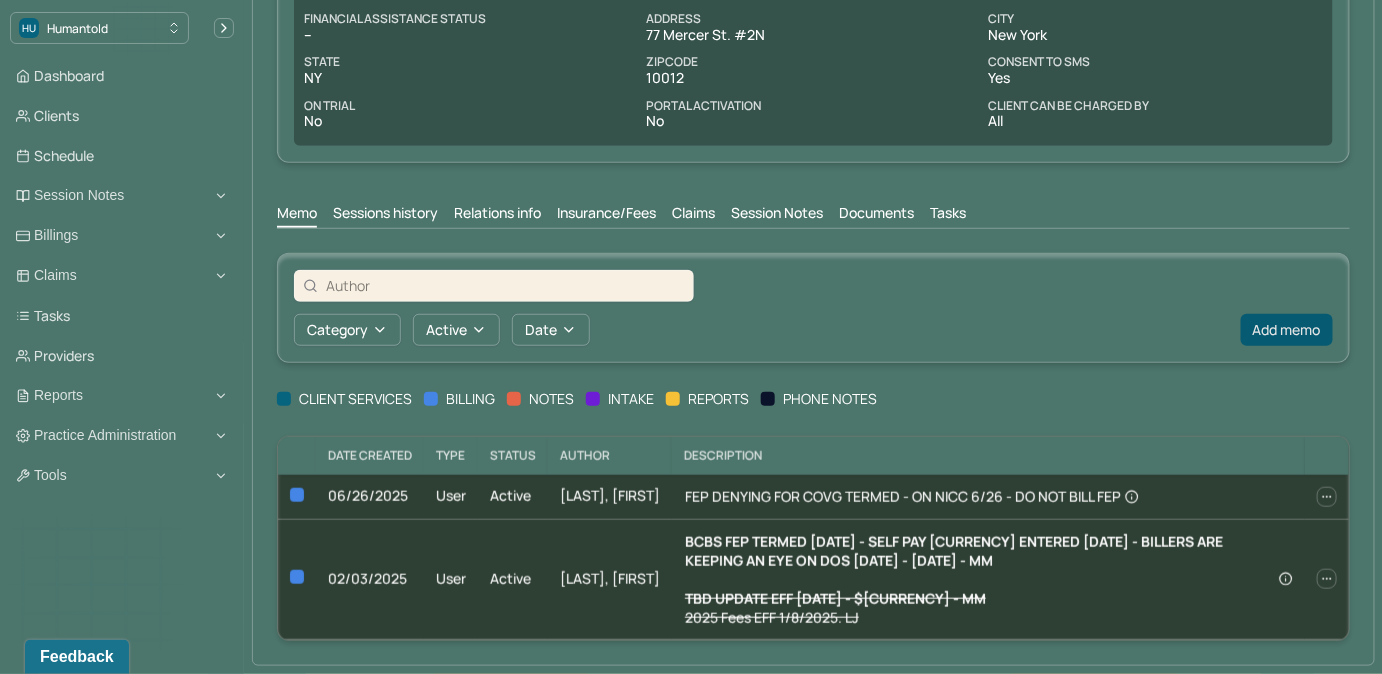 click on "Add memo" at bounding box center [1287, 330] 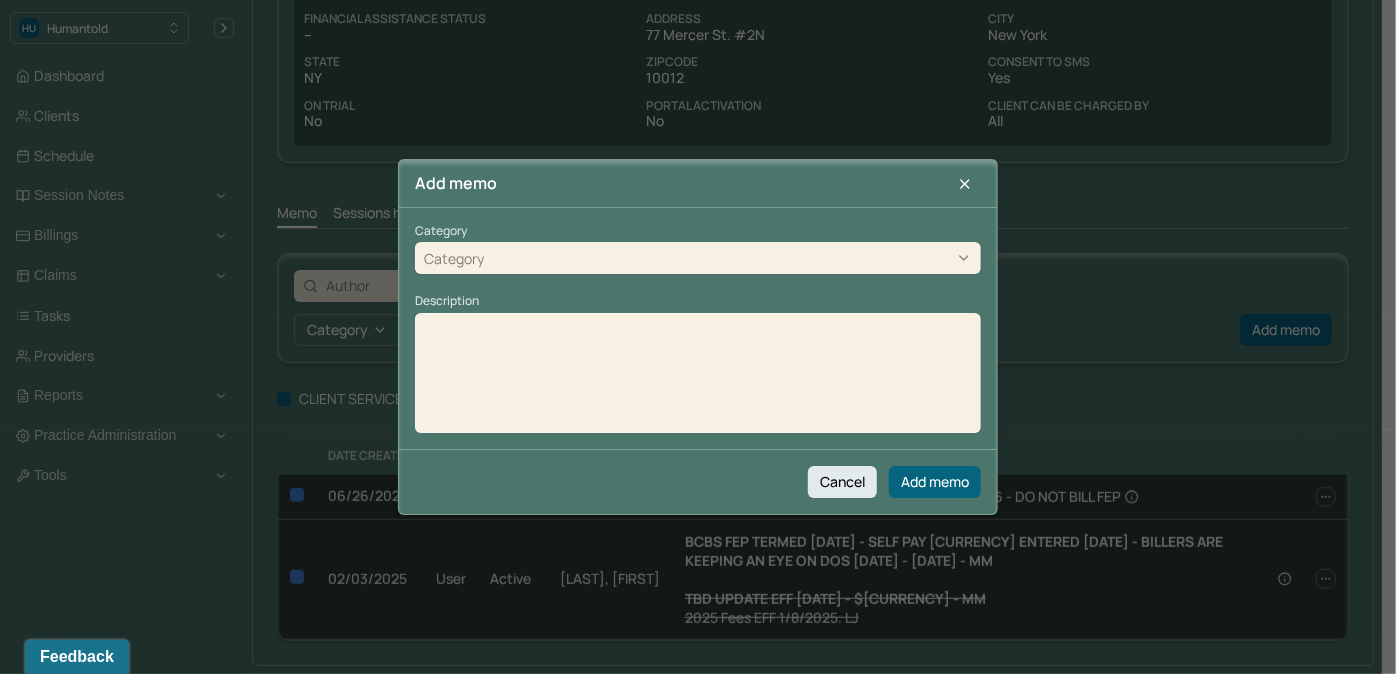 click on "Category" at bounding box center (698, 259) 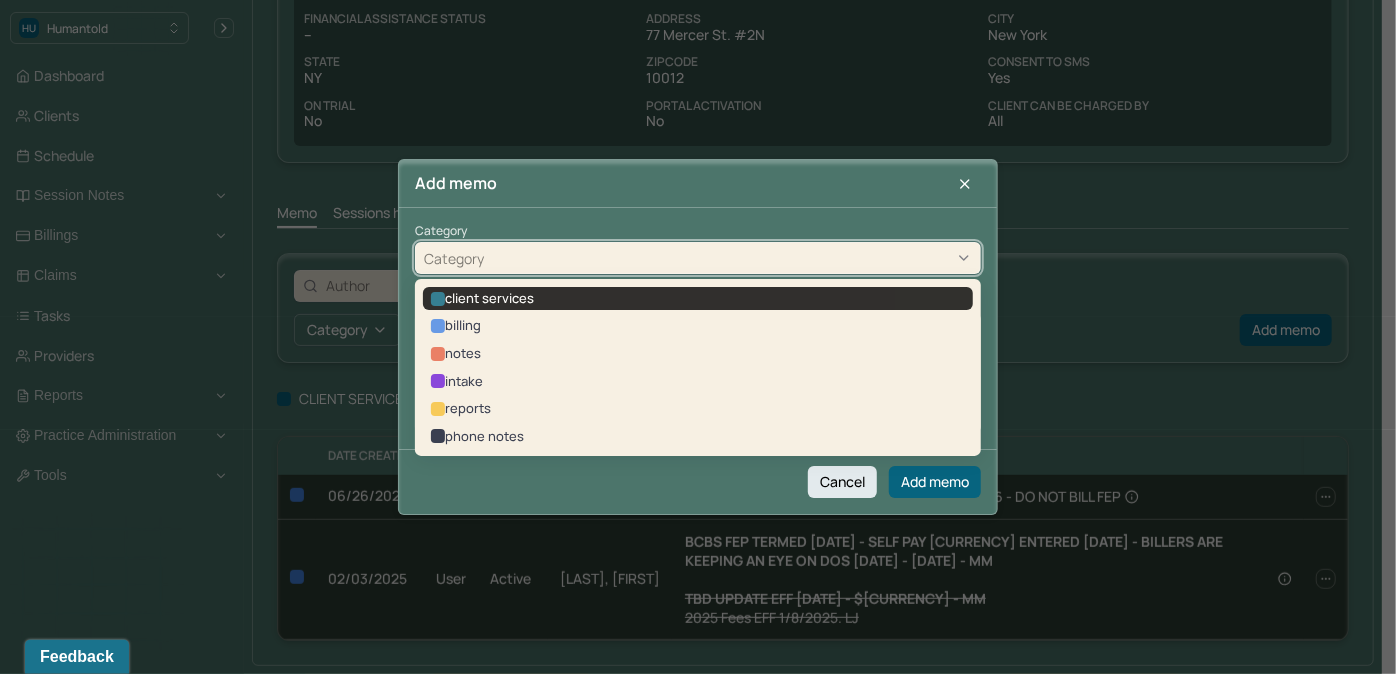click on "client services" at bounding box center (698, 299) 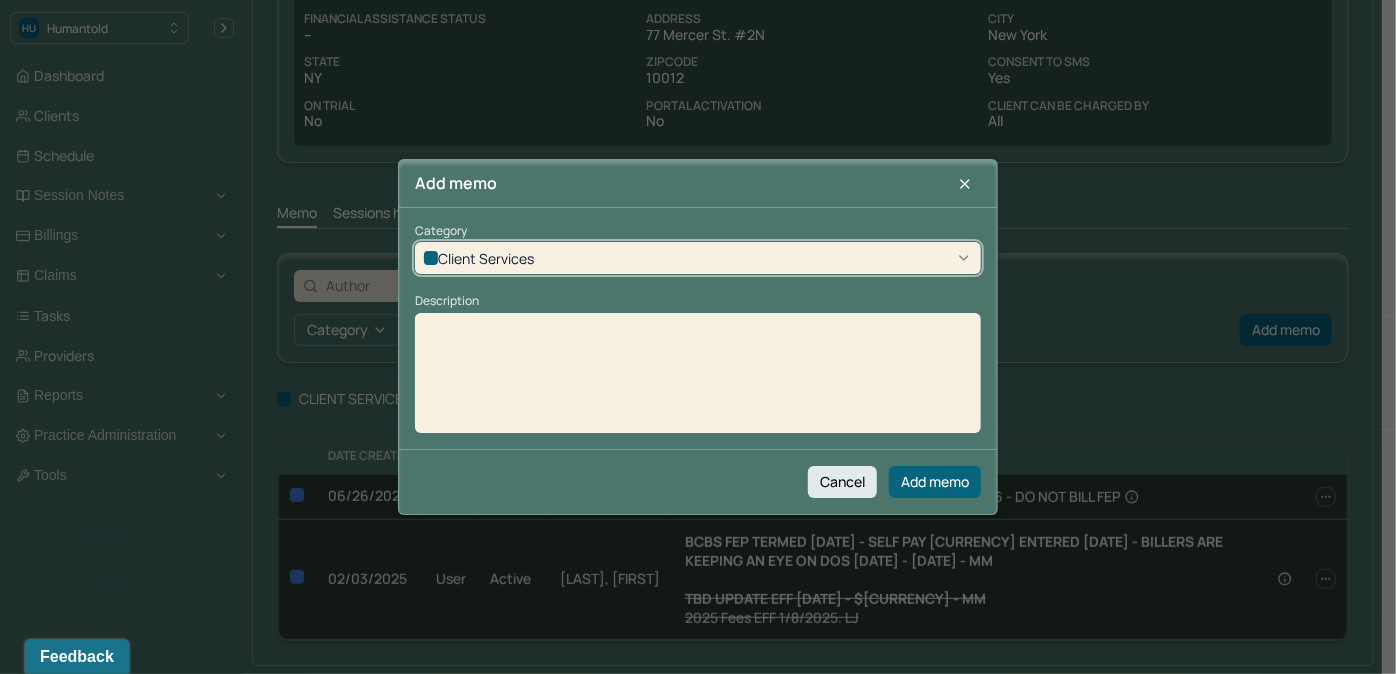 click at bounding box center [698, 380] 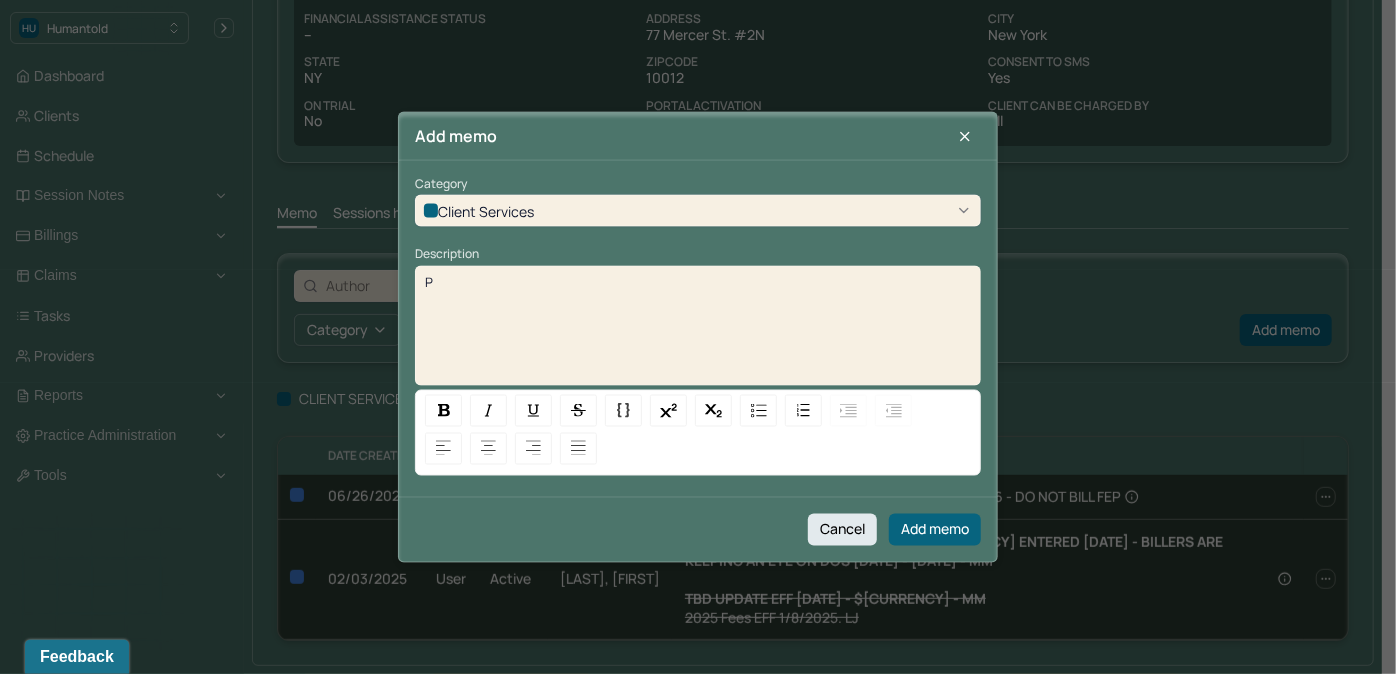 type 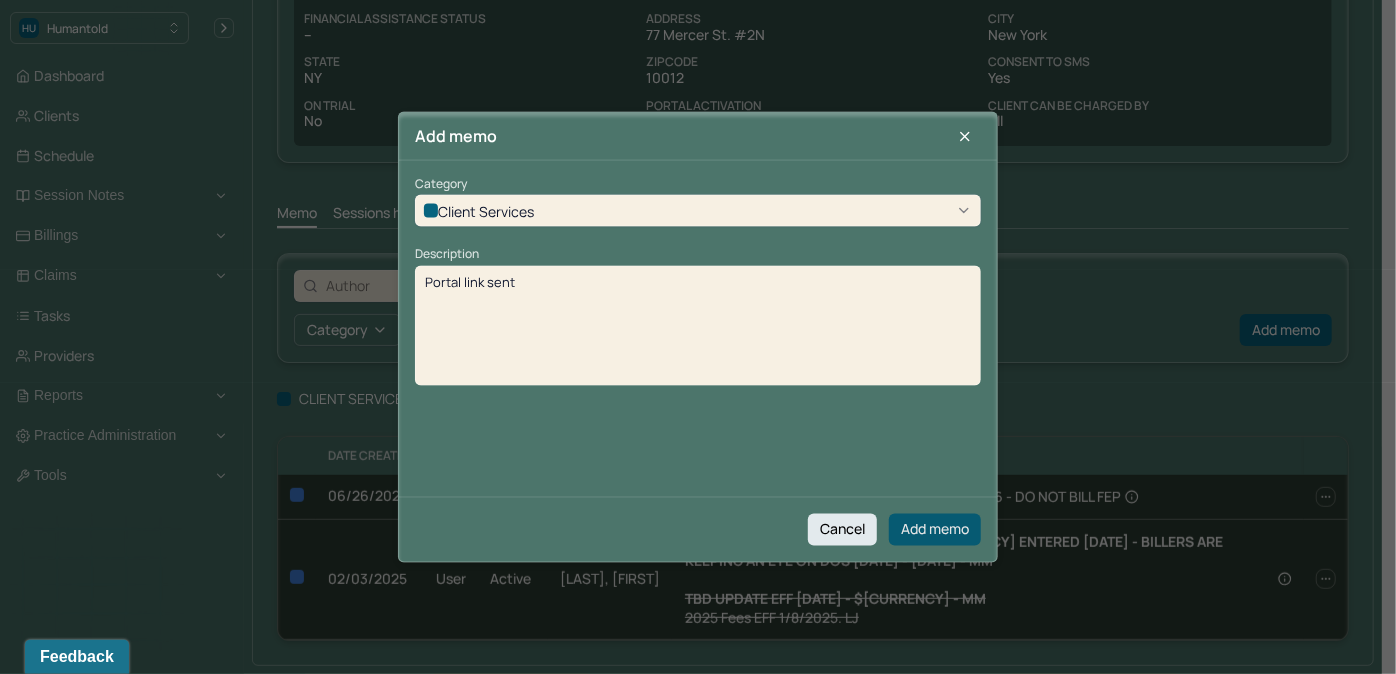 click on "Add memo" at bounding box center [935, 529] 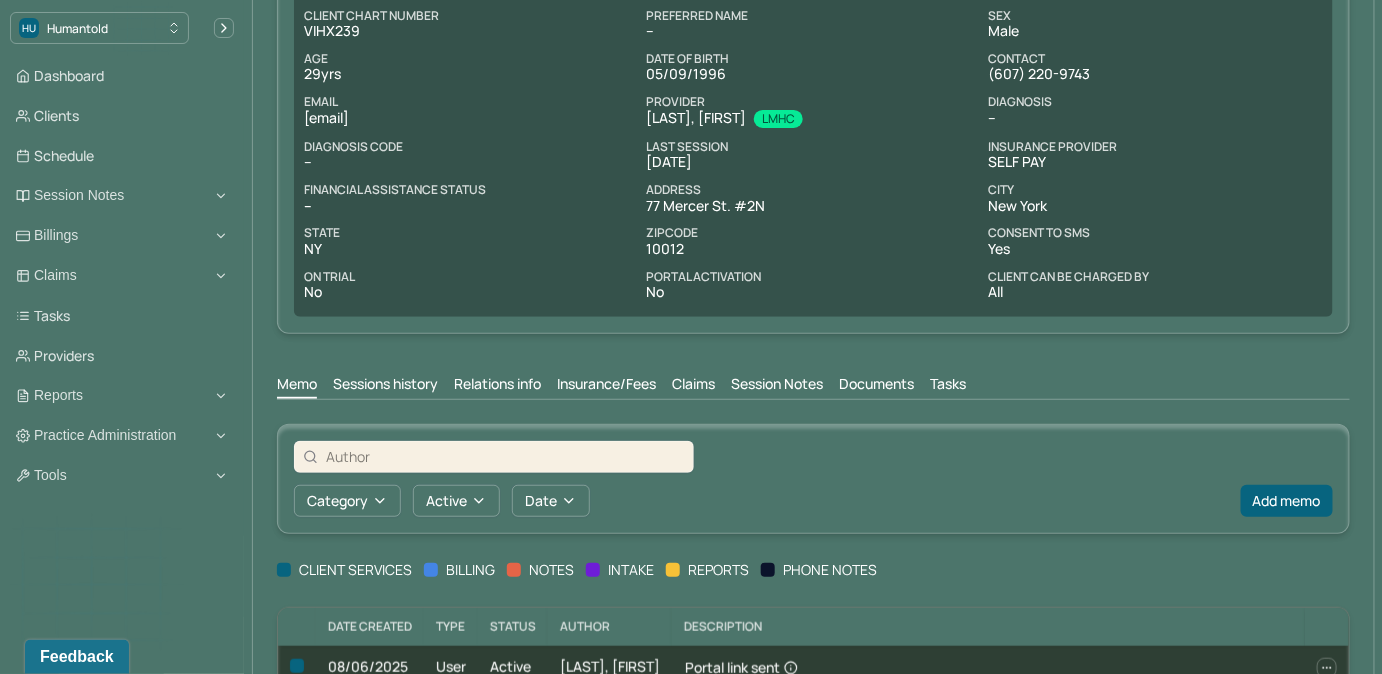 scroll, scrollTop: 0, scrollLeft: 0, axis: both 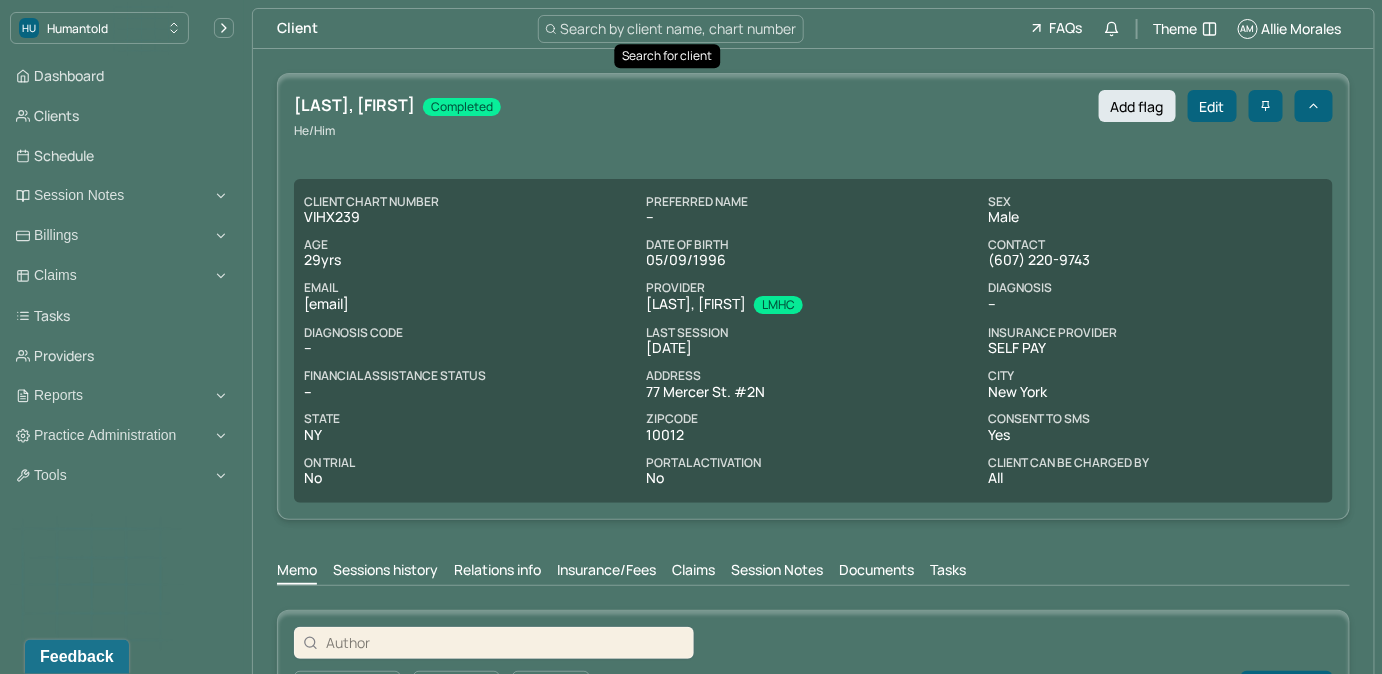 click on "Search by client name, chart number" at bounding box center (679, 28) 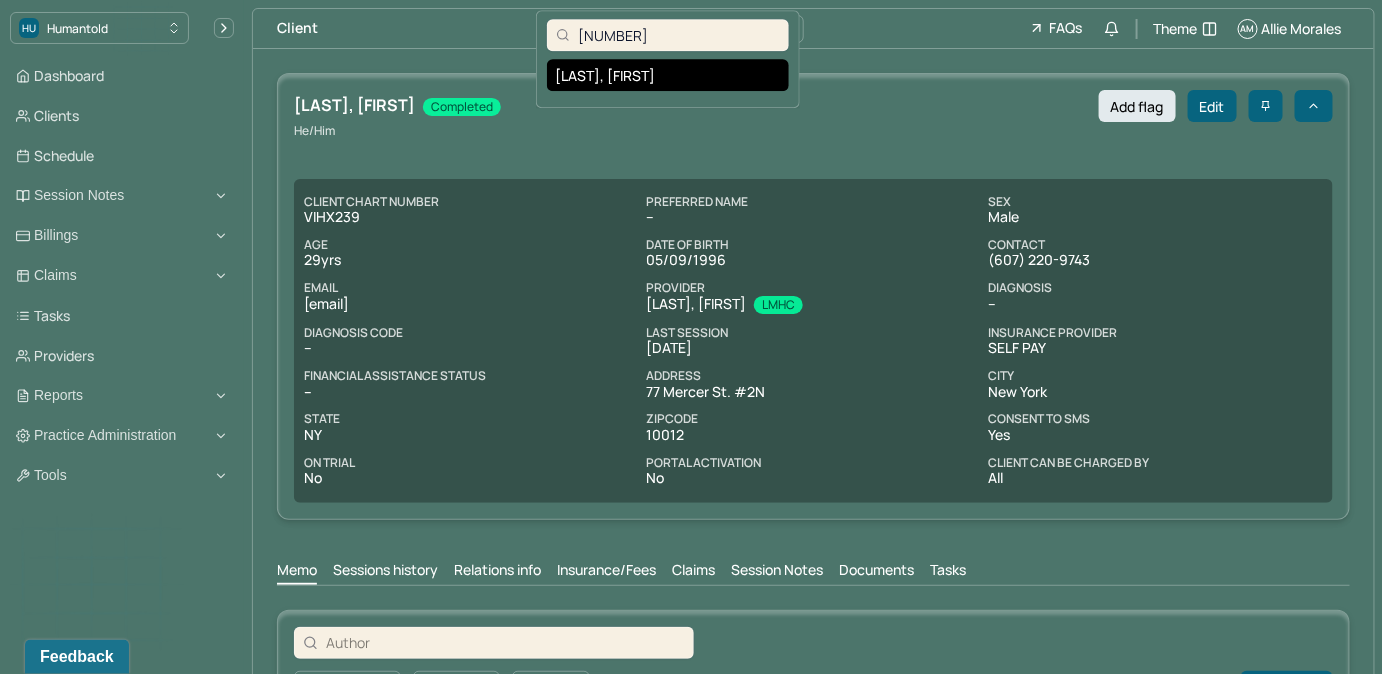type on "[NUMBER]" 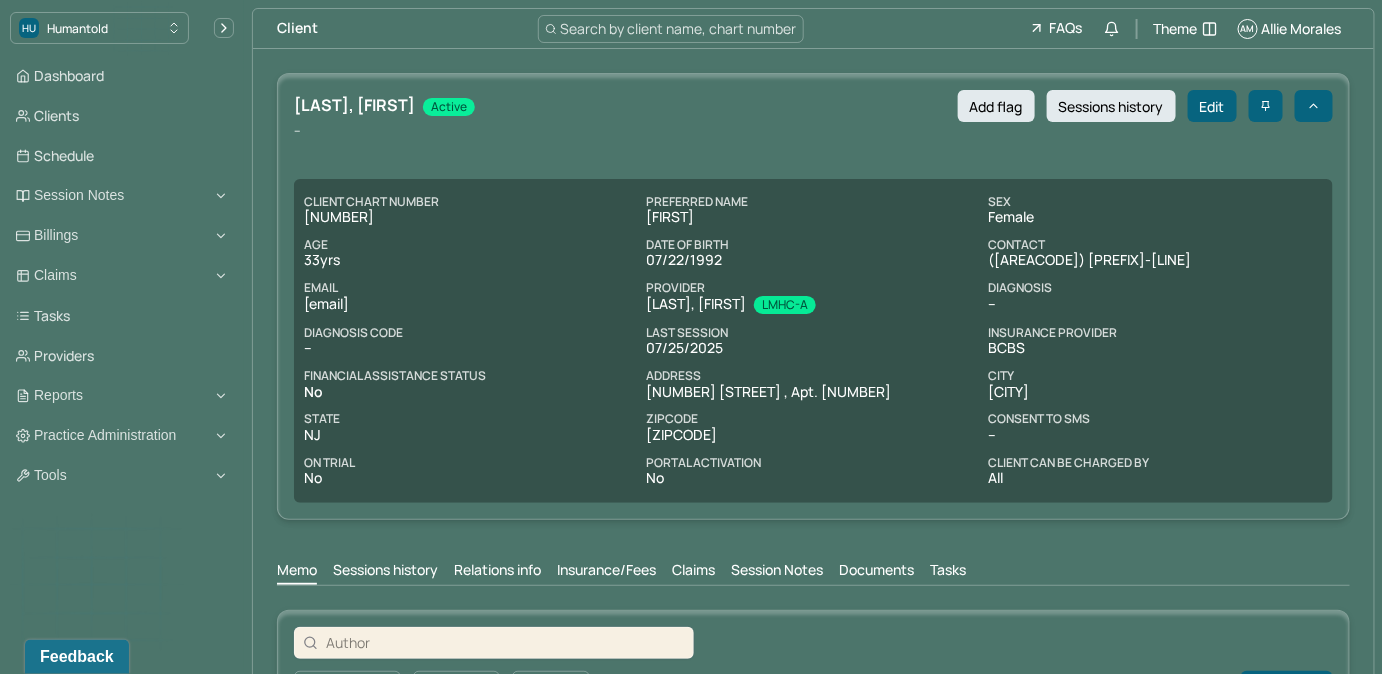 drag, startPoint x: 301, startPoint y: 304, endPoint x: 528, endPoint y: 305, distance: 227.0022 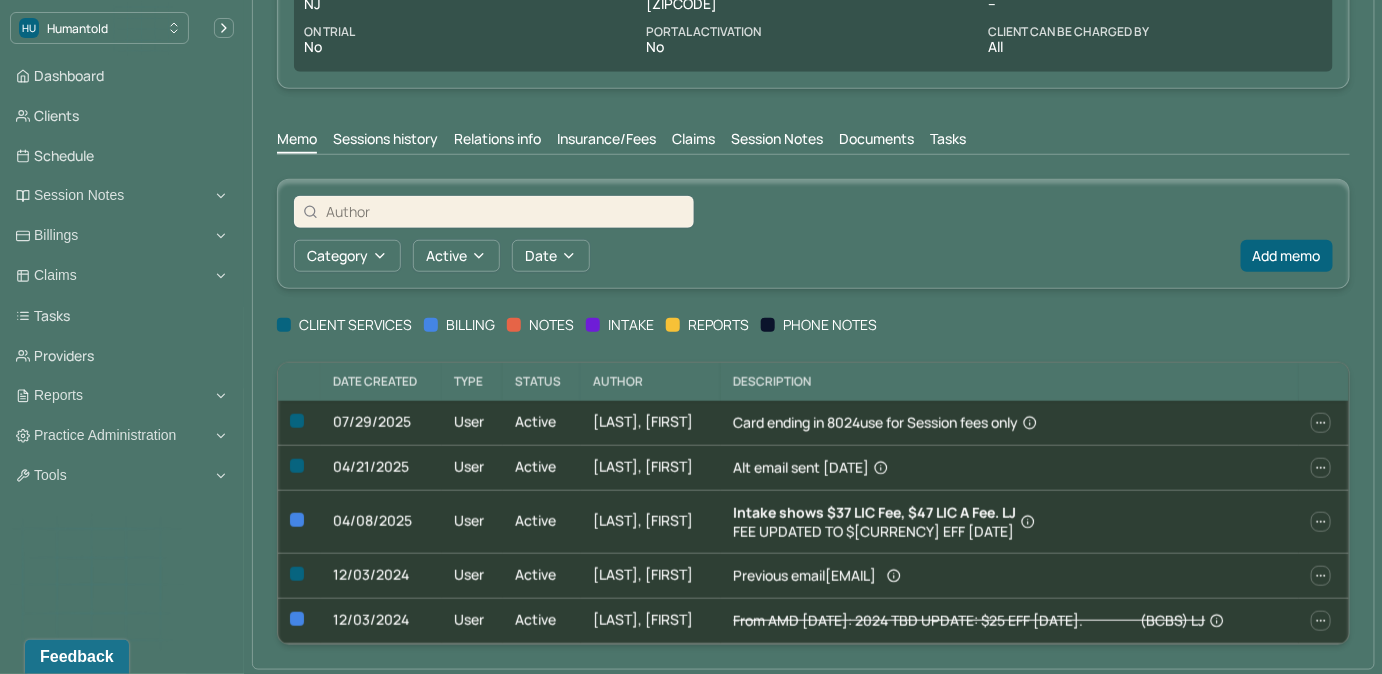 scroll, scrollTop: 432, scrollLeft: 0, axis: vertical 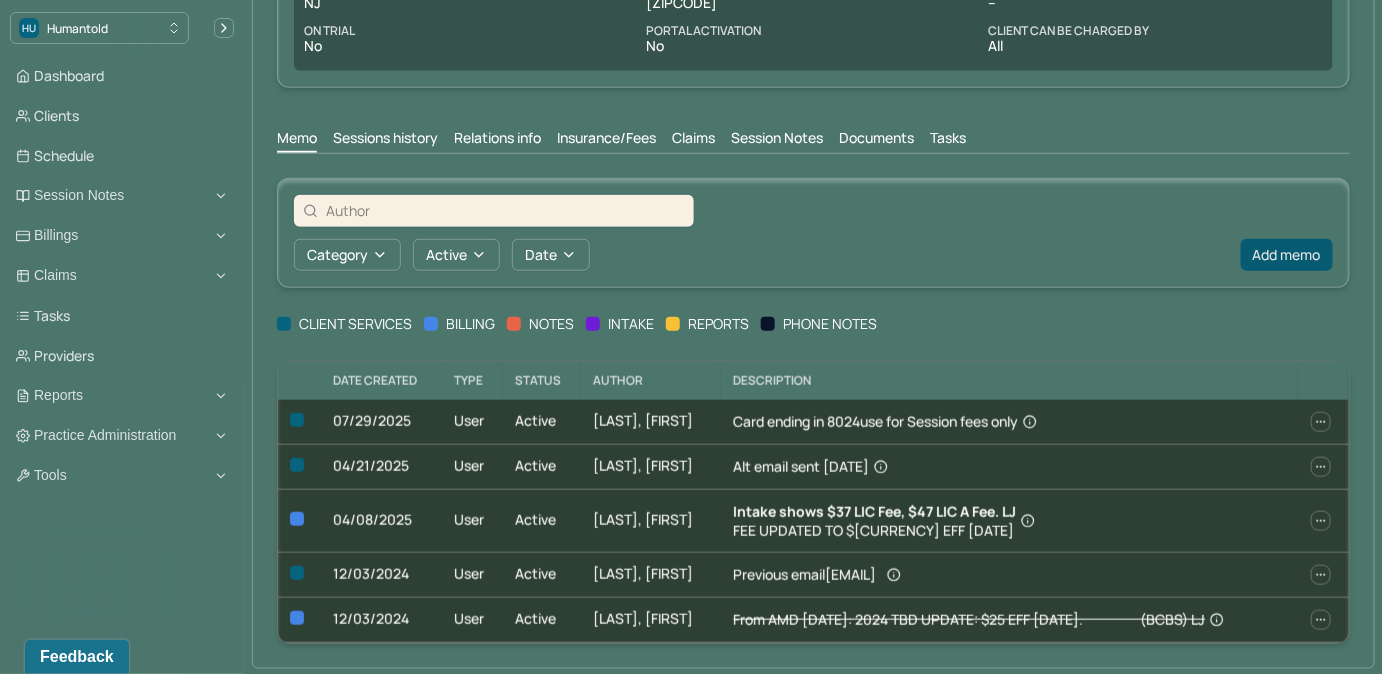 click on "Add memo" at bounding box center (1287, 255) 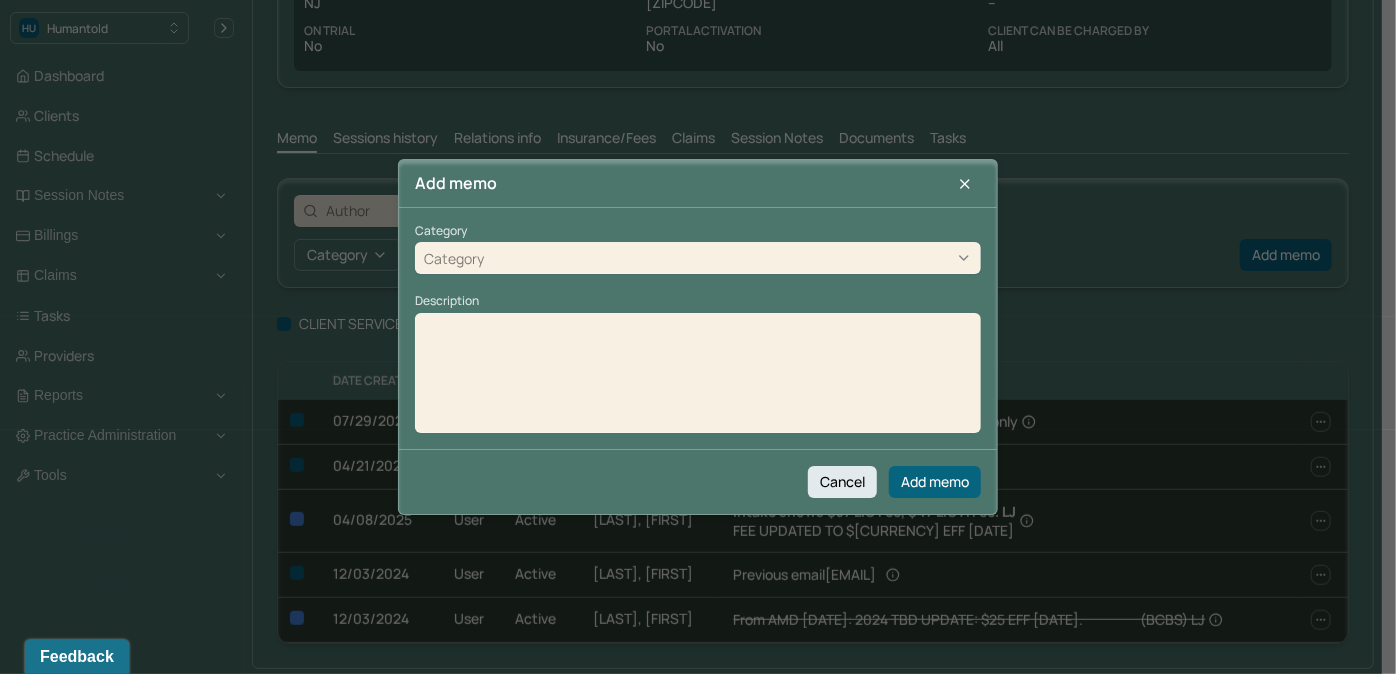 click on "Category" at bounding box center [698, 259] 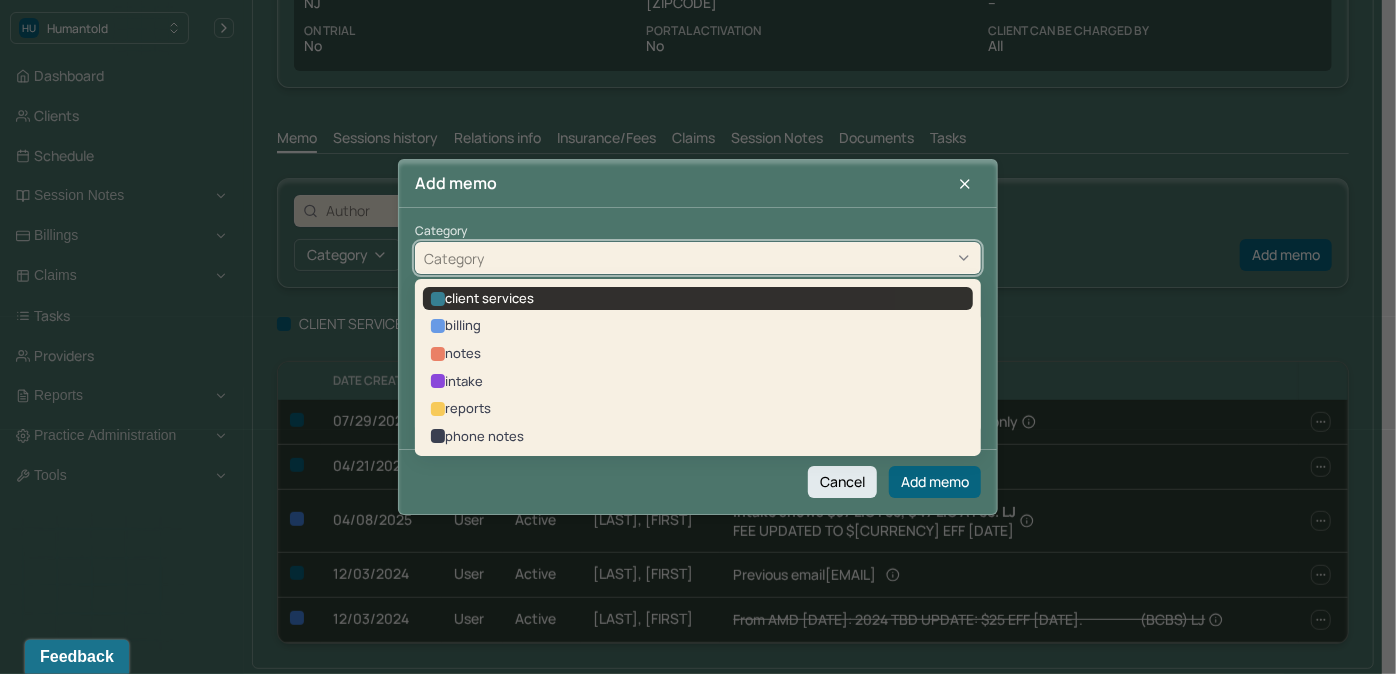 click on "client services" at bounding box center (698, 299) 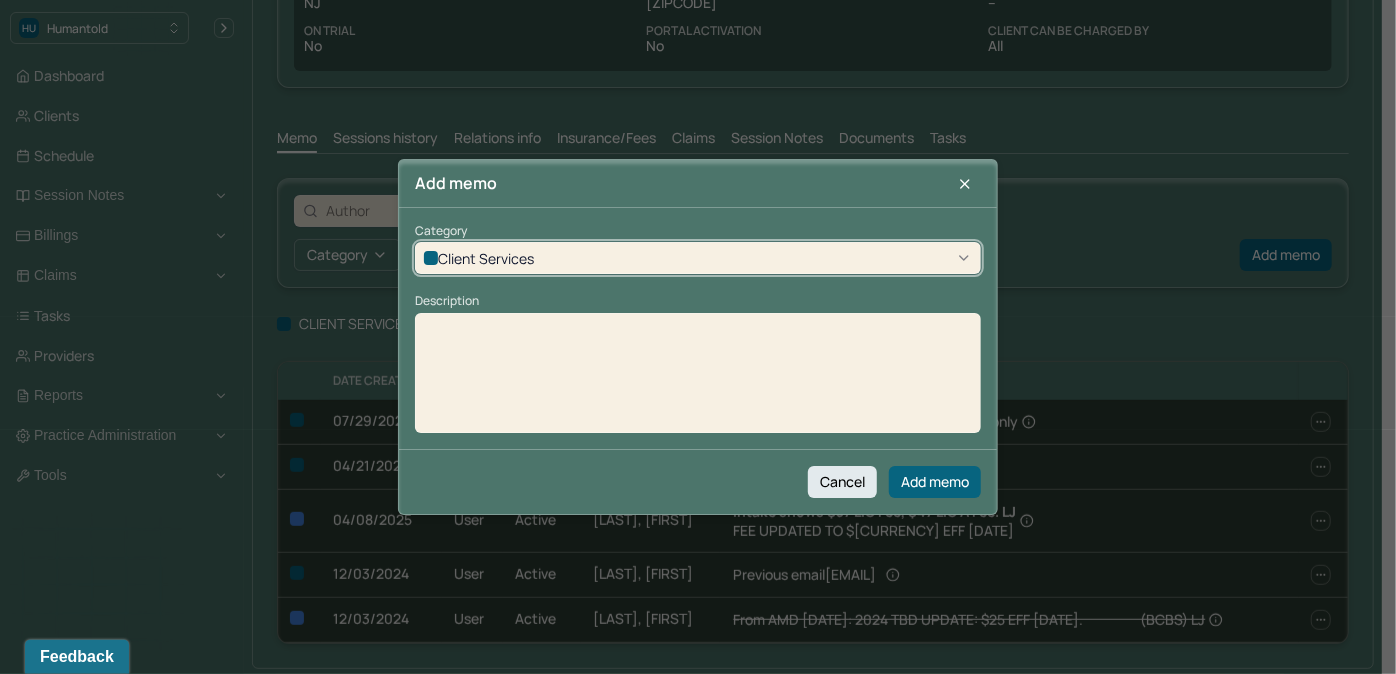 click at bounding box center [698, 380] 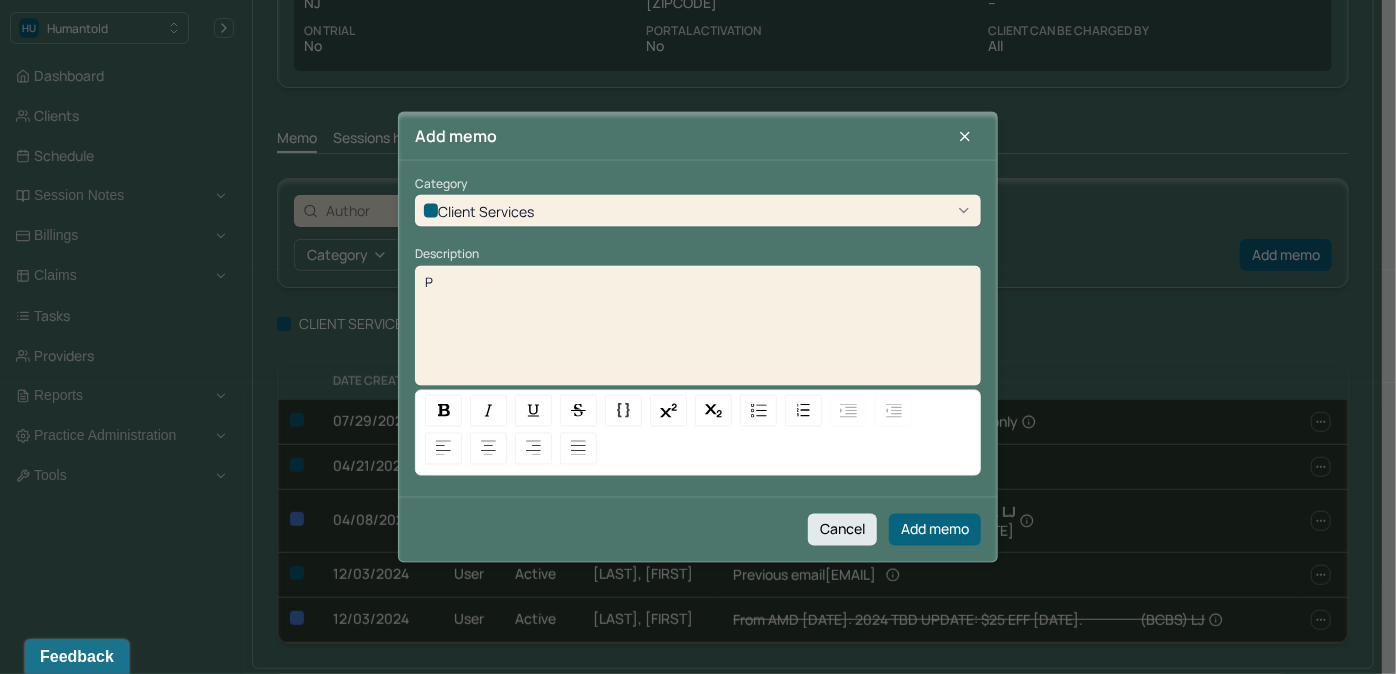 type 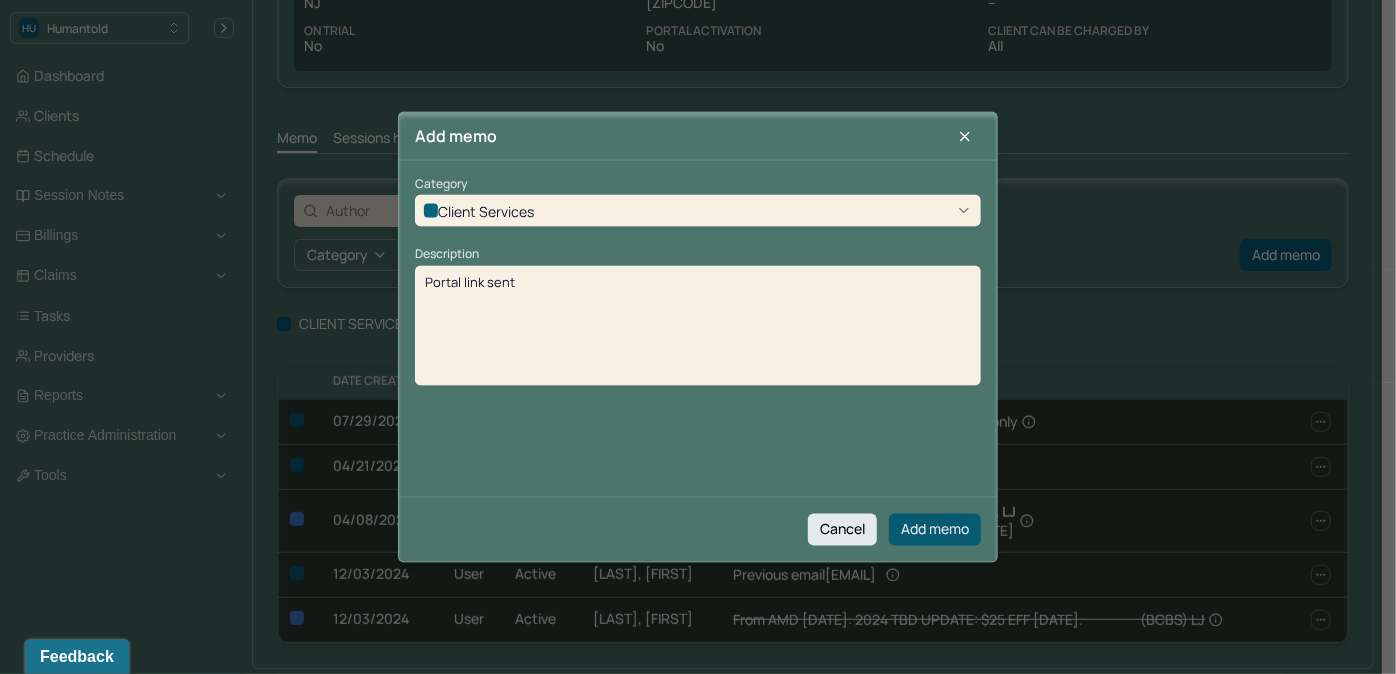 click on "Add memo" at bounding box center (935, 529) 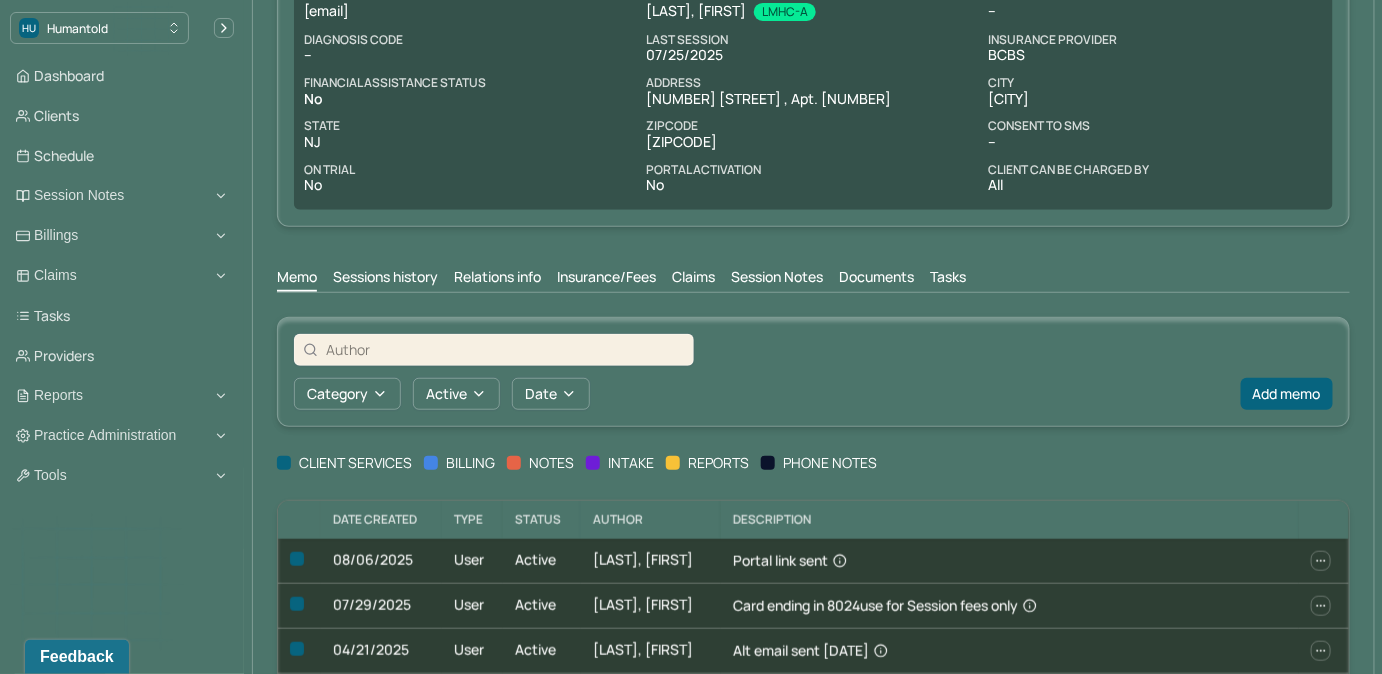 scroll, scrollTop: 0, scrollLeft: 0, axis: both 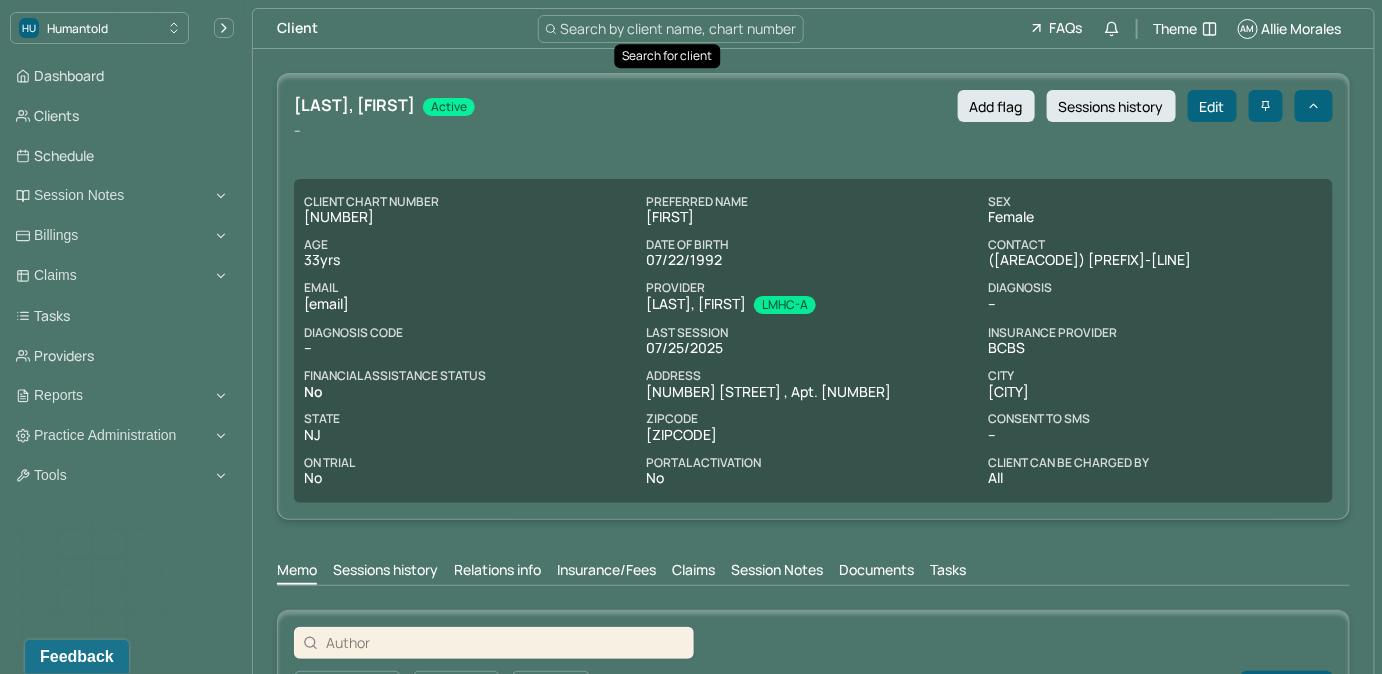 click on "Search by client name, chart number" at bounding box center [679, 28] 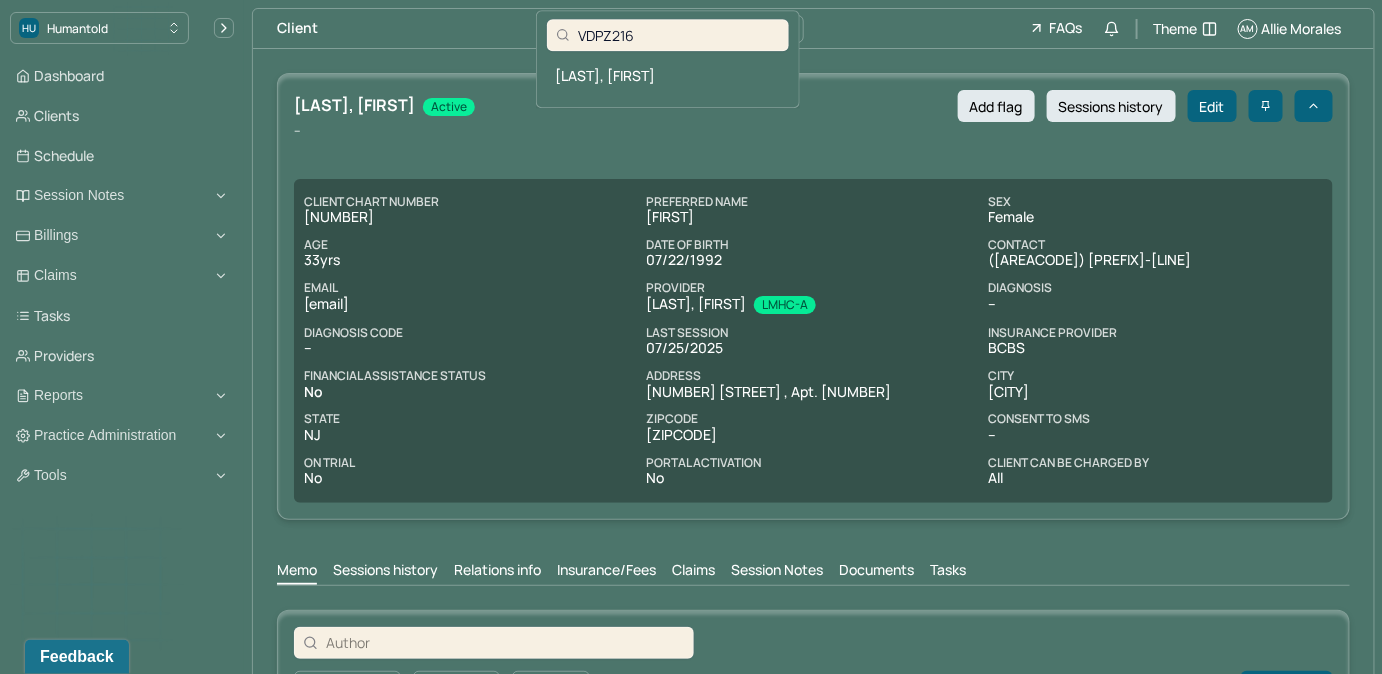 type on "VDPZ216" 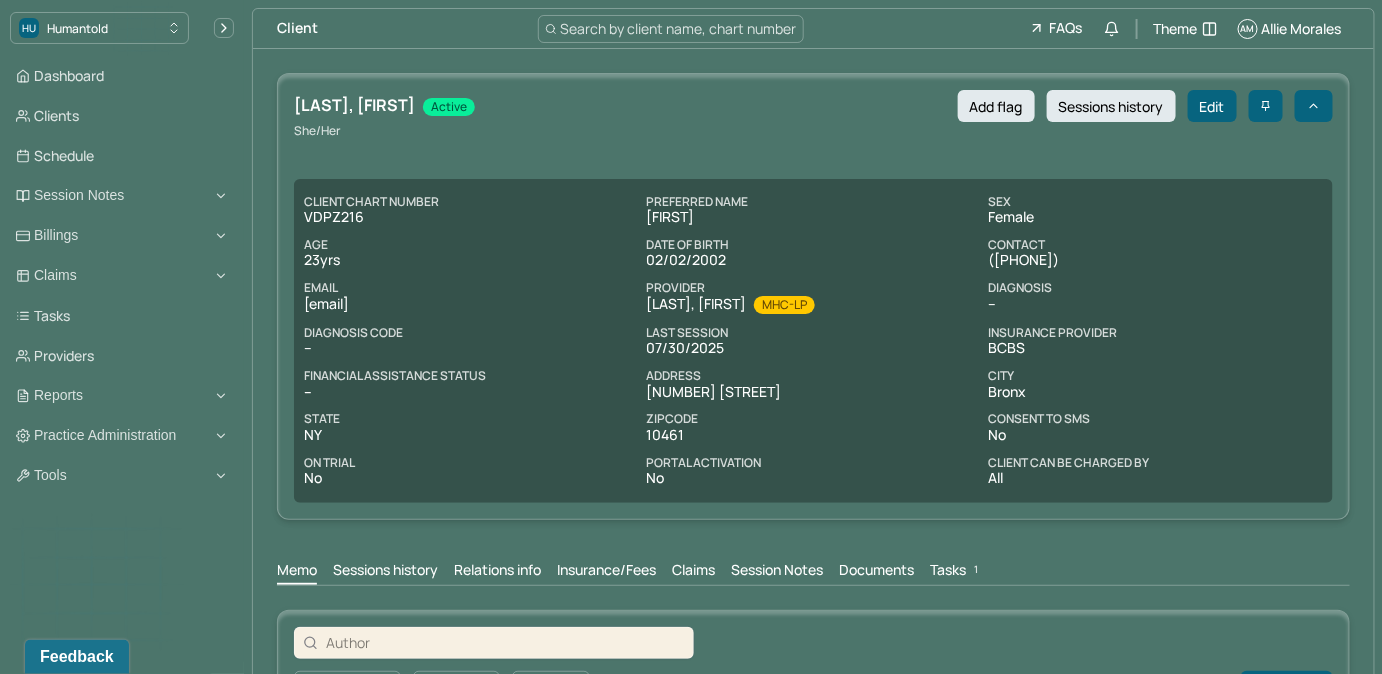 drag, startPoint x: 304, startPoint y: 307, endPoint x: 490, endPoint y: 313, distance: 186.09676 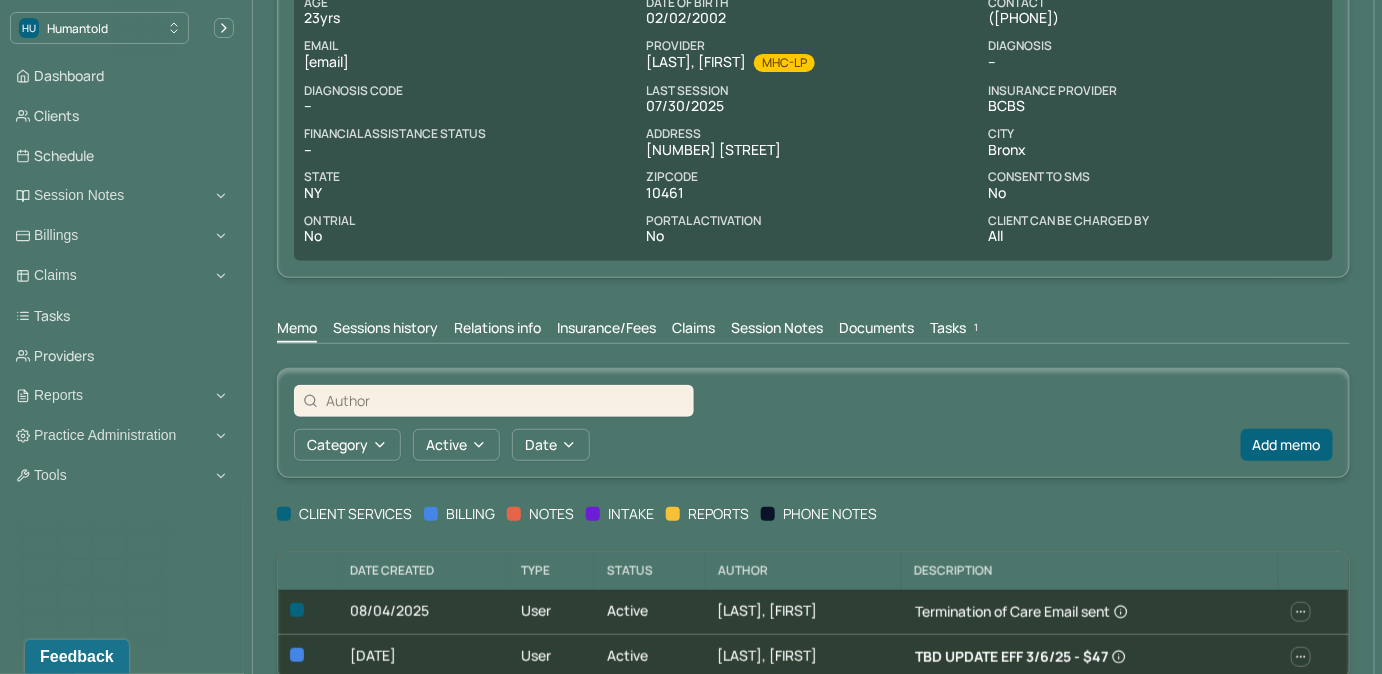 scroll, scrollTop: 279, scrollLeft: 0, axis: vertical 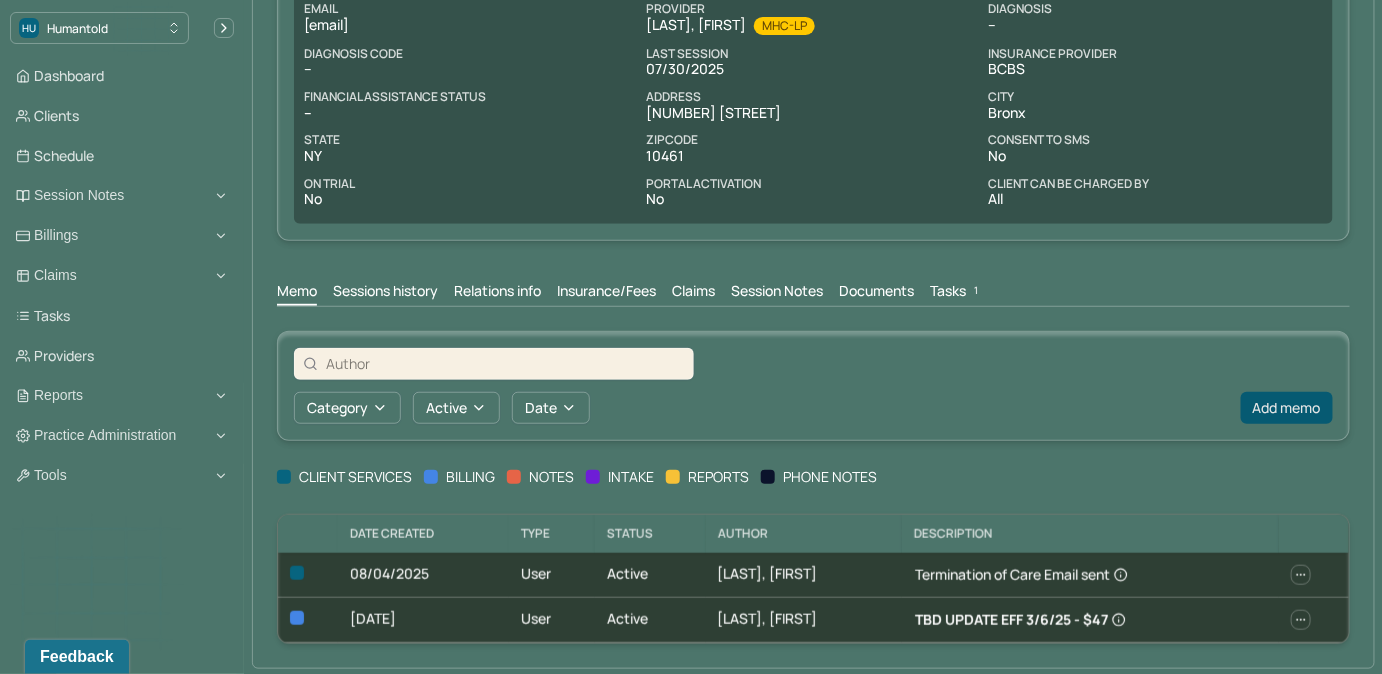 click on "Add memo" at bounding box center [1287, 408] 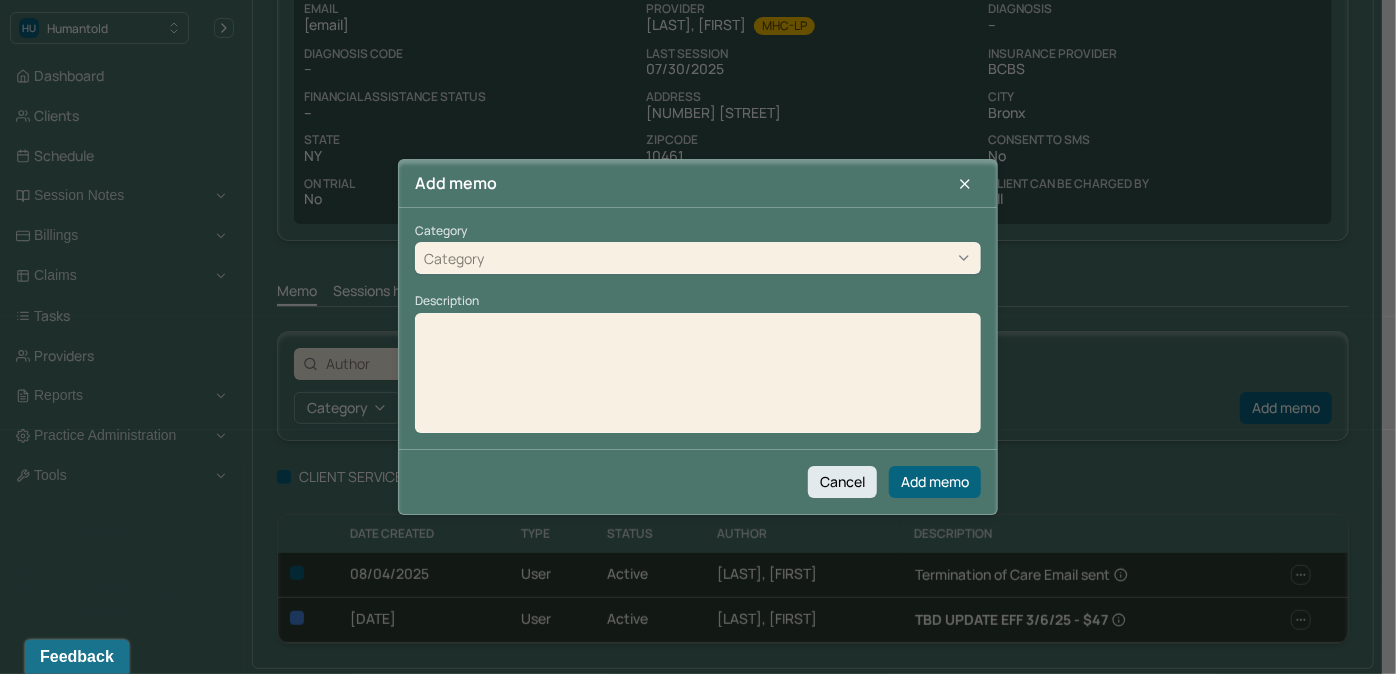 click on "Category" at bounding box center (698, 259) 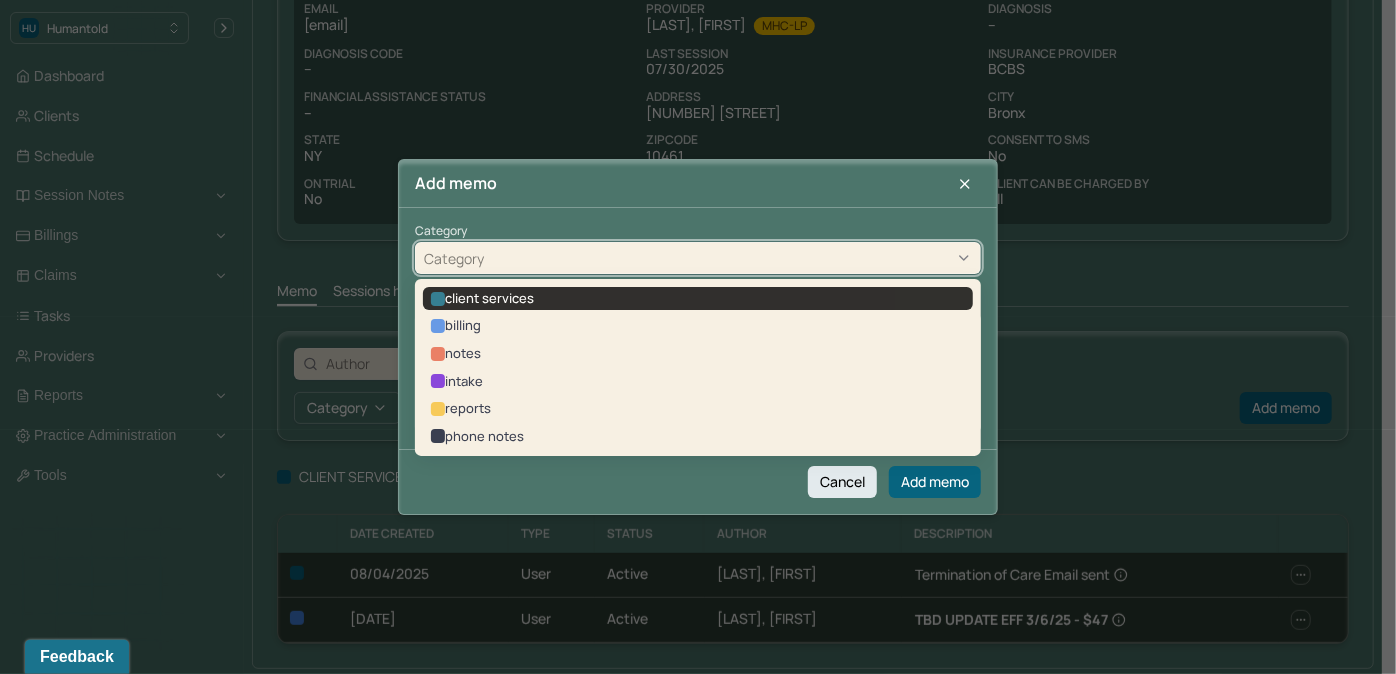 click on "client services" at bounding box center (698, 299) 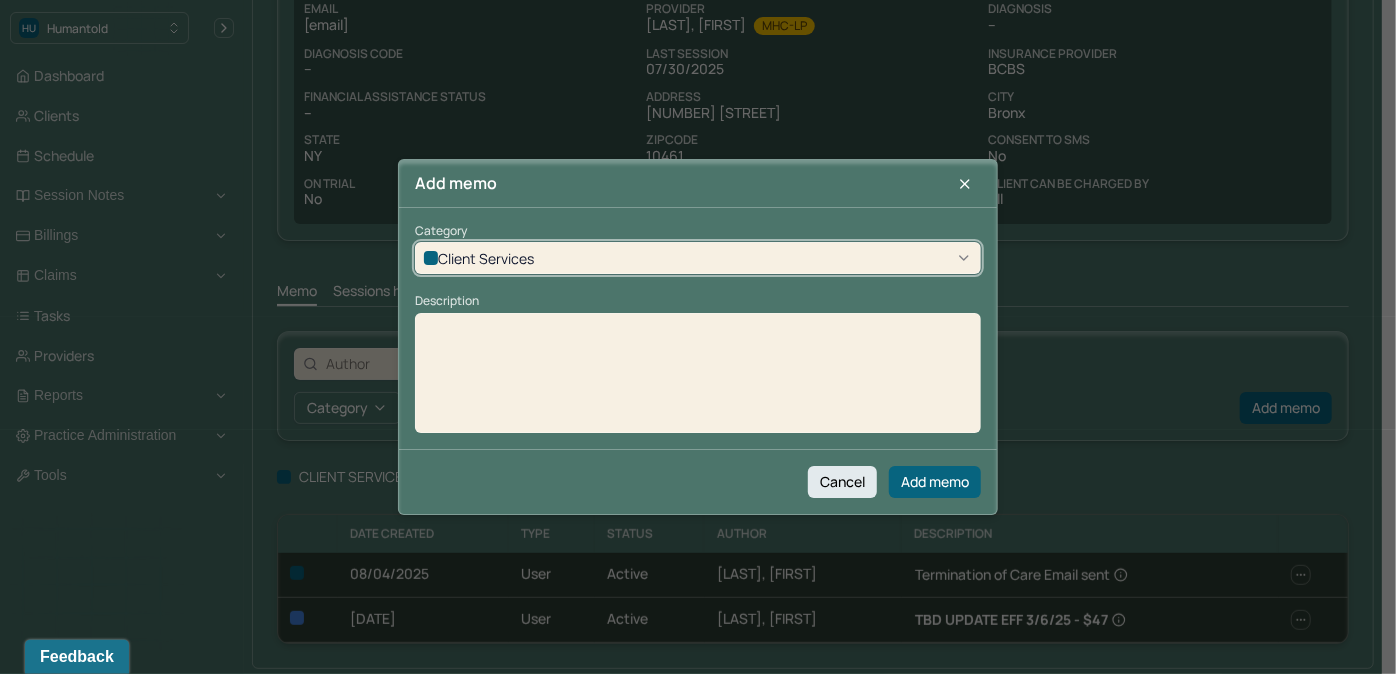 click at bounding box center (698, 380) 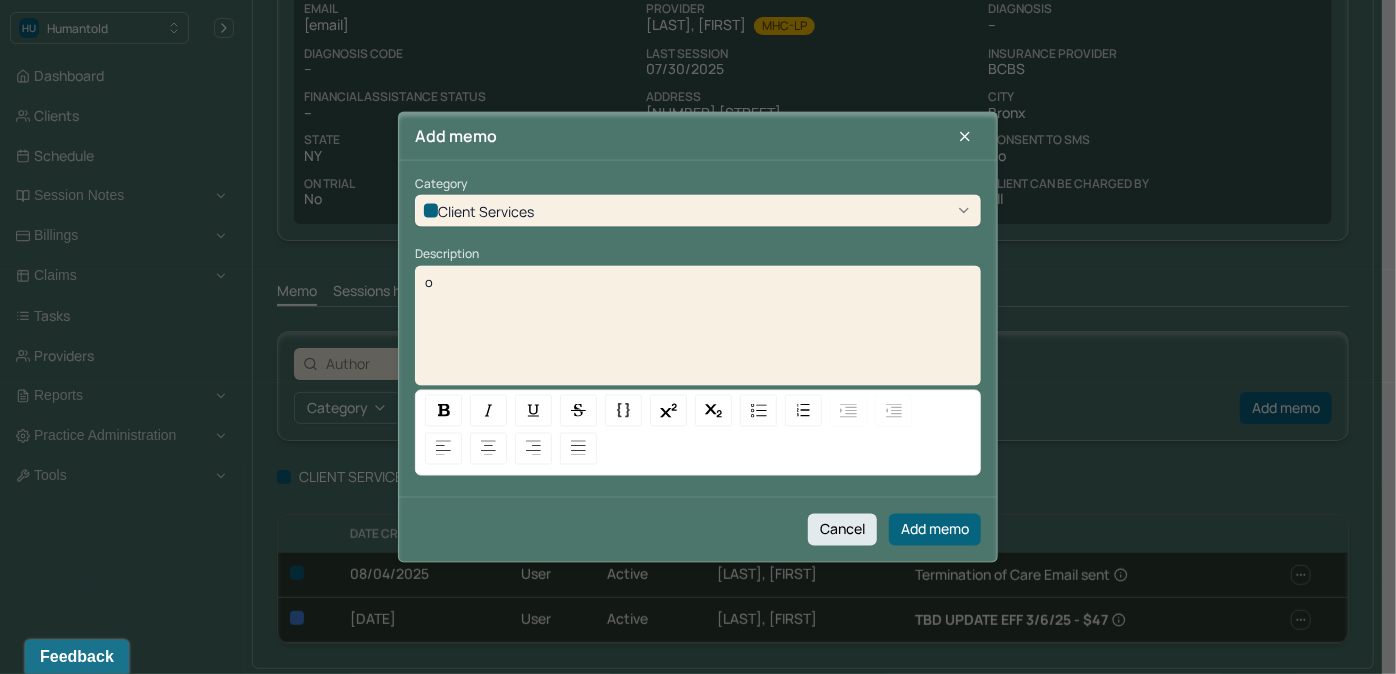 type 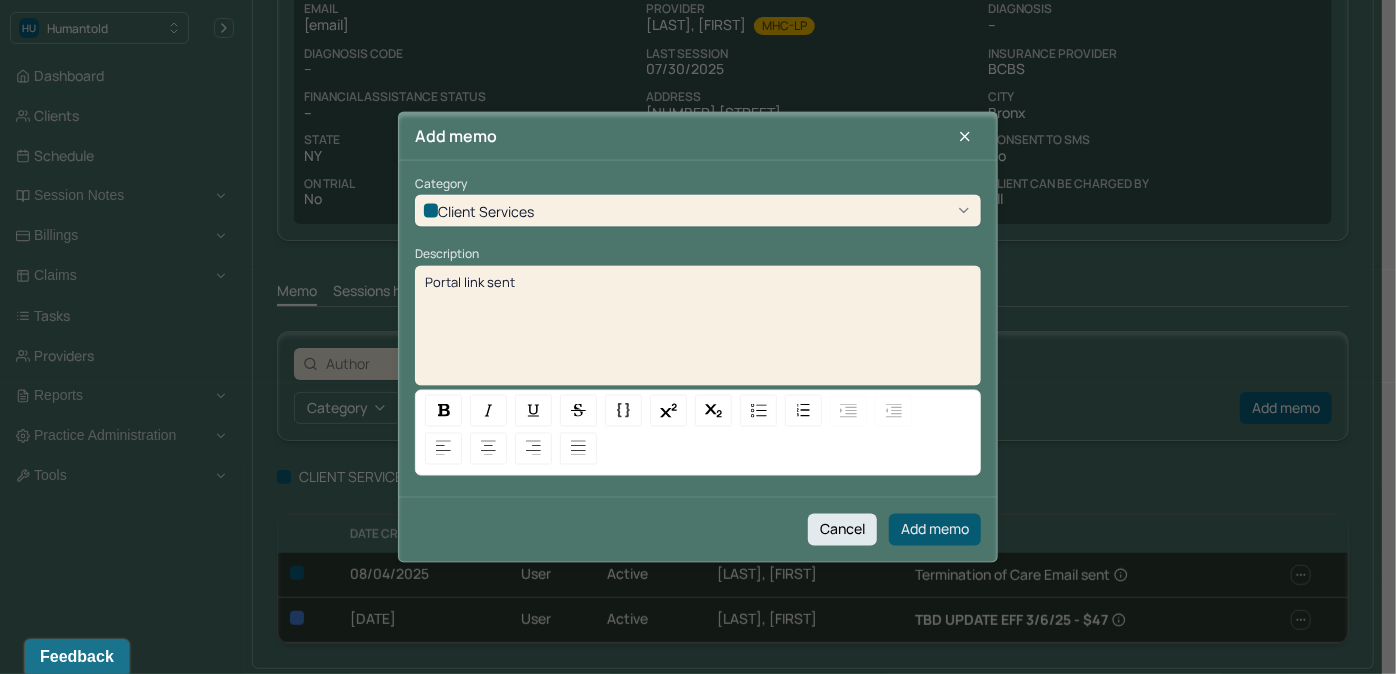 click on "Add memo" at bounding box center [935, 529] 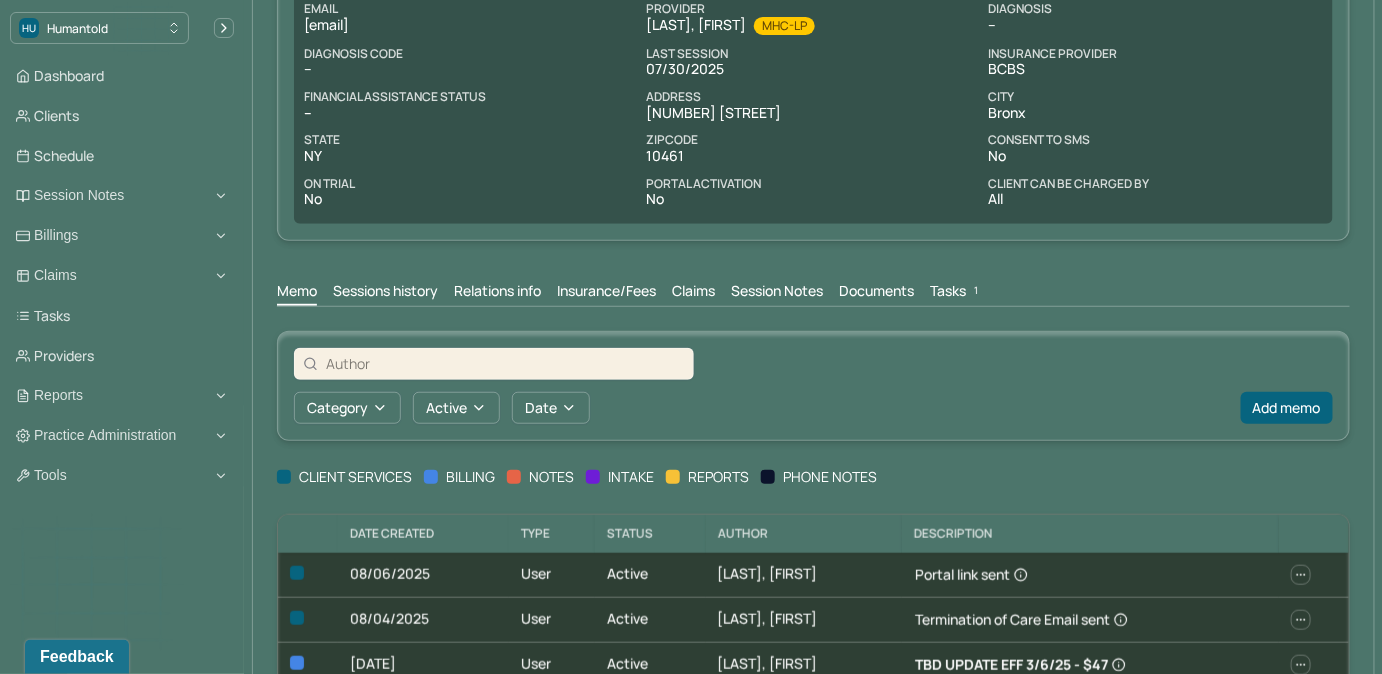 scroll, scrollTop: 0, scrollLeft: 0, axis: both 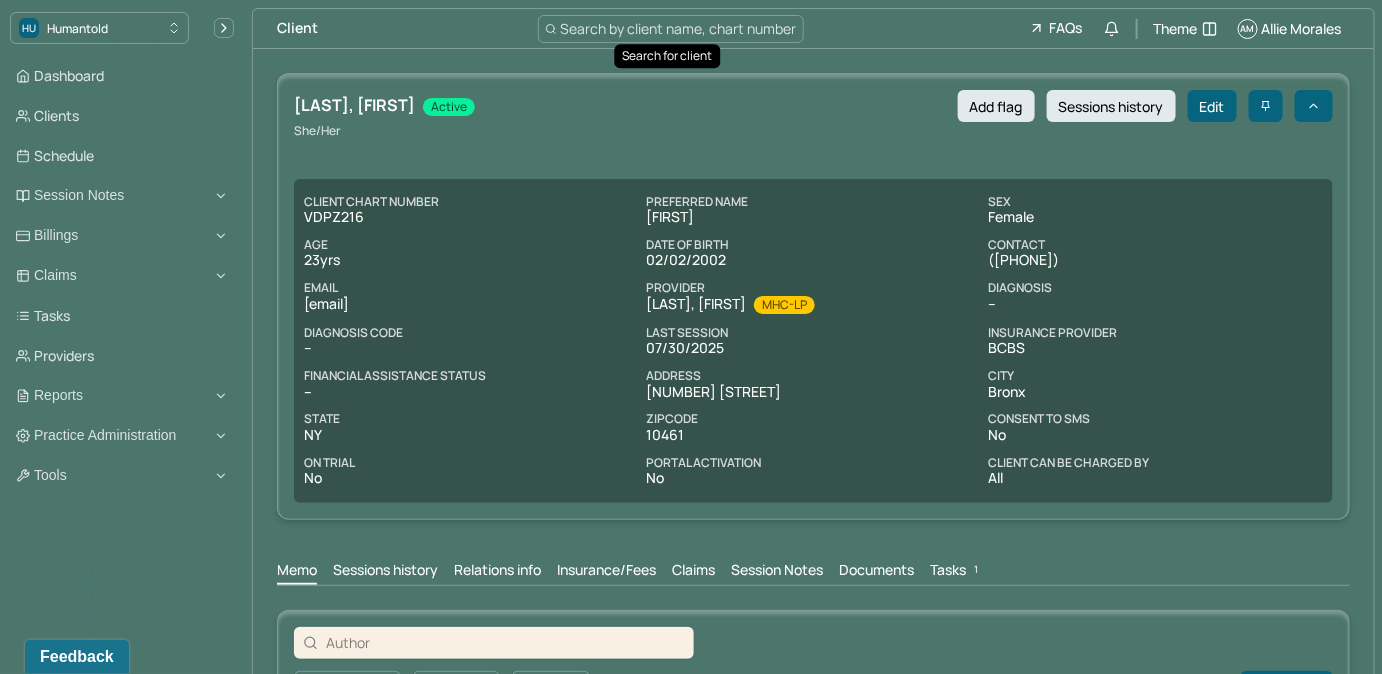click on "Search by client name, chart number" at bounding box center (679, 28) 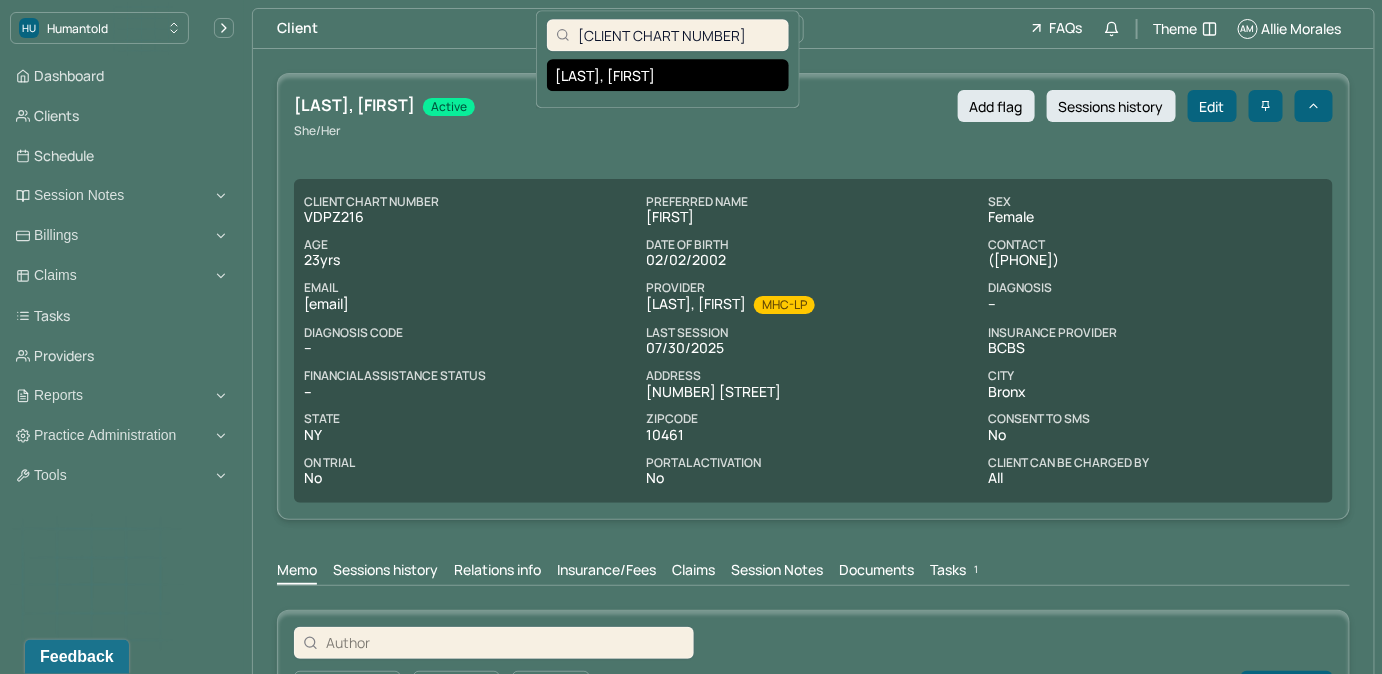 type on "[CLIENT CHART NUMBER]" 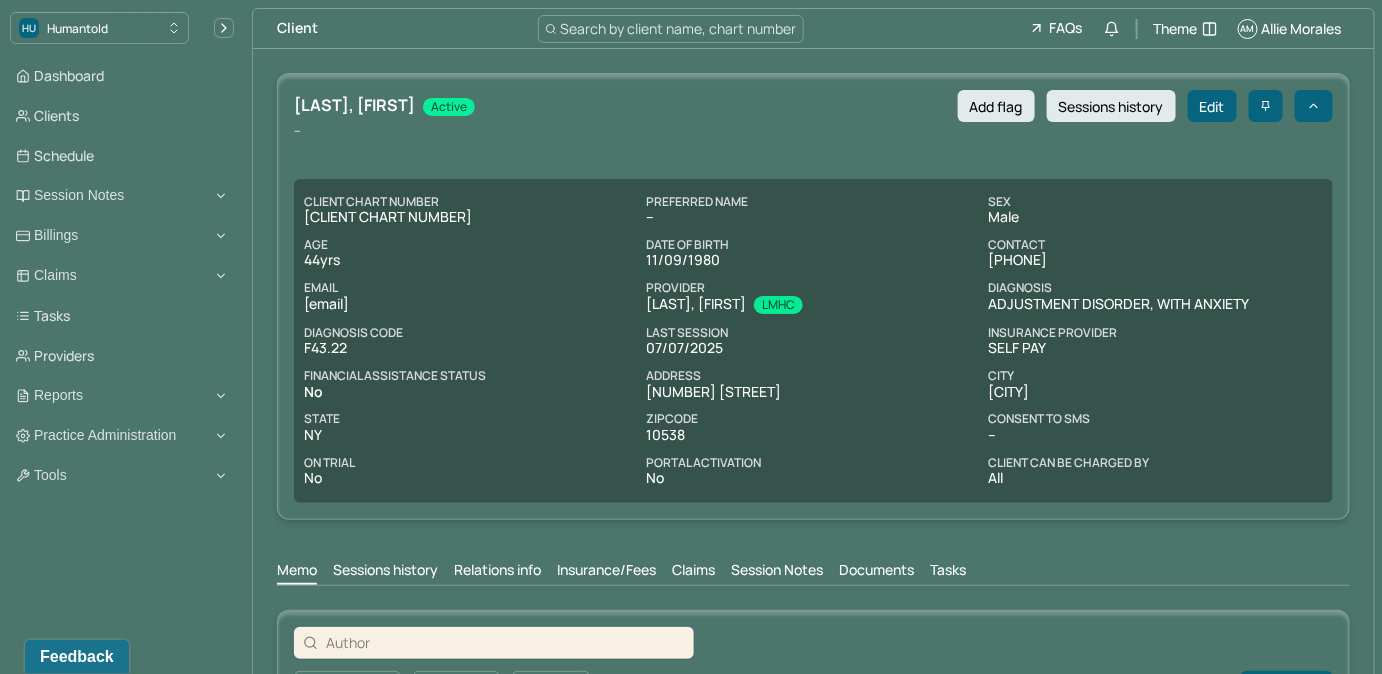 drag, startPoint x: 483, startPoint y: 305, endPoint x: 250, endPoint y: 305, distance: 233 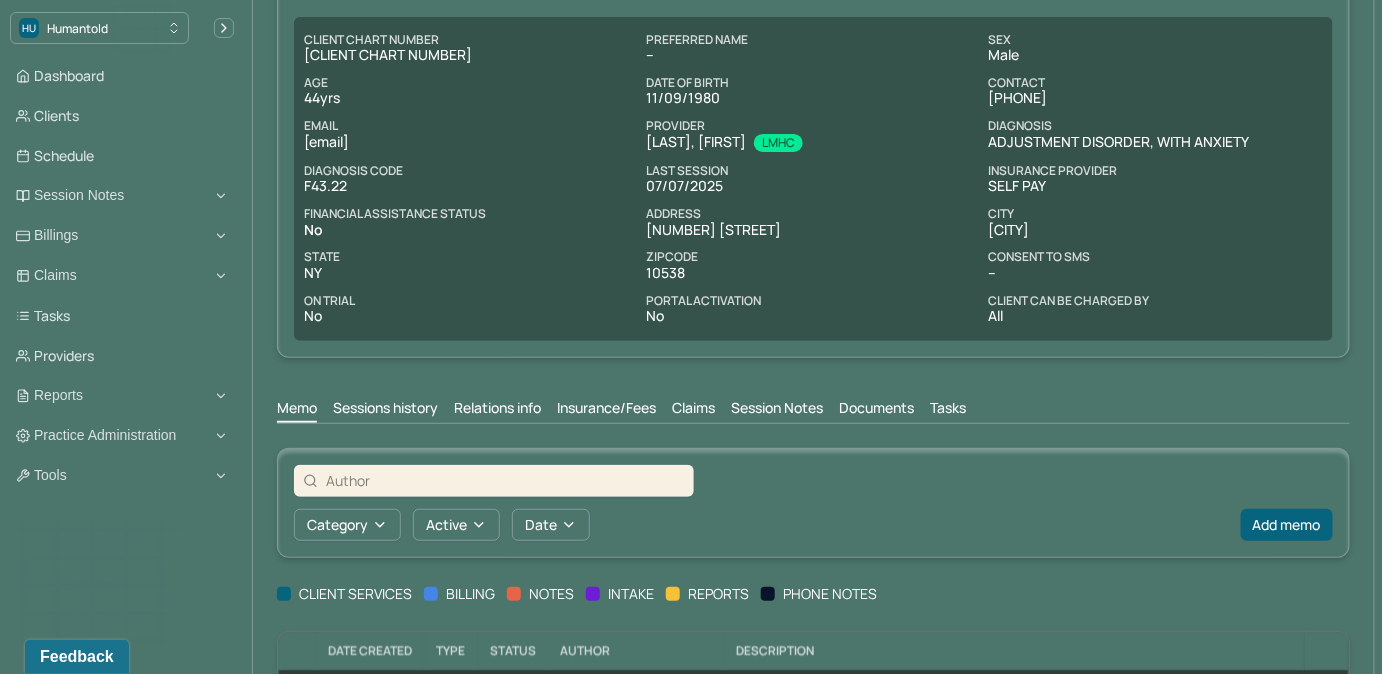 scroll, scrollTop: 454, scrollLeft: 0, axis: vertical 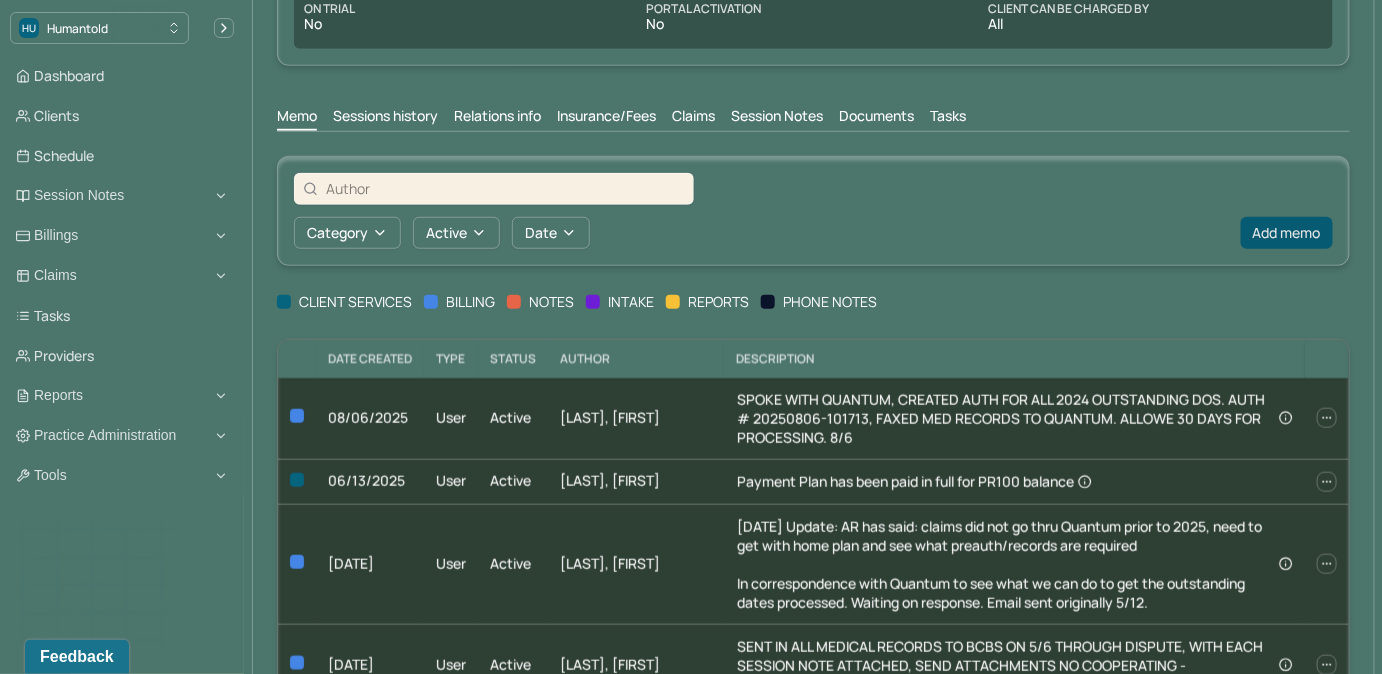 click on "Add memo" at bounding box center (1287, 233) 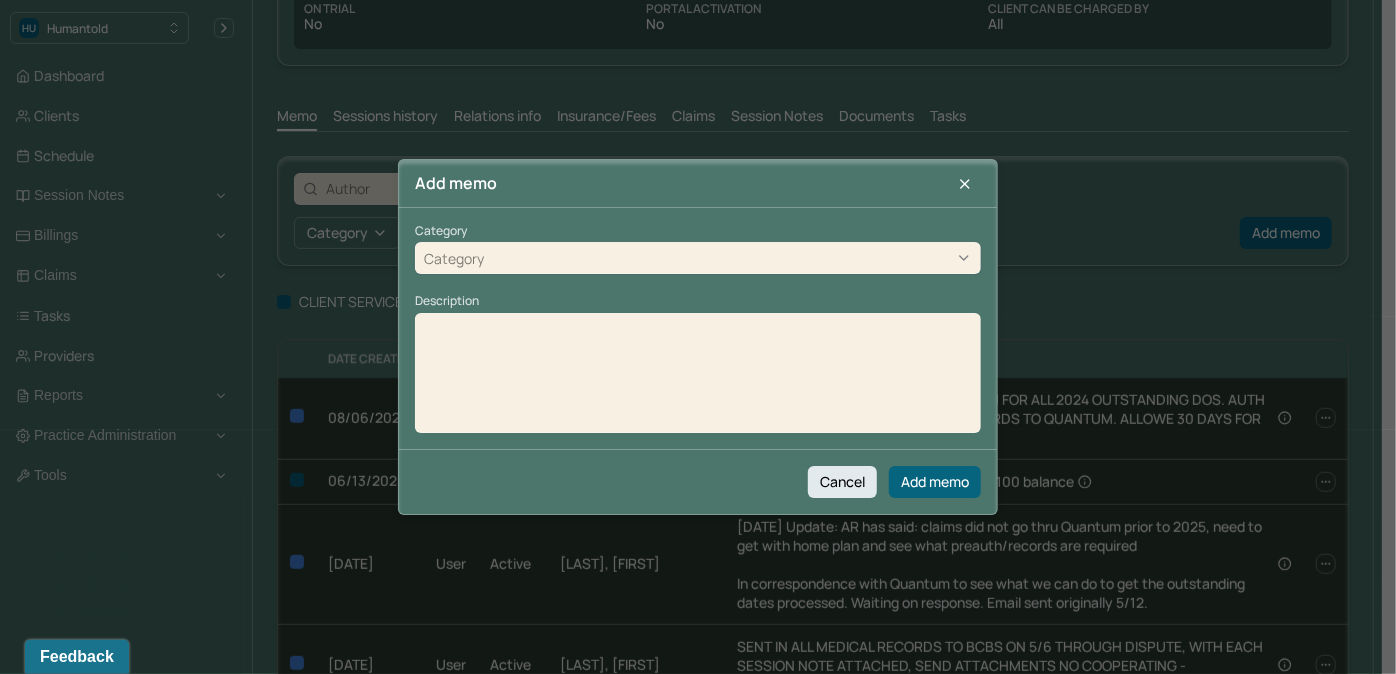 click on "Category" at bounding box center (698, 259) 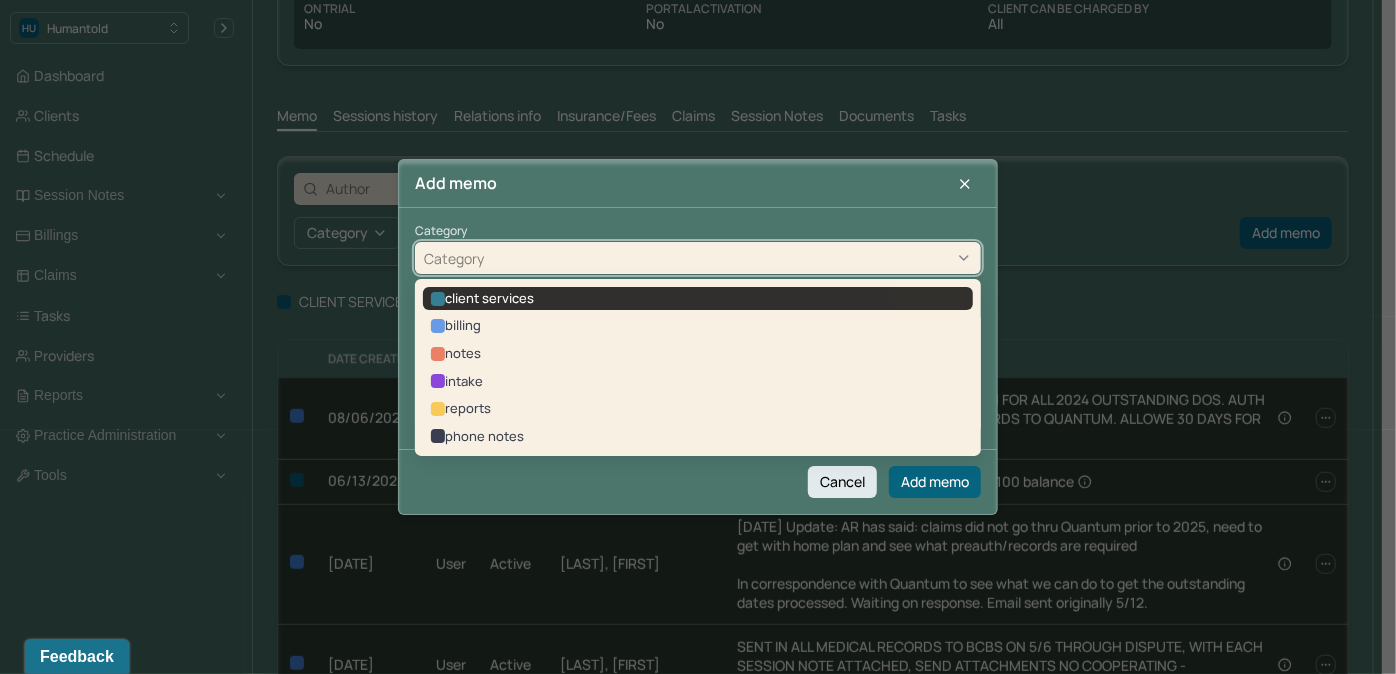 click on "client services" at bounding box center (698, 299) 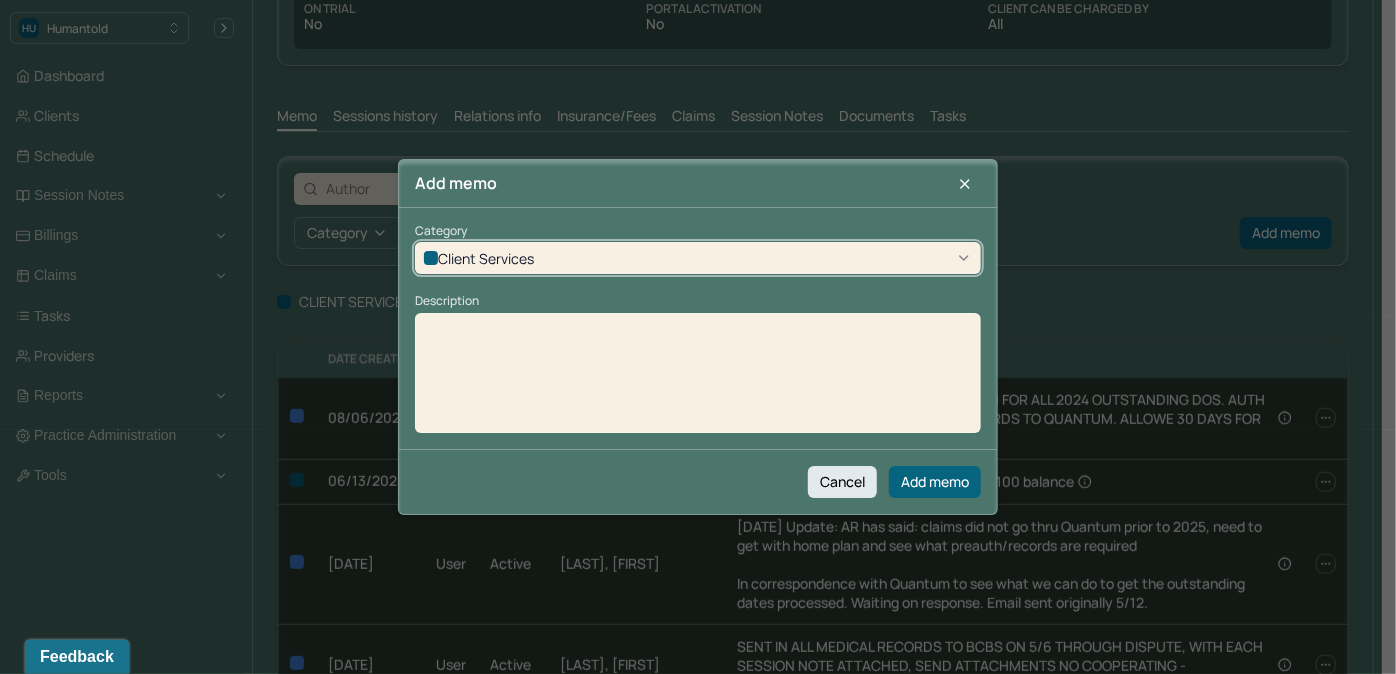click at bounding box center (698, 380) 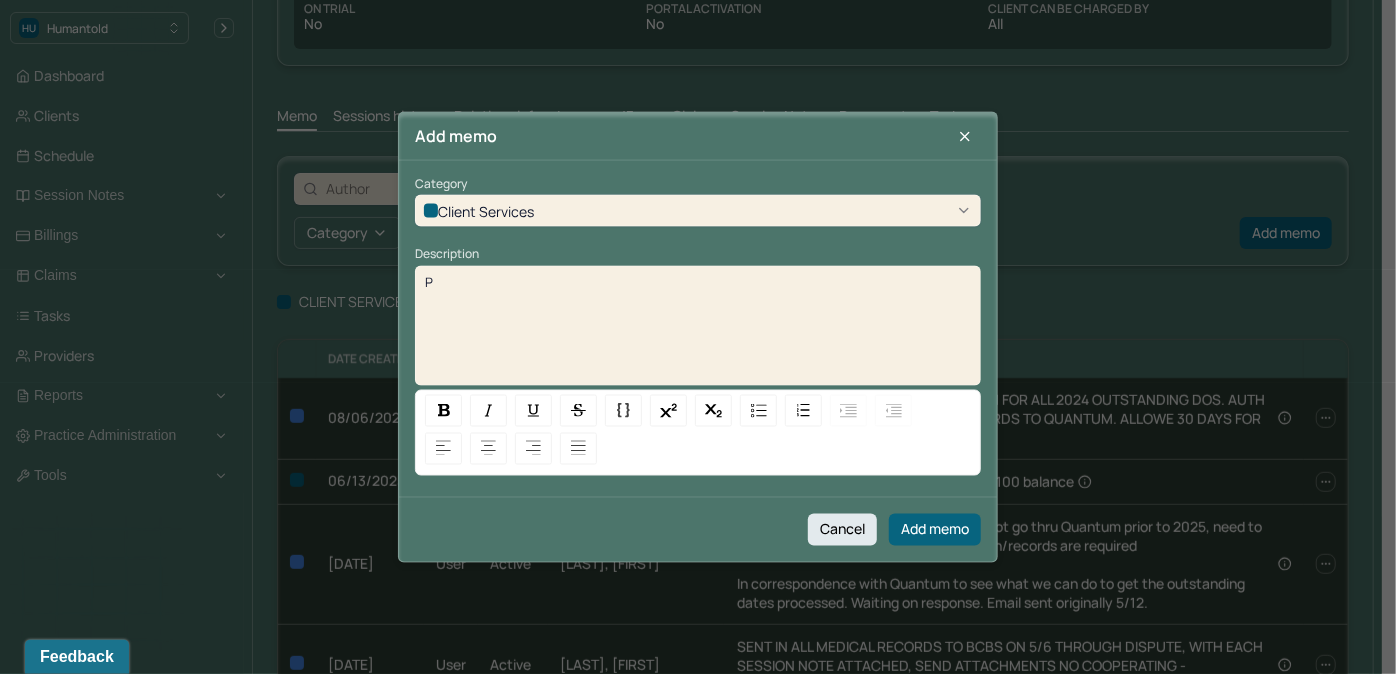 type 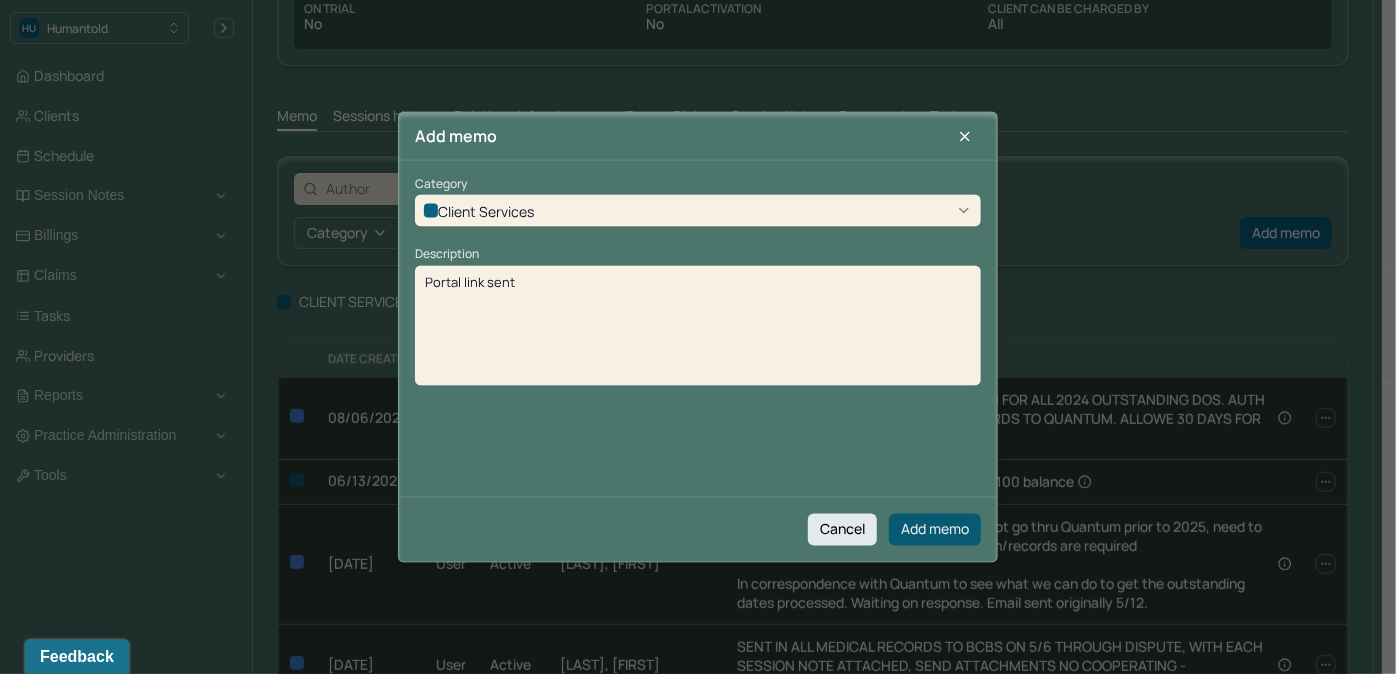 click on "Add memo" at bounding box center [935, 529] 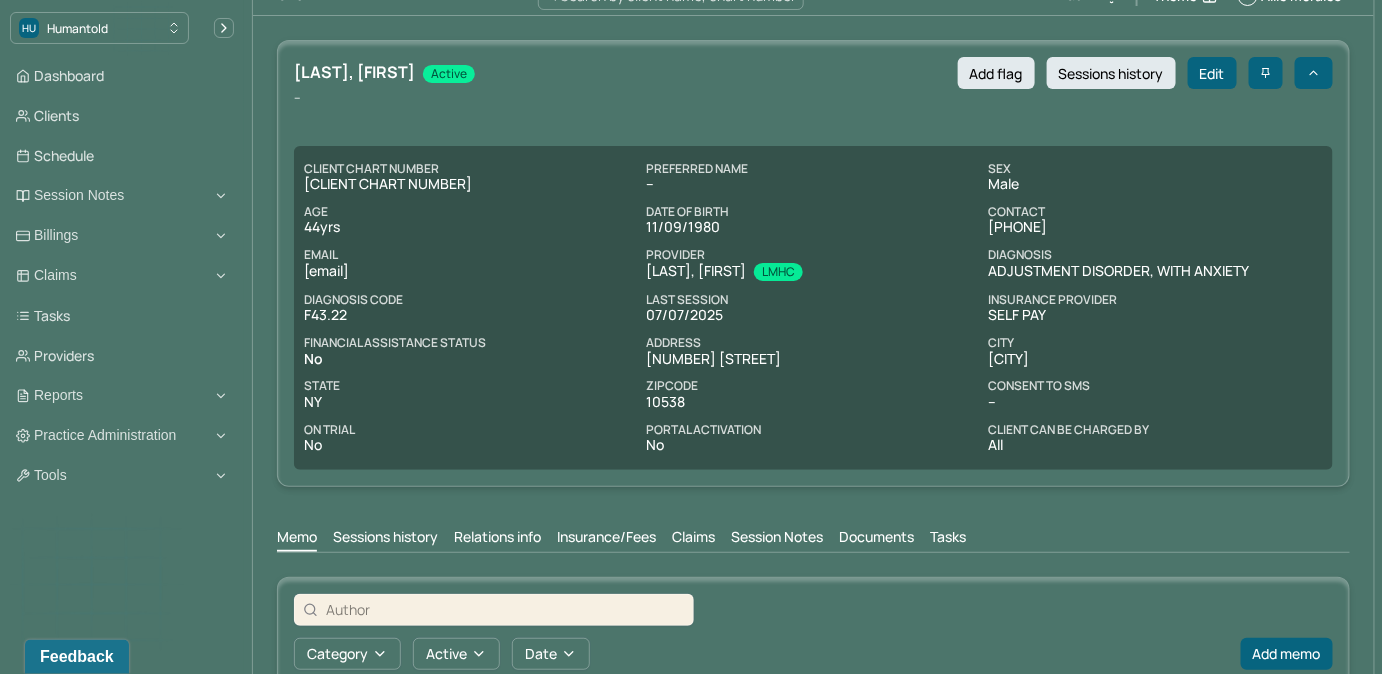 scroll, scrollTop: 0, scrollLeft: 0, axis: both 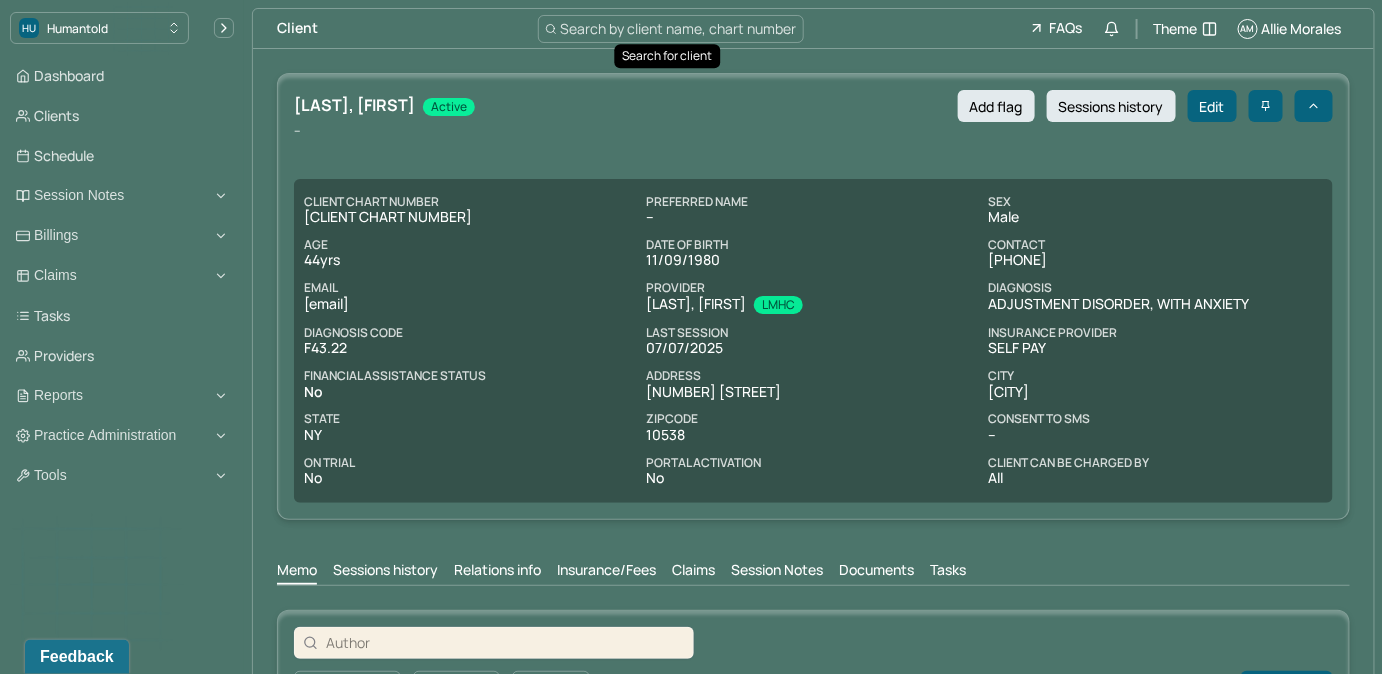 click on "Search by client name, chart number" at bounding box center (679, 28) 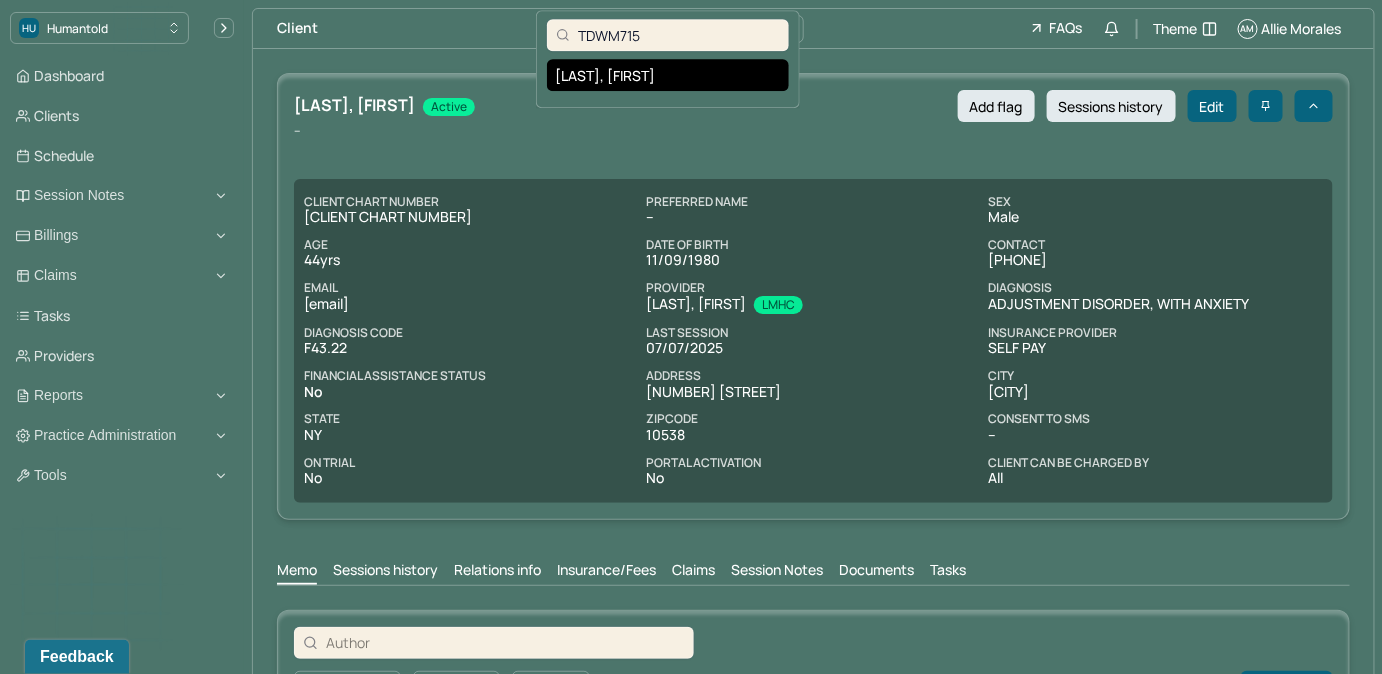 type on "TDWM715" 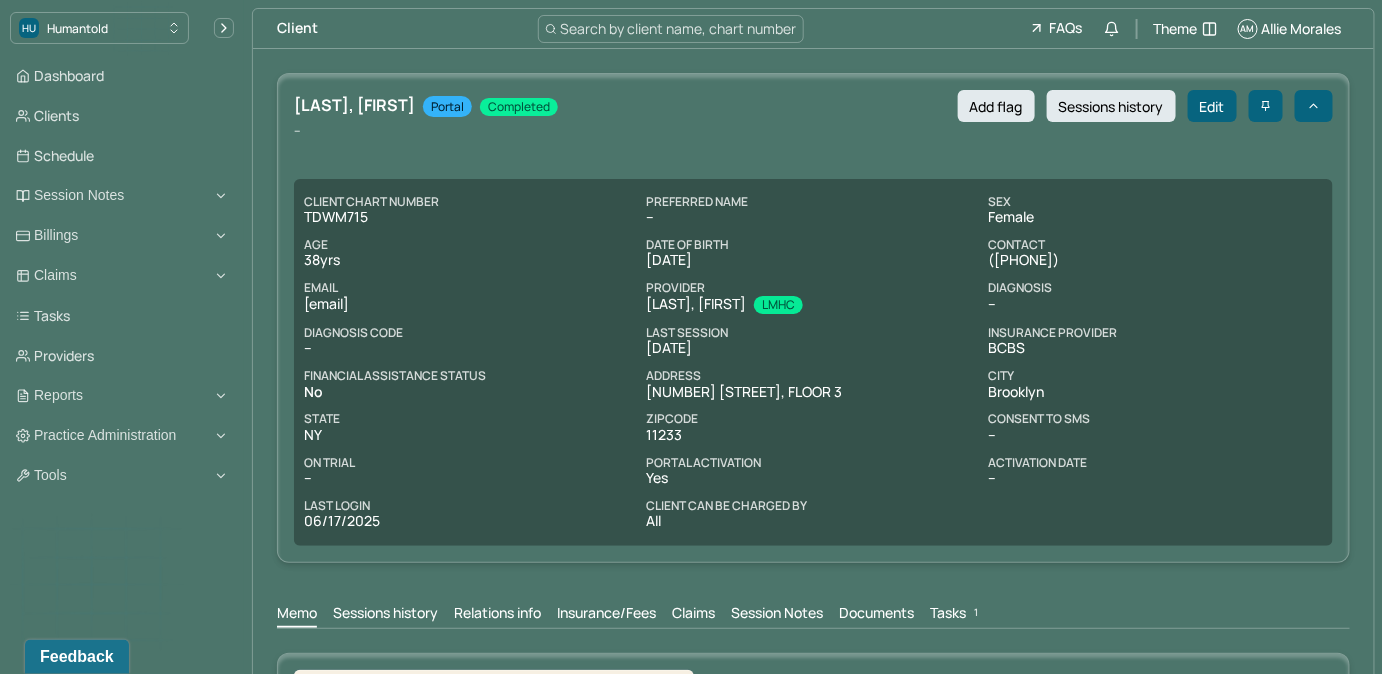 drag, startPoint x: 301, startPoint y: 304, endPoint x: 465, endPoint y: 310, distance: 164.10973 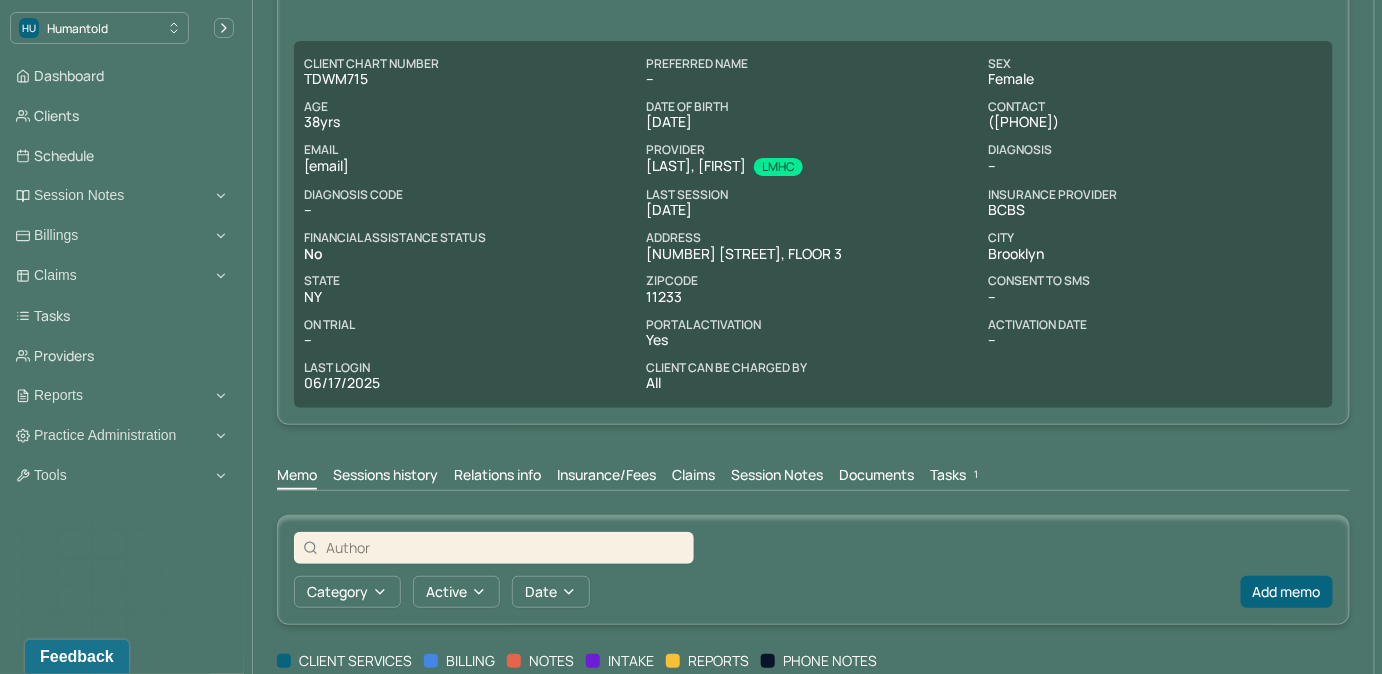 scroll, scrollTop: 381, scrollLeft: 0, axis: vertical 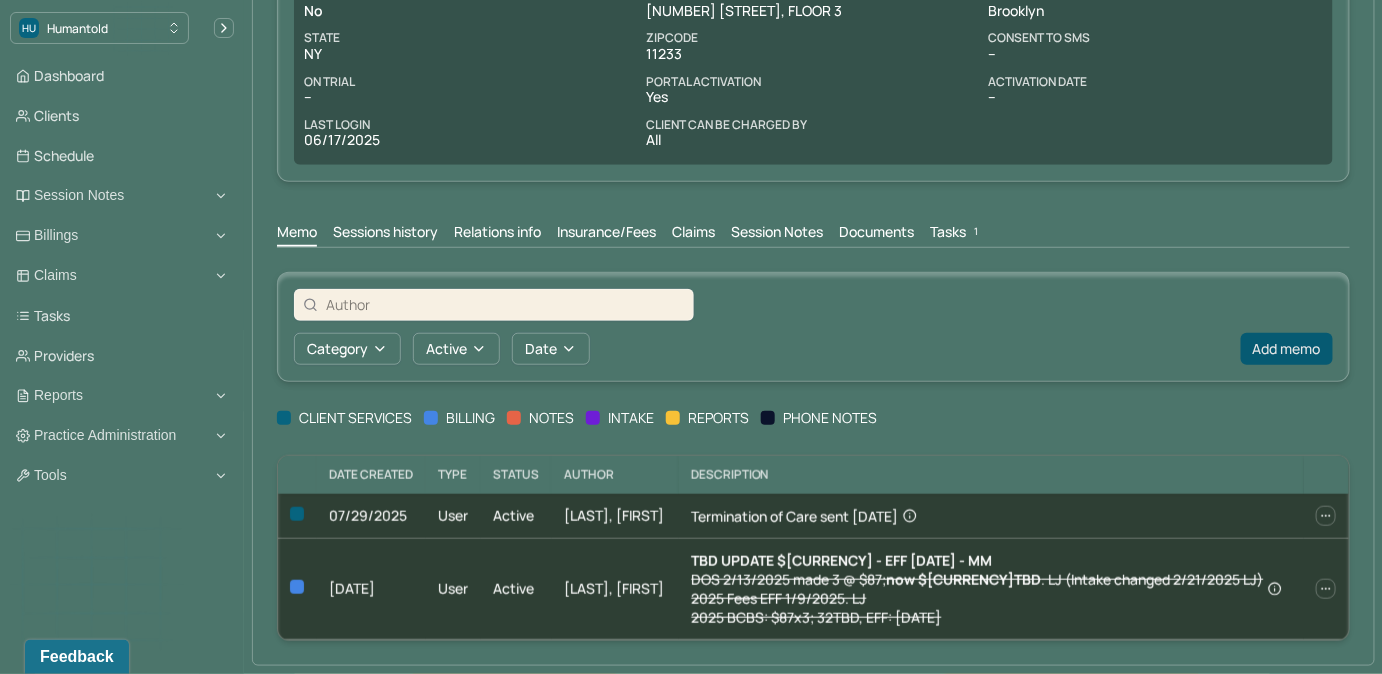 click on "Category active  Date Add memo" at bounding box center [813, 327] 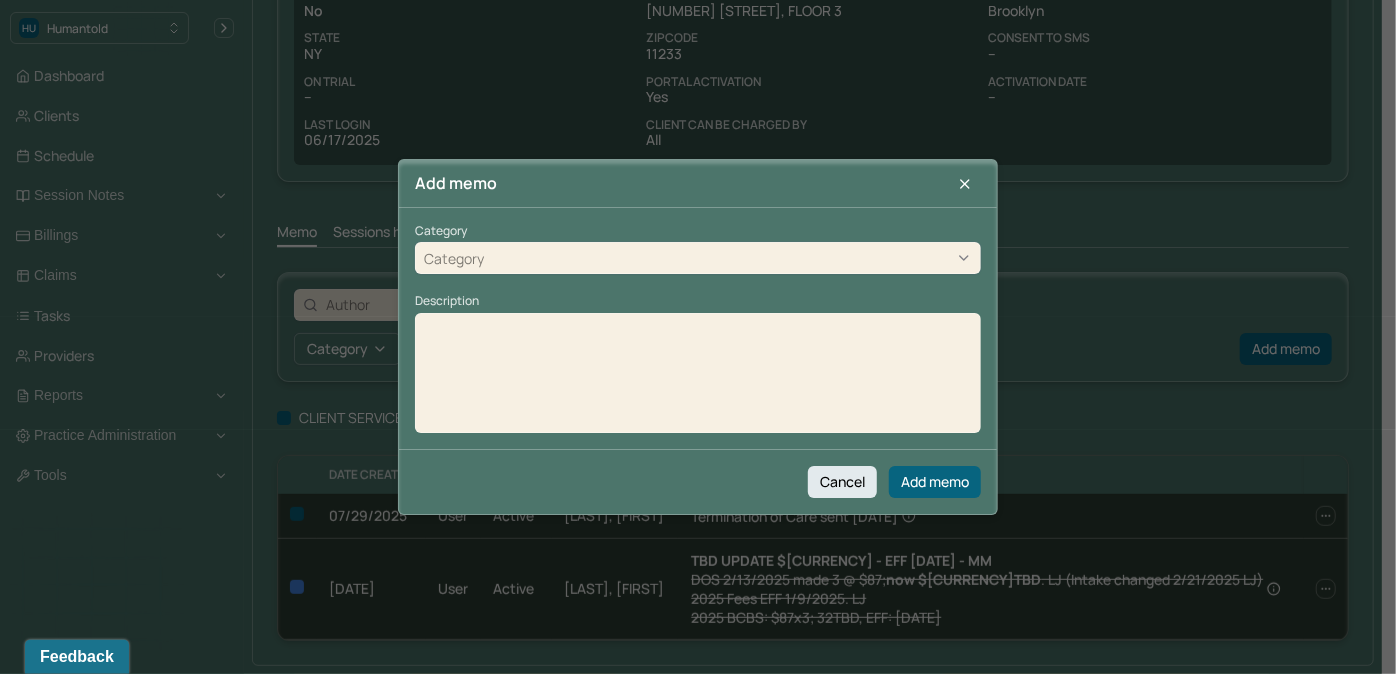 click on "Category" at bounding box center (698, 259) 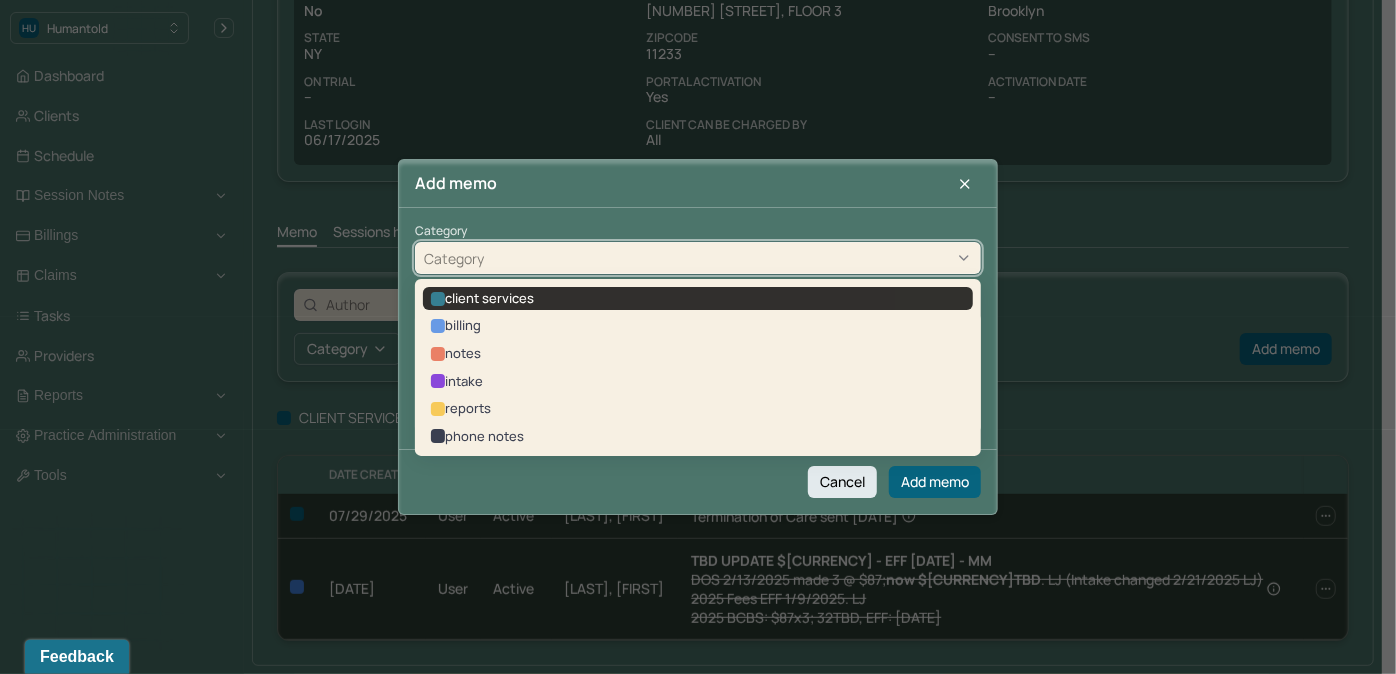 click on "client services" at bounding box center (698, 299) 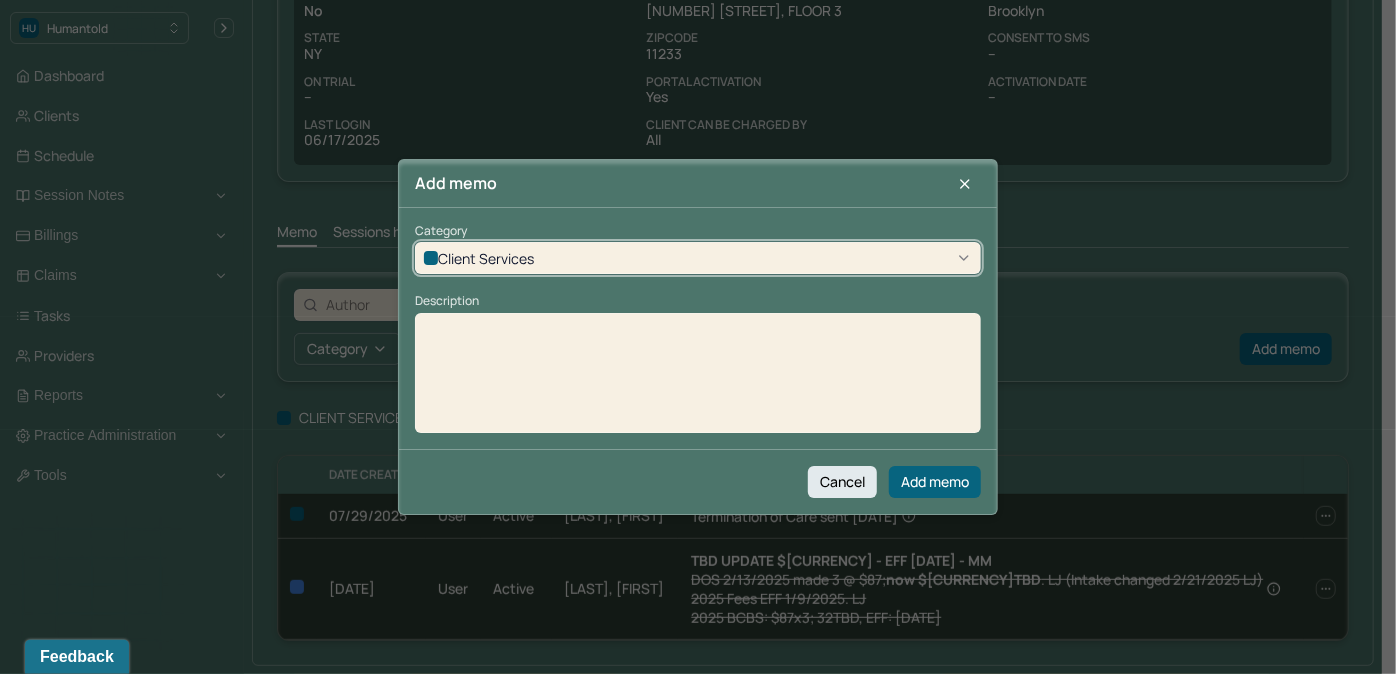 click at bounding box center [698, 380] 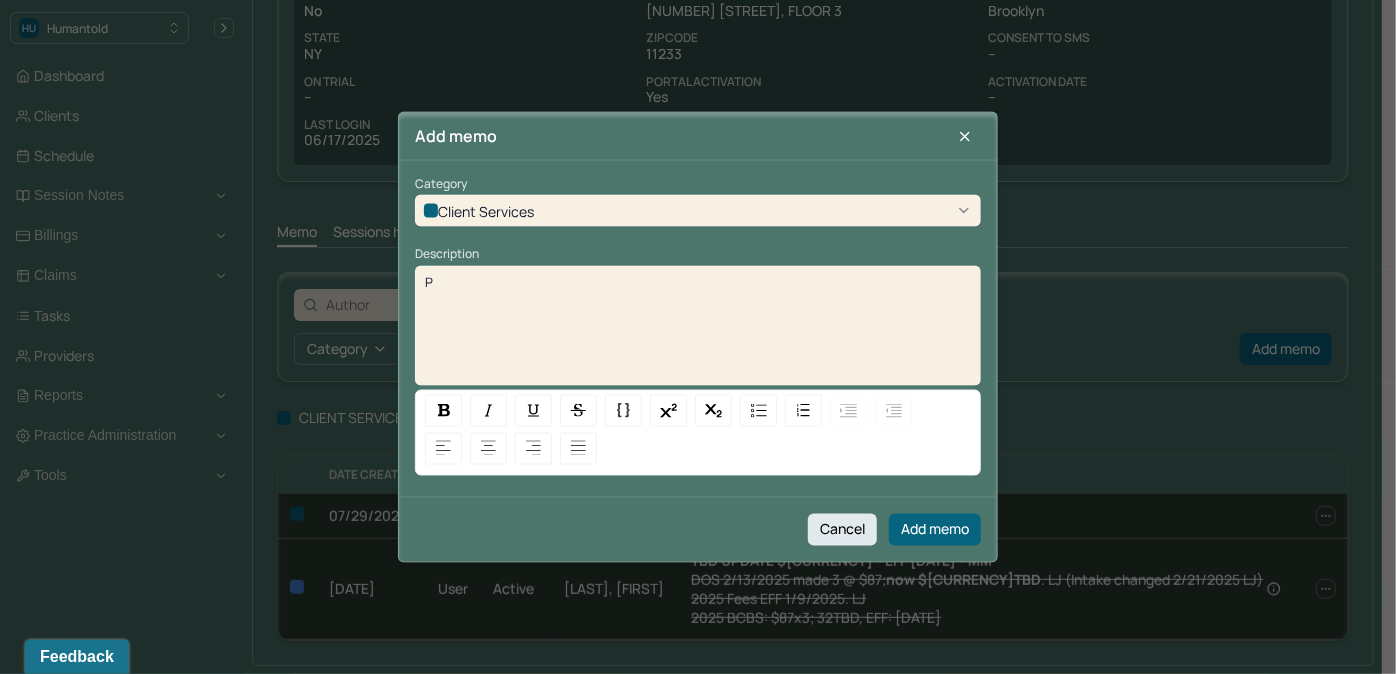 type 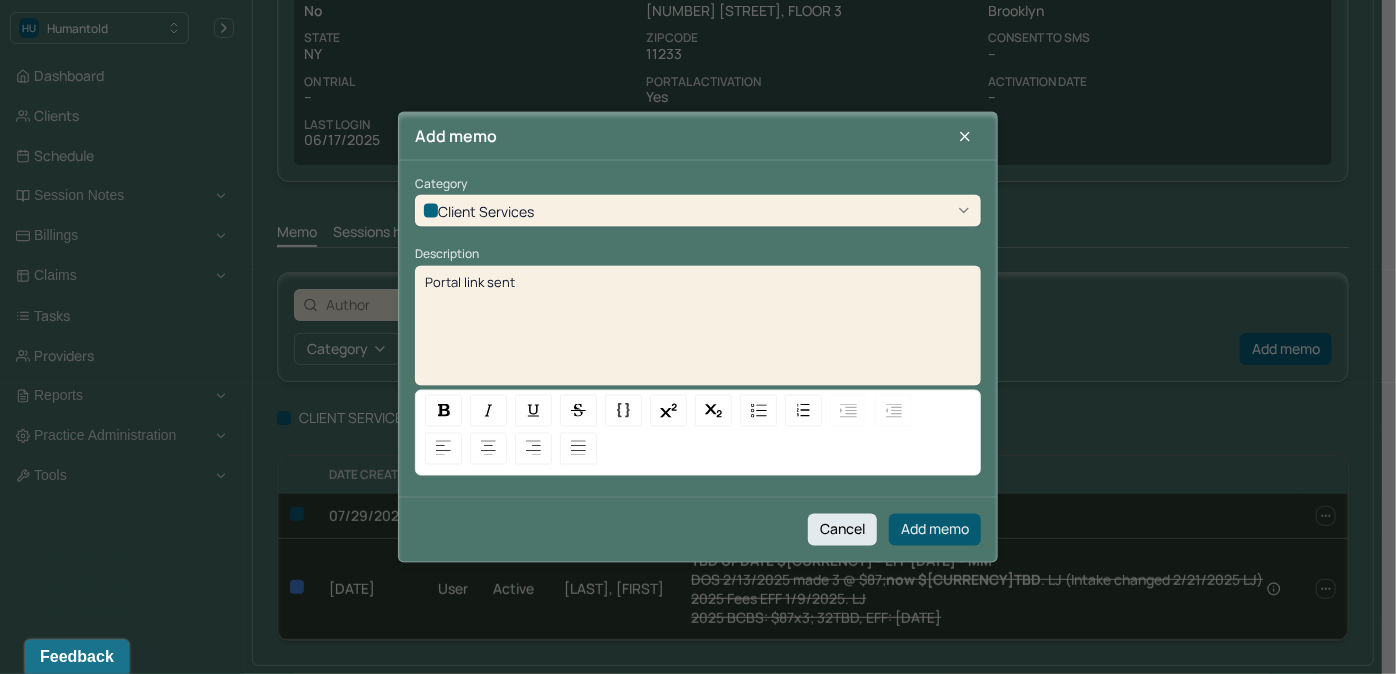 click on "Add memo" at bounding box center [935, 529] 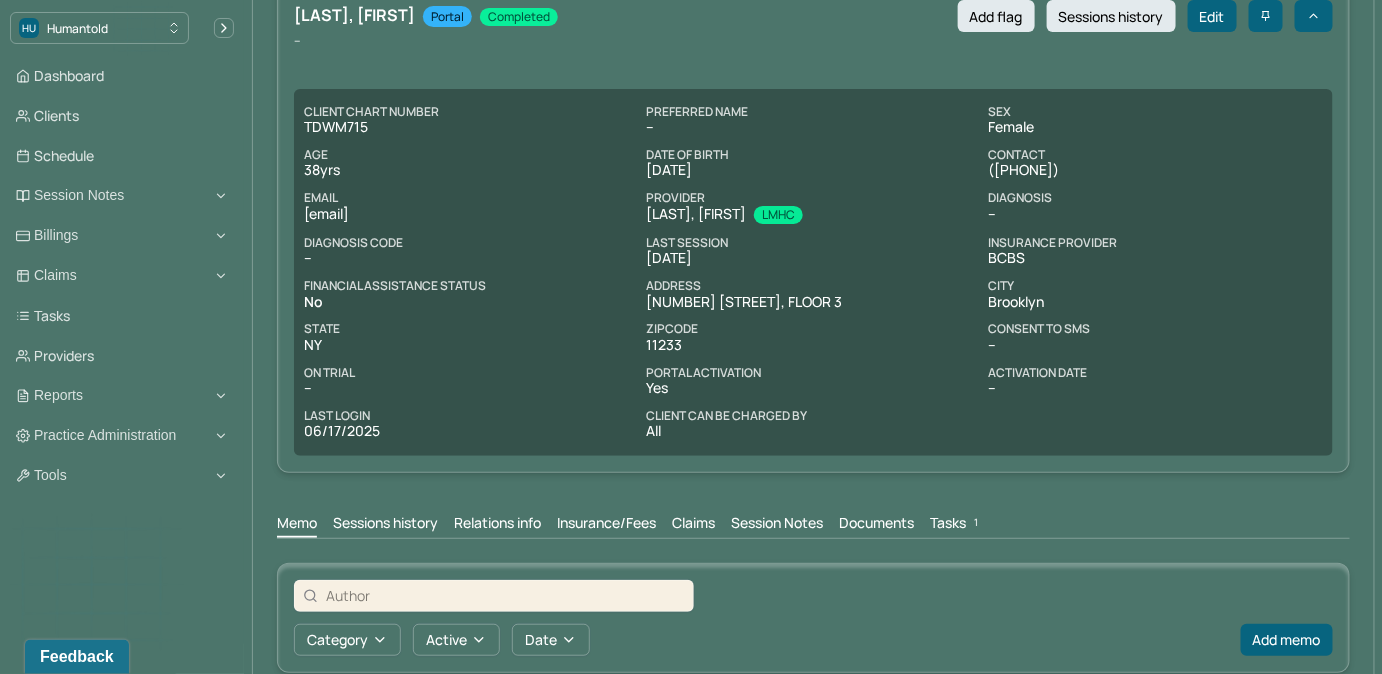scroll, scrollTop: 0, scrollLeft: 0, axis: both 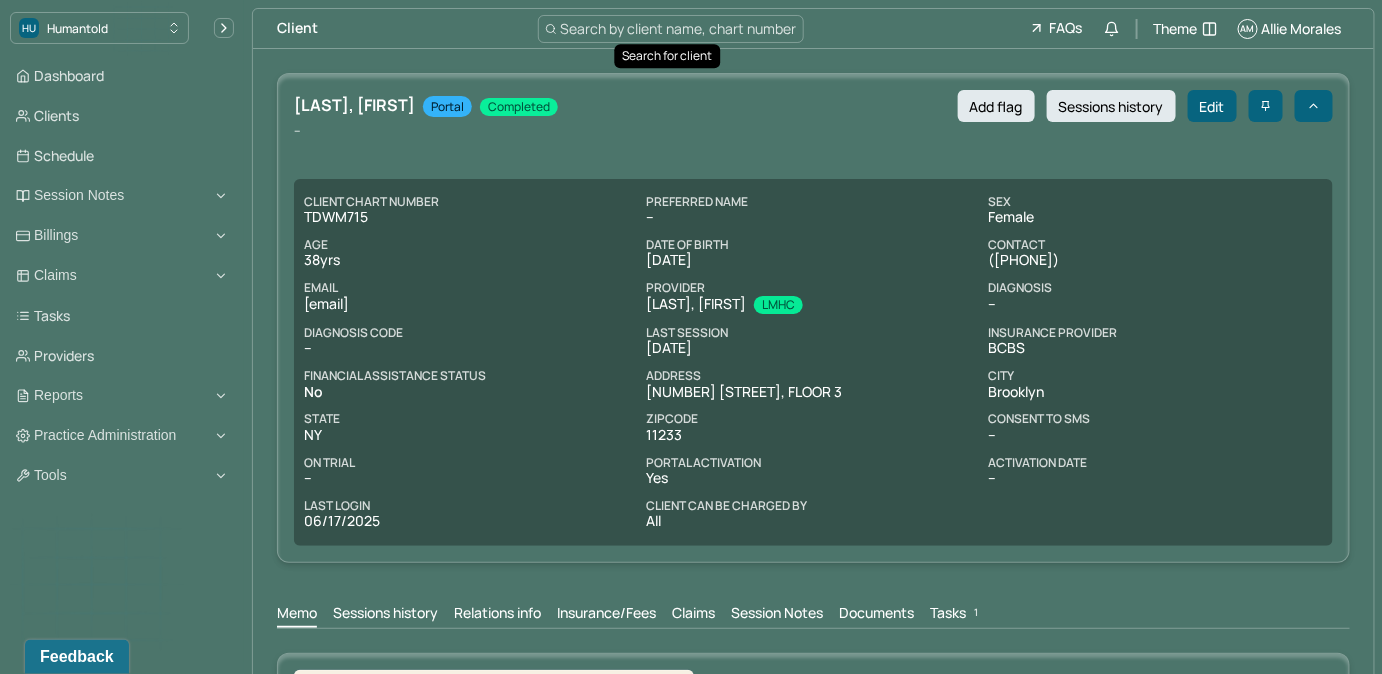 click on "Search by client name, chart number" at bounding box center [679, 28] 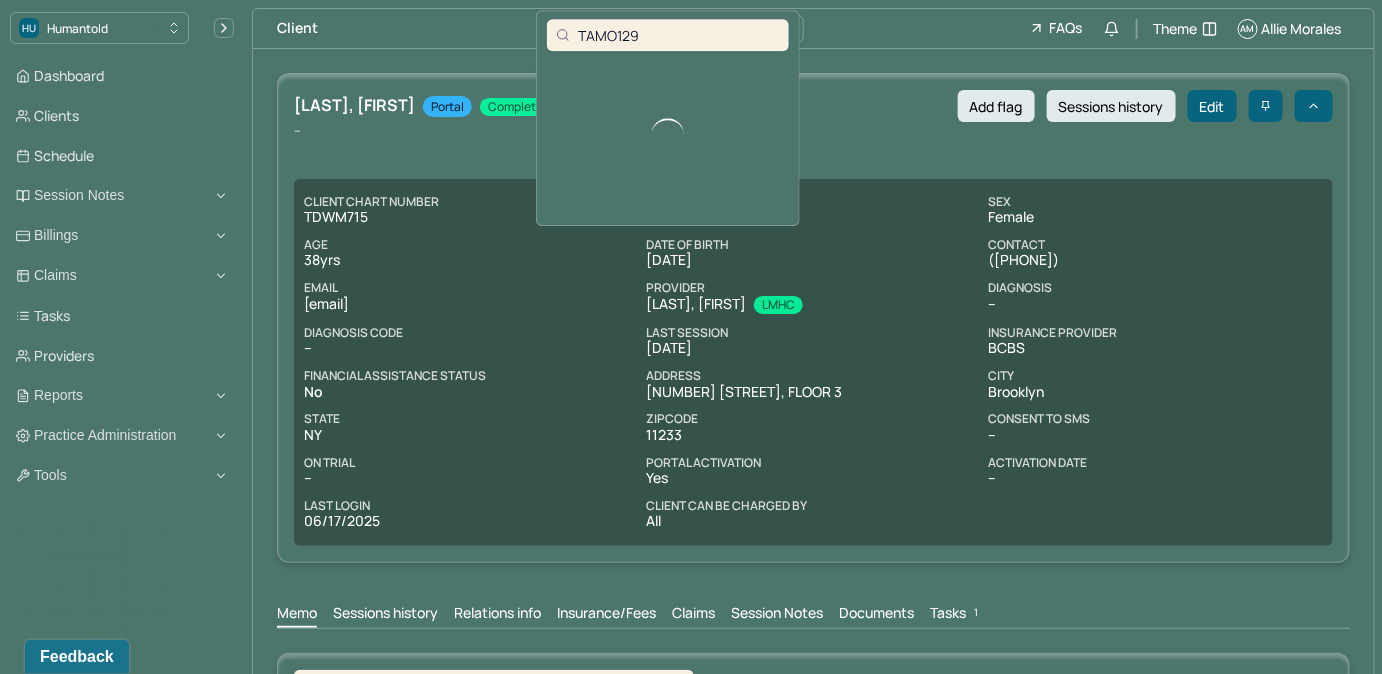 type on "TAMO129" 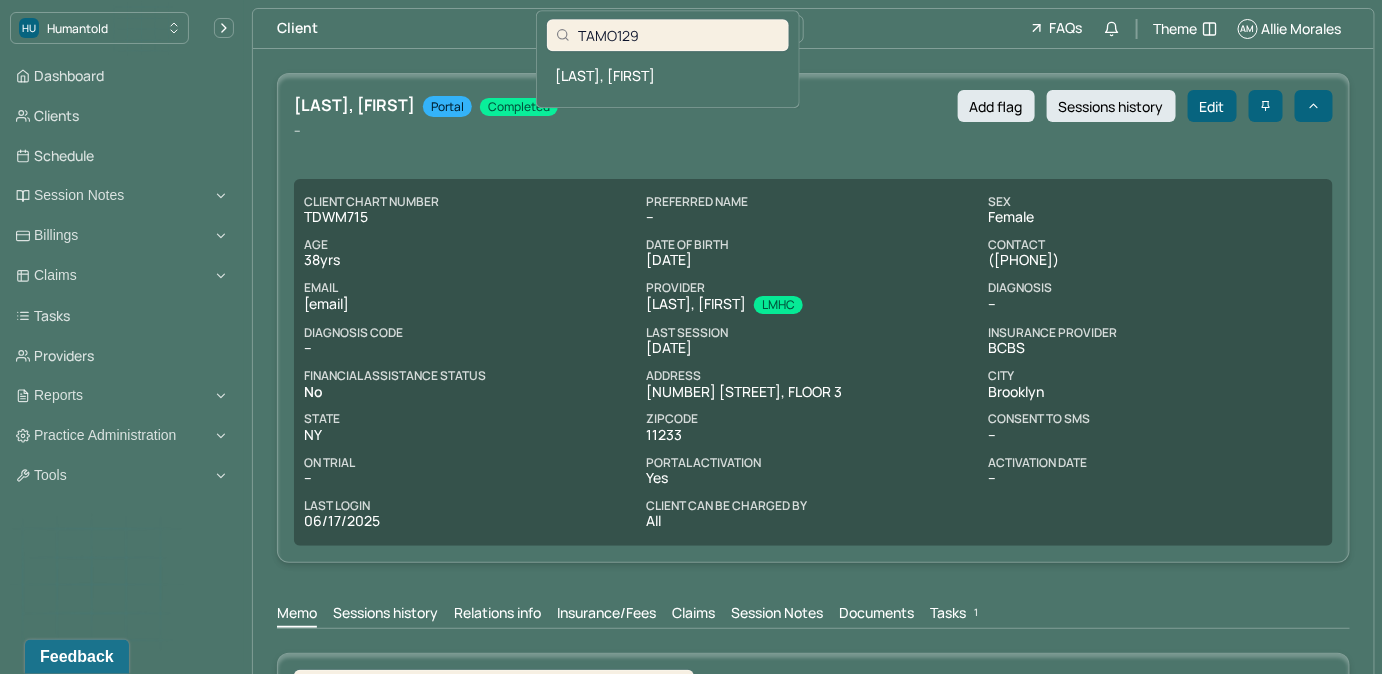 click on "[LAST], [FIRST]" at bounding box center (668, 75) 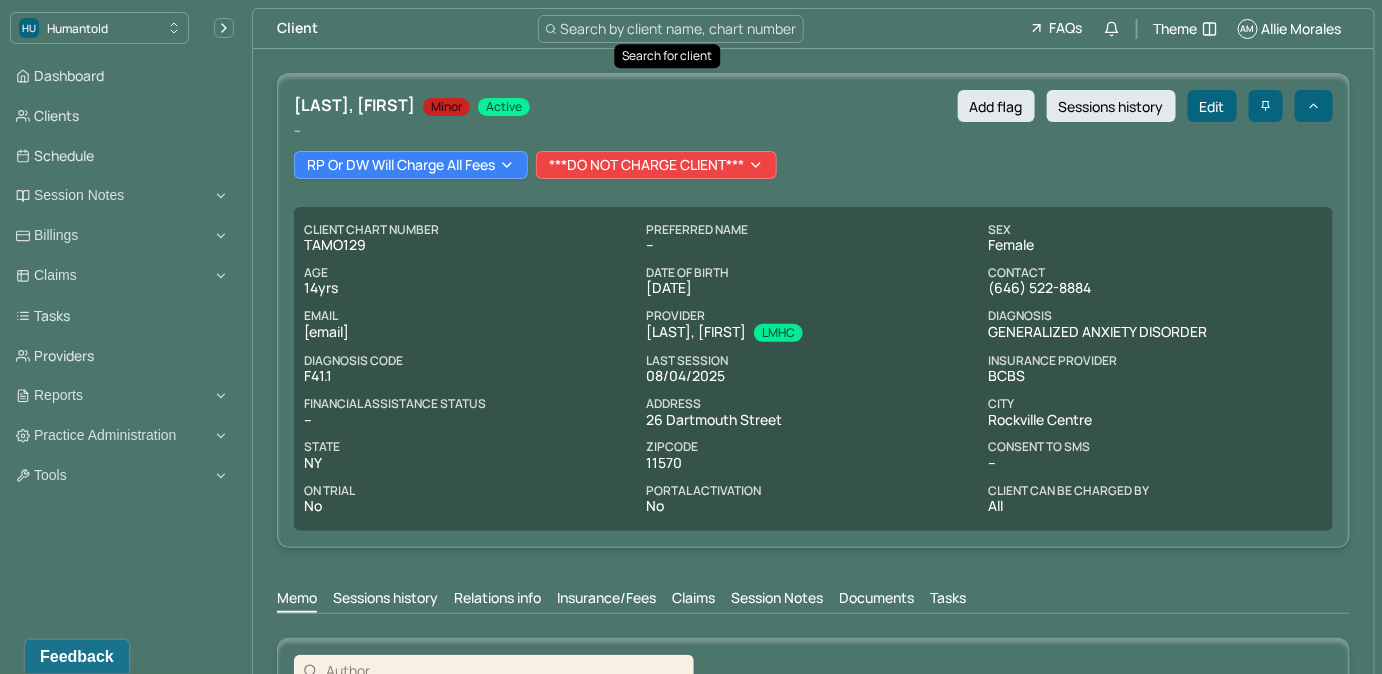 click on "Search by client name, chart number" at bounding box center (679, 28) 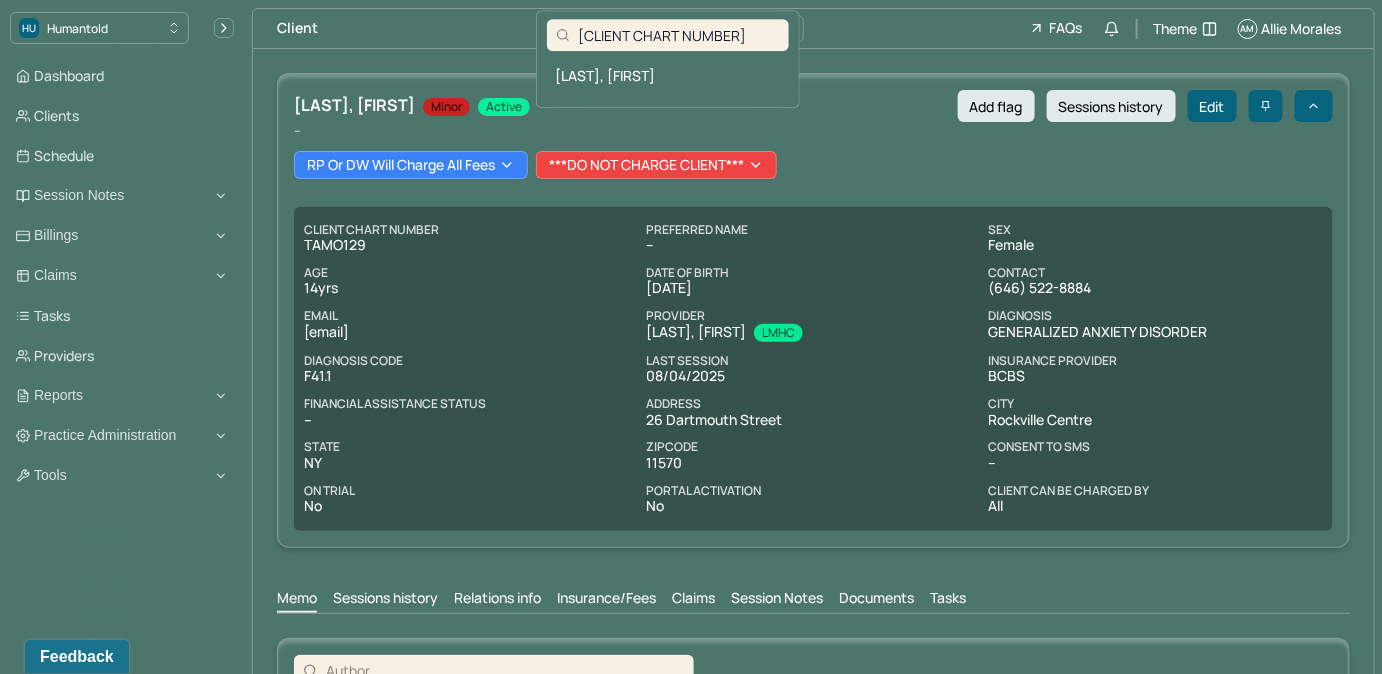 type on "[CLIENT CHART NUMBER]" 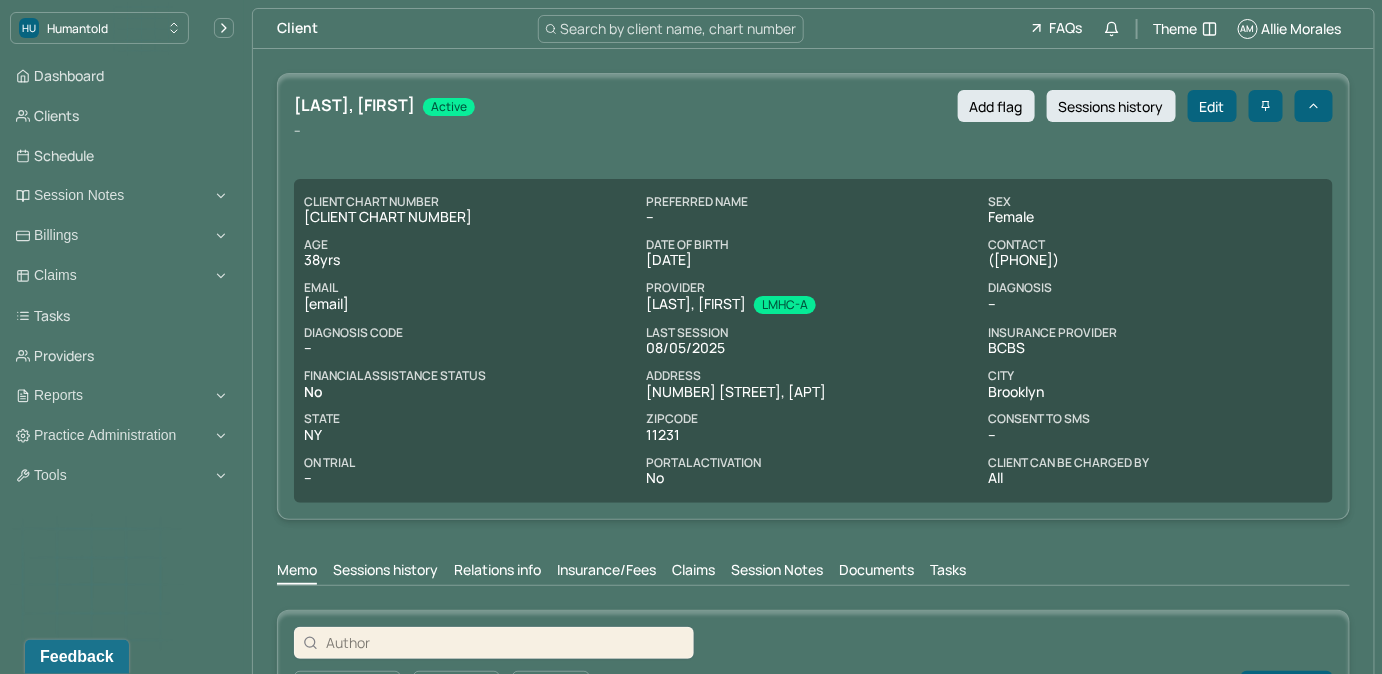 drag, startPoint x: 514, startPoint y: 307, endPoint x: 302, endPoint y: 315, distance: 212.1509 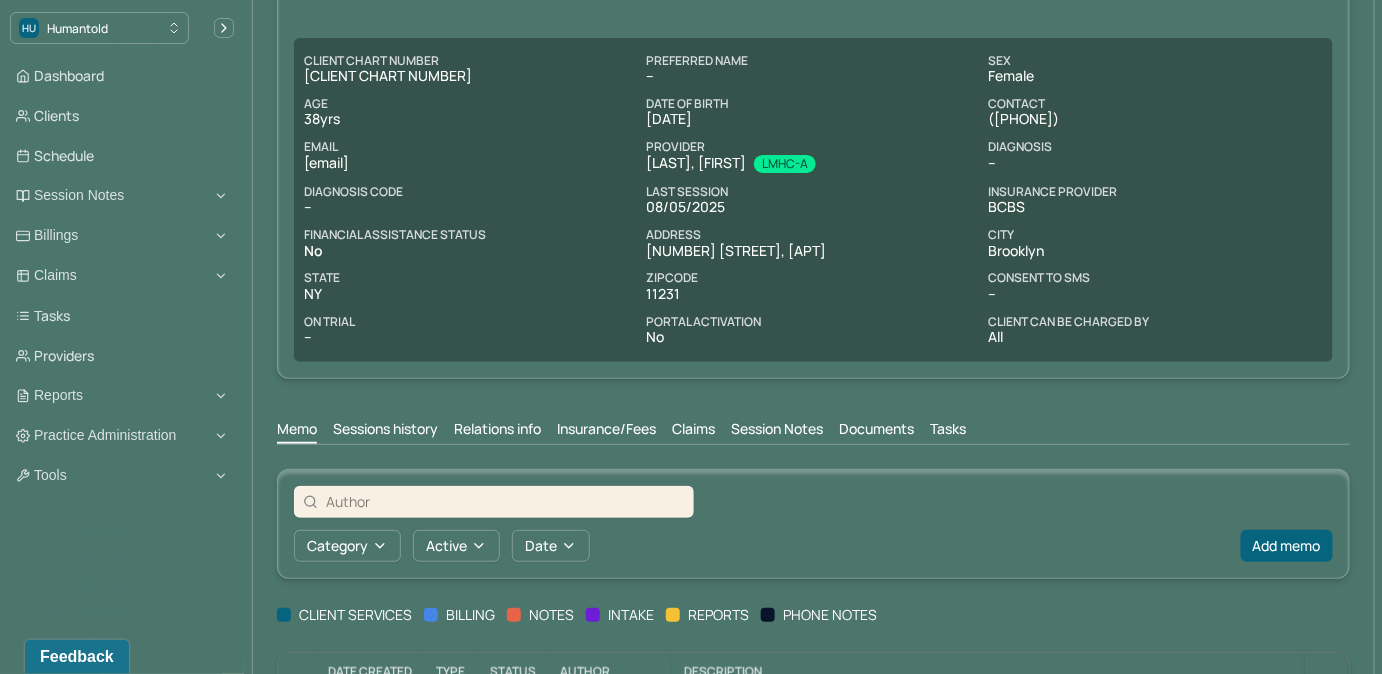 scroll, scrollTop: 382, scrollLeft: 0, axis: vertical 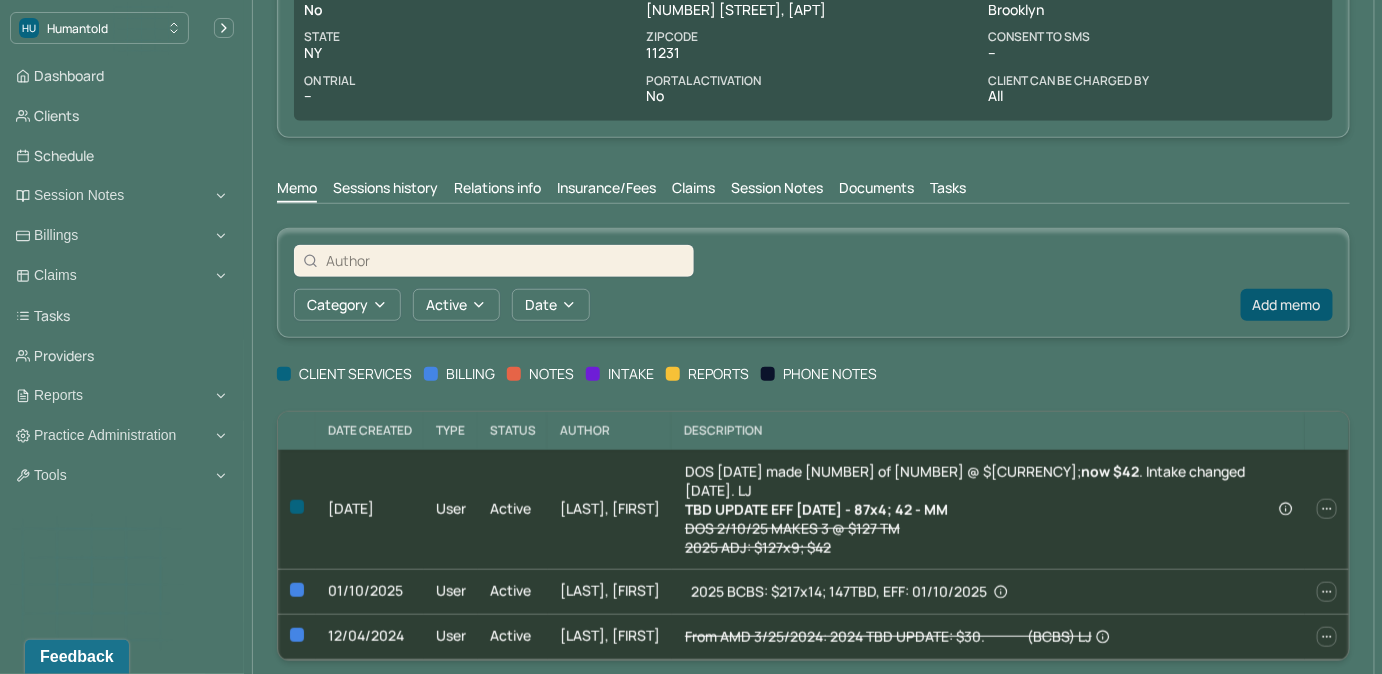 click on "Add memo" at bounding box center [1287, 305] 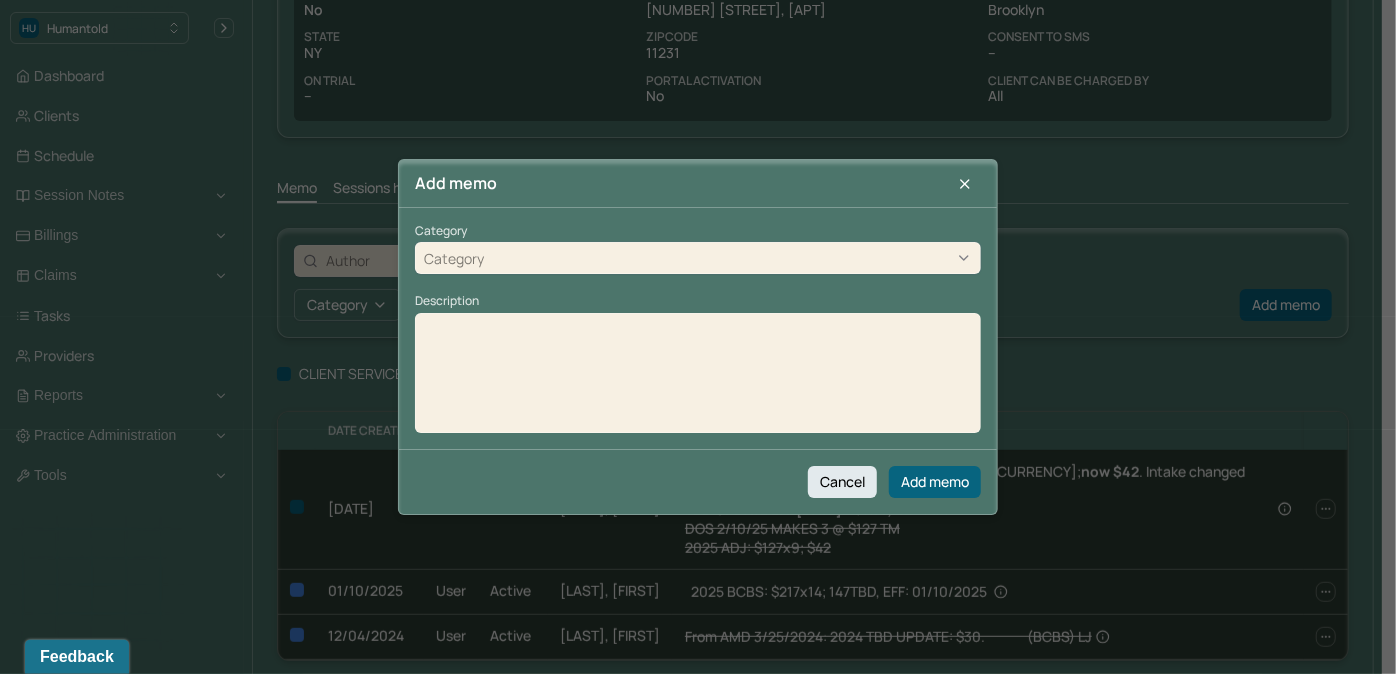 click on "Category" at bounding box center (698, 259) 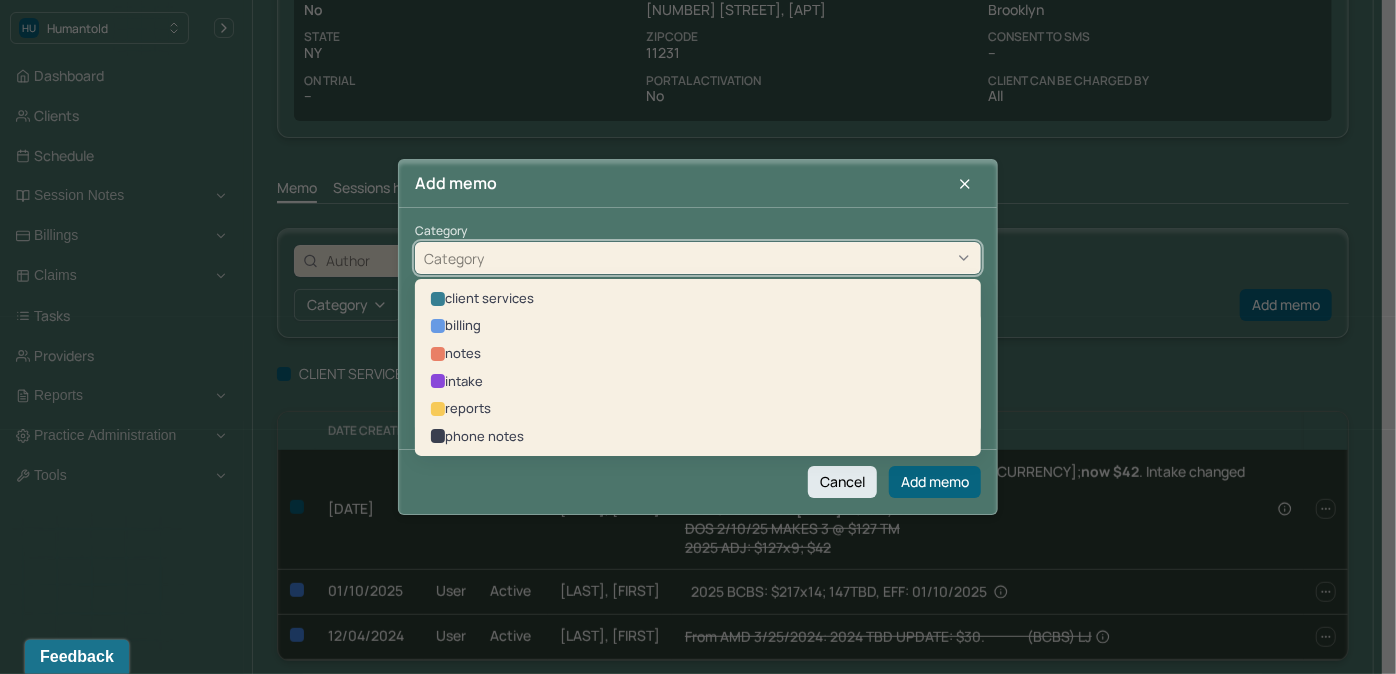 click on "client services billing notes intake reports phone notes" at bounding box center (698, 368) 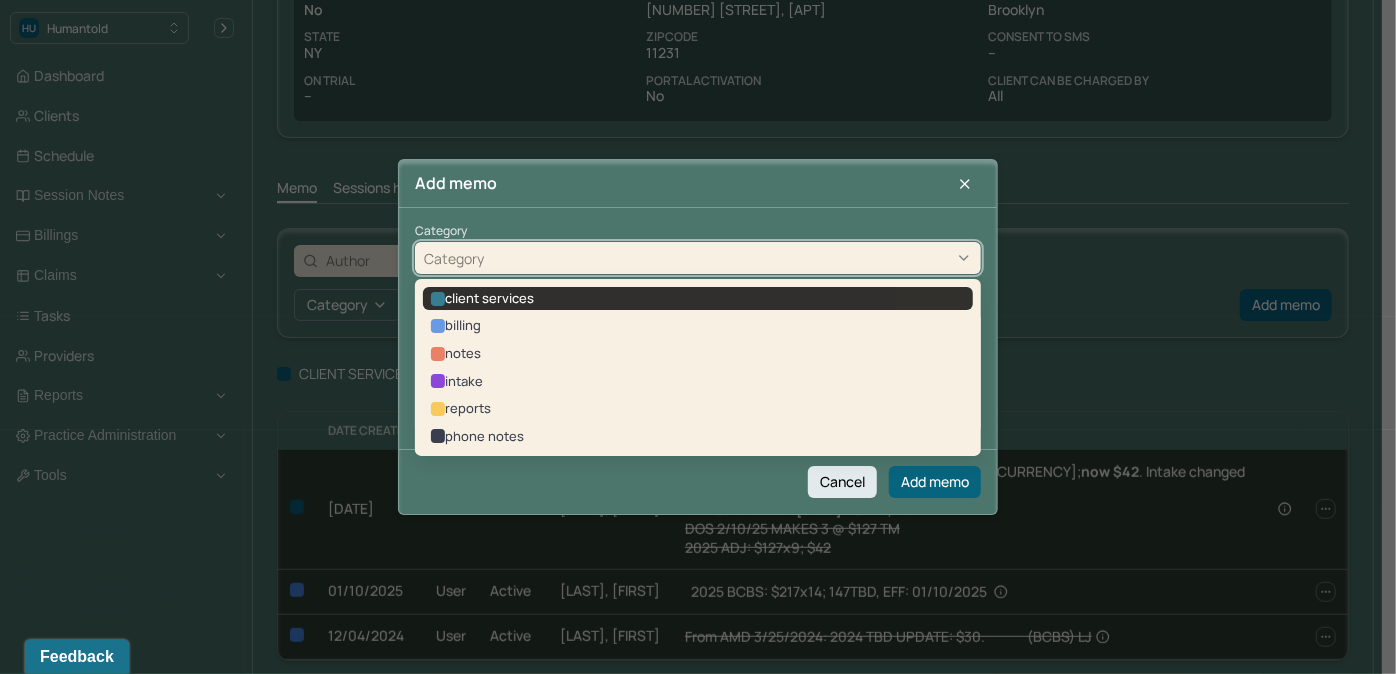 click on "client services" at bounding box center [698, 299] 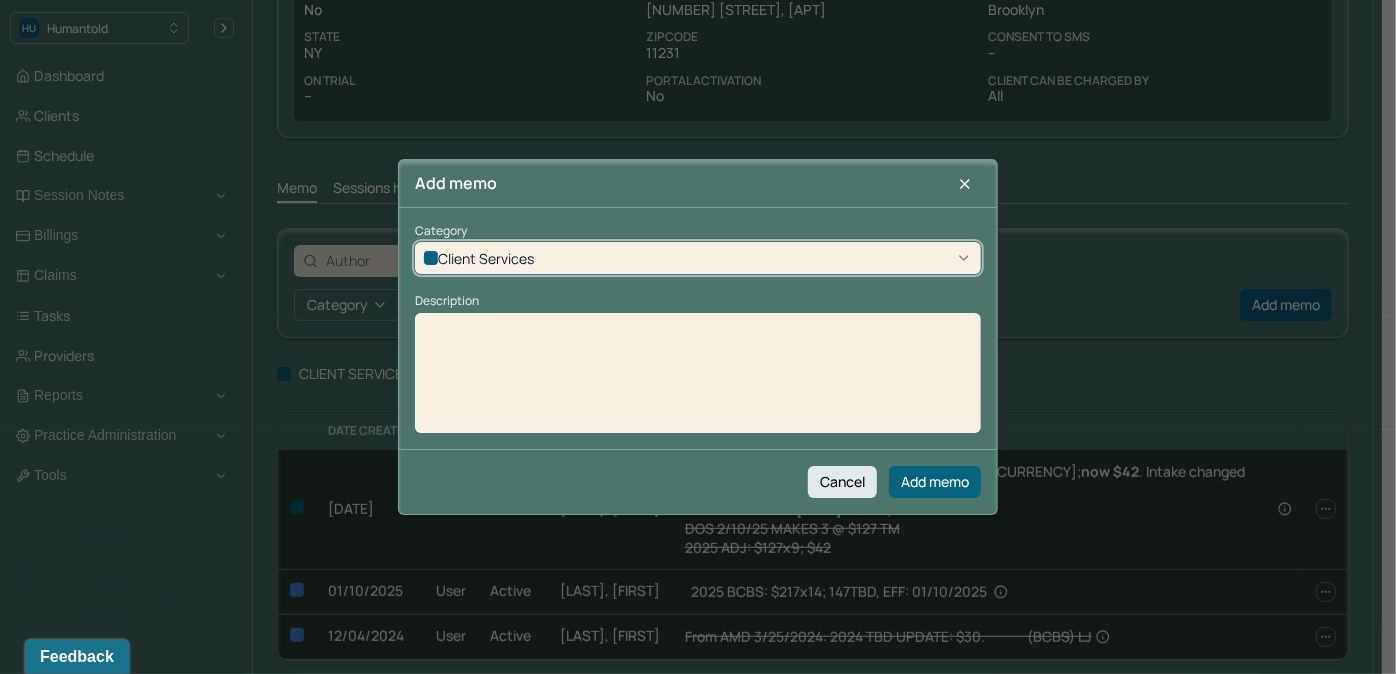 click at bounding box center (698, 380) 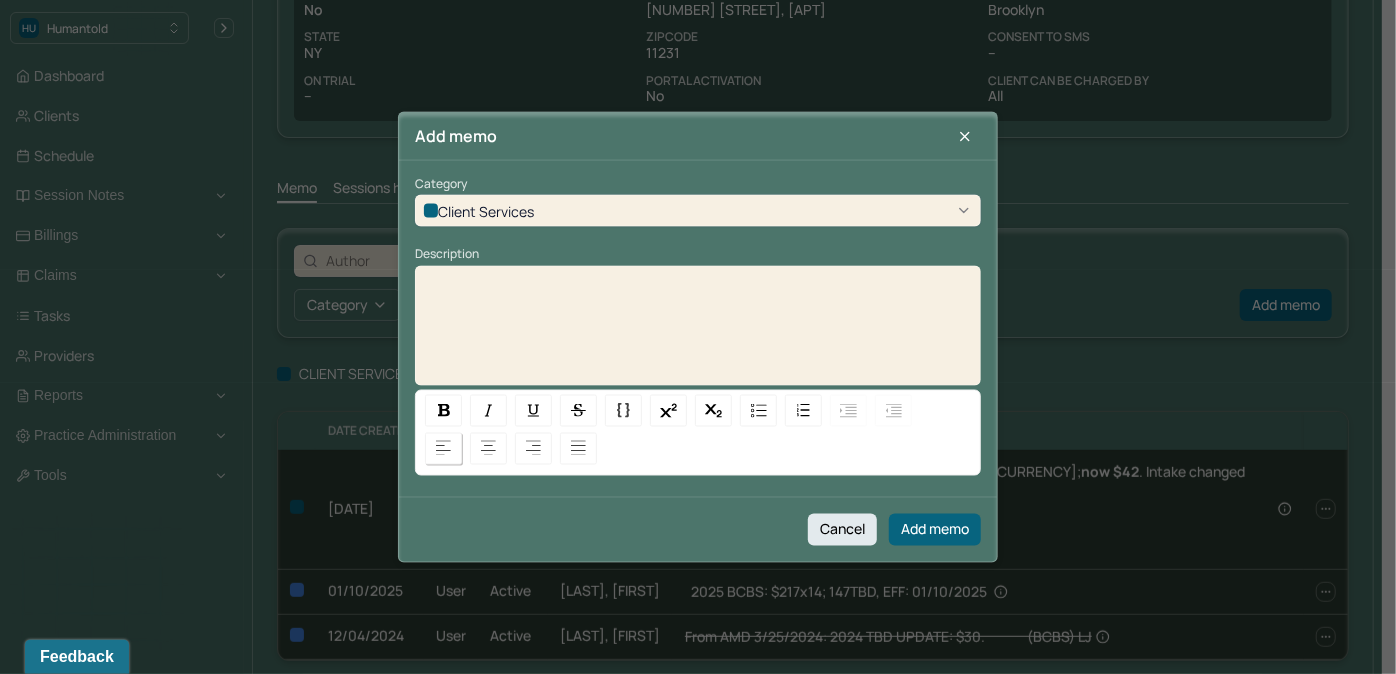 type 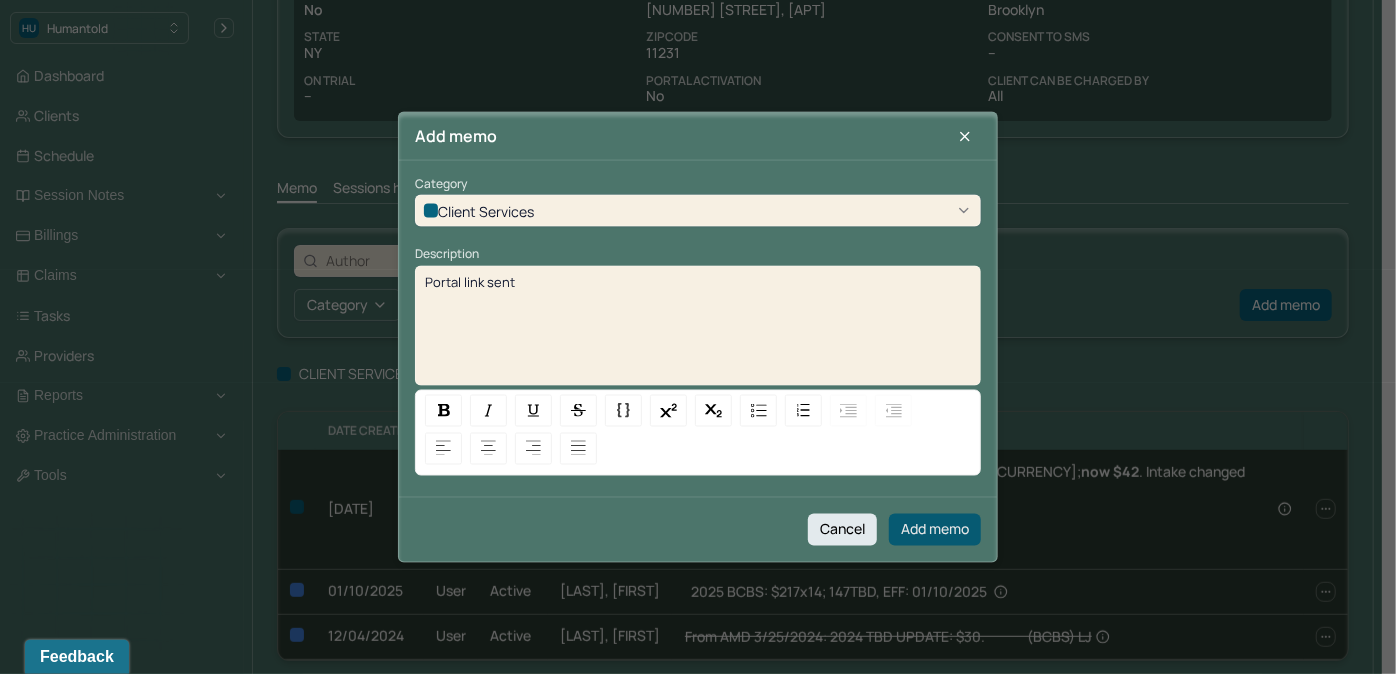 click on "Add memo" at bounding box center (935, 529) 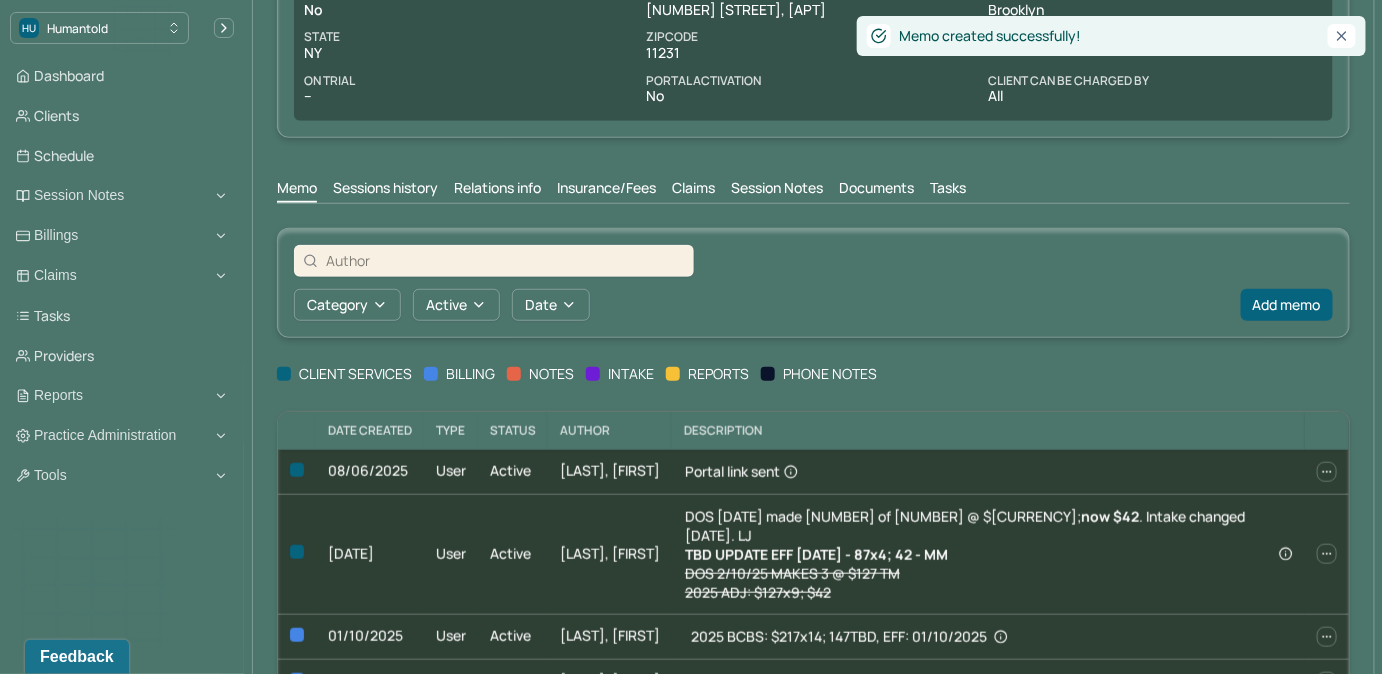 scroll, scrollTop: 0, scrollLeft: 0, axis: both 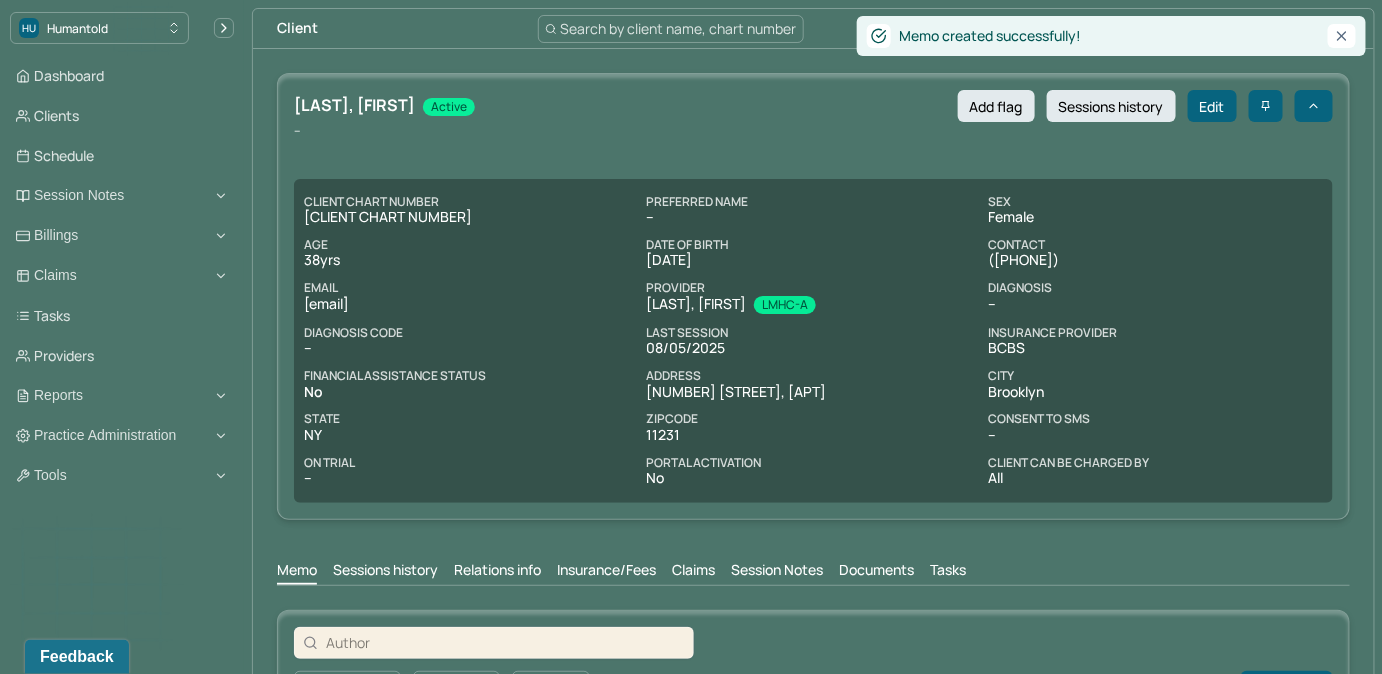click on "Search by client name, chart number" at bounding box center (679, 28) 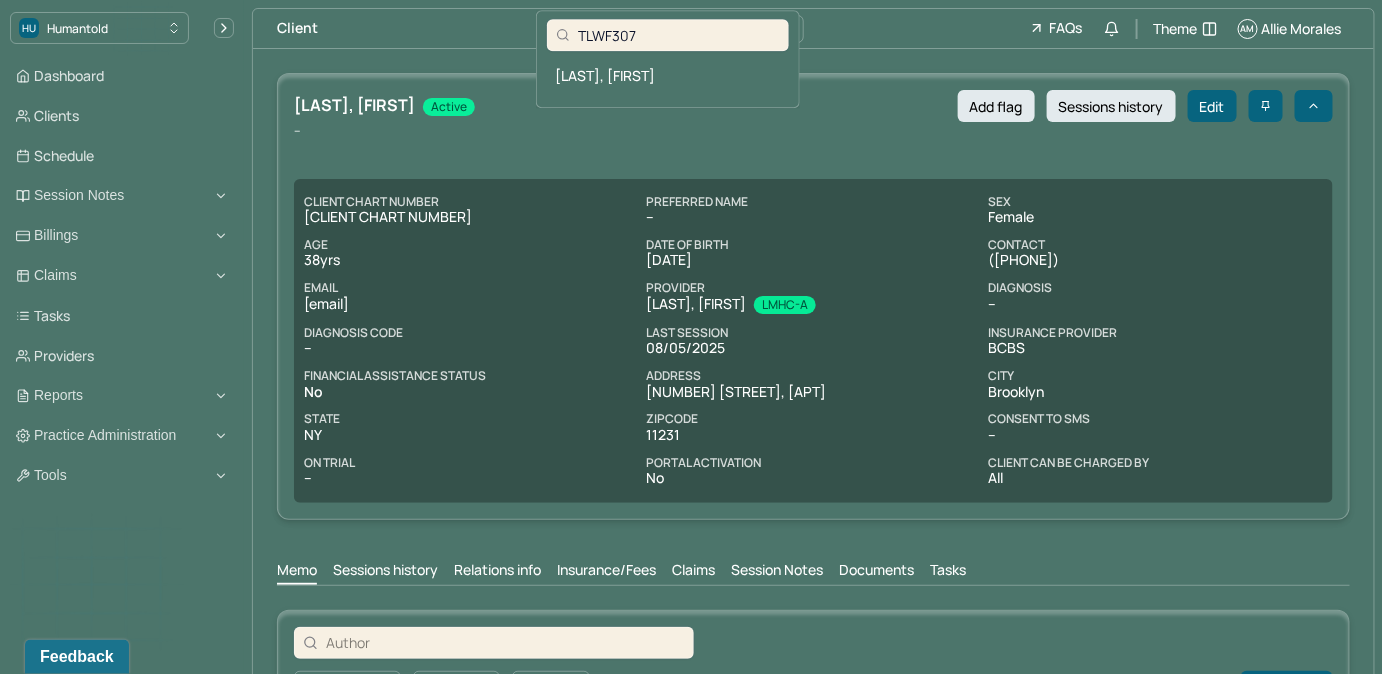 type on "TLWF307" 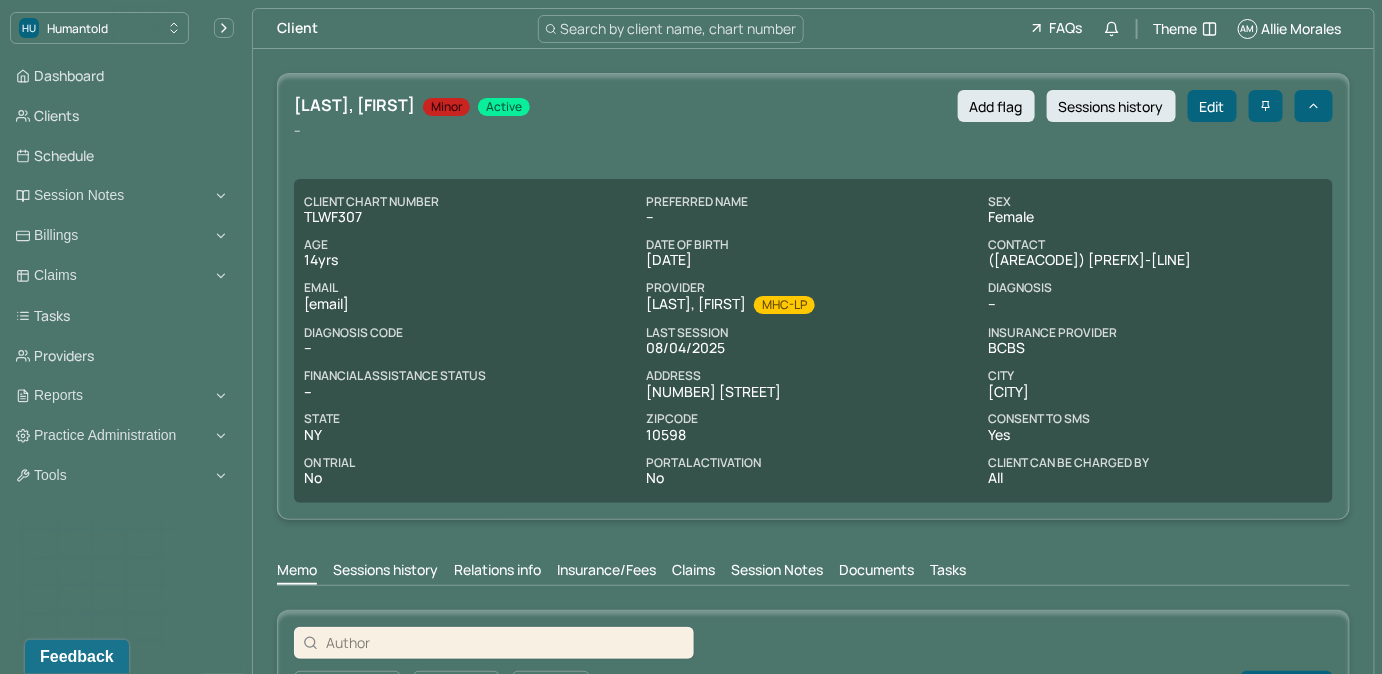 drag, startPoint x: 404, startPoint y: 301, endPoint x: 268, endPoint y: 312, distance: 136.44412 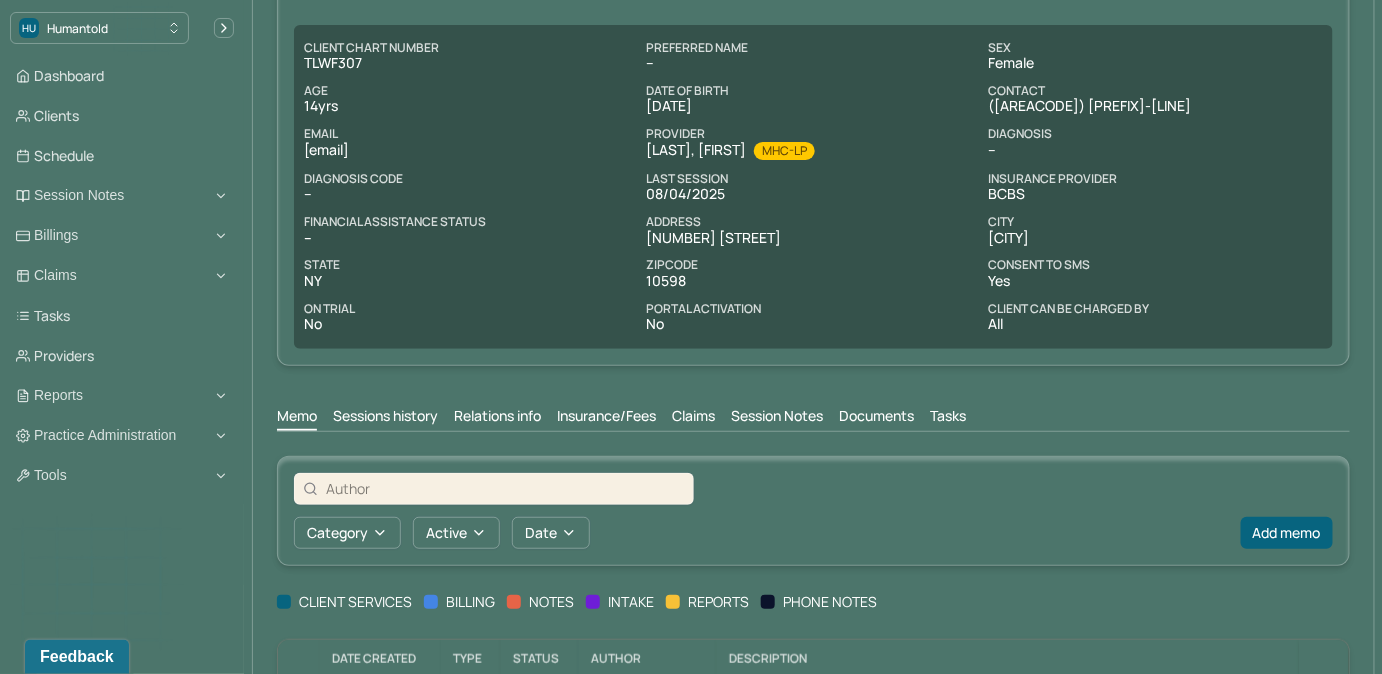 scroll, scrollTop: 0, scrollLeft: 0, axis: both 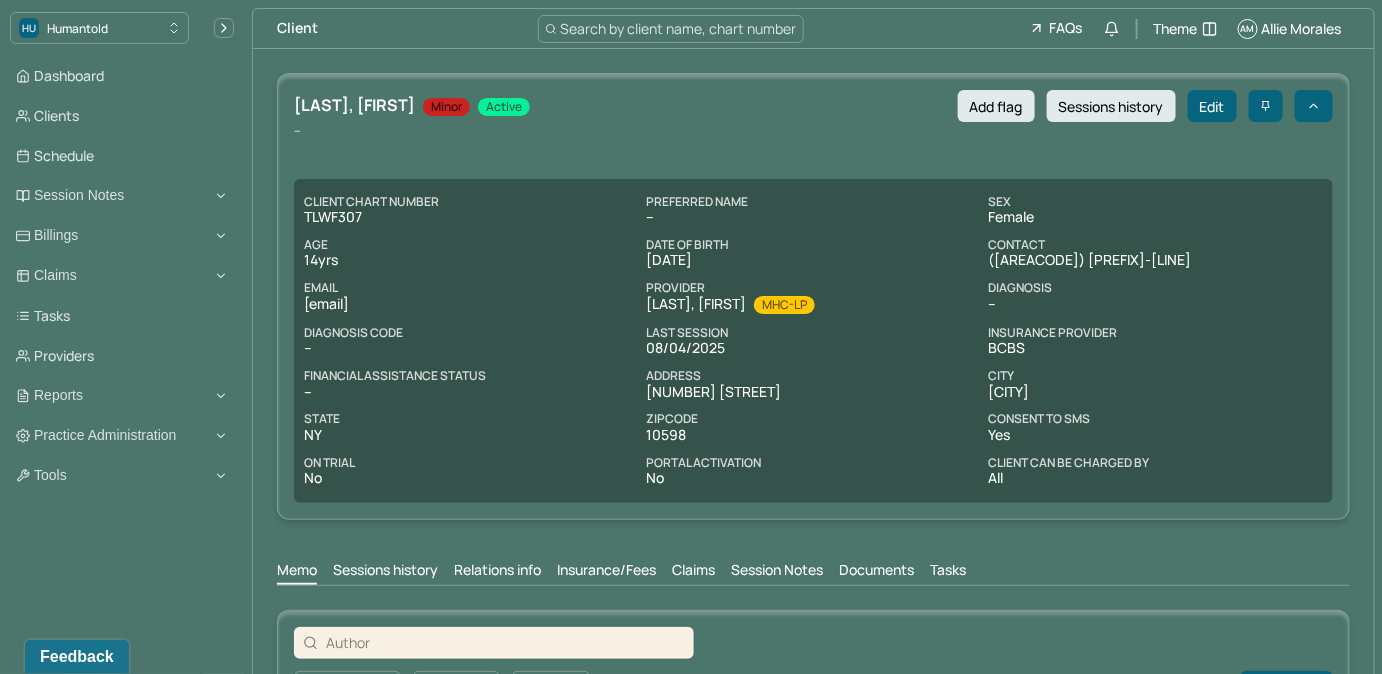click on "Search by client name, chart number" at bounding box center [679, 28] 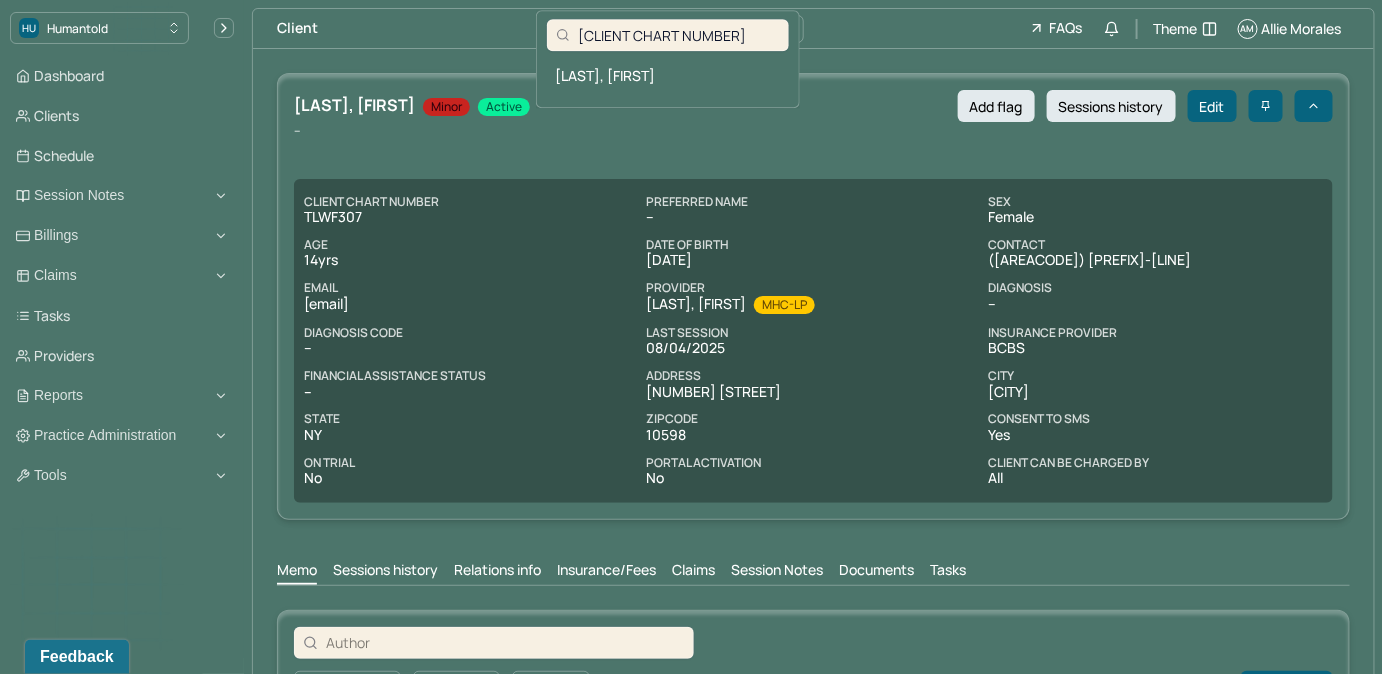 type on "[CLIENT CHART NUMBER]" 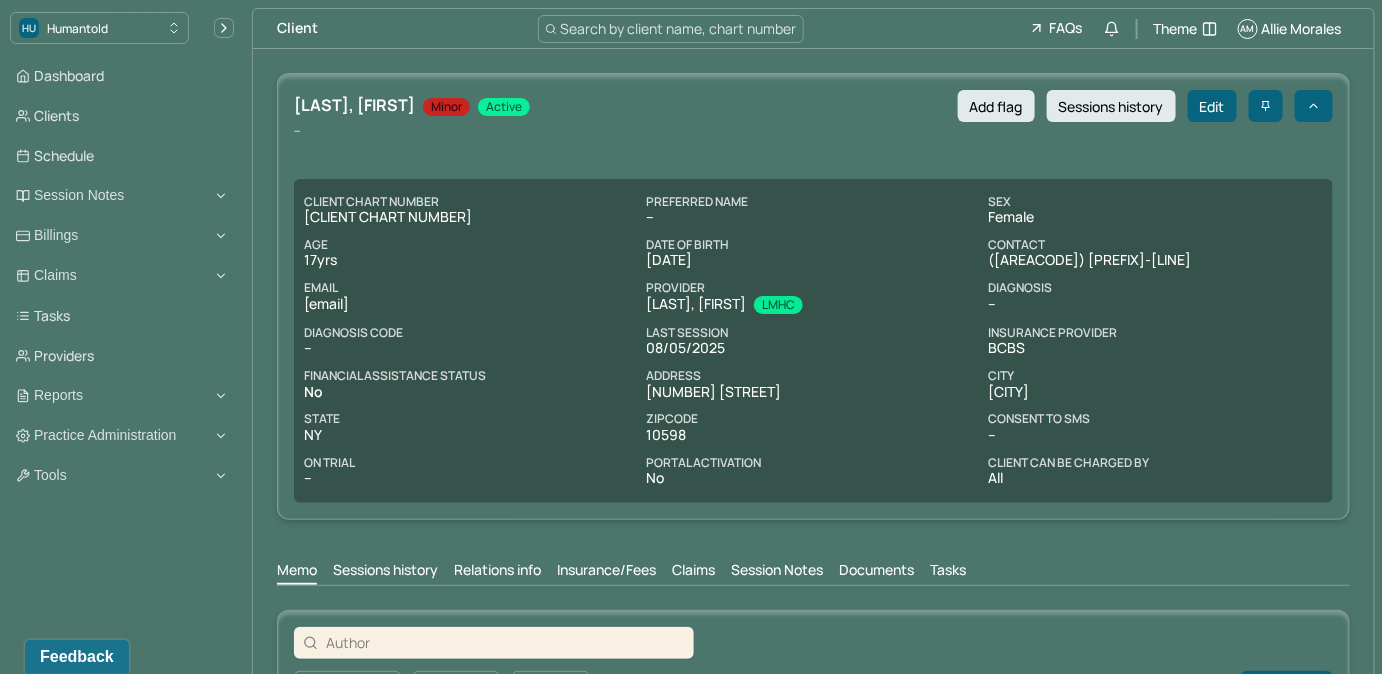 drag, startPoint x: 416, startPoint y: 307, endPoint x: 295, endPoint y: 313, distance: 121.14867 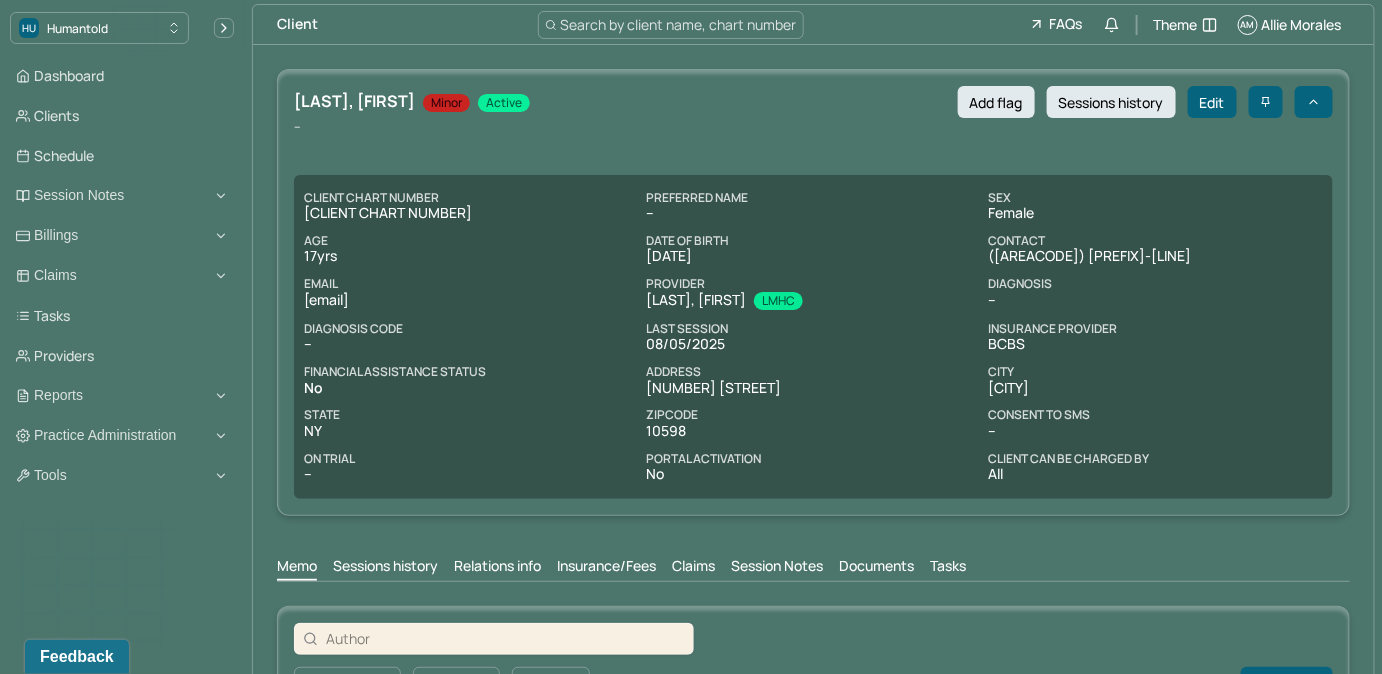 scroll, scrollTop: 0, scrollLeft: 0, axis: both 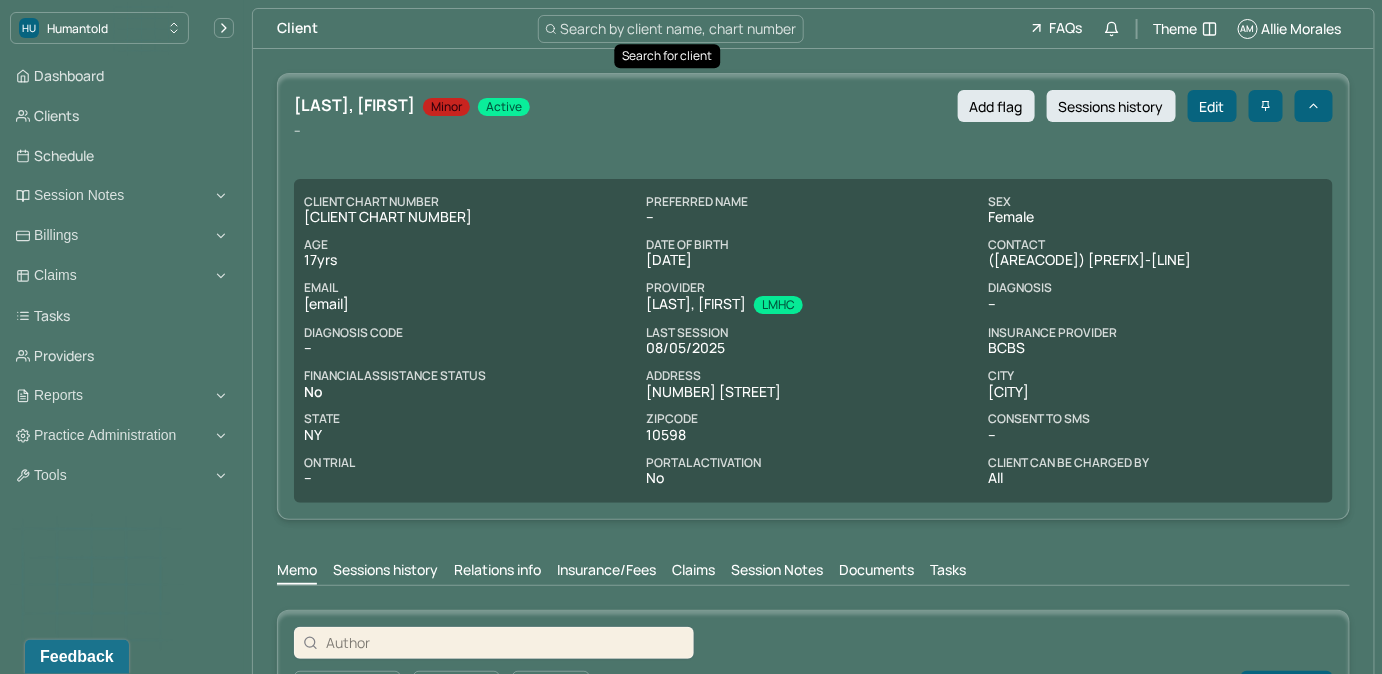 click on "Search by client name, chart number" at bounding box center [679, 28] 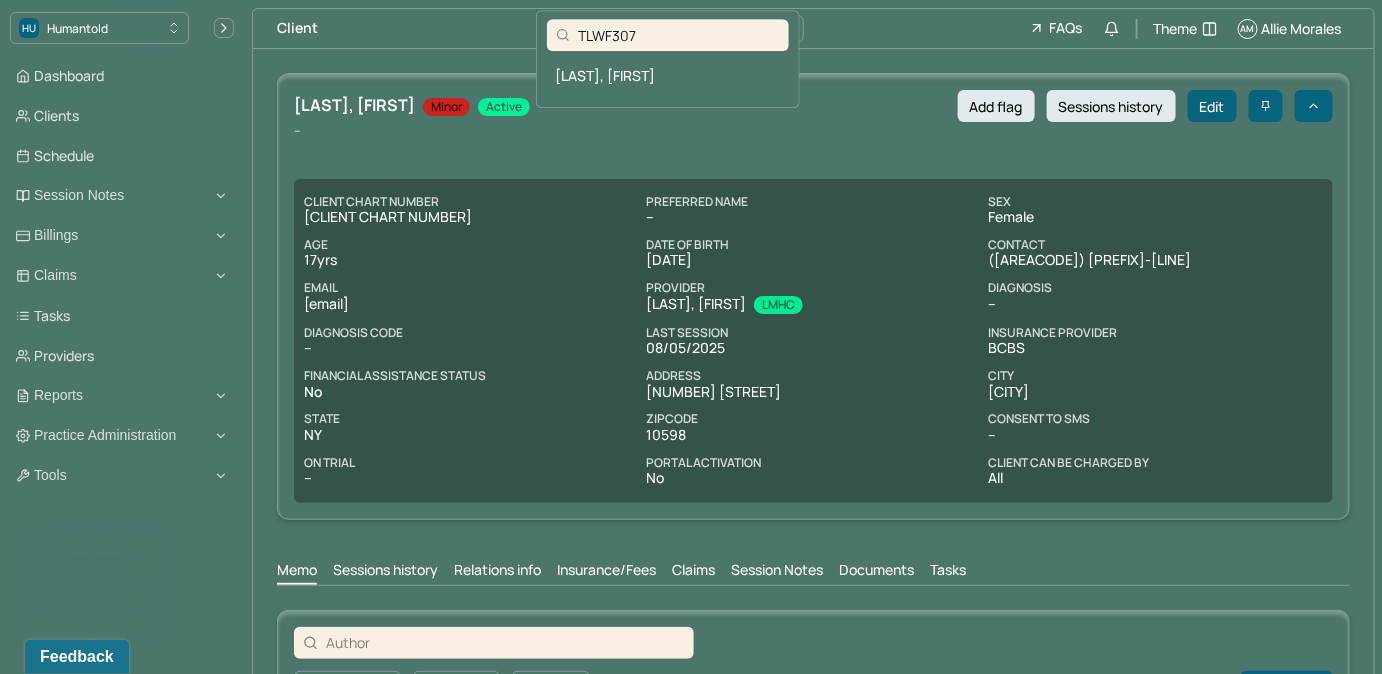 type on "TLWF307" 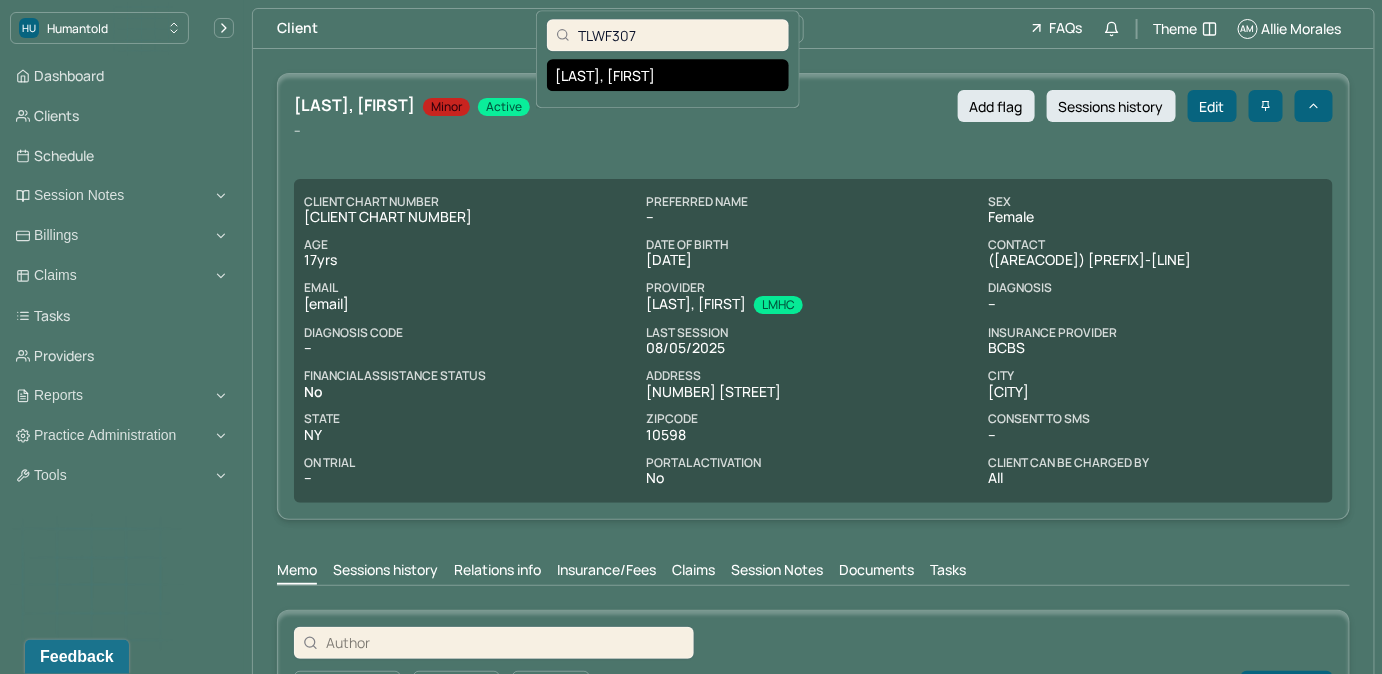 click on "[LAST], [FIRST]" at bounding box center [668, 75] 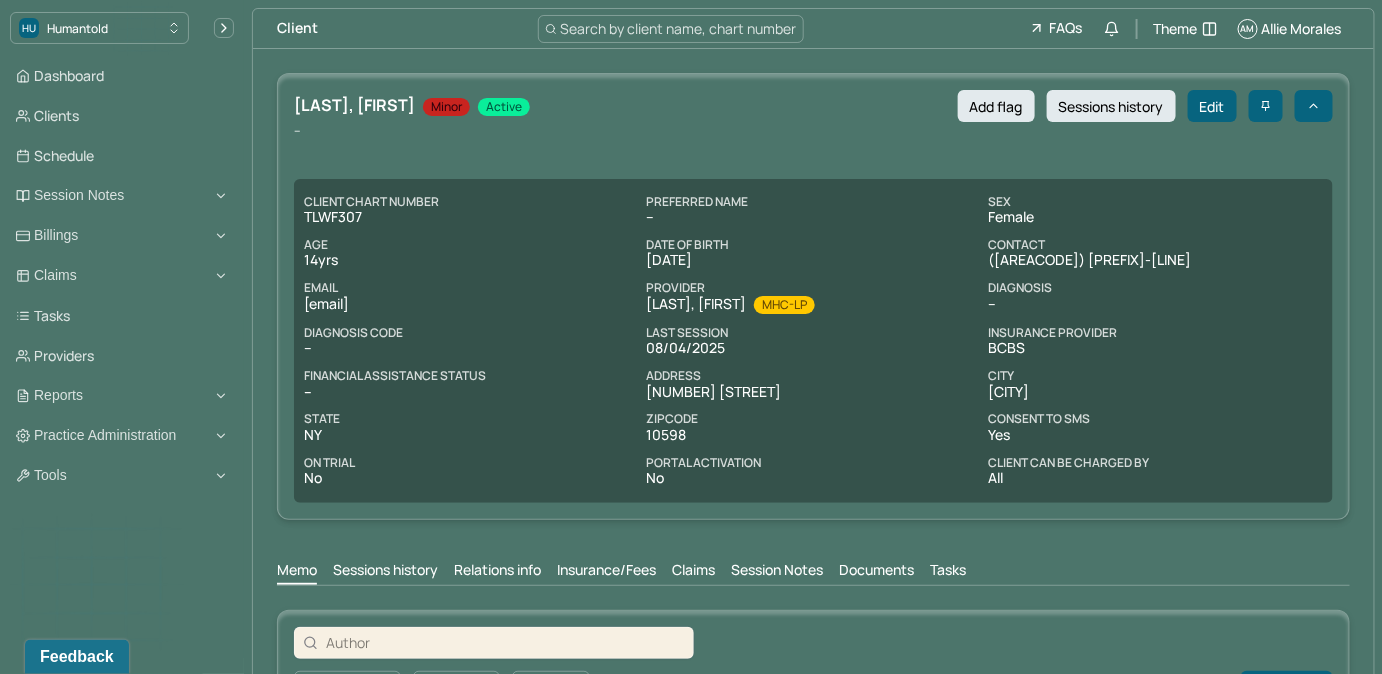 drag, startPoint x: 416, startPoint y: 303, endPoint x: 295, endPoint y: 309, distance: 121.14867 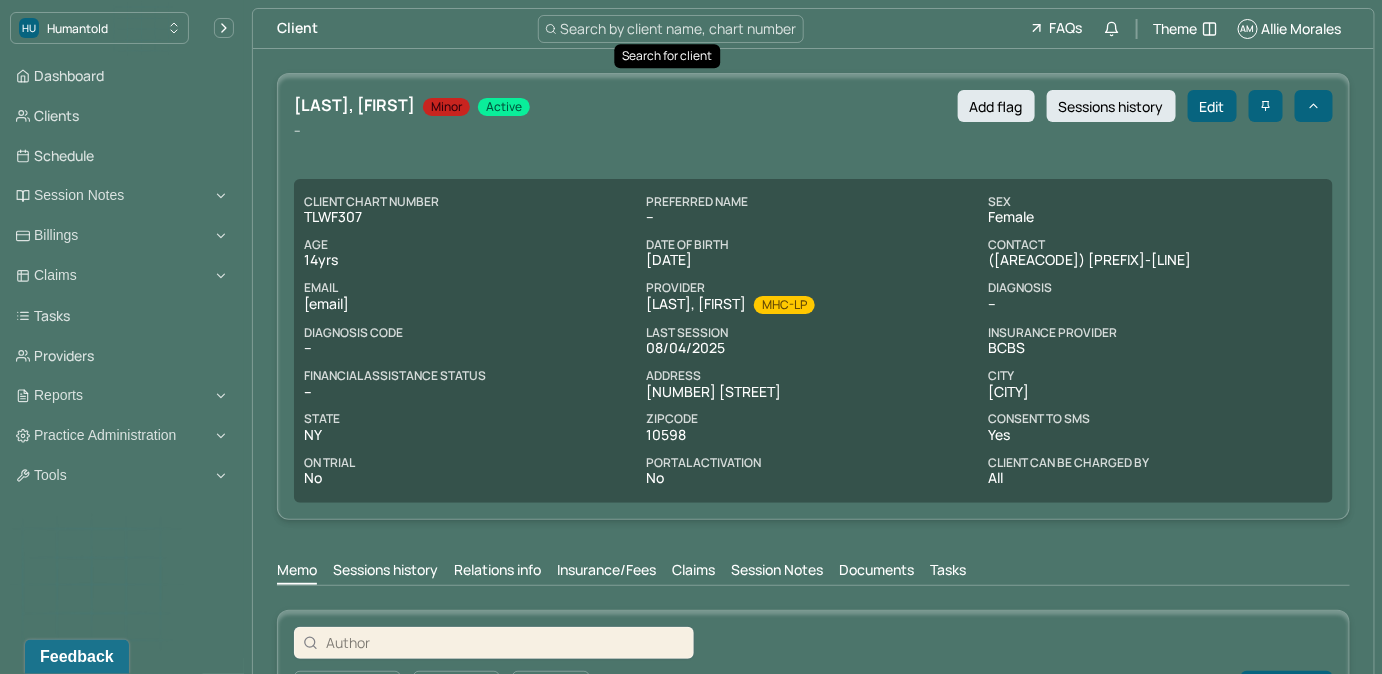 click on "Search by client name, chart number" at bounding box center (679, 28) 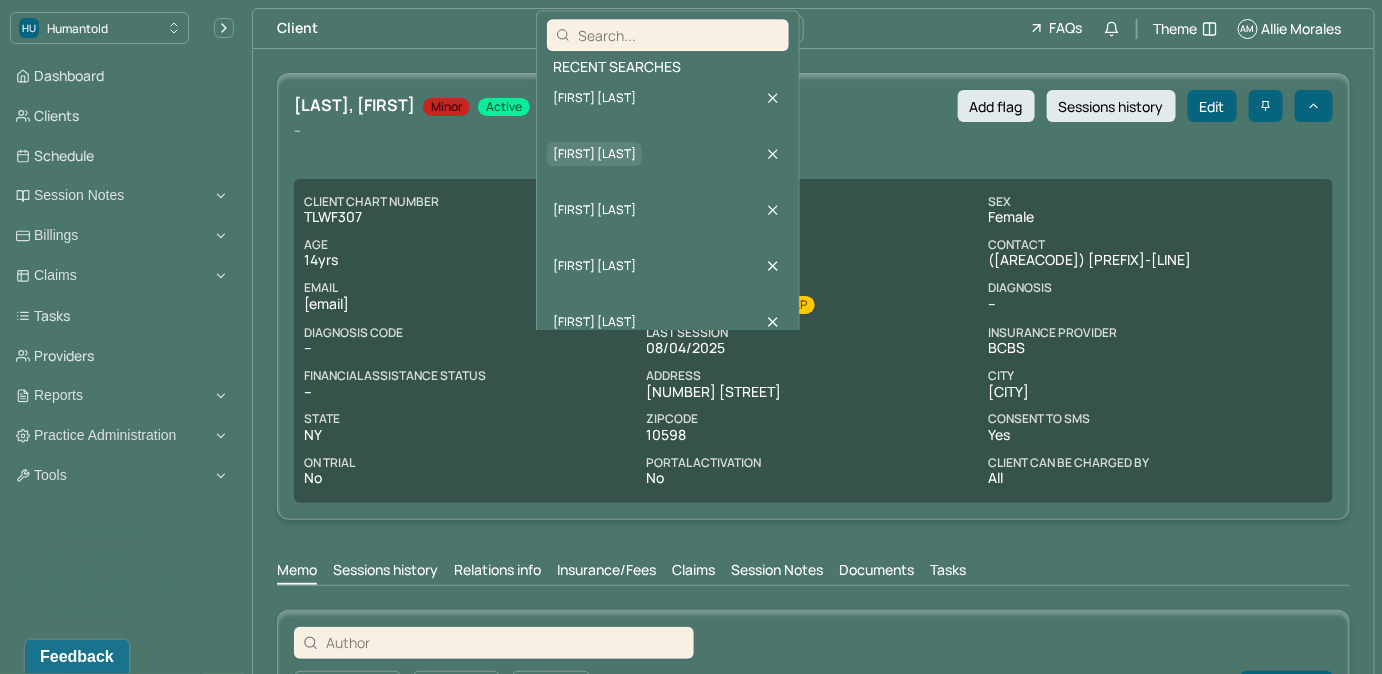 type 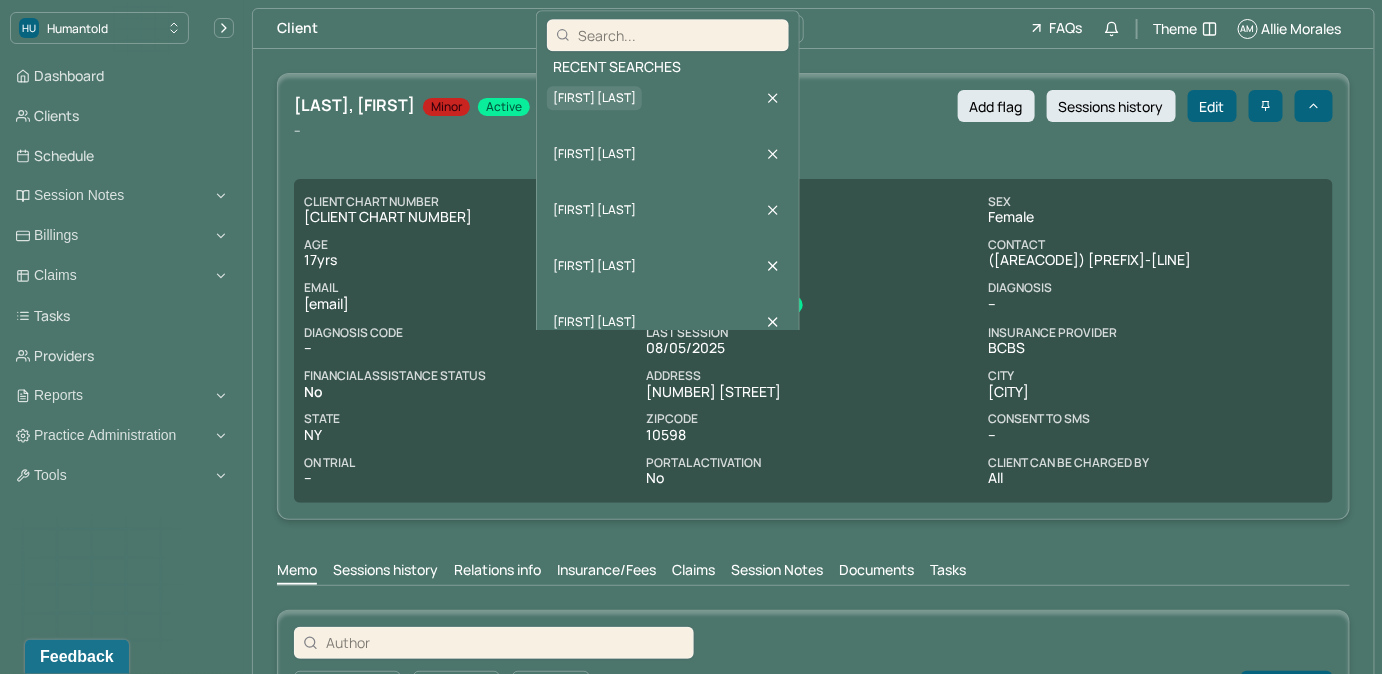 click on "[FIRST] [LAST]" at bounding box center (594, 98) 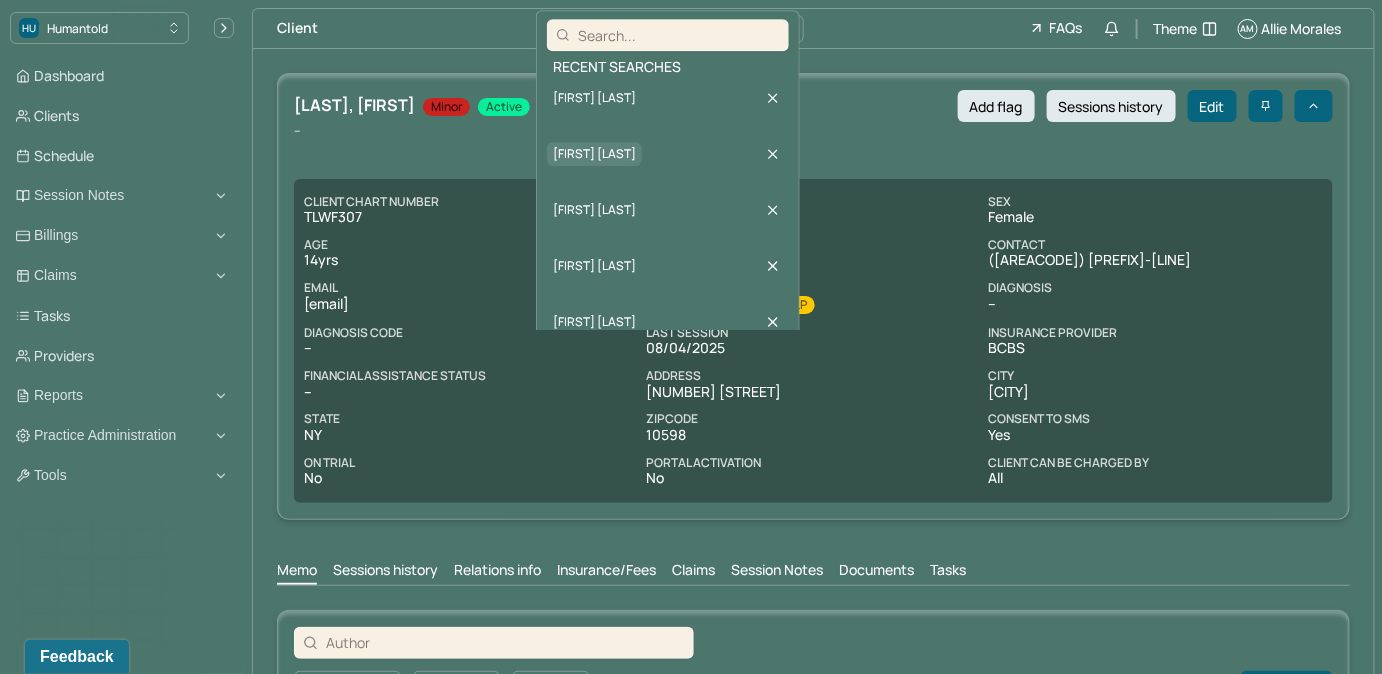 click on "[FIRST] [LAST]" at bounding box center [594, 154] 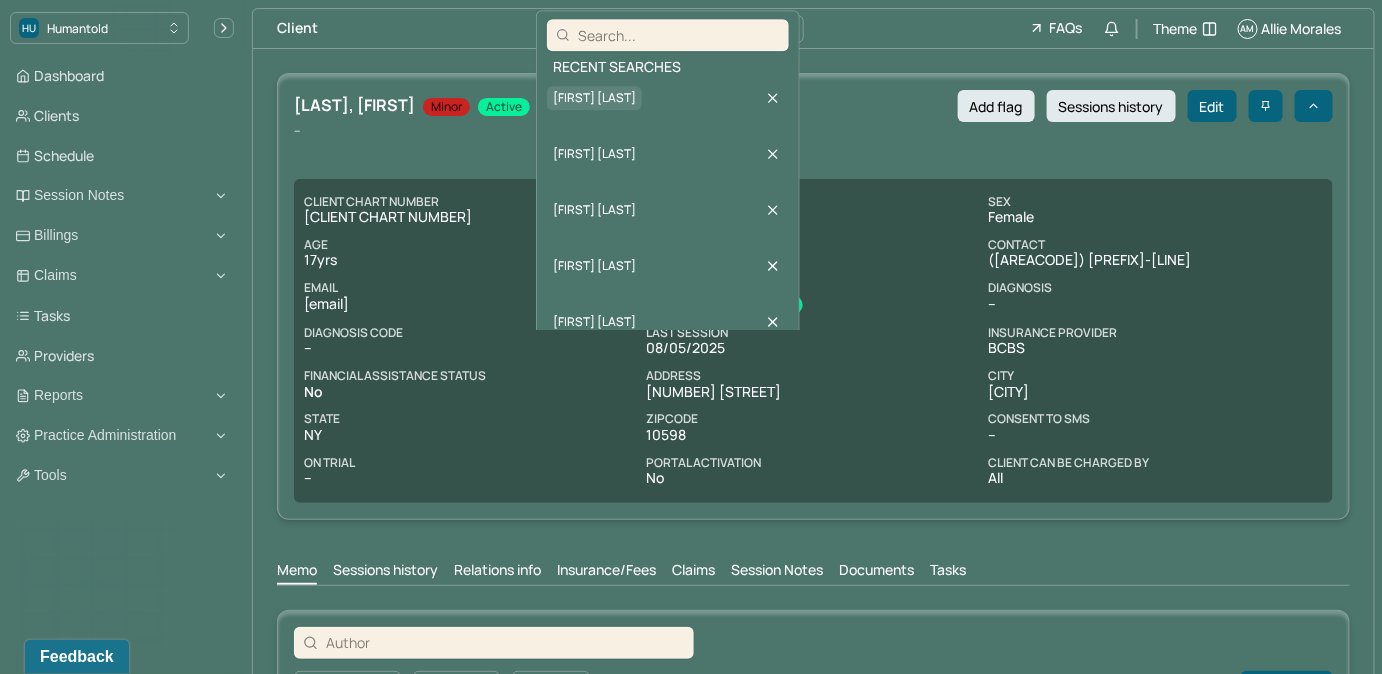 click on "[FIRST] [LAST]" at bounding box center [594, 98] 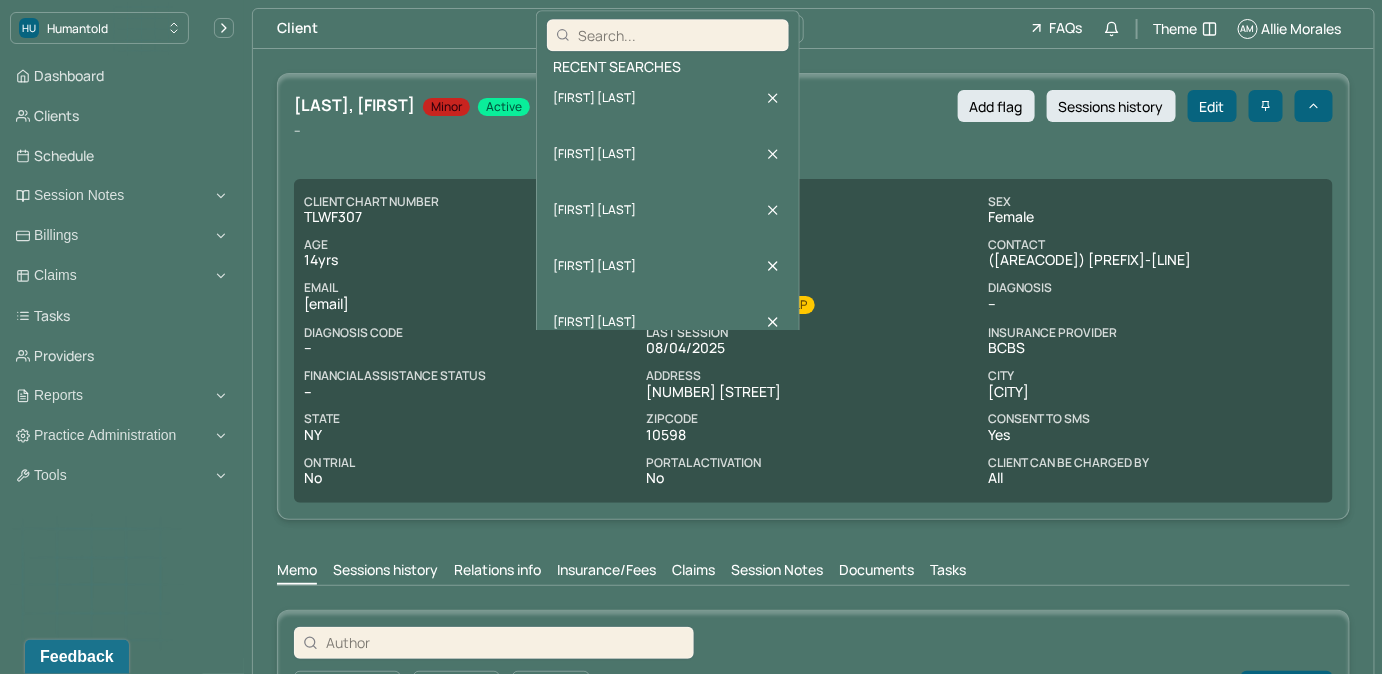 click on "CLIENT CHART NUMBER TLWF307 PREFERRED NAME -- SEX female AGE 14  yrs DATE OF BIRTH 11/18/2010  CONTACT ([PHONE]) EMAIL [EMAIL] PROVIDER PRENDERGAST, LAUREN MHC-LP DIAGNOSIS -- DIAGNOSIS CODE -- LAST SESSION 08/04/2025 insurance provider BCBS FINANCIAL ASSISTANCE STATUS -- Address [NUMBER] [STREET] City [CITY] State [STATE] Zipcode [ZIPCODE] Consent to Sms Yes On Trial No Portal Activation No Client can be charged by All" at bounding box center [813, 327] 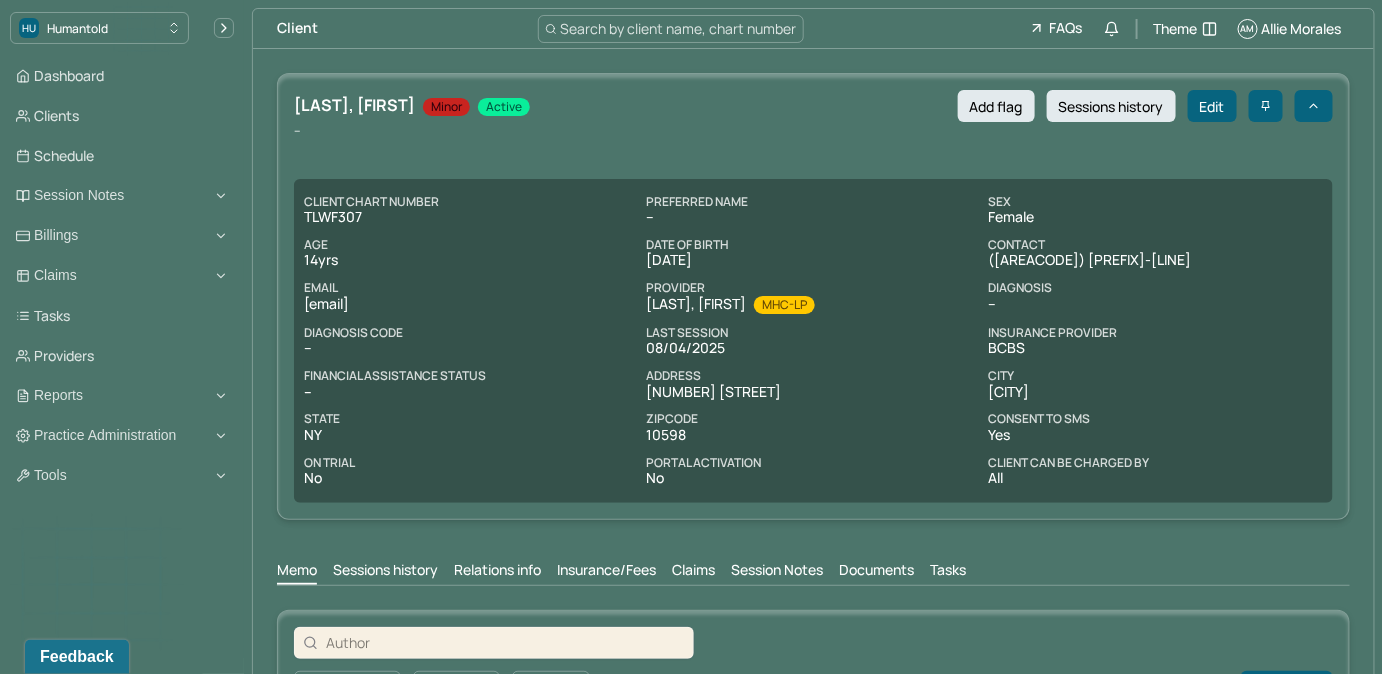 scroll, scrollTop: 0, scrollLeft: 0, axis: both 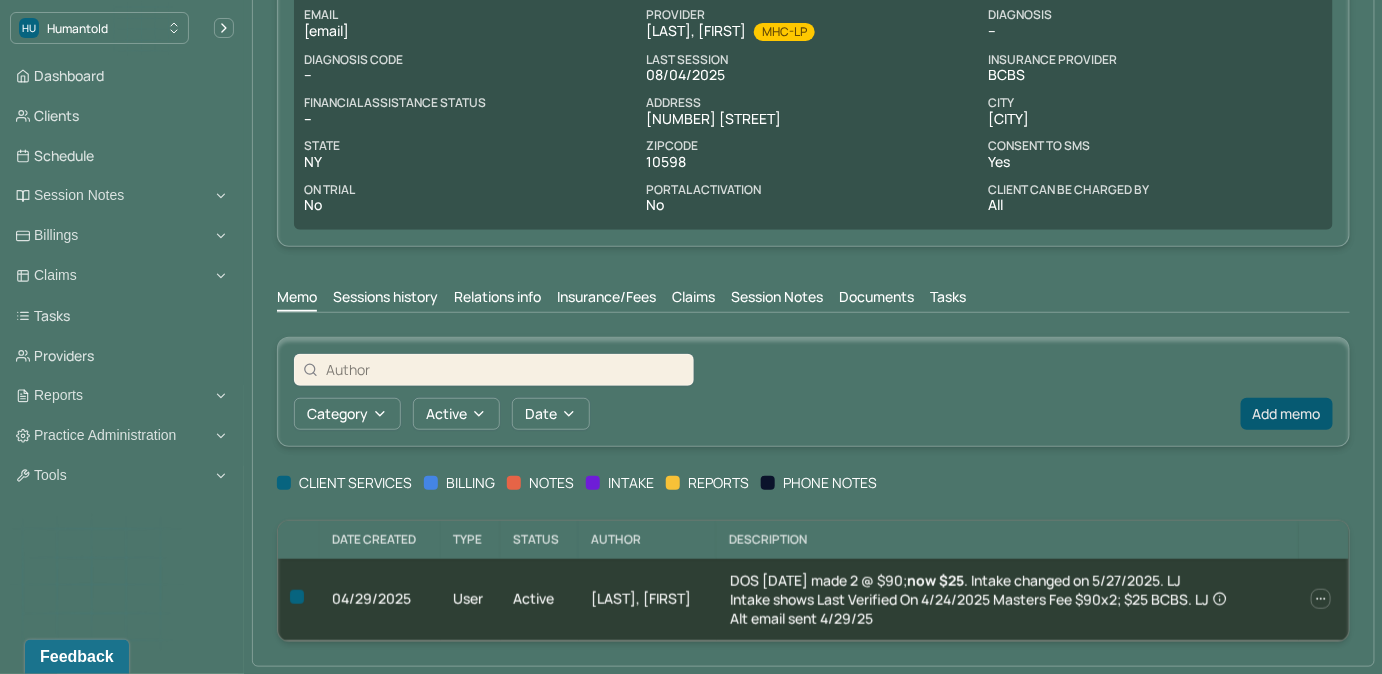 click on "Add memo" at bounding box center (1287, 414) 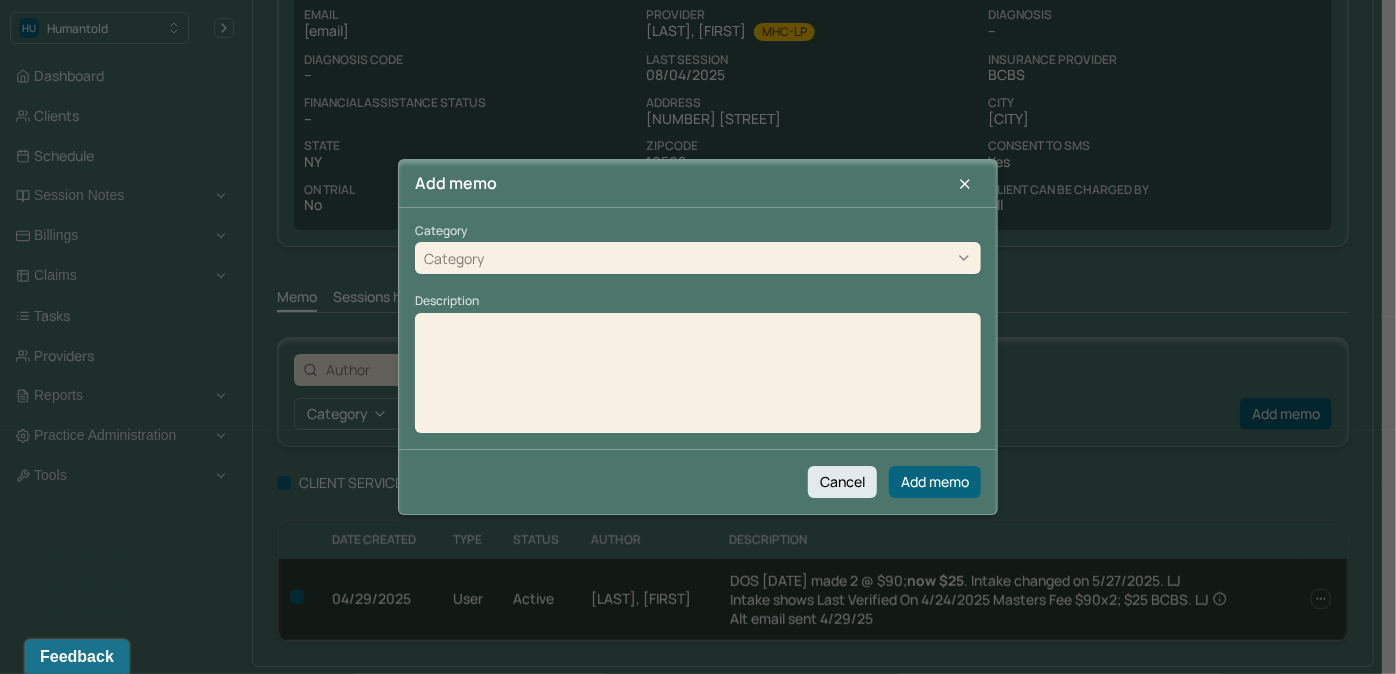 click at bounding box center (698, 337) 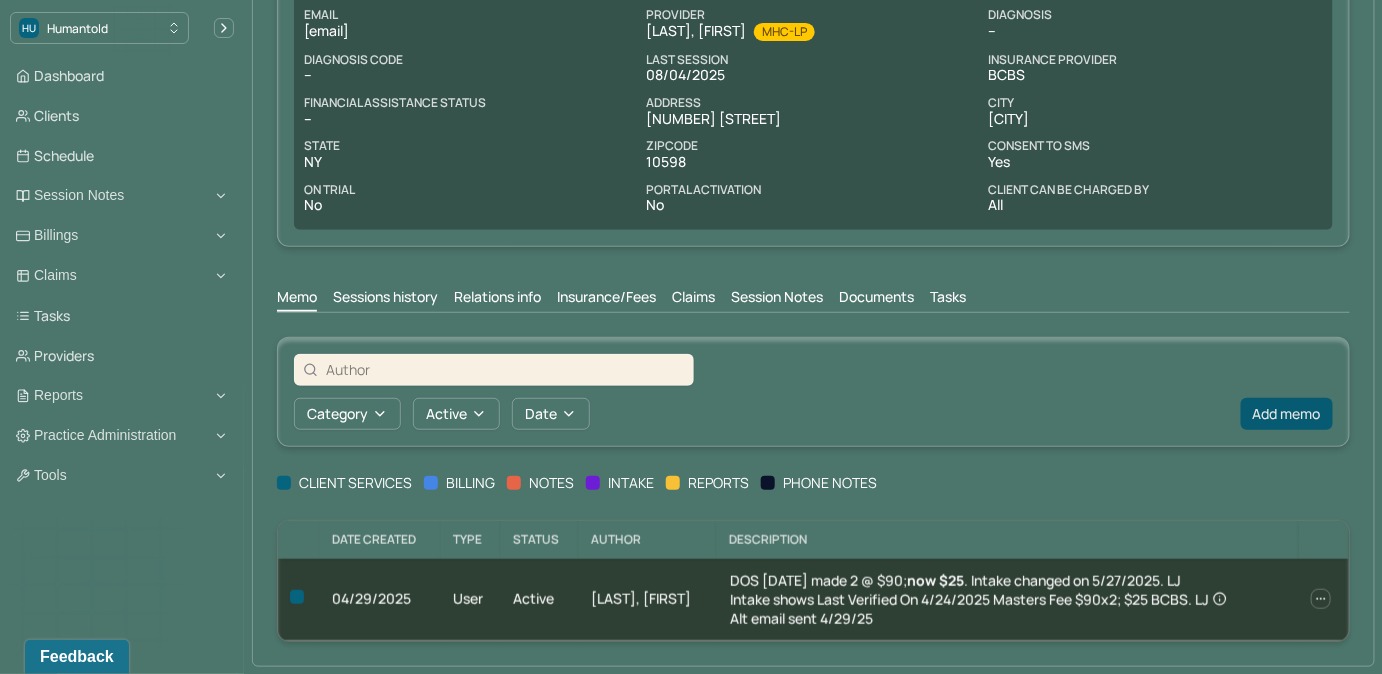 click on "Add memo" at bounding box center [1287, 414] 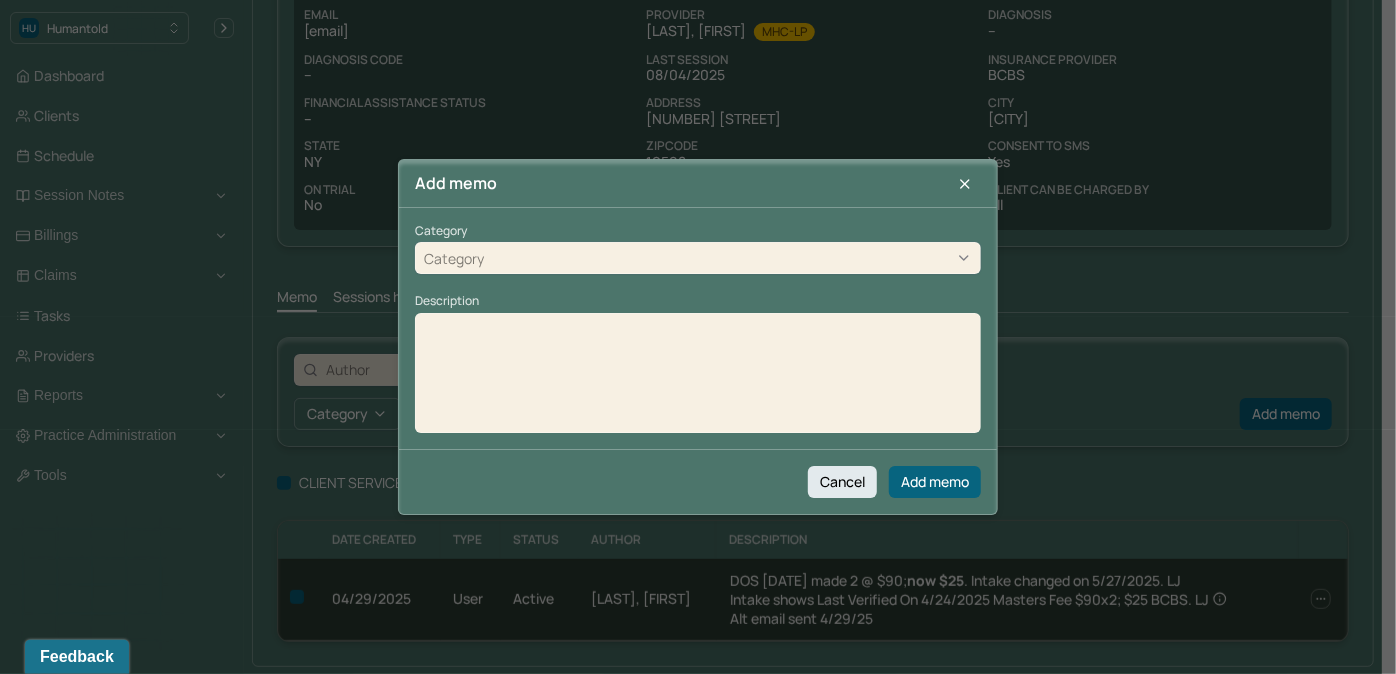 click on "Category" at bounding box center (698, 259) 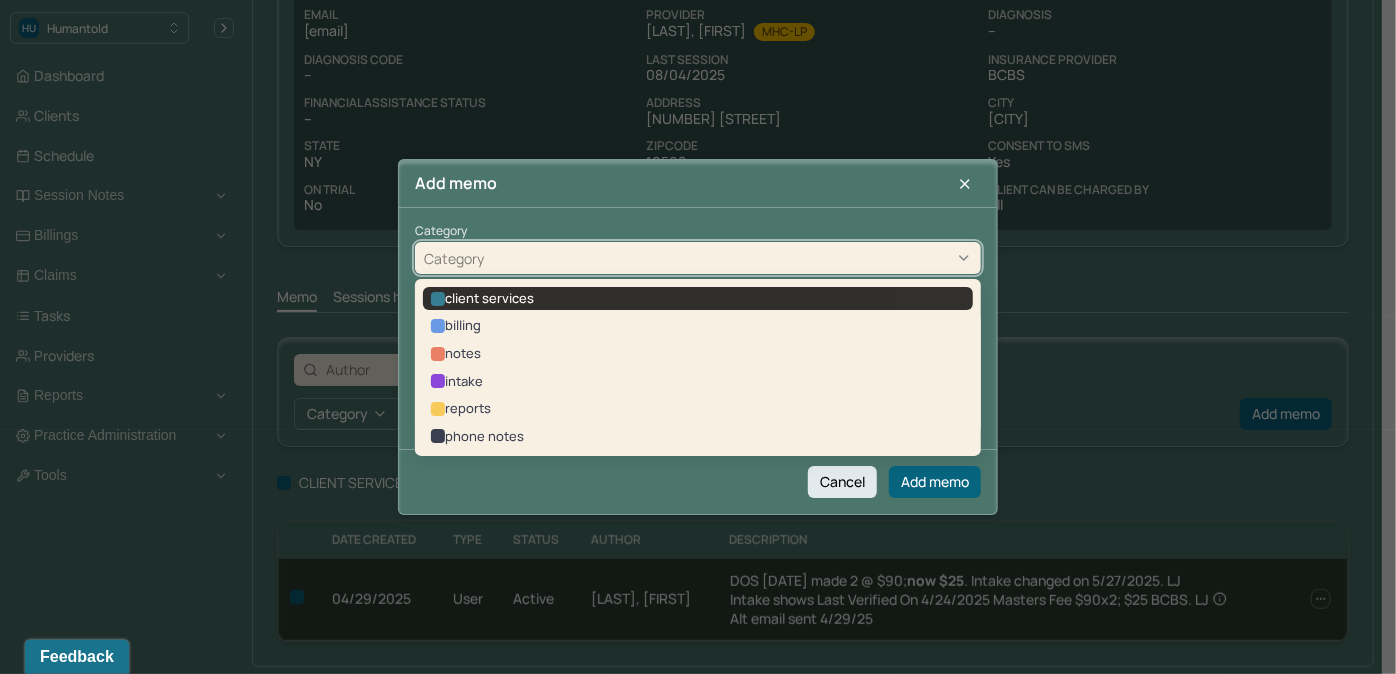 click on "client services" at bounding box center (698, 299) 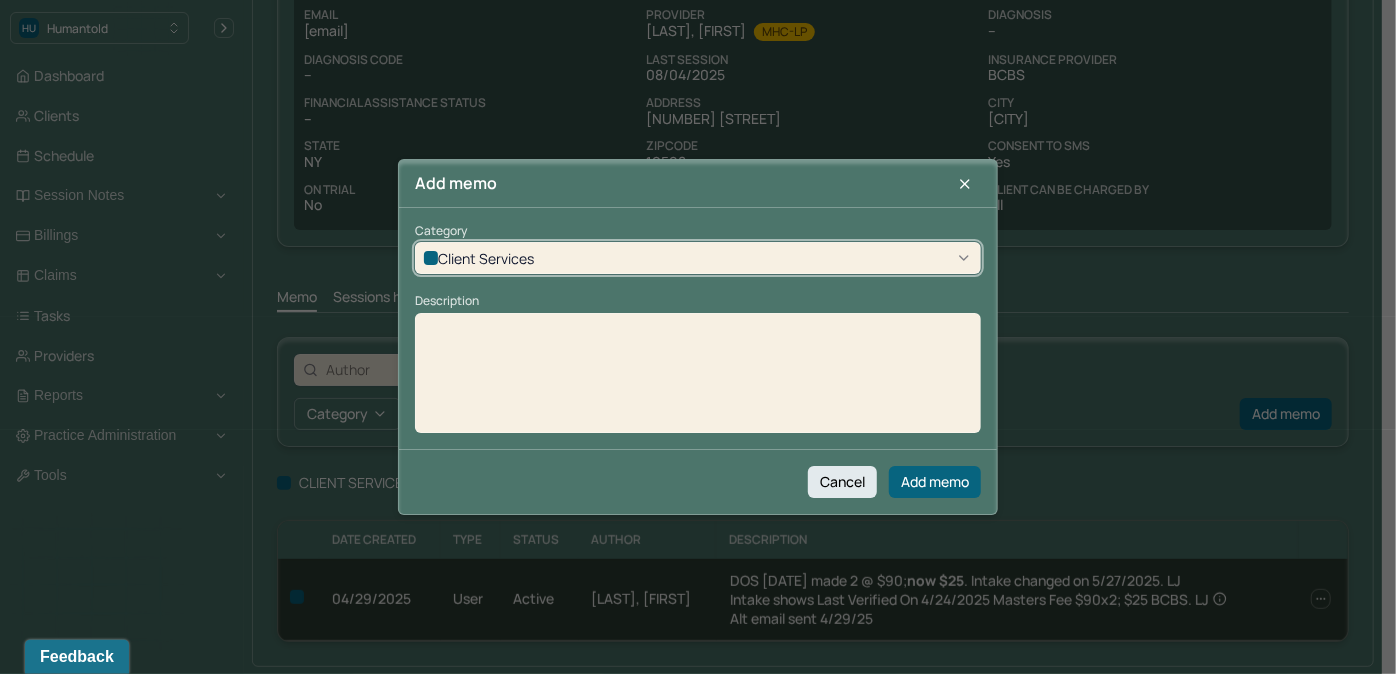 click at bounding box center [698, 380] 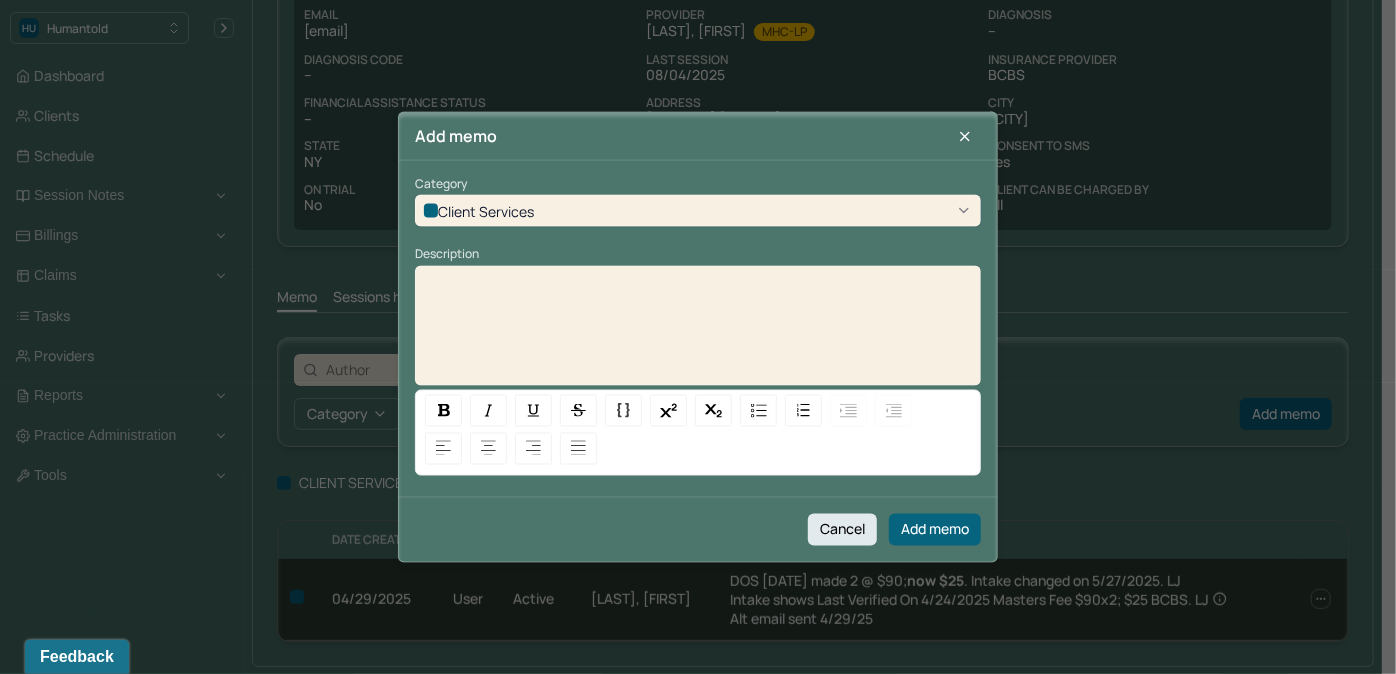 type 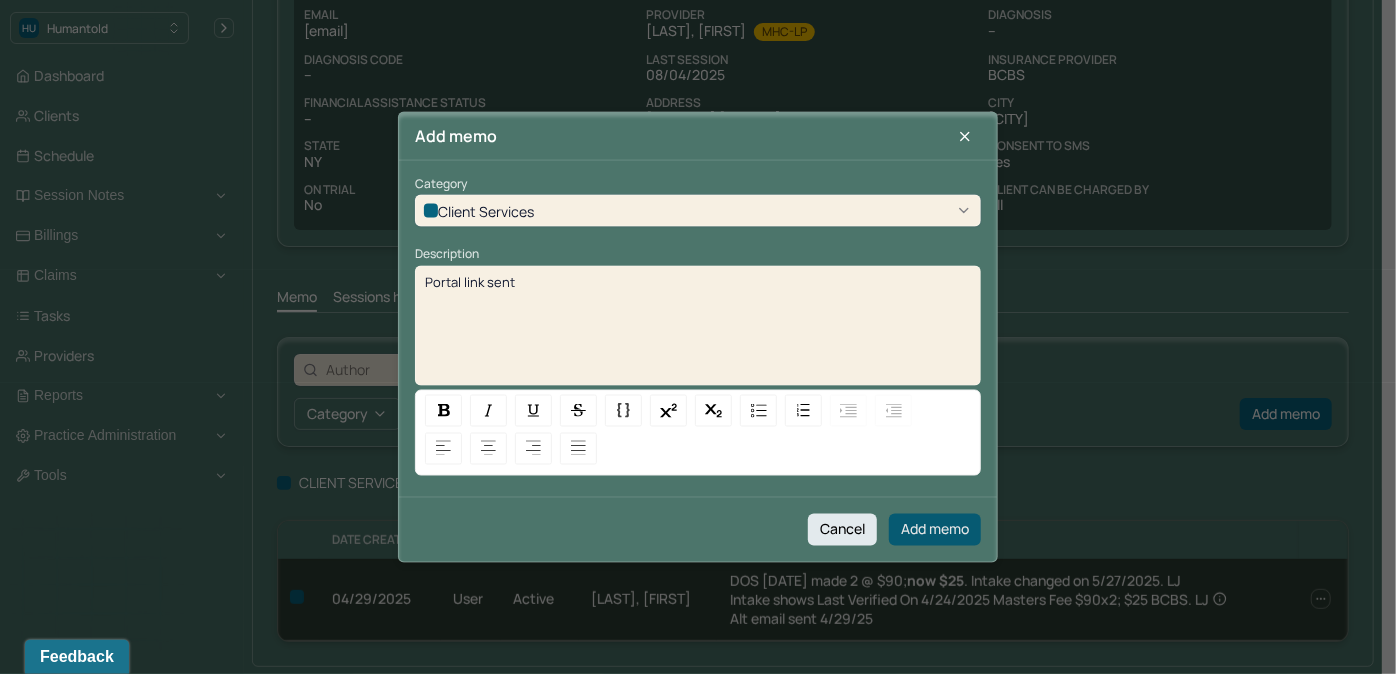 click on "Add memo" at bounding box center (935, 529) 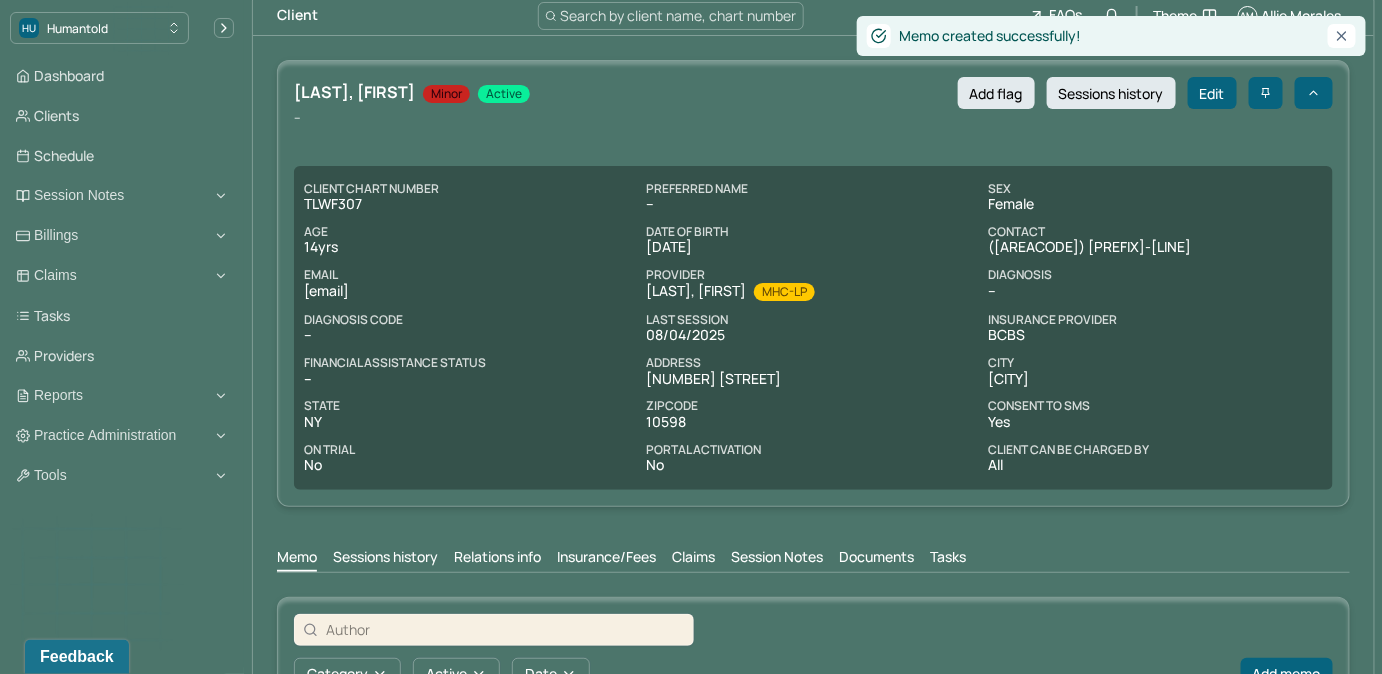scroll, scrollTop: 0, scrollLeft: 0, axis: both 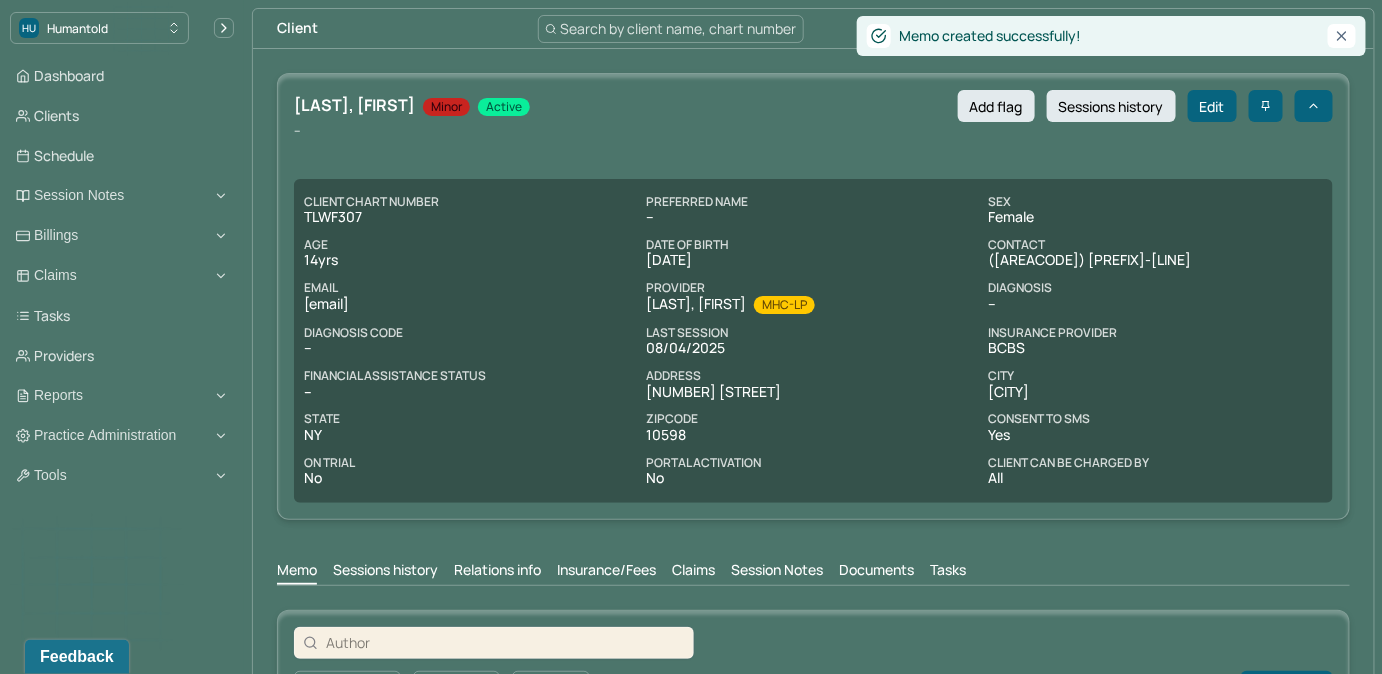 click on "Search by client name, chart number" at bounding box center [679, 28] 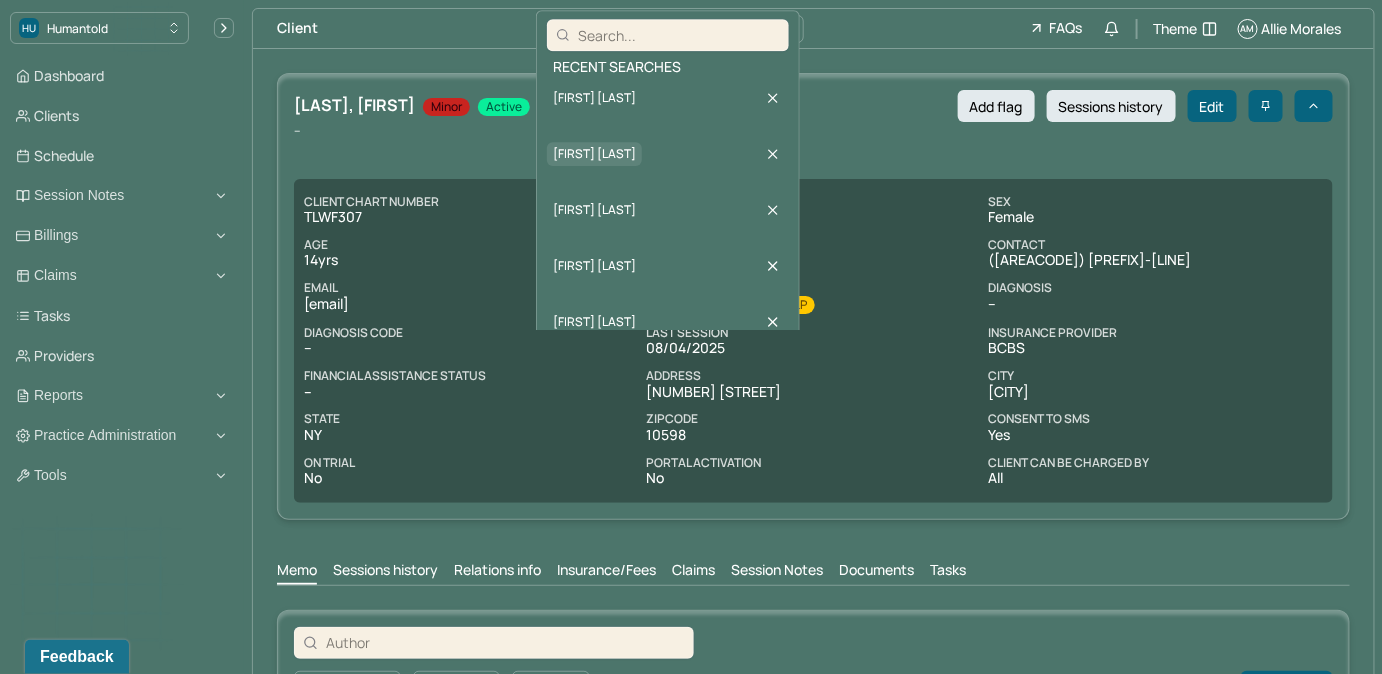 click on "[FIRST] [LAST]" at bounding box center [594, 154] 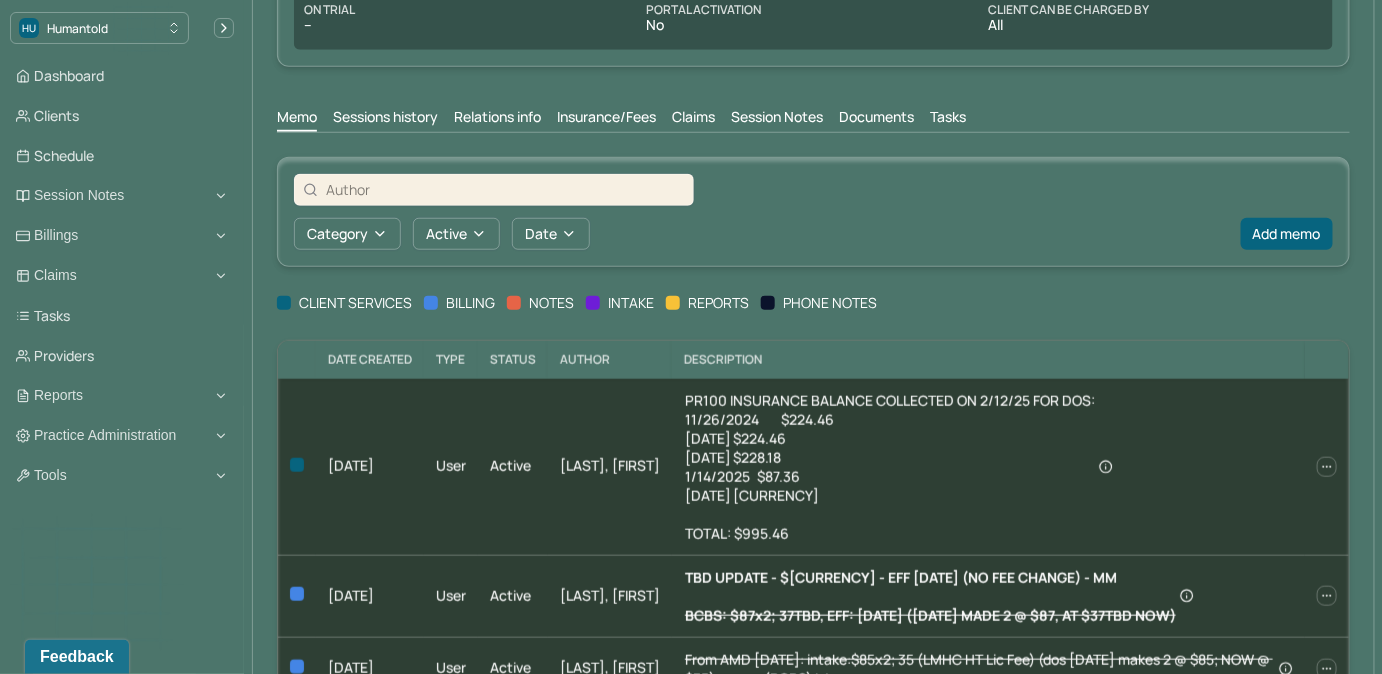 scroll, scrollTop: 454, scrollLeft: 0, axis: vertical 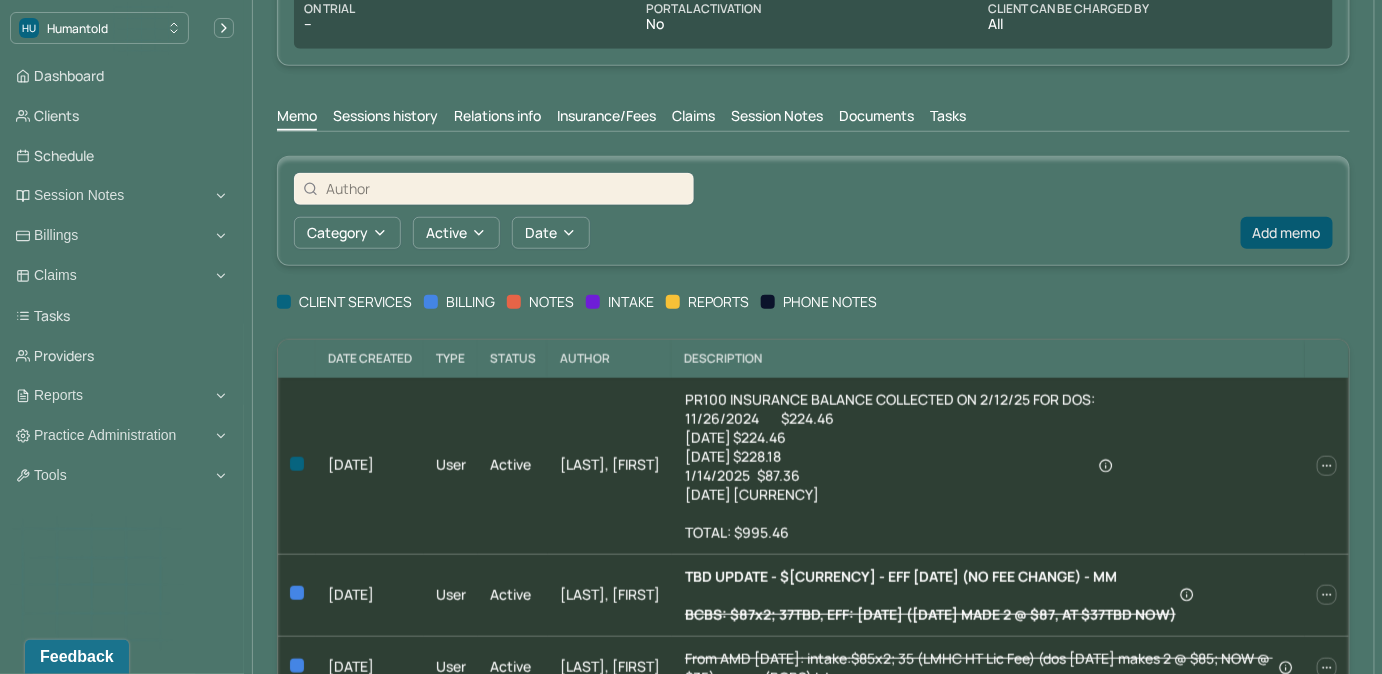click on "Add memo" at bounding box center (1287, 233) 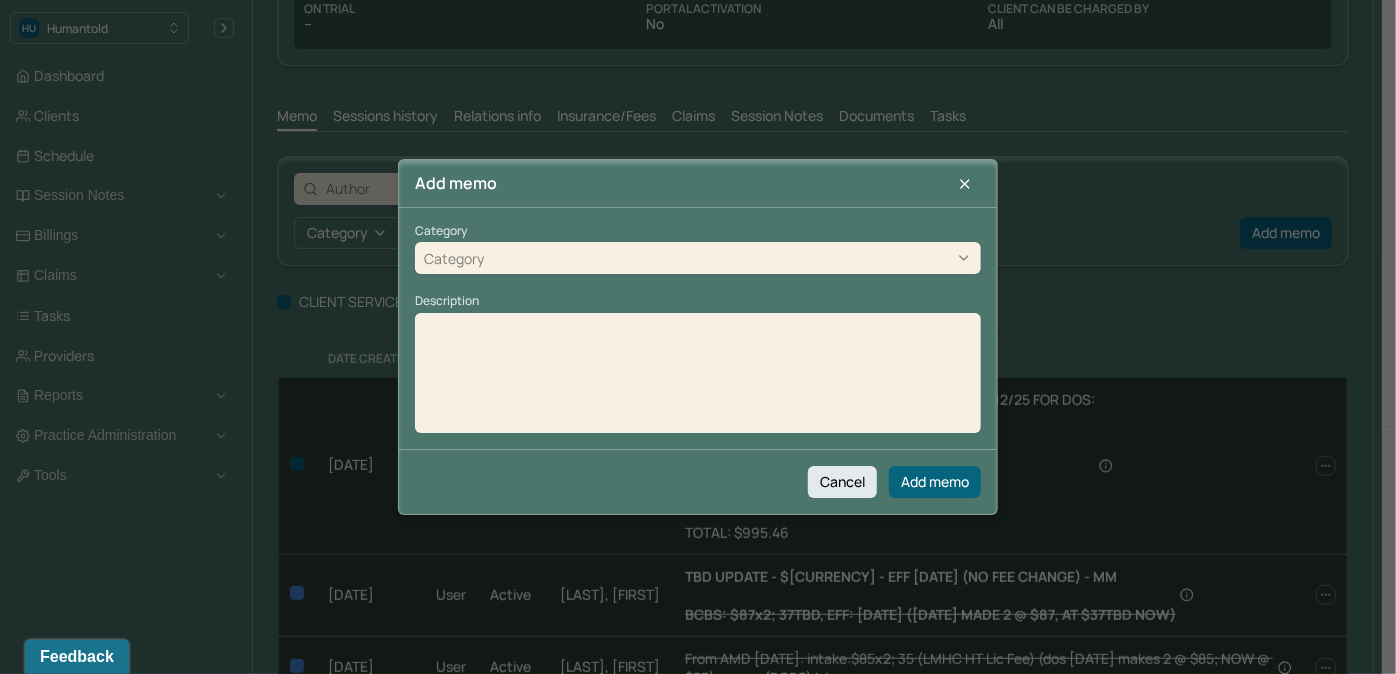 click on "Category" at bounding box center [698, 259] 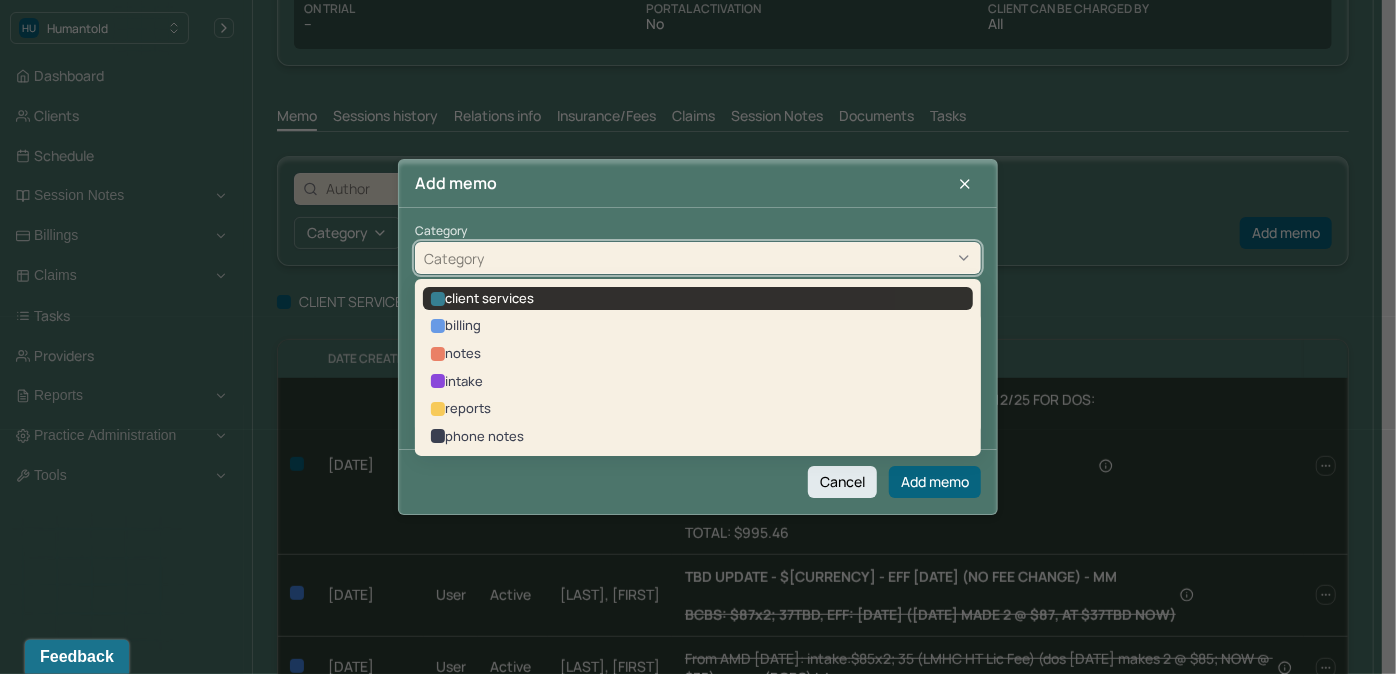 click on "client services" at bounding box center [698, 299] 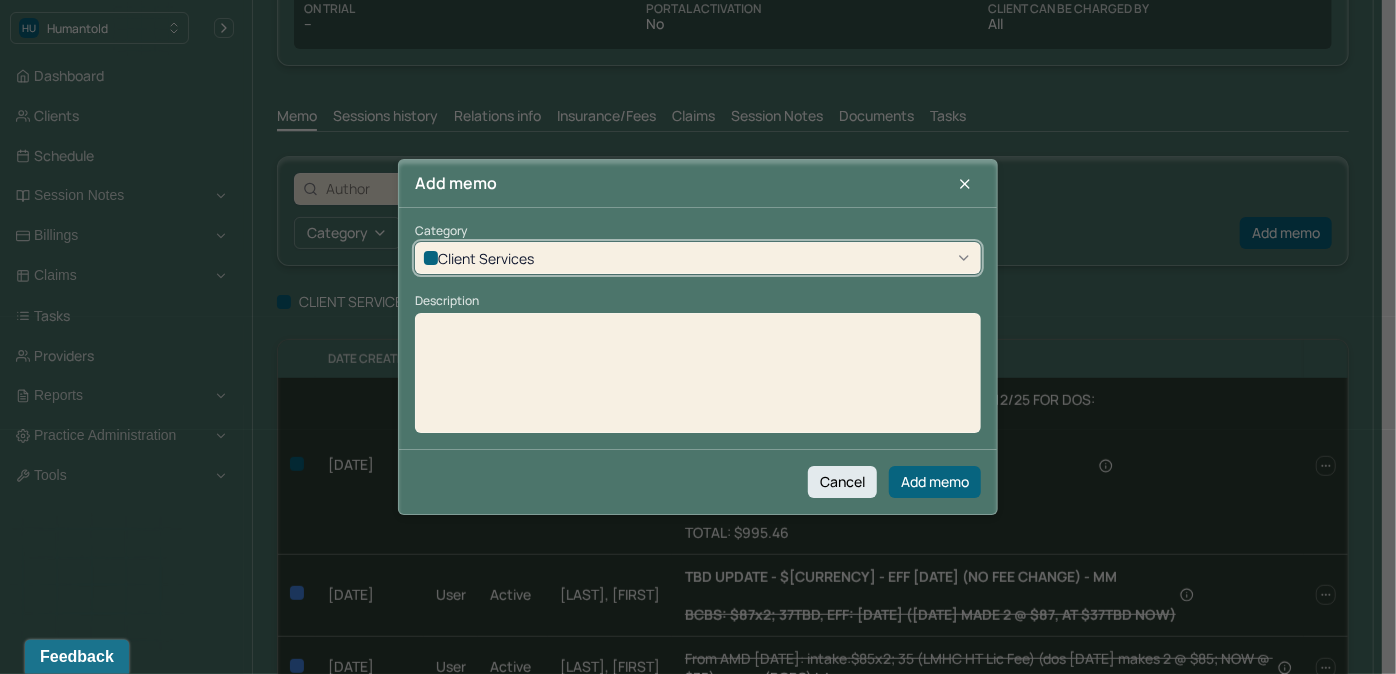 click at bounding box center (698, 380) 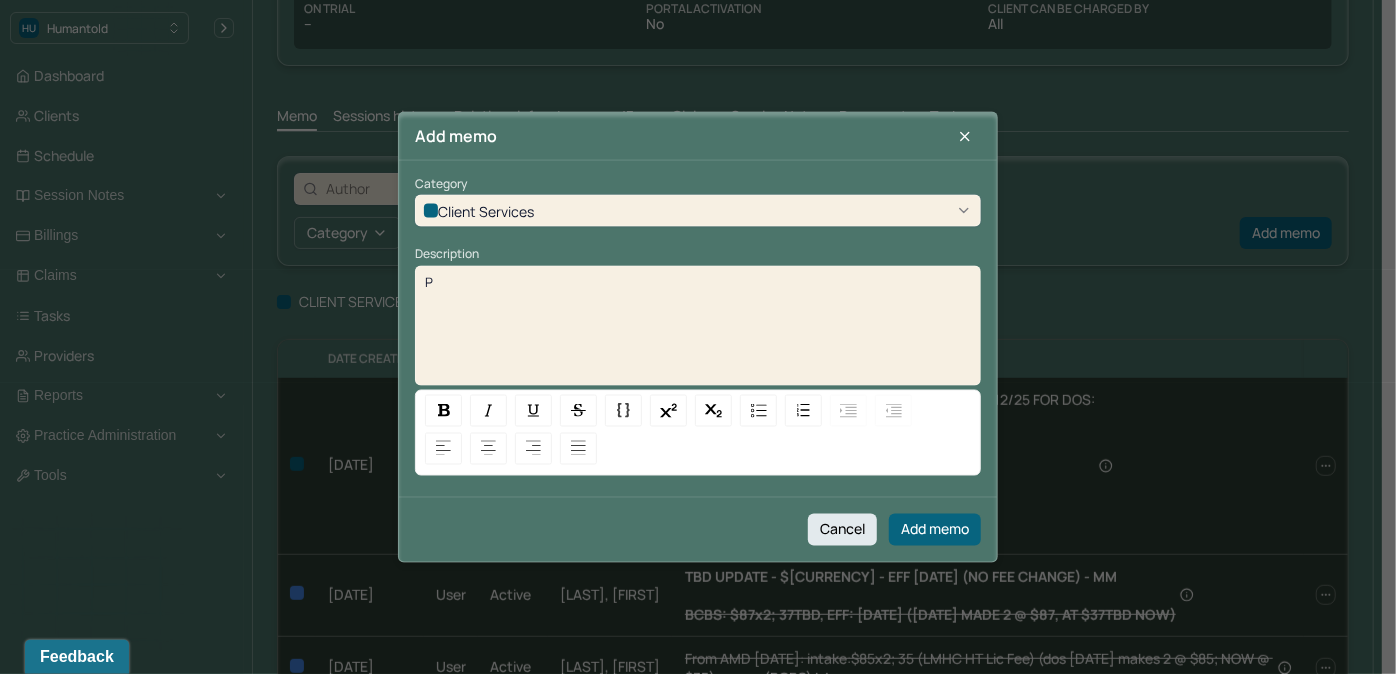type 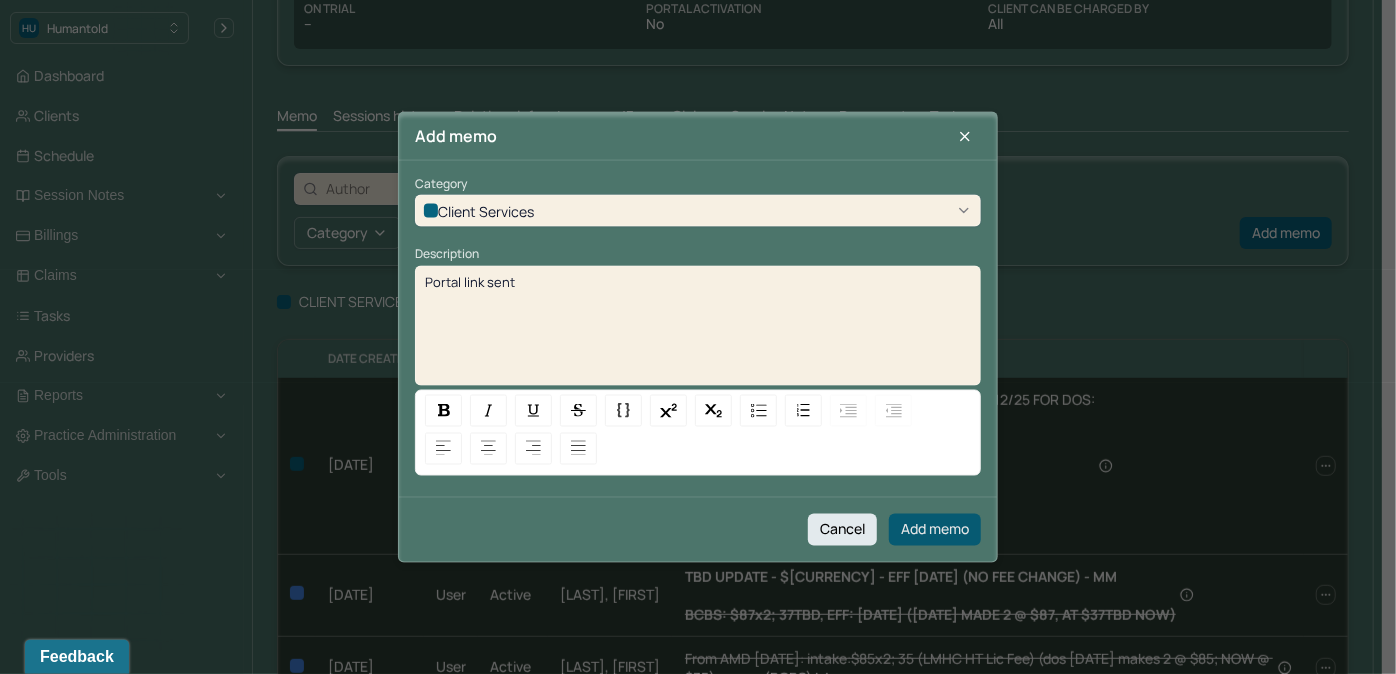 click on "Add memo" at bounding box center (935, 529) 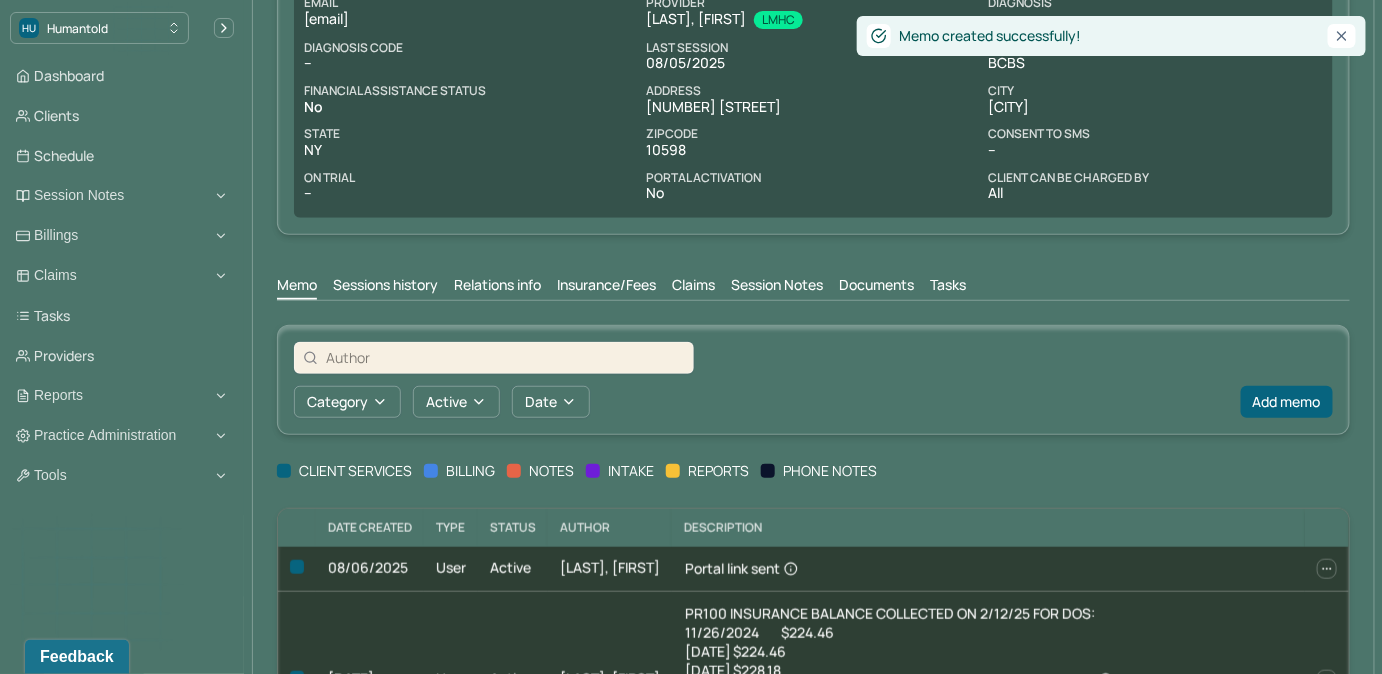 scroll, scrollTop: 0, scrollLeft: 0, axis: both 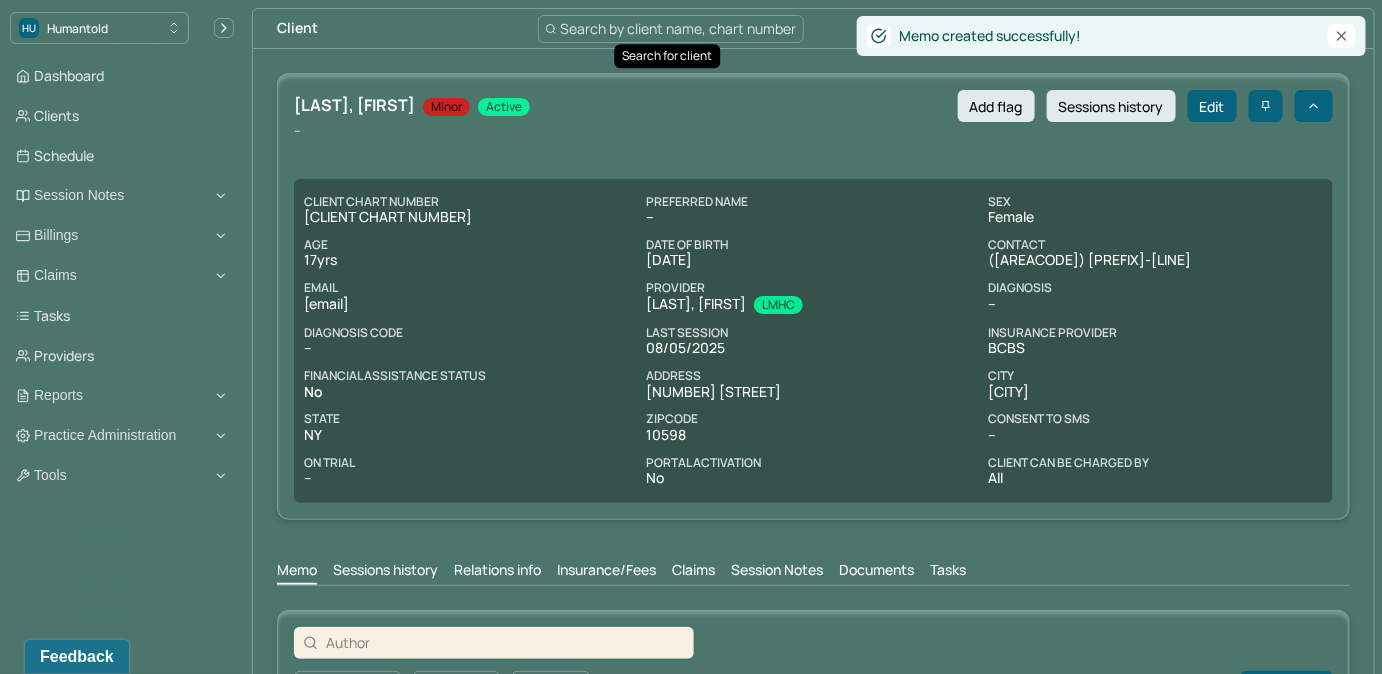 click on "Search by client name, chart number" at bounding box center (679, 28) 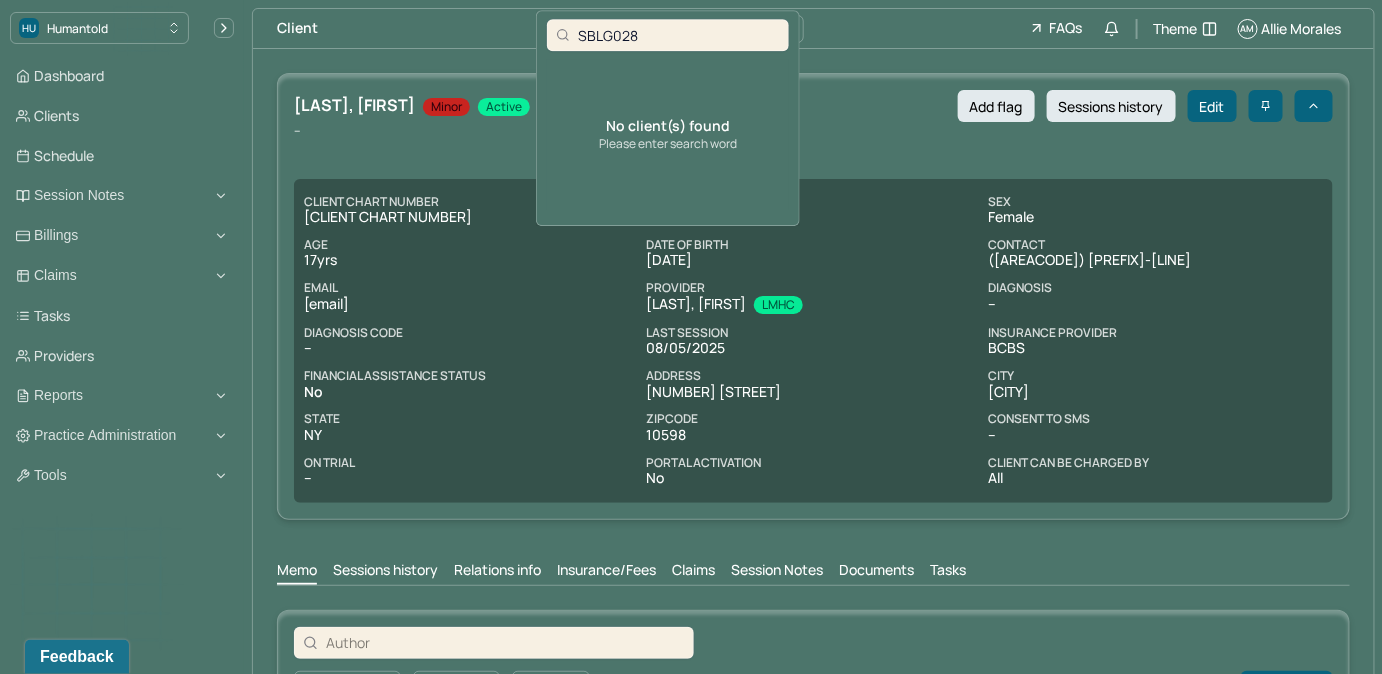 drag, startPoint x: 677, startPoint y: 34, endPoint x: 533, endPoint y: 43, distance: 144.28098 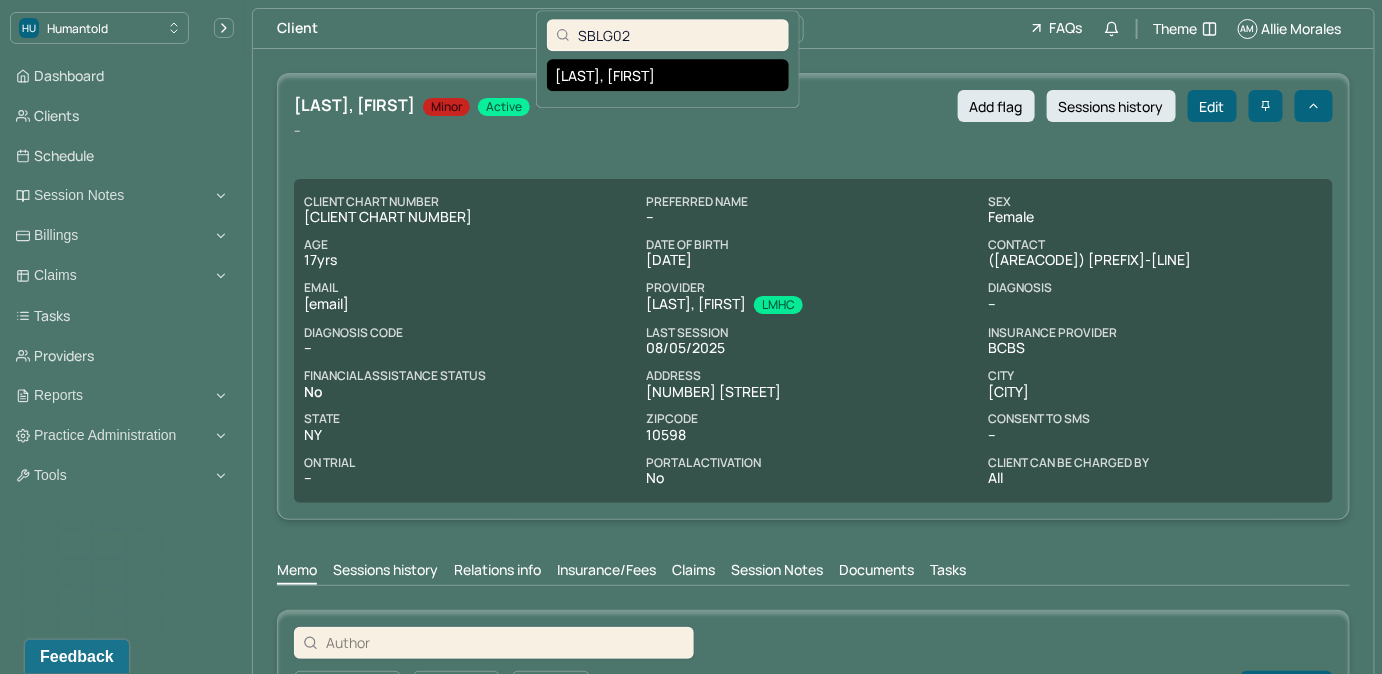 type on "SBLG02" 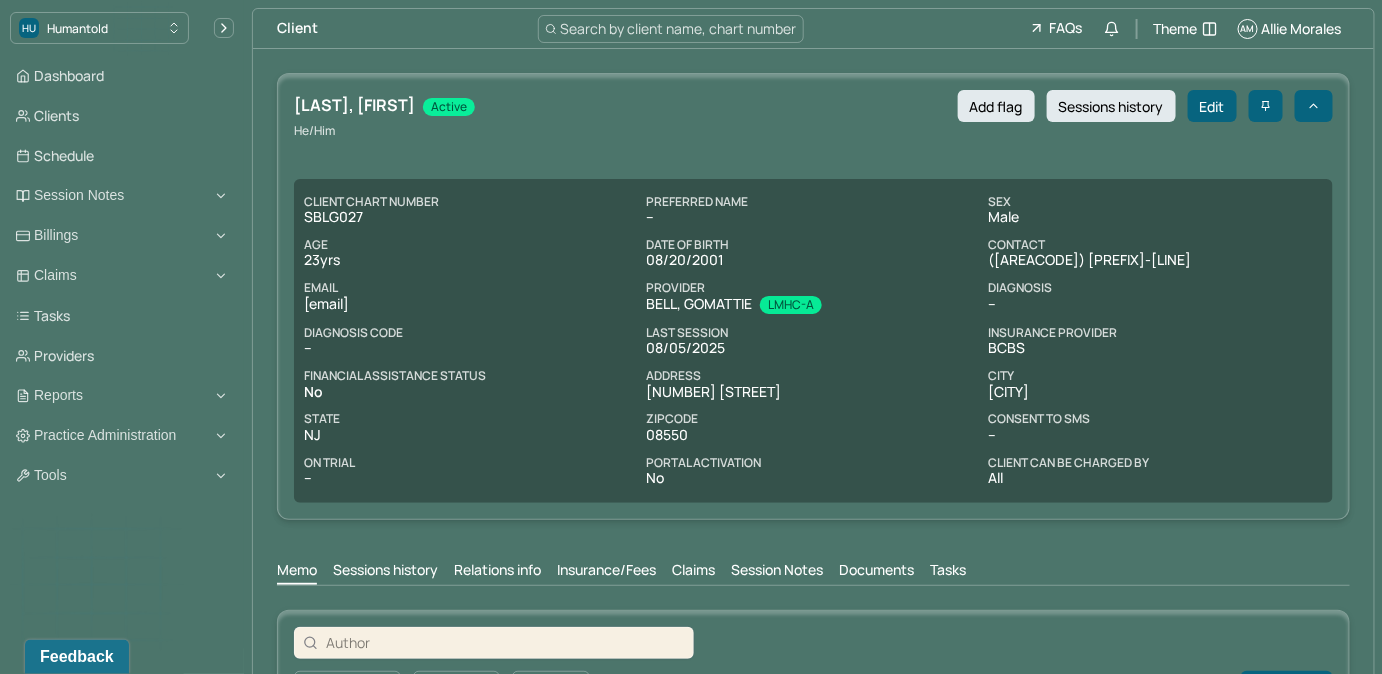 drag, startPoint x: 496, startPoint y: 302, endPoint x: 285, endPoint y: 307, distance: 211.05923 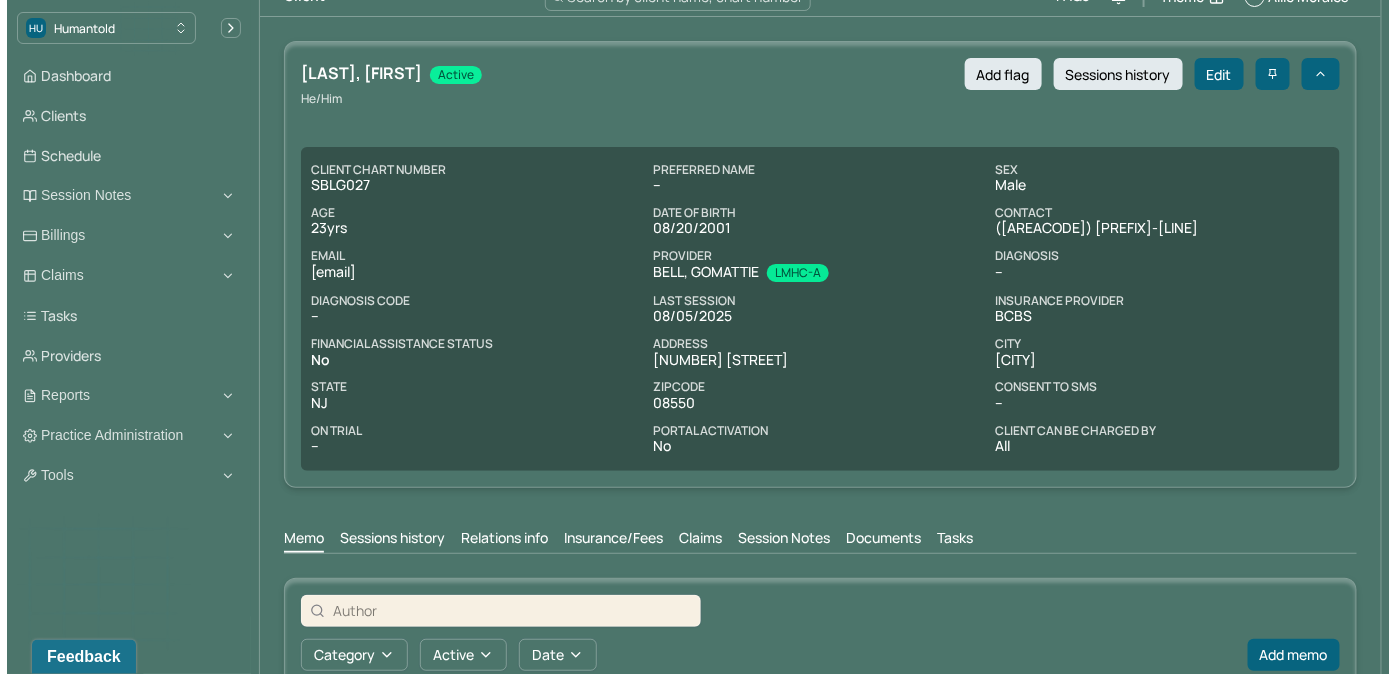 scroll, scrollTop: 253, scrollLeft: 0, axis: vertical 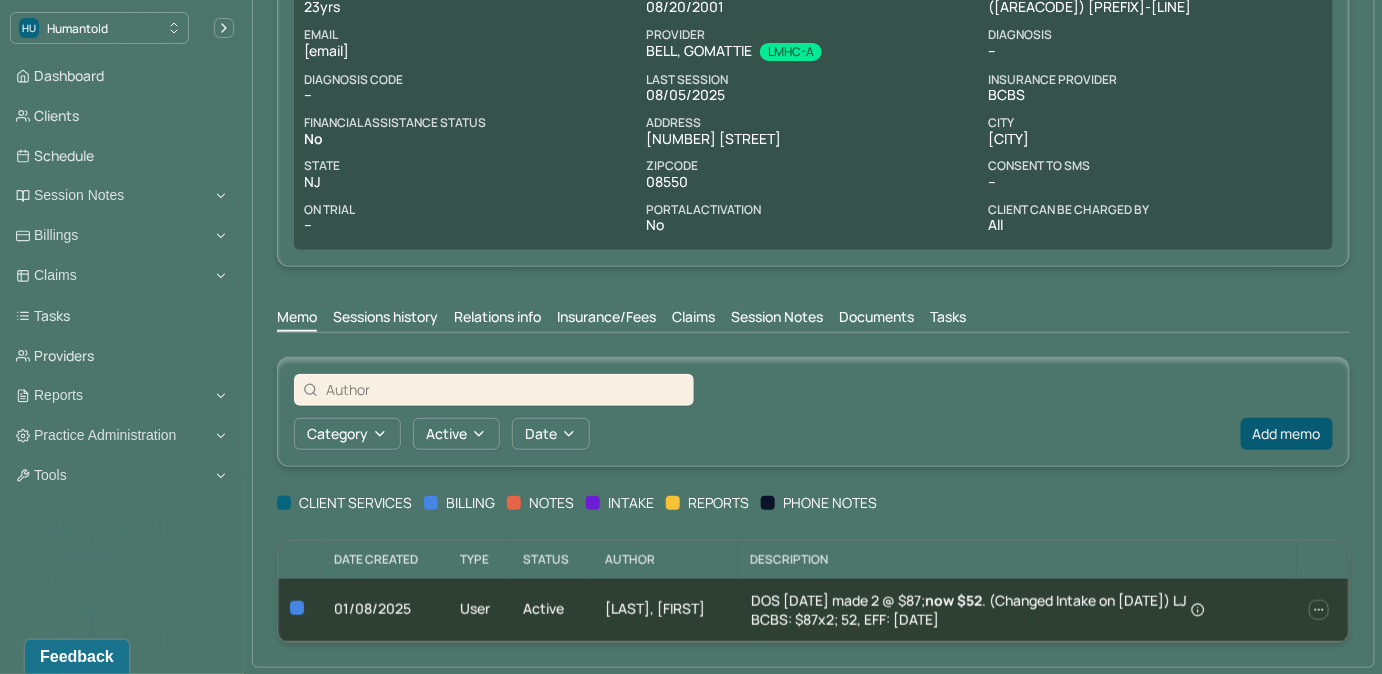 click on "Add memo" at bounding box center [1287, 434] 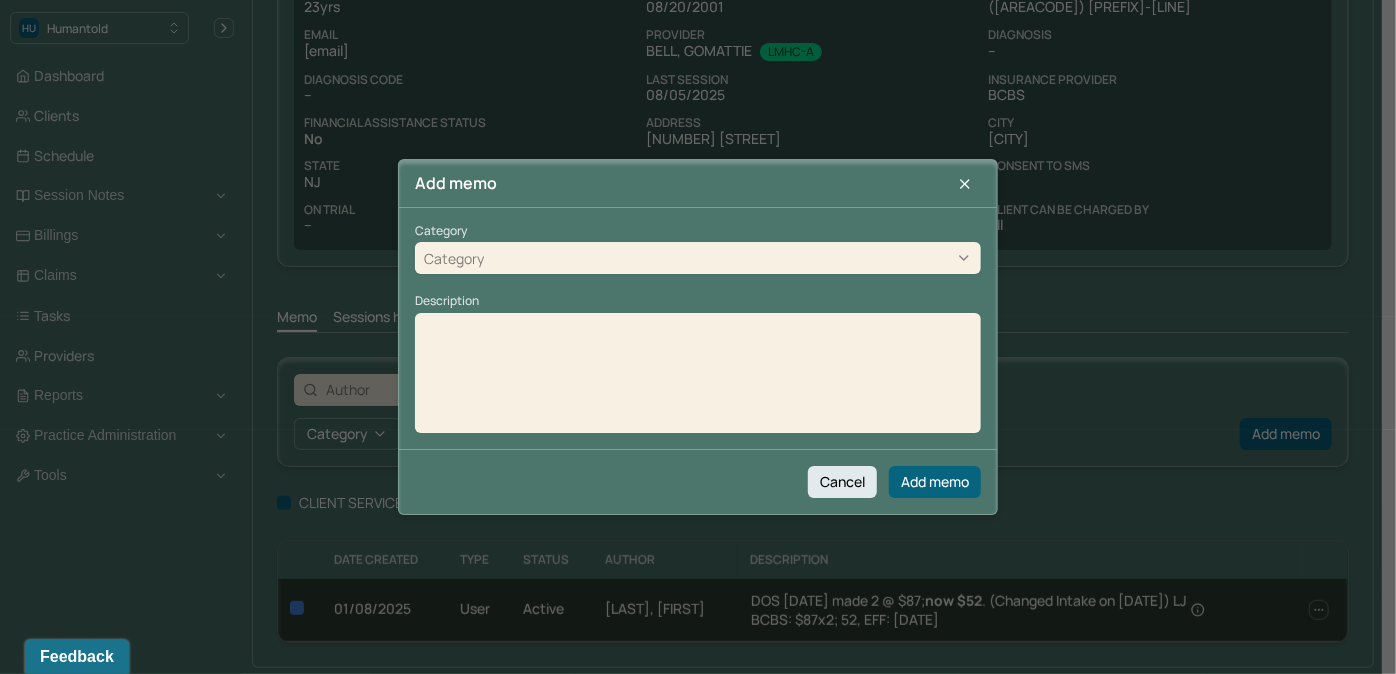click on "Category" at bounding box center [698, 259] 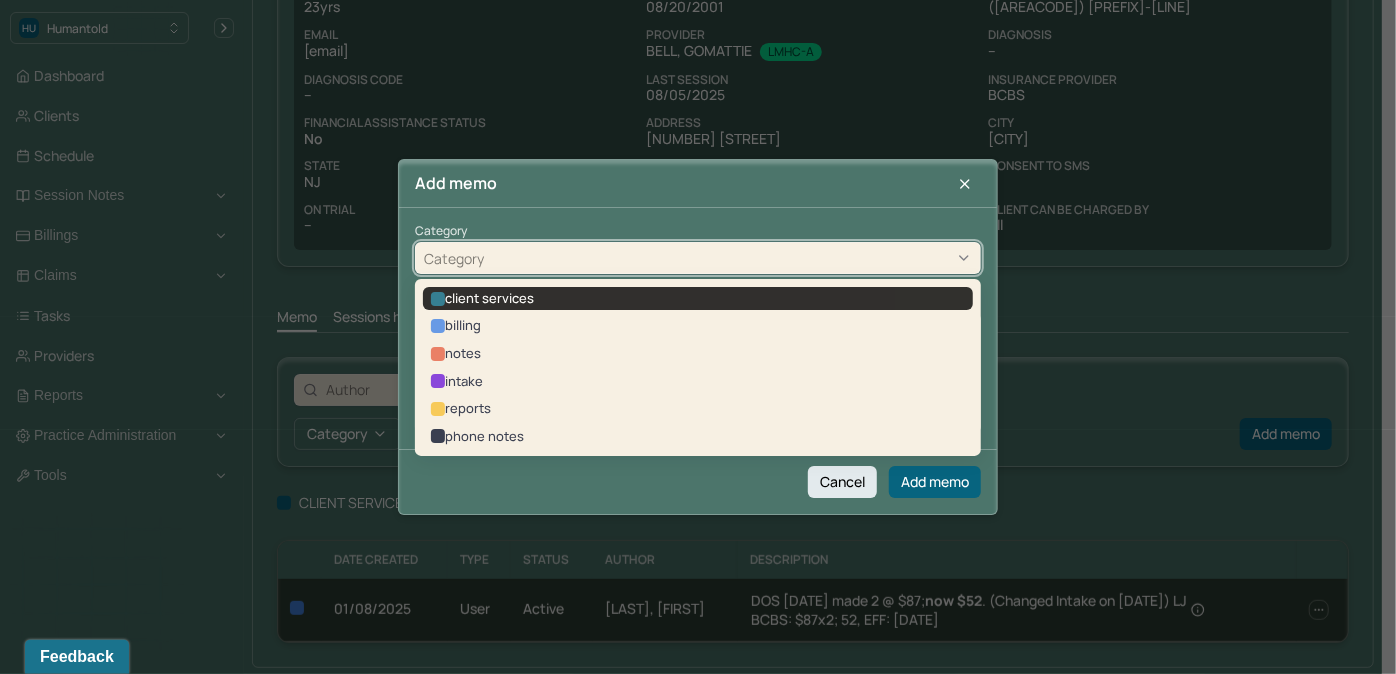 click on "client services" at bounding box center (698, 299) 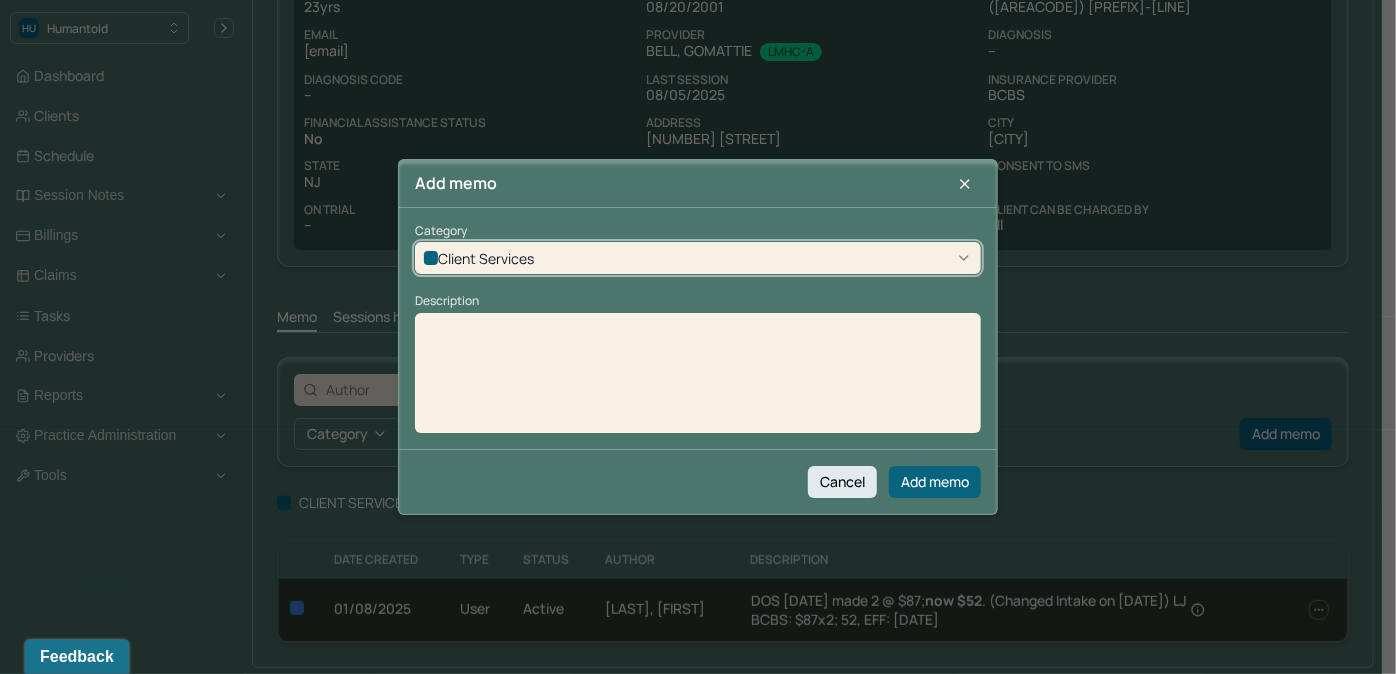 click at bounding box center (698, 380) 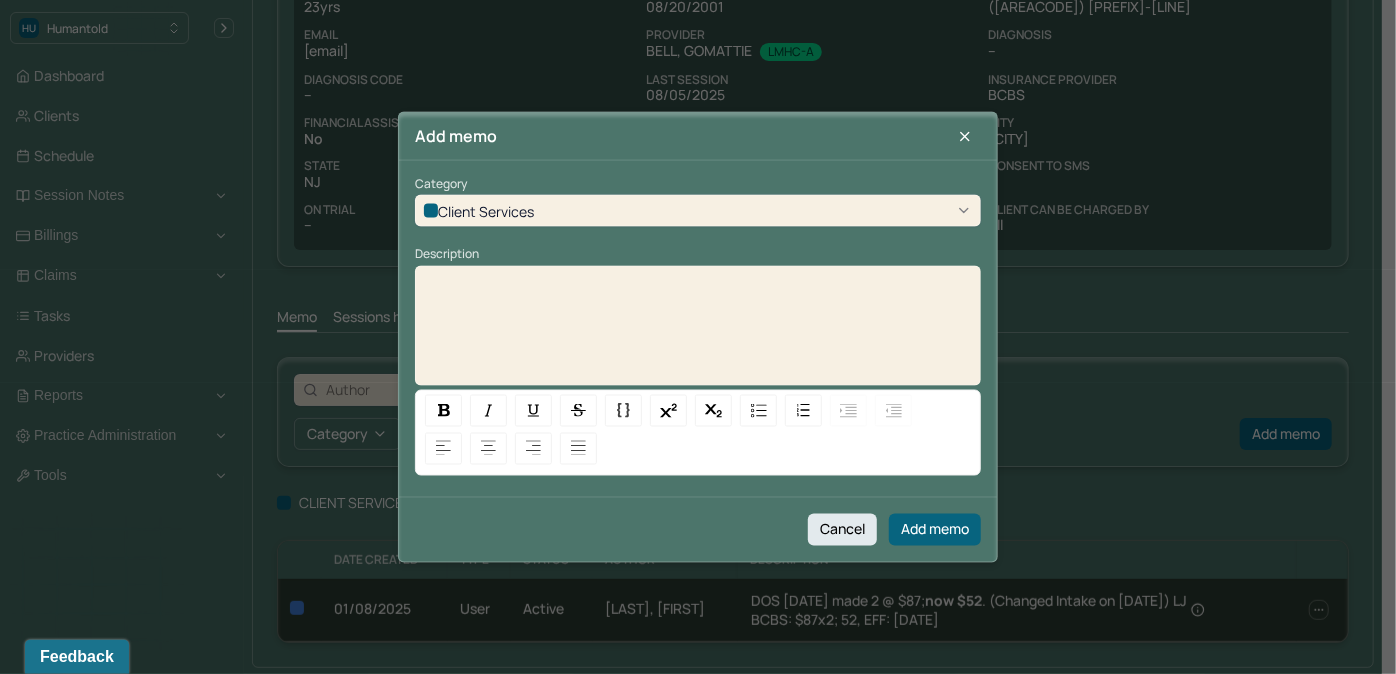 type 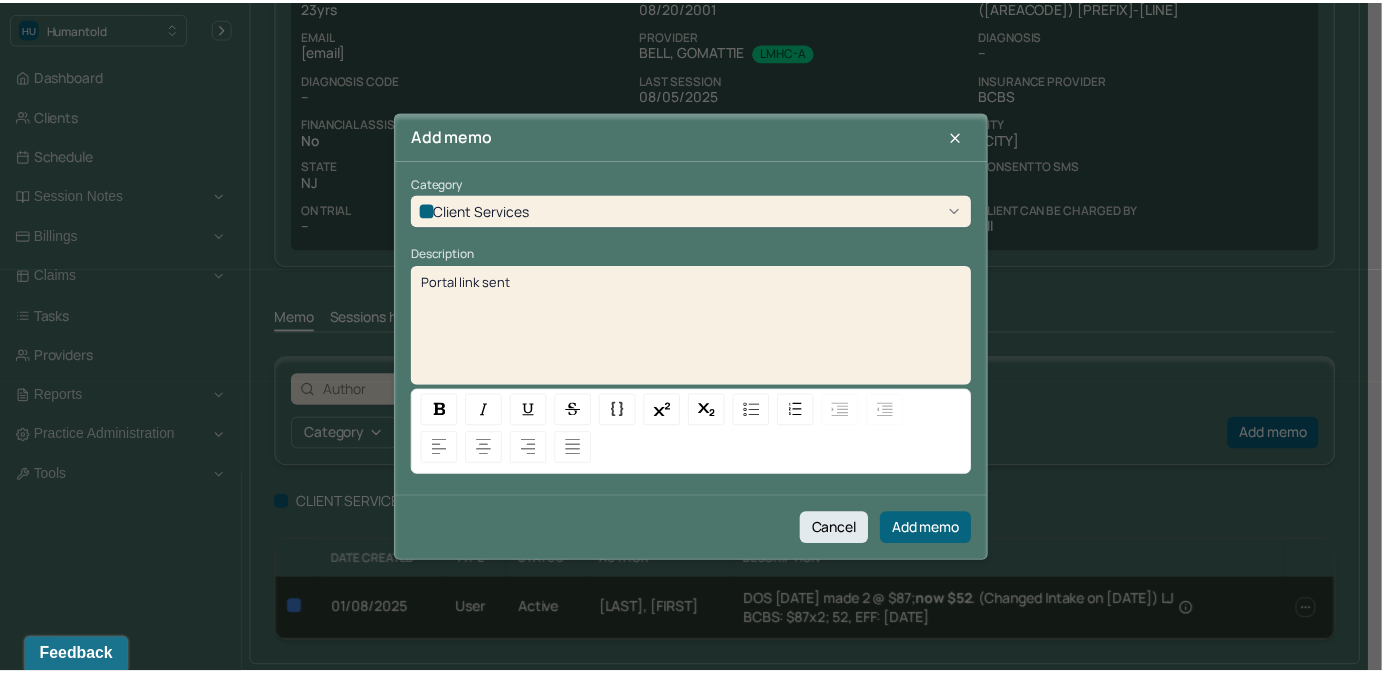 scroll, scrollTop: 13, scrollLeft: 0, axis: vertical 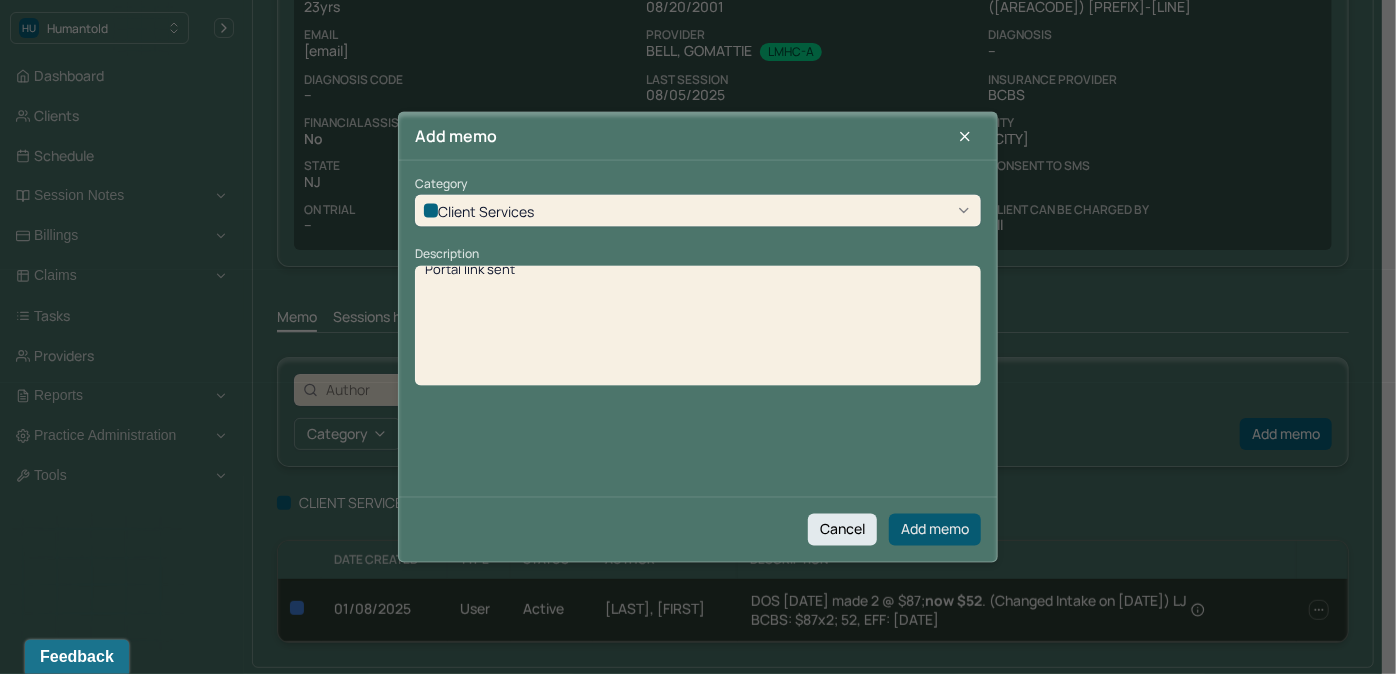 click on "Add memo" at bounding box center (935, 529) 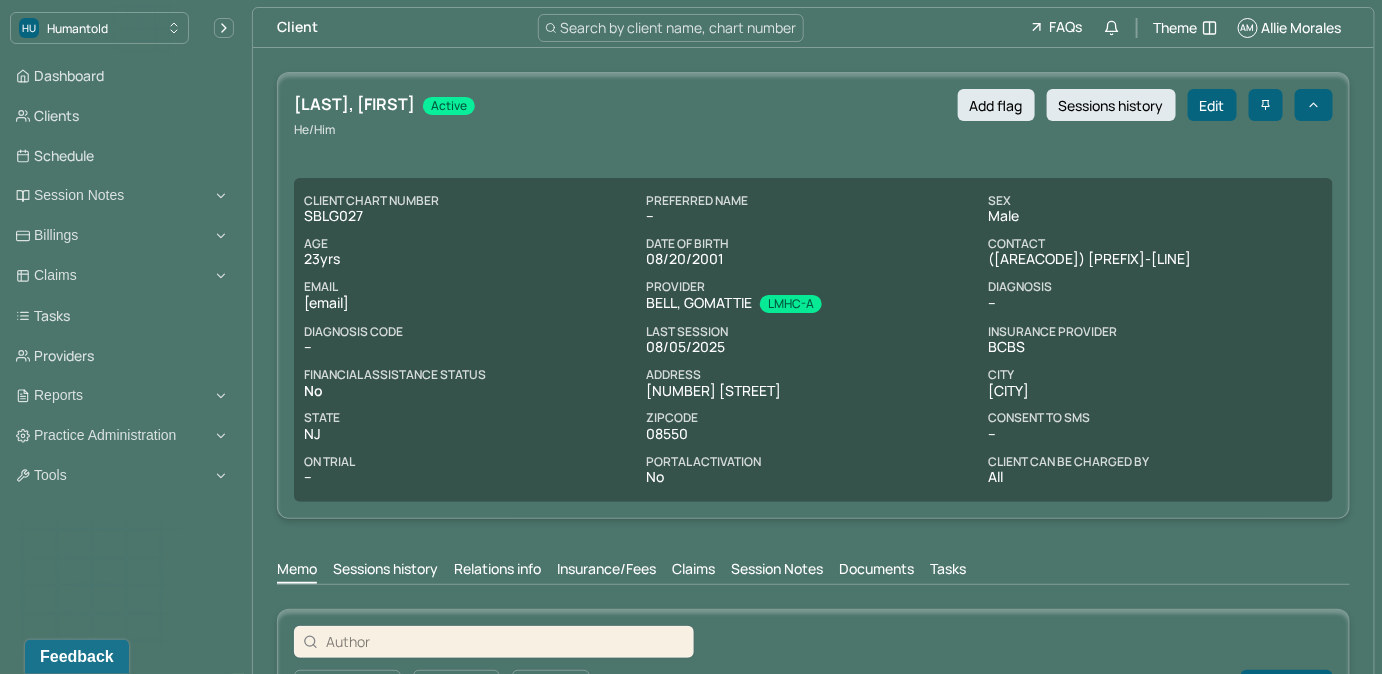 scroll, scrollTop: 0, scrollLeft: 0, axis: both 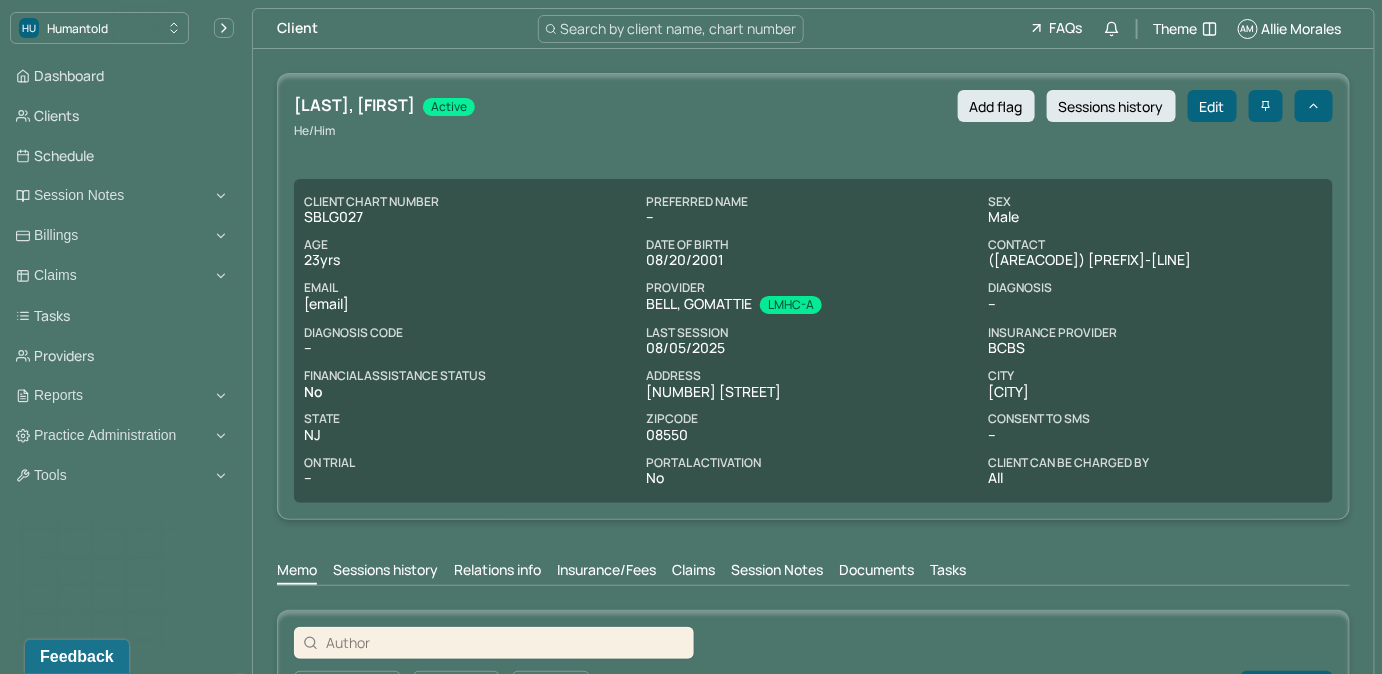 click on "Client Search by client name, chart number  FAQs Theme AM [FIRST] [LAST]" at bounding box center [813, 29] 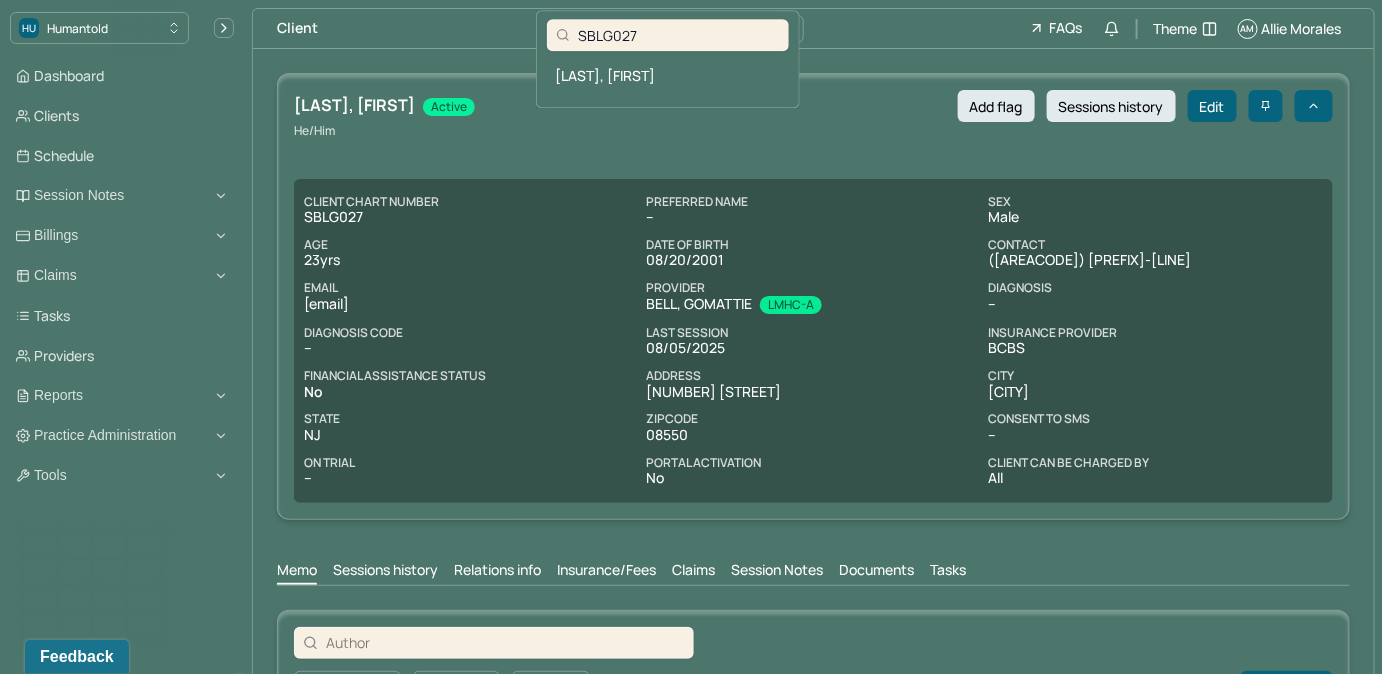 type on "SBLG027" 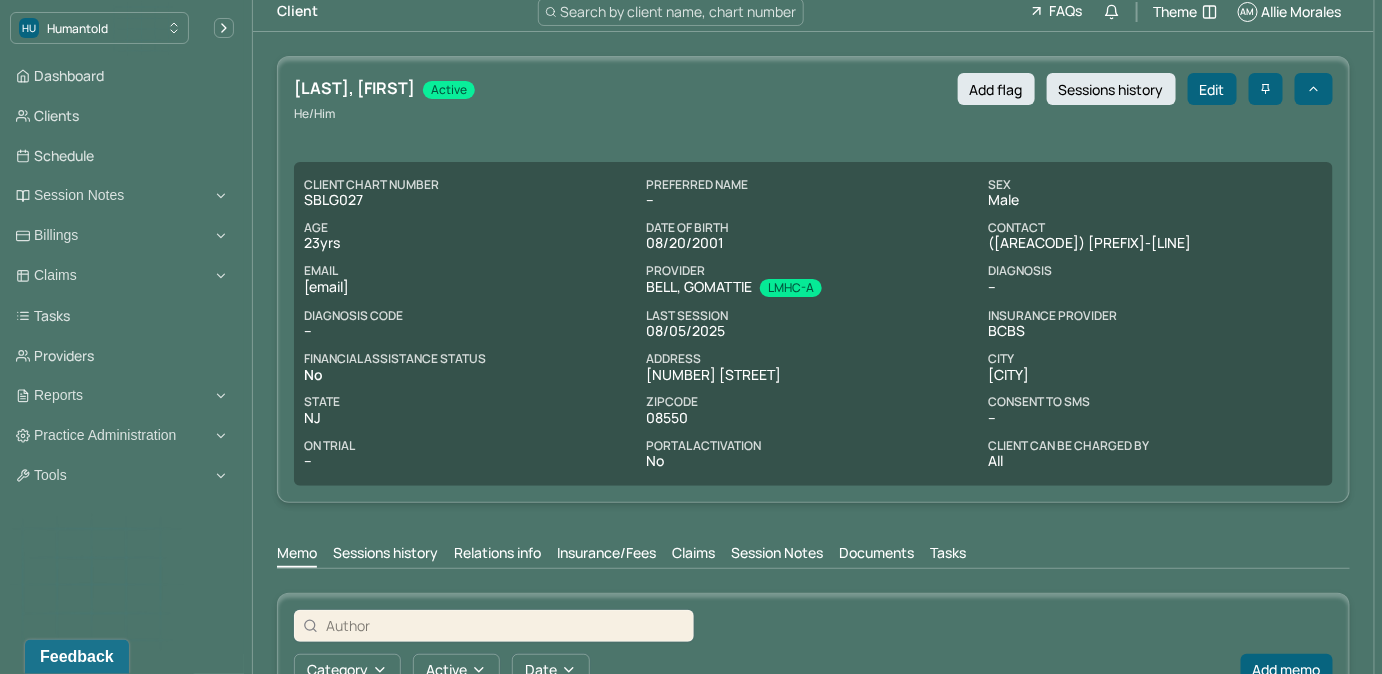 scroll, scrollTop: 0, scrollLeft: 0, axis: both 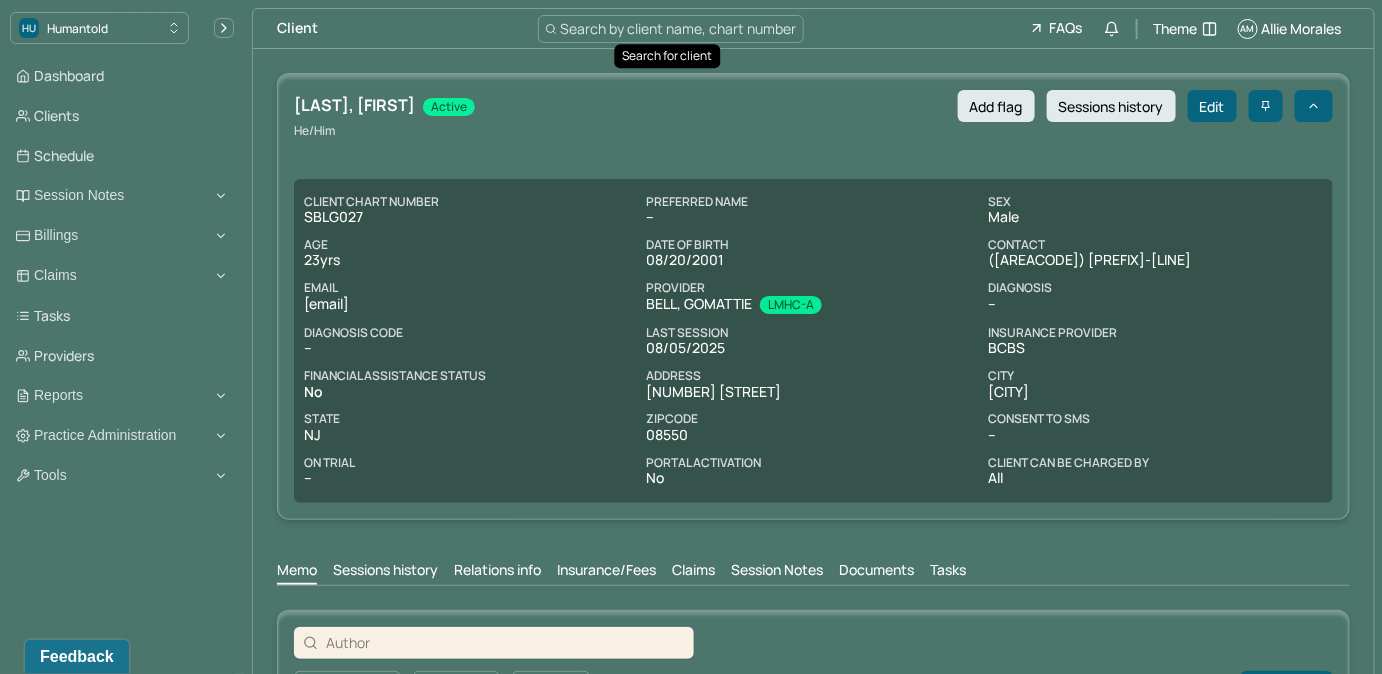 click on "Search by client name, chart number" at bounding box center (679, 28) 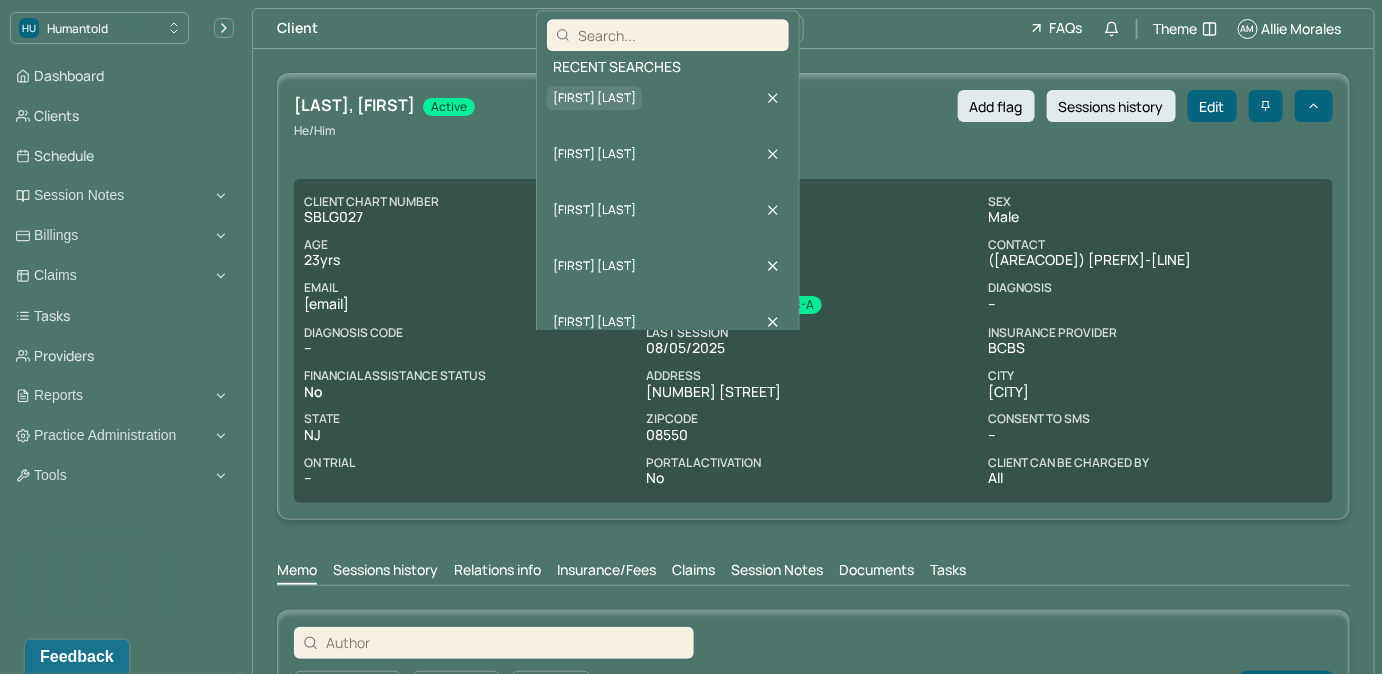 click on "[FIRST] [LAST]" at bounding box center [594, 98] 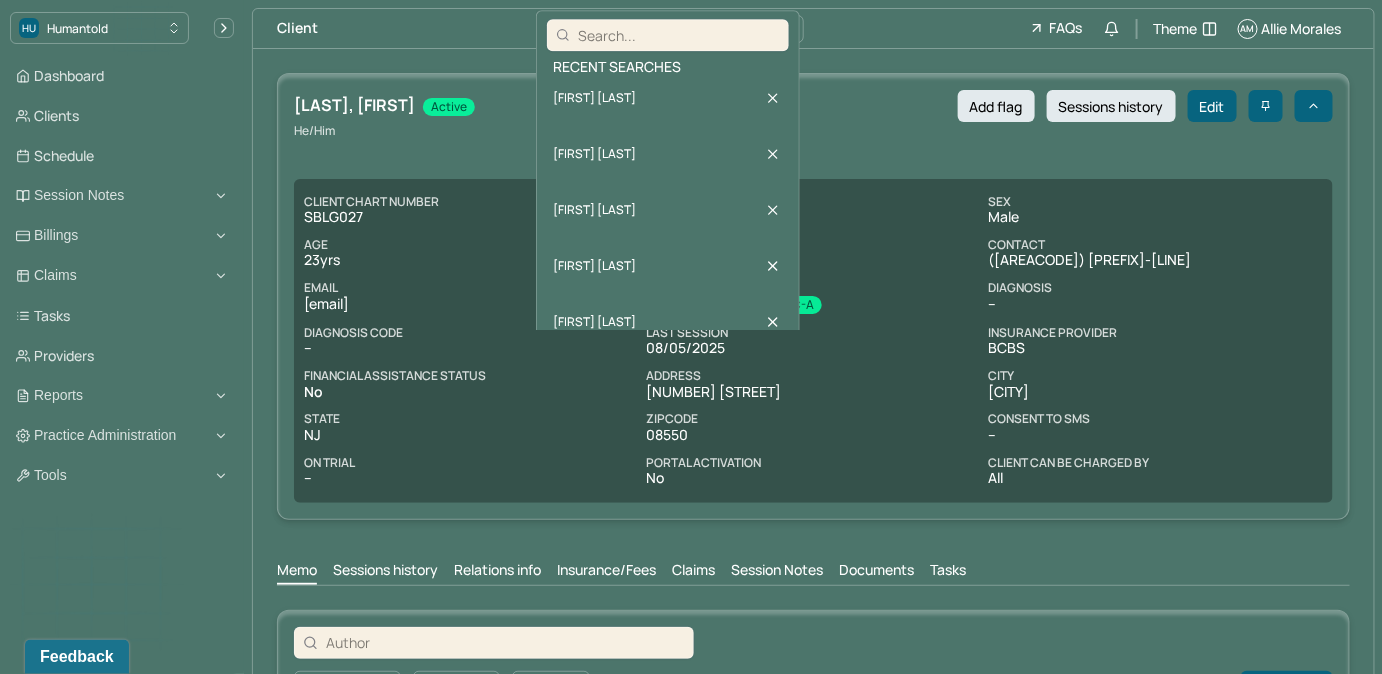 click at bounding box center (679, 35) 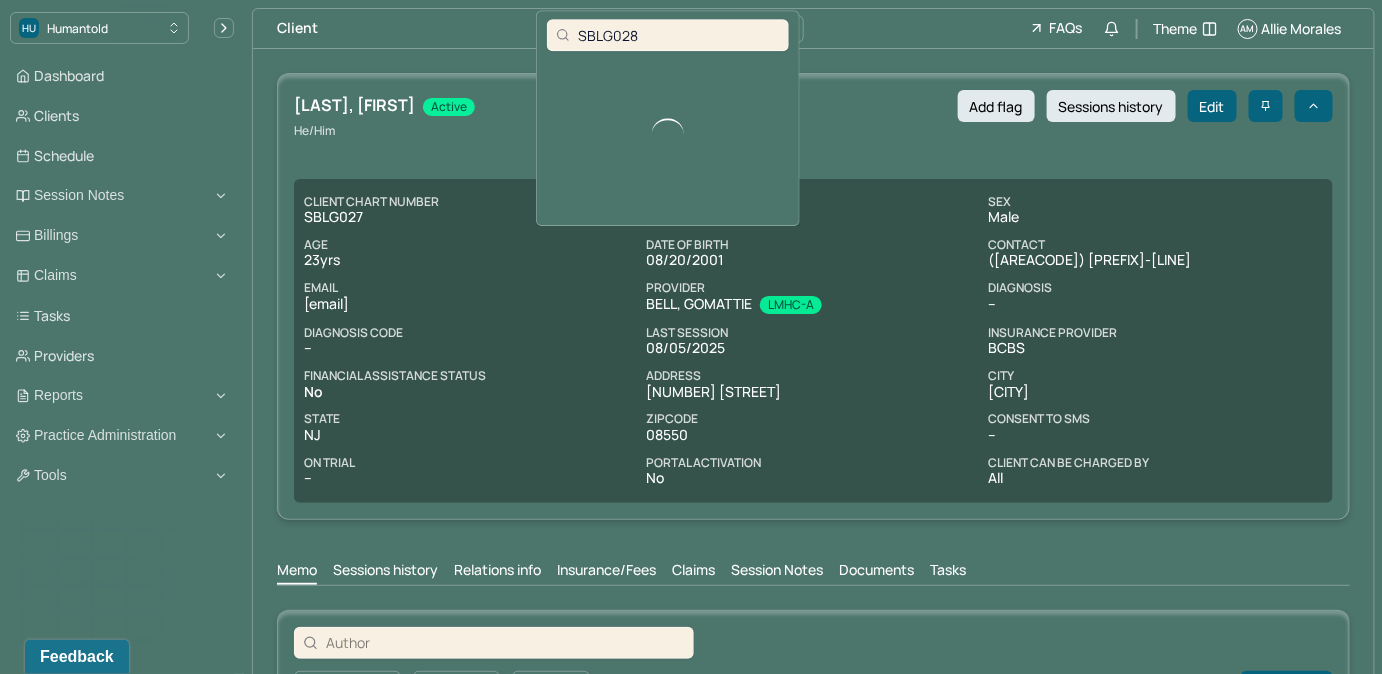 type on "SBLG028" 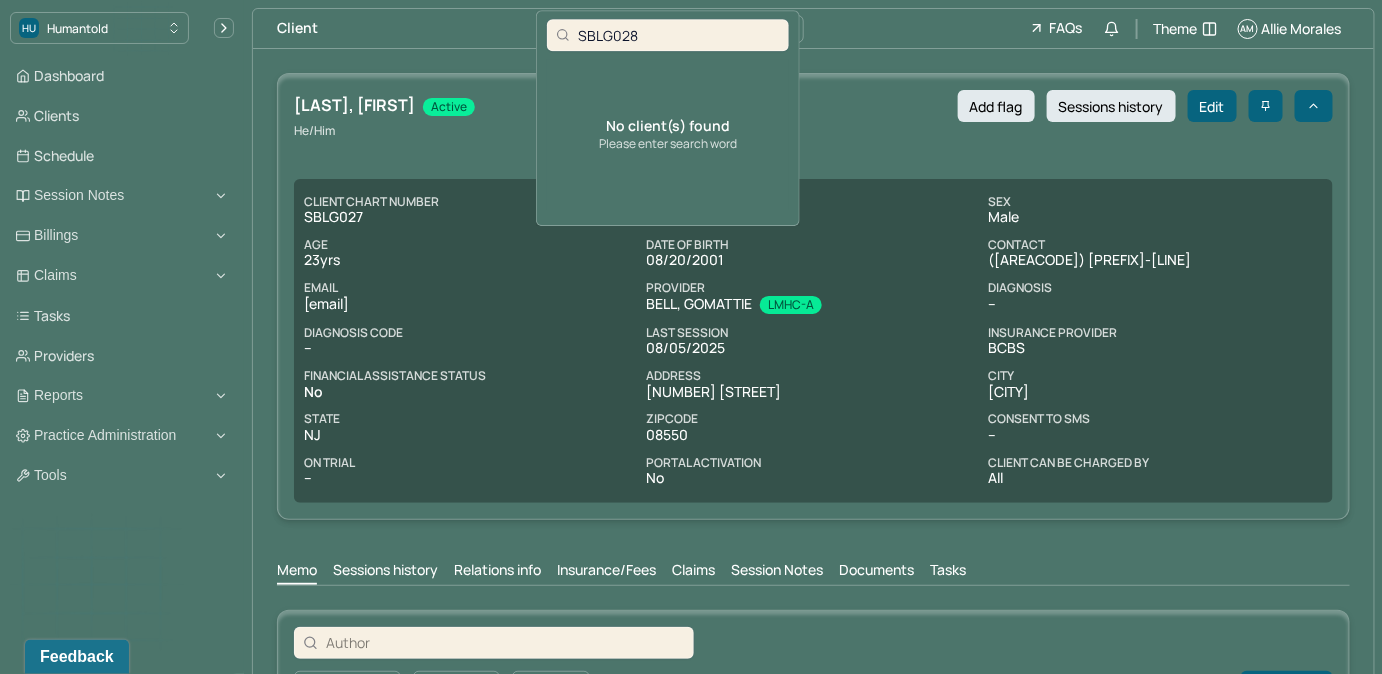 click on "CLIENT CHART NUMBER [CODE] PREFERRED NAME -- SEX male AGE [NUMBER] yrs DATE OF BIRTH [DATE] CONTACT ([AREACODE]) [PREFIX]-[LINE] EMAIL [EMAIL] PROVIDER [LAST], [FIRST] LMHC-A DIAGNOSIS -- DIAGNOSIS CODE -- LAST SESSION [DATE] insurance provider BCBS FINANCIAL ASSISTANCE STATUS no Address [NUMBER] [STREET] City [CITY] State [STATE] Zipcode [ZIPCODE] Consent to Sms -- On Trial -- Portal Activation No Client can be charged by All" at bounding box center [813, 341] 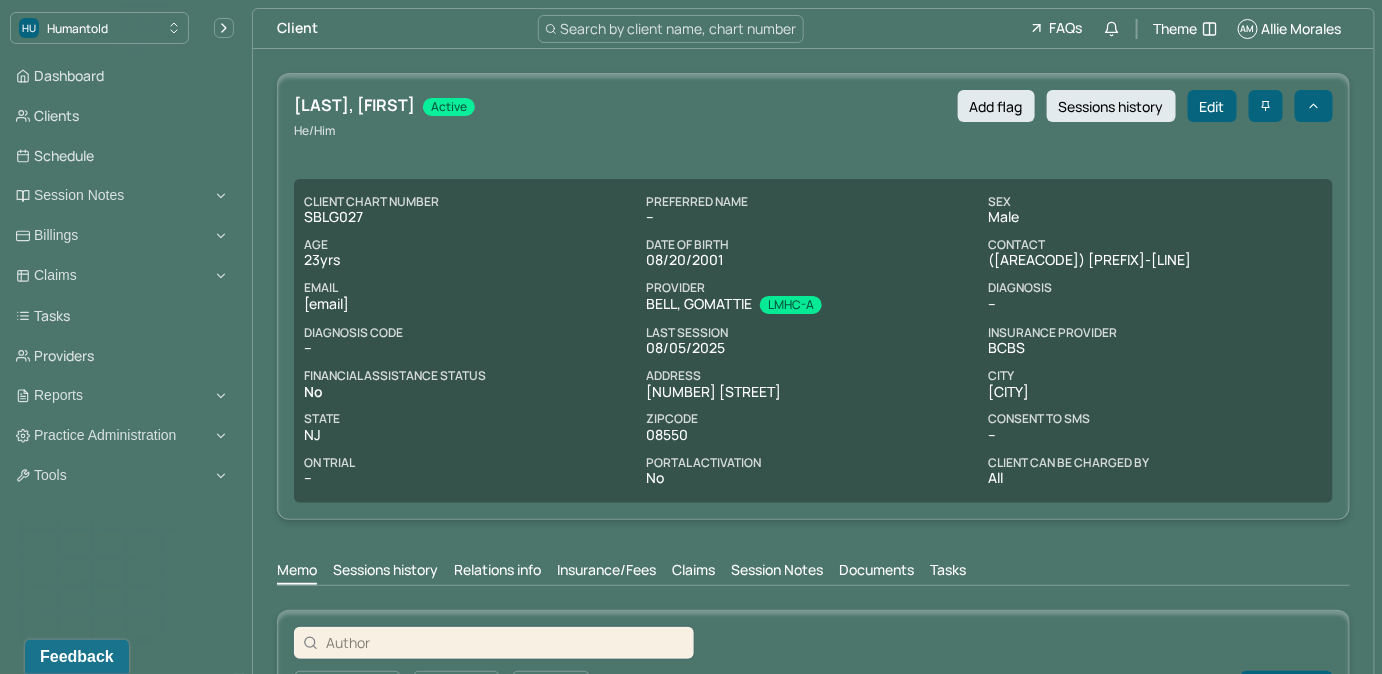 click on "Search by client name, chart number" at bounding box center [679, 28] 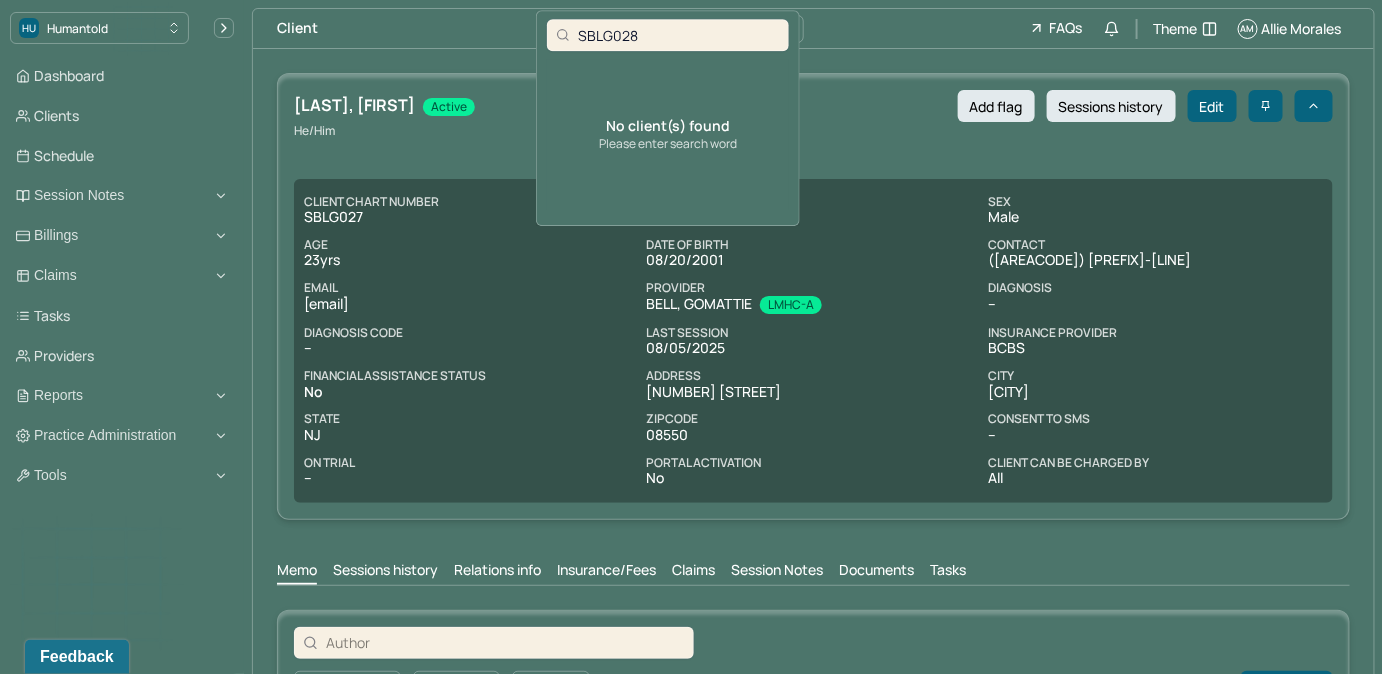 drag, startPoint x: 629, startPoint y: 38, endPoint x: 555, endPoint y: 38, distance: 74 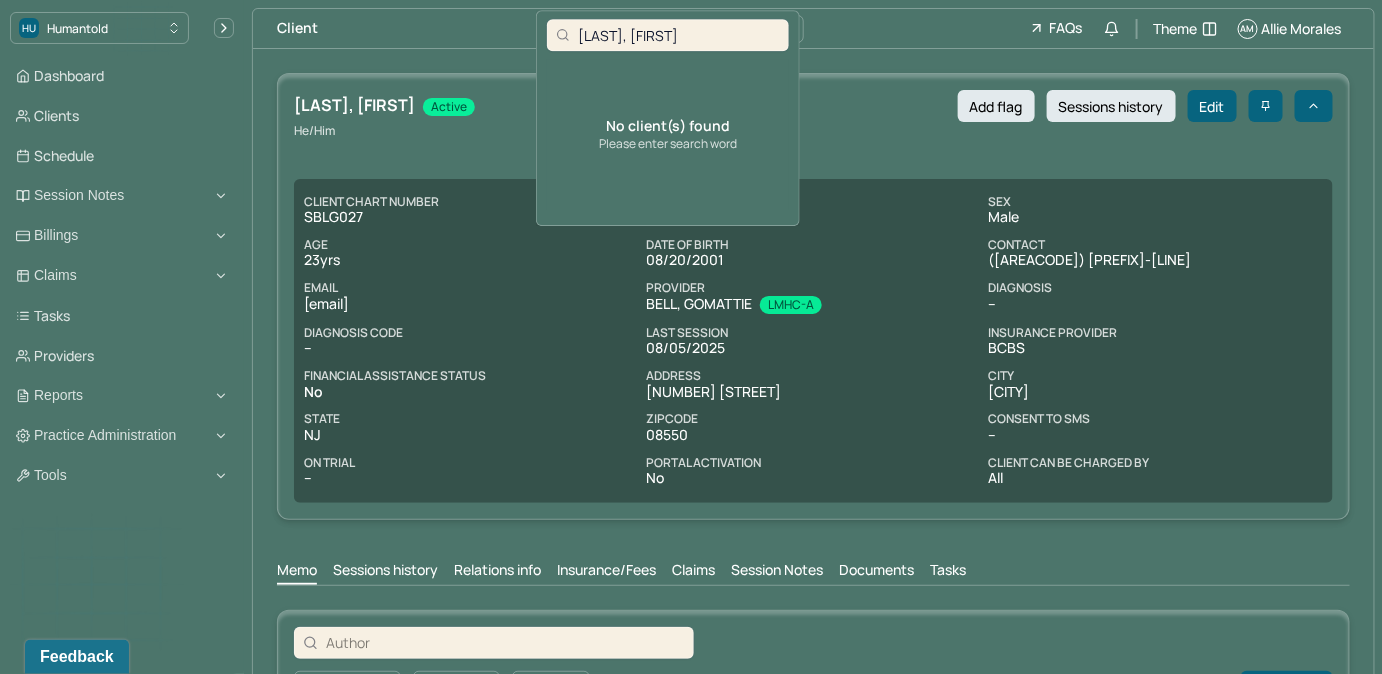 drag, startPoint x: 668, startPoint y: 37, endPoint x: 553, endPoint y: 46, distance: 115.35164 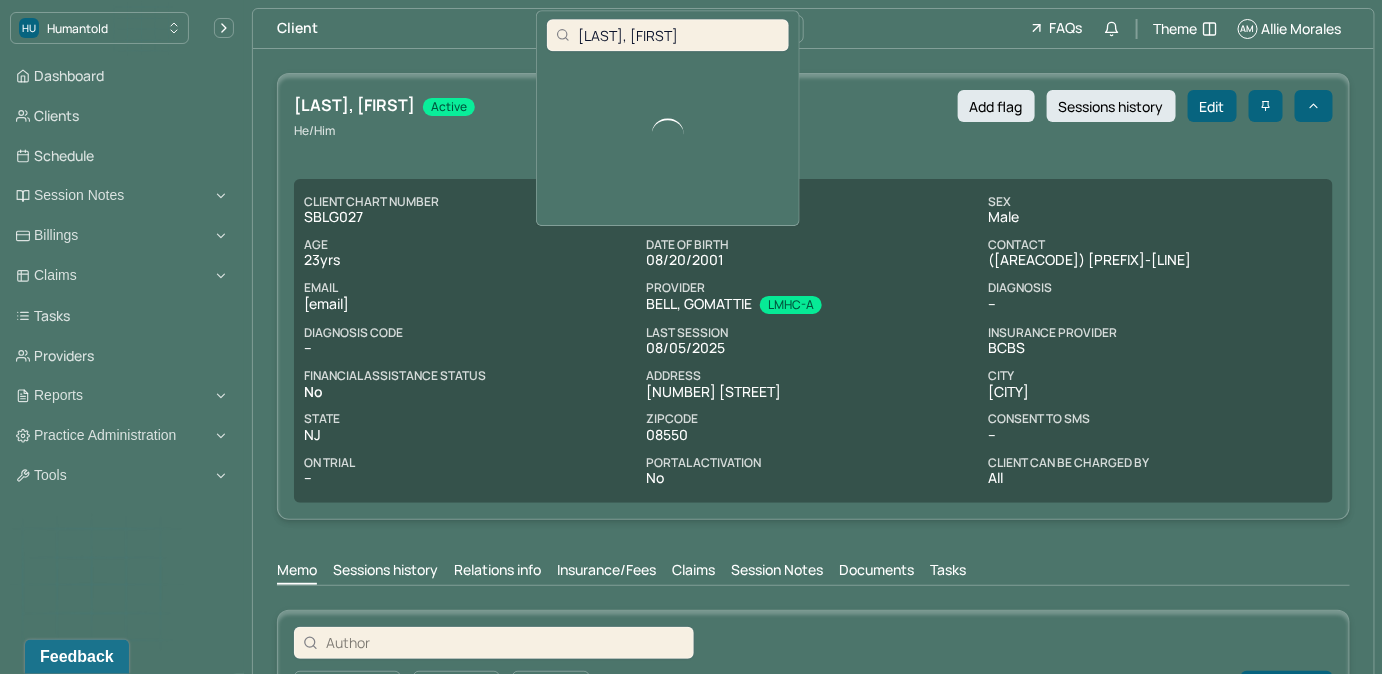 click on "[LAST], [FIRST]" at bounding box center (679, 35) 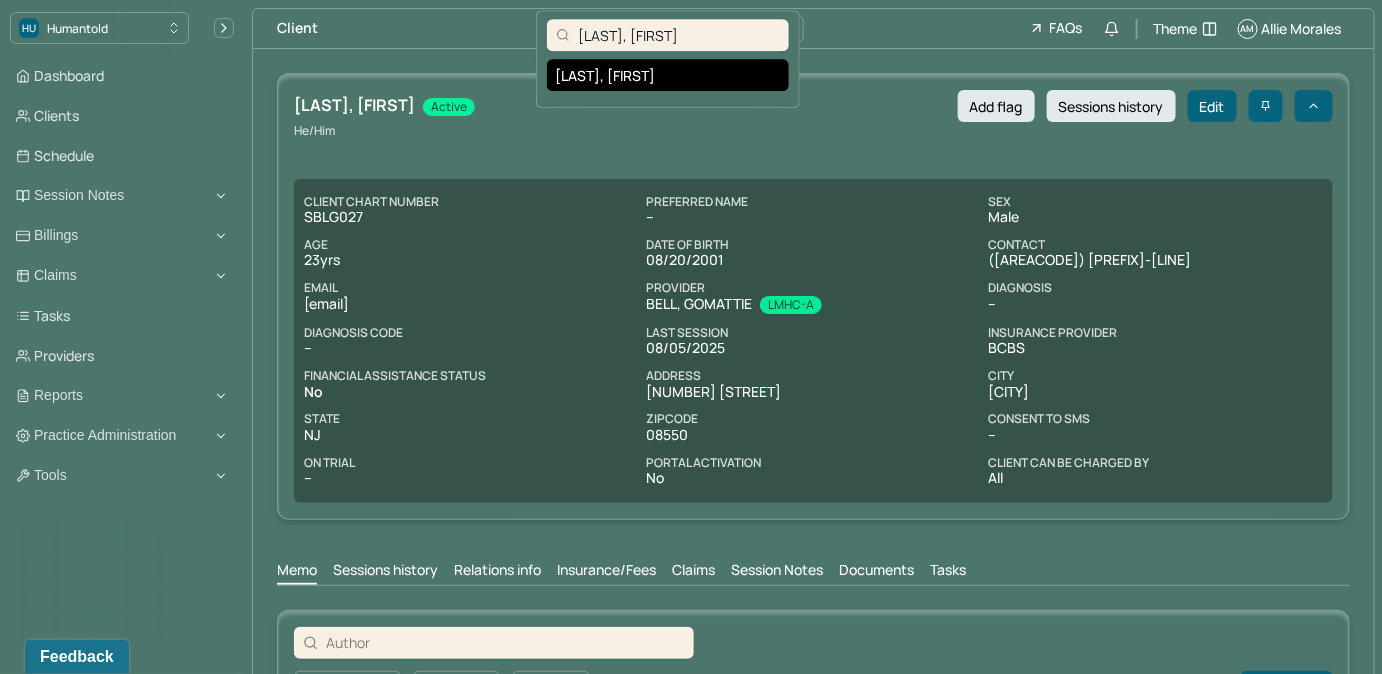 type on "[LAST], [FIRST]" 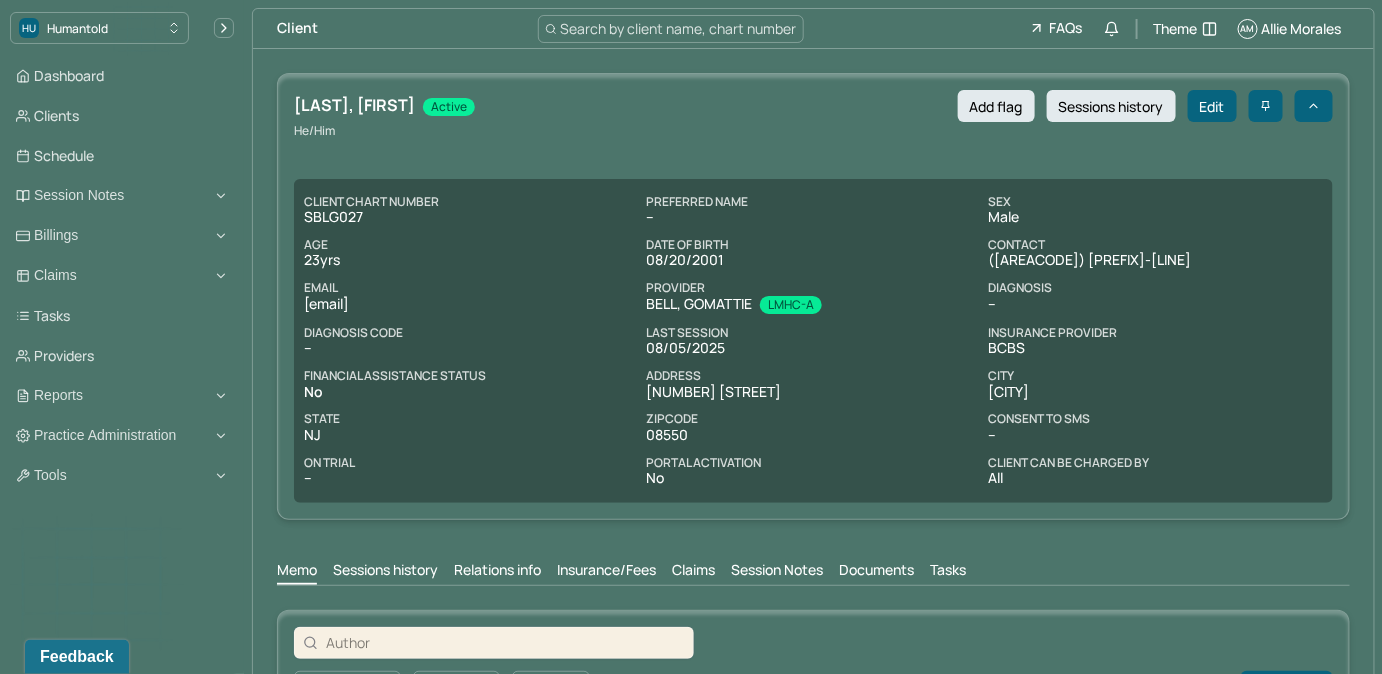 scroll, scrollTop: 0, scrollLeft: 0, axis: both 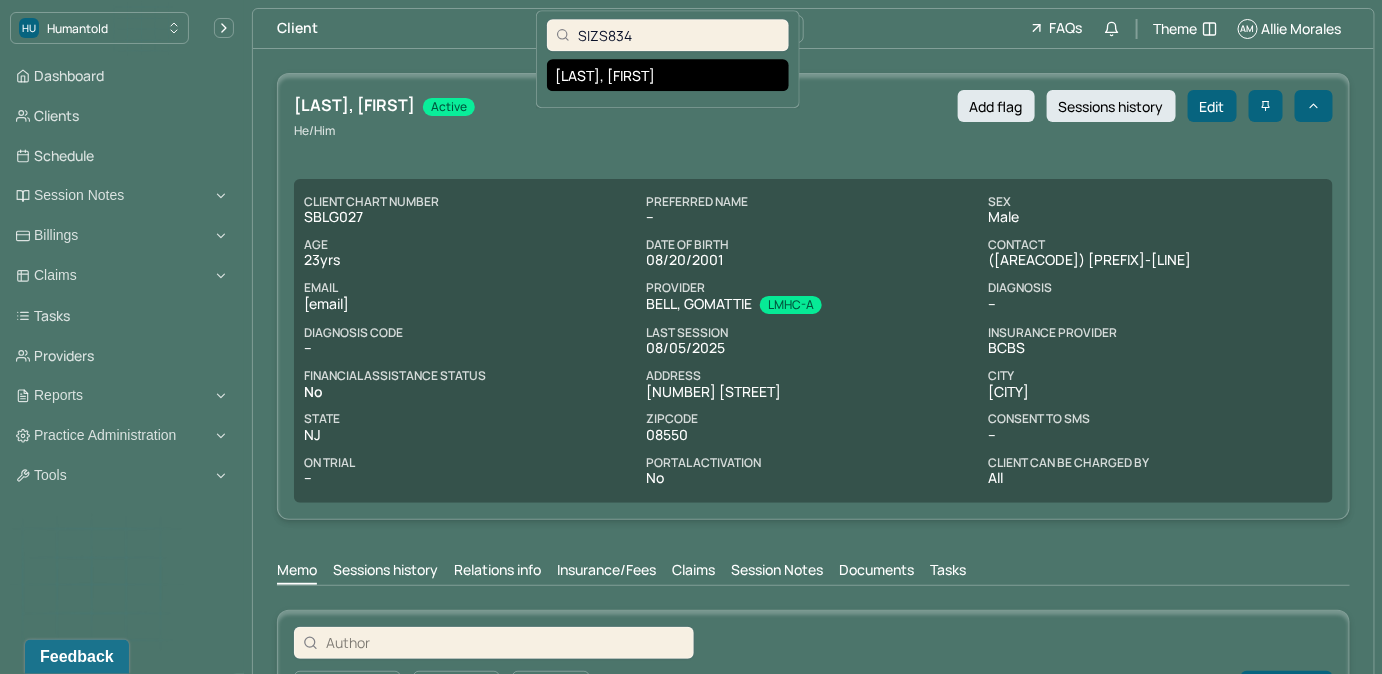 type on "SIZS834" 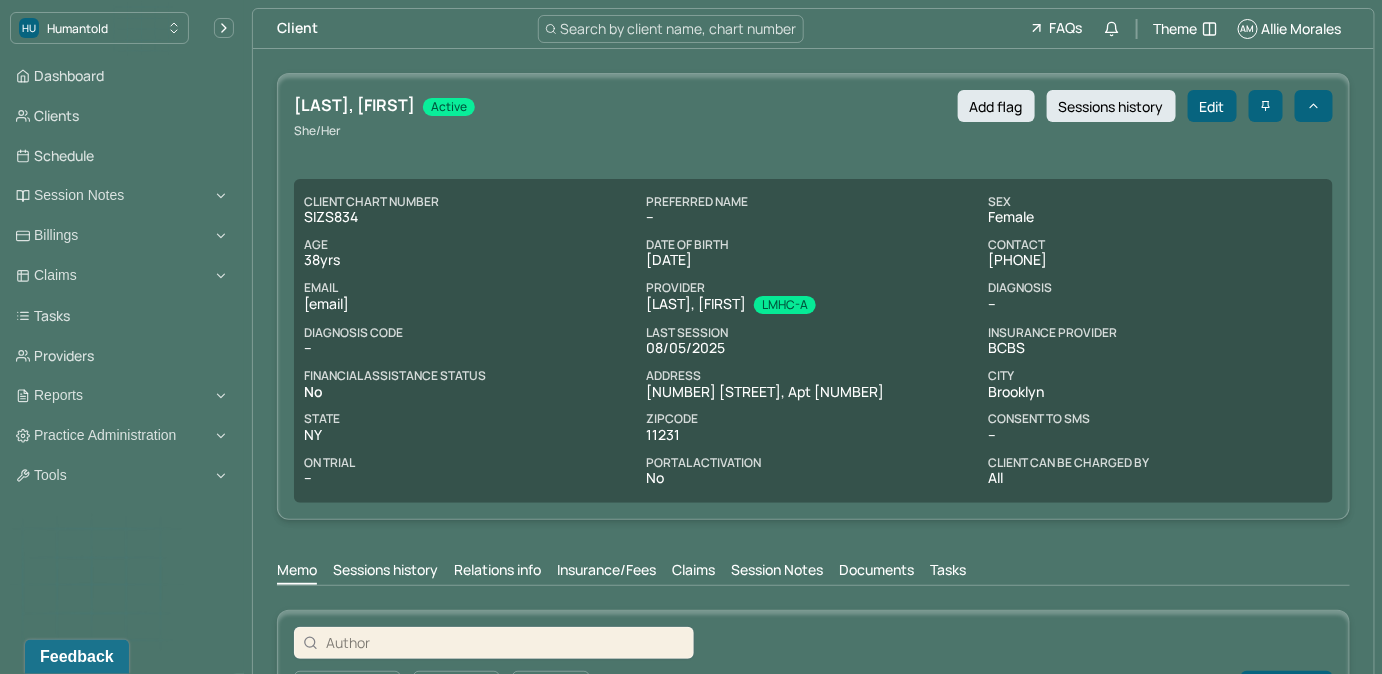 drag, startPoint x: 300, startPoint y: 307, endPoint x: 466, endPoint y: 310, distance: 166.0271 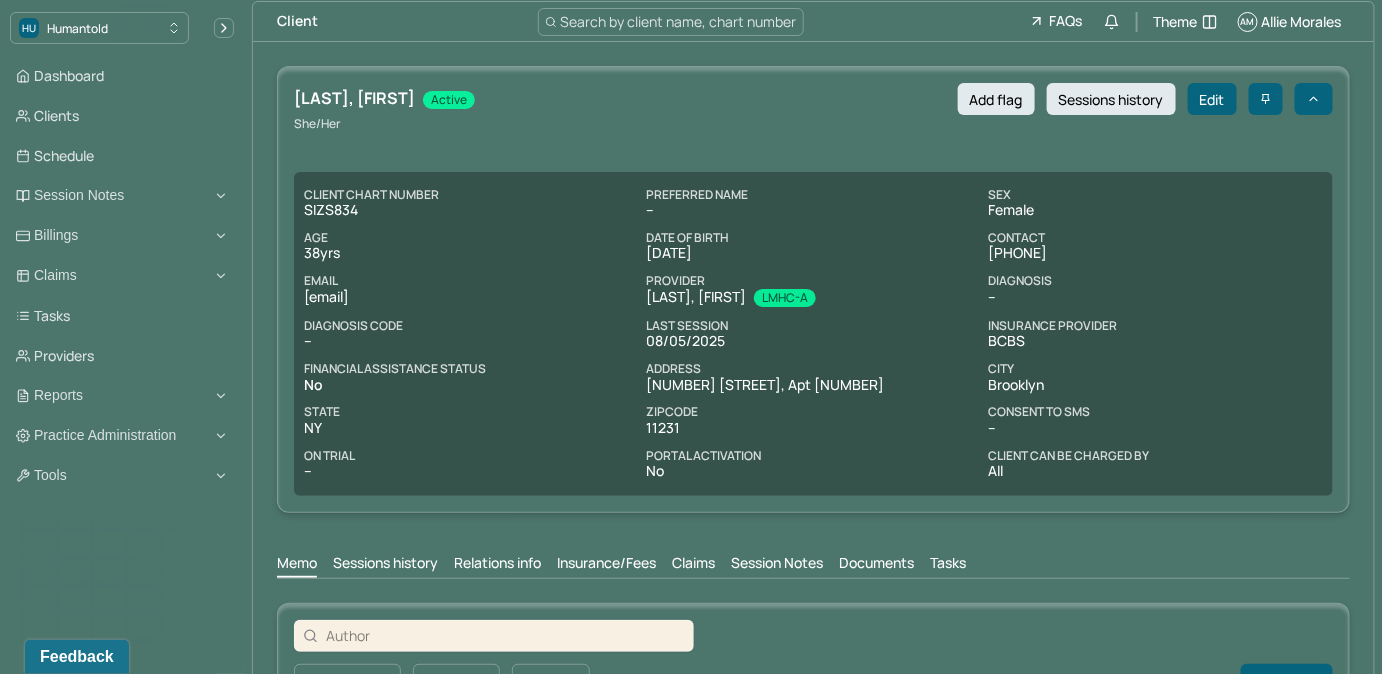 scroll, scrollTop: 298, scrollLeft: 0, axis: vertical 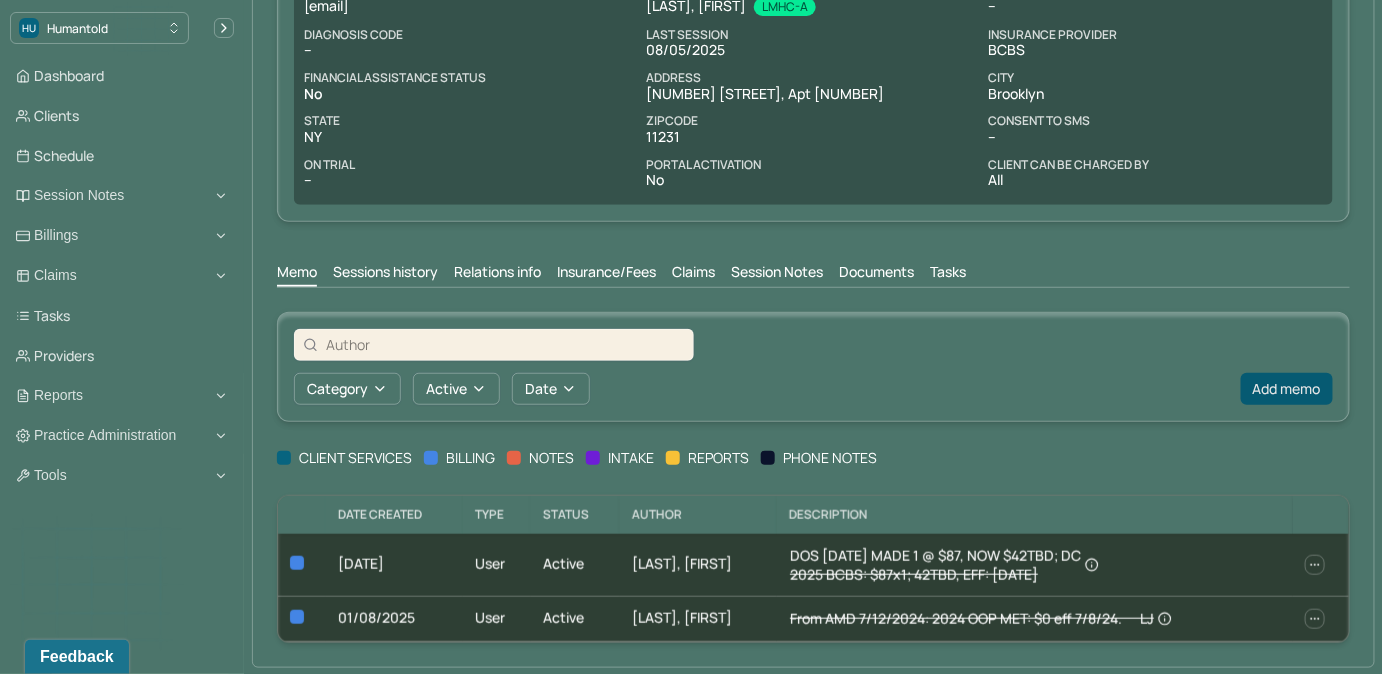 click on "Add memo" at bounding box center (1287, 389) 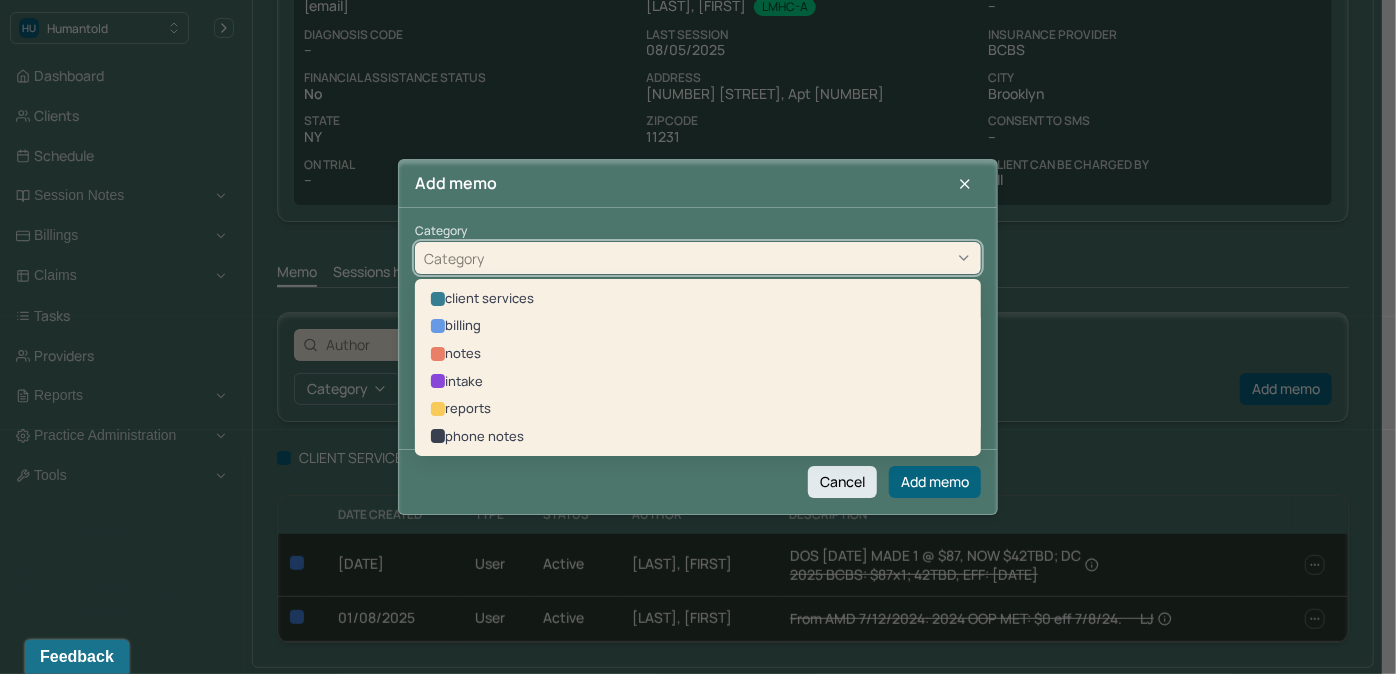 click on "Category" at bounding box center [698, 259] 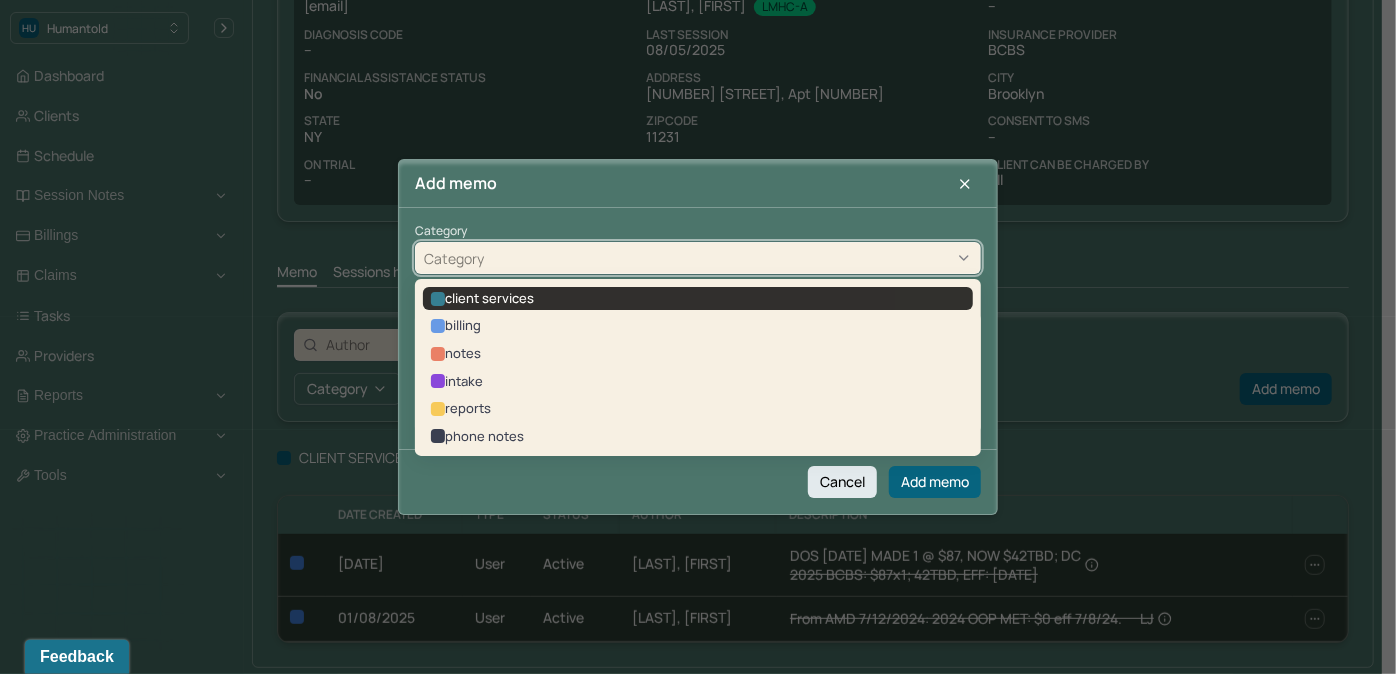 click on "client services" at bounding box center (698, 299) 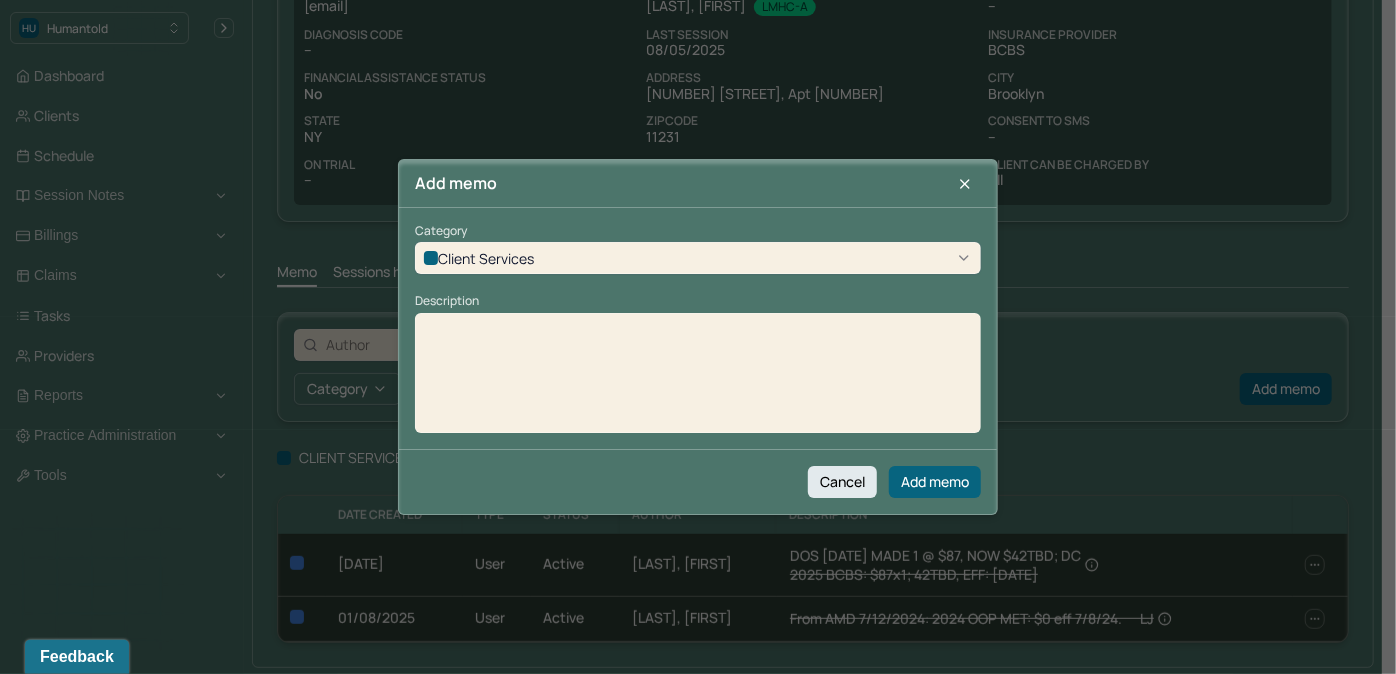 click at bounding box center (698, 380) 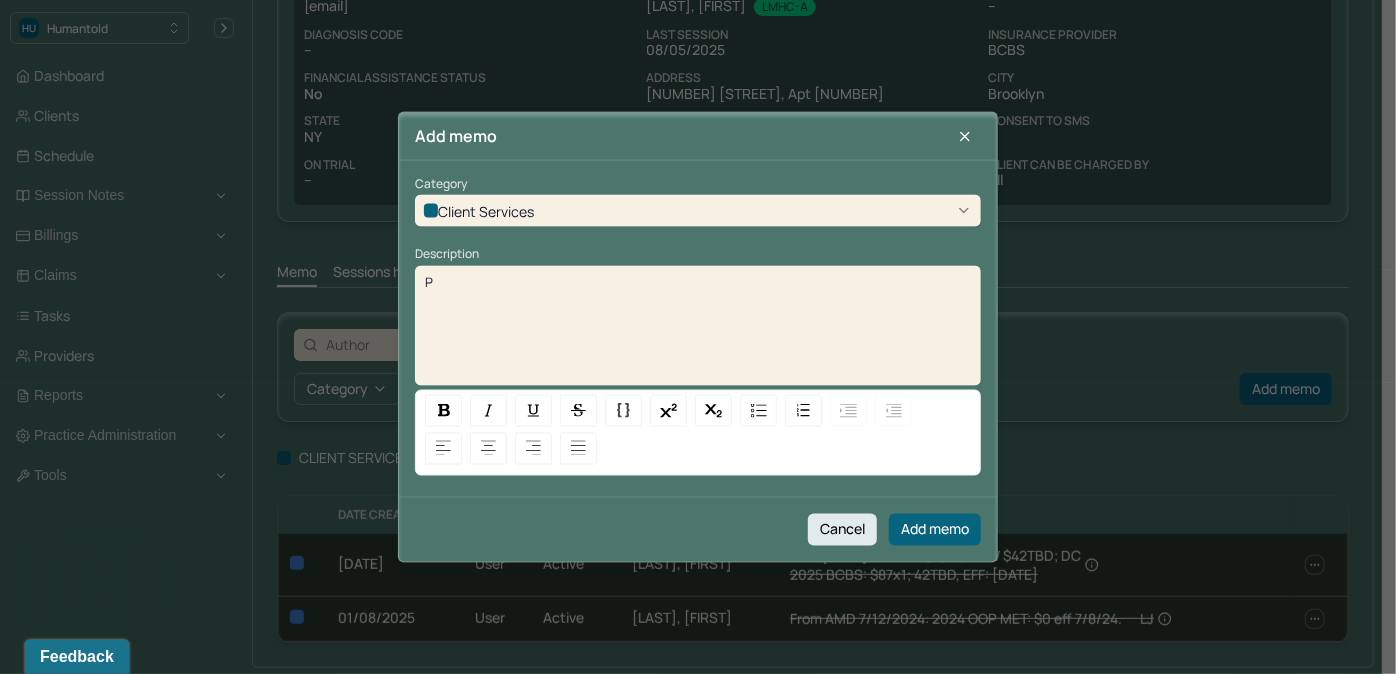 type 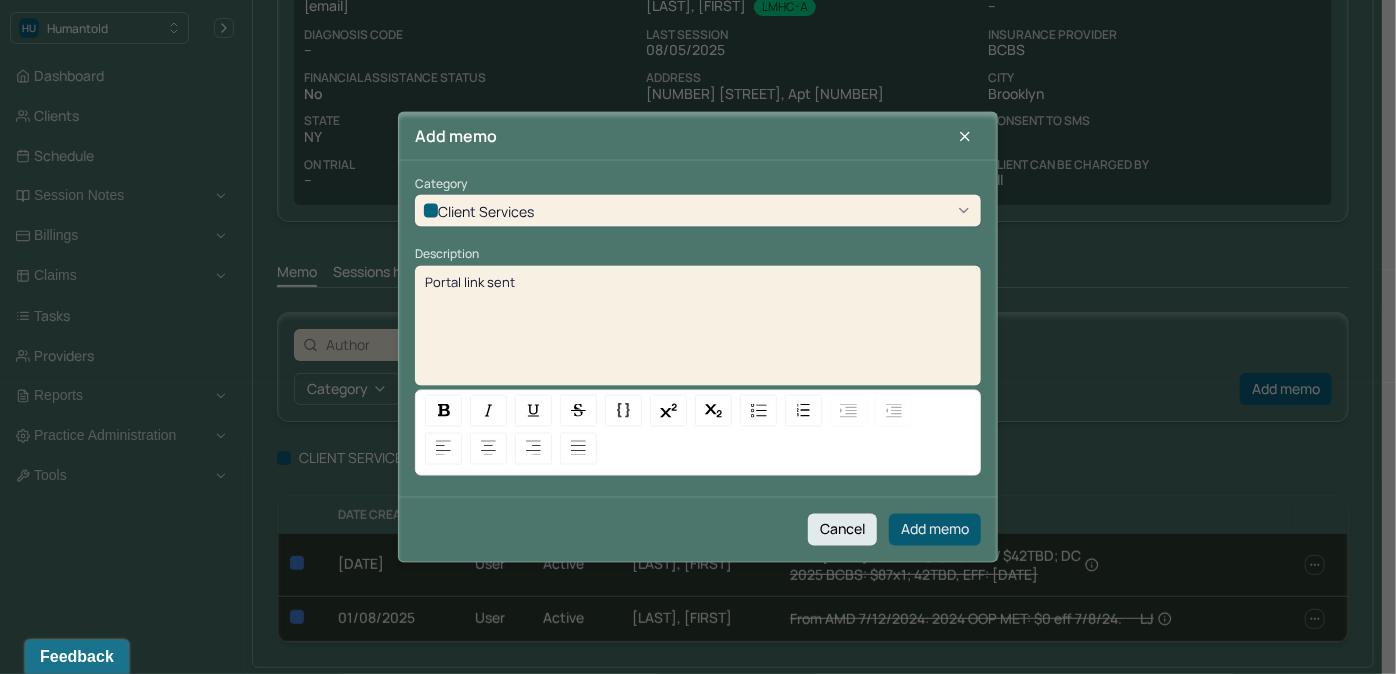 click on "Add memo" at bounding box center (935, 529) 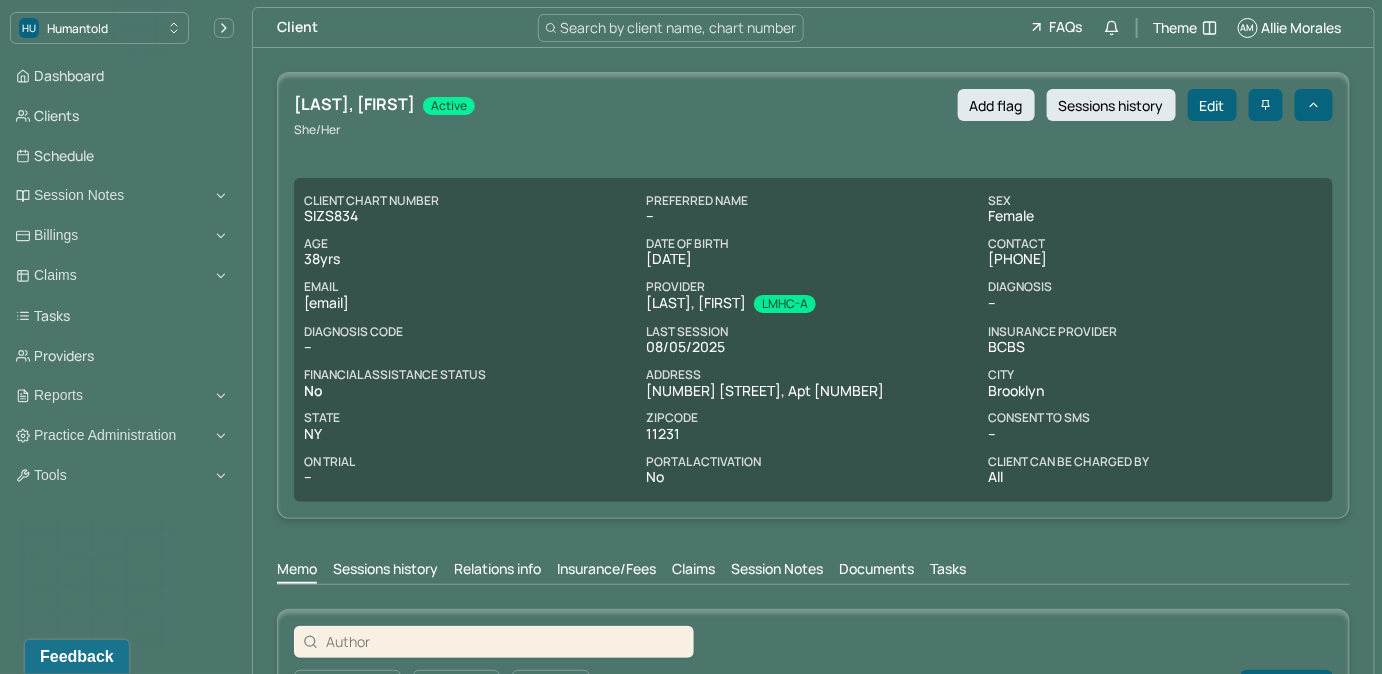 scroll, scrollTop: 0, scrollLeft: 0, axis: both 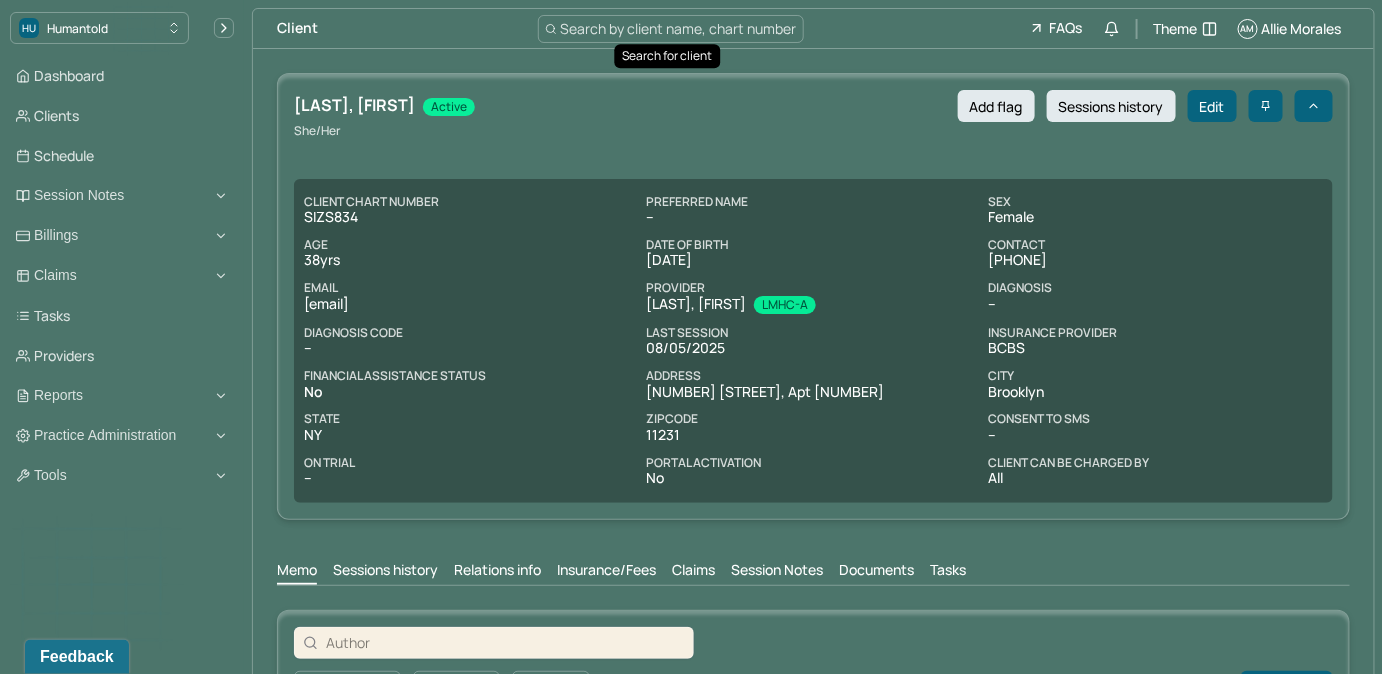 click on "Search by client name, chart number" at bounding box center (679, 28) 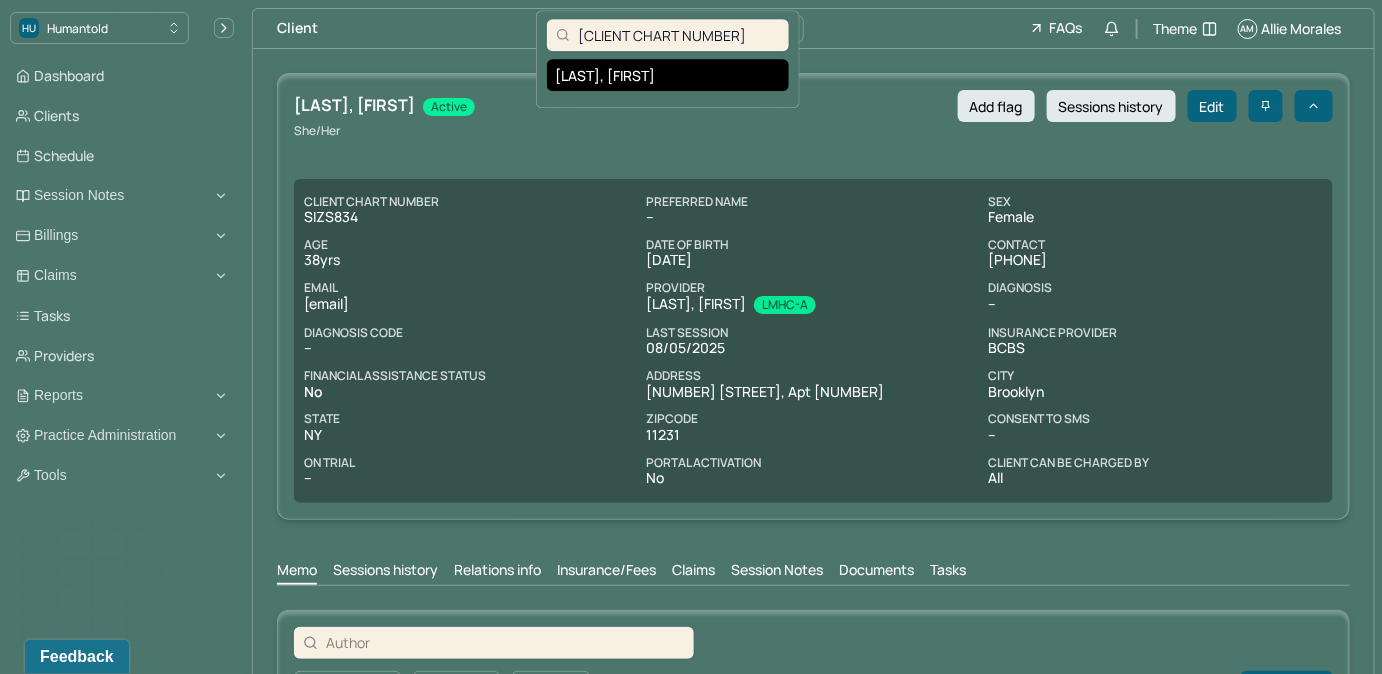 type on "[CLIENT CHART NUMBER]" 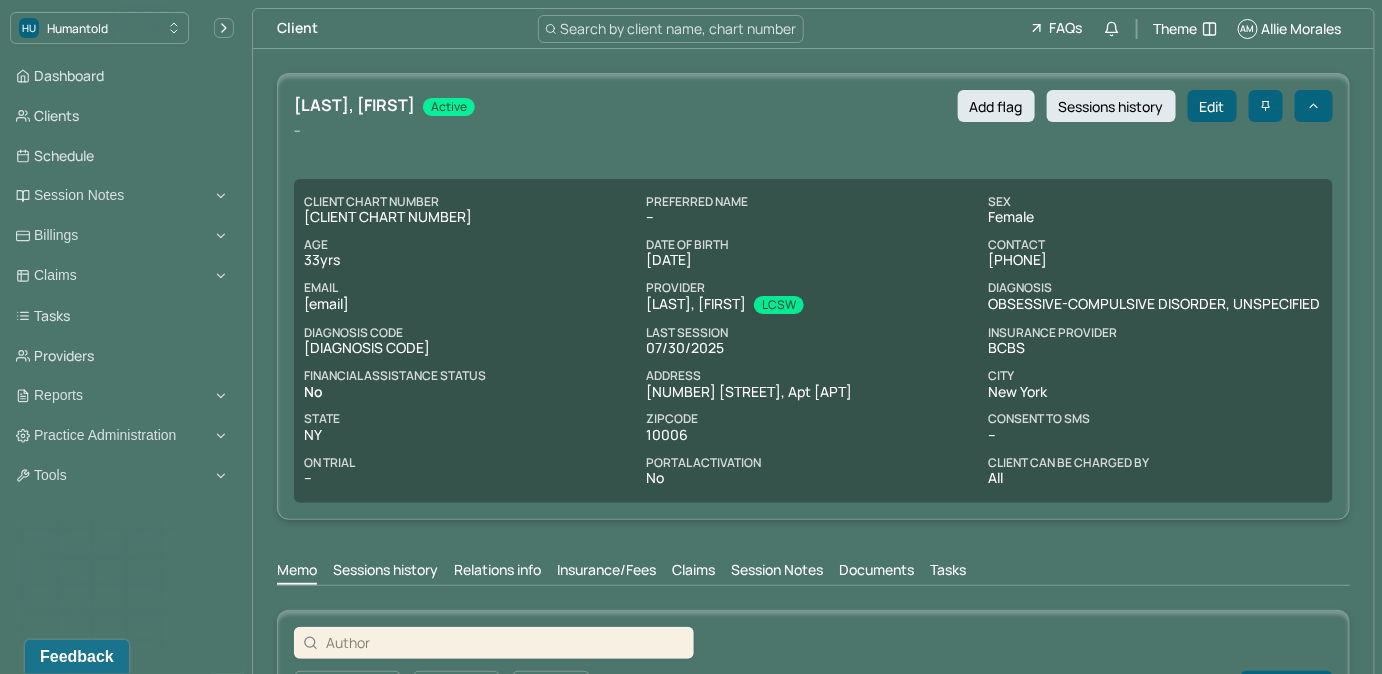 drag, startPoint x: 299, startPoint y: 304, endPoint x: 476, endPoint y: 320, distance: 177.7217 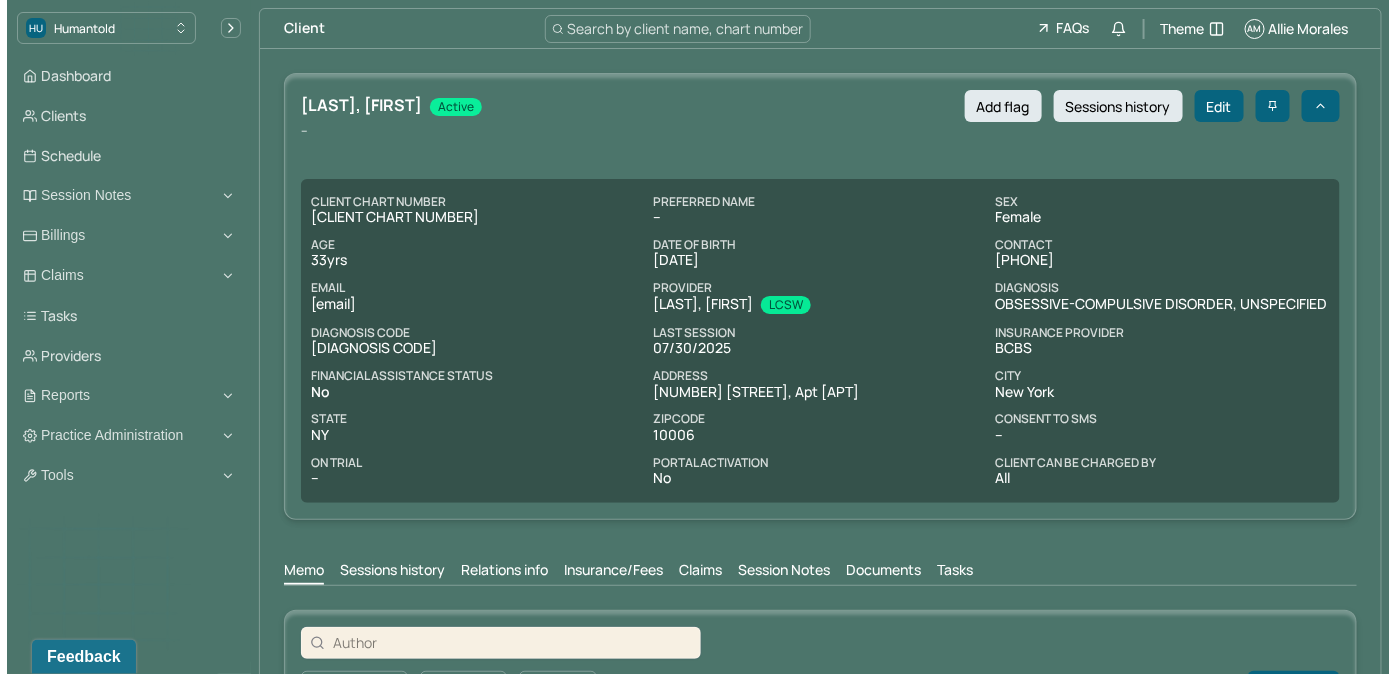 scroll, scrollTop: 294, scrollLeft: 0, axis: vertical 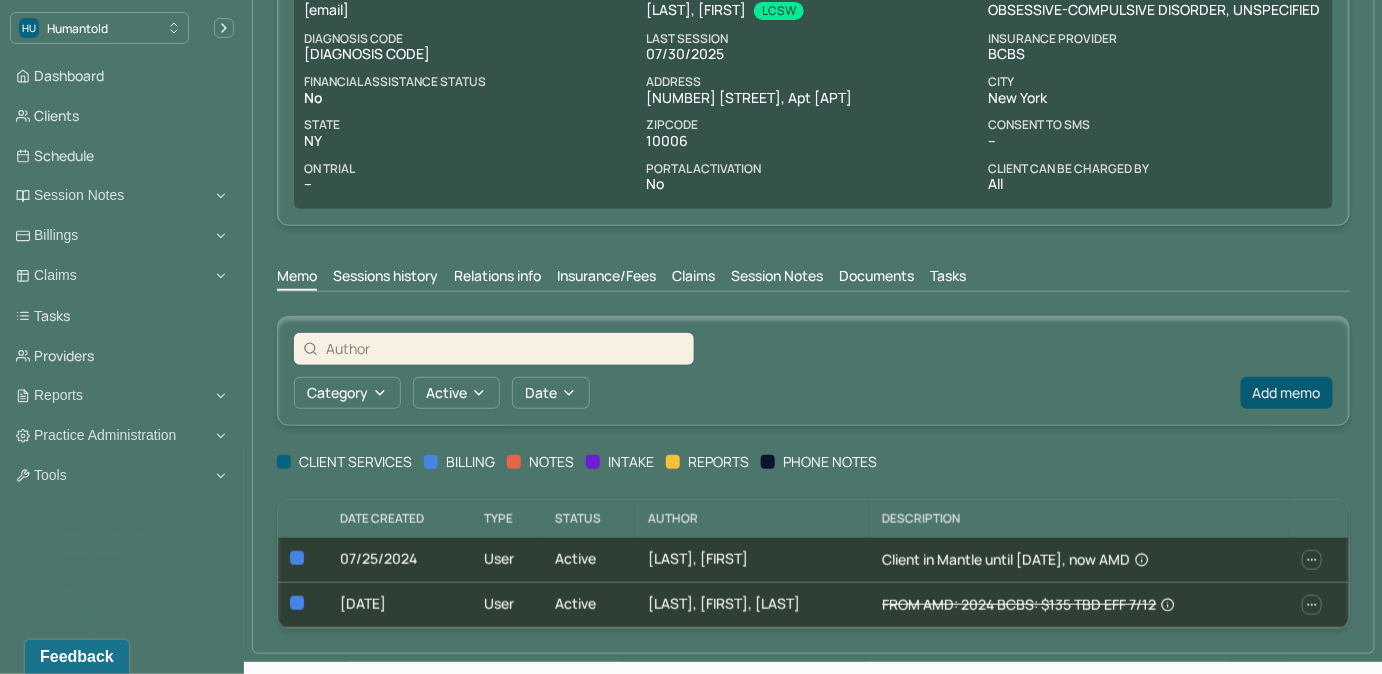 click on "Add memo" at bounding box center (1287, 393) 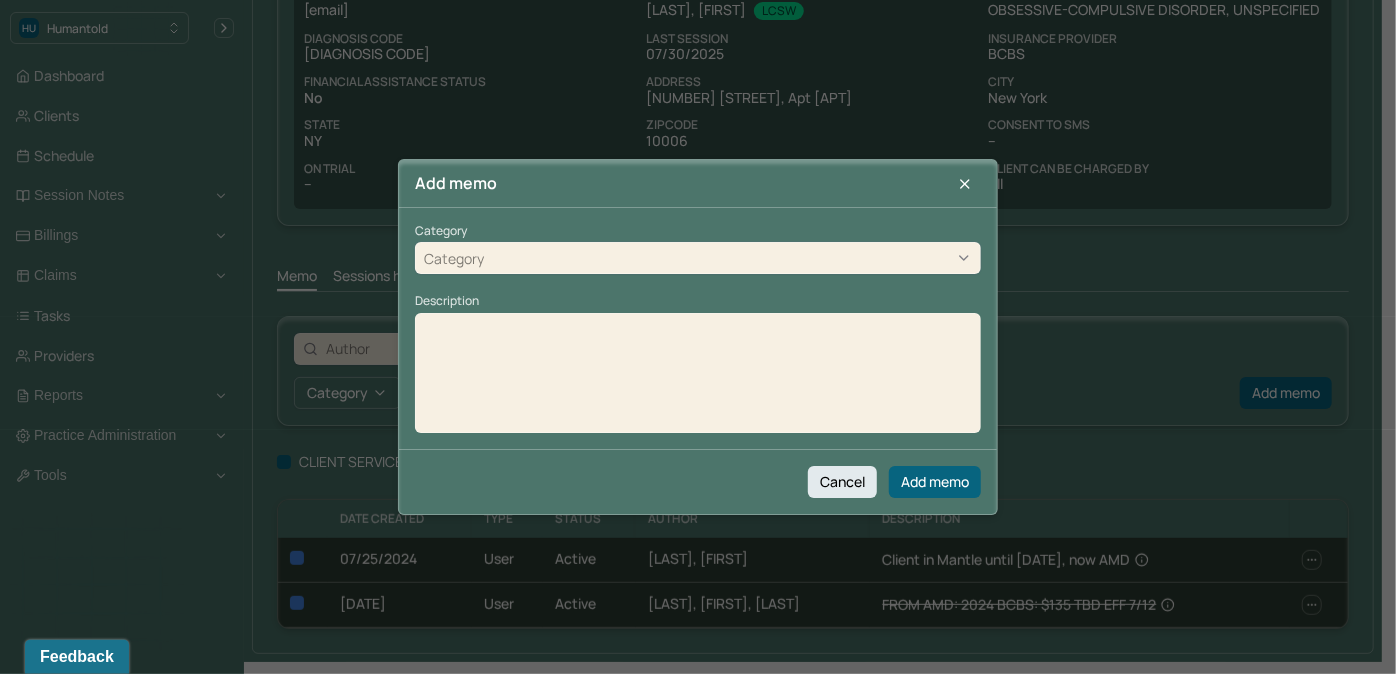 click on "Category" at bounding box center (698, 259) 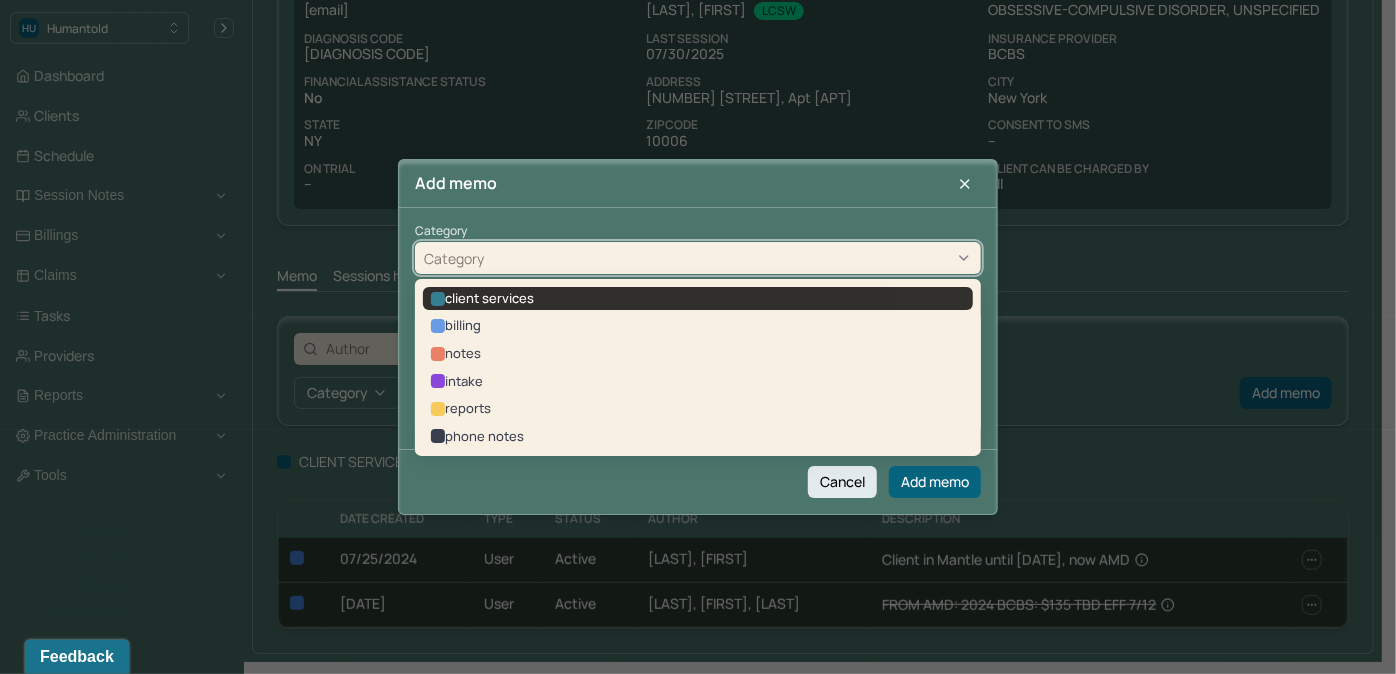 click on "client services" at bounding box center [698, 299] 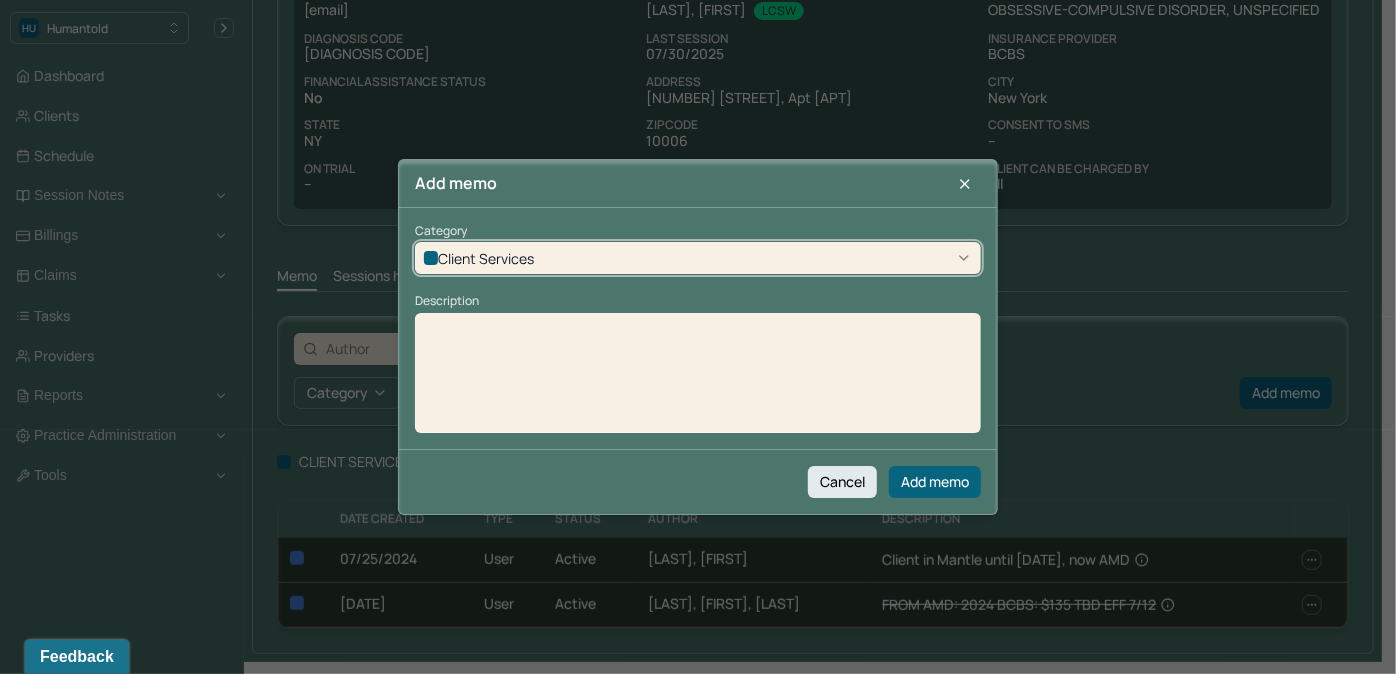 click at bounding box center (698, 373) 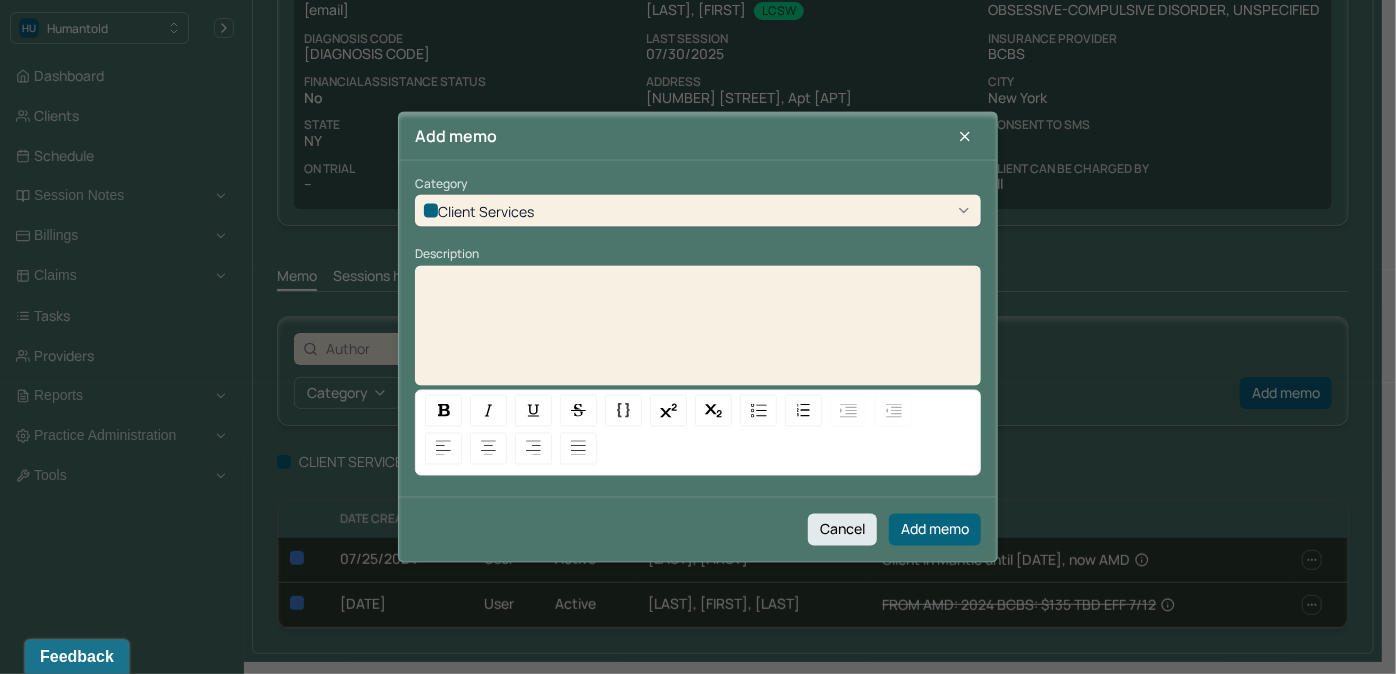type 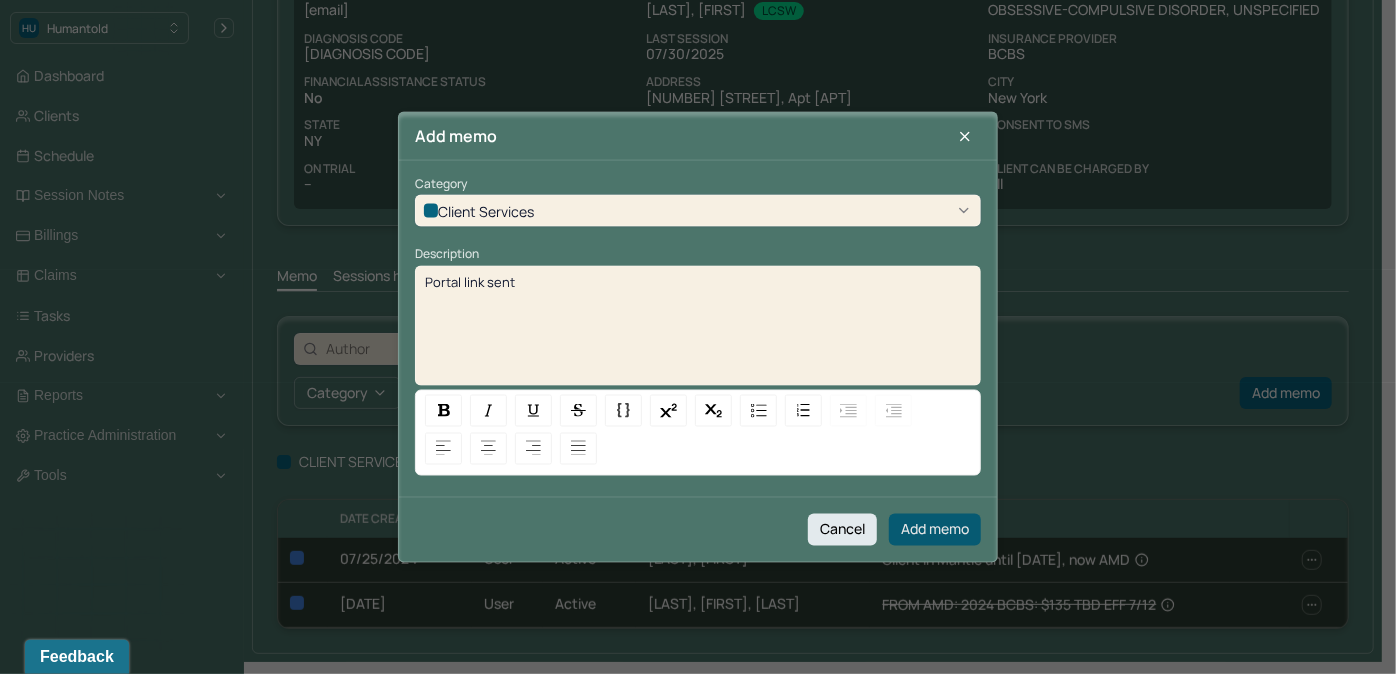 click on "Add memo" at bounding box center (935, 529) 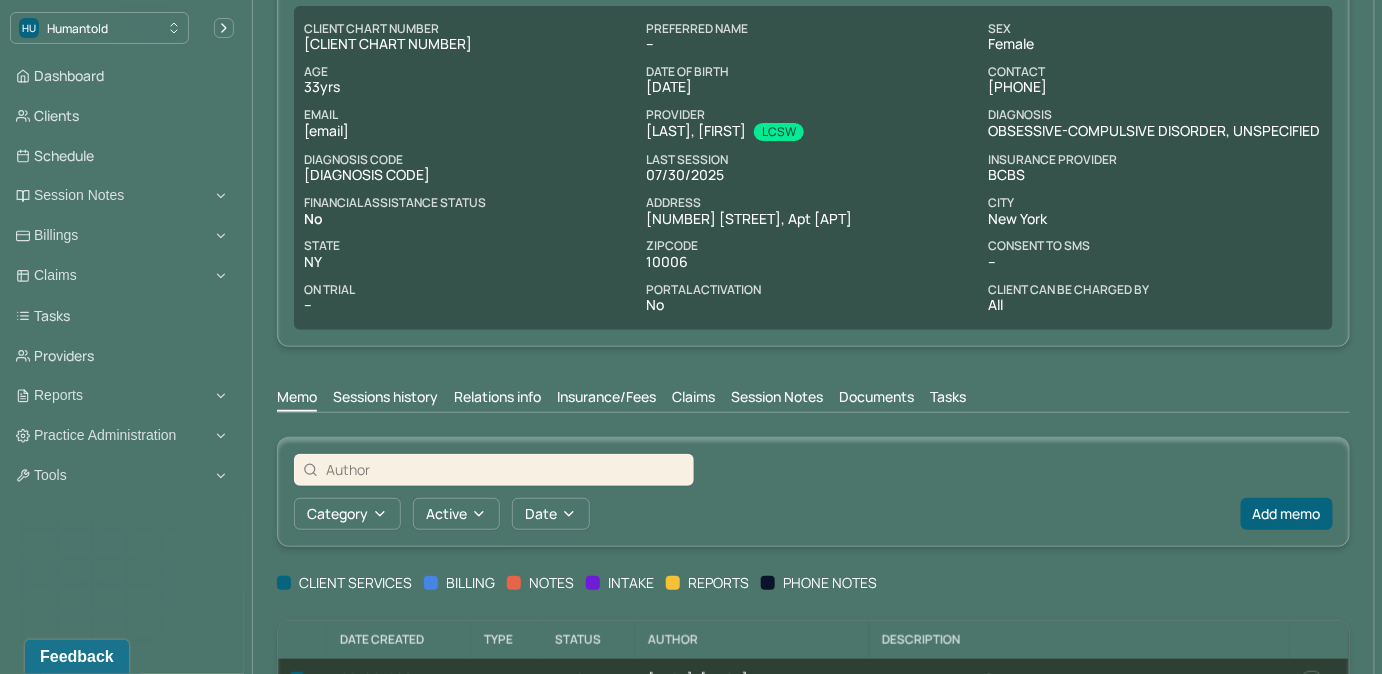 scroll, scrollTop: 0, scrollLeft: 0, axis: both 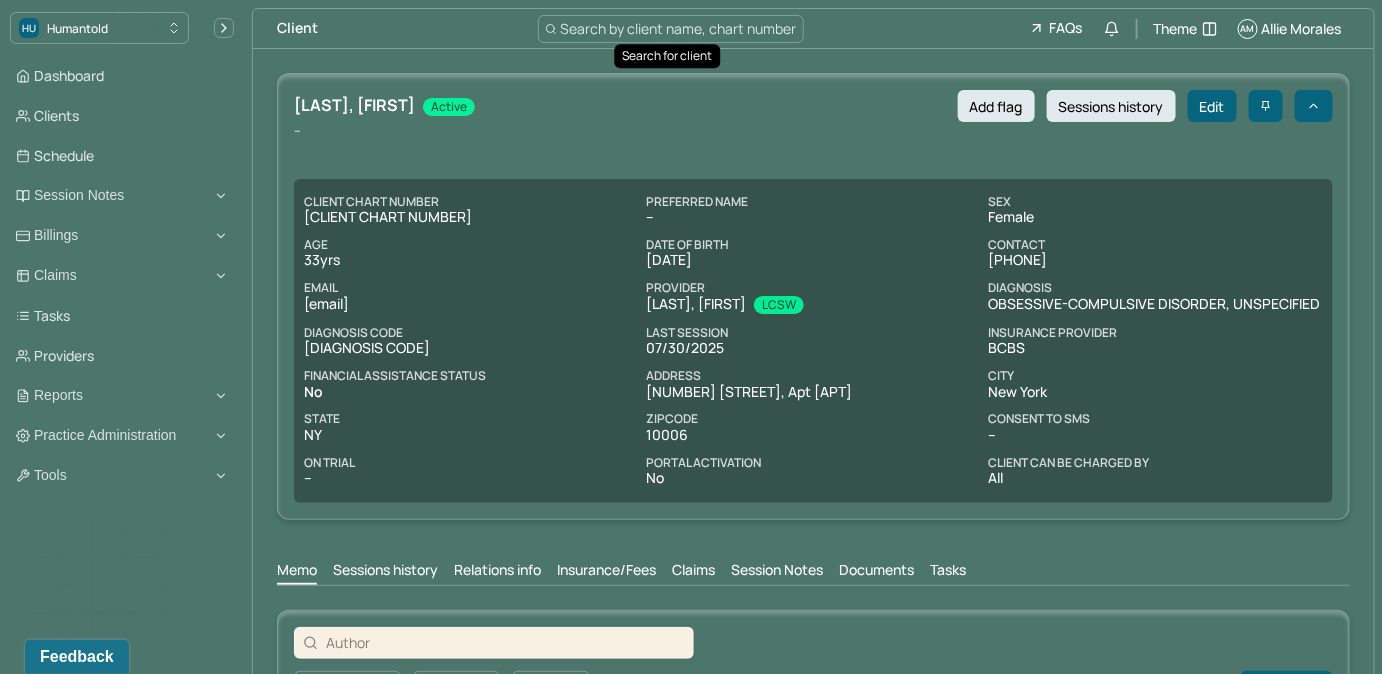 click on "Search by client name, chart number" at bounding box center [679, 28] 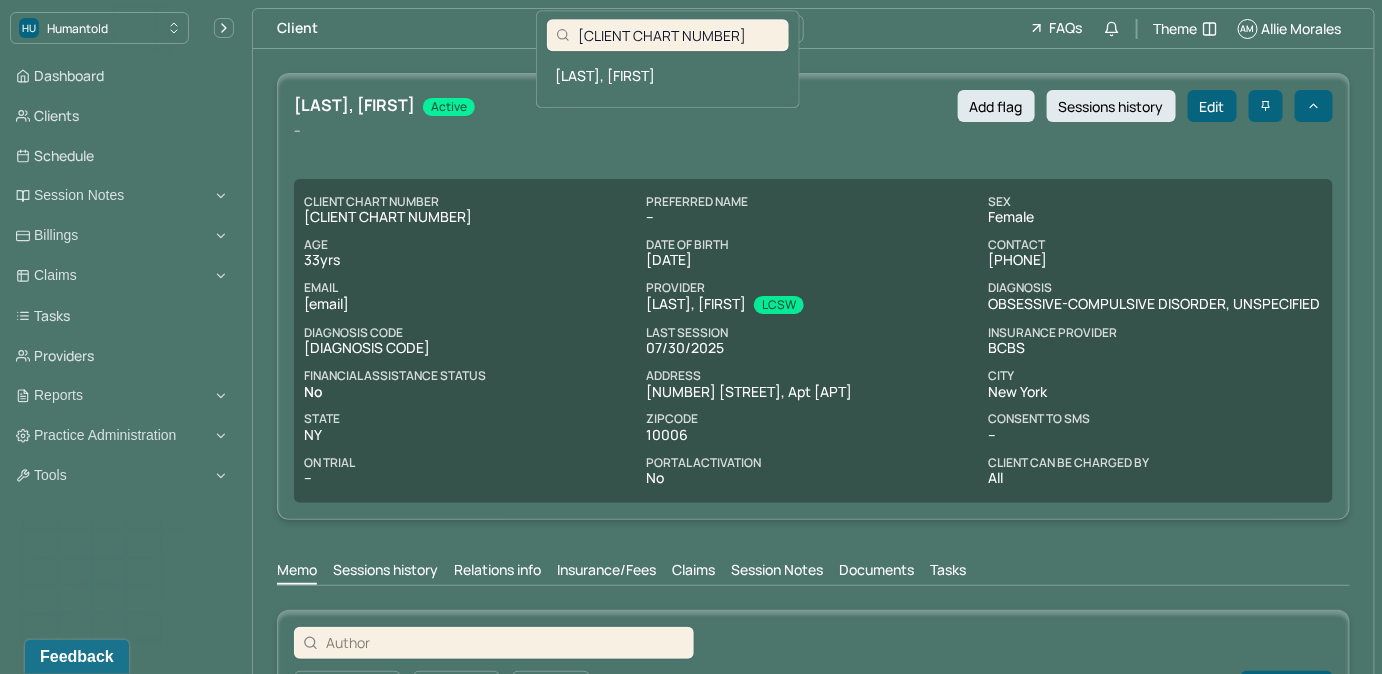 click on "[CLIENT CHART NUMBER]" at bounding box center (679, 35) 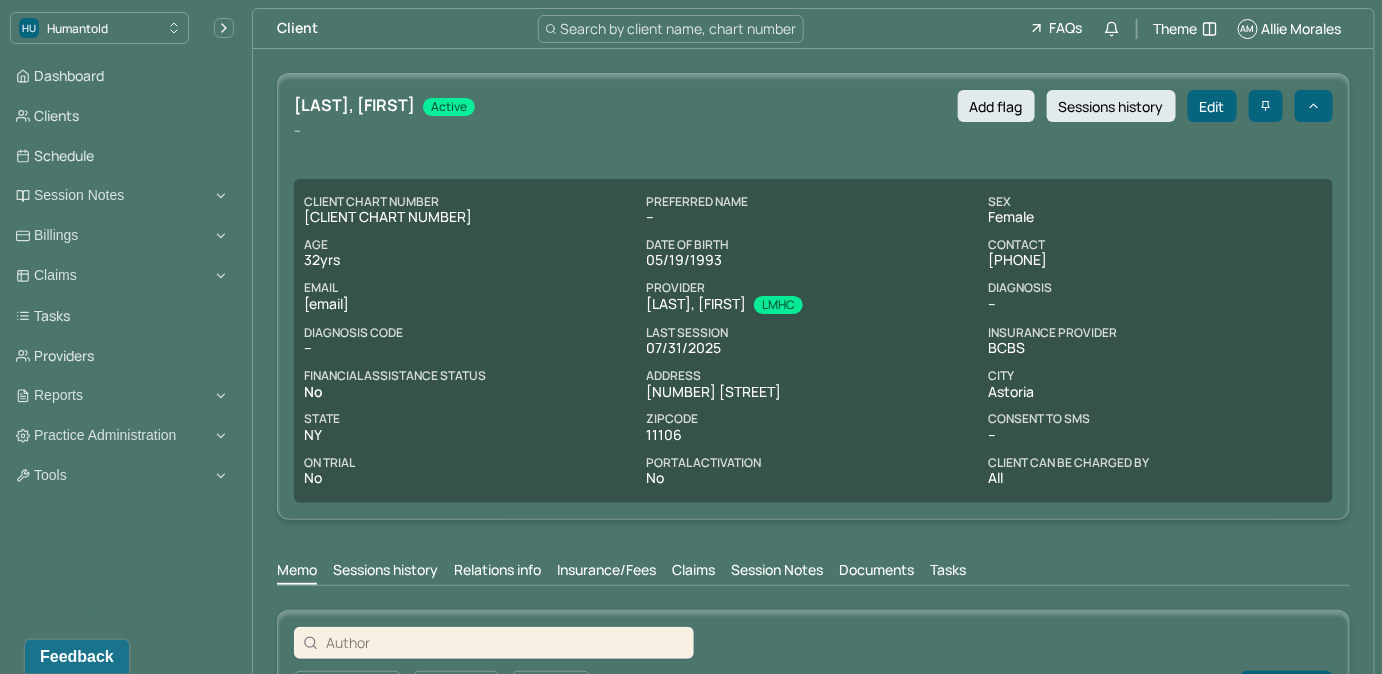 drag, startPoint x: 302, startPoint y: 304, endPoint x: 523, endPoint y: 310, distance: 221.08144 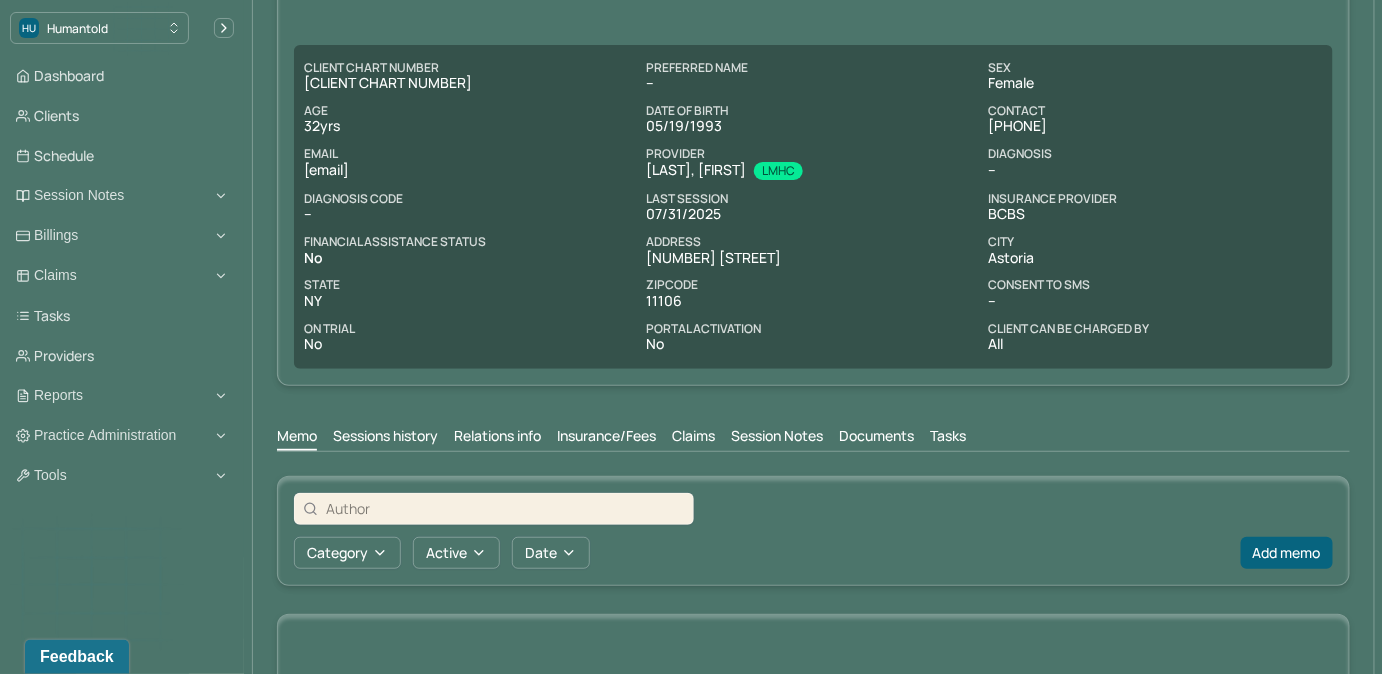 scroll, scrollTop: 338, scrollLeft: 0, axis: vertical 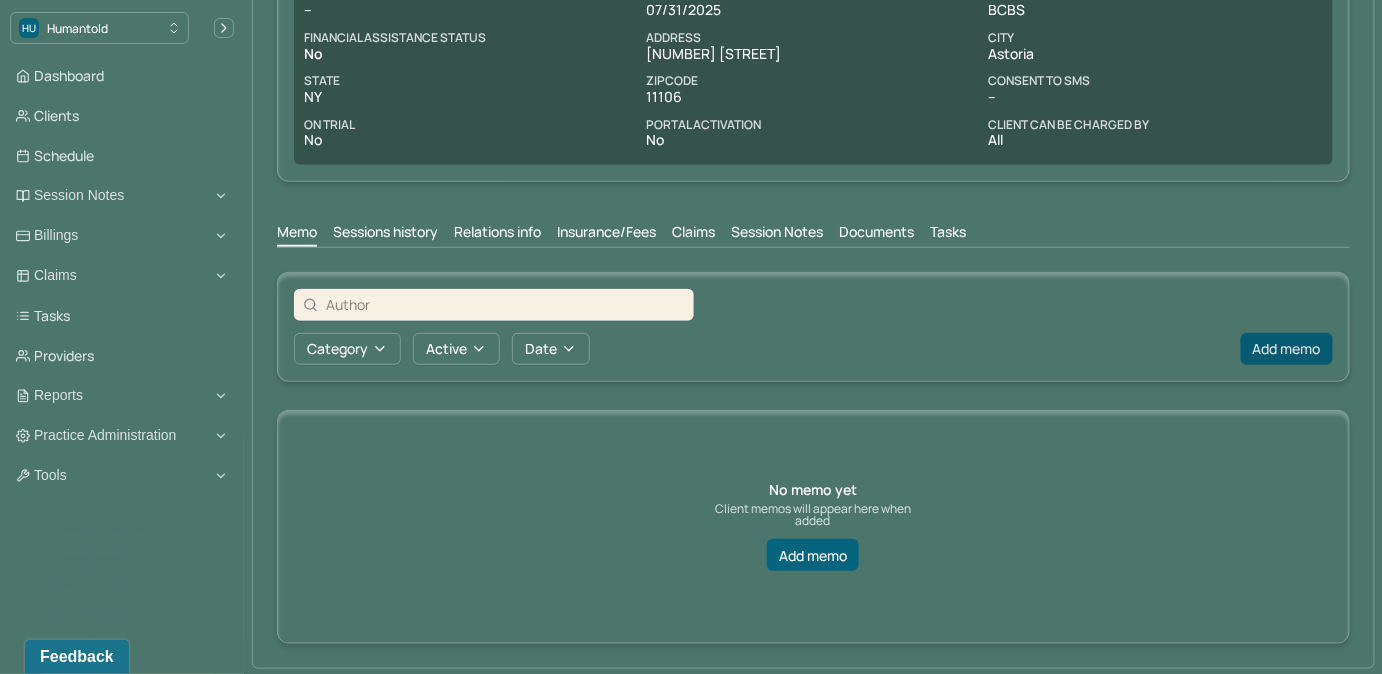 click on "Add memo" at bounding box center (1287, 349) 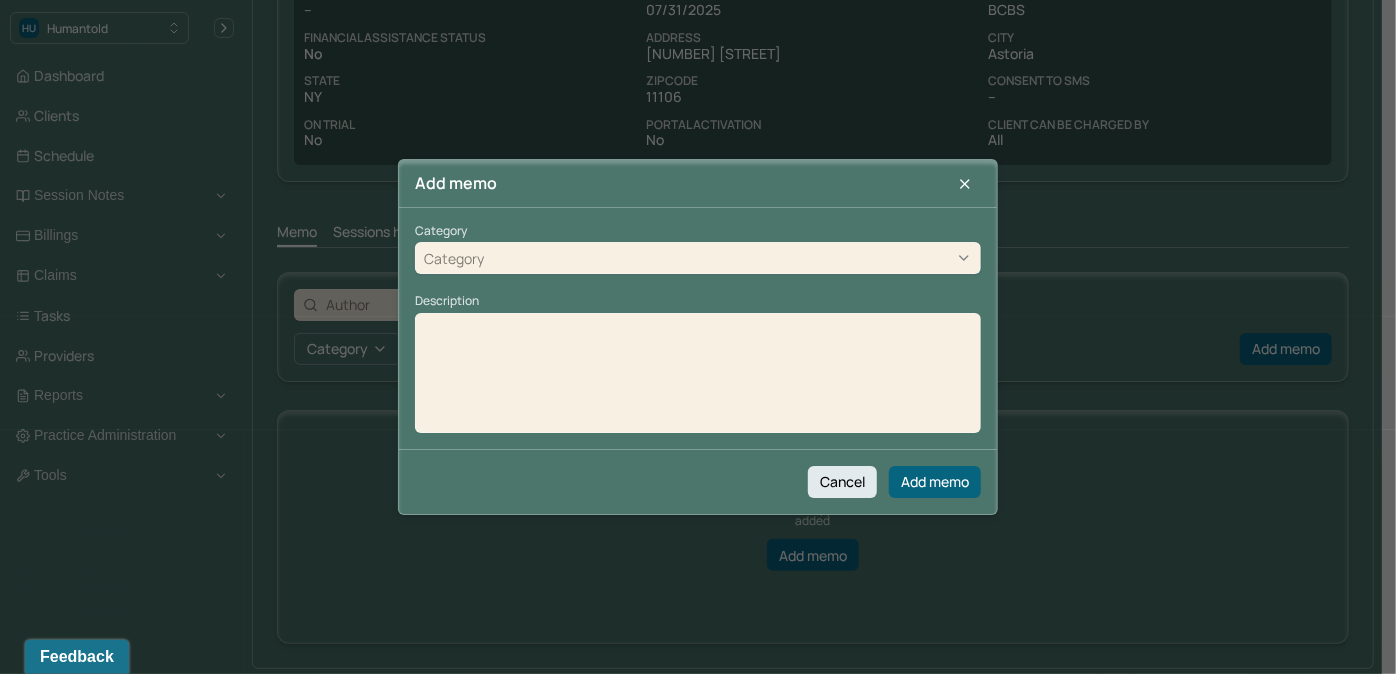 click on "Category" at bounding box center (698, 259) 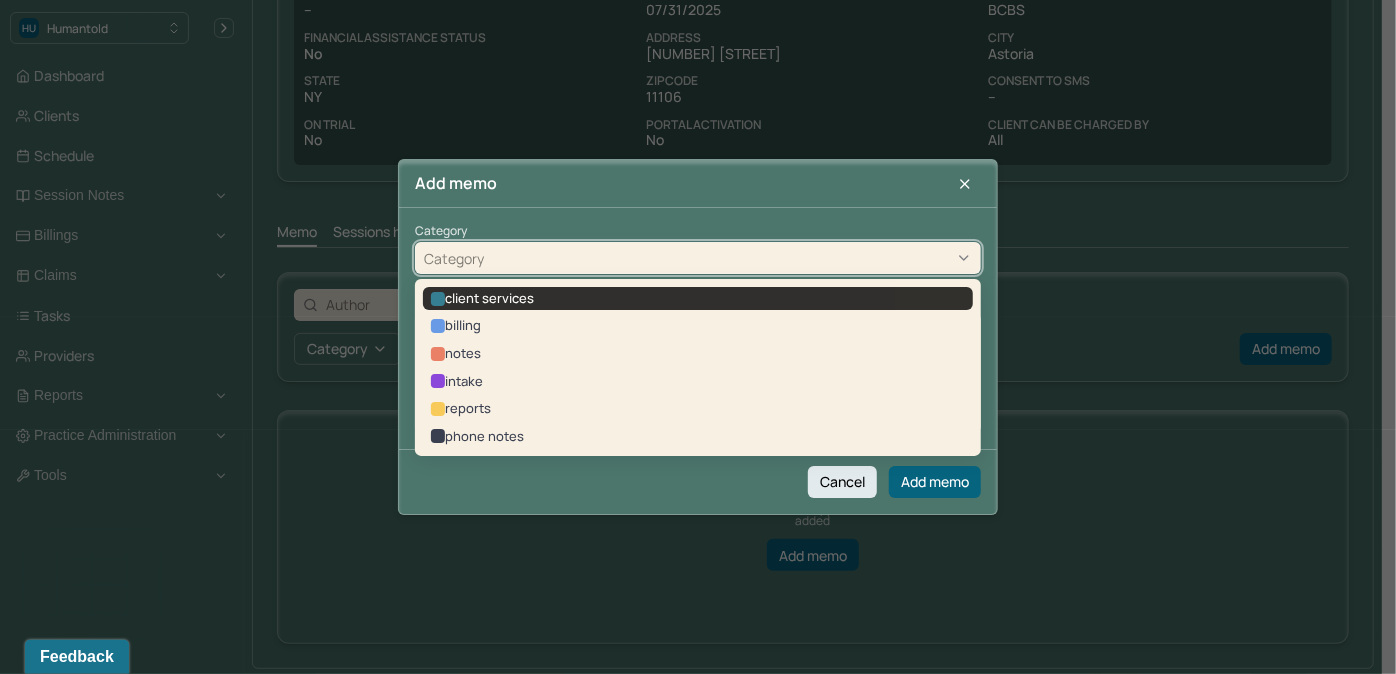 click on "client services" at bounding box center (698, 299) 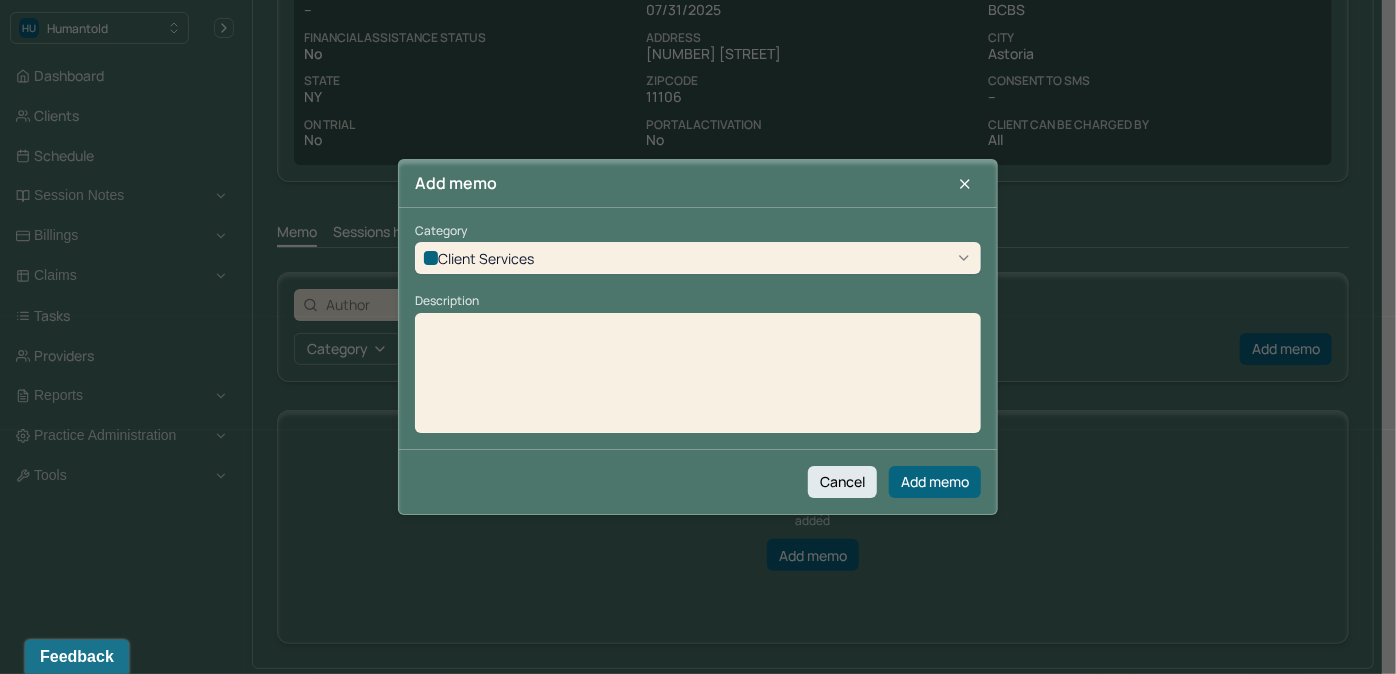 click at bounding box center [698, 380] 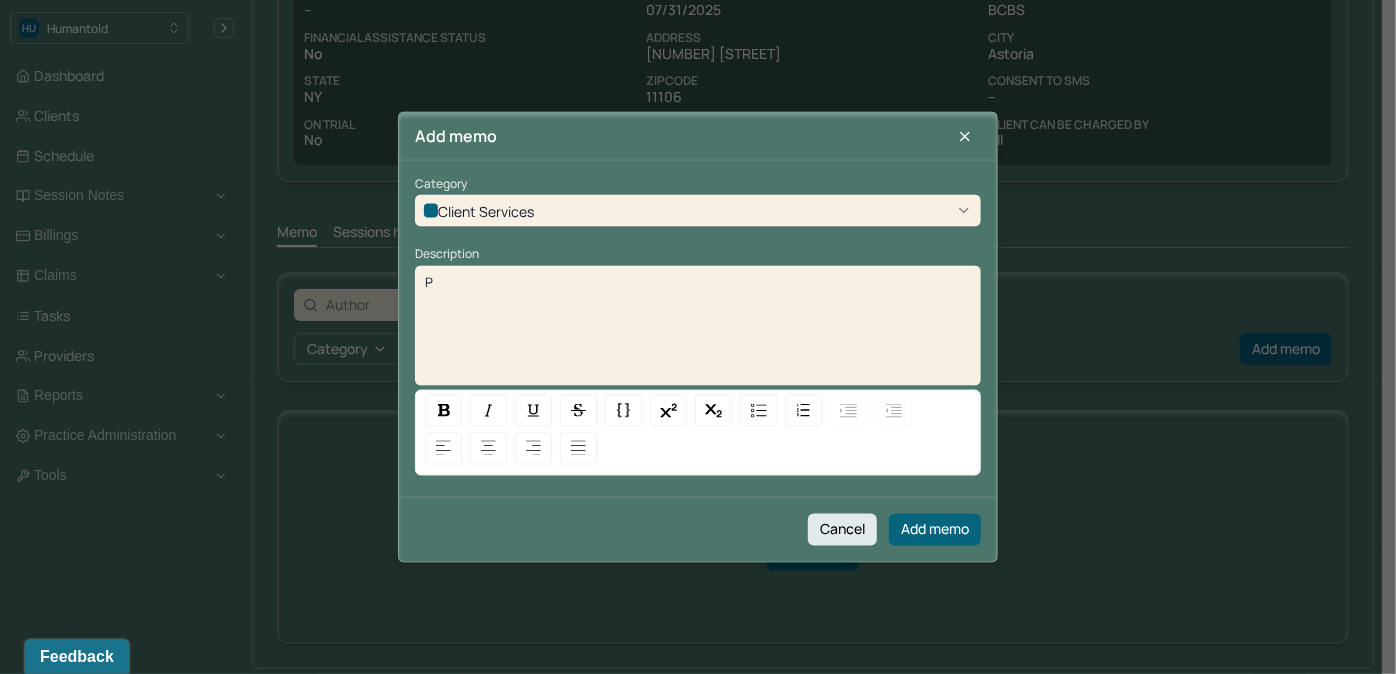 type 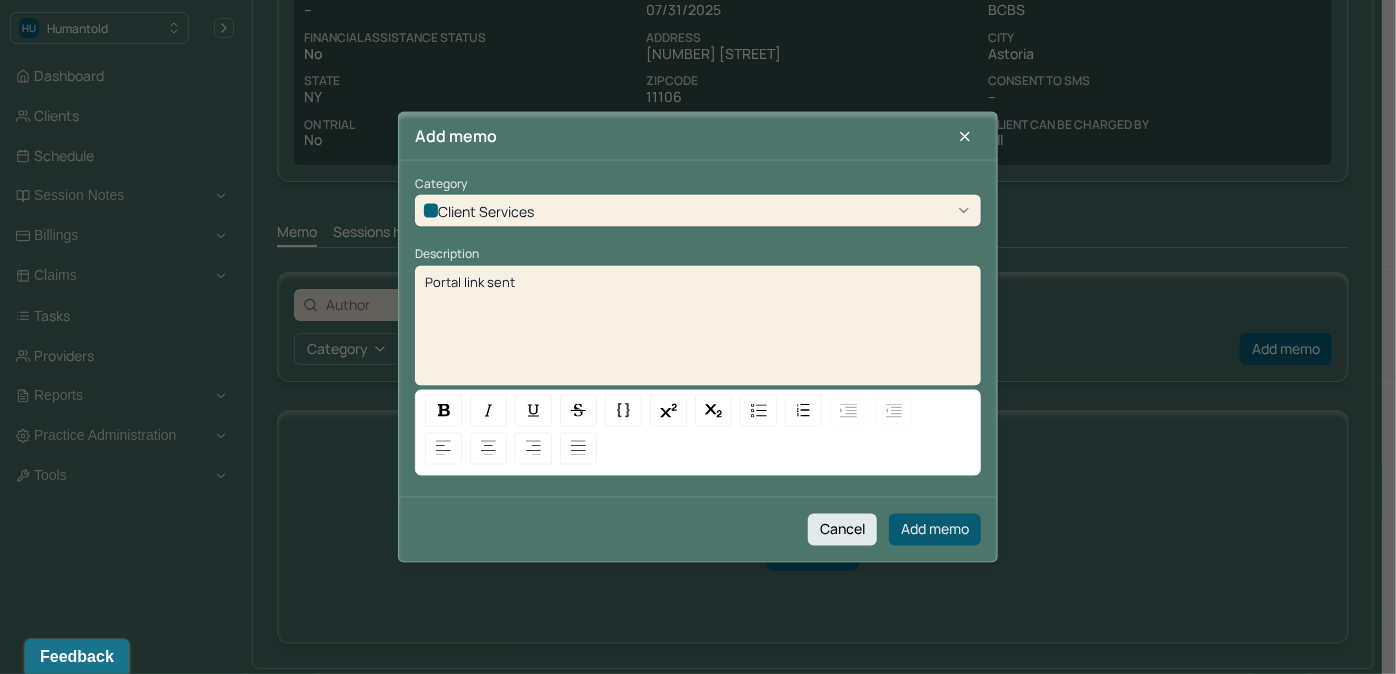 click on "Add memo" at bounding box center (935, 529) 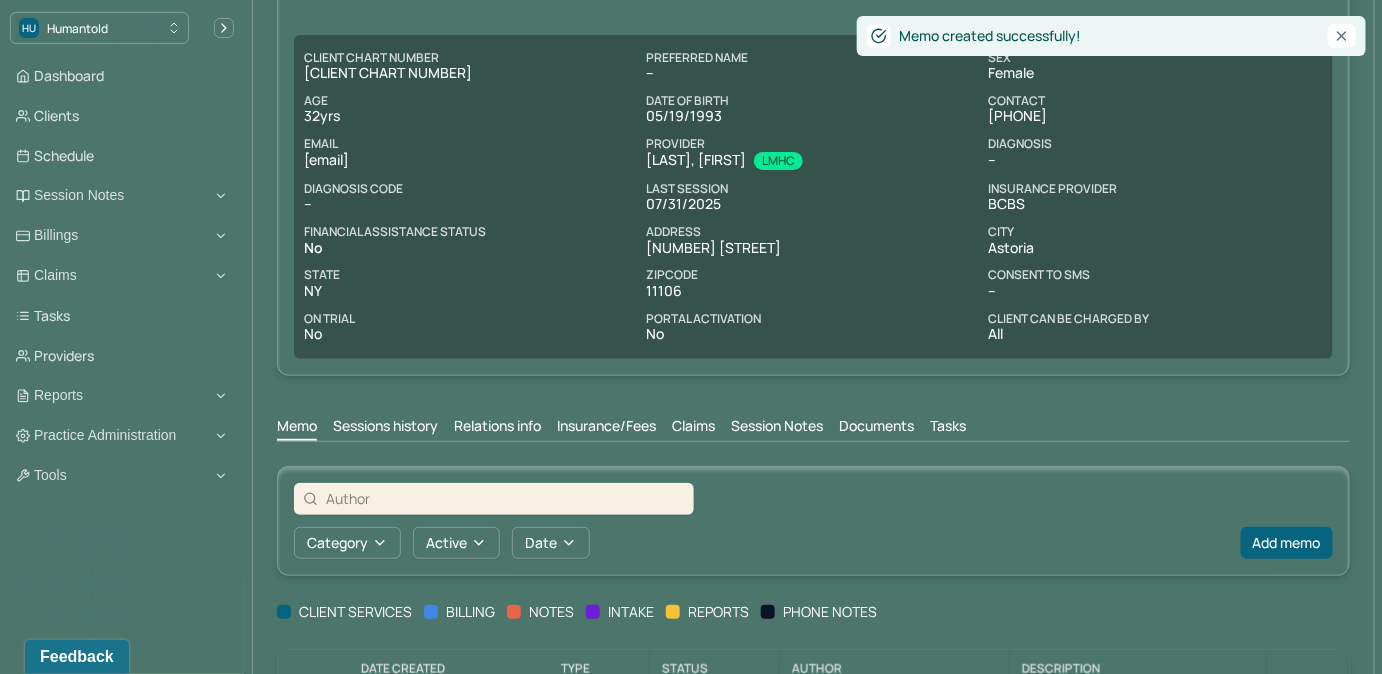 scroll, scrollTop: 0, scrollLeft: 0, axis: both 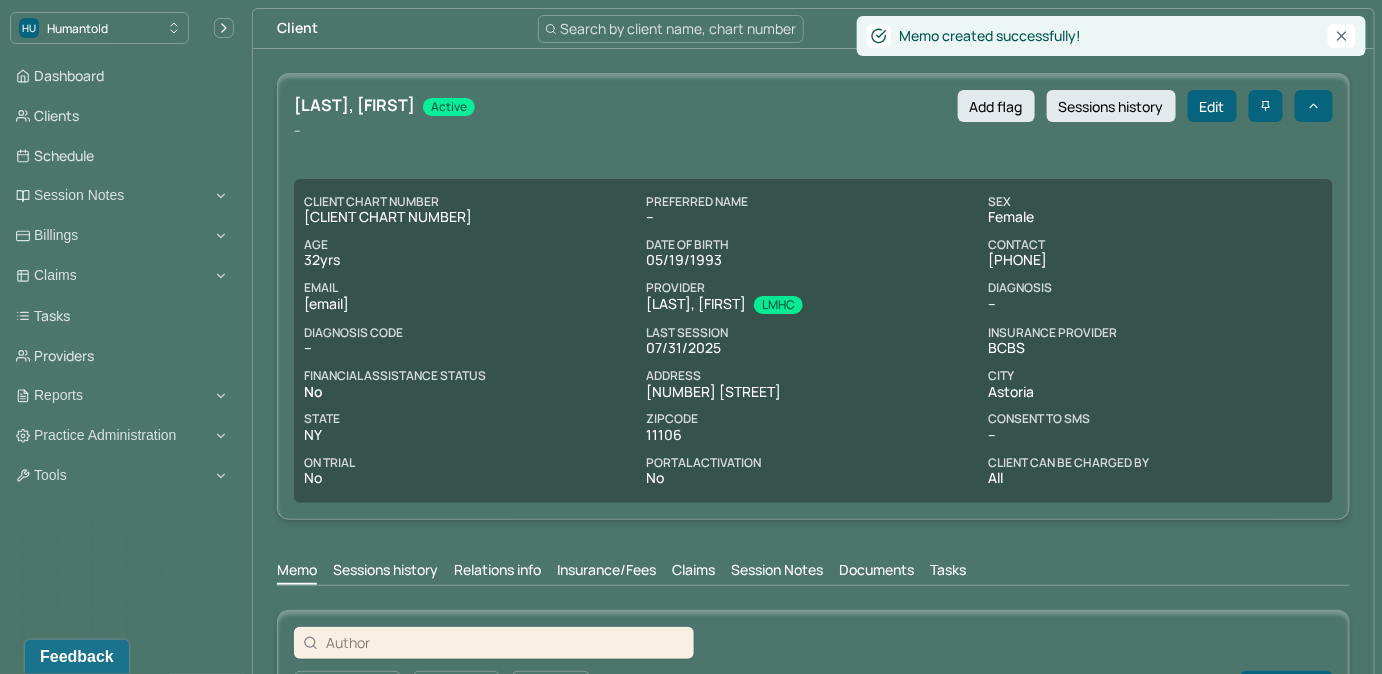 click on "Search by client name, chart number" at bounding box center (679, 28) 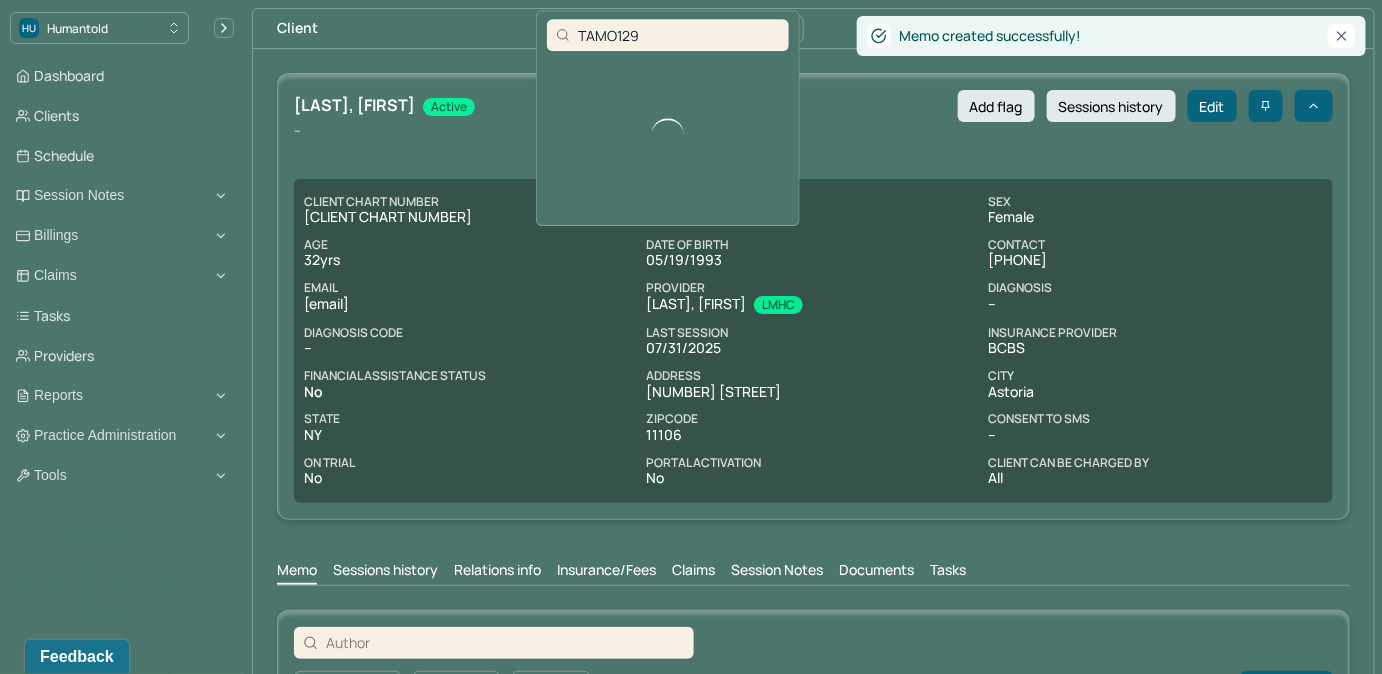 type on "TAMO129" 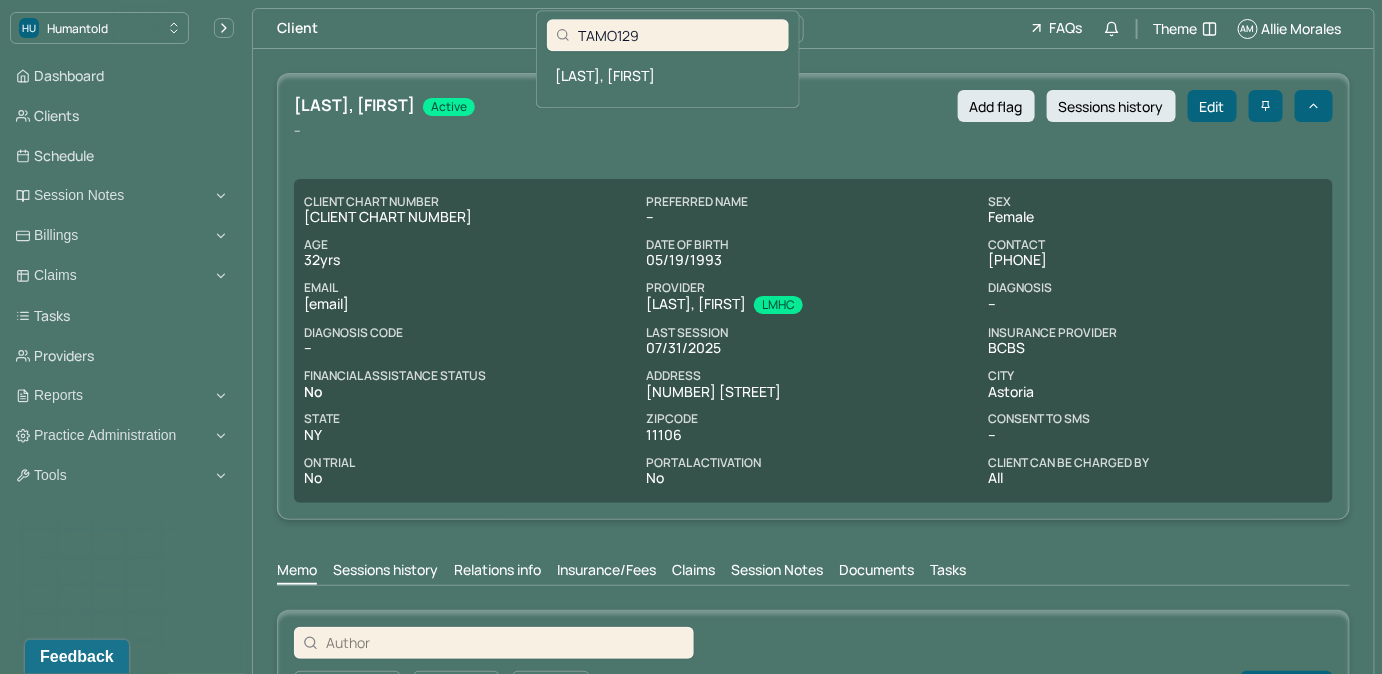 click on "[LAST], [FIRST]" at bounding box center (668, 75) 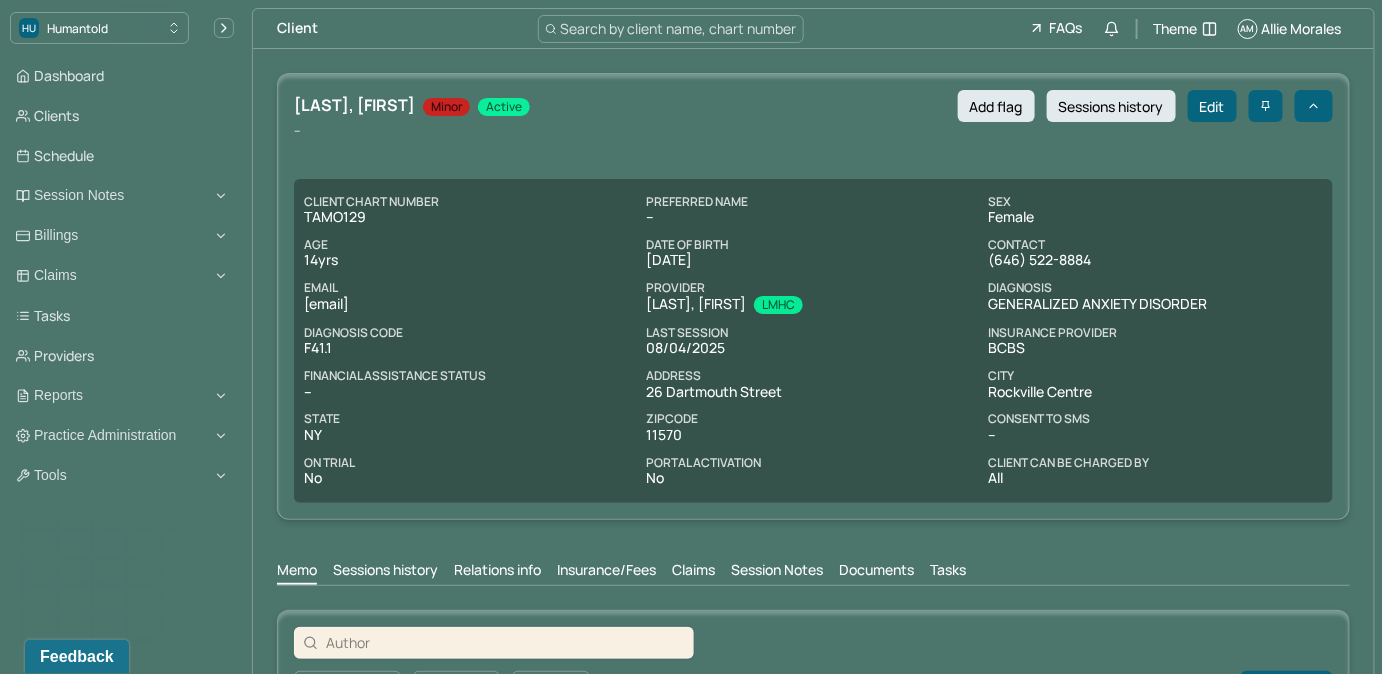 drag, startPoint x: 306, startPoint y: 304, endPoint x: 561, endPoint y: 306, distance: 255.00784 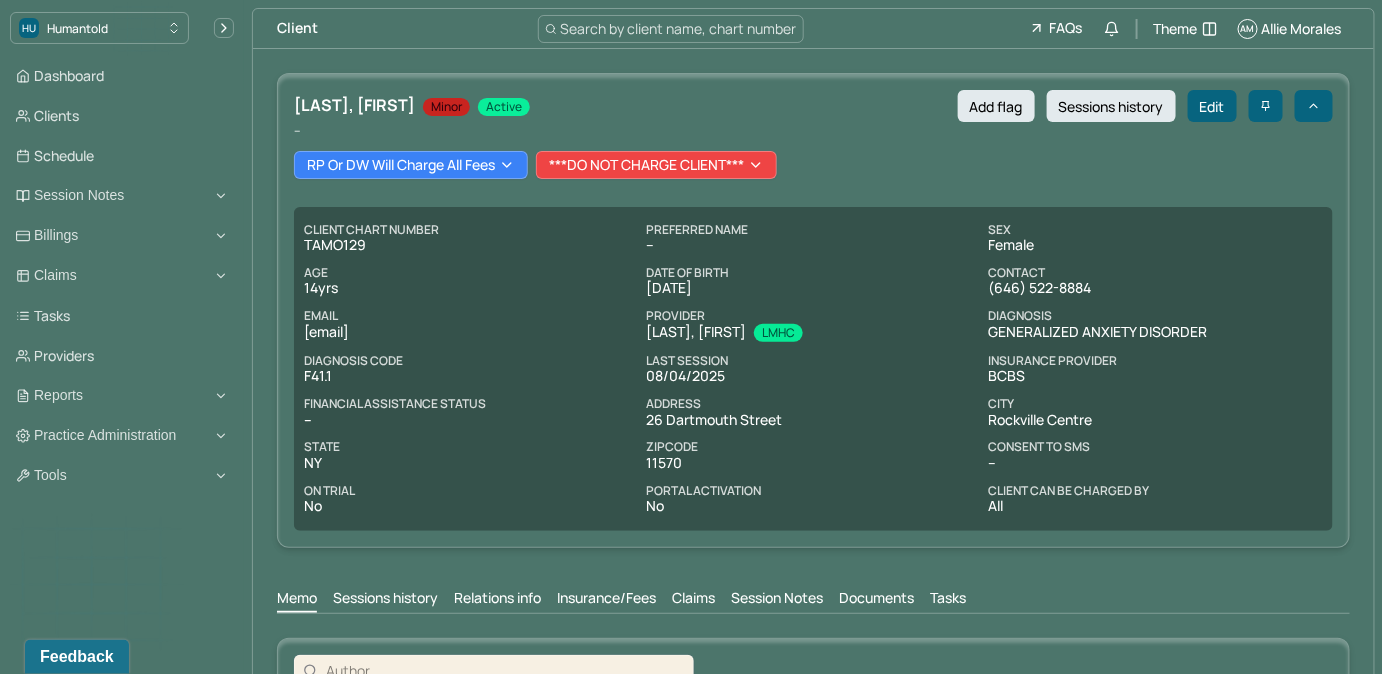 drag, startPoint x: 561, startPoint y: 306, endPoint x: 256, endPoint y: 343, distance: 307.23605 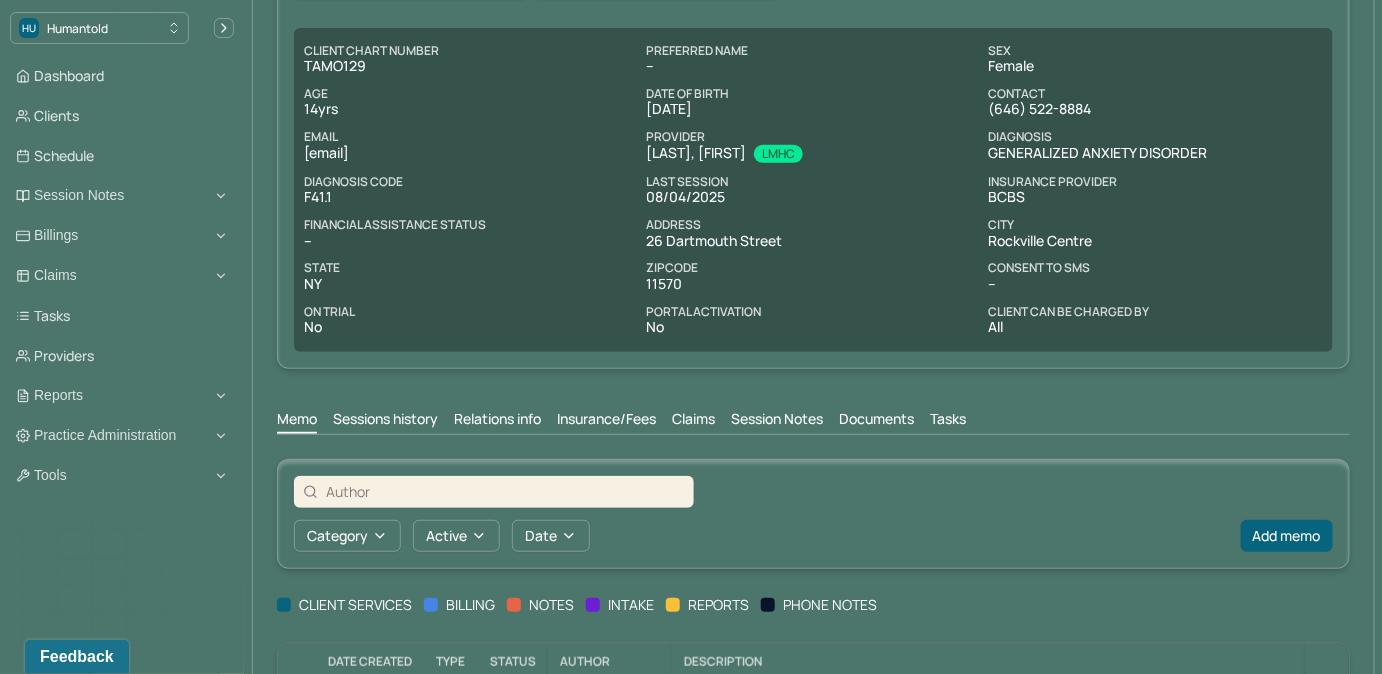scroll, scrollTop: 474, scrollLeft: 0, axis: vertical 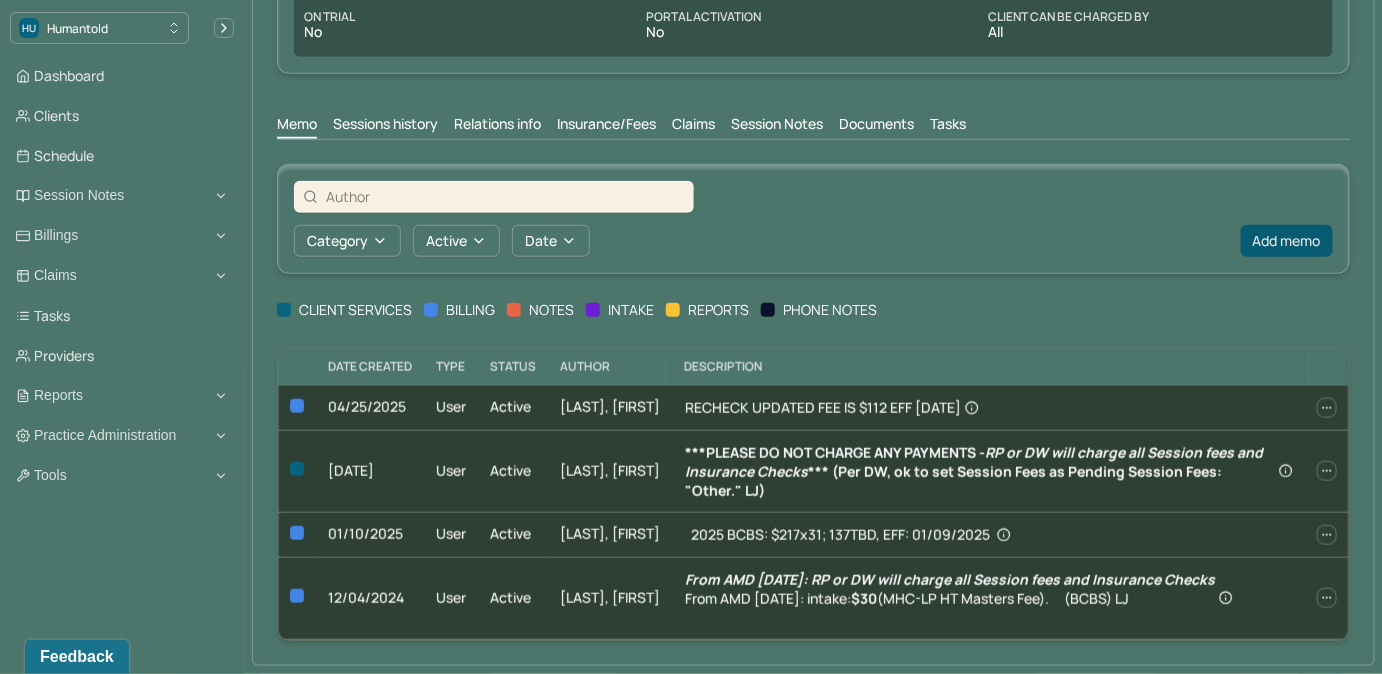 click on "Add memo" at bounding box center [1287, 241] 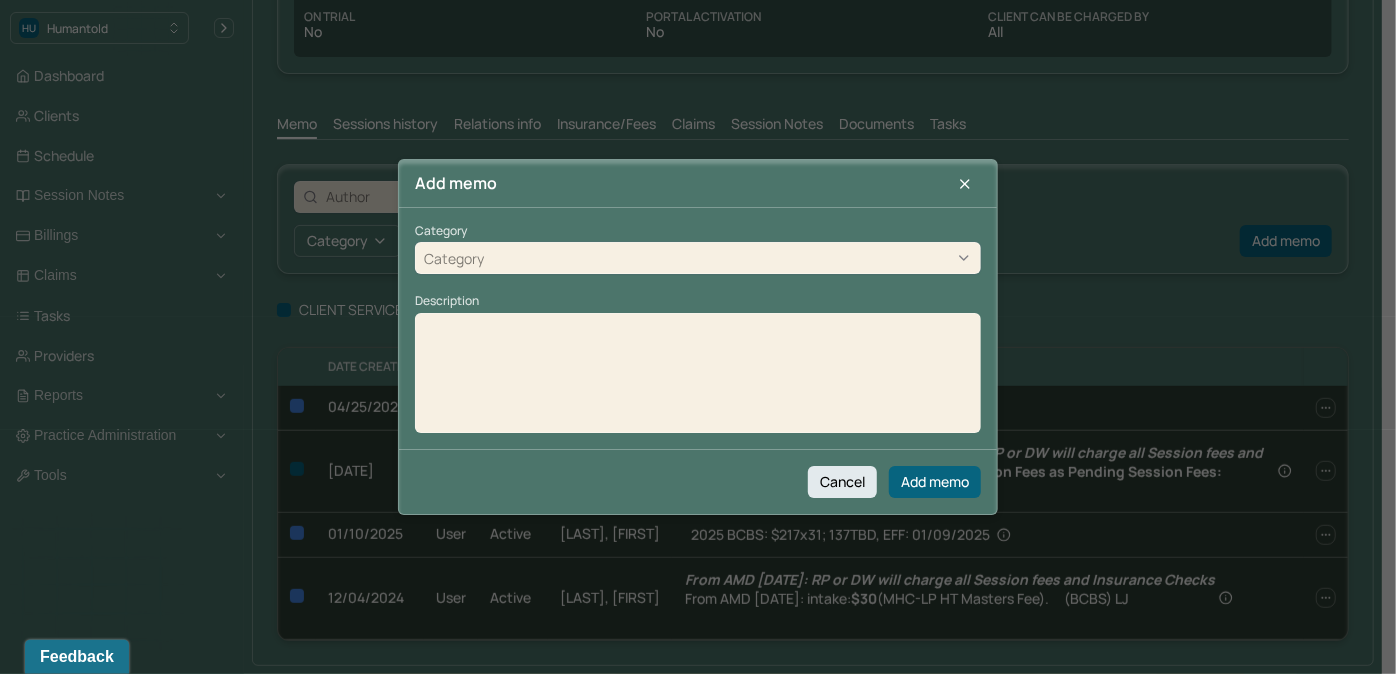 click on "Category" at bounding box center [698, 259] 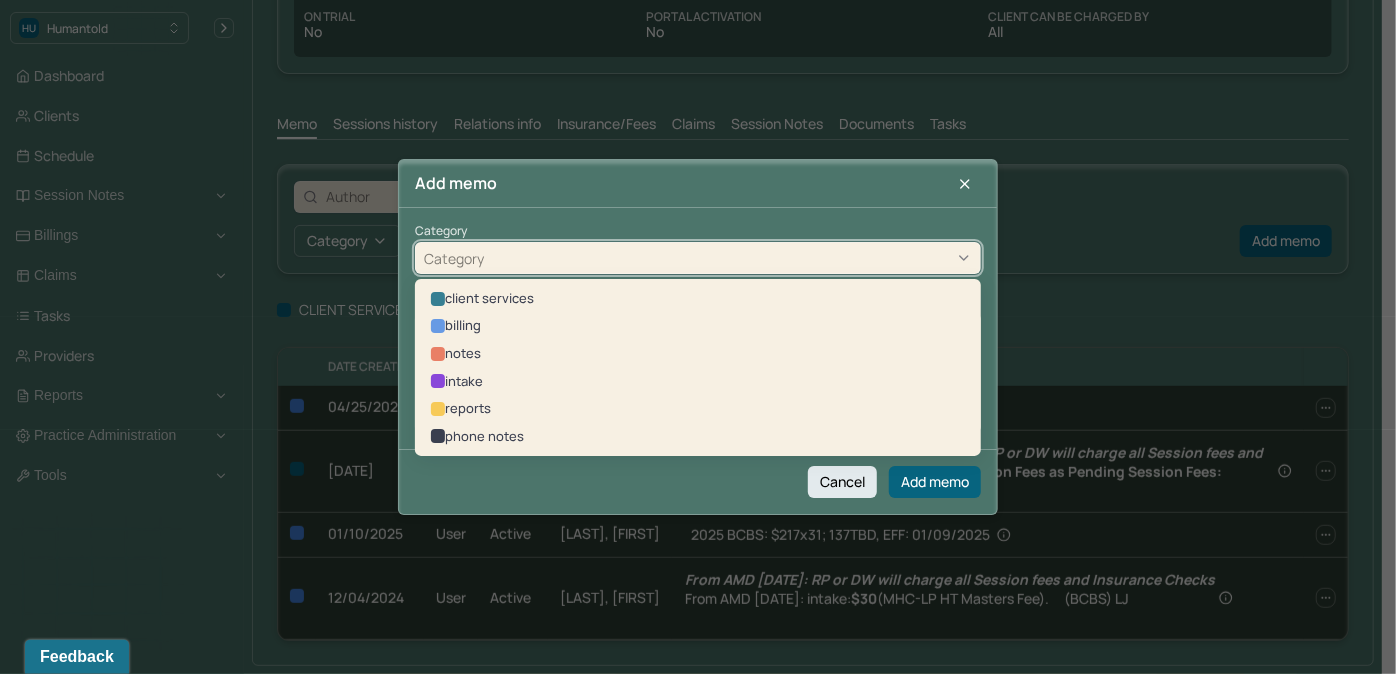 click on "client services billing notes intake reports phone notes" at bounding box center (698, 368) 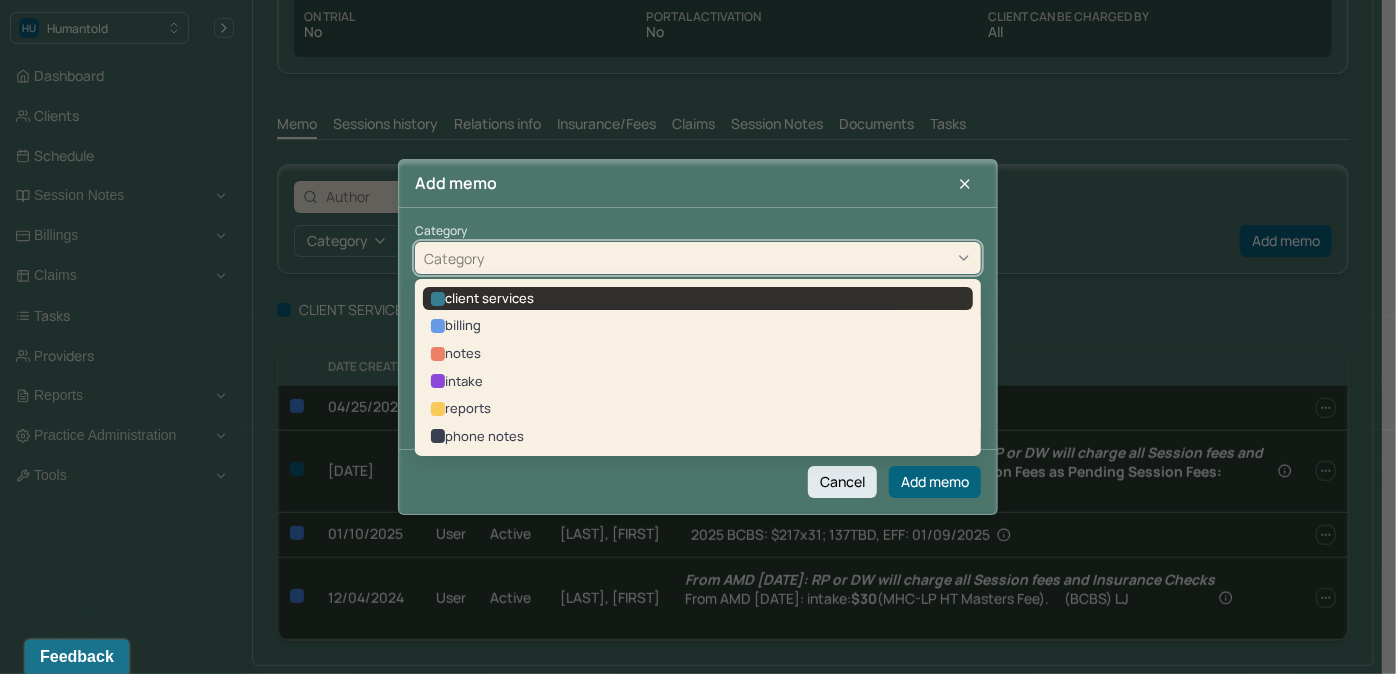 click on "client services" at bounding box center [698, 299] 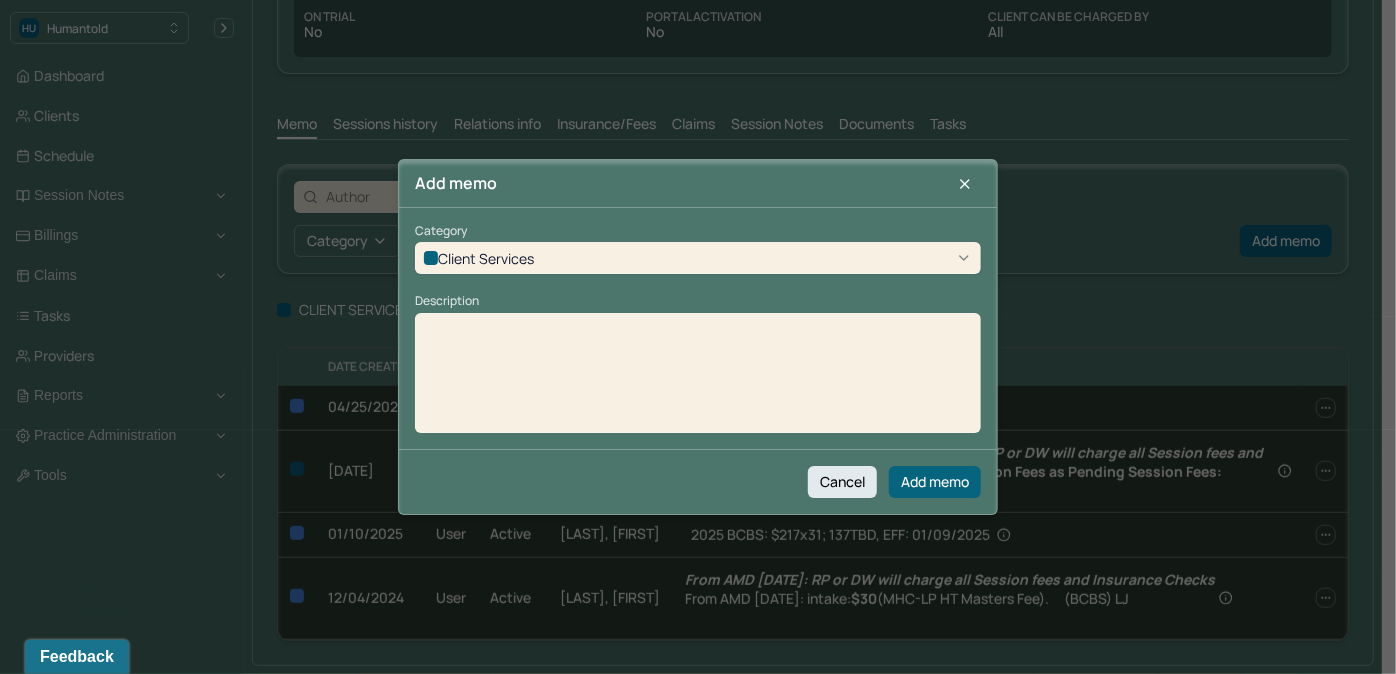 click at bounding box center (698, 380) 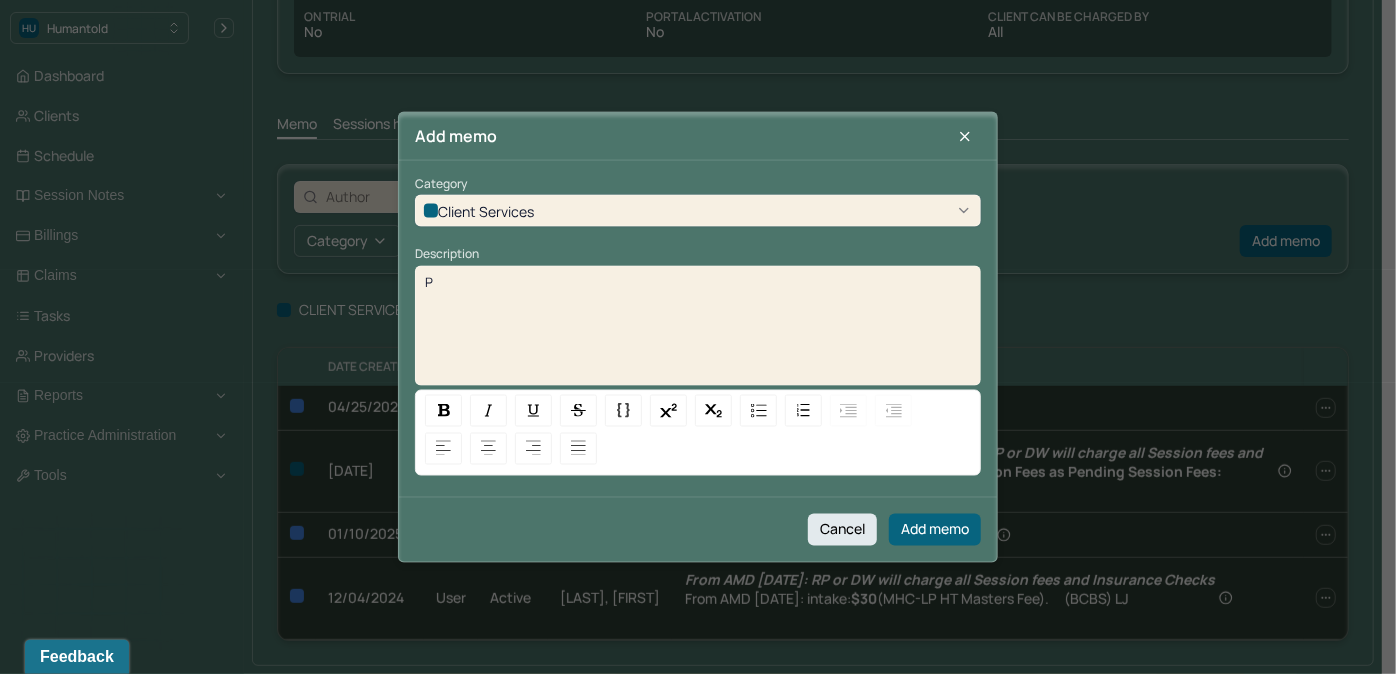 type 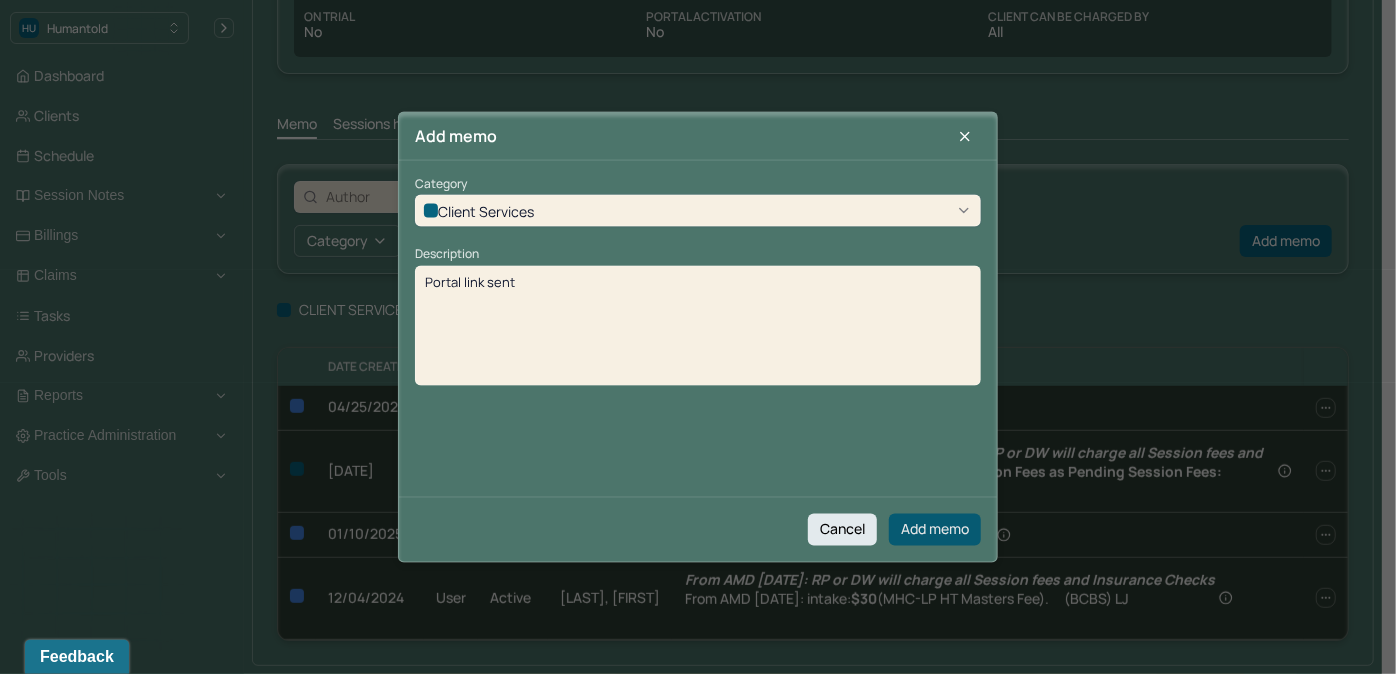 click on "Add memo" at bounding box center (935, 529) 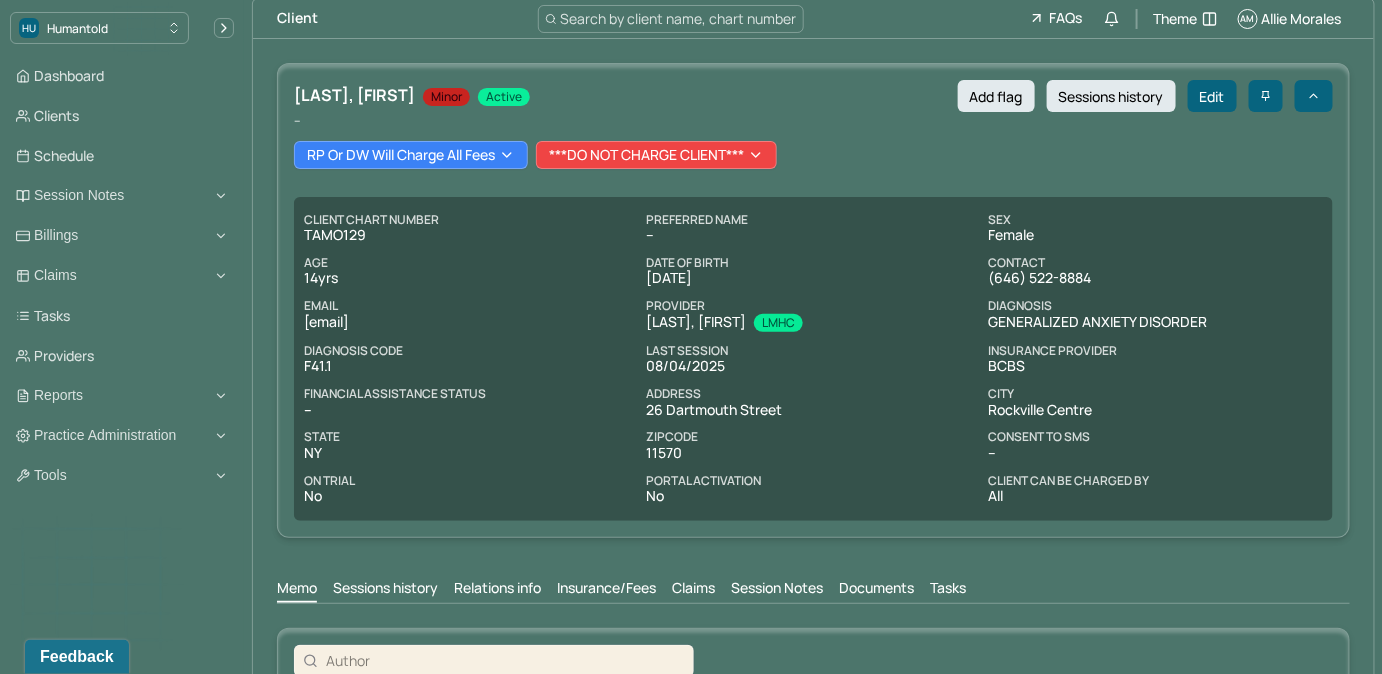 scroll, scrollTop: 0, scrollLeft: 0, axis: both 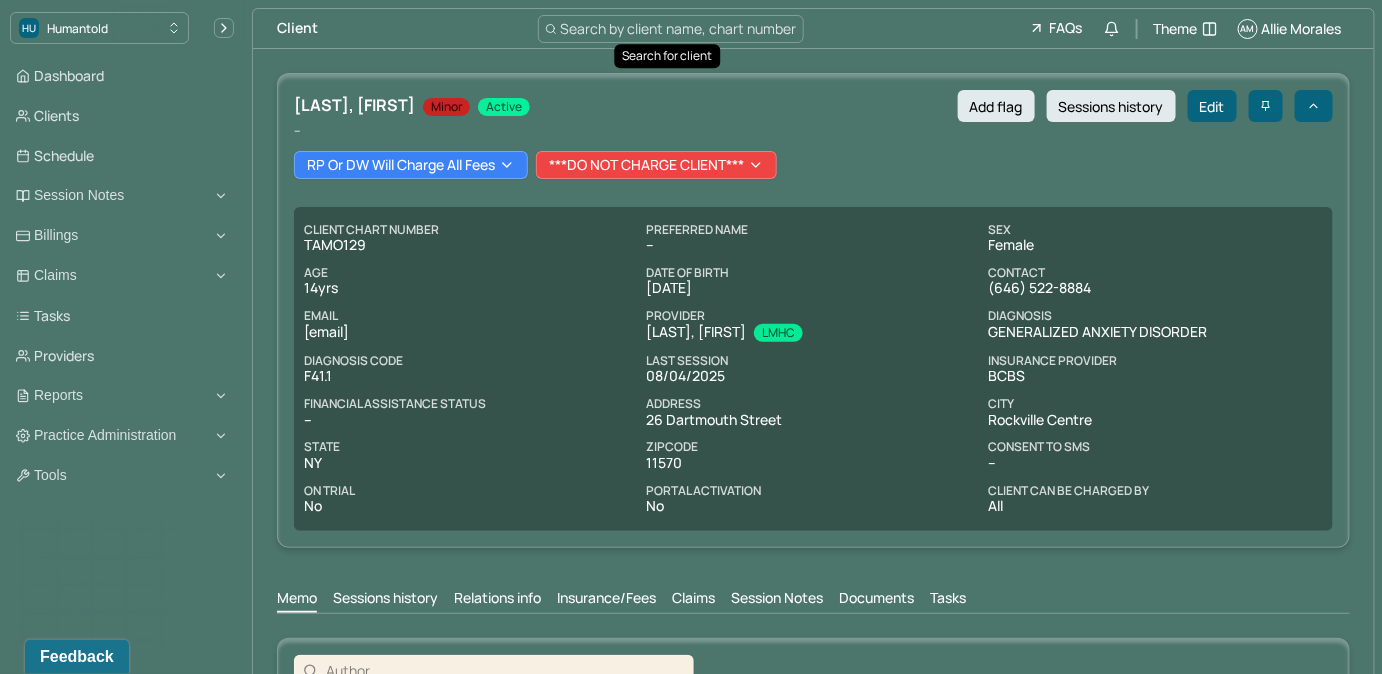 click on "Search by client name, chart number" at bounding box center (679, 28) 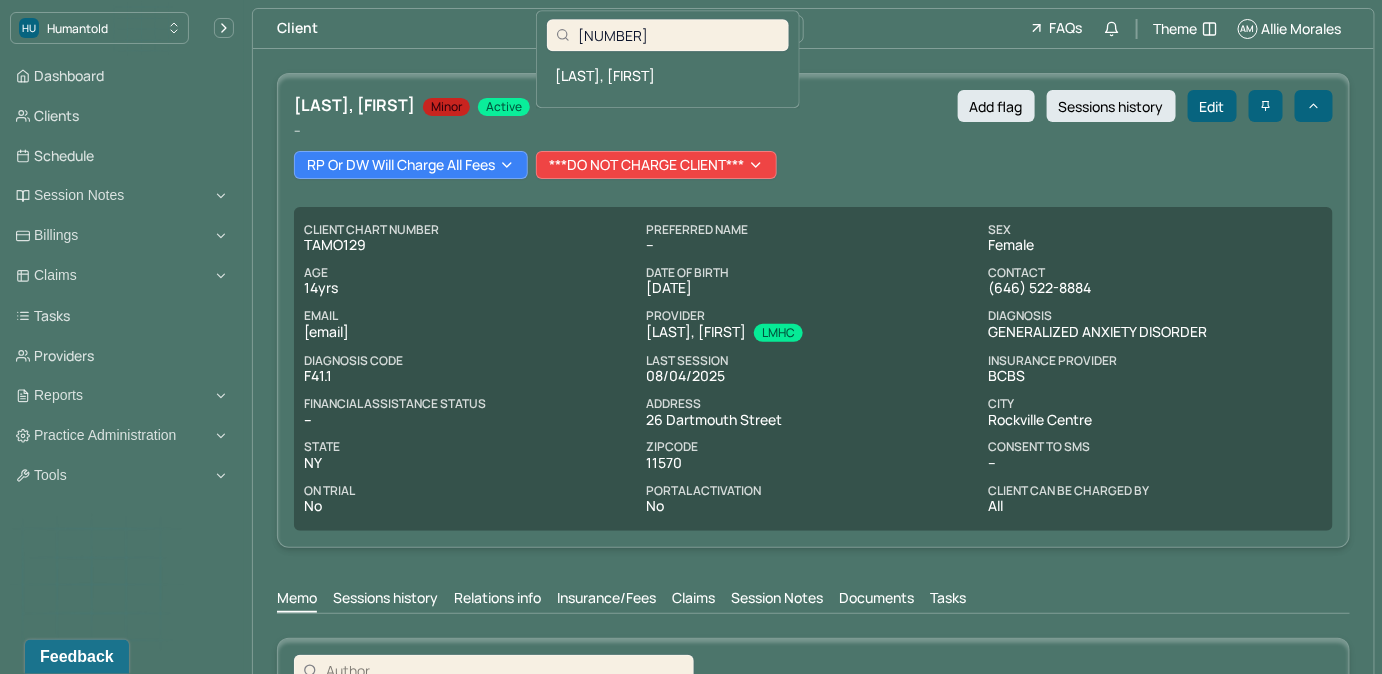 type on "[NUMBER]" 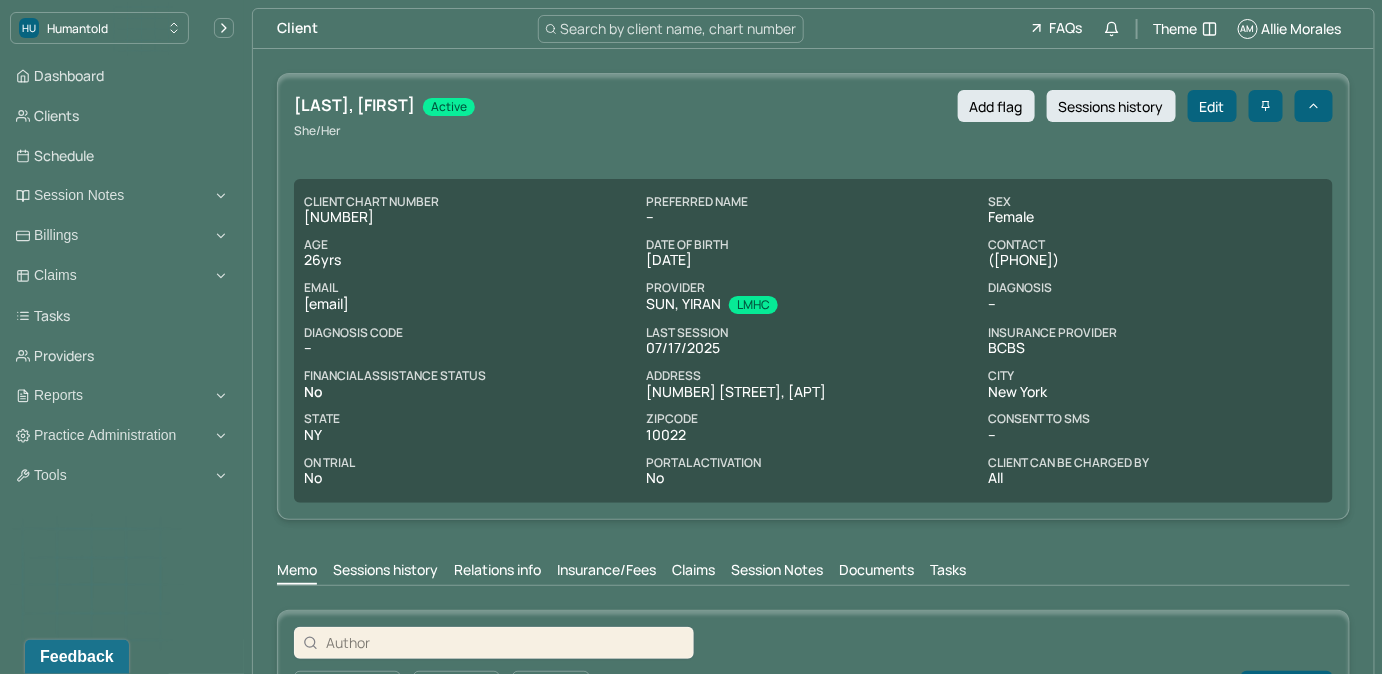 drag, startPoint x: 301, startPoint y: 306, endPoint x: 452, endPoint y: 309, distance: 151.0298 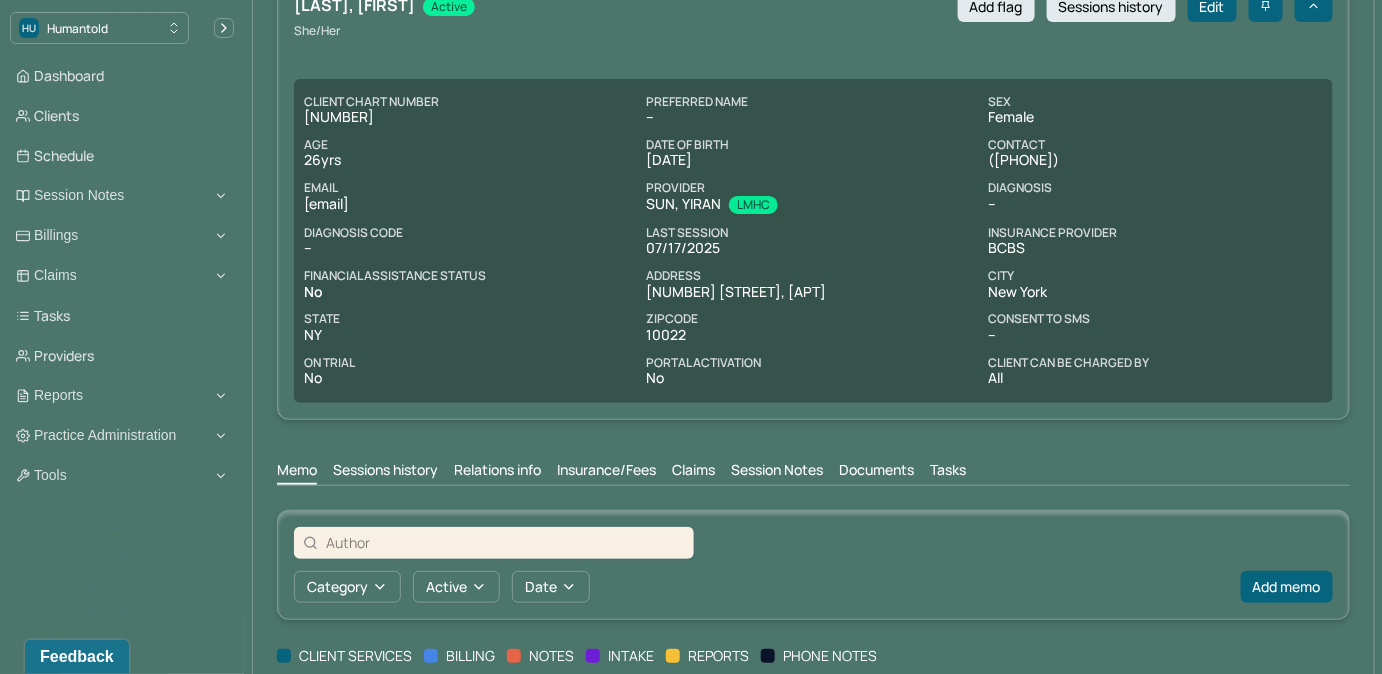 scroll, scrollTop: 0, scrollLeft: 0, axis: both 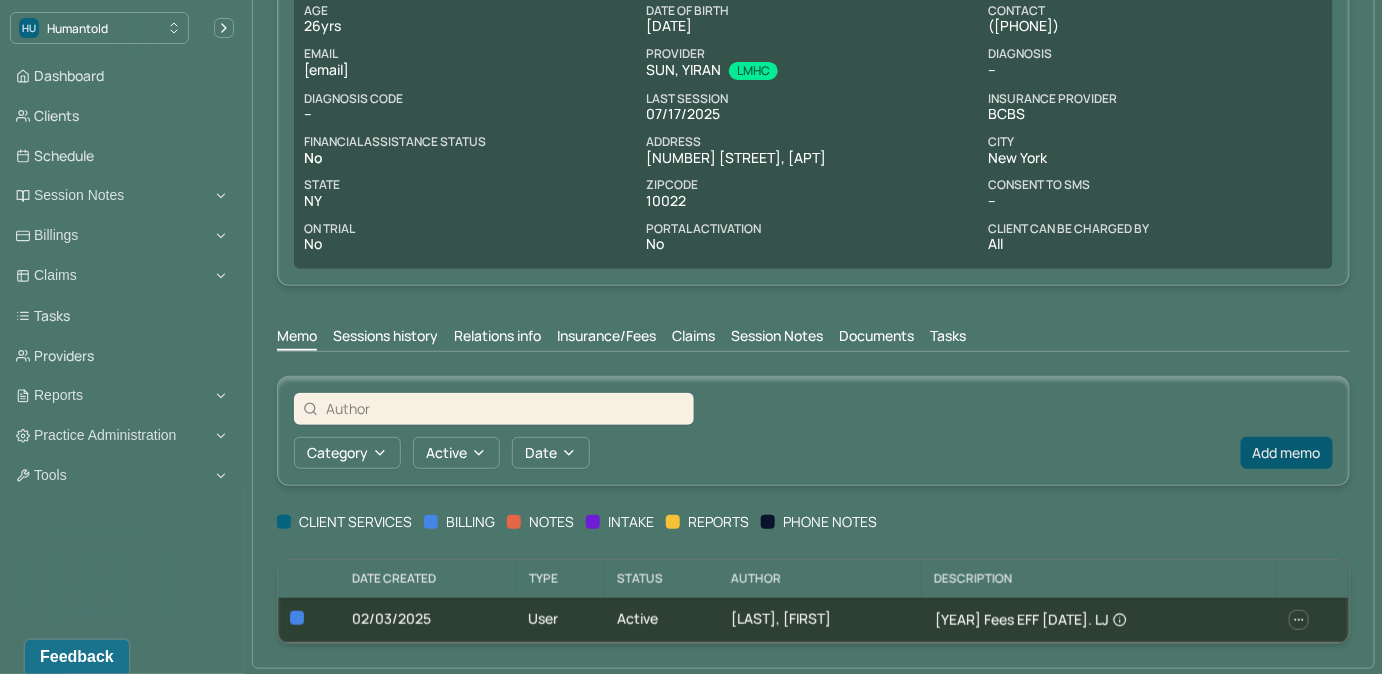 click on "Add memo" at bounding box center [1287, 453] 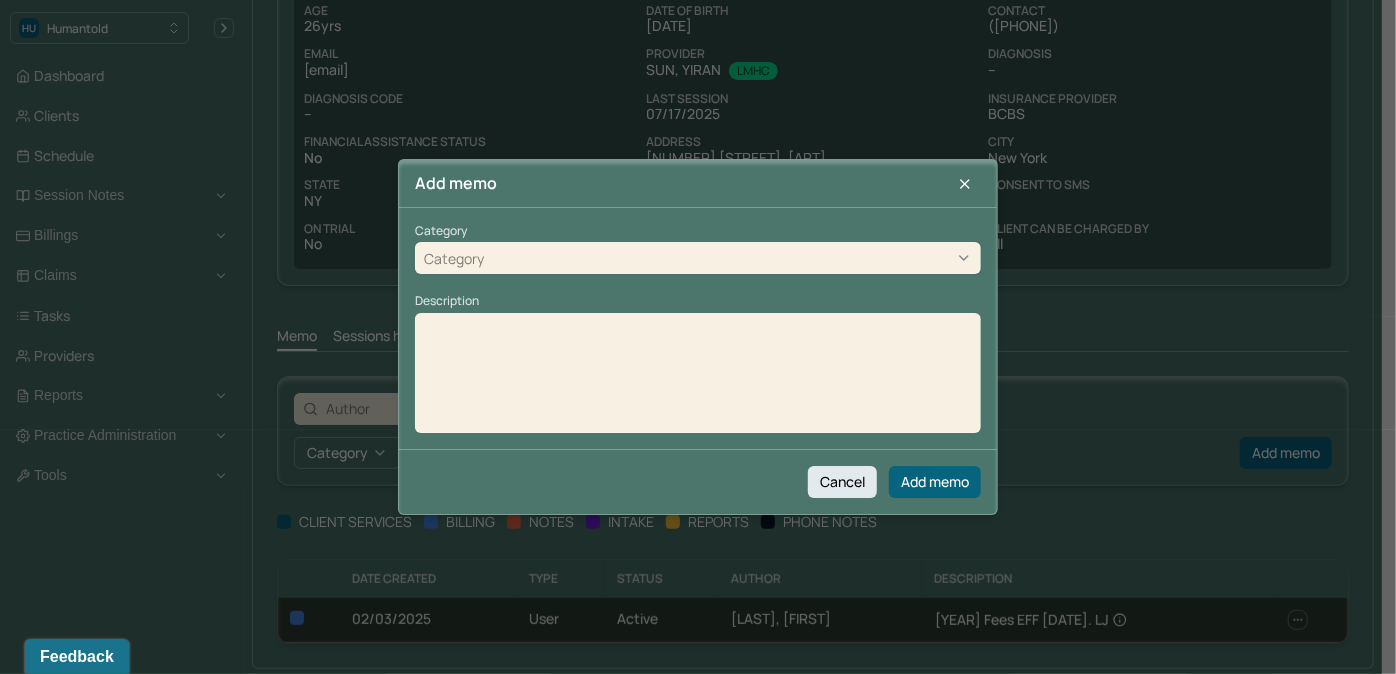 click on "Category" at bounding box center [698, 259] 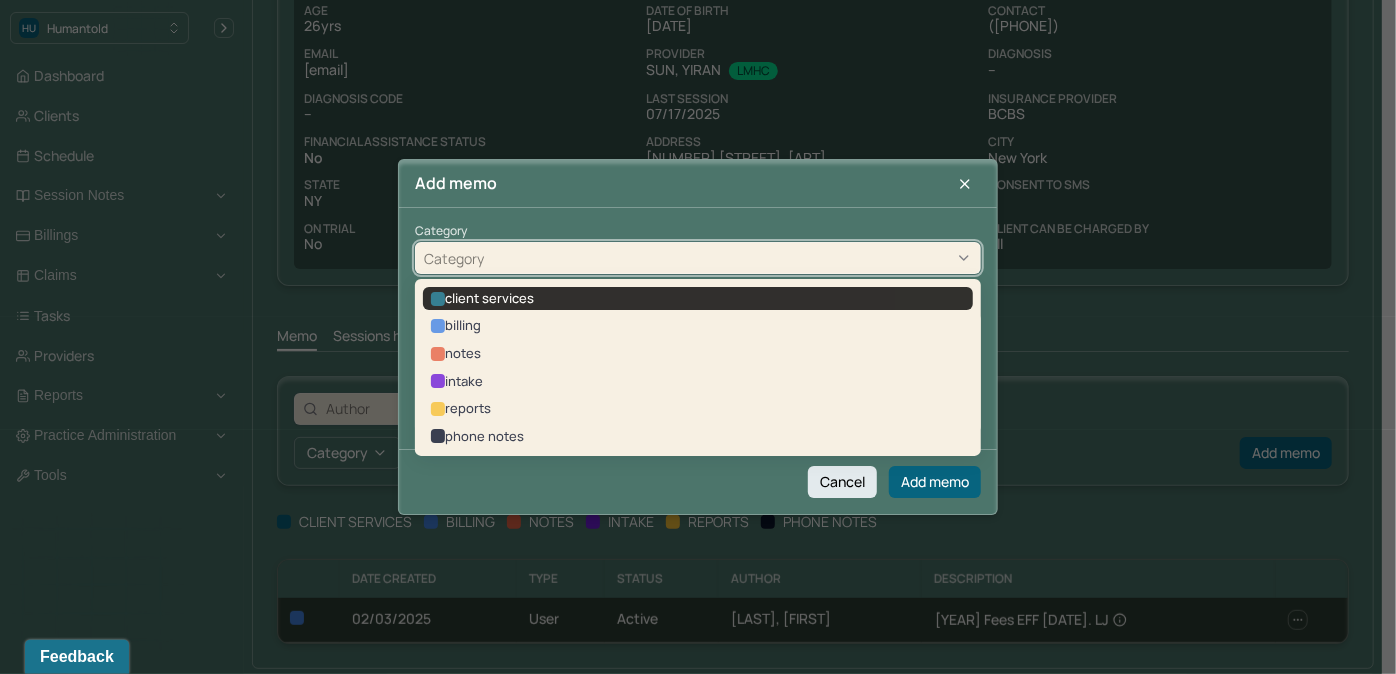 click on "client services" at bounding box center (698, 299) 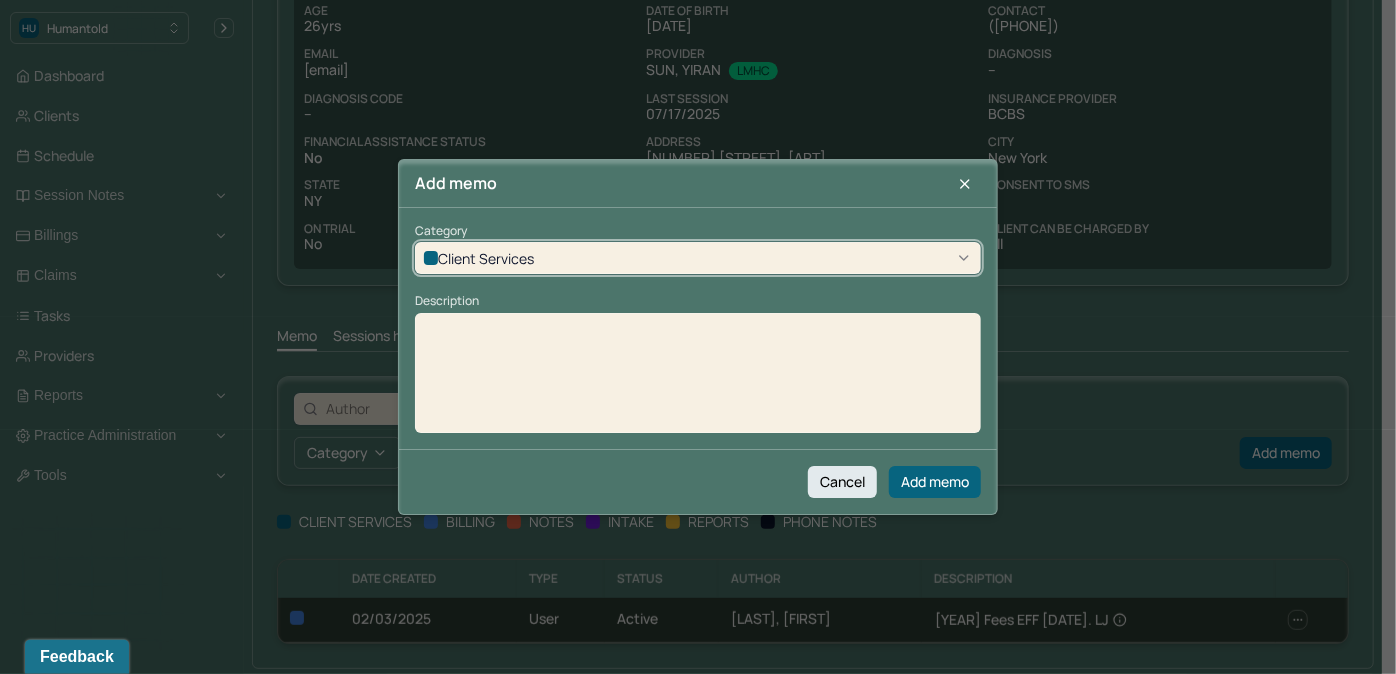 click at bounding box center [698, 380] 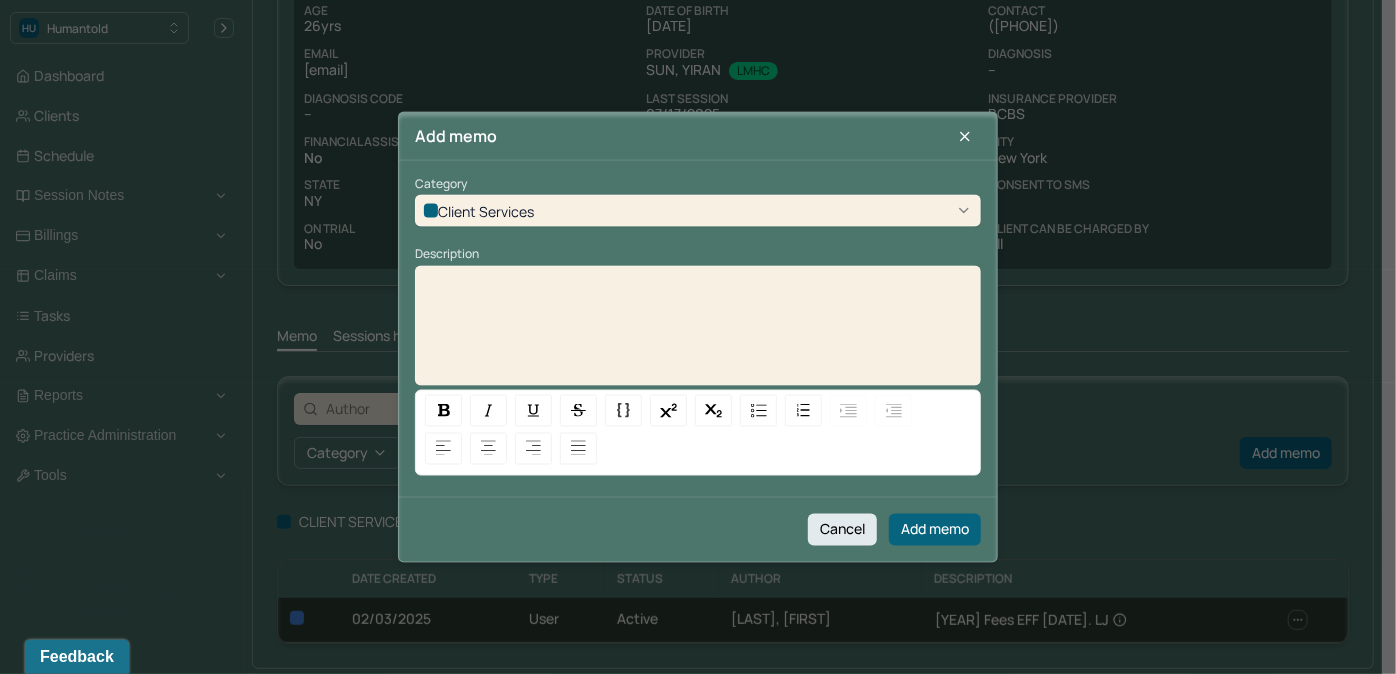 type 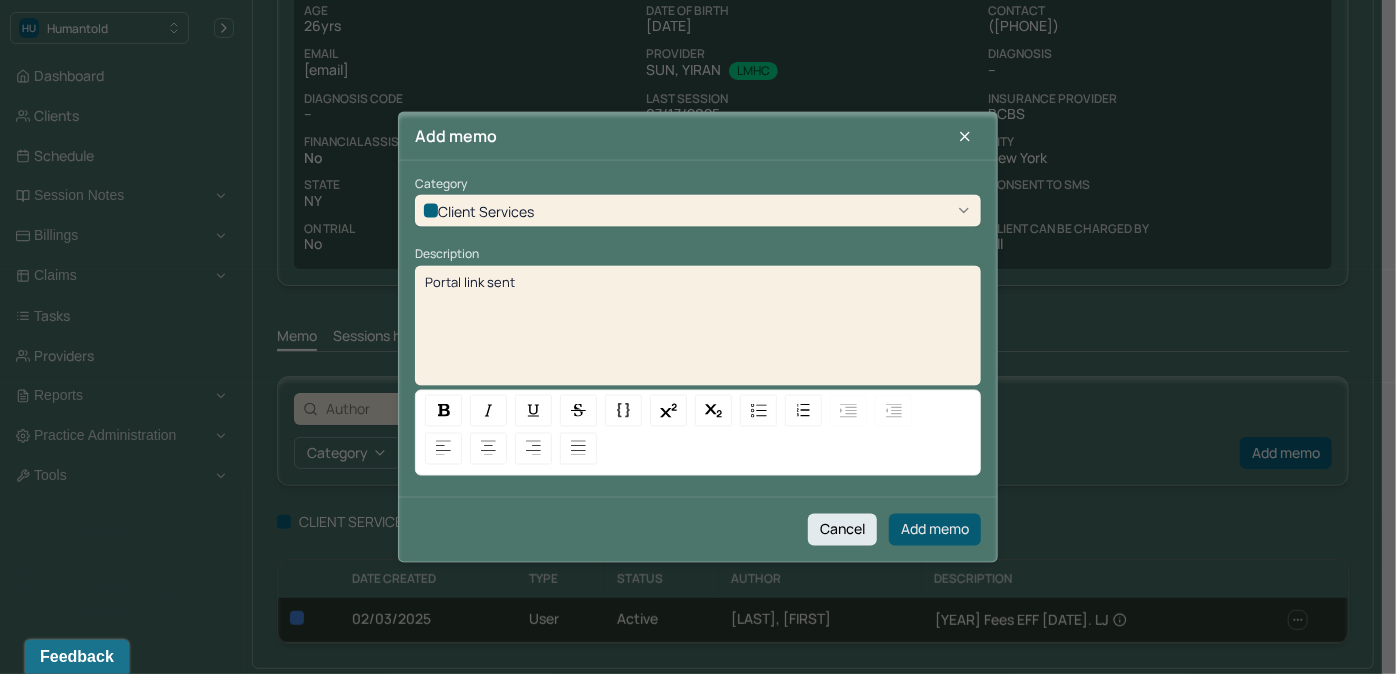 click on "Add memo" at bounding box center (935, 529) 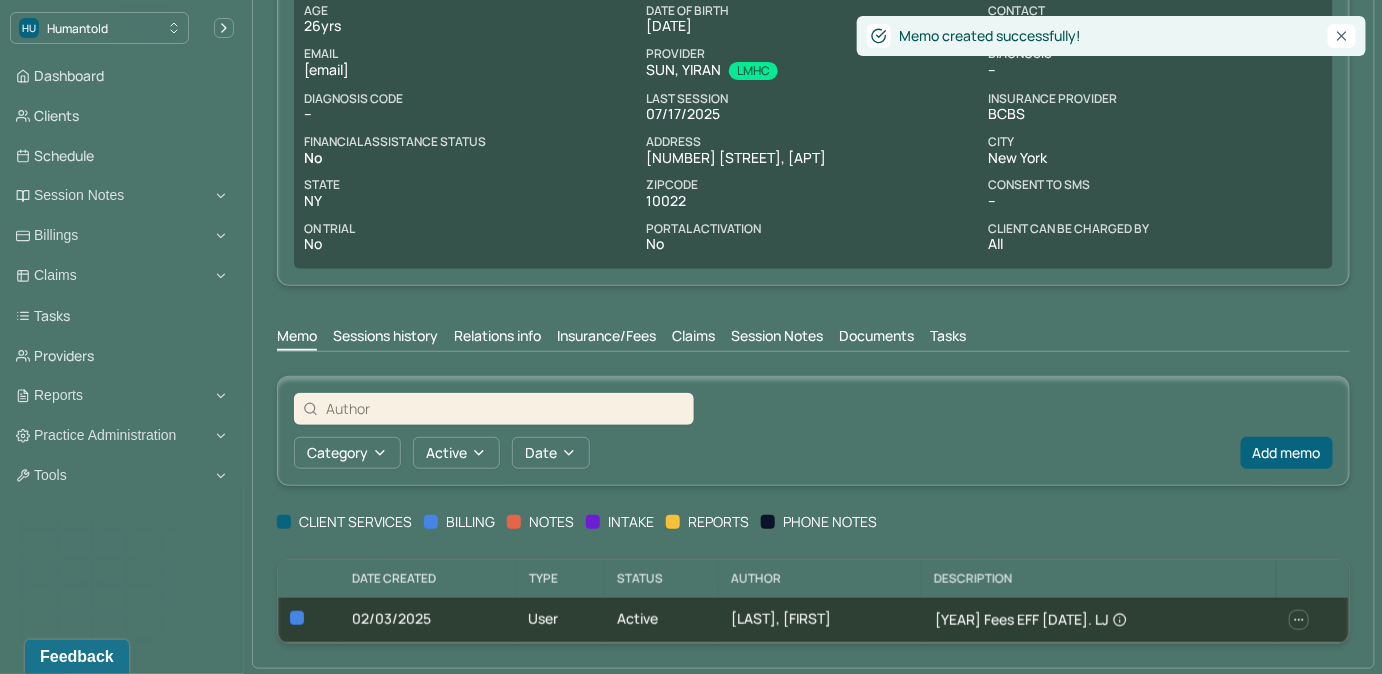 scroll, scrollTop: 0, scrollLeft: 0, axis: both 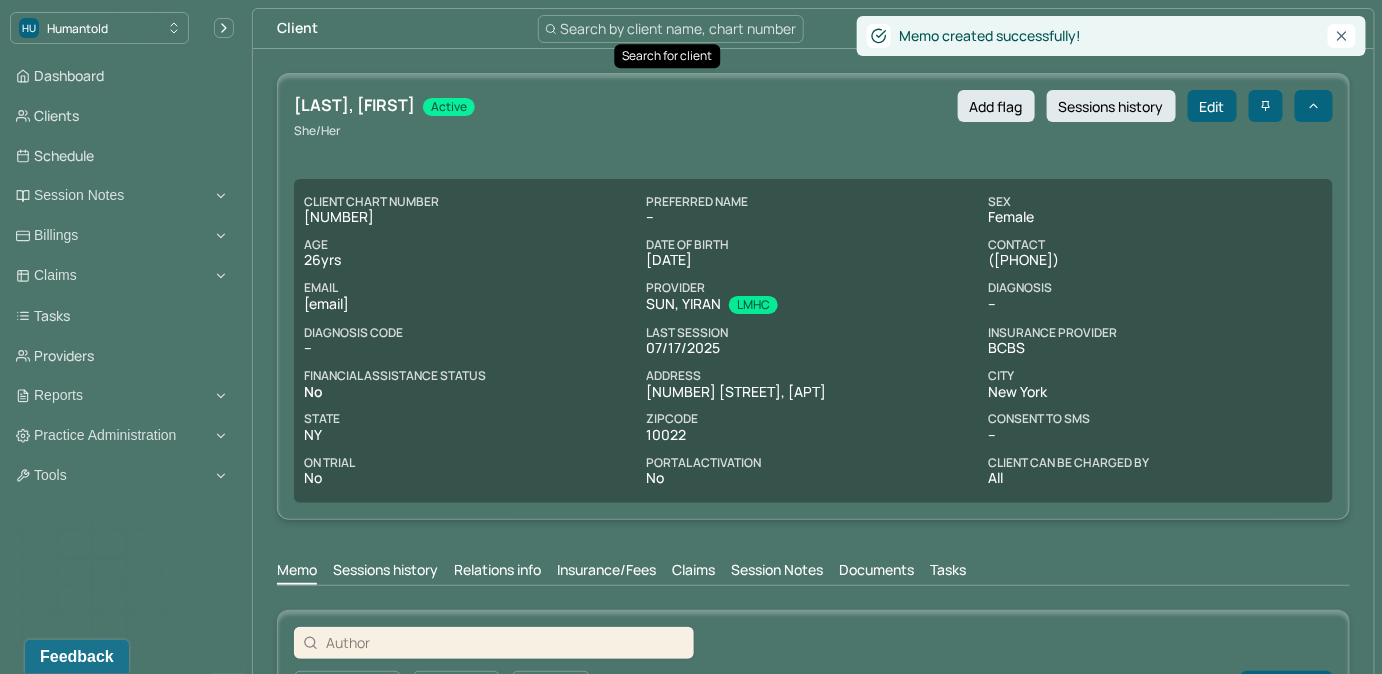 click on "Search by client name, chart number" at bounding box center (679, 28) 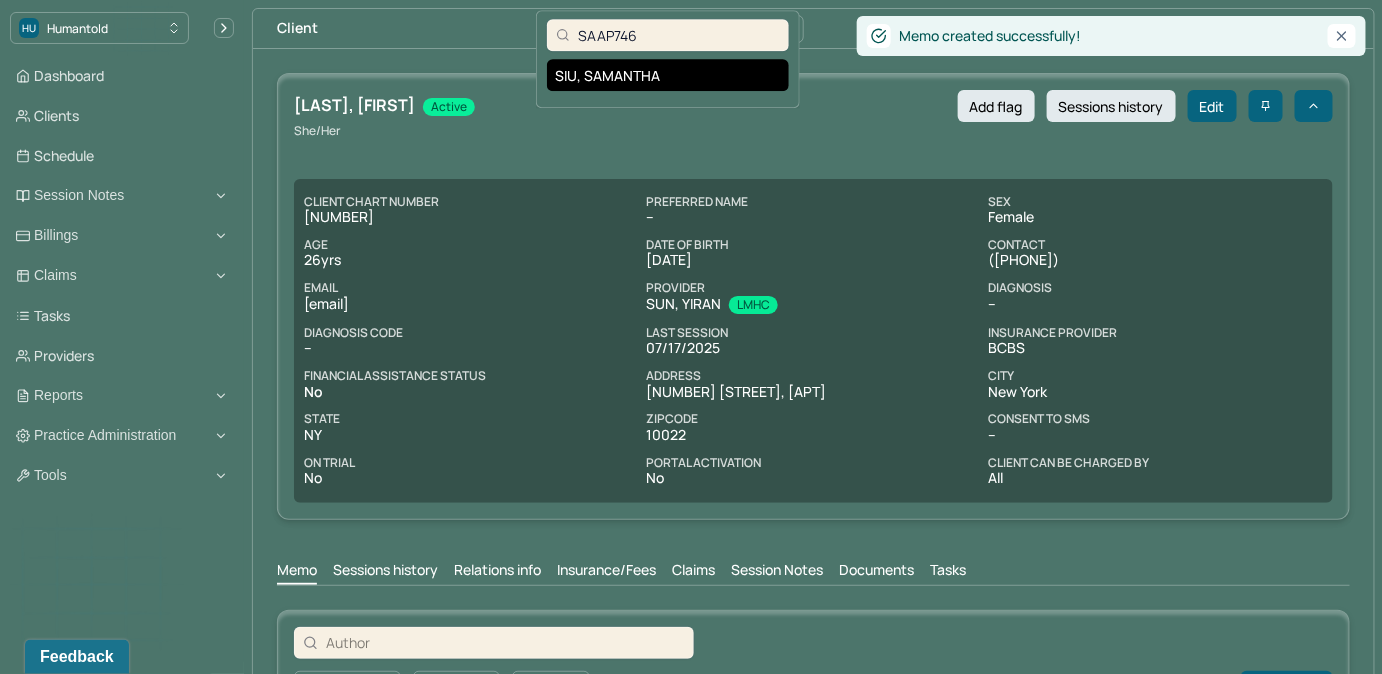 type on "SAAP746" 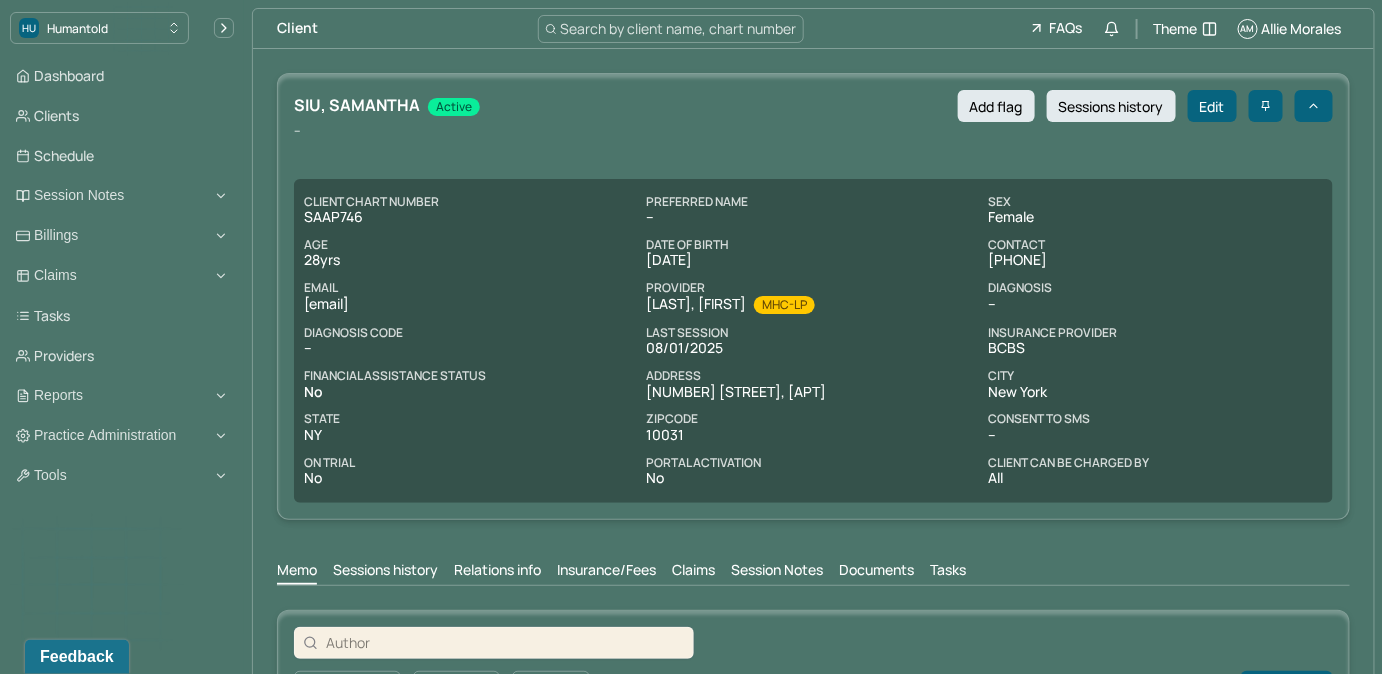 drag, startPoint x: 297, startPoint y: 306, endPoint x: 495, endPoint y: 310, distance: 198.0404 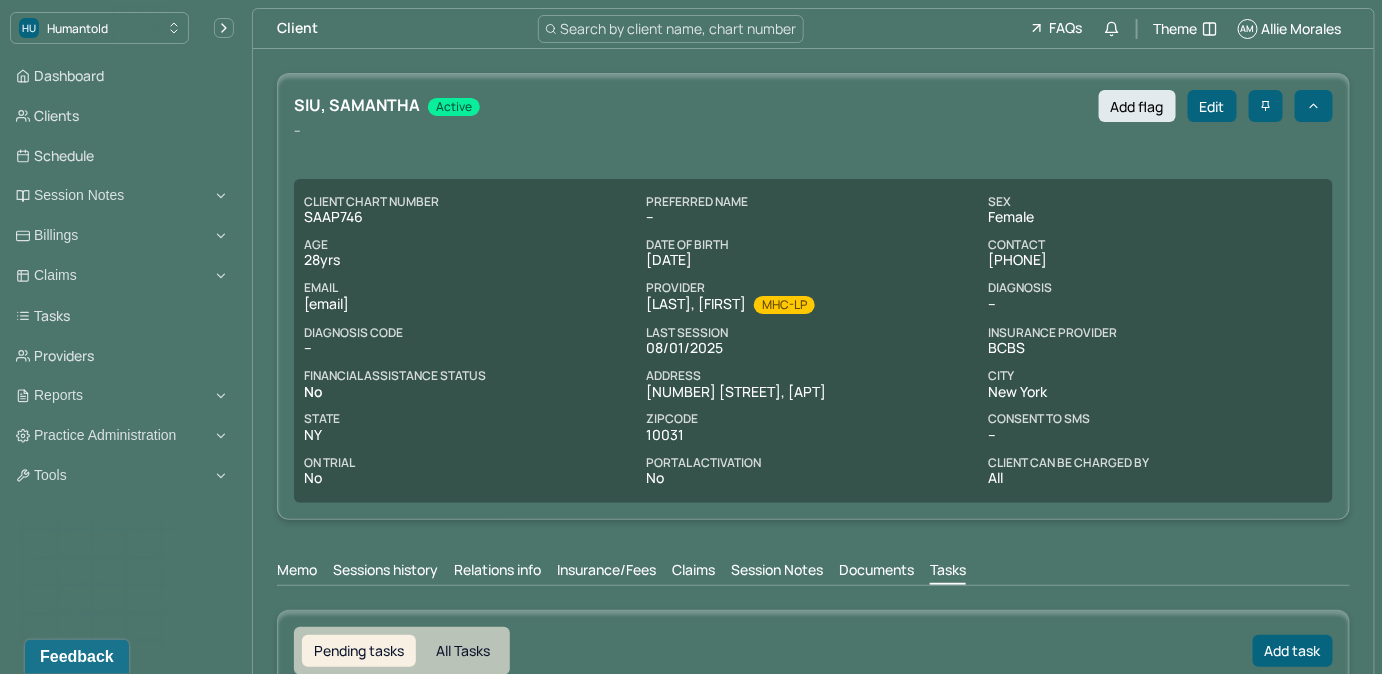 scroll, scrollTop: 0, scrollLeft: 0, axis: both 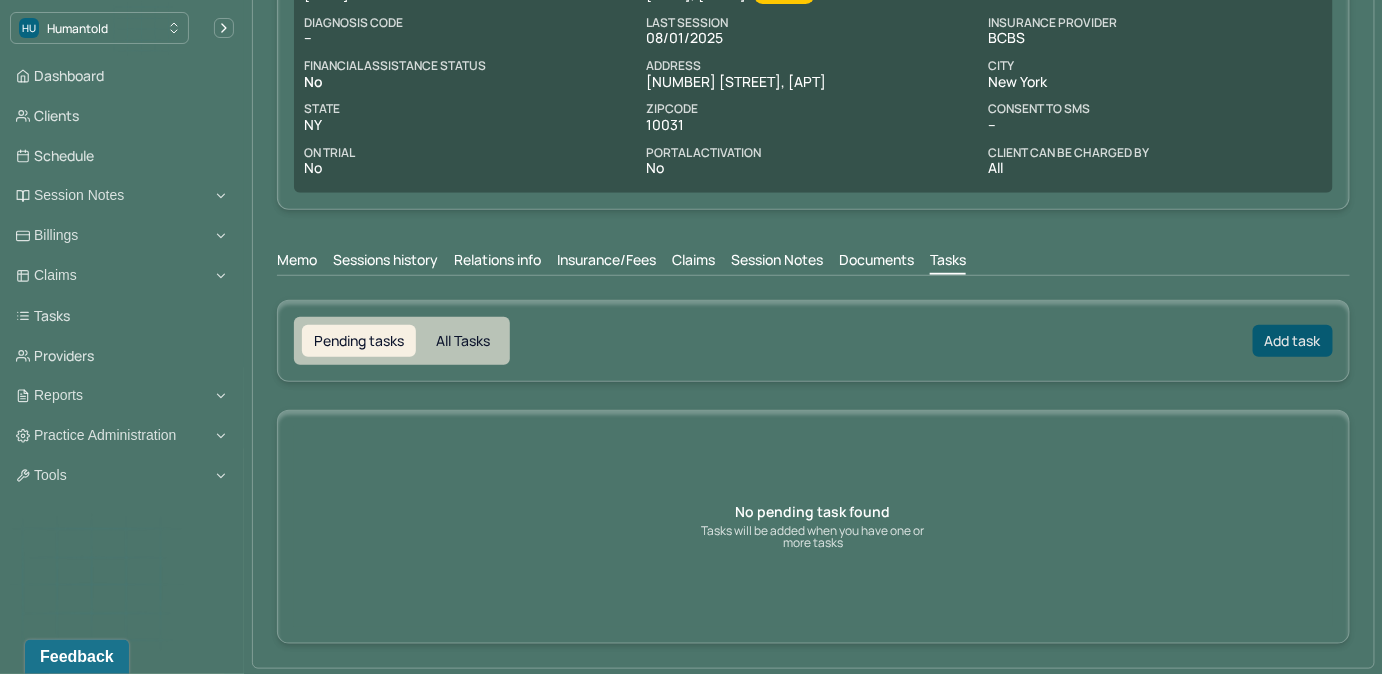 click on "Add task" at bounding box center [1293, 341] 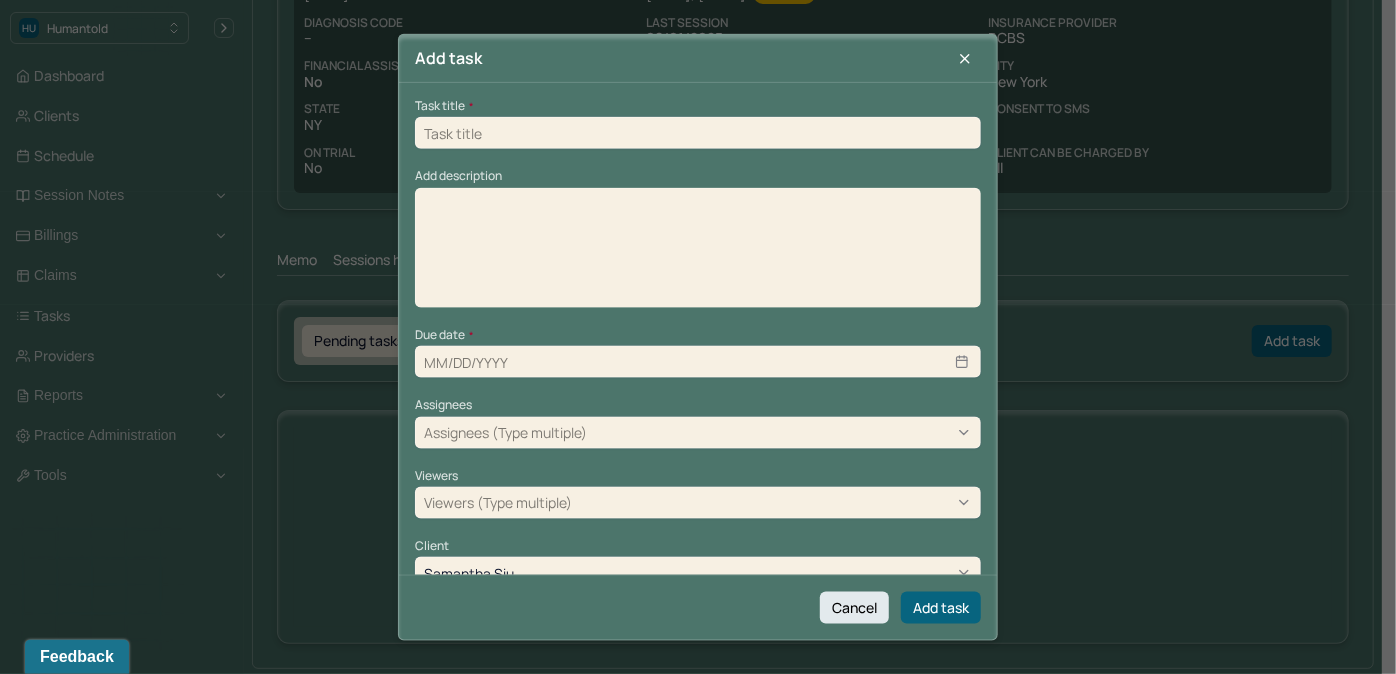 click at bounding box center (698, 133) 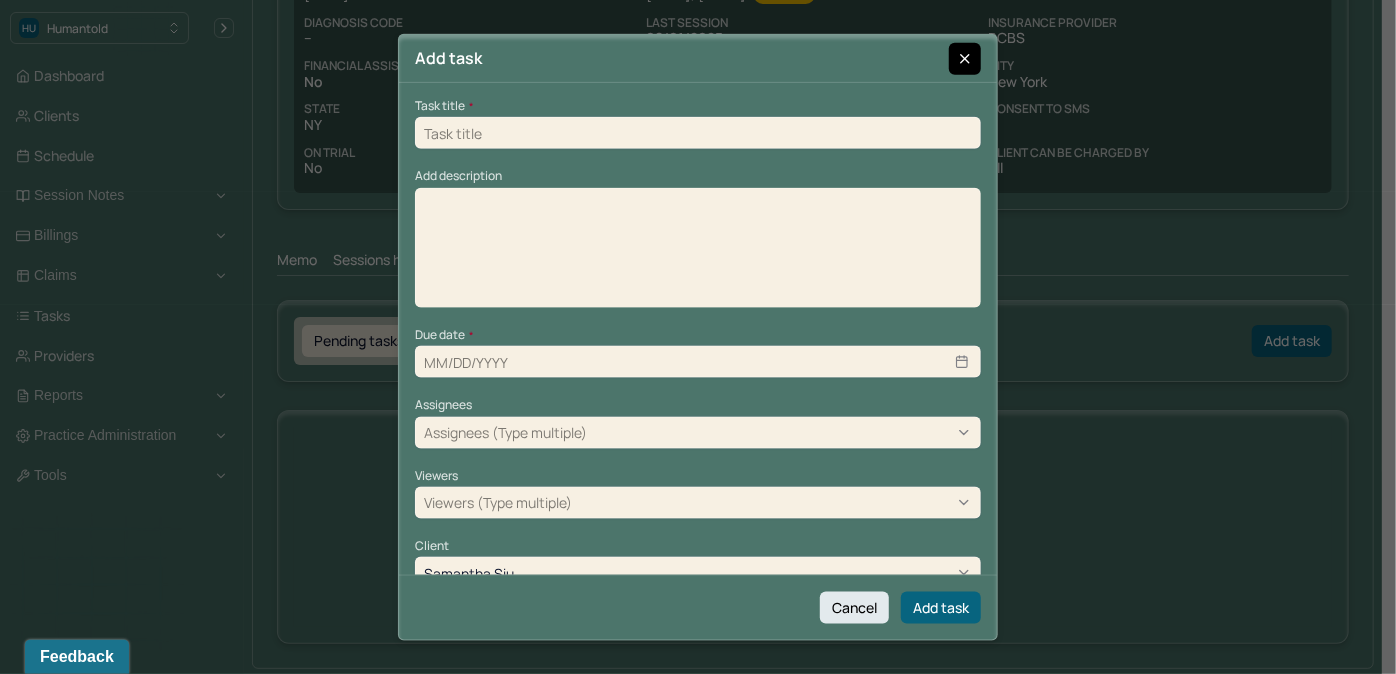 click 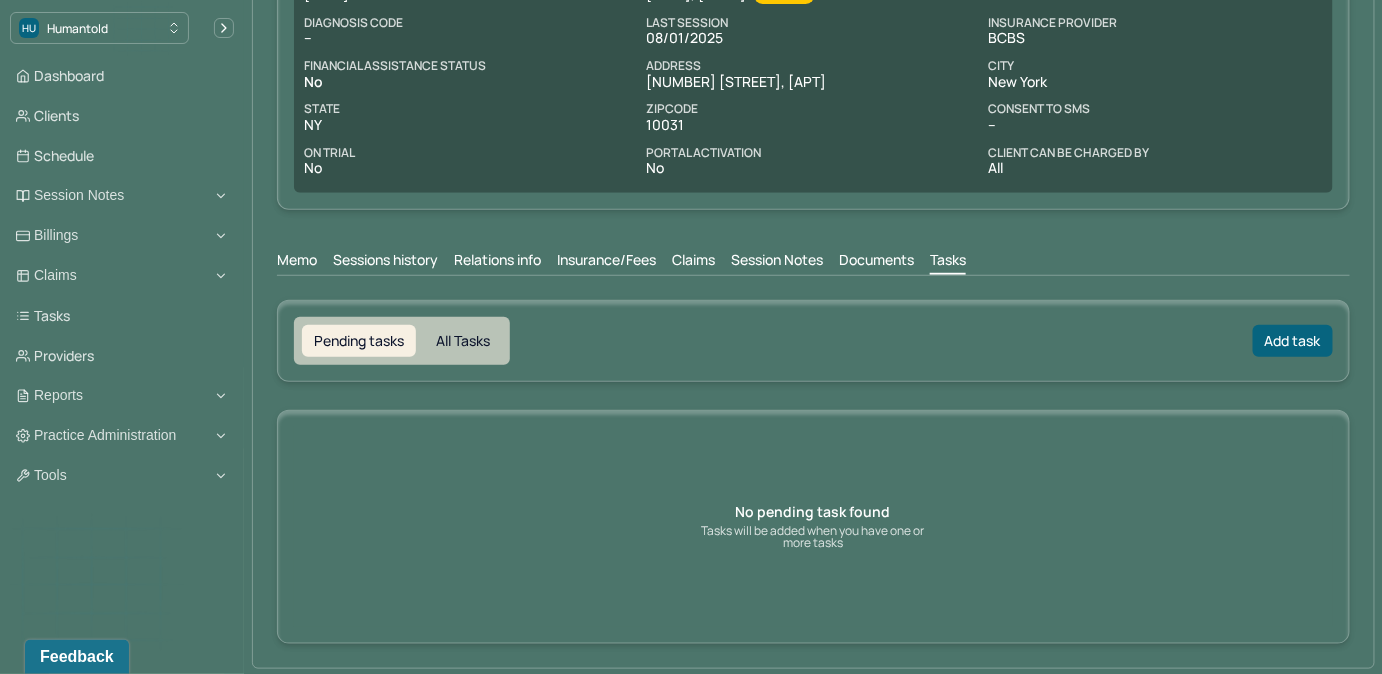 click on "Memo" at bounding box center (297, 262) 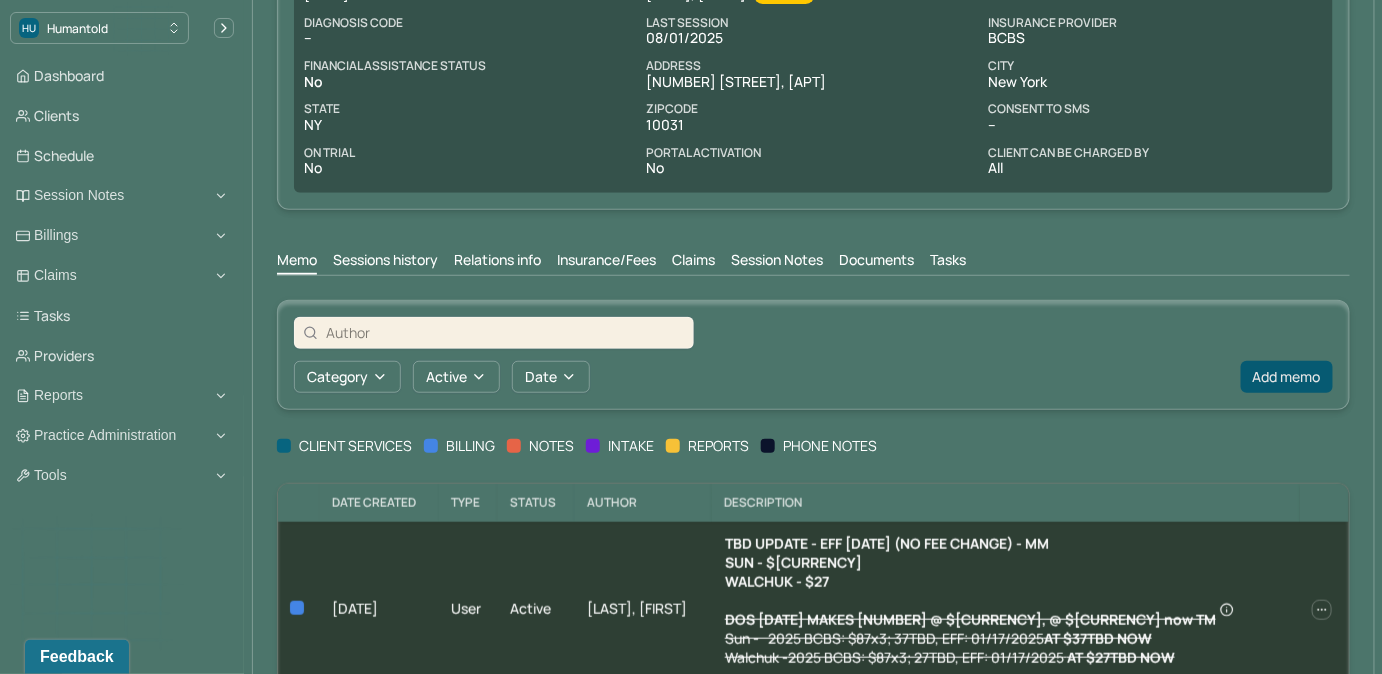 click on "Add memo" at bounding box center [1287, 377] 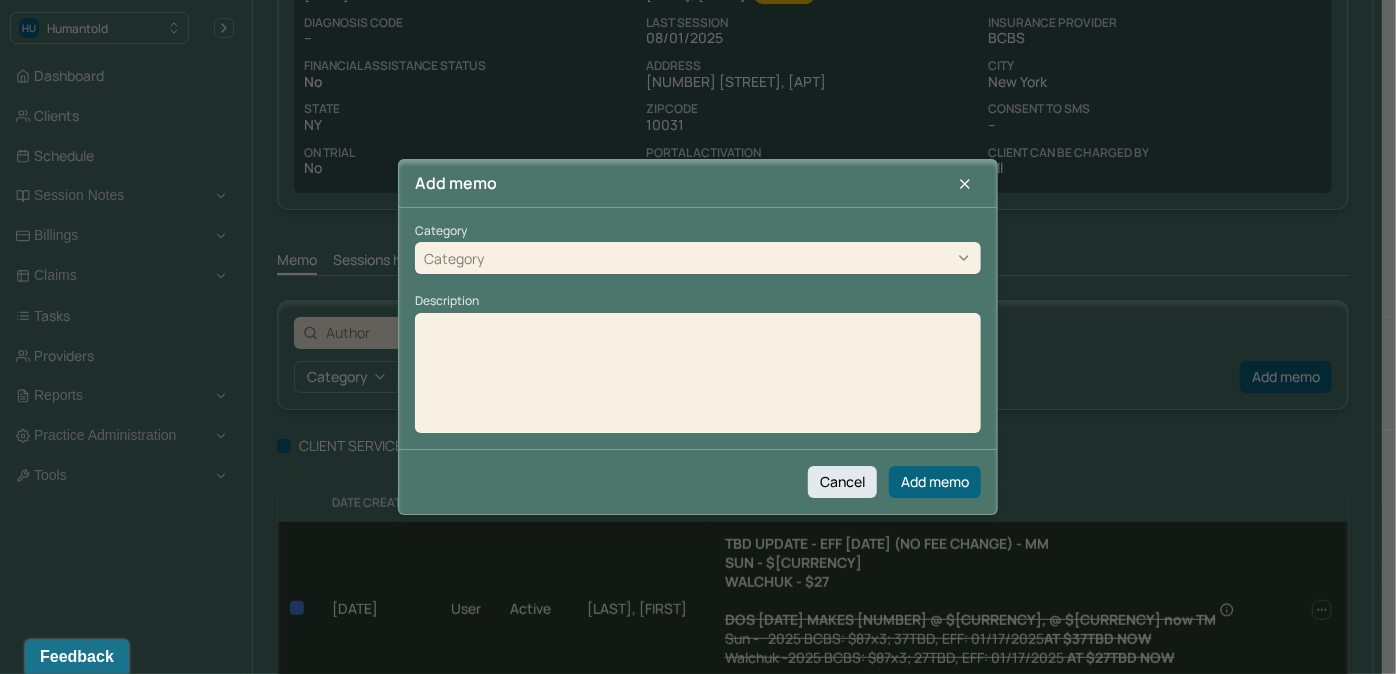 click on "Category" at bounding box center (698, 259) 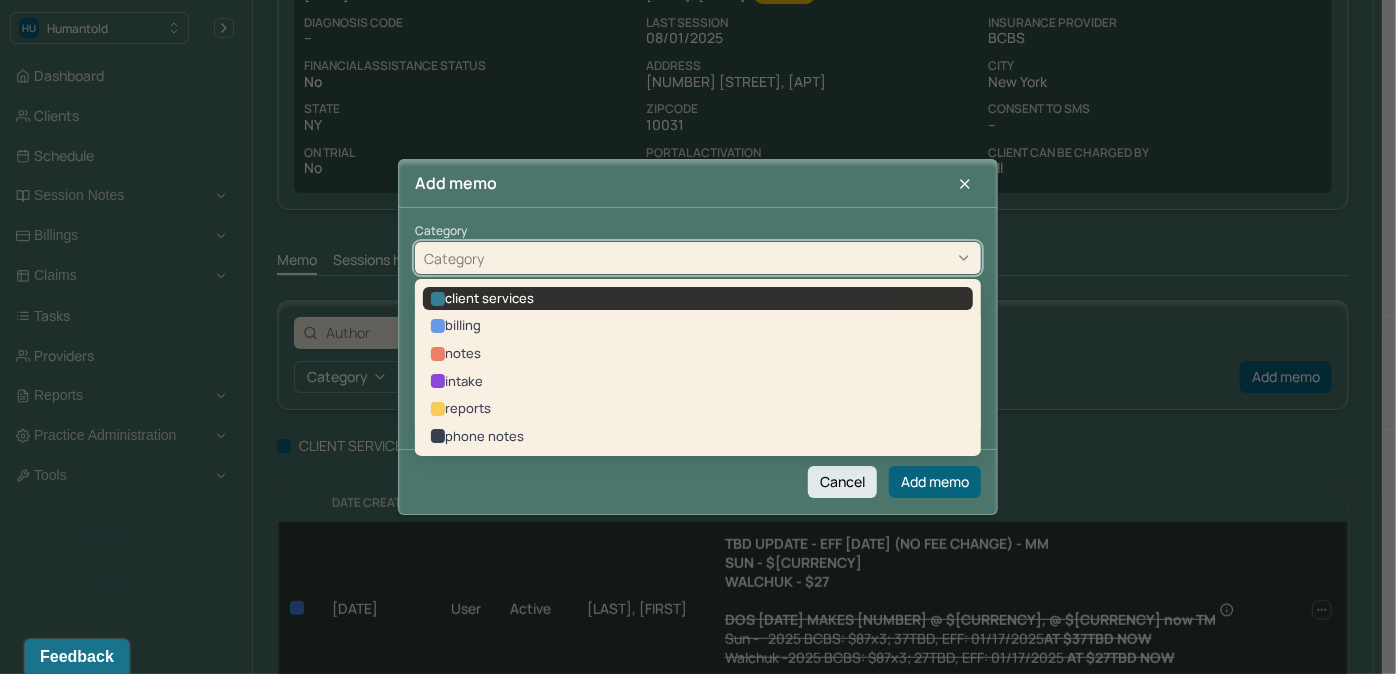 click on "client services" at bounding box center [698, 299] 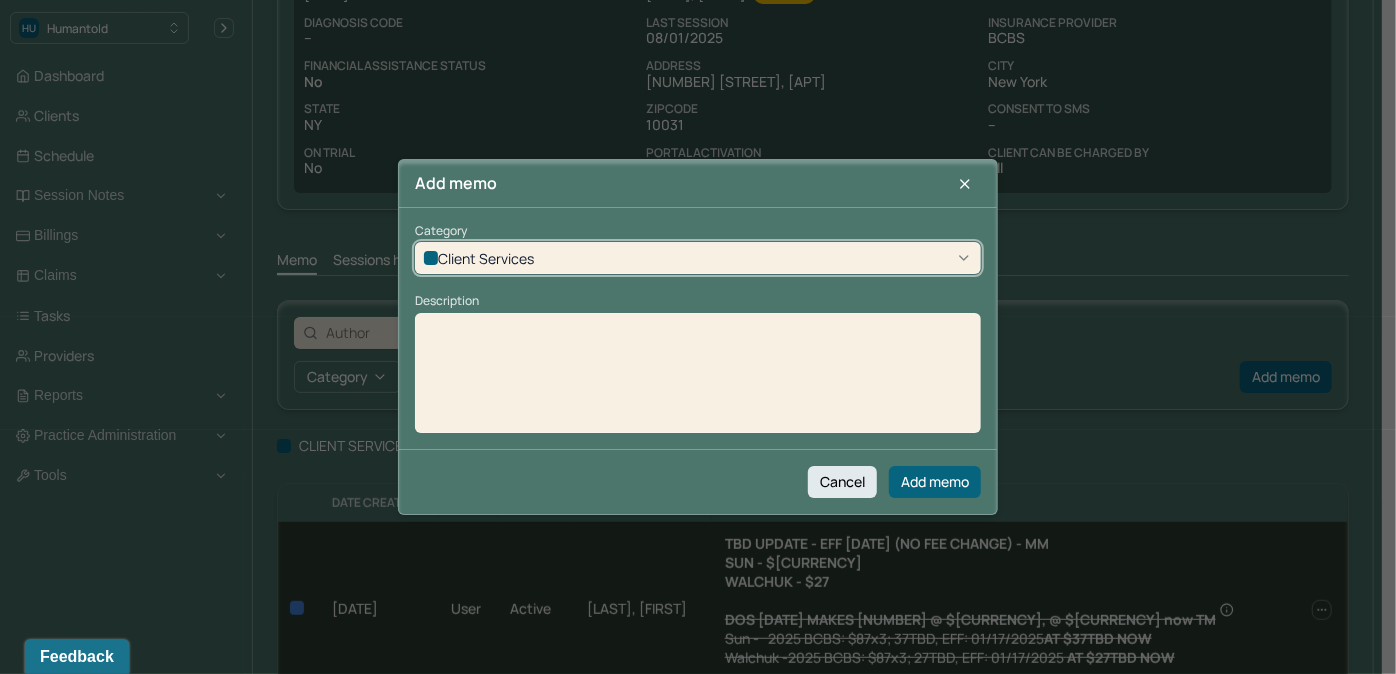 click at bounding box center [698, 380] 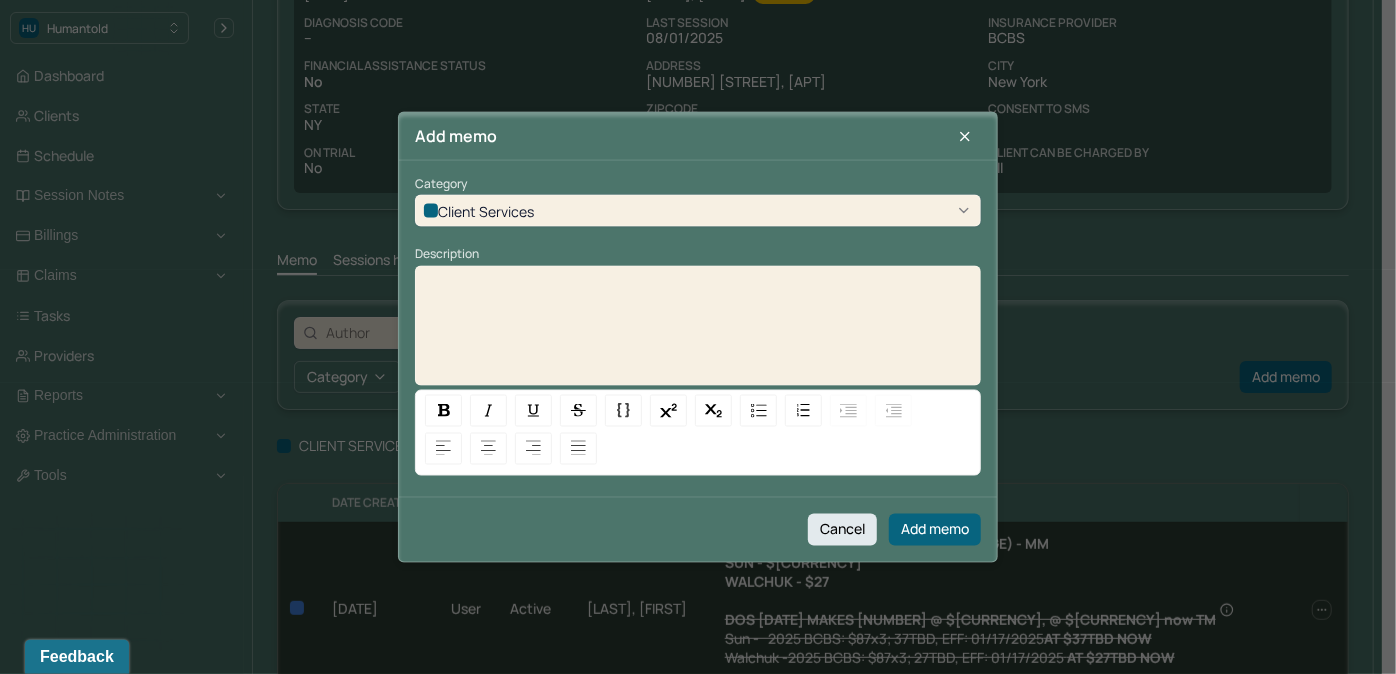 type 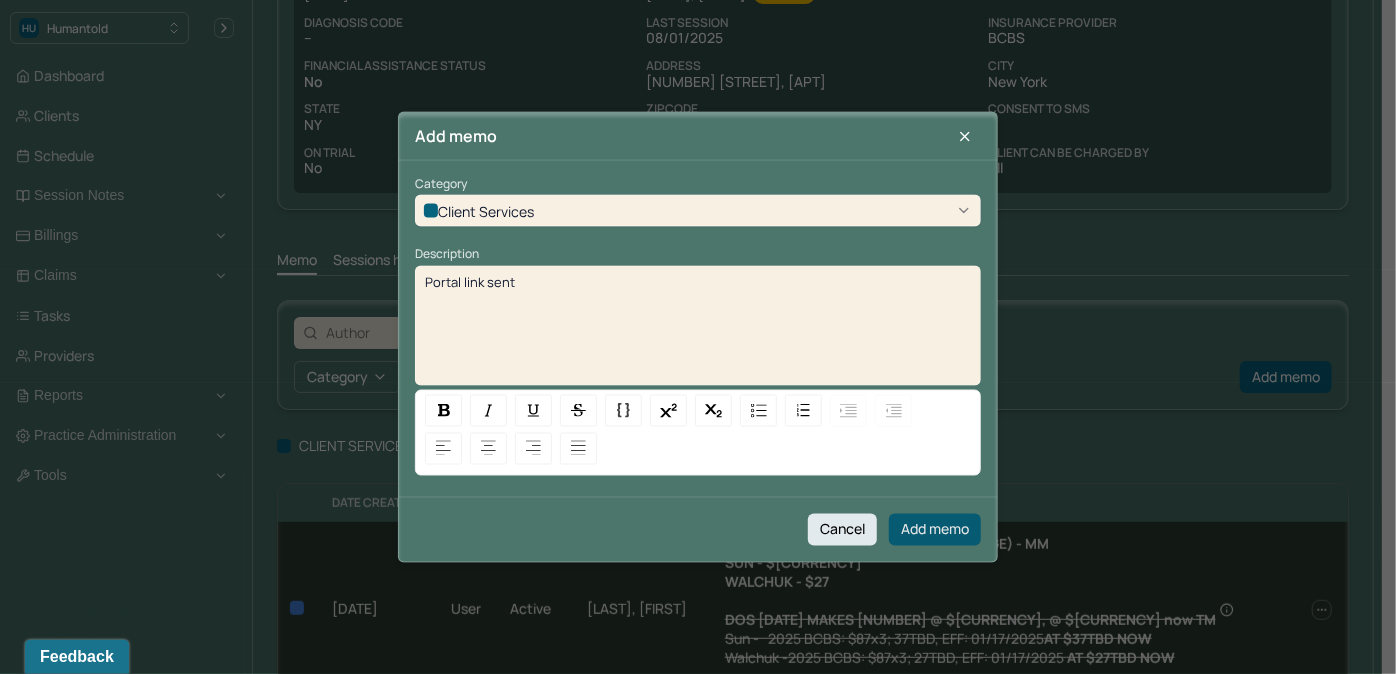 click on "Add memo" at bounding box center [935, 529] 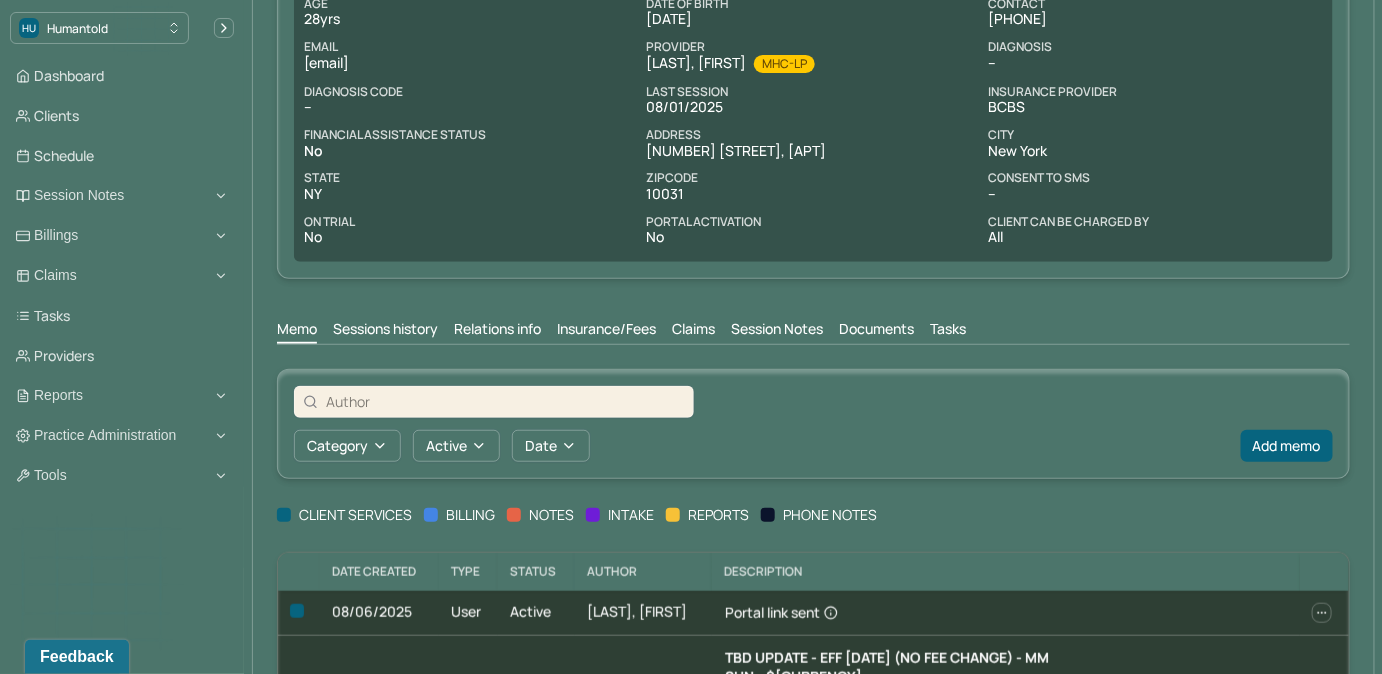 scroll, scrollTop: 0, scrollLeft: 0, axis: both 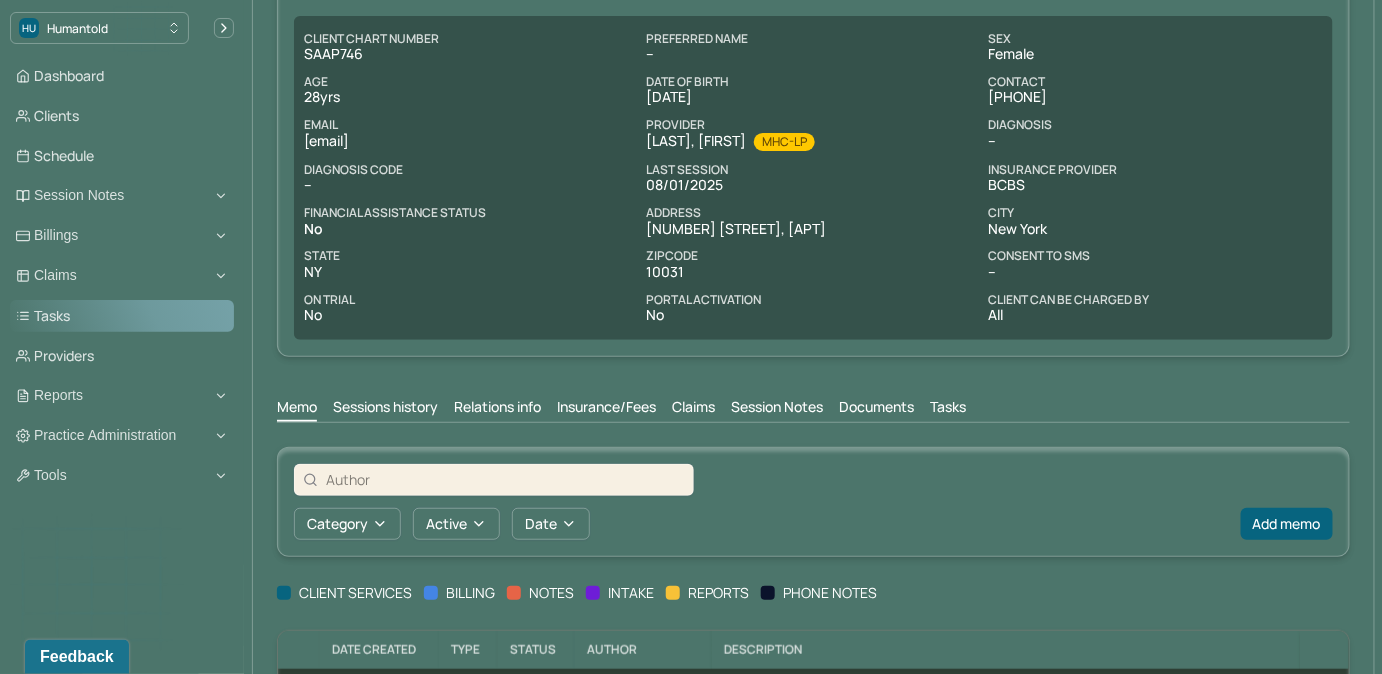 click on "Tasks" at bounding box center (122, 316) 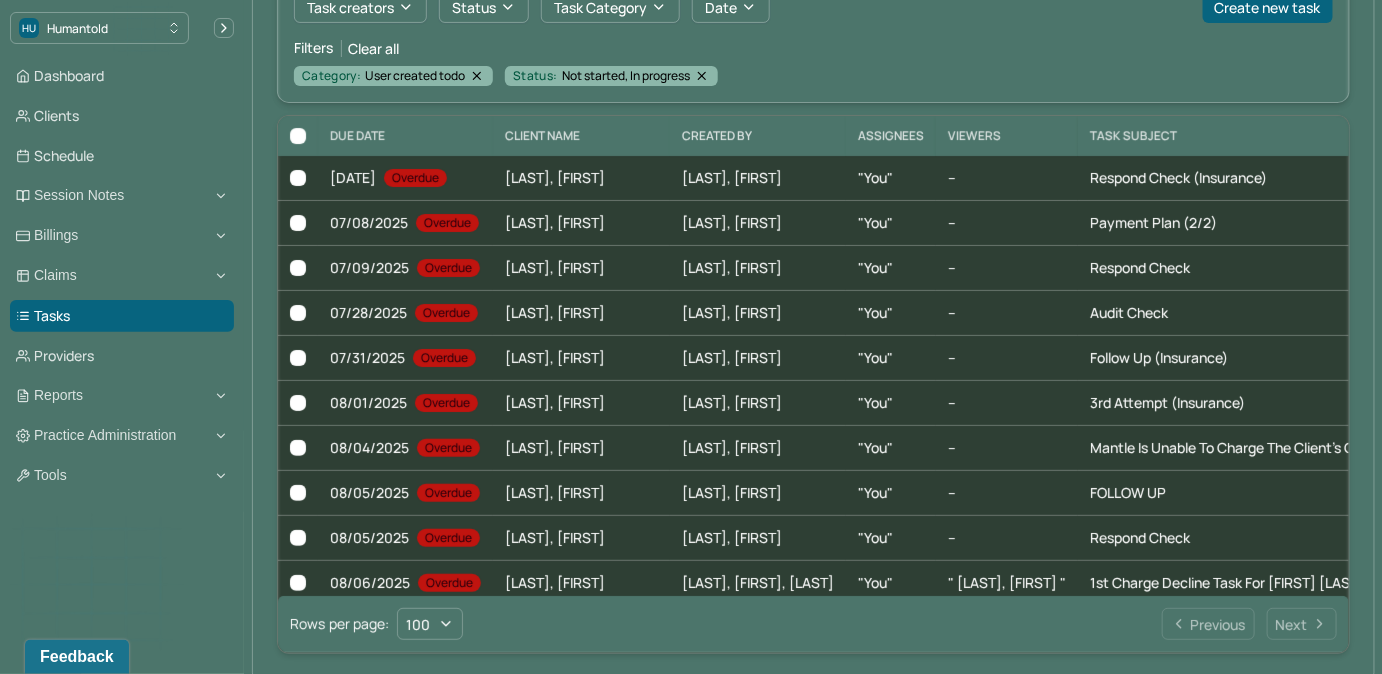 scroll, scrollTop: 205, scrollLeft: 0, axis: vertical 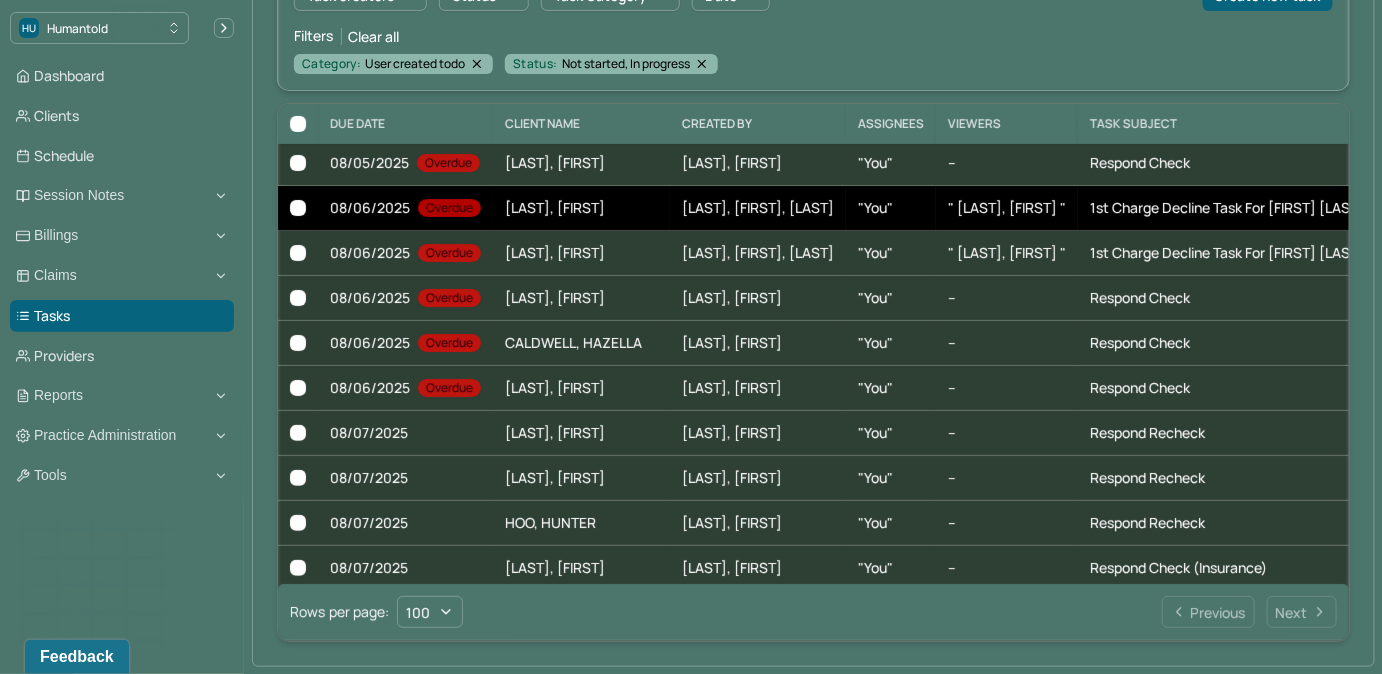 click on ""You"" at bounding box center (891, 208) 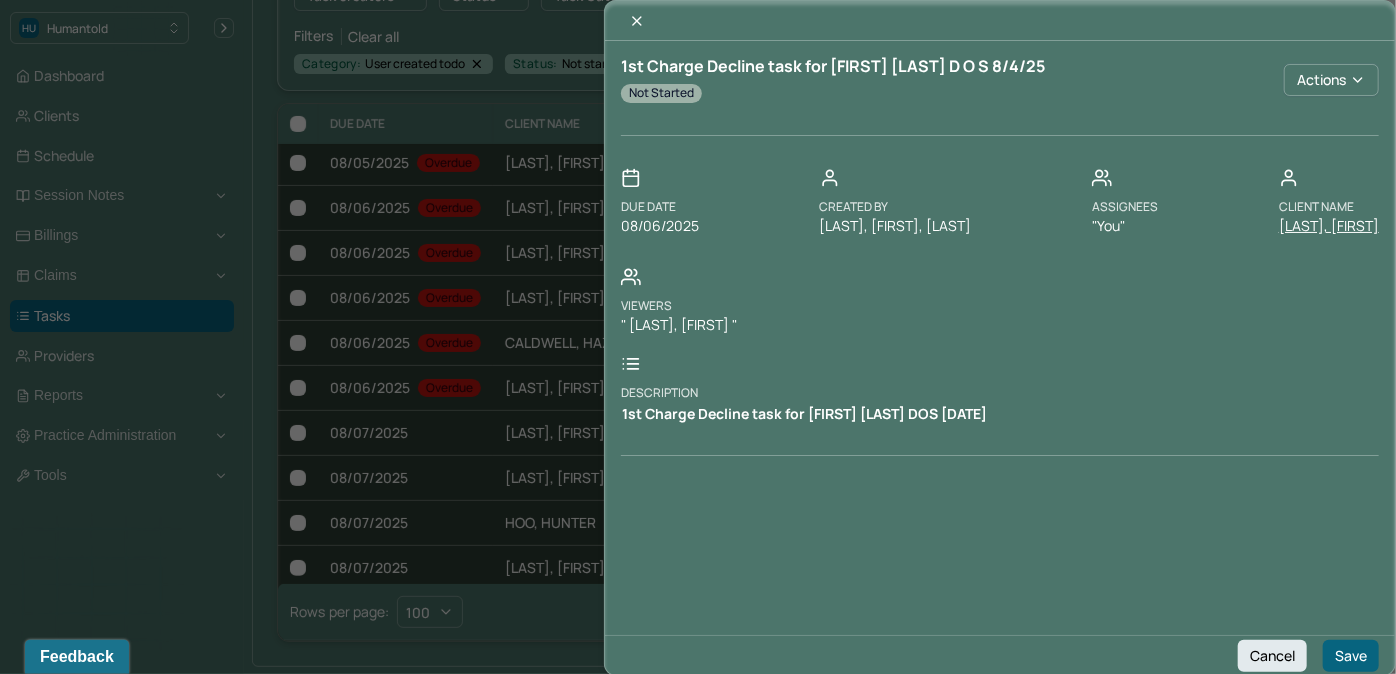 click on "[LAST], [FIRST]" at bounding box center [1329, 226] 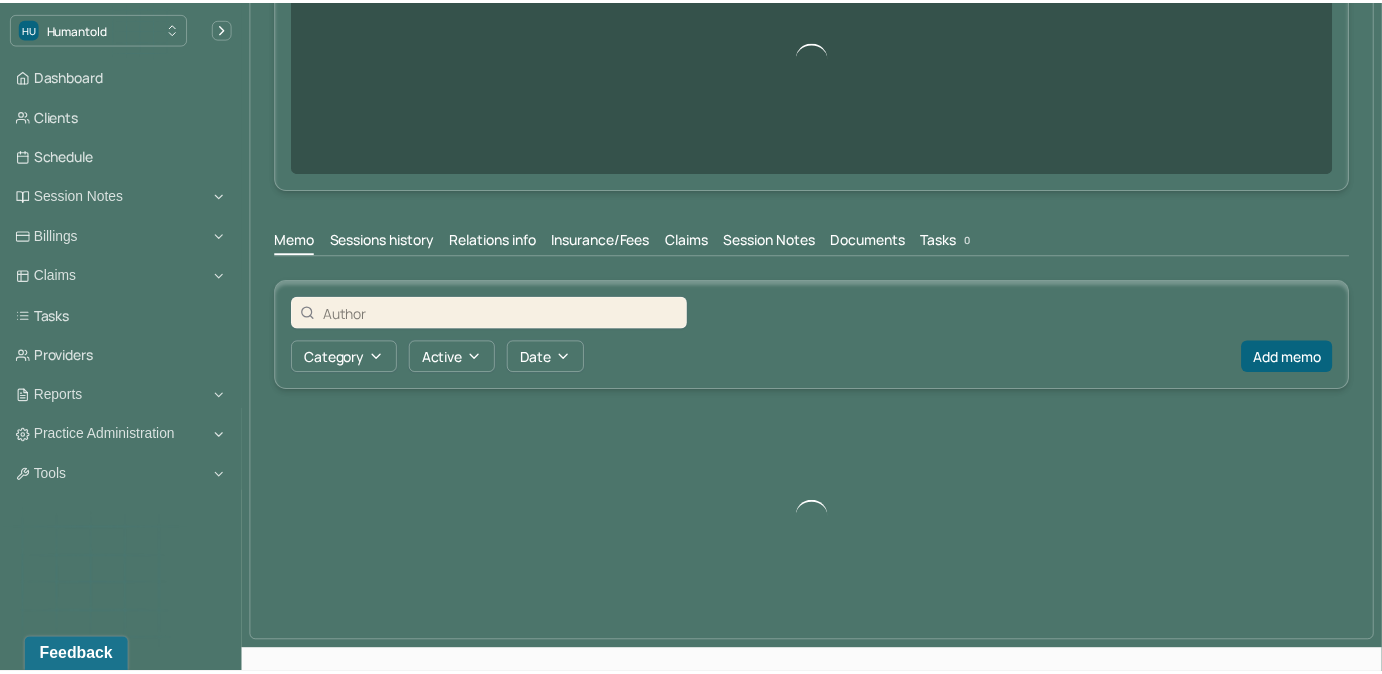 scroll, scrollTop: 0, scrollLeft: 0, axis: both 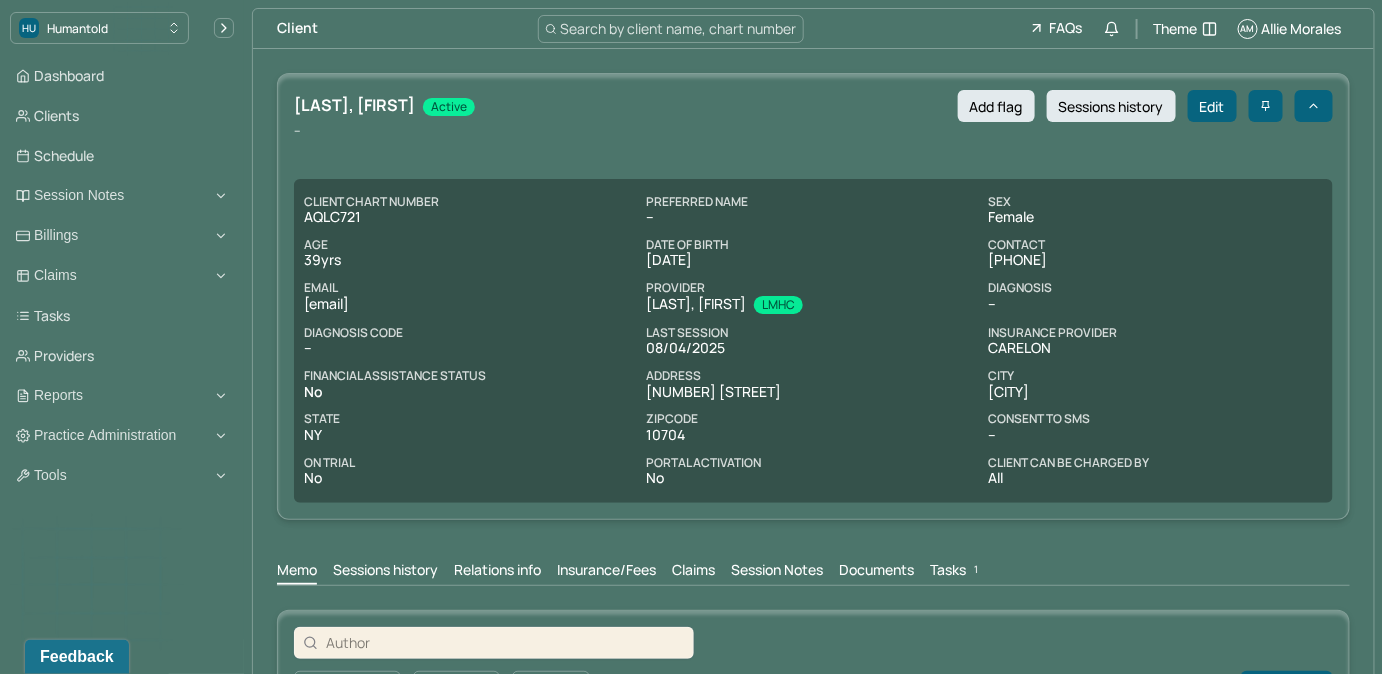 click on "Tasks 1" at bounding box center (956, 572) 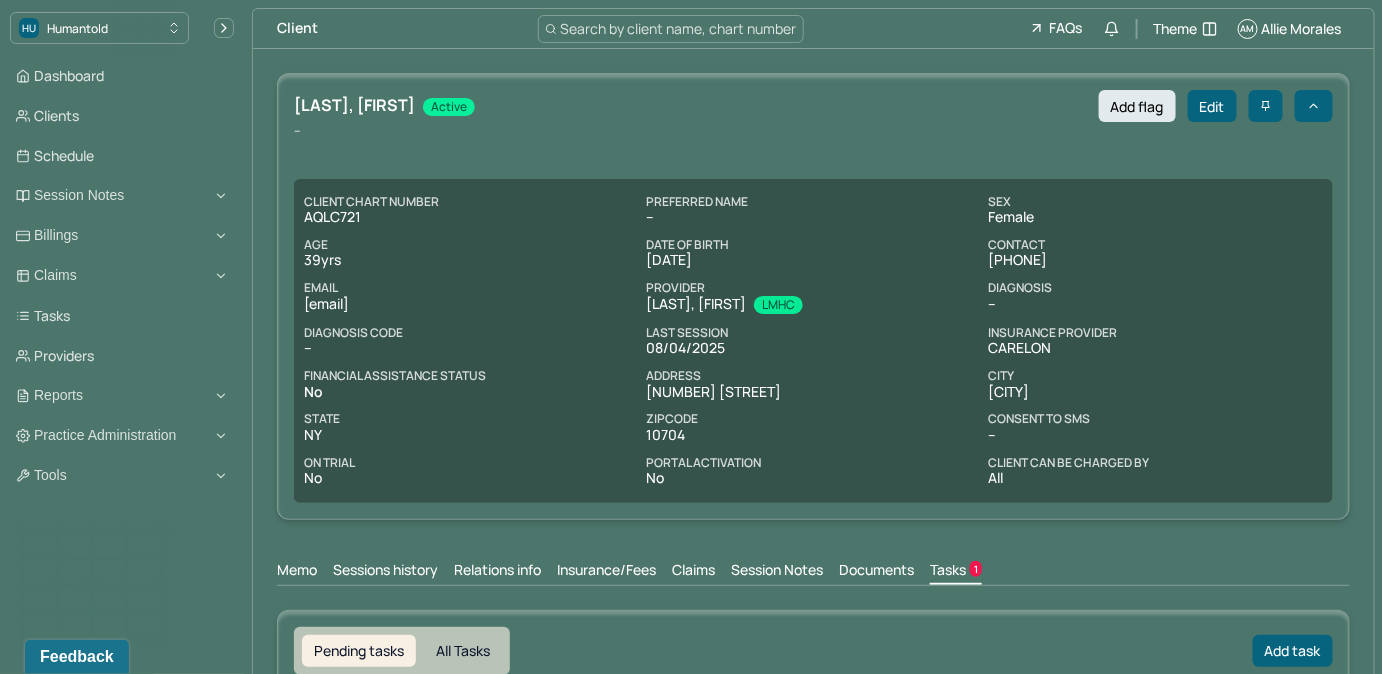 scroll, scrollTop: 0, scrollLeft: 0, axis: both 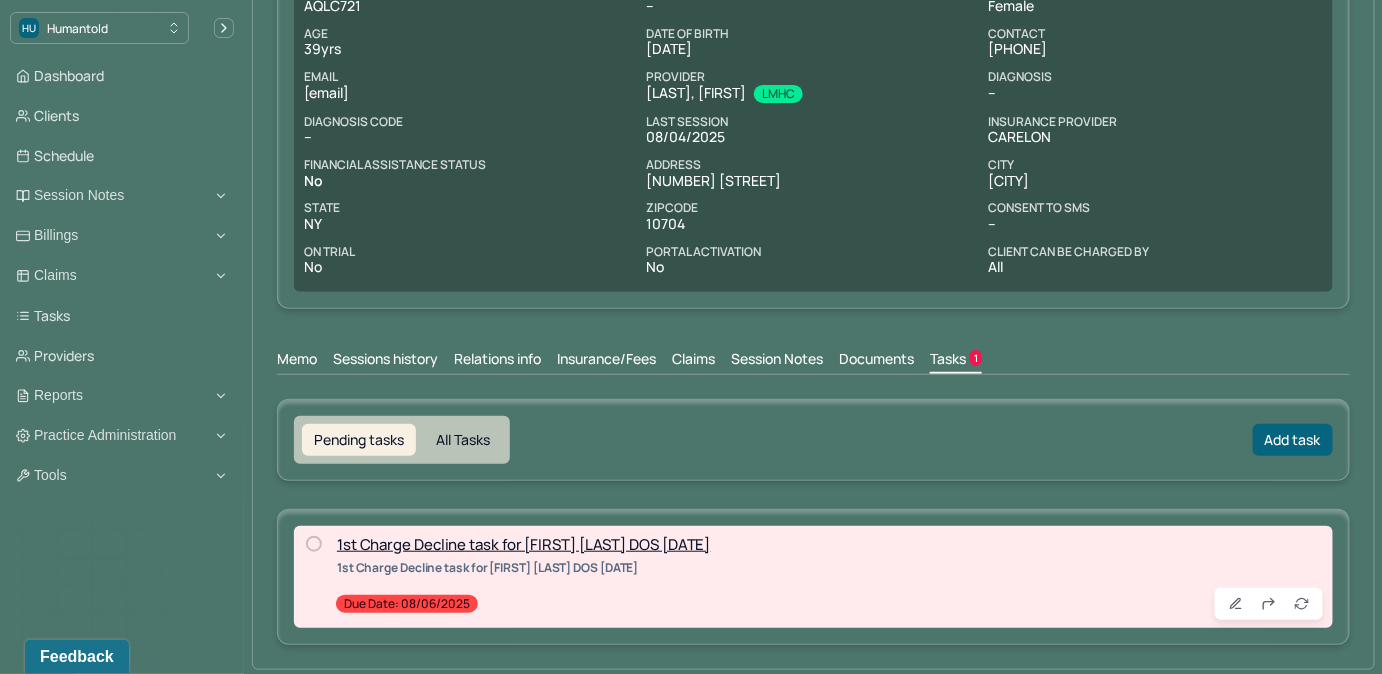 click at bounding box center [314, 544] 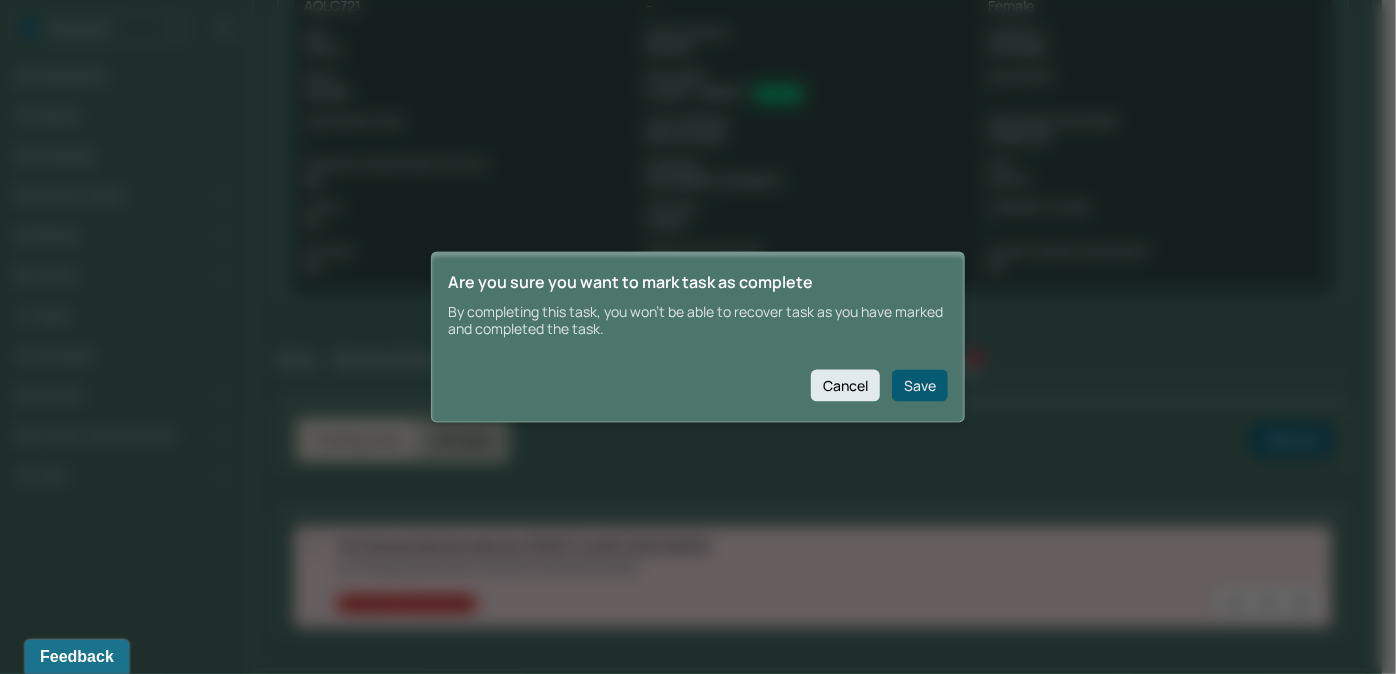 click on "Save" at bounding box center (920, 385) 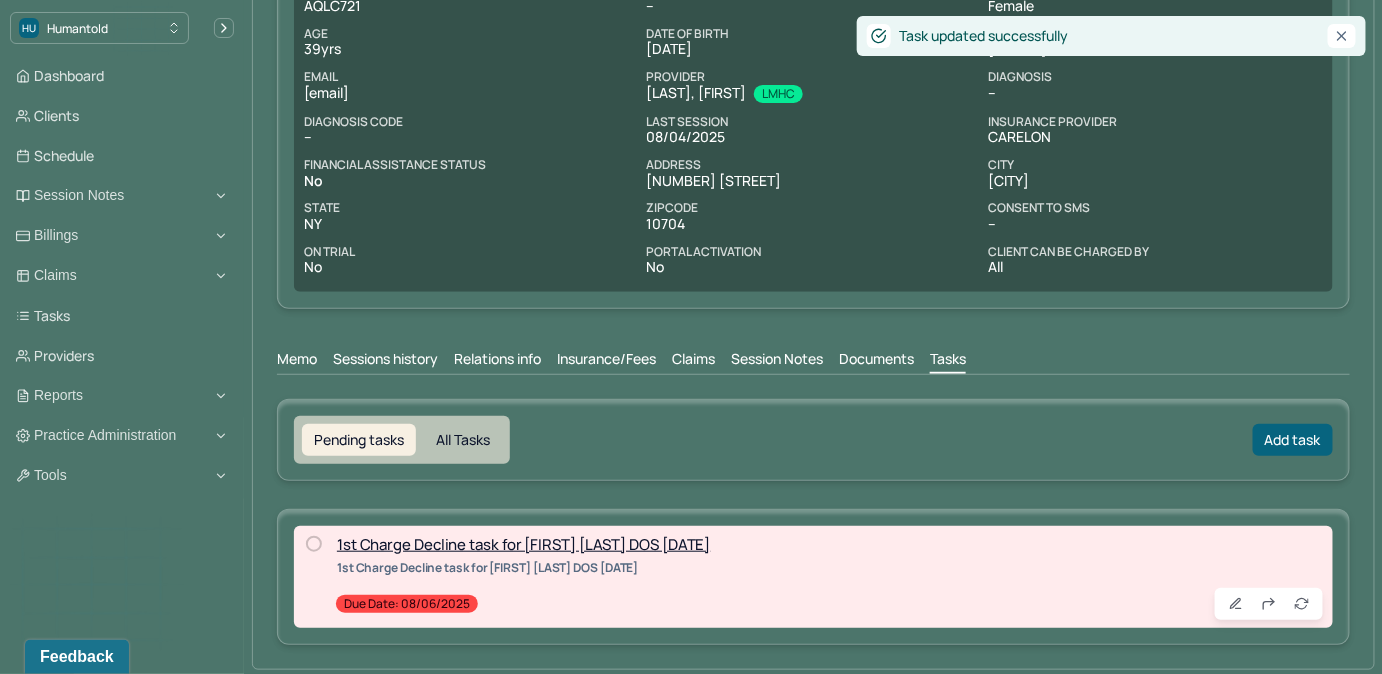 click on "Claims" at bounding box center [693, 361] 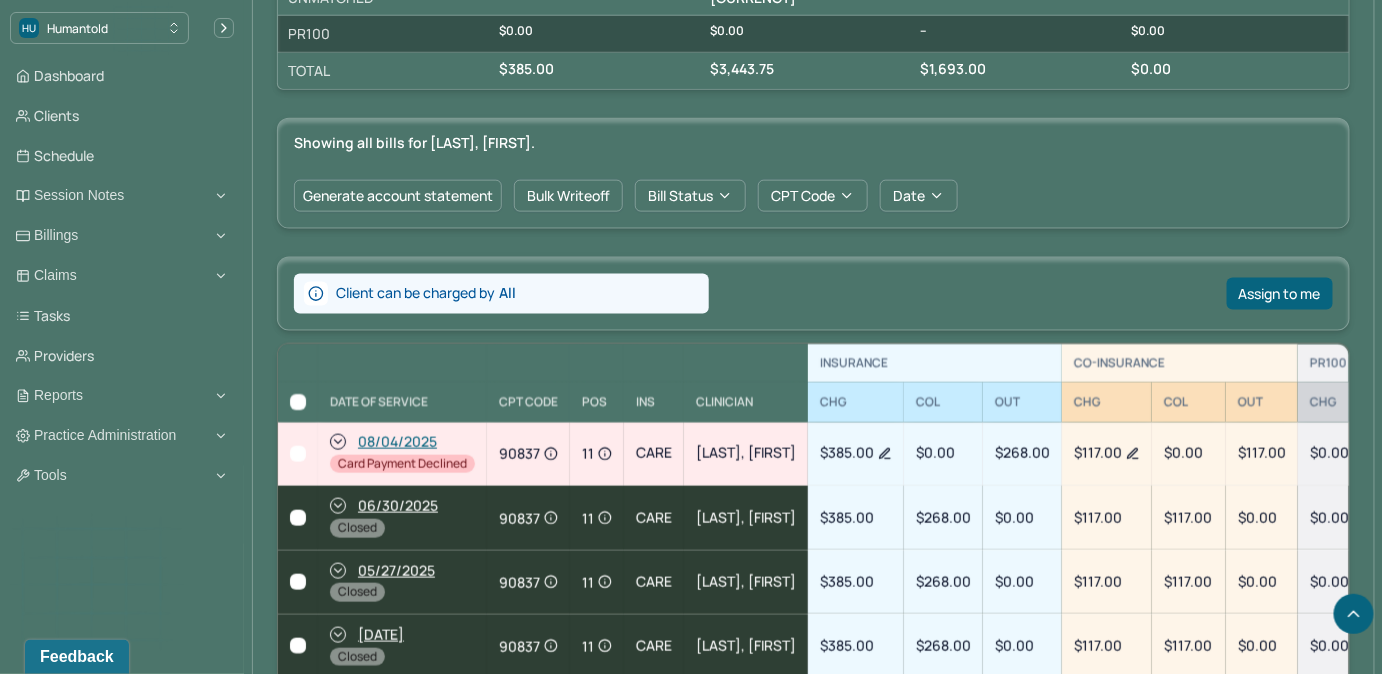 scroll, scrollTop: 727, scrollLeft: 0, axis: vertical 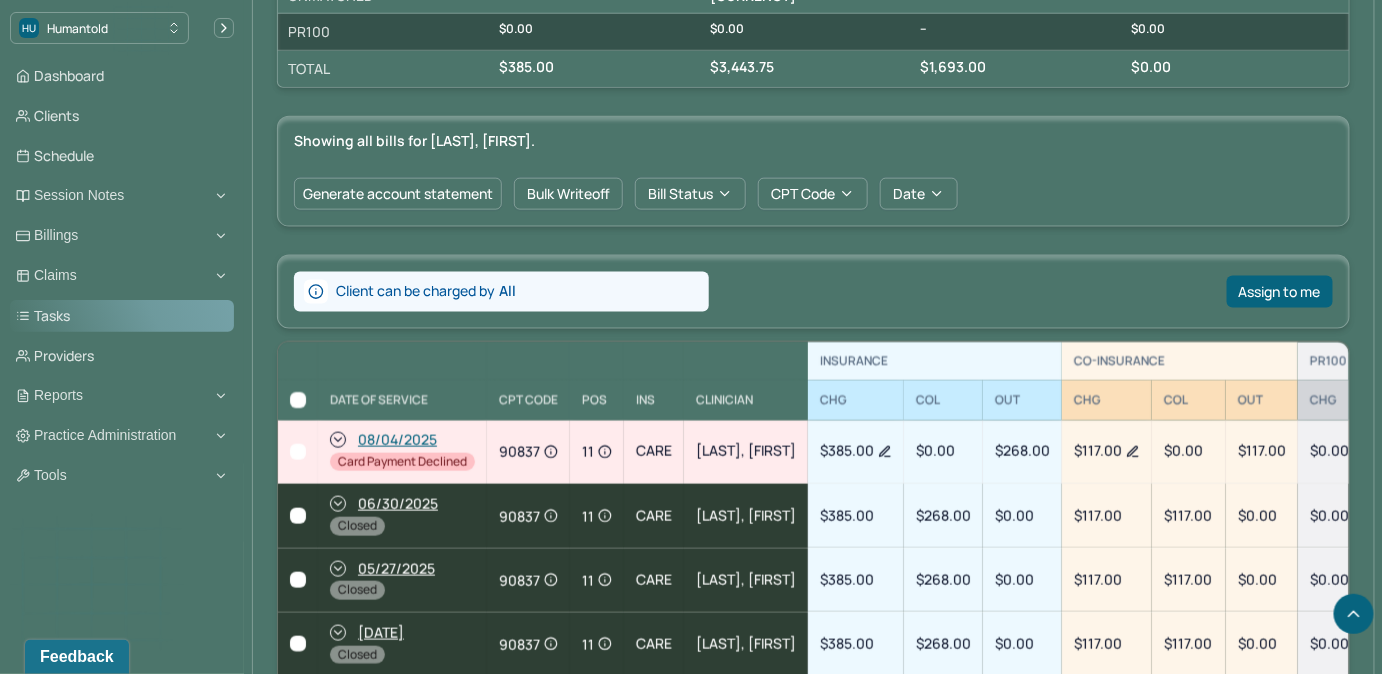click on "Tasks" at bounding box center (122, 316) 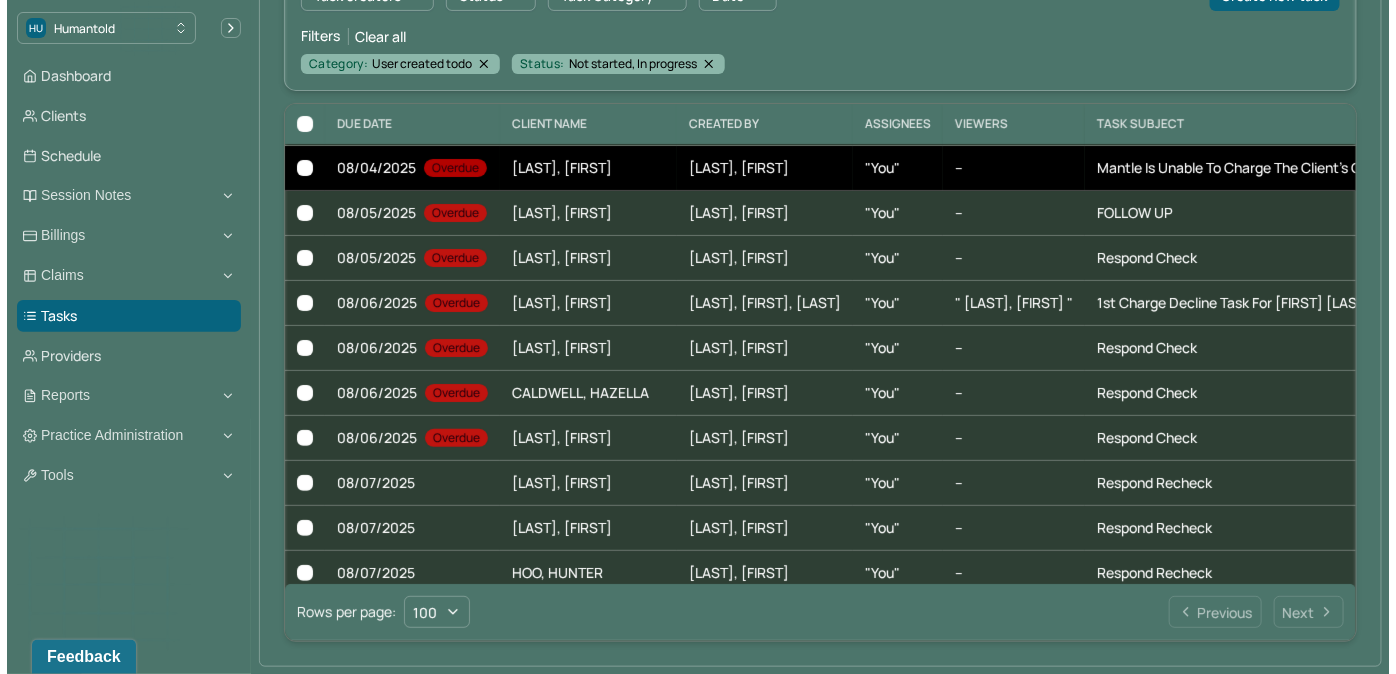 scroll, scrollTop: 272, scrollLeft: 0, axis: vertical 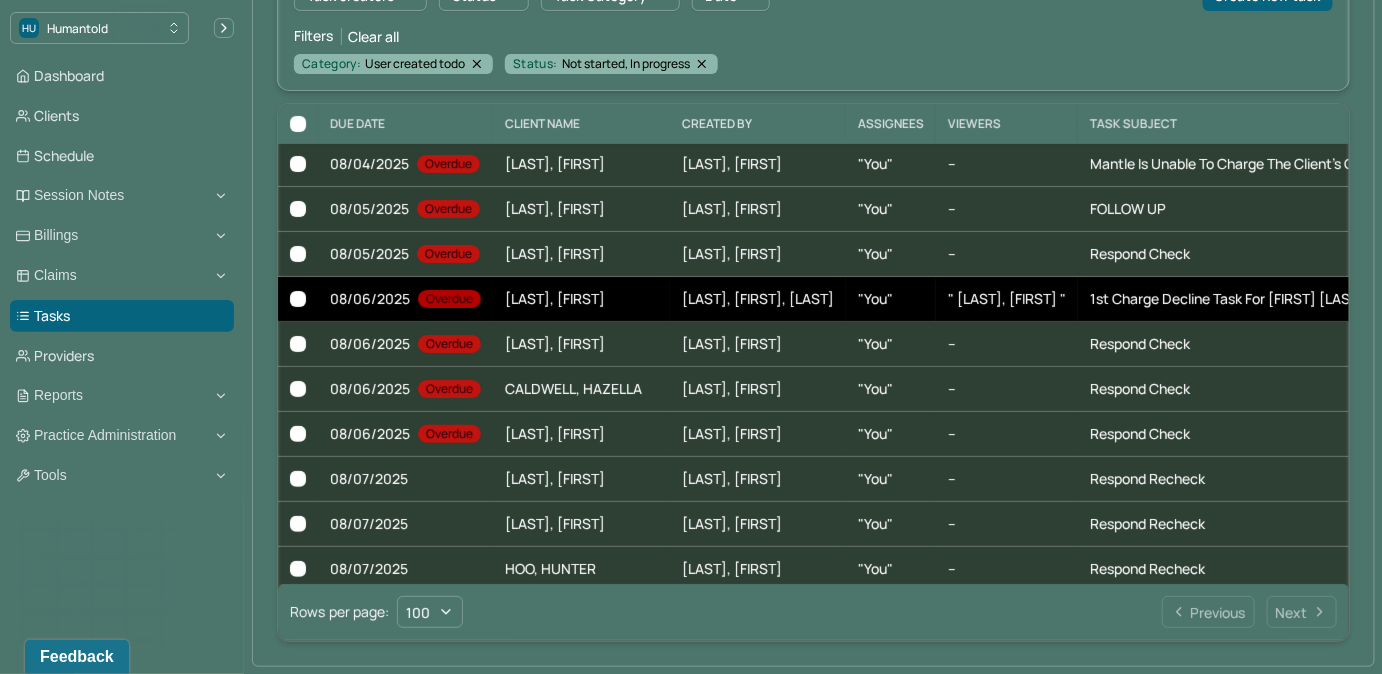 click on "" [LAST], [FIRST] "" at bounding box center (1007, 299) 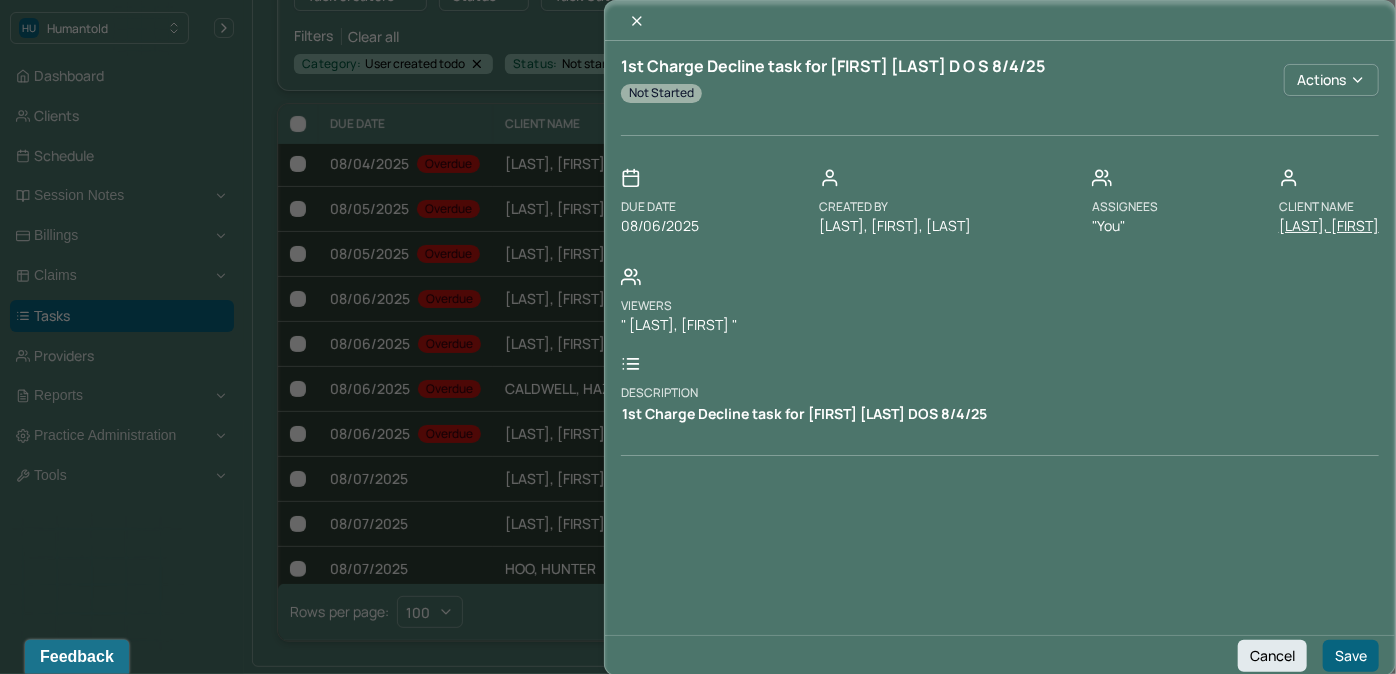 click on "[LAST], [FIRST]" at bounding box center (1329, 226) 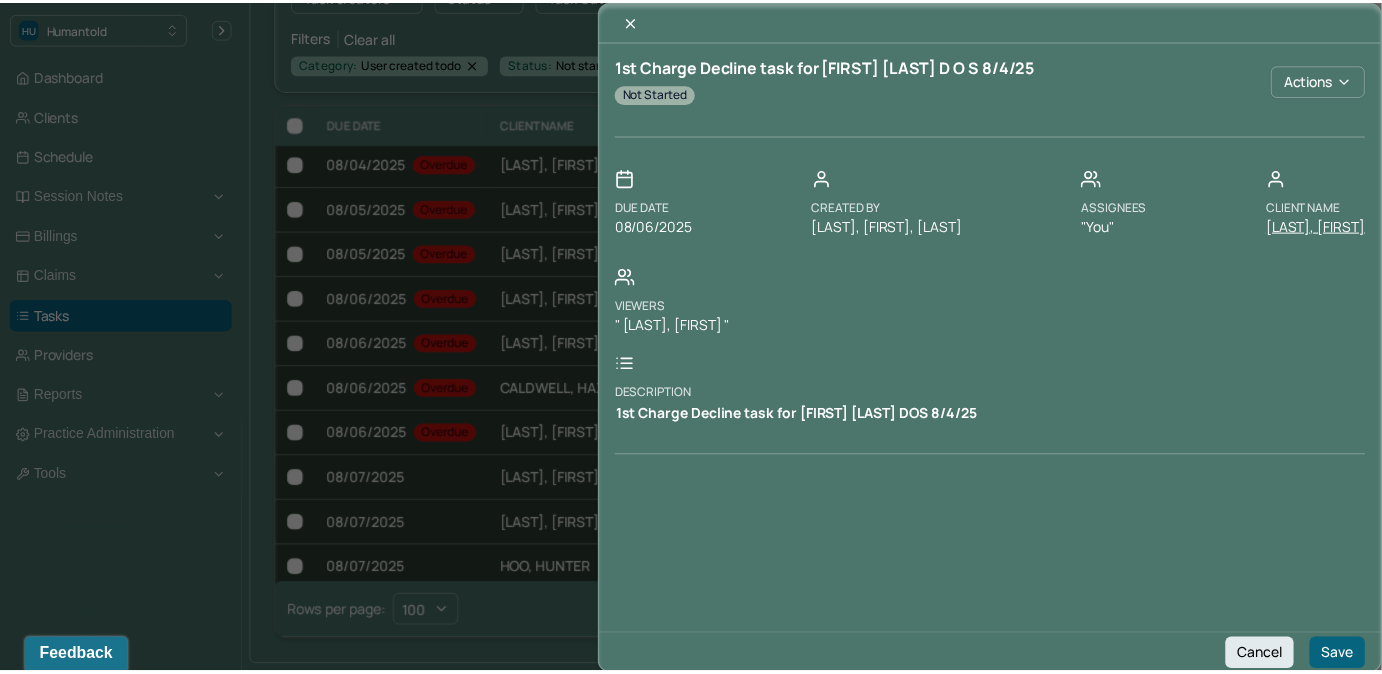 scroll, scrollTop: 0, scrollLeft: 0, axis: both 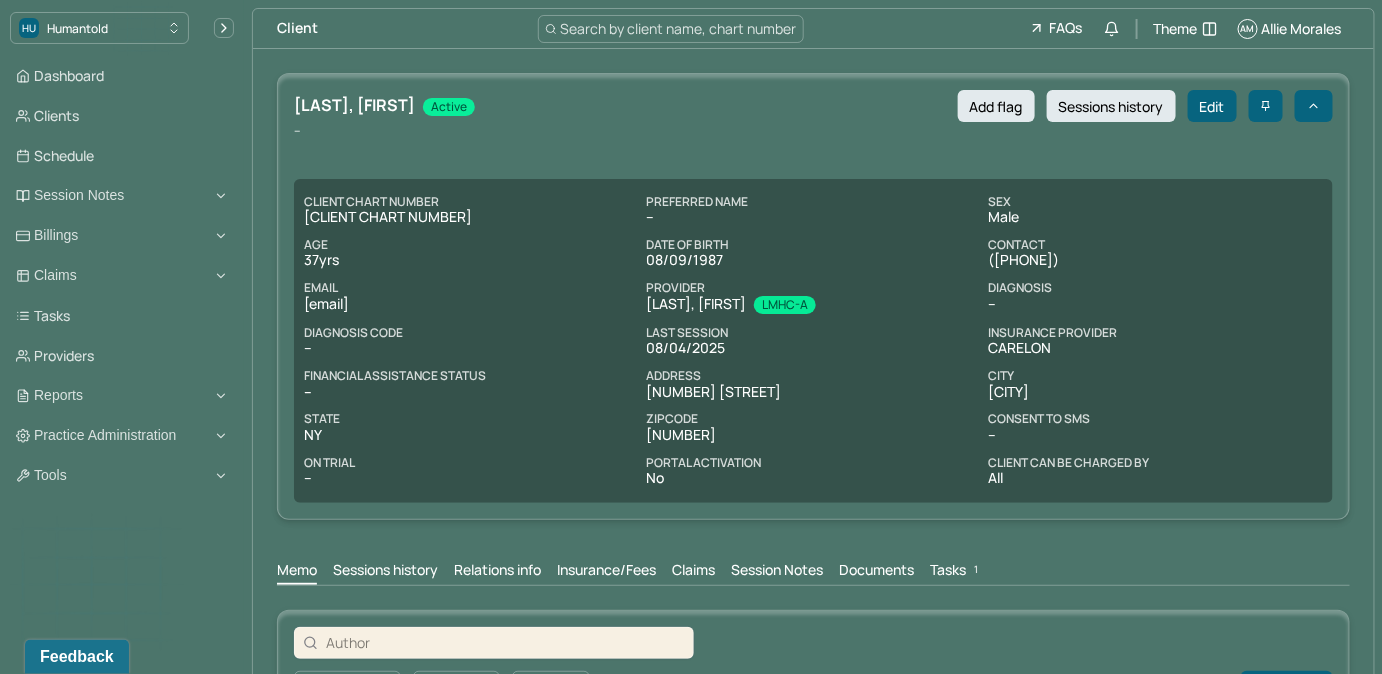 drag, startPoint x: 972, startPoint y: 575, endPoint x: 965, endPoint y: 563, distance: 13.892444 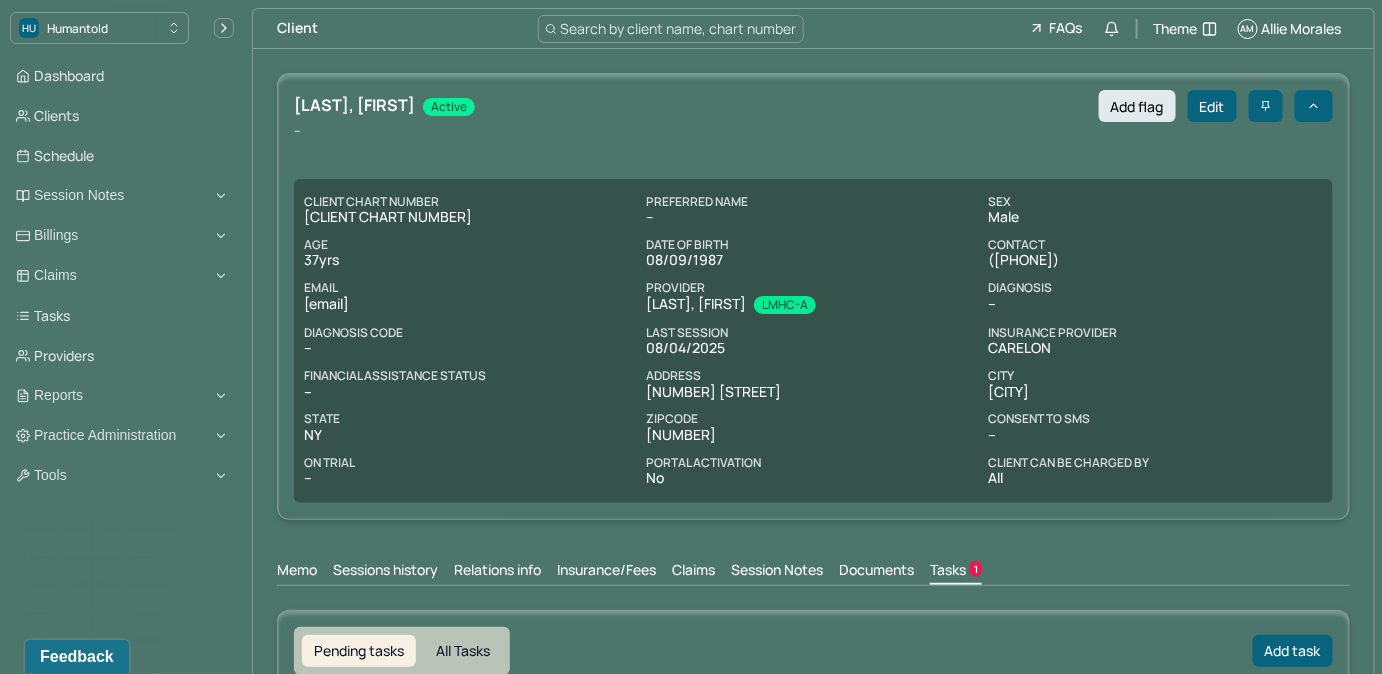 scroll, scrollTop: 0, scrollLeft: 0, axis: both 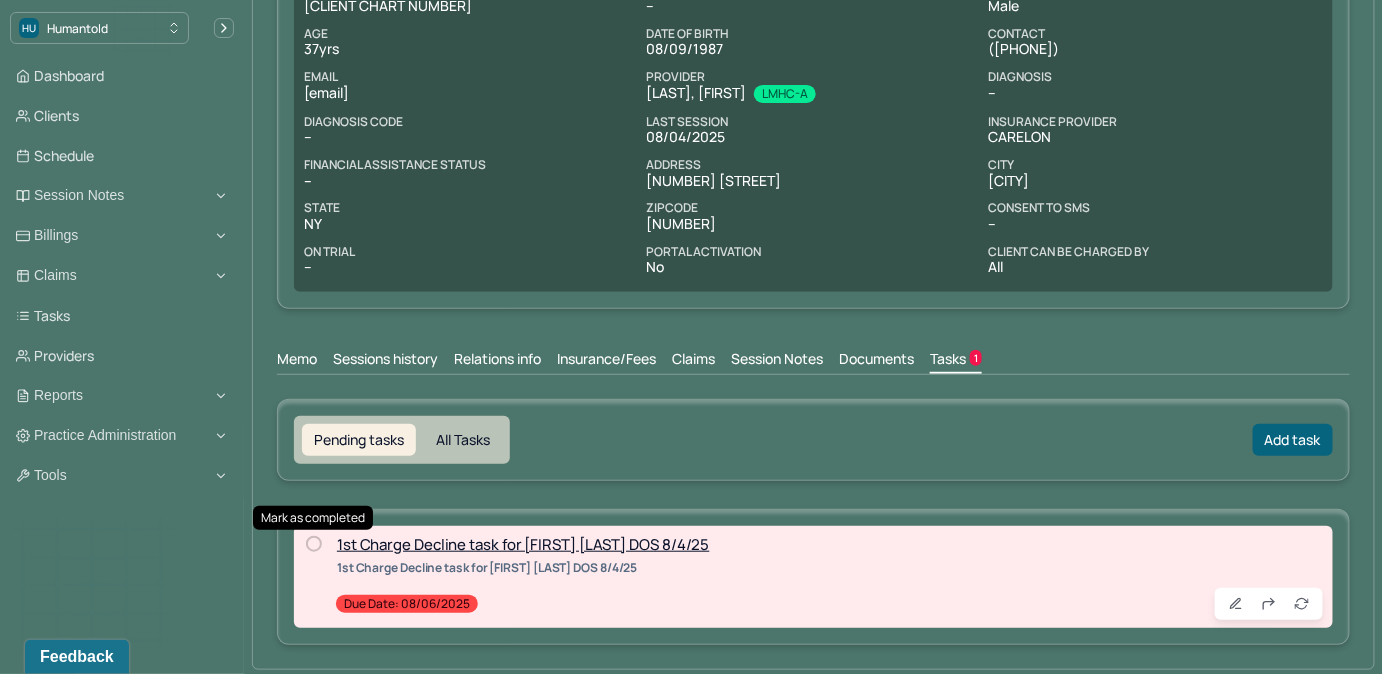 click at bounding box center (314, 544) 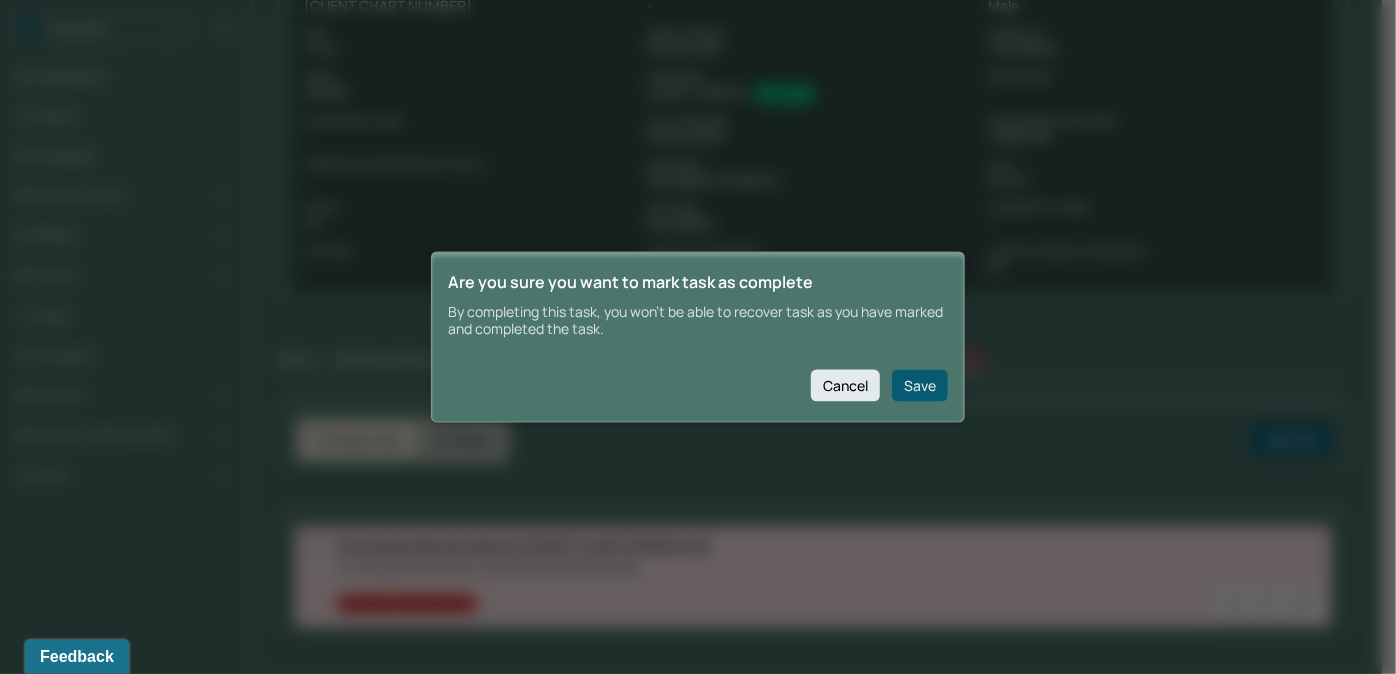 click on "Save" at bounding box center [920, 385] 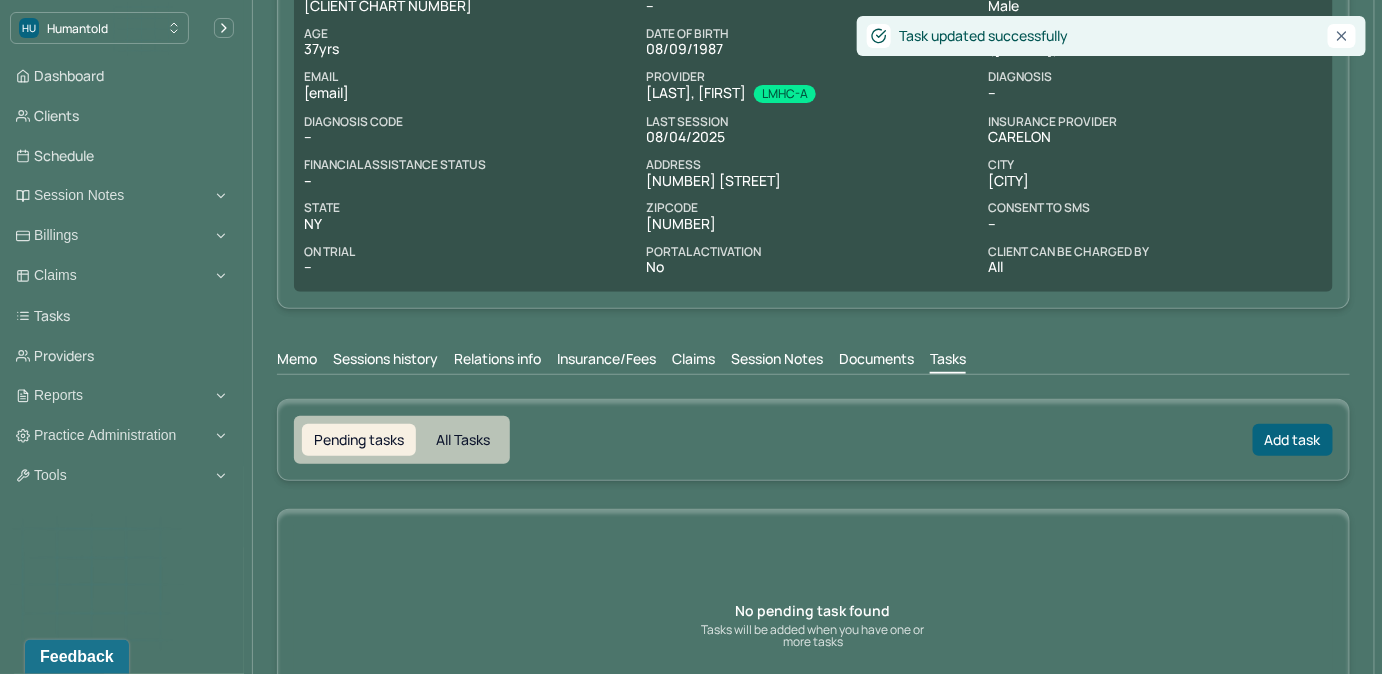 click on "Claims" at bounding box center (693, 361) 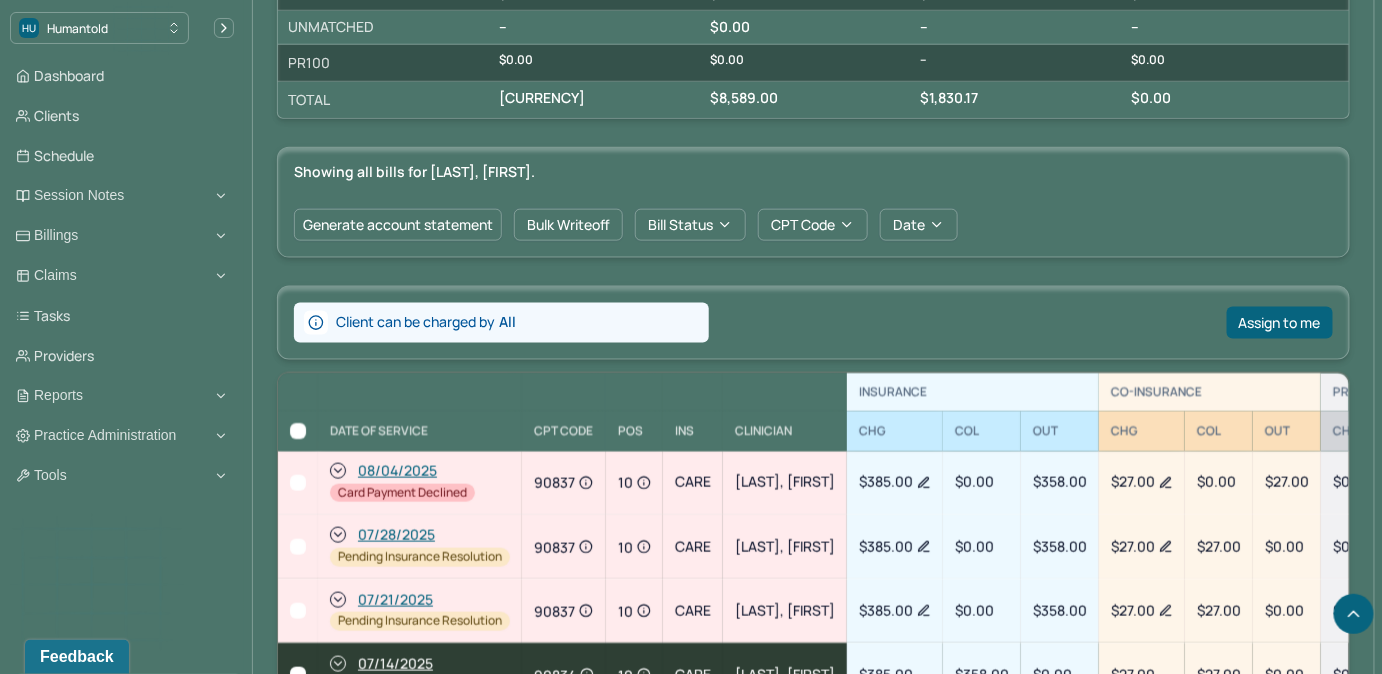 scroll, scrollTop: 818, scrollLeft: 0, axis: vertical 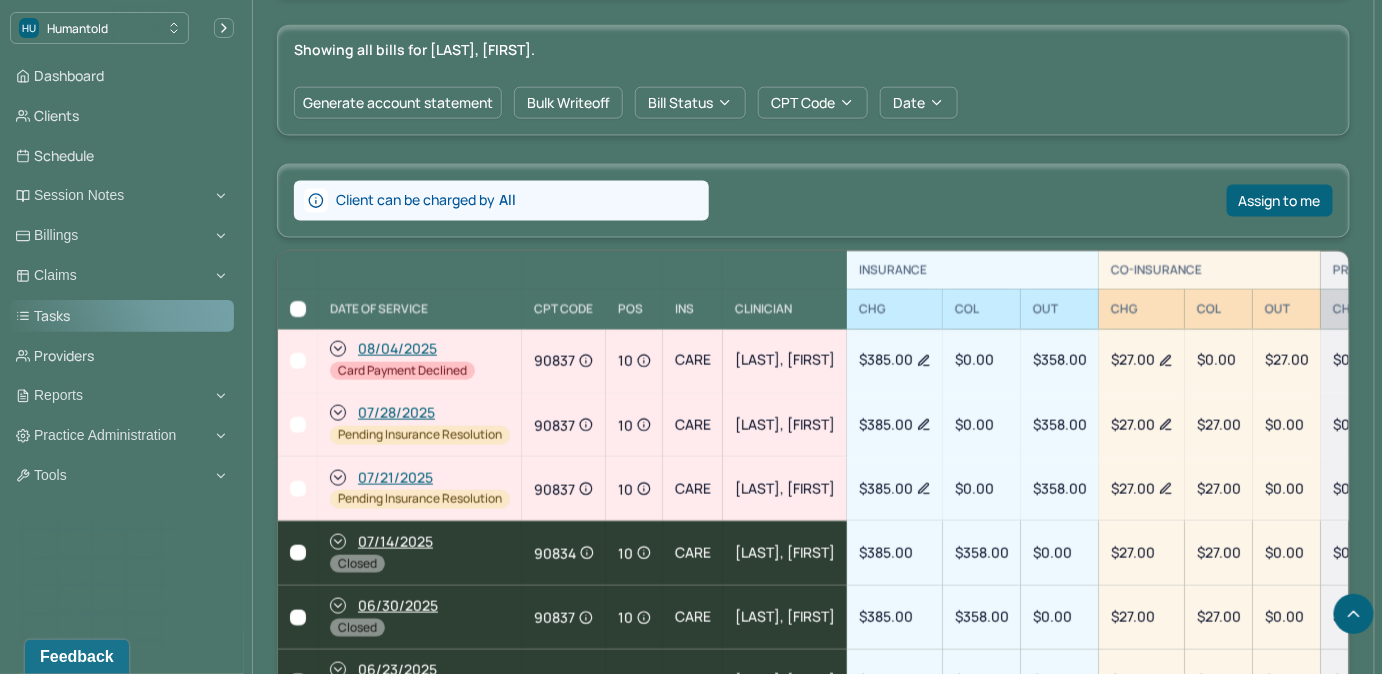 click on "Tasks" at bounding box center (122, 316) 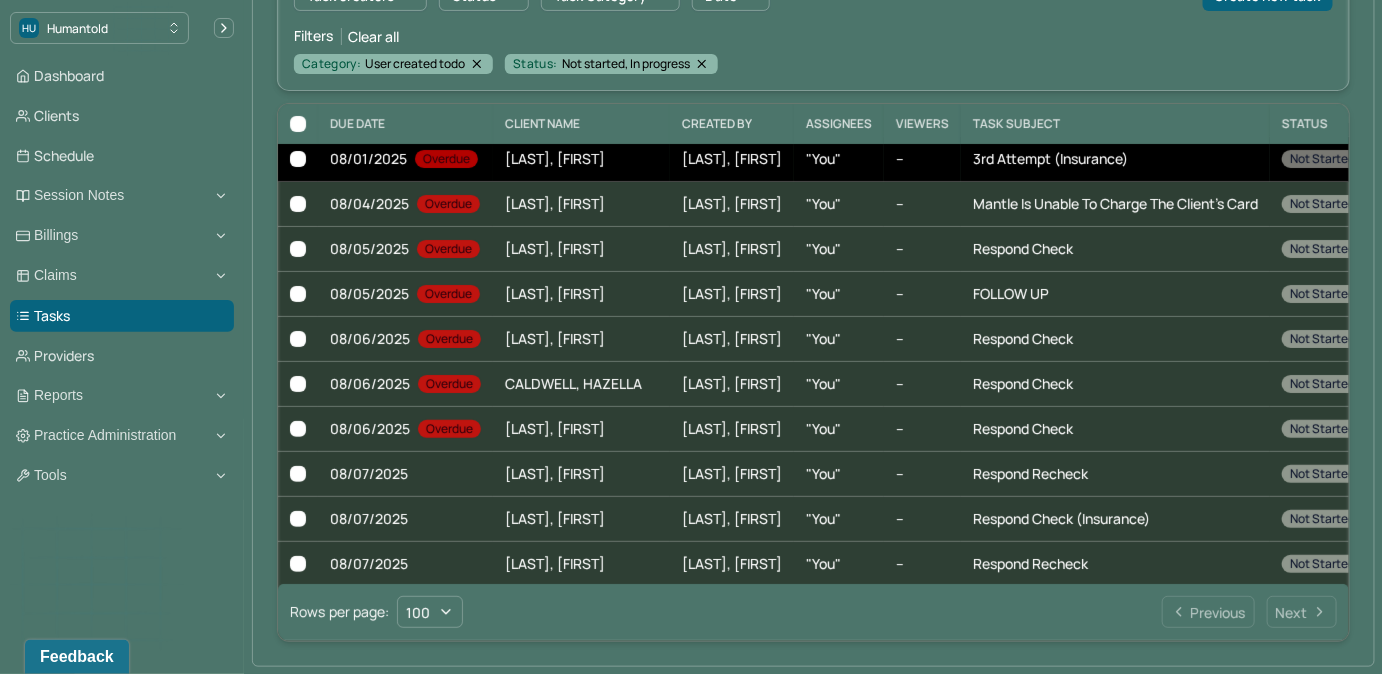 scroll, scrollTop: 181, scrollLeft: 0, axis: vertical 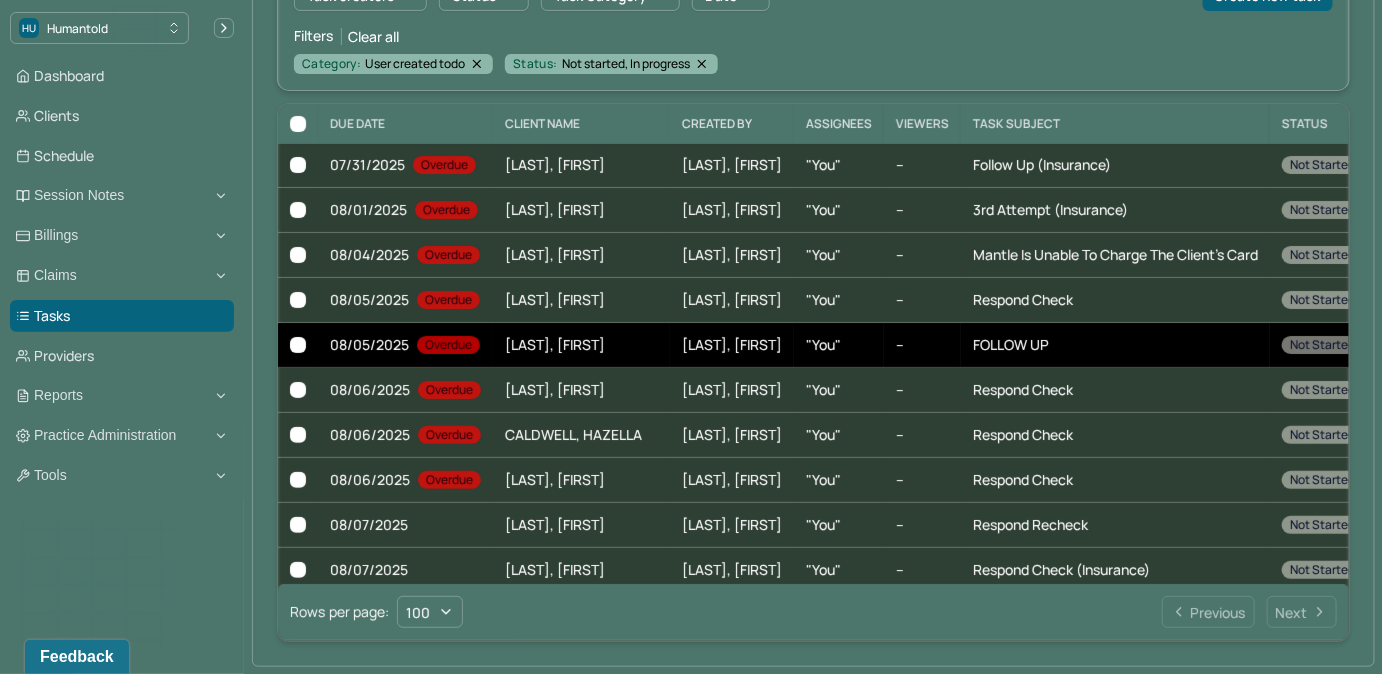 click on "--" at bounding box center [922, 345] 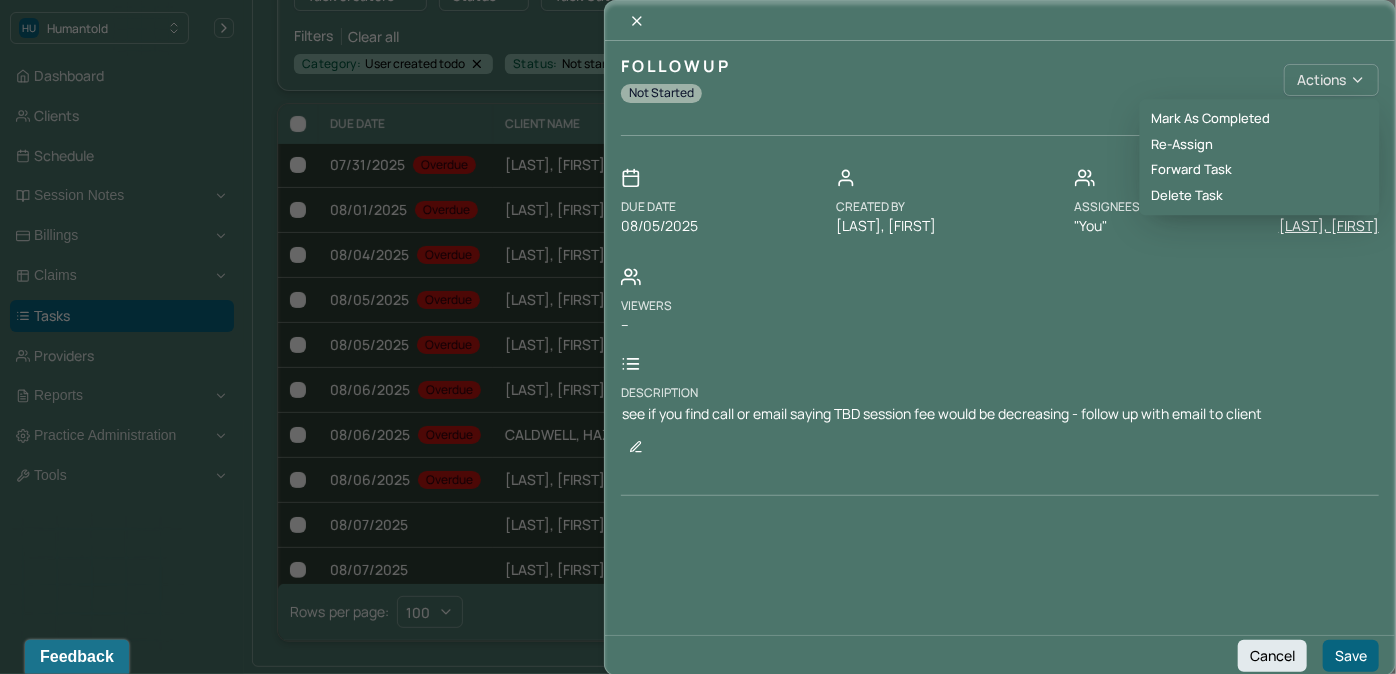 click on "Actions" at bounding box center [1331, 80] 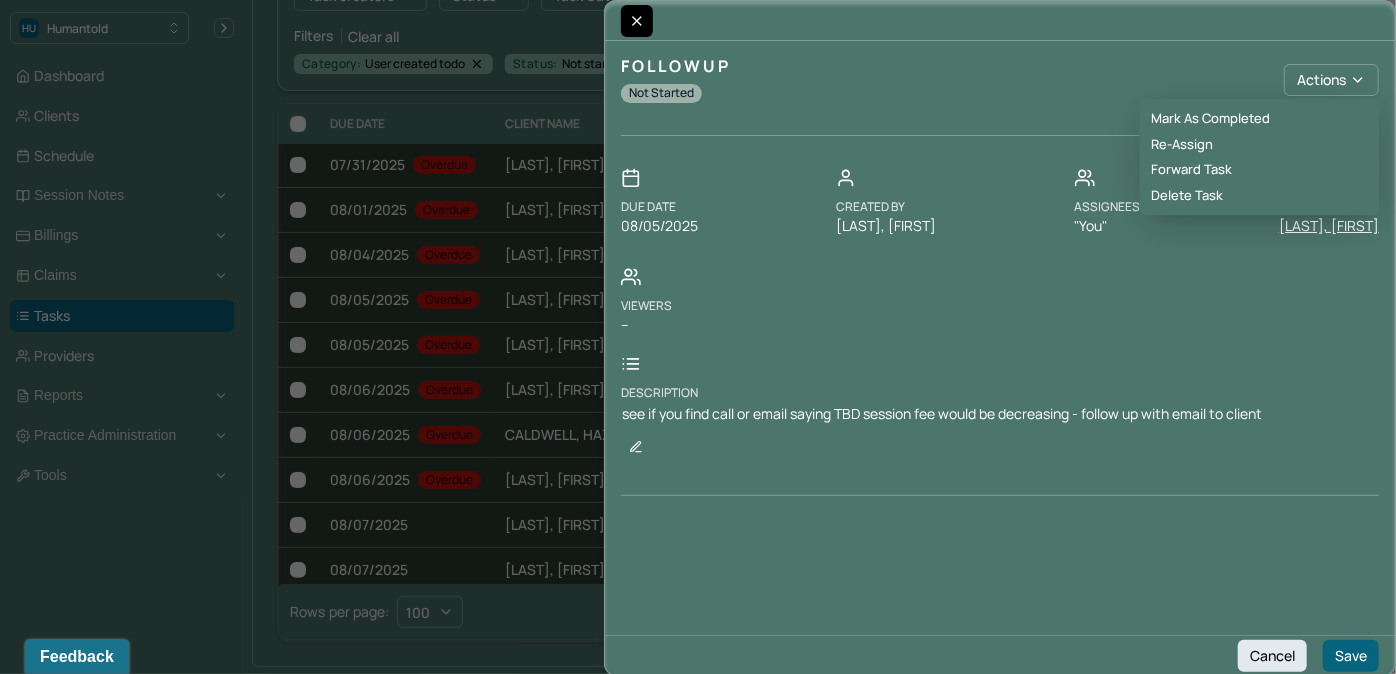 click 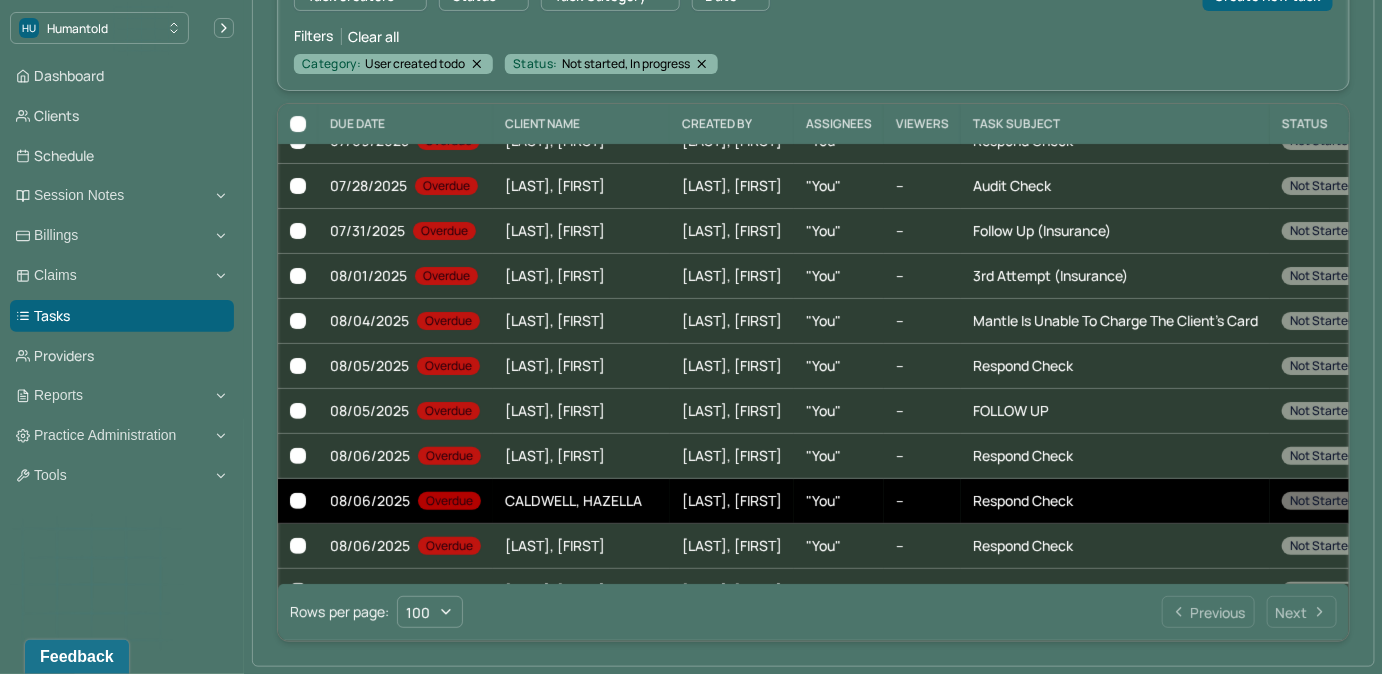 scroll, scrollTop: 0, scrollLeft: 0, axis: both 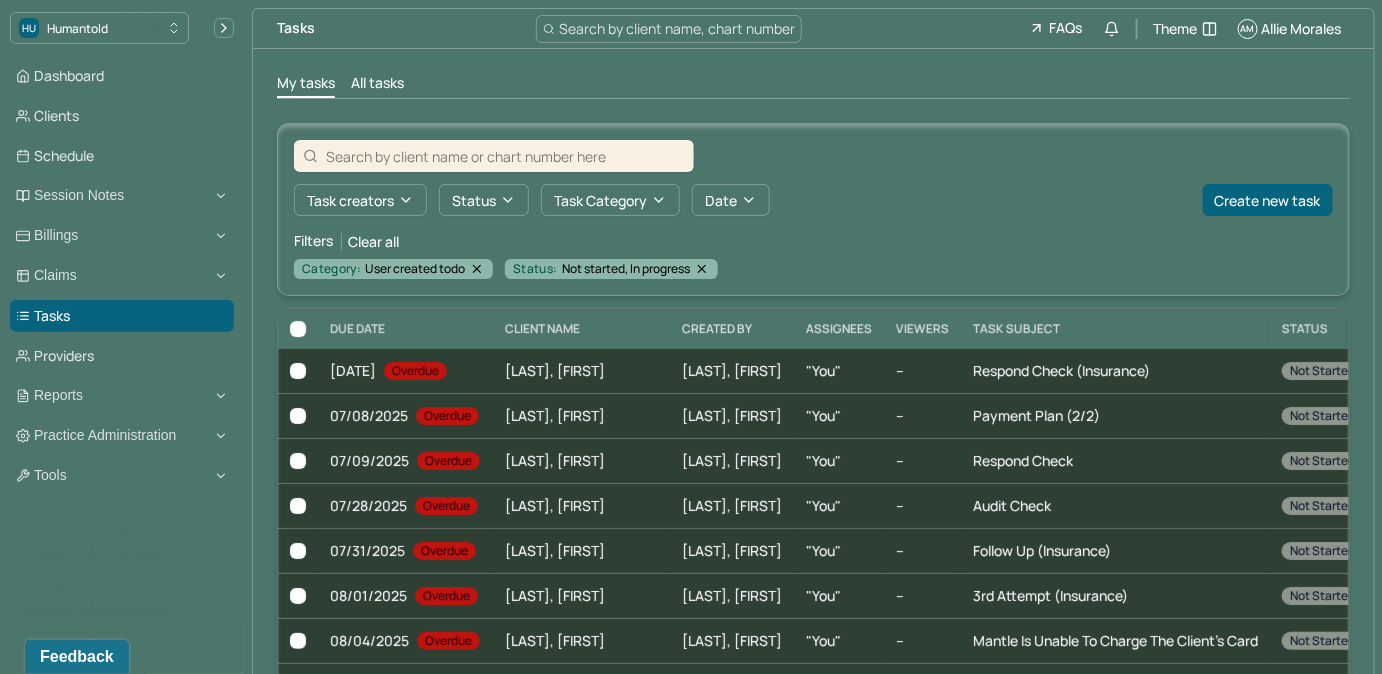 drag, startPoint x: 624, startPoint y: 3, endPoint x: 620, endPoint y: 26, distance: 23.345236 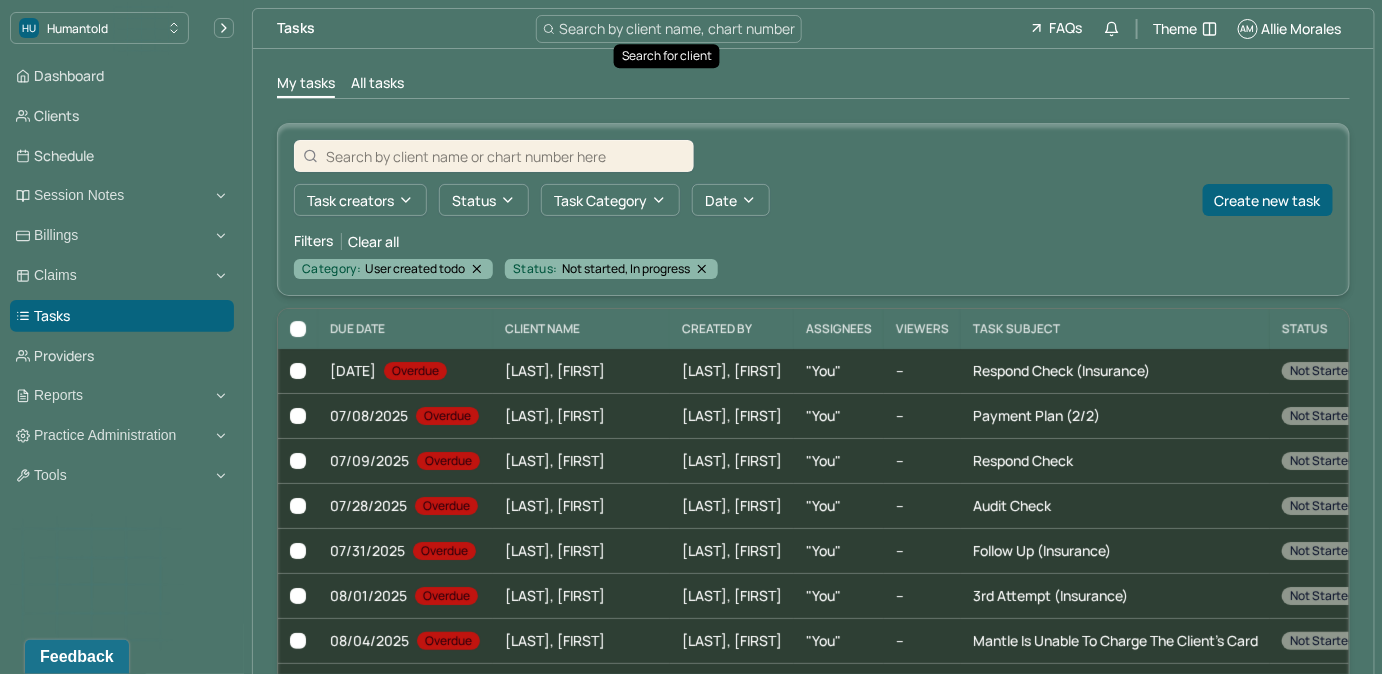click on "Search by client name, chart number" at bounding box center [677, 28] 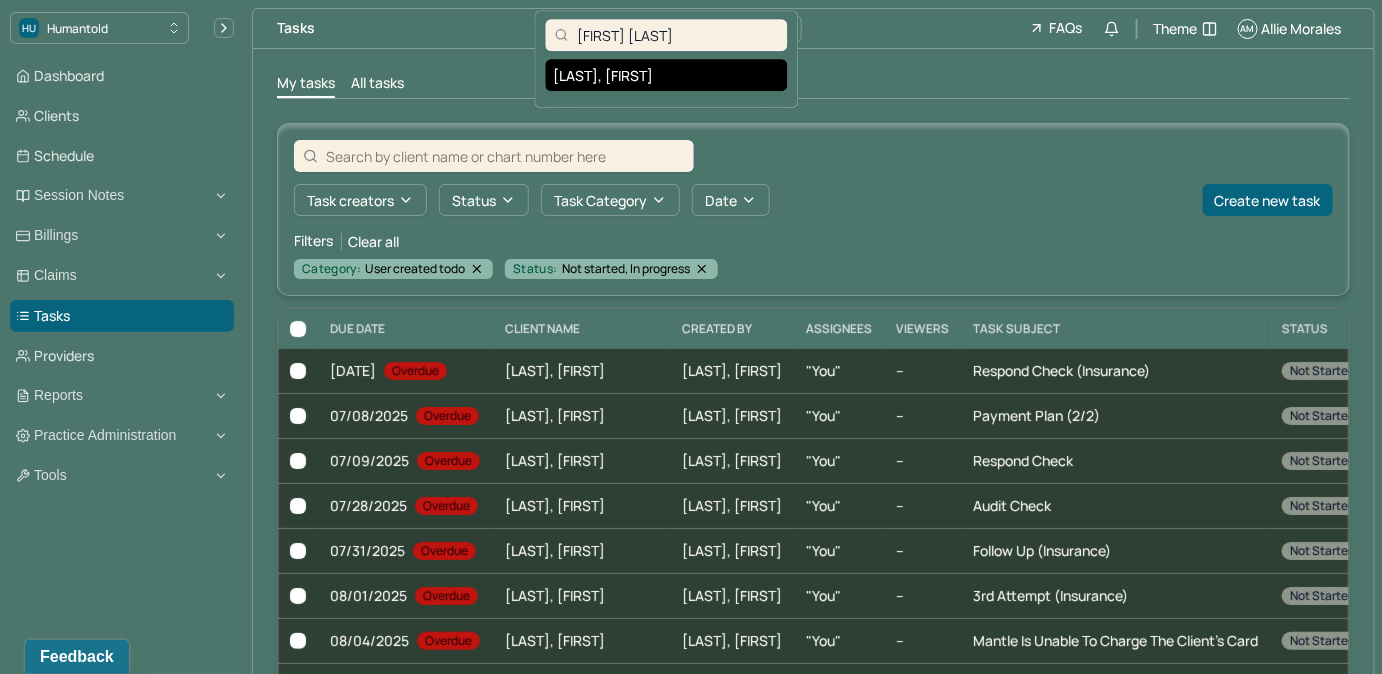 type on "[FIRST] [LAST]" 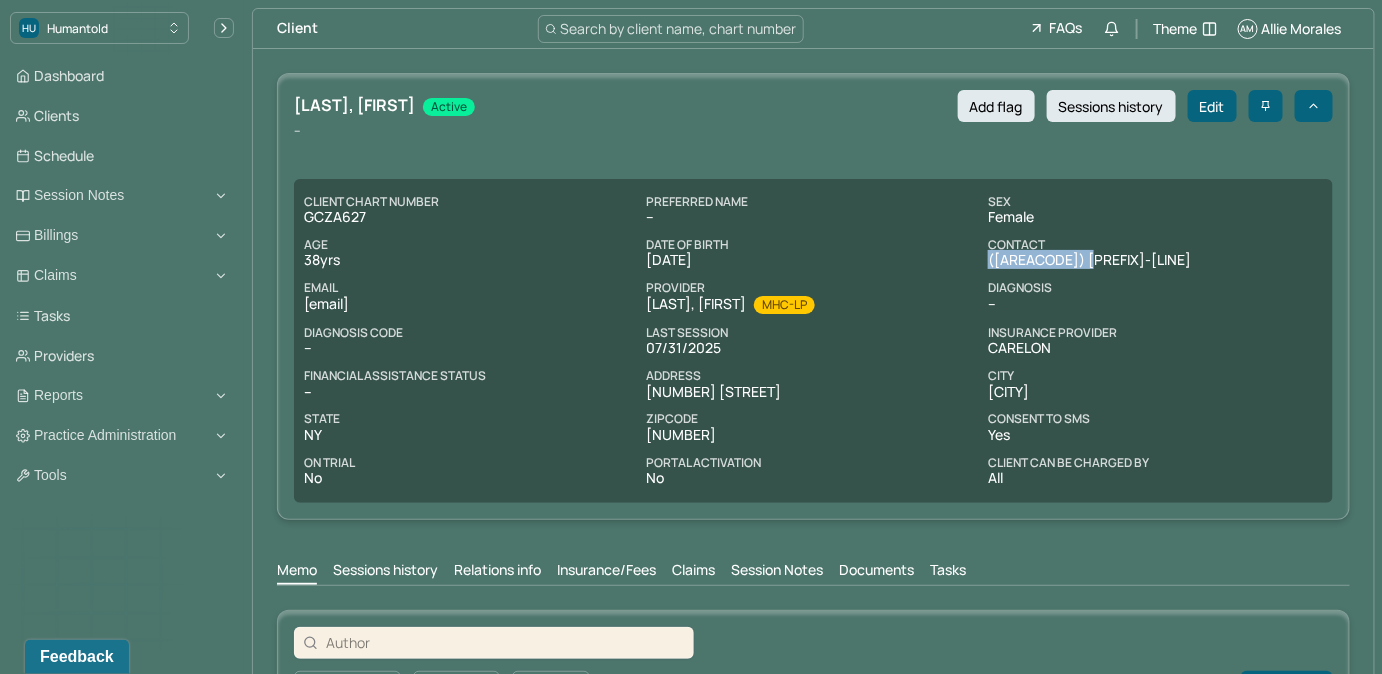 drag, startPoint x: 980, startPoint y: 259, endPoint x: 1085, endPoint y: 257, distance: 105.01904 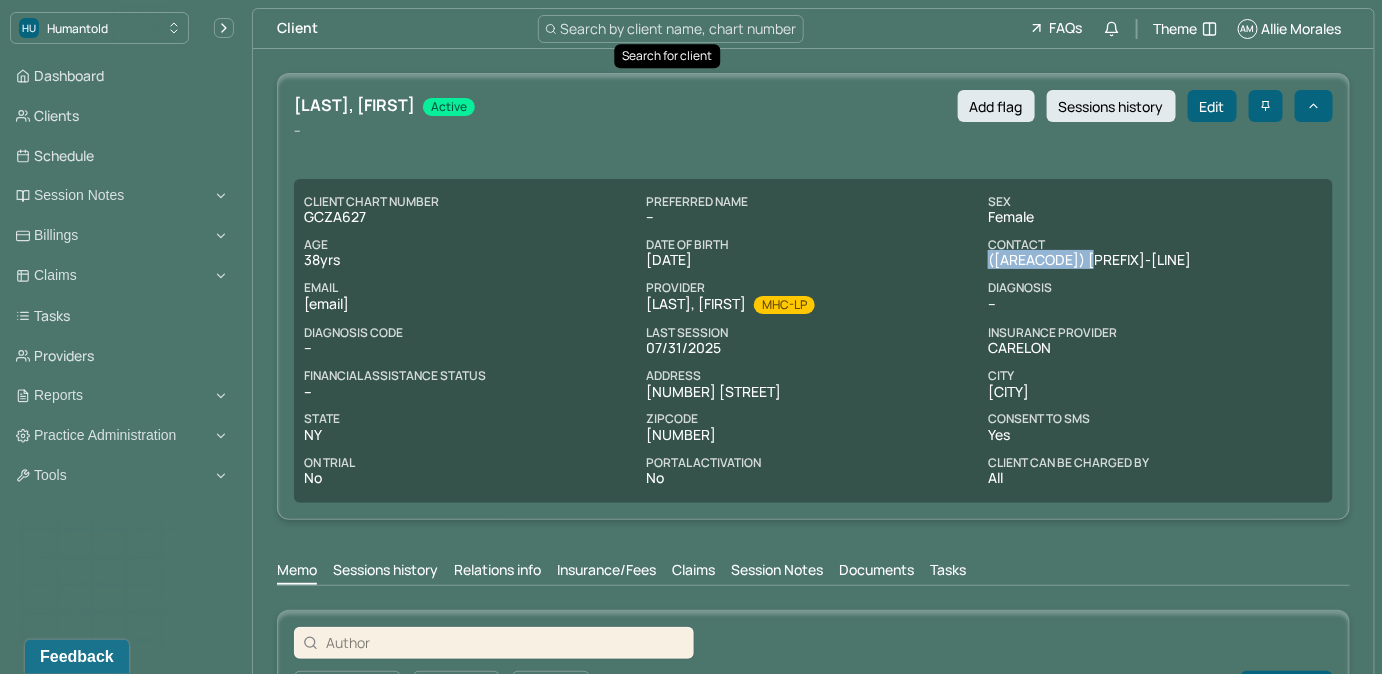type 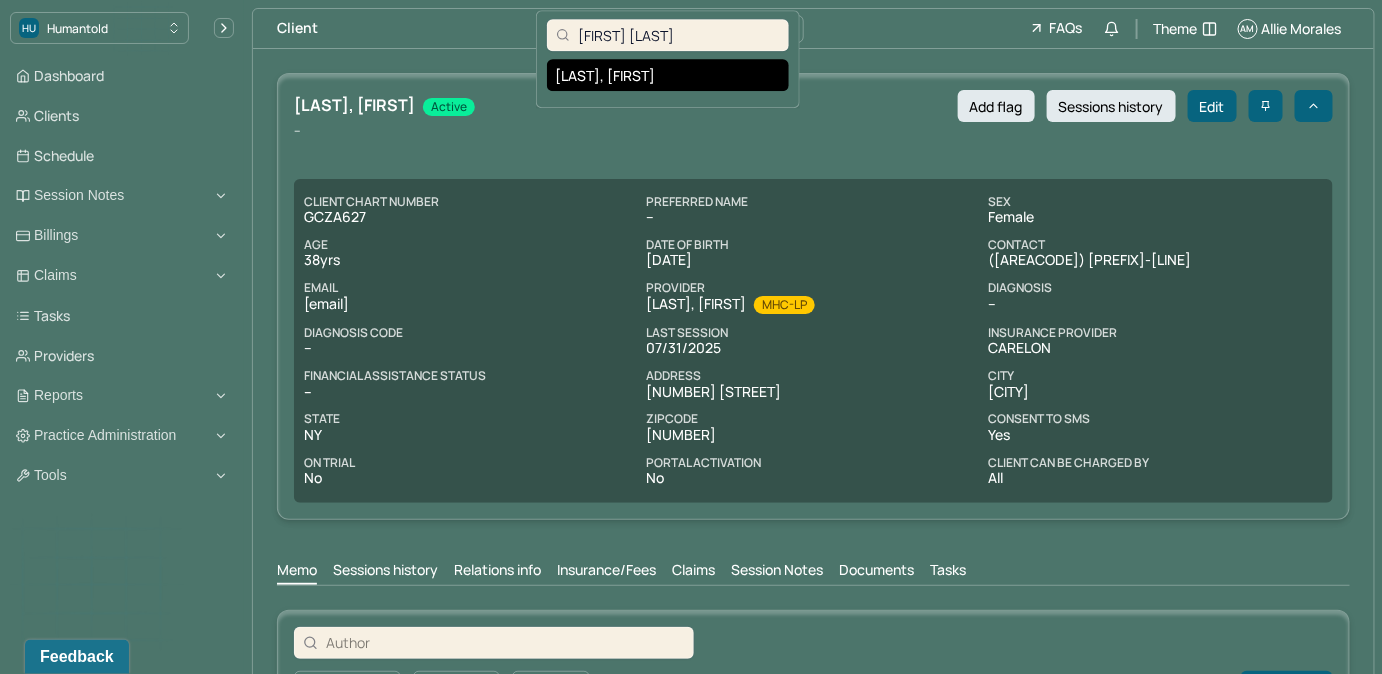 type on "[FIRST] [LAST]" 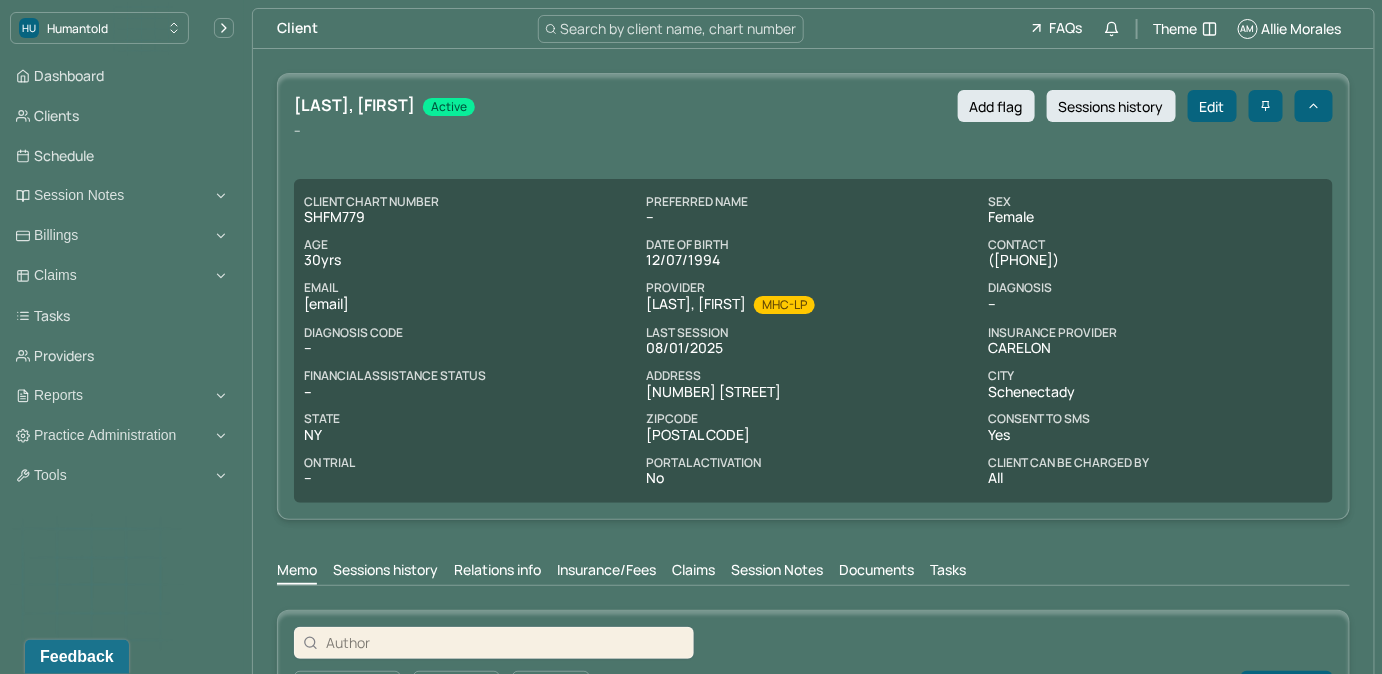 drag, startPoint x: 980, startPoint y: 263, endPoint x: 1087, endPoint y: 261, distance: 107.01869 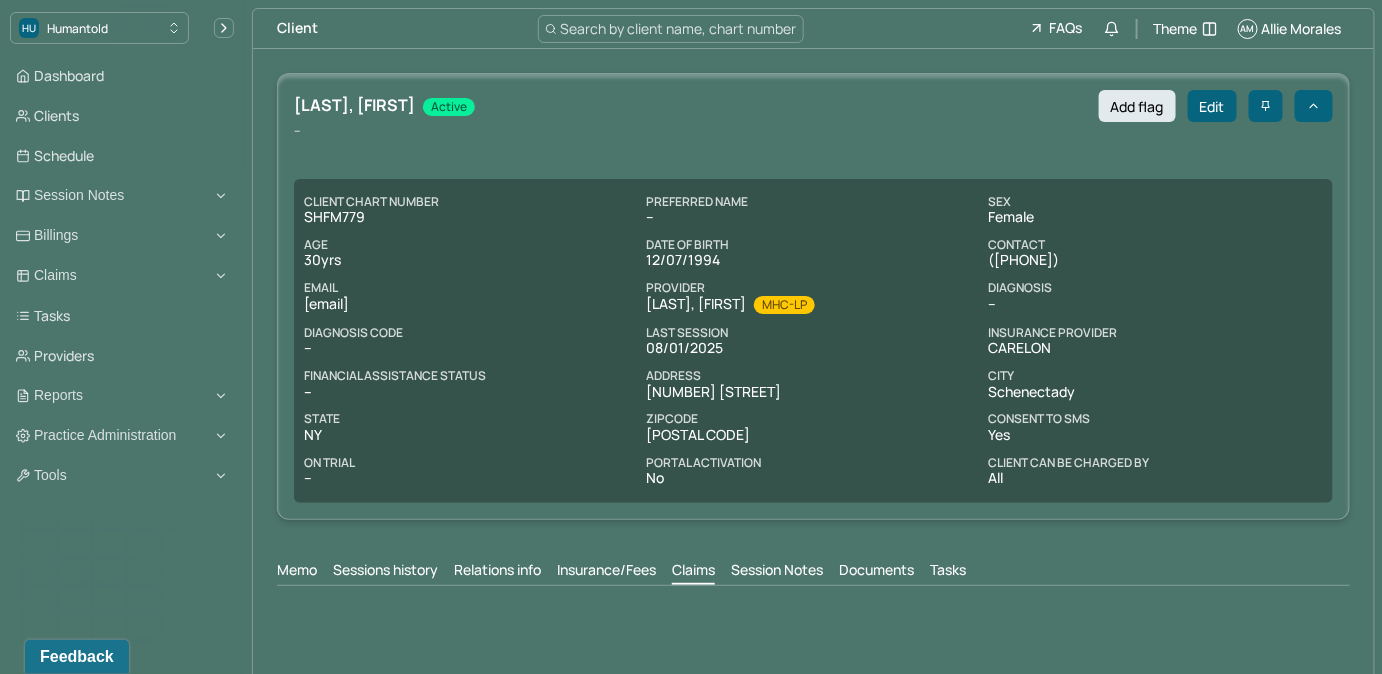 scroll, scrollTop: 0, scrollLeft: 0, axis: both 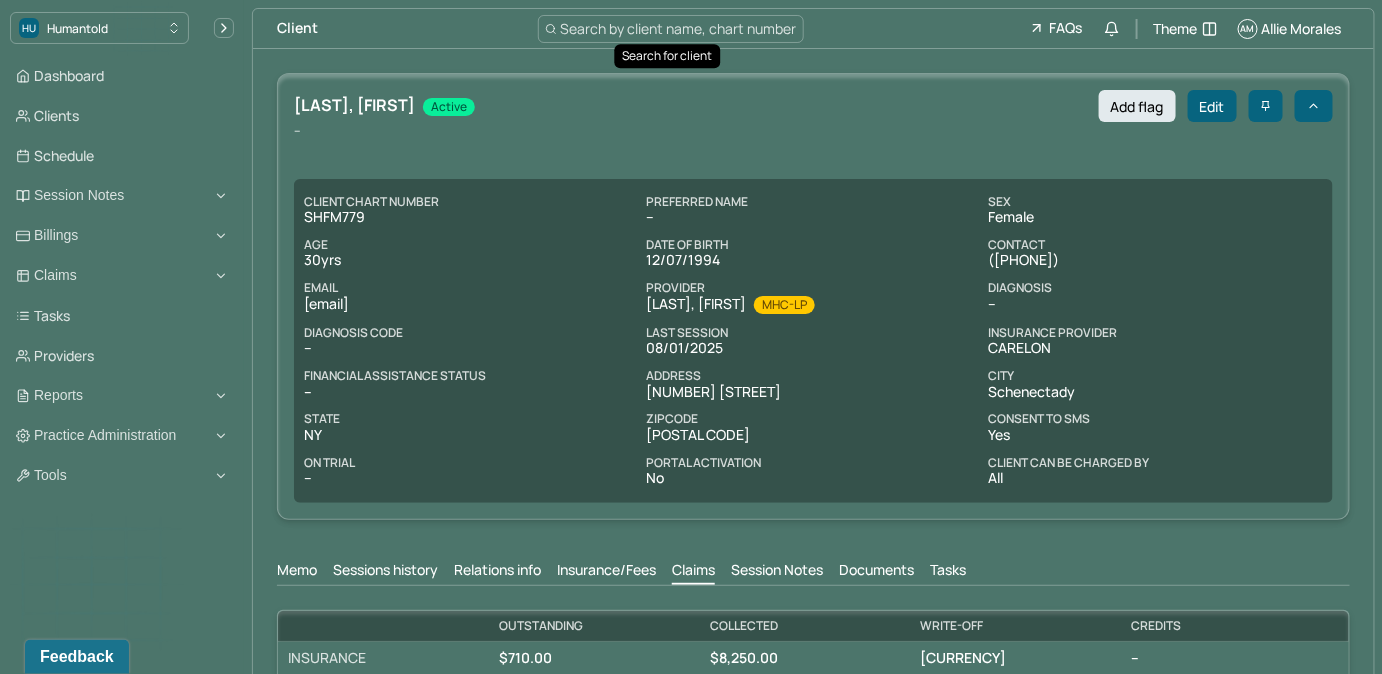 click on "Search by client name, chart number" at bounding box center (679, 28) 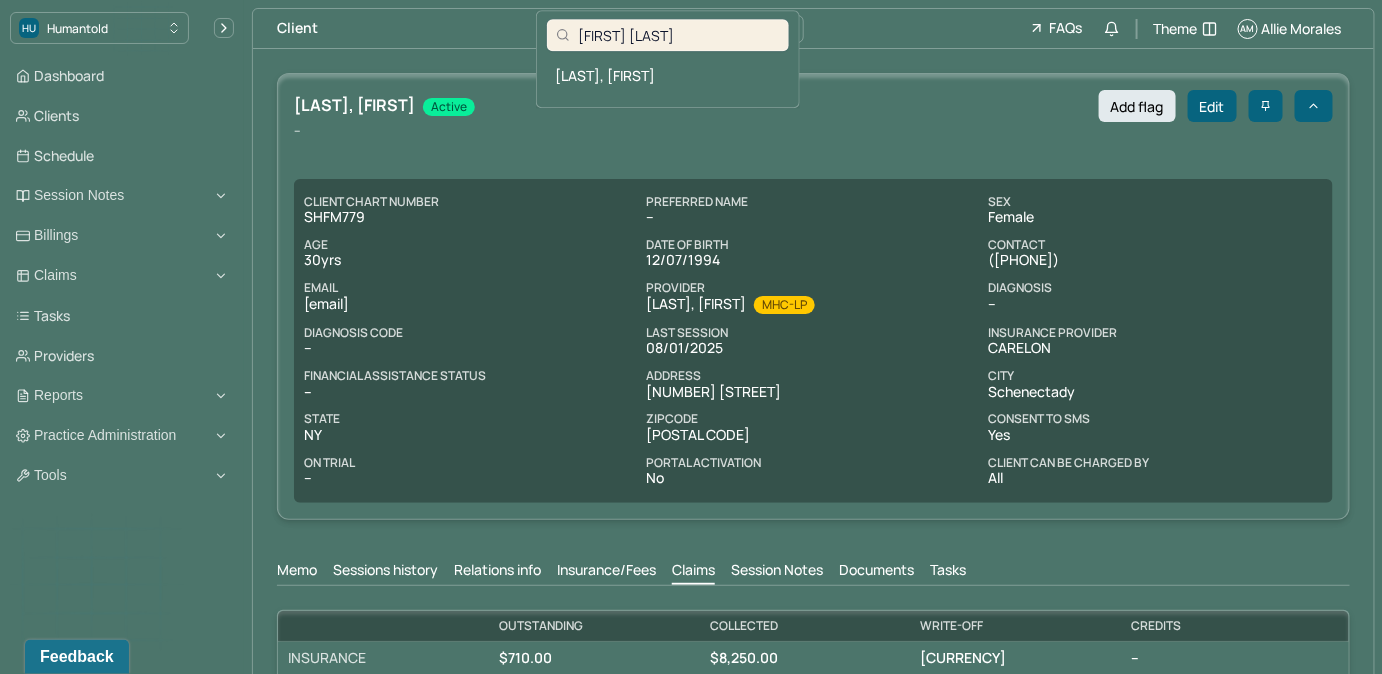 type on "[FIRST] [LAST]" 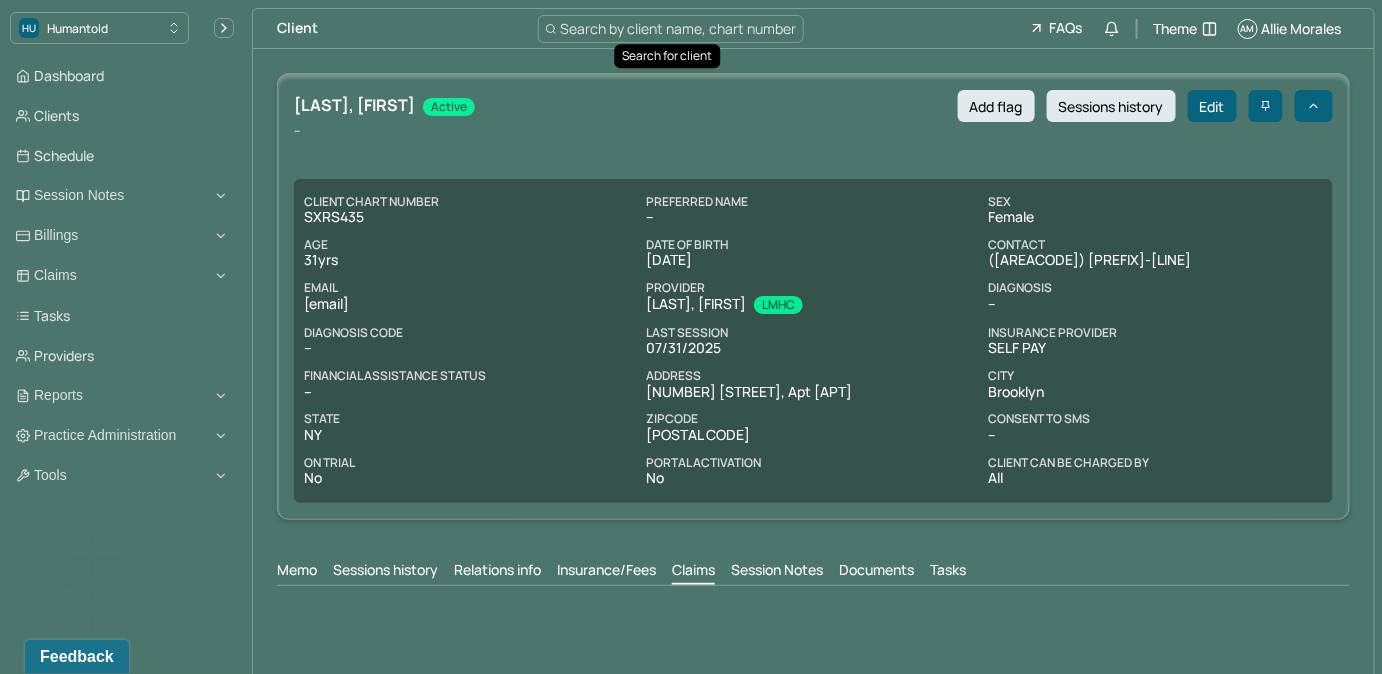 scroll, scrollTop: 0, scrollLeft: 0, axis: both 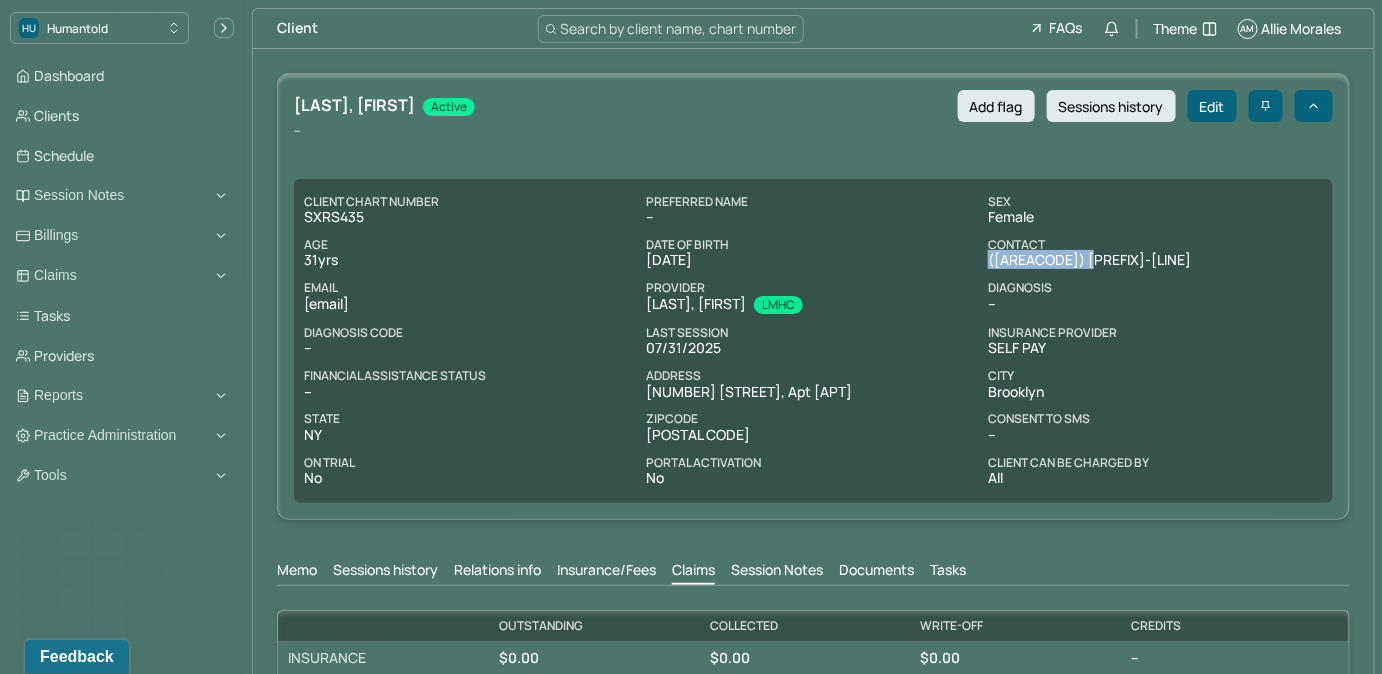 drag, startPoint x: 981, startPoint y: 262, endPoint x: 1101, endPoint y: 262, distance: 120 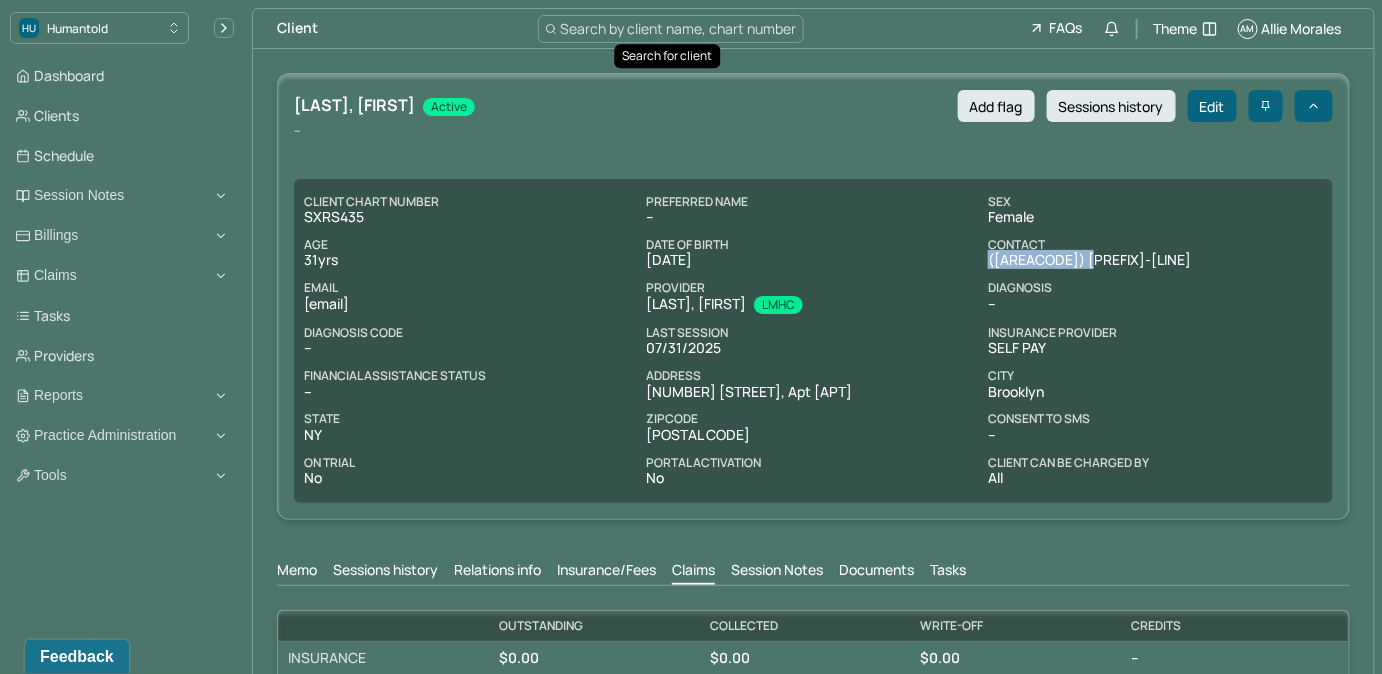 click on "Search by client name, chart number" at bounding box center (679, 28) 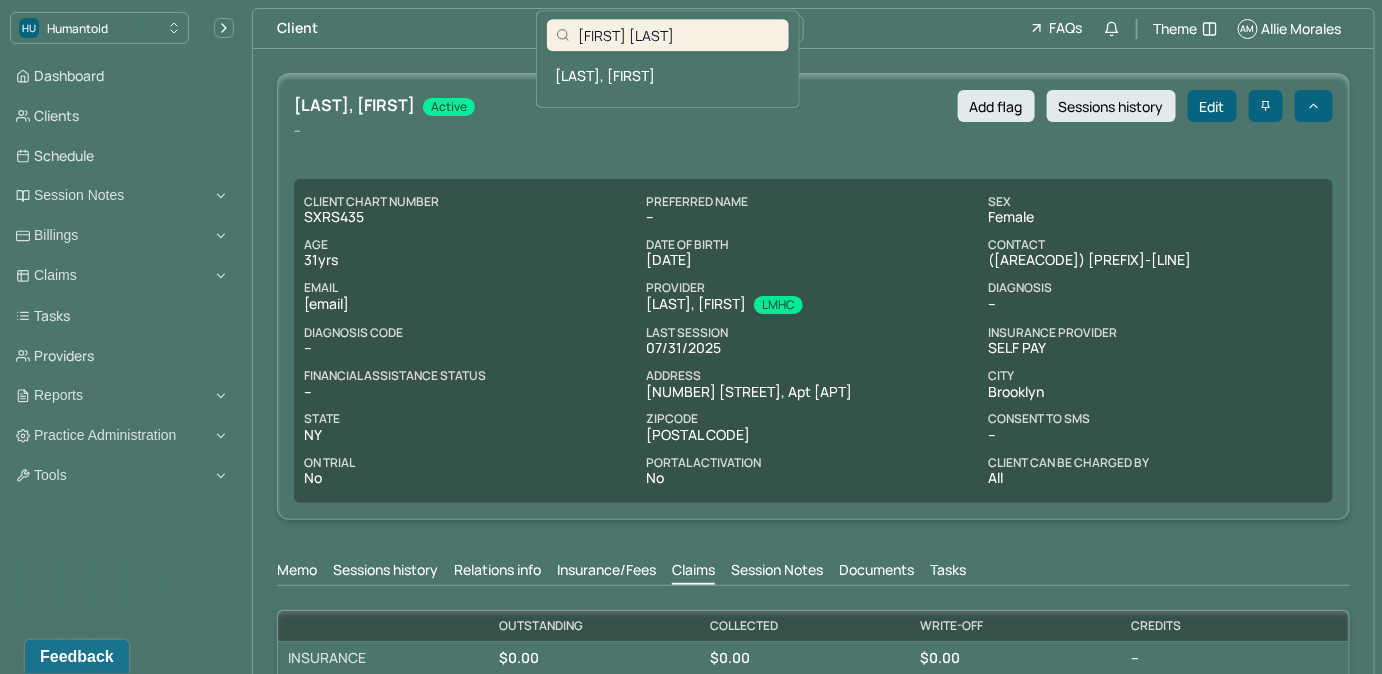type on "[FIRST] [LAST]" 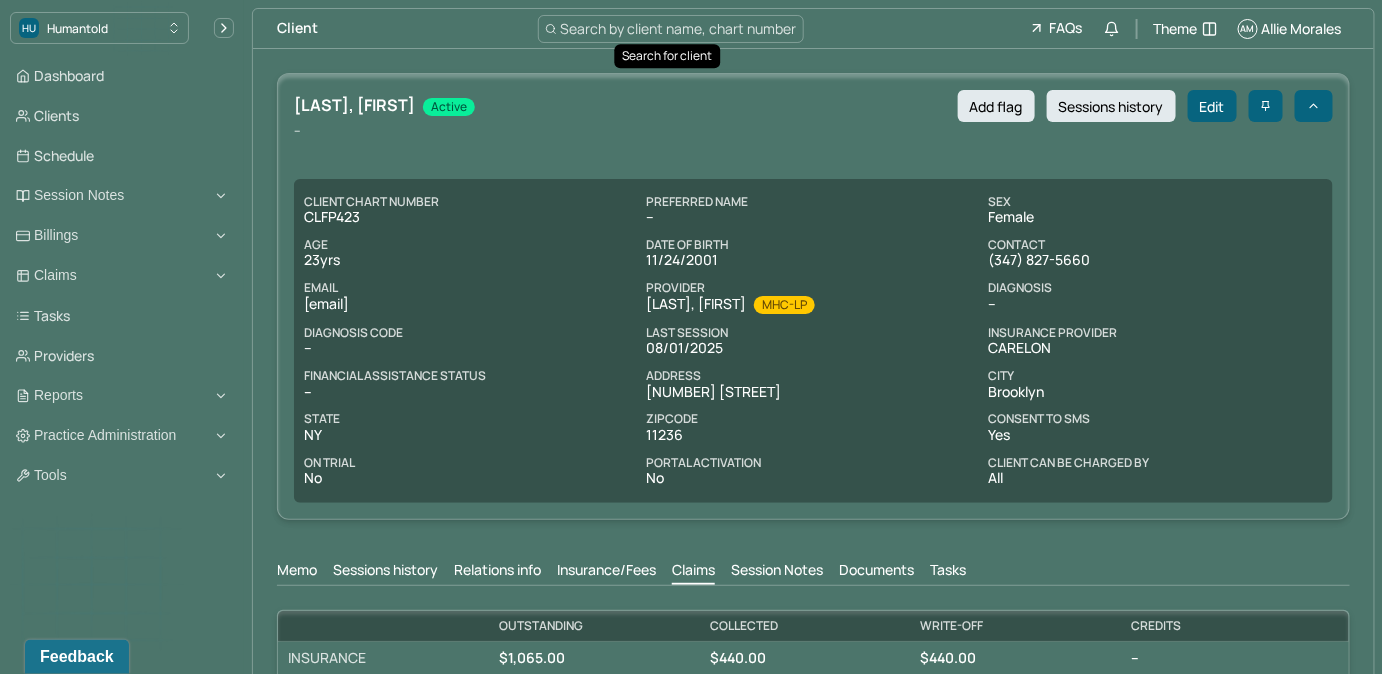 scroll, scrollTop: 0, scrollLeft: 0, axis: both 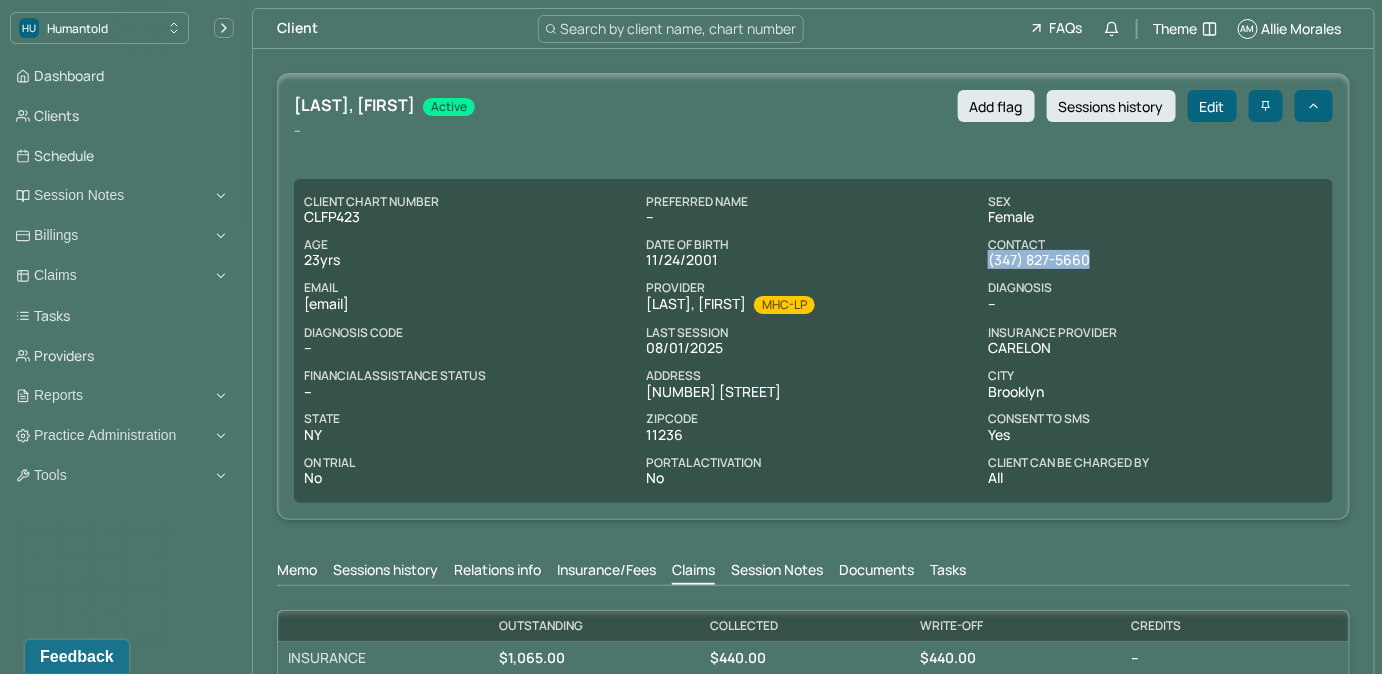 drag, startPoint x: 977, startPoint y: 262, endPoint x: 1090, endPoint y: 257, distance: 113.110565 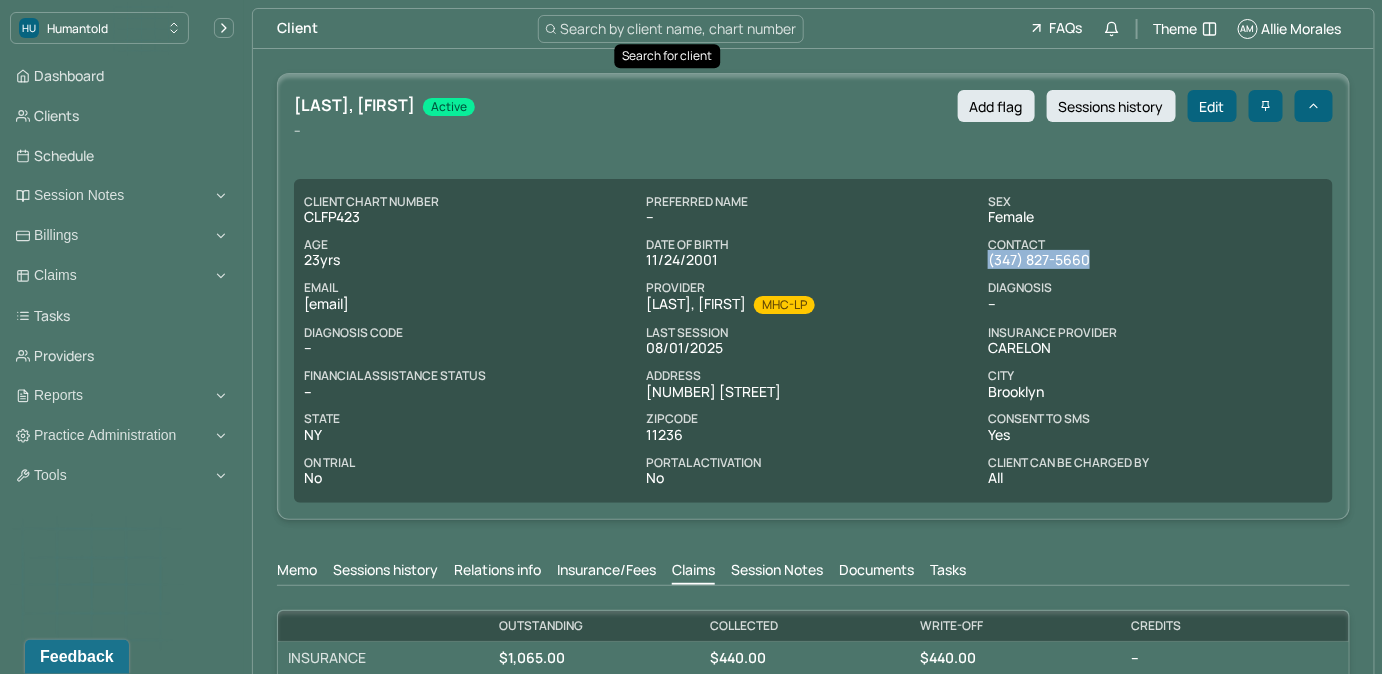 click on "Search by client name, chart number" at bounding box center (679, 28) 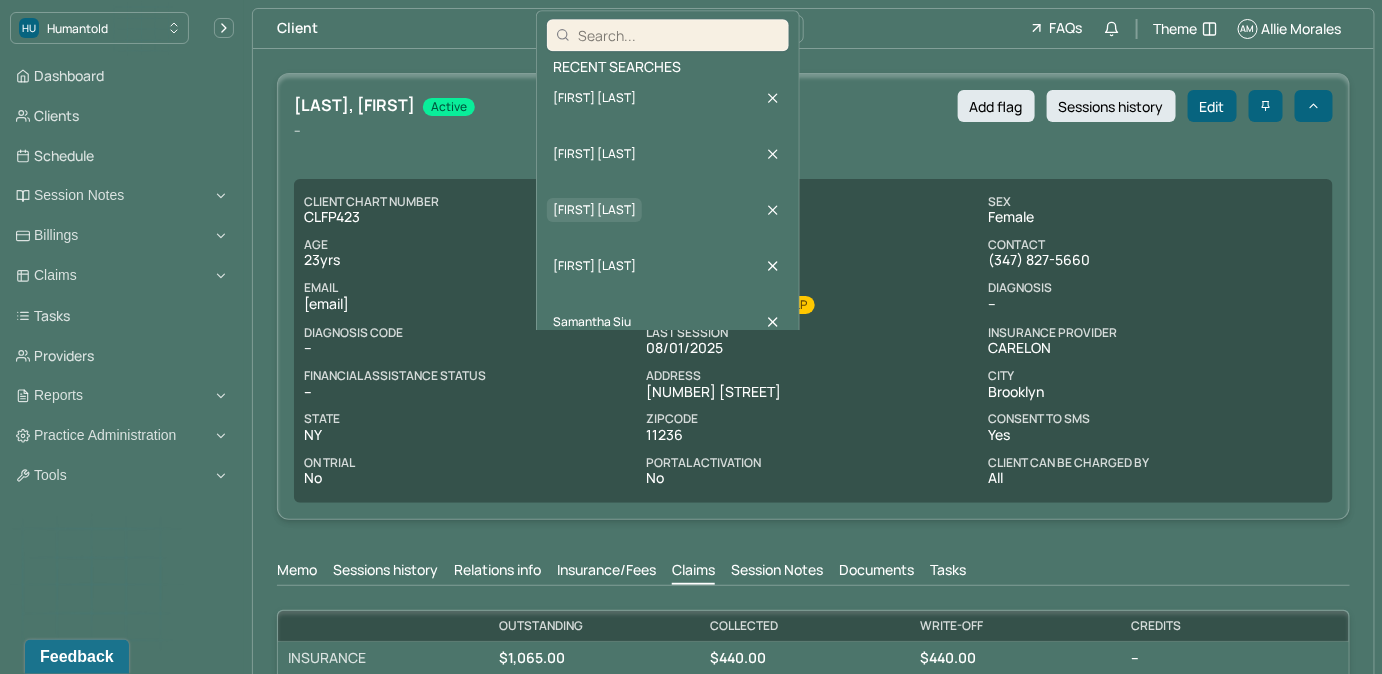 type 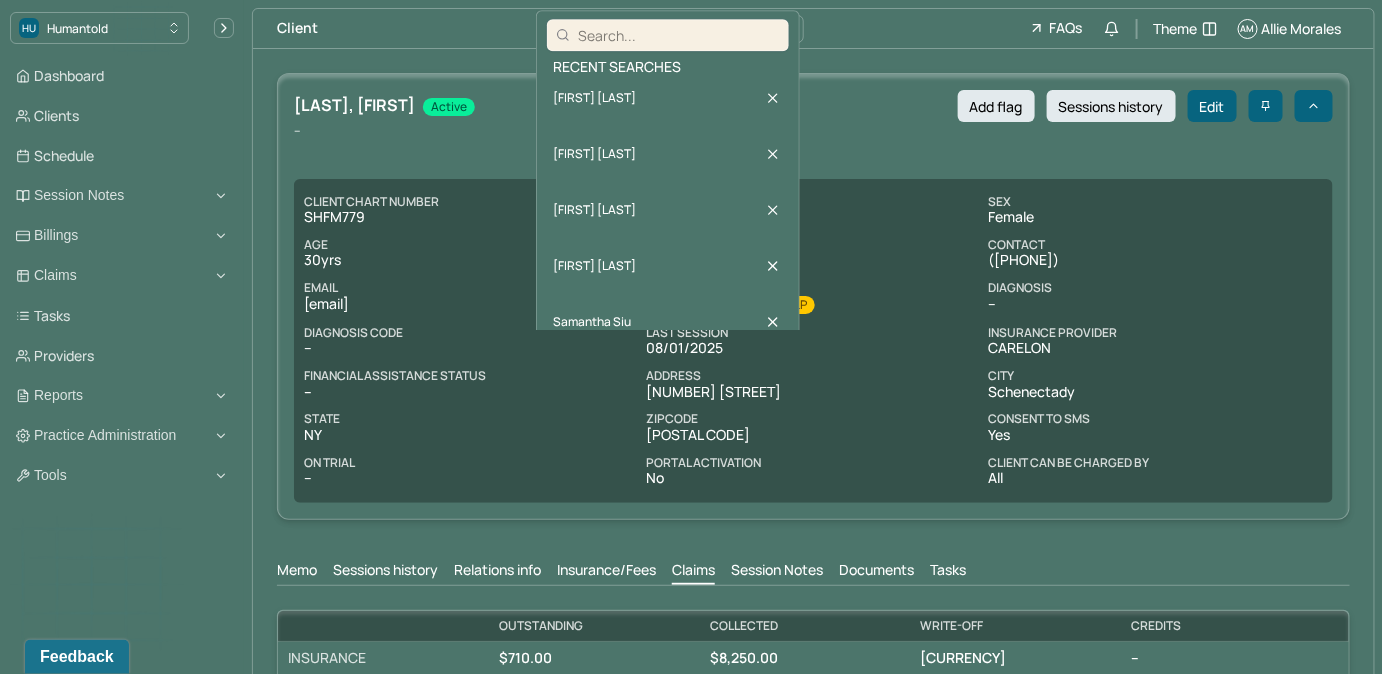 click on "CLIENT CHART NUMBER [CLIENT CHART NUMBER] PREFERRED NAME -- SEX female AGE 30 yrs DATE OF BIRTH [DATE] CONTACT ([PHONE]) EMAIL [EMAIL] PROVIDER [LAST], [FIRST] MHC-LP DIAGNOSIS -- DIAGNOSIS CODE -- LAST SESSION [DATE] insurance provider CARELON FINANCIAL ASSISTANCE STATUS -- Address [NUMBER] [STREET] City [CITY] State [STATE] Zipcode [POSTAL CODE] Consent to Sms Yes On Trial -- Portal Activation No Client can be charged by All" at bounding box center [813, 341] 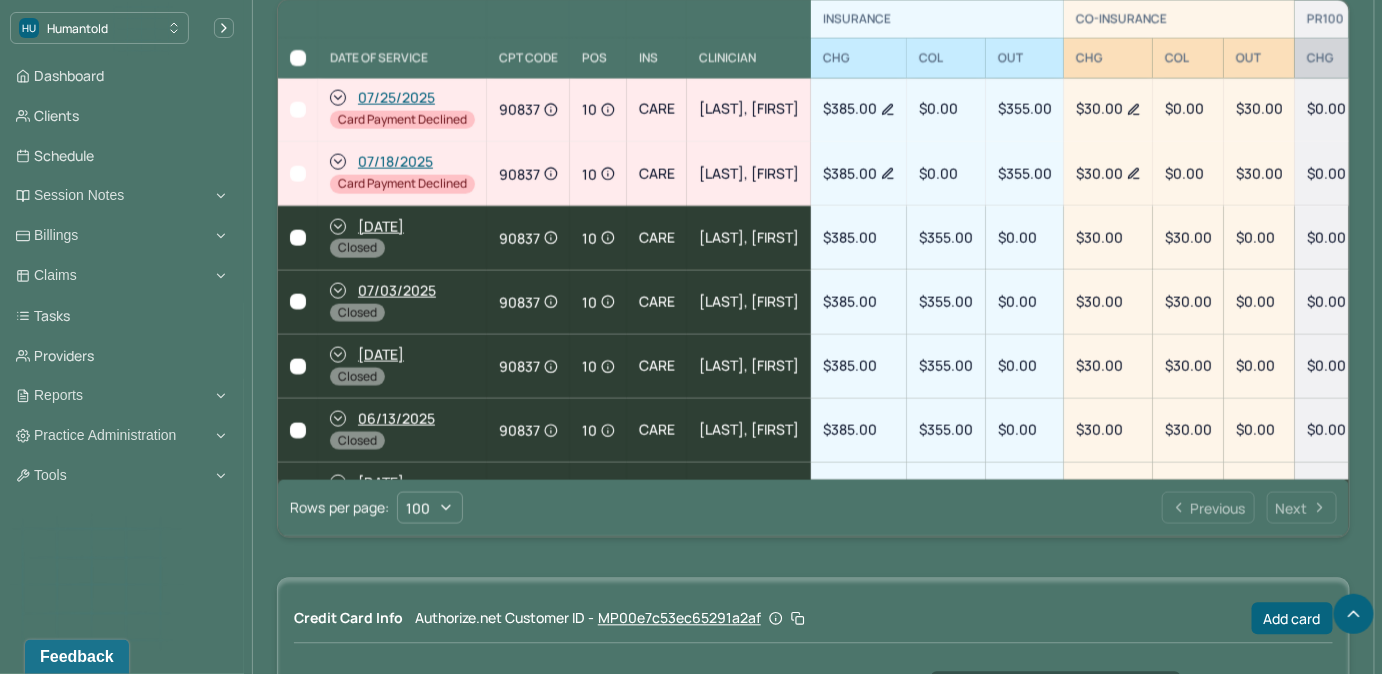 scroll, scrollTop: 968, scrollLeft: 0, axis: vertical 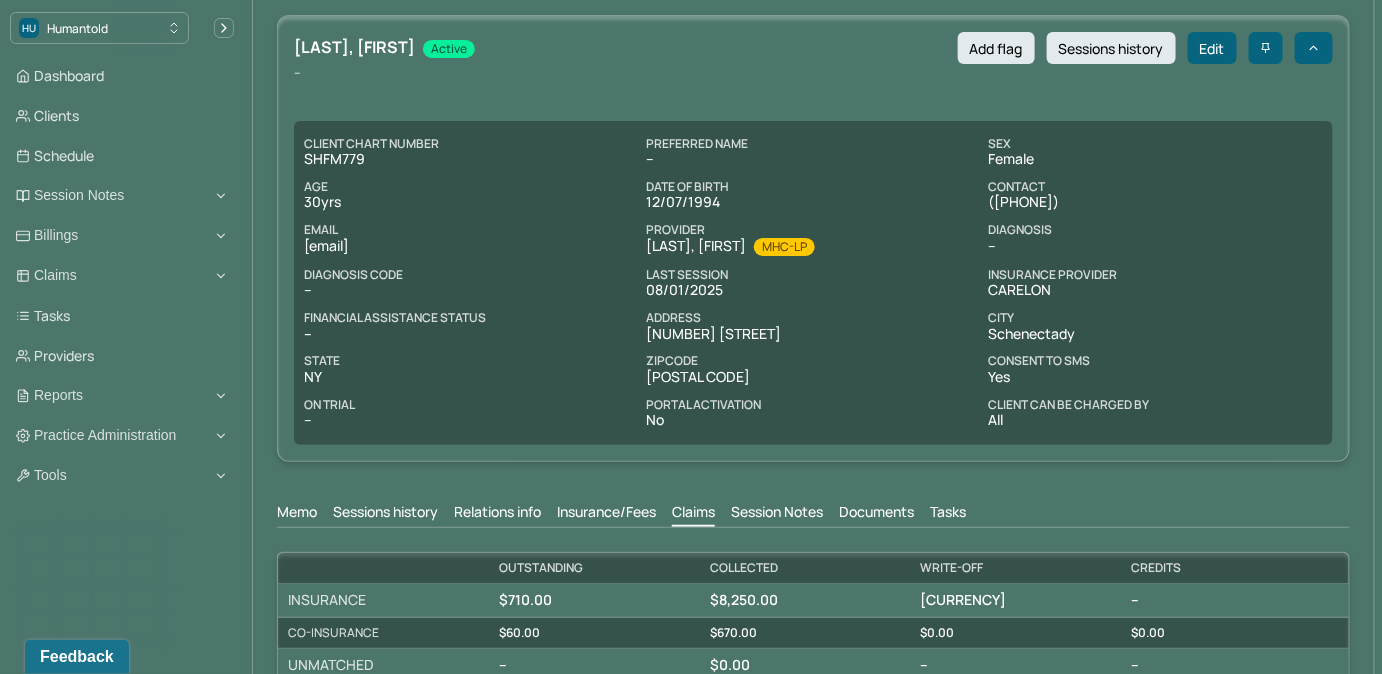 drag, startPoint x: 298, startPoint y: 246, endPoint x: 460, endPoint y: 254, distance: 162.19742 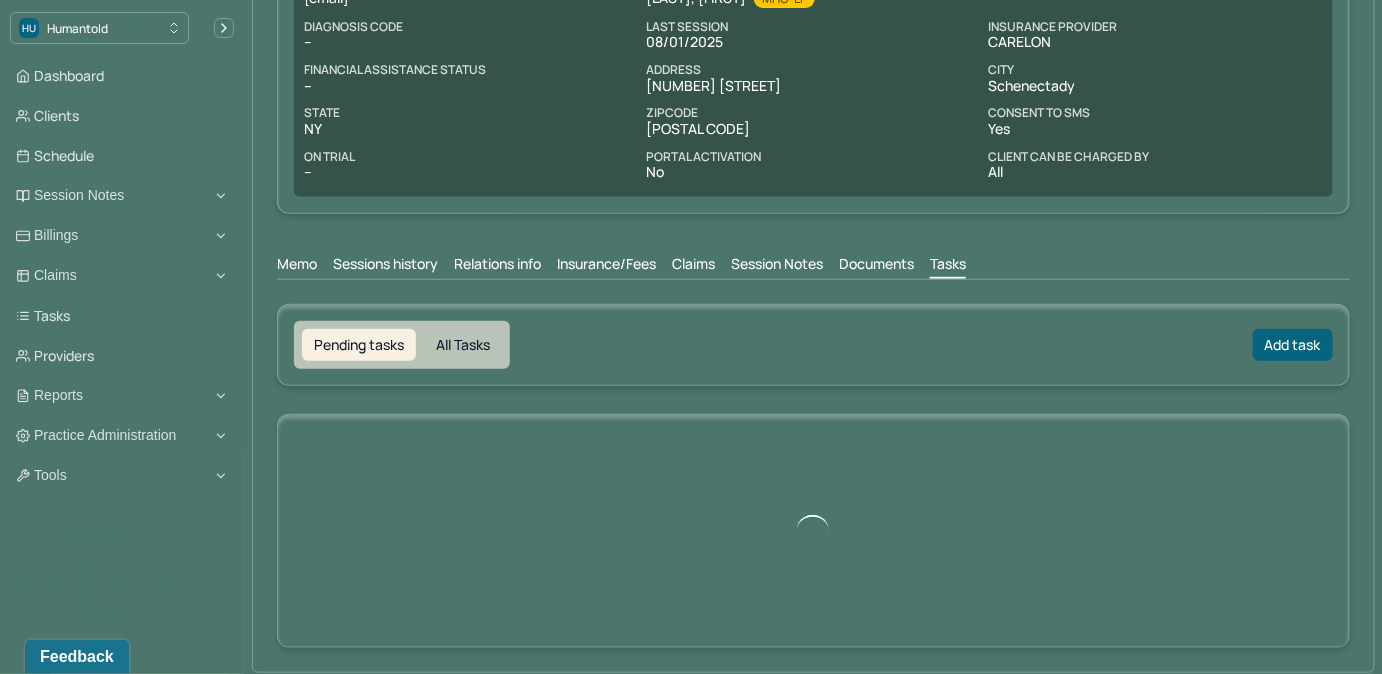 scroll, scrollTop: 310, scrollLeft: 0, axis: vertical 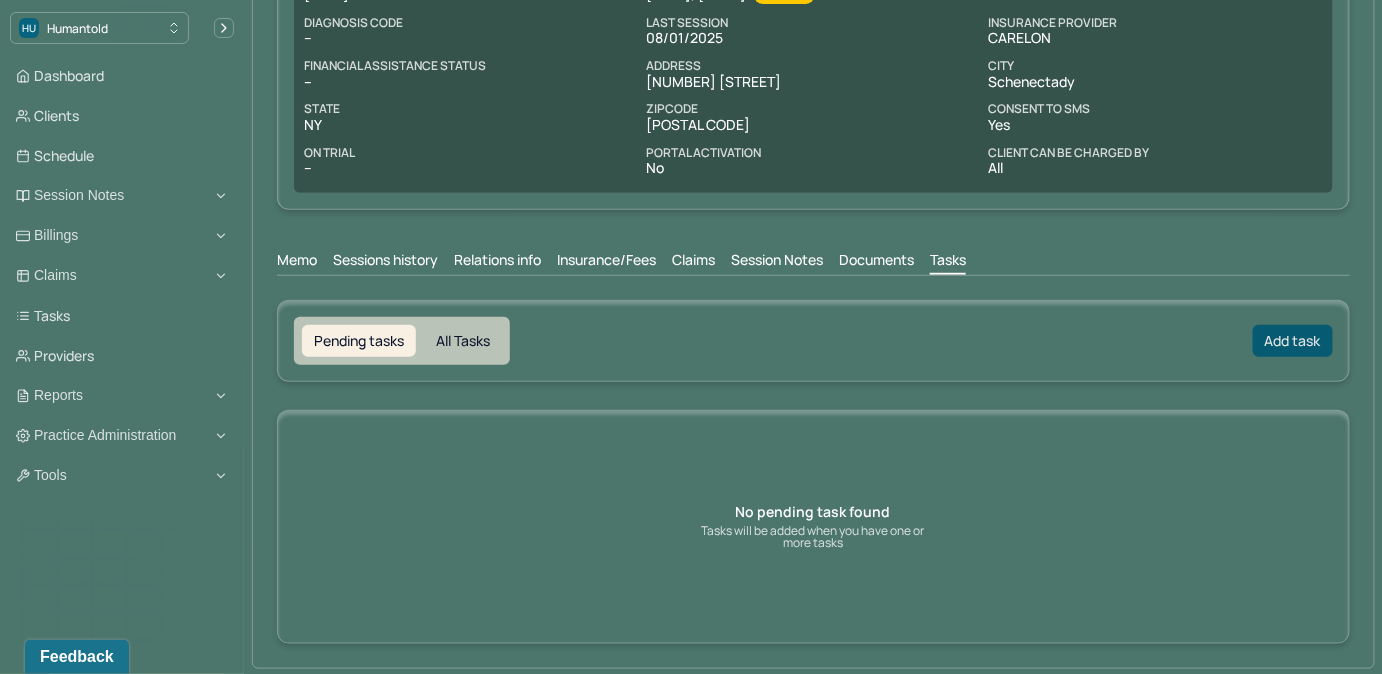 click on "Add task" at bounding box center (1293, 341) 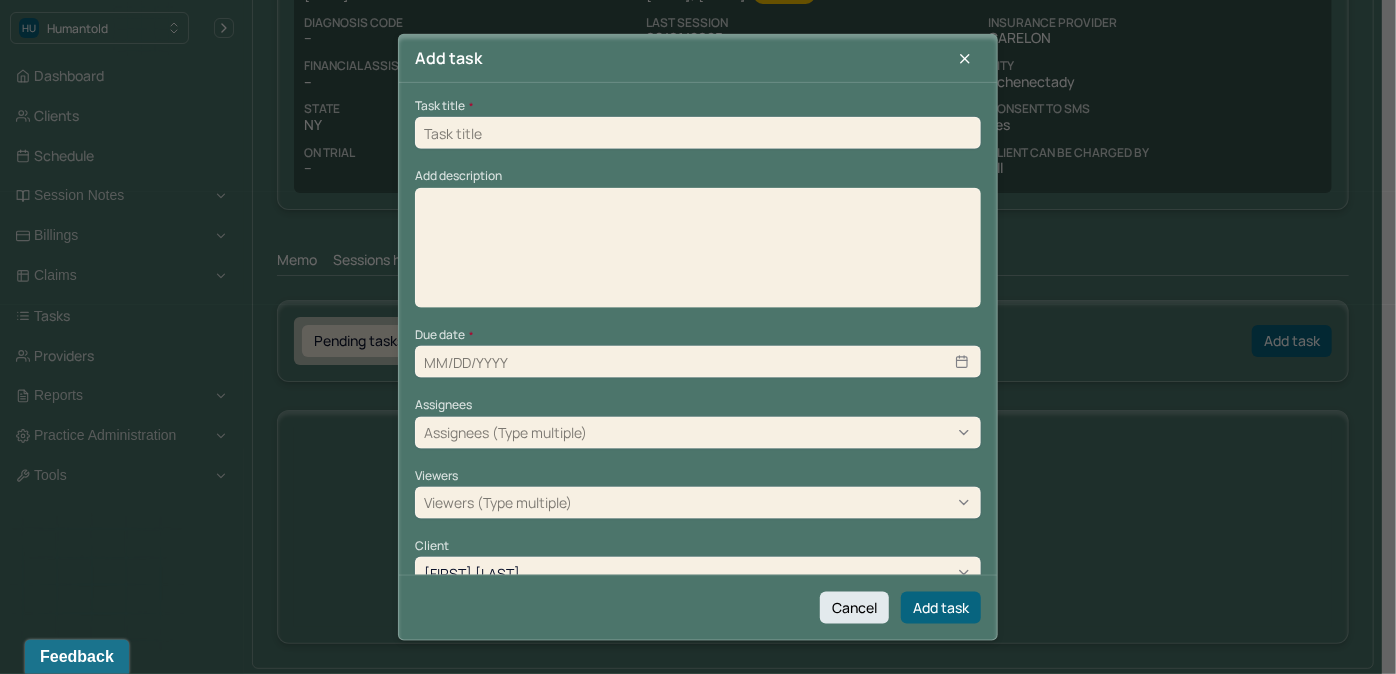 drag, startPoint x: 765, startPoint y: 139, endPoint x: 742, endPoint y: 160, distance: 31.144823 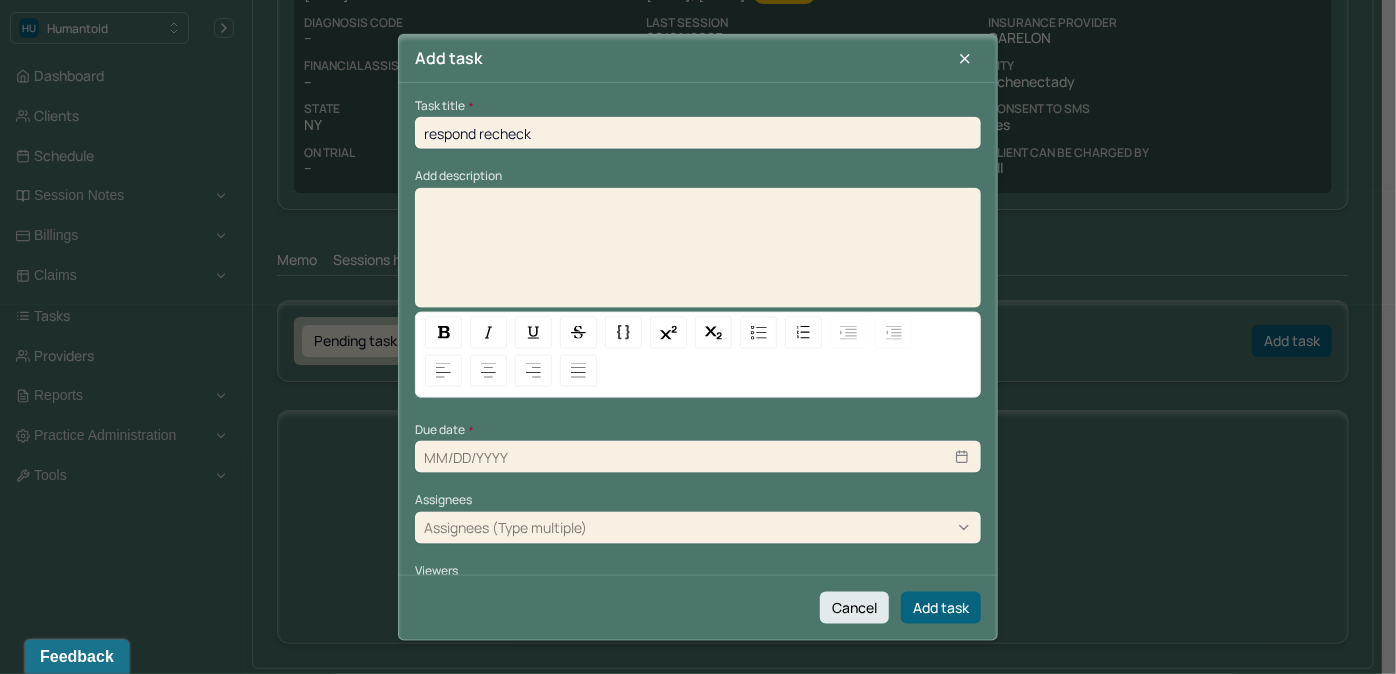 click at bounding box center (698, 254) 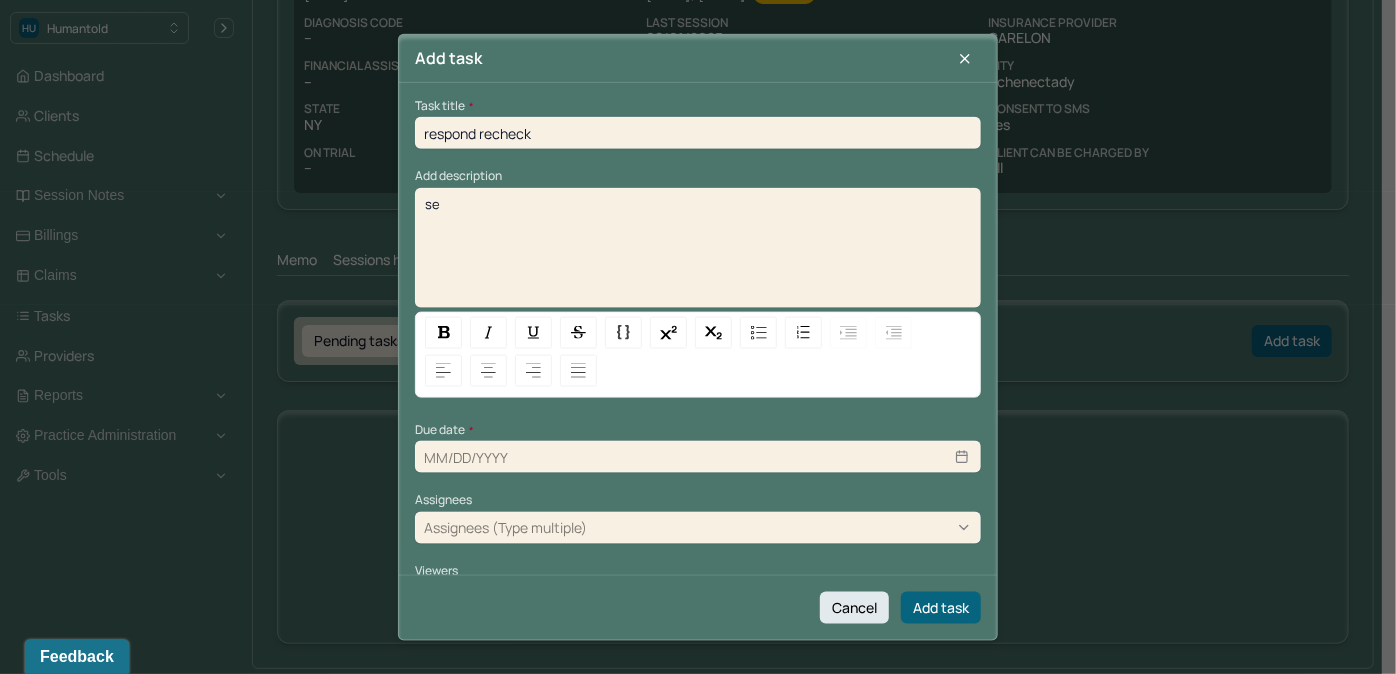 type 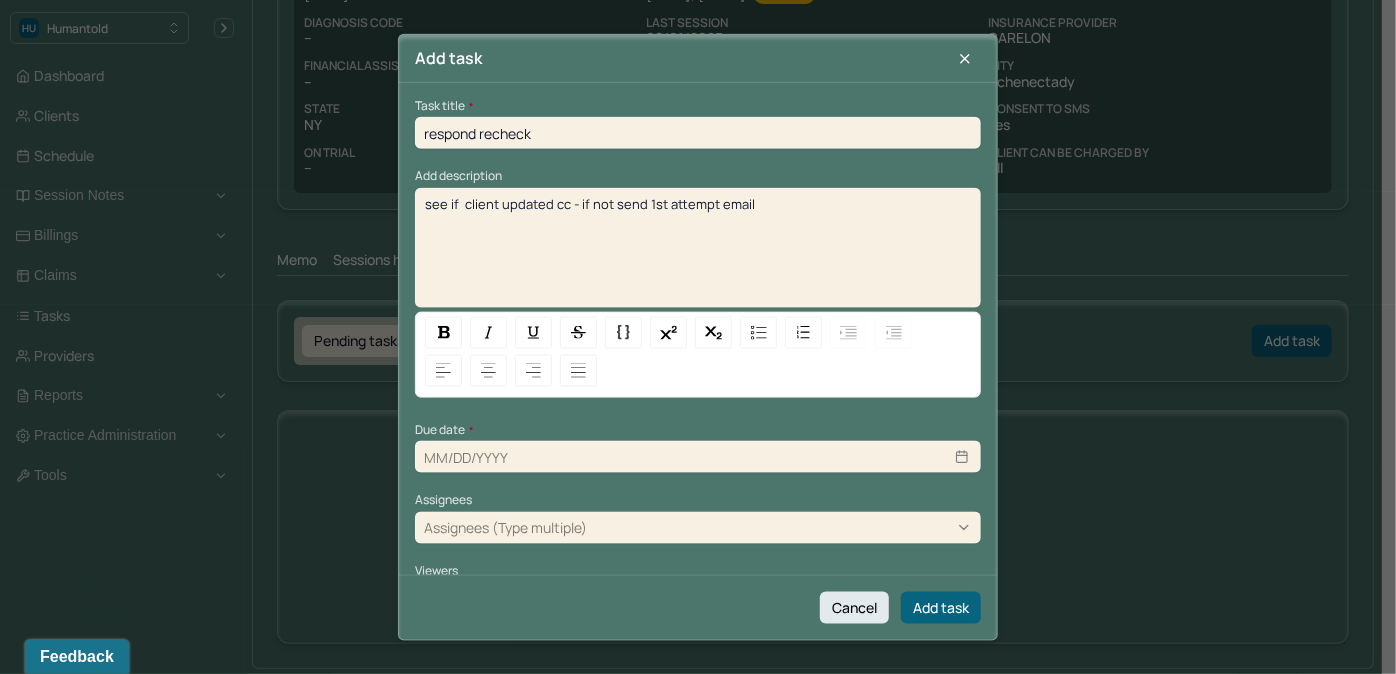 click at bounding box center [698, 457] 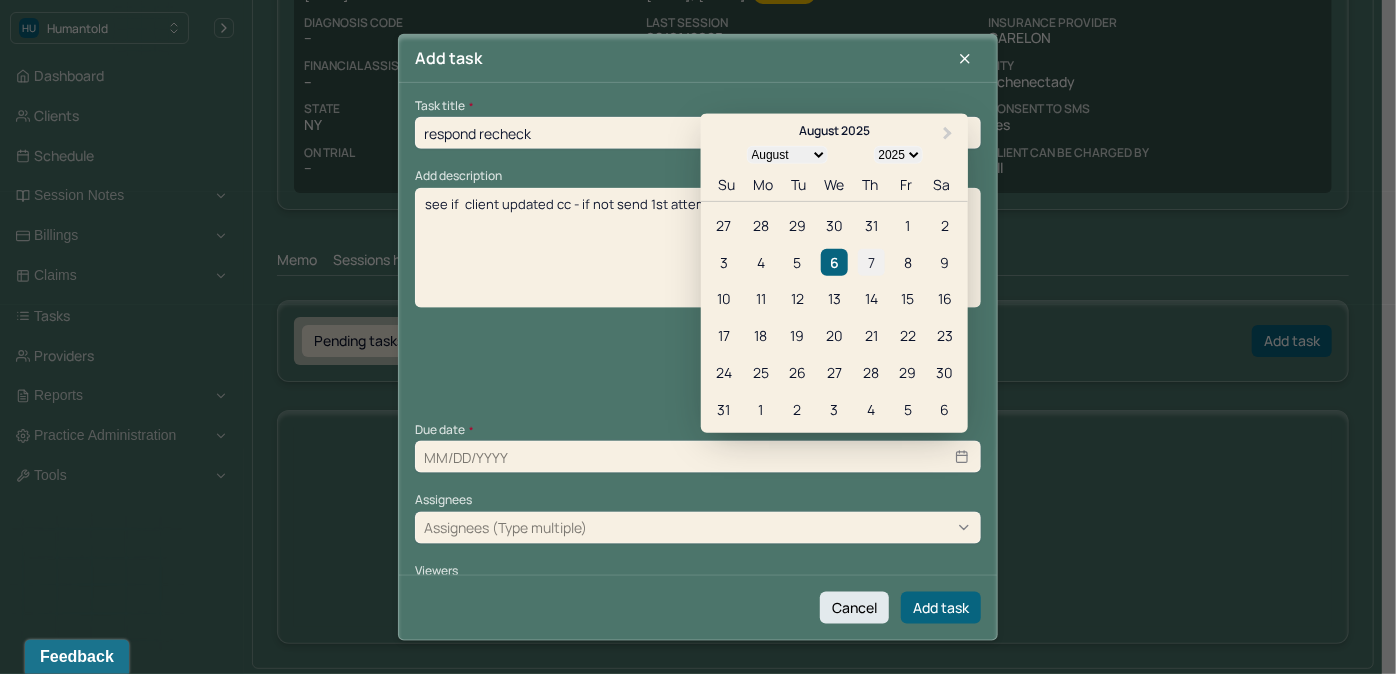 click on "7" at bounding box center [871, 261] 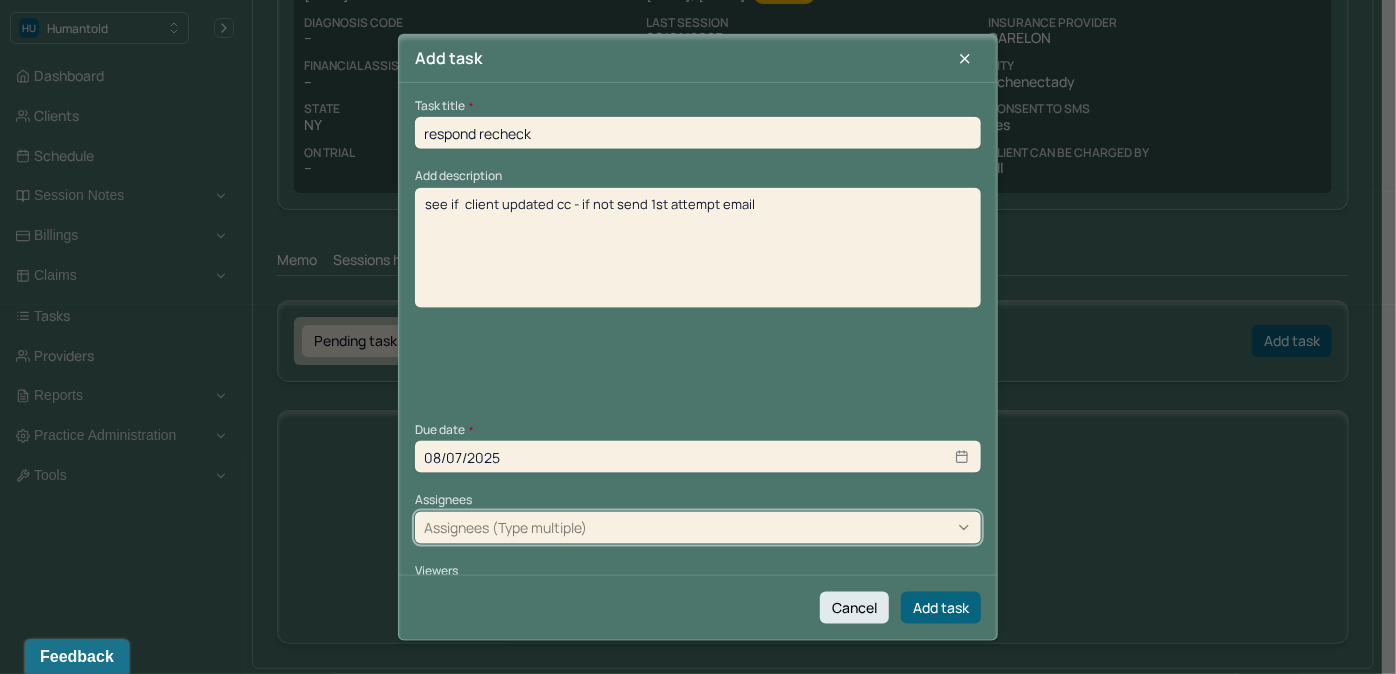 click at bounding box center (781, 527) 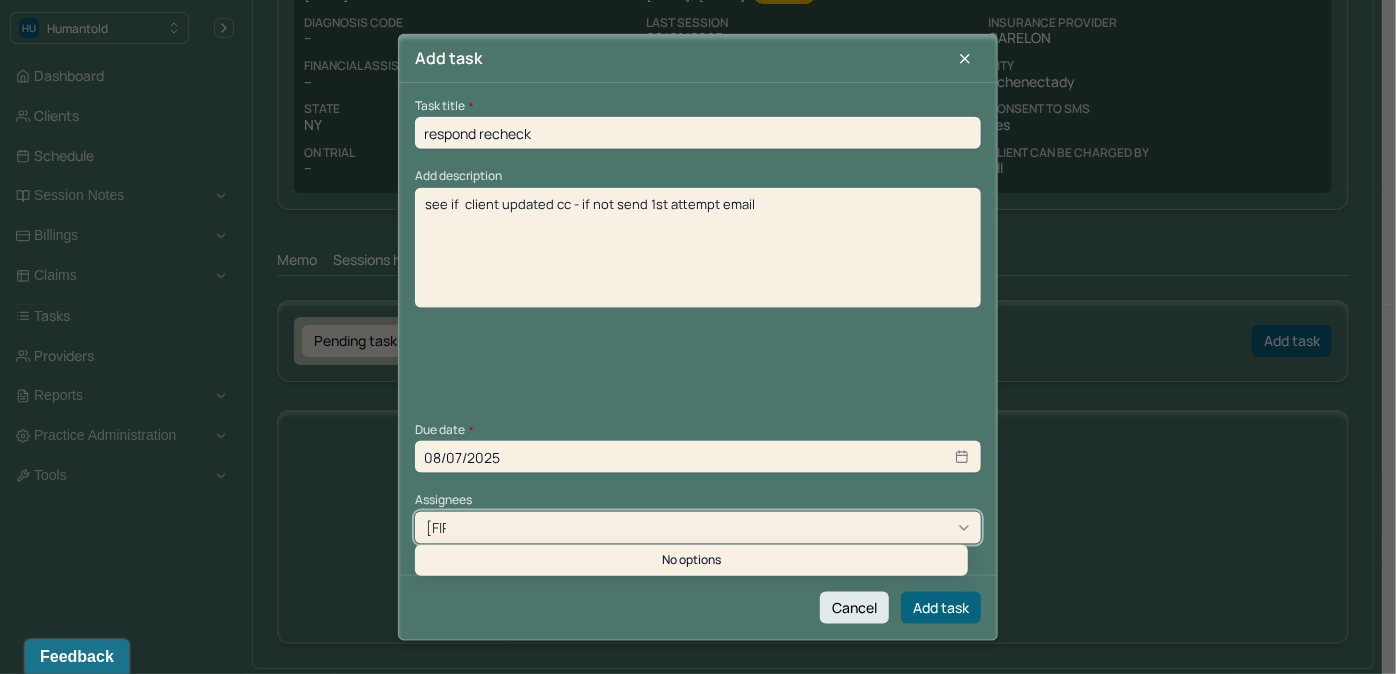 type on "[FIRST]" 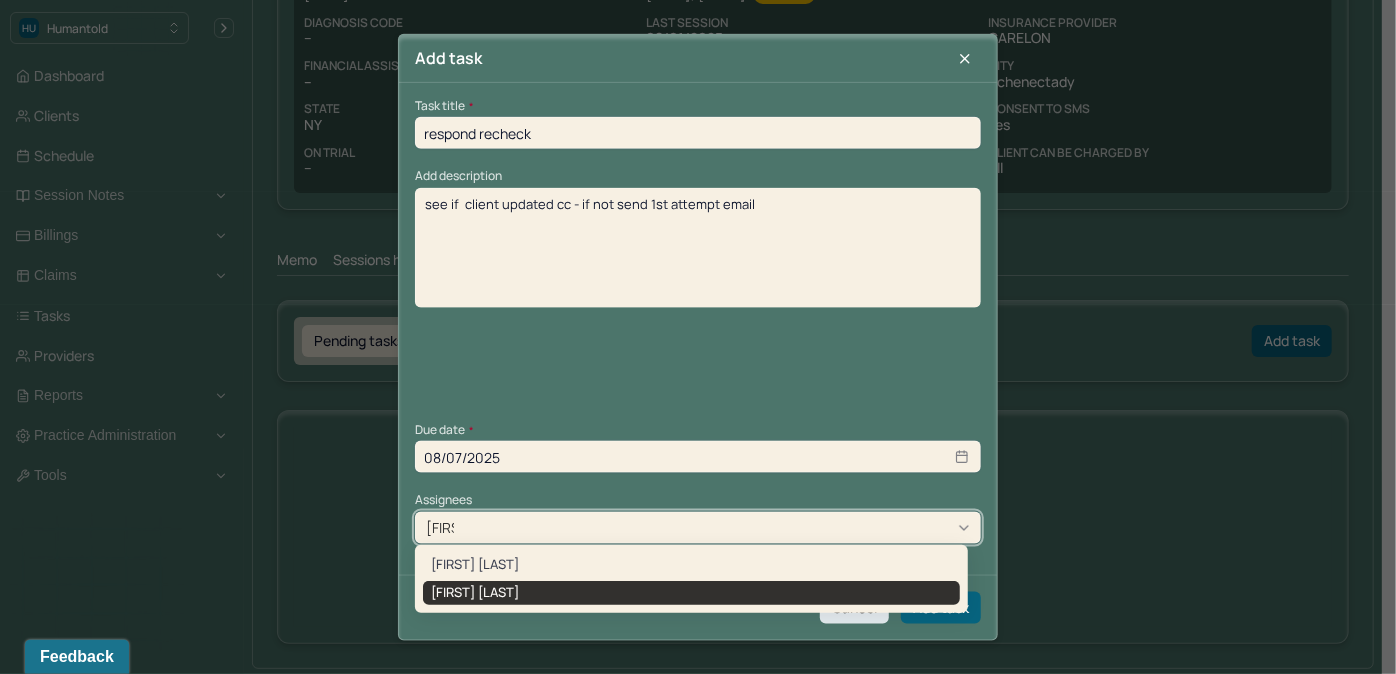 click on "[FIRST] [LAST]" at bounding box center (691, 593) 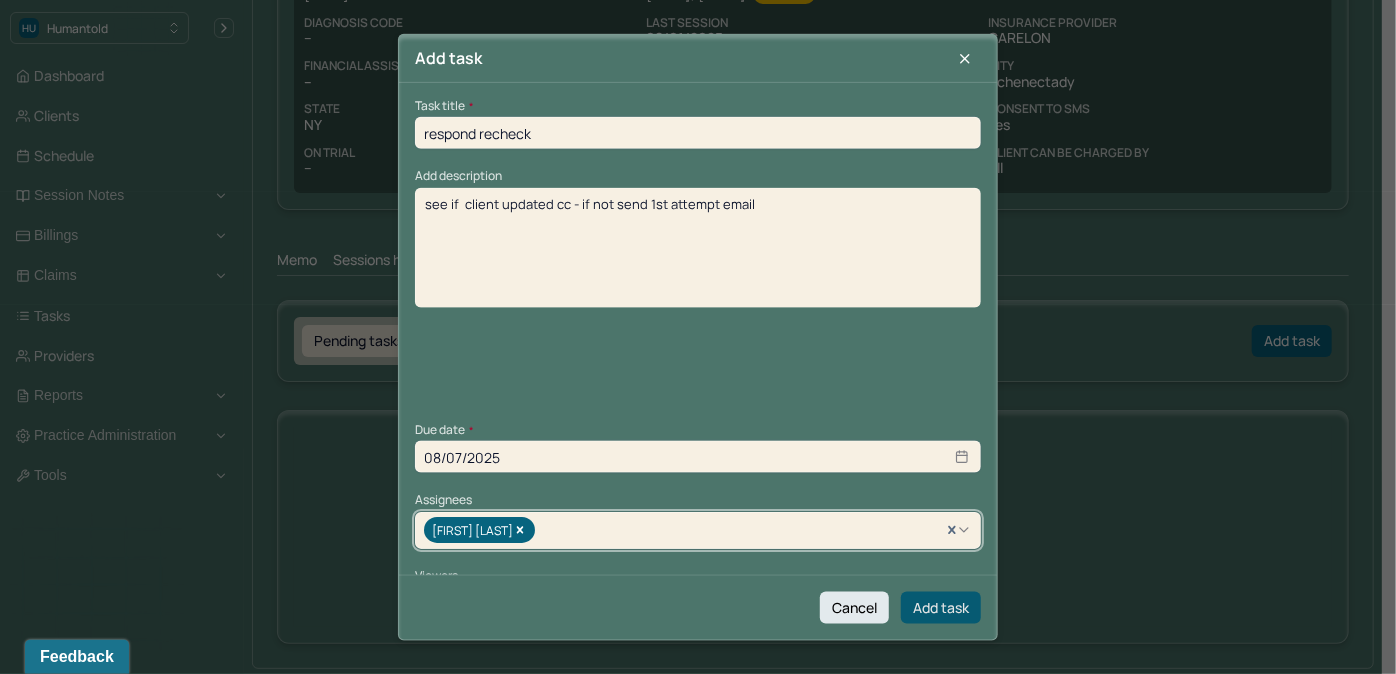 click on "Add task" at bounding box center [941, 607] 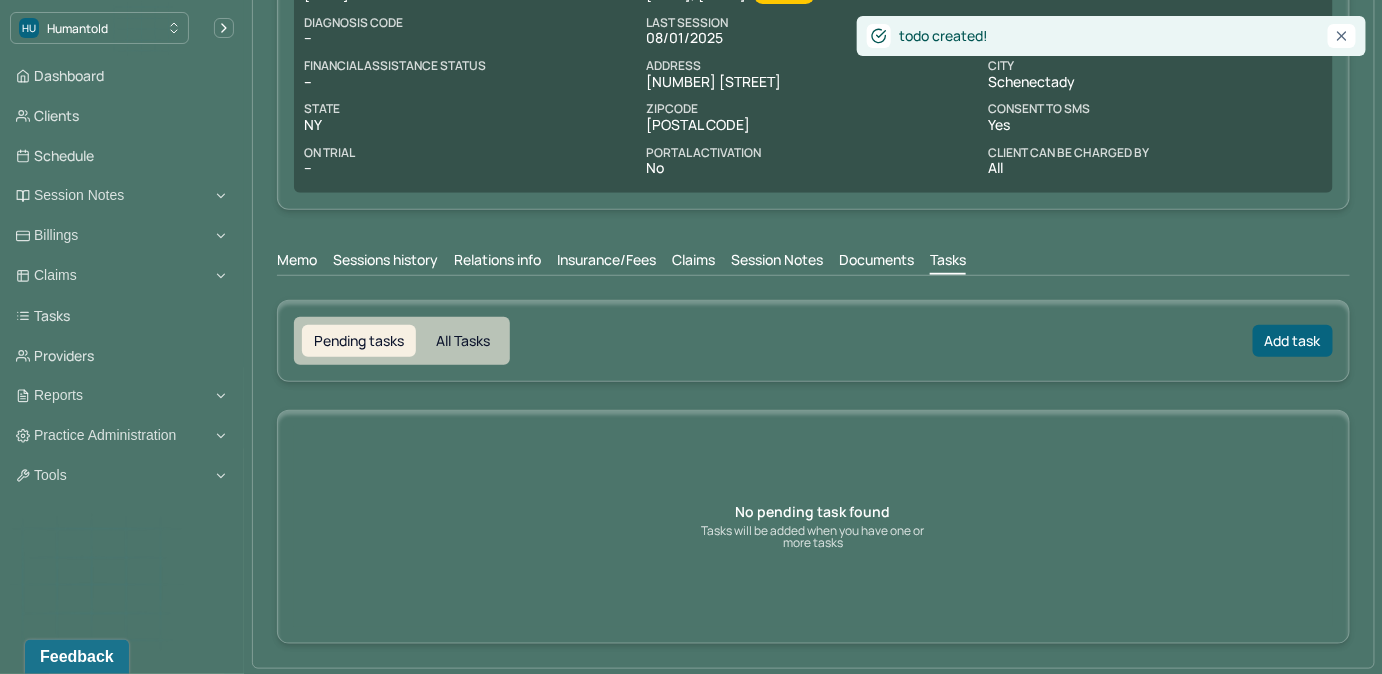 scroll, scrollTop: 211, scrollLeft: 0, axis: vertical 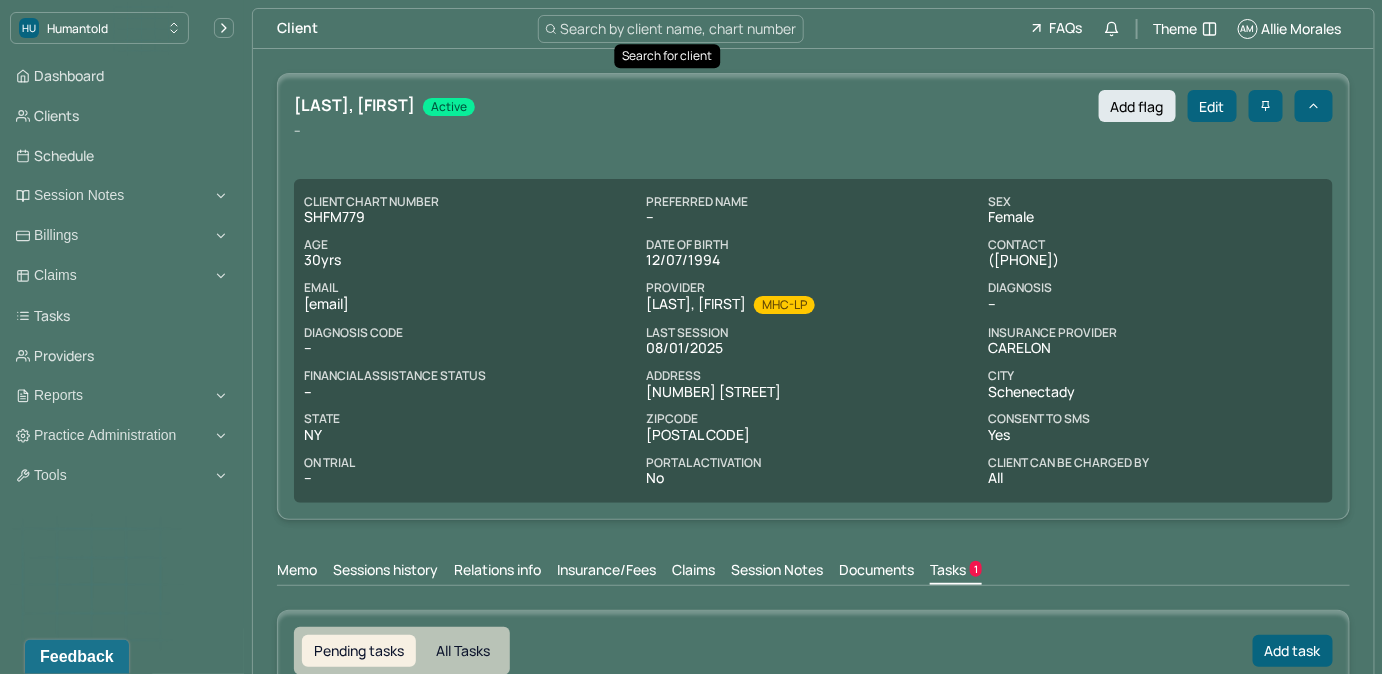 click on "Search by client name, chart number" at bounding box center [679, 28] 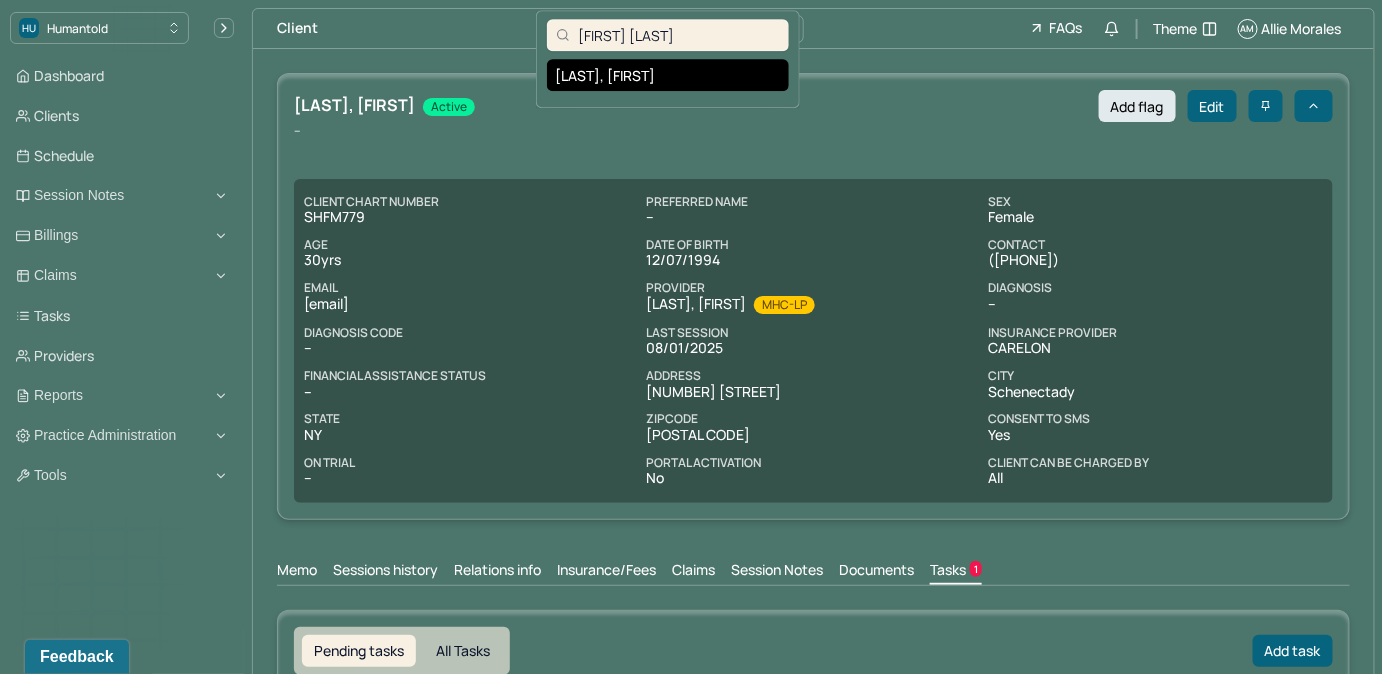 type on "[FIRST] [LAST]" 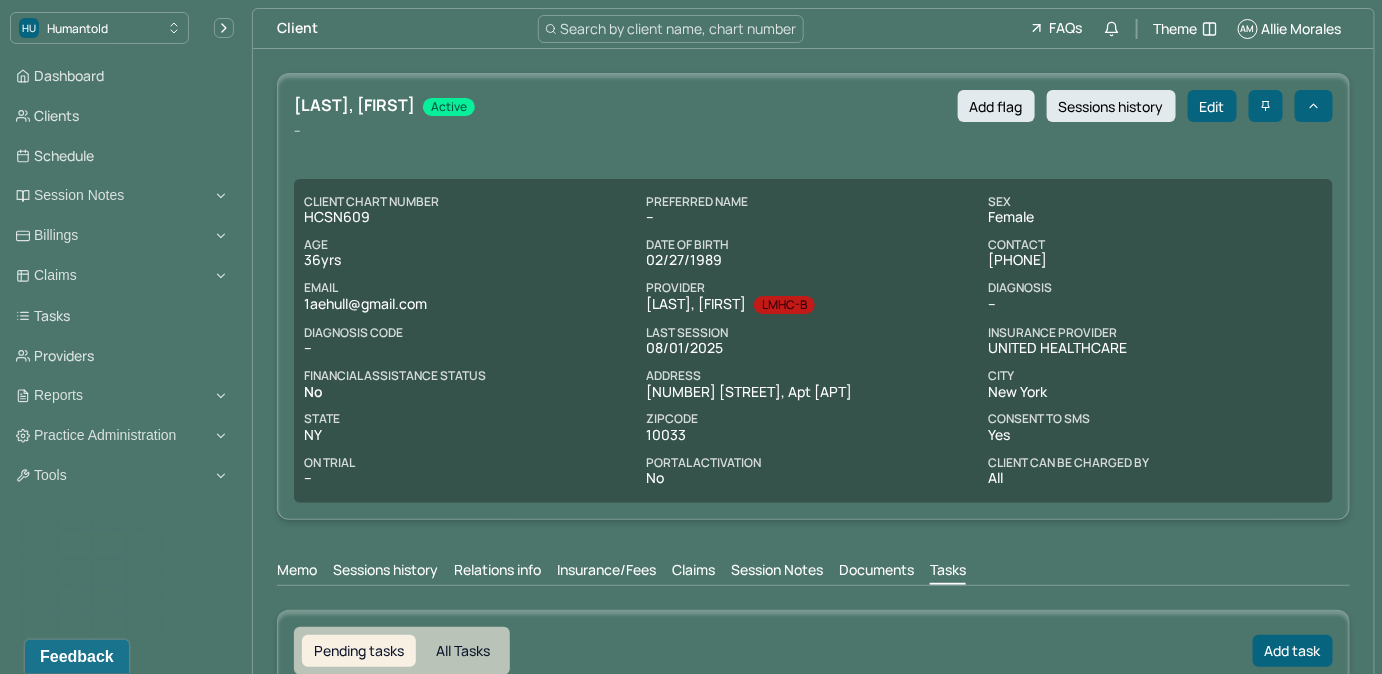 click on "Claims" at bounding box center [693, 572] 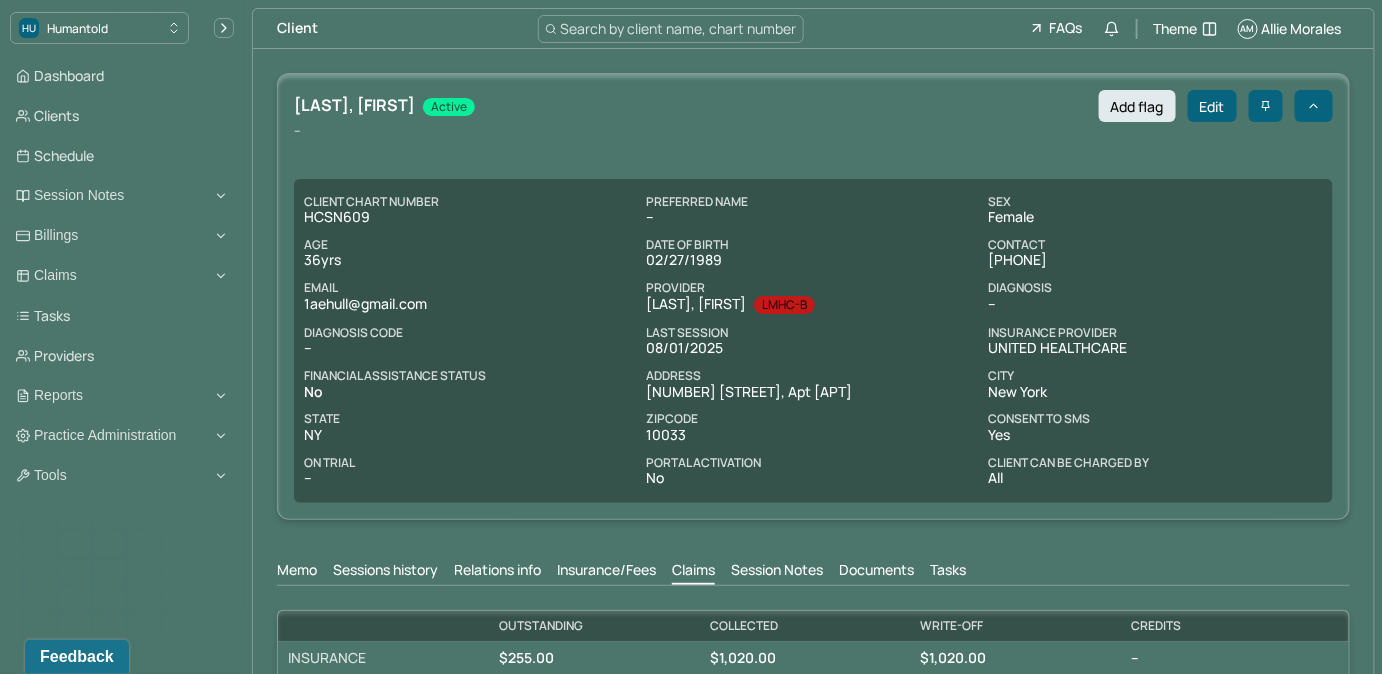 scroll, scrollTop: 0, scrollLeft: 0, axis: both 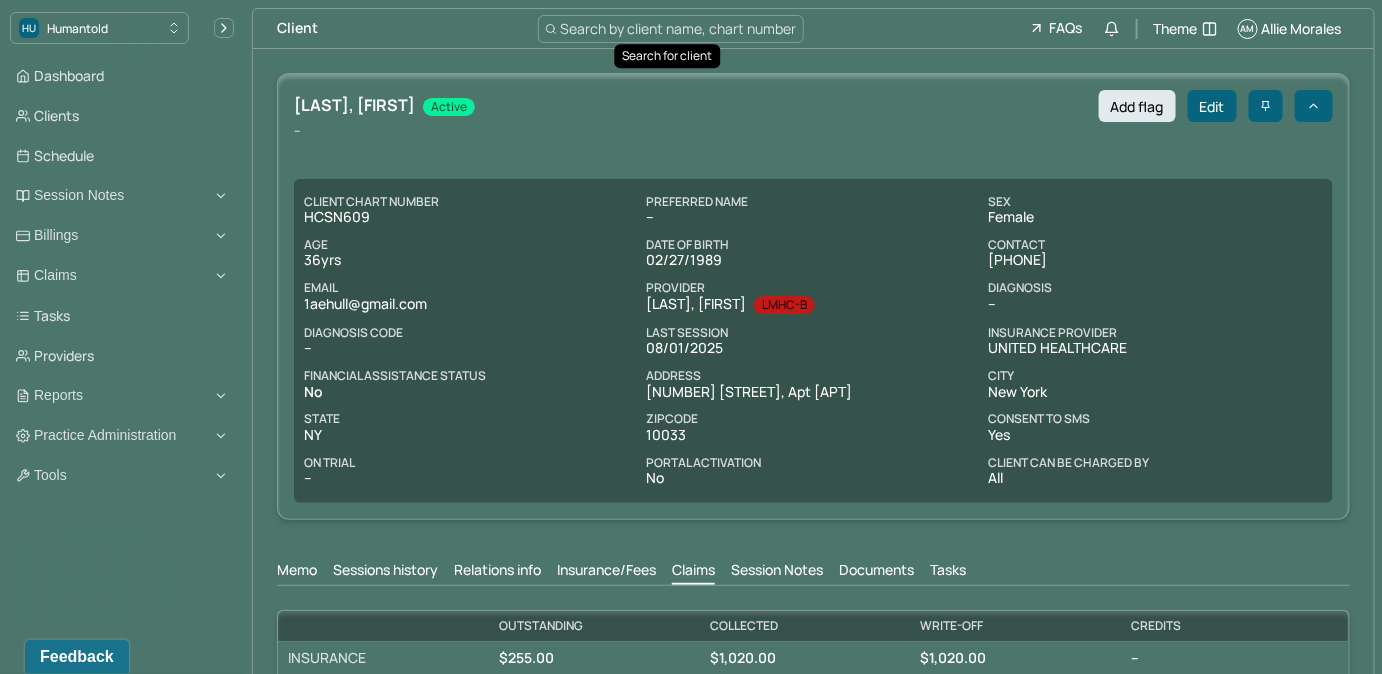 click on "Search by client name, chart number" at bounding box center [671, 29] 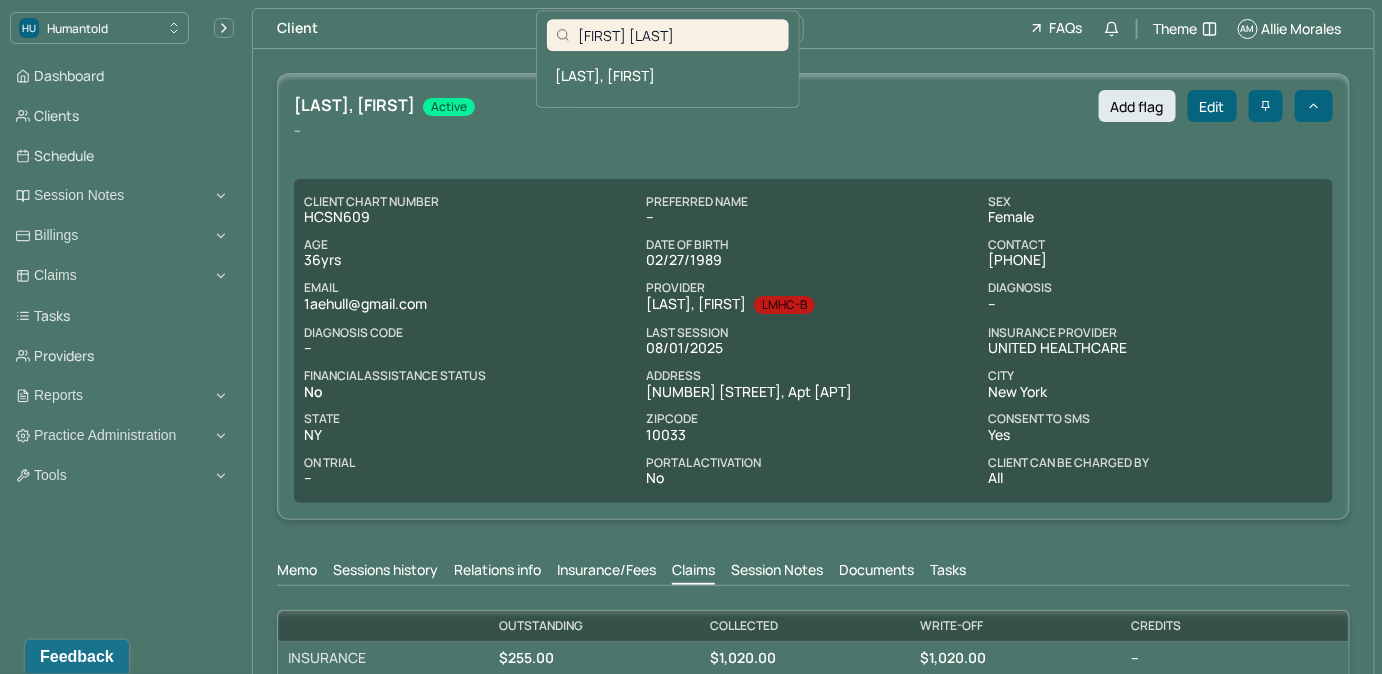 type on "[FIRST] [LAST]" 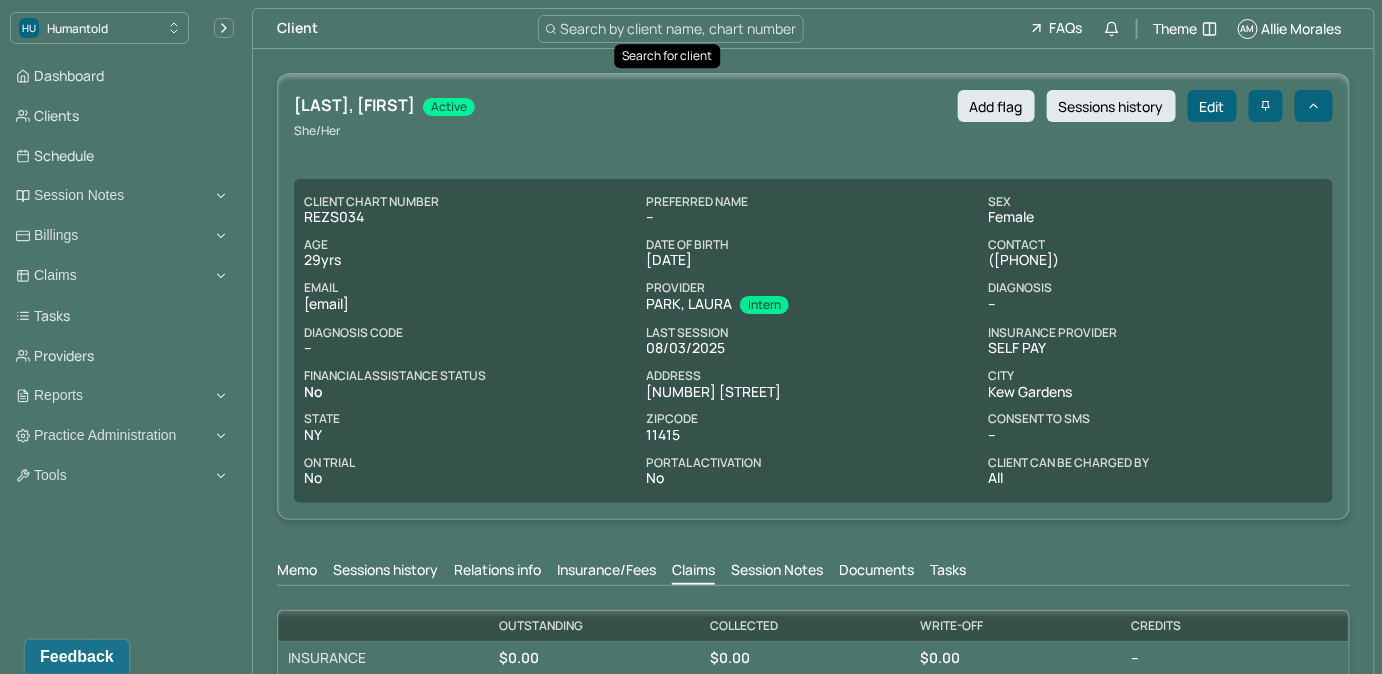 scroll, scrollTop: 0, scrollLeft: 0, axis: both 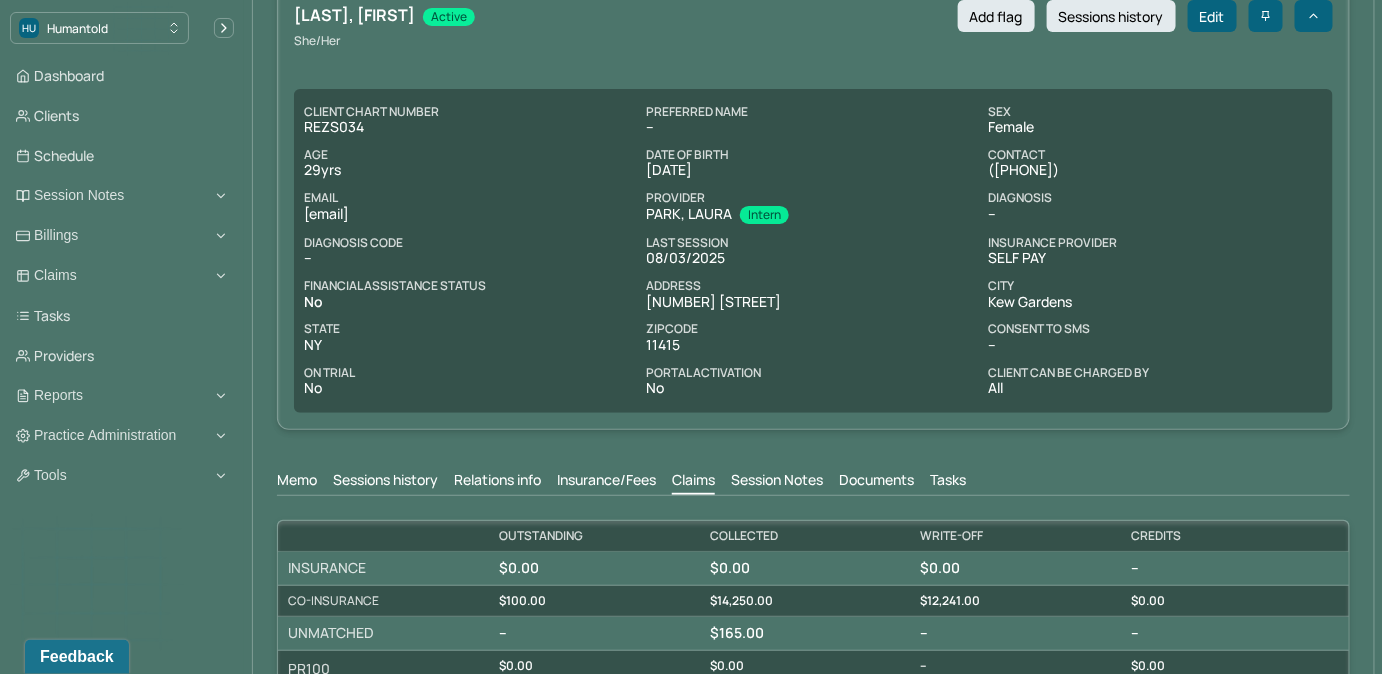 drag, startPoint x: 981, startPoint y: 172, endPoint x: 1080, endPoint y: 164, distance: 99.32271 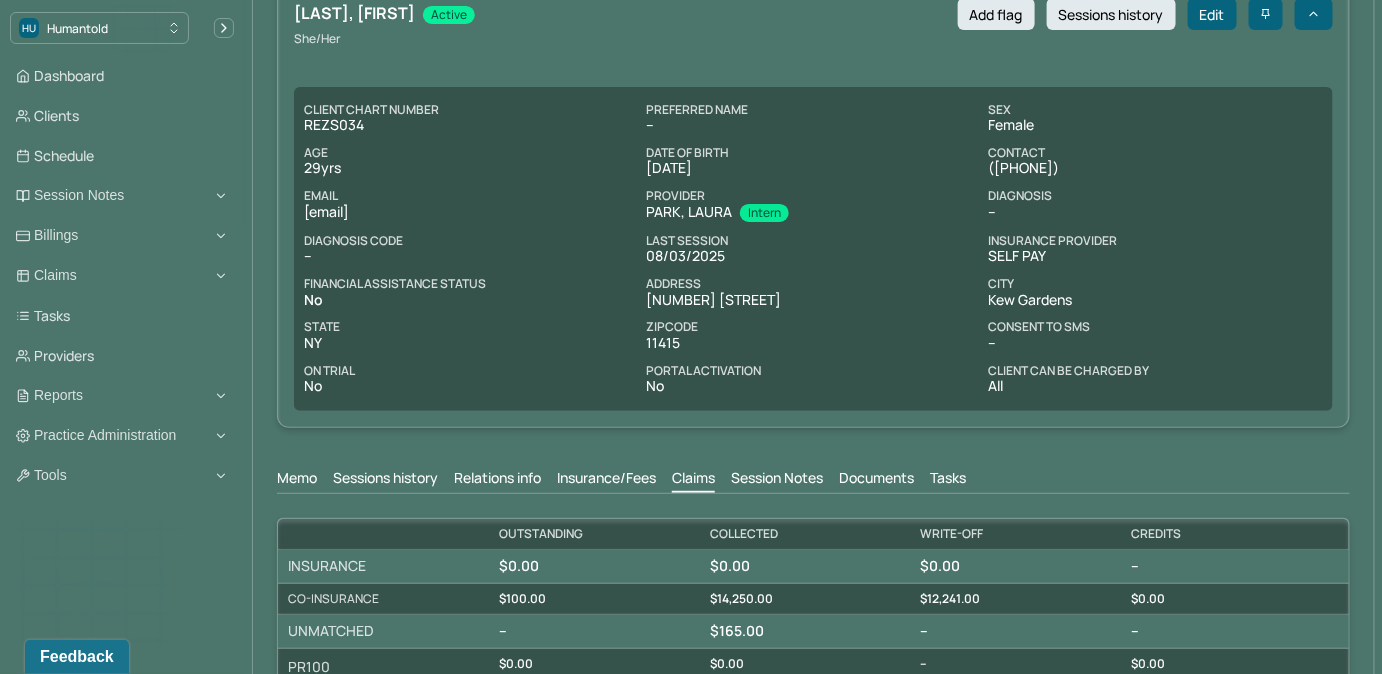 scroll, scrollTop: 90, scrollLeft: 0, axis: vertical 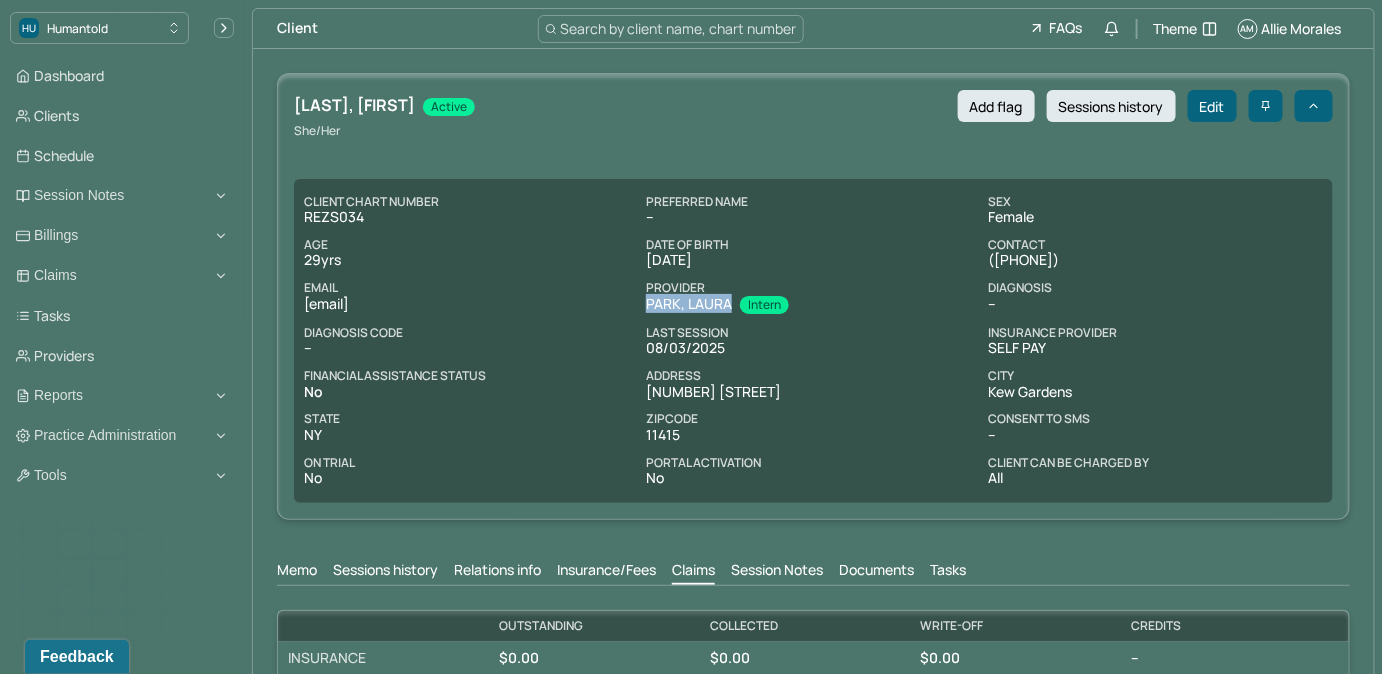 drag, startPoint x: 643, startPoint y: 307, endPoint x: 724, endPoint y: 312, distance: 81.154175 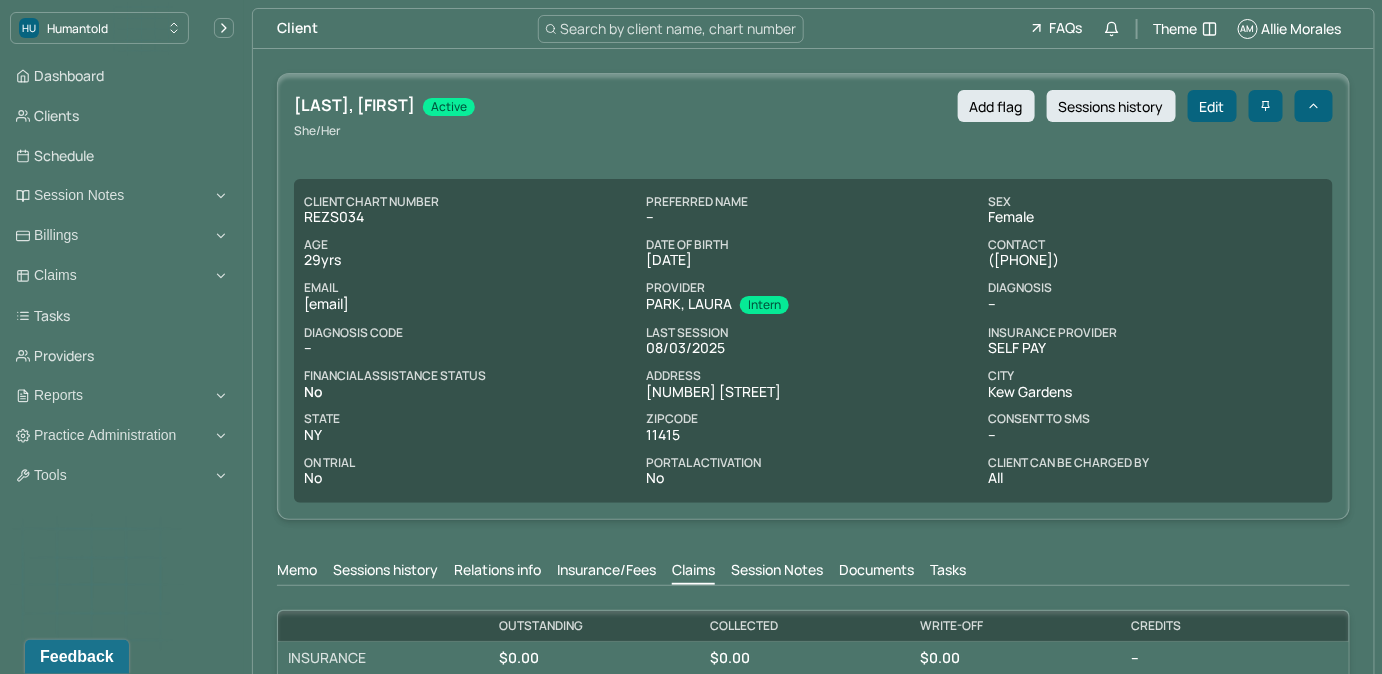 drag, startPoint x: 724, startPoint y: 312, endPoint x: 751, endPoint y: 334, distance: 34.828148 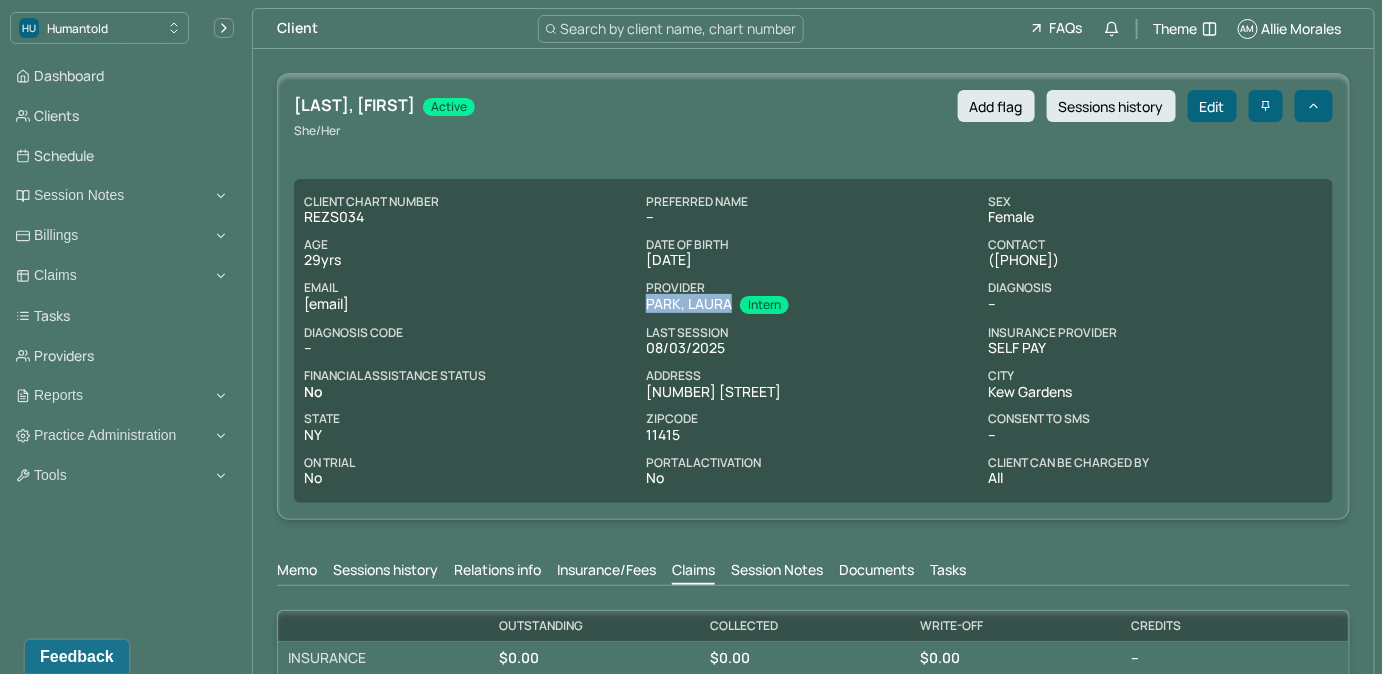 drag, startPoint x: 725, startPoint y: 310, endPoint x: 640, endPoint y: 305, distance: 85.146935 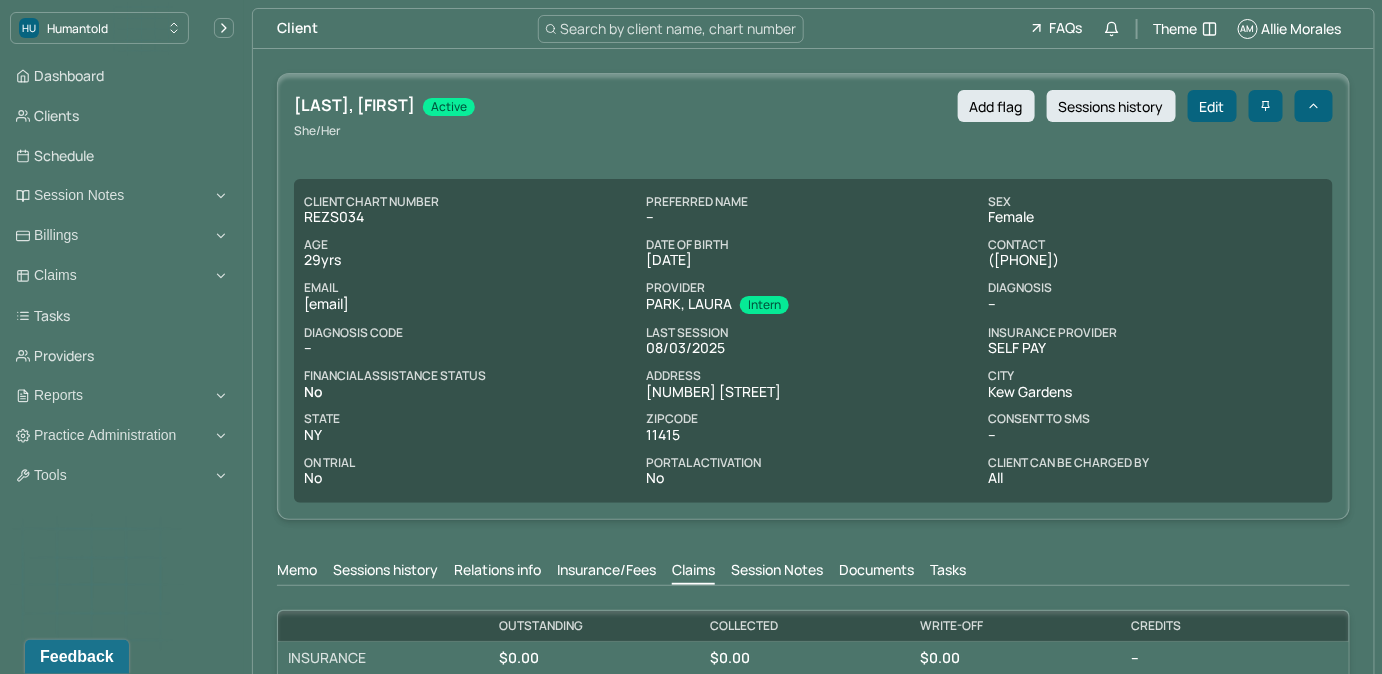 click on "08/03/2025" at bounding box center [813, 348] 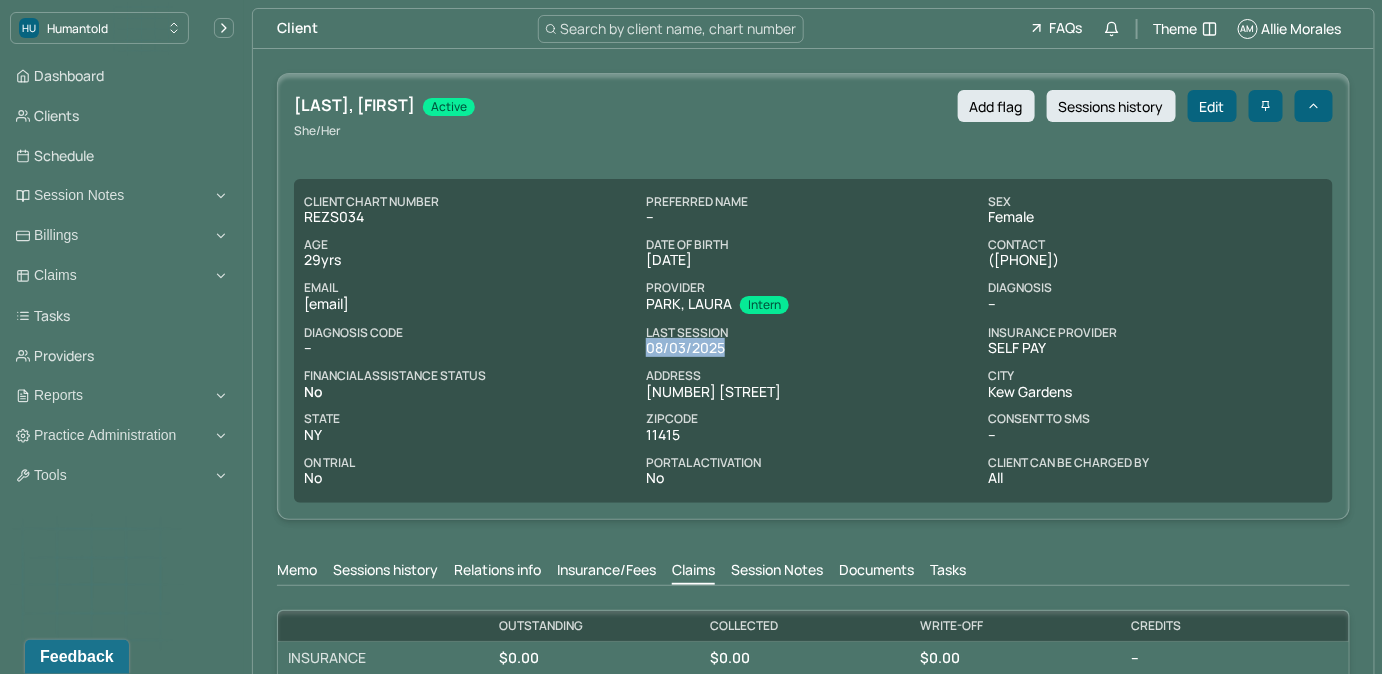drag, startPoint x: 644, startPoint y: 347, endPoint x: 731, endPoint y: 354, distance: 87.28116 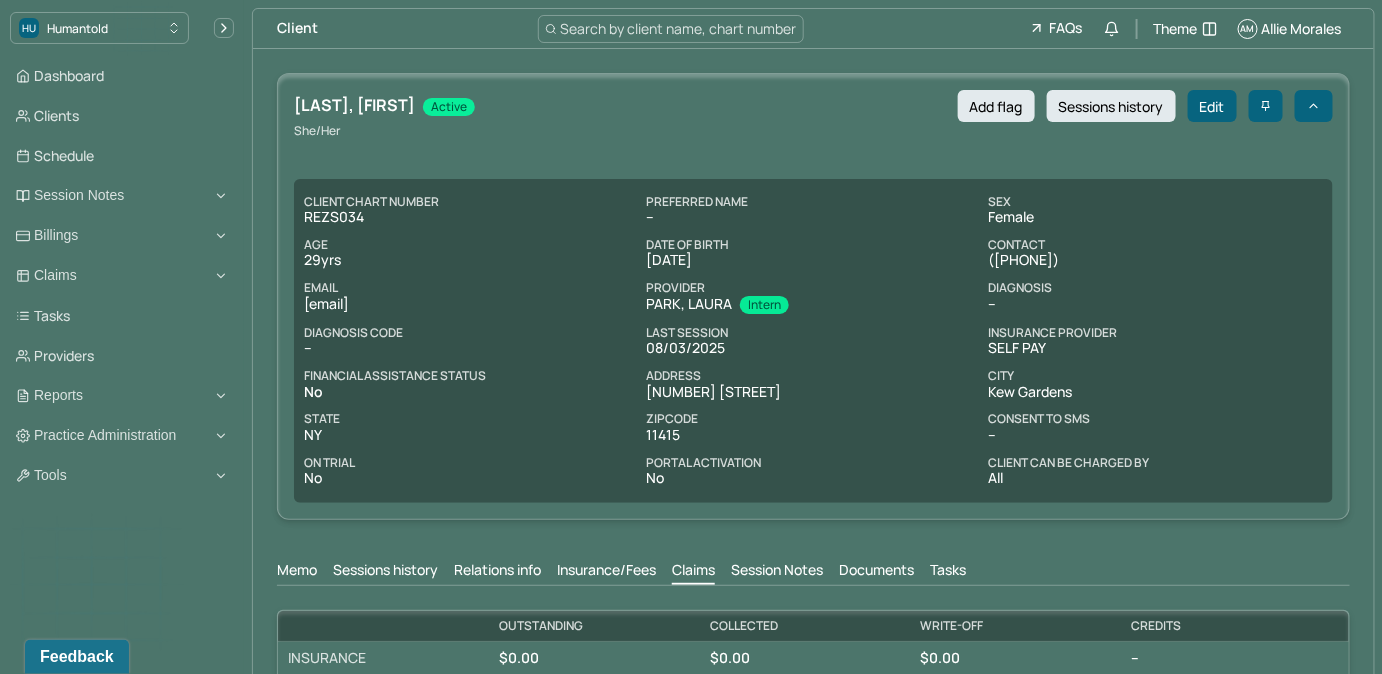 drag, startPoint x: 731, startPoint y: 354, endPoint x: 790, endPoint y: 368, distance: 60.63827 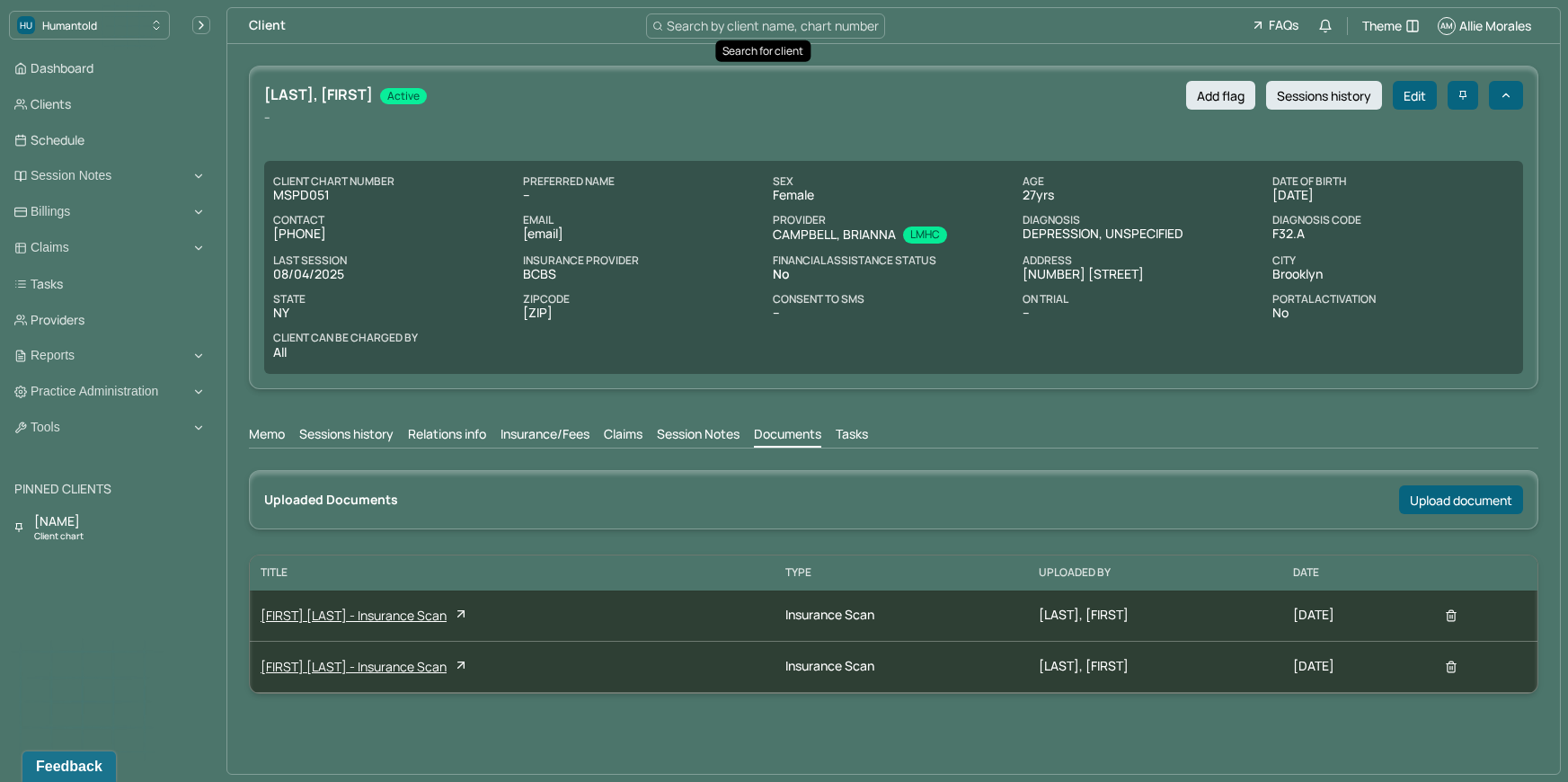 scroll, scrollTop: 0, scrollLeft: 0, axis: both 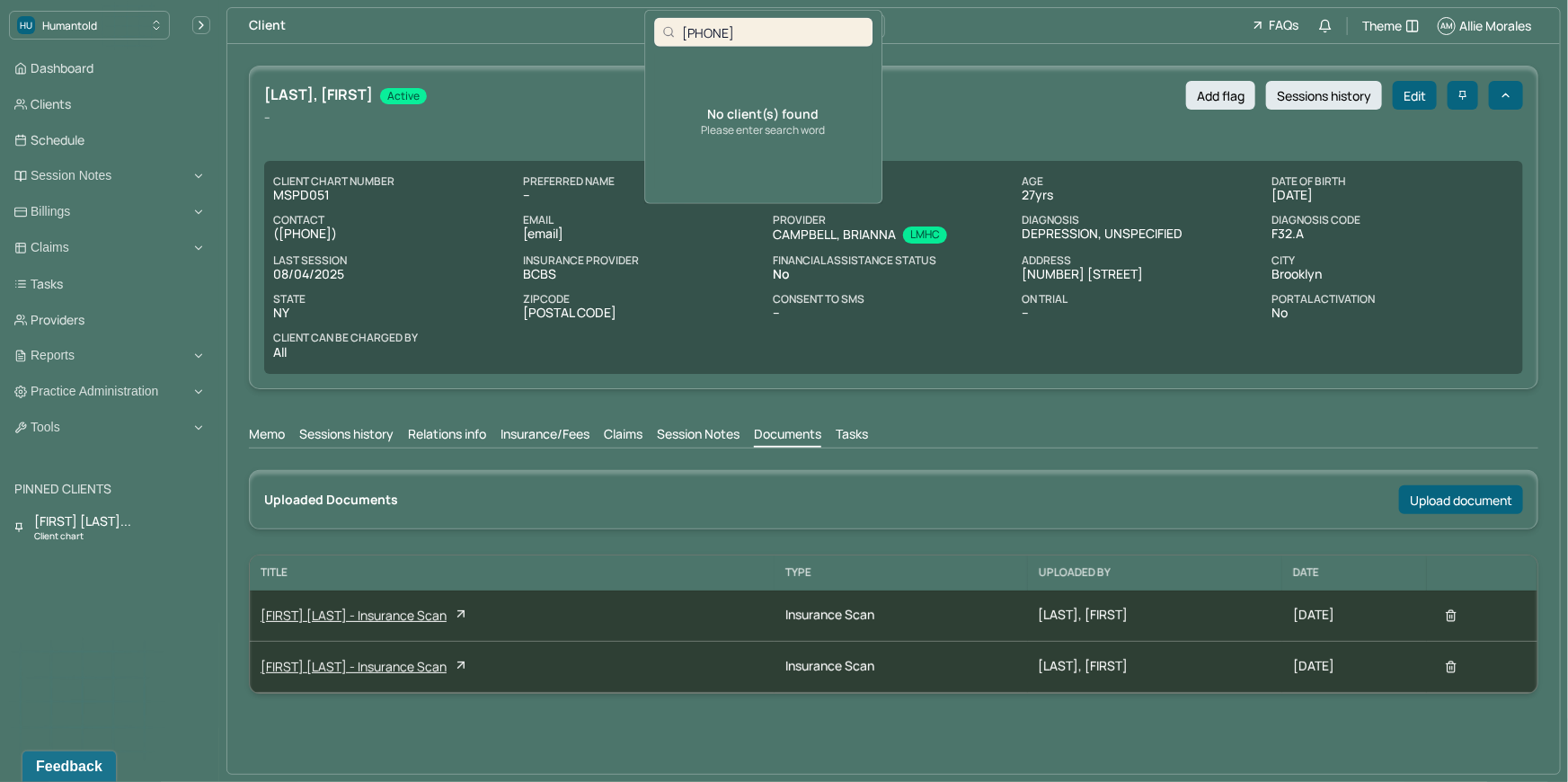 drag, startPoint x: 755, startPoint y: 31, endPoint x: 673, endPoint y: 34, distance: 82.05486 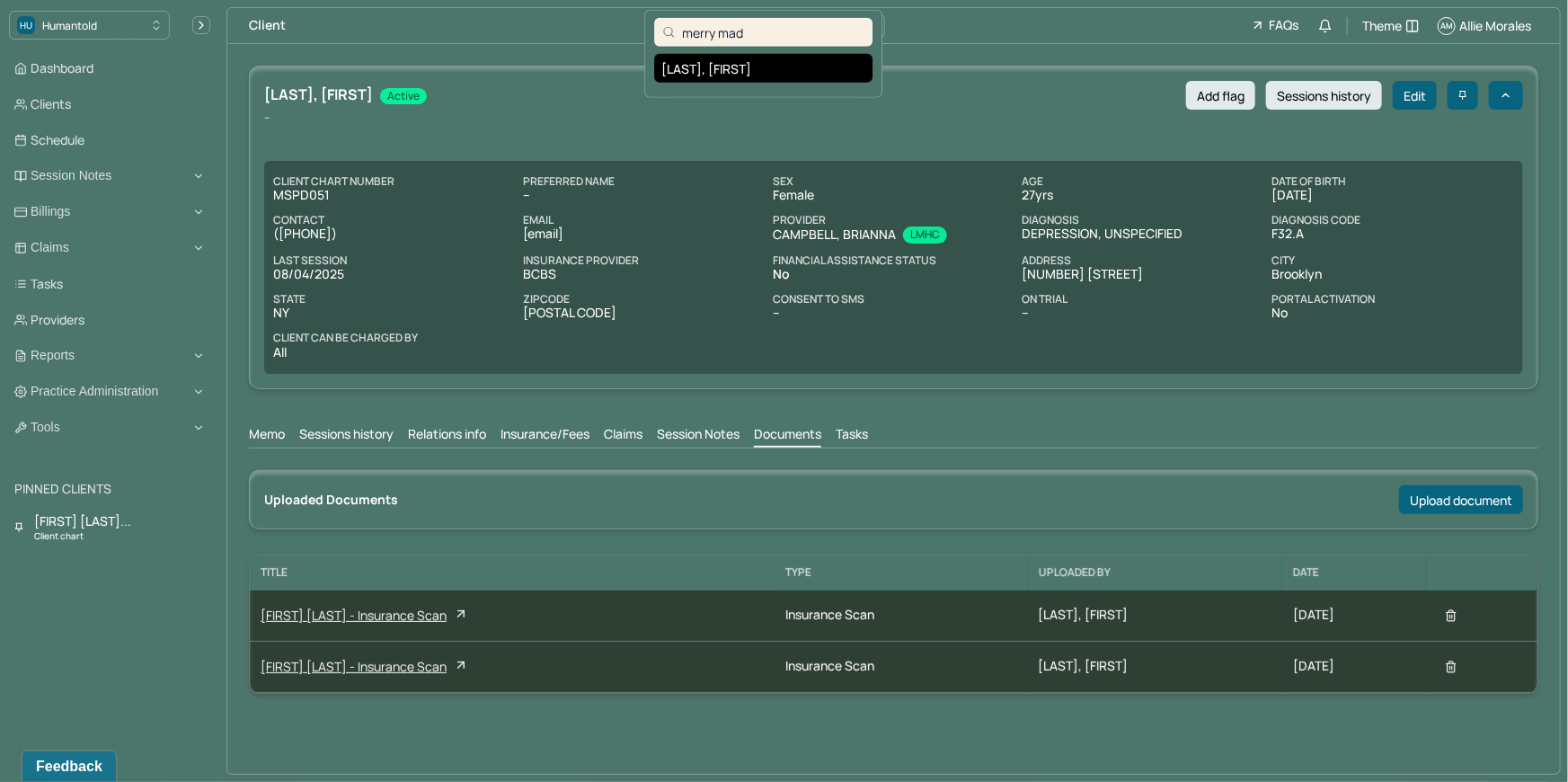 type on "merry mad" 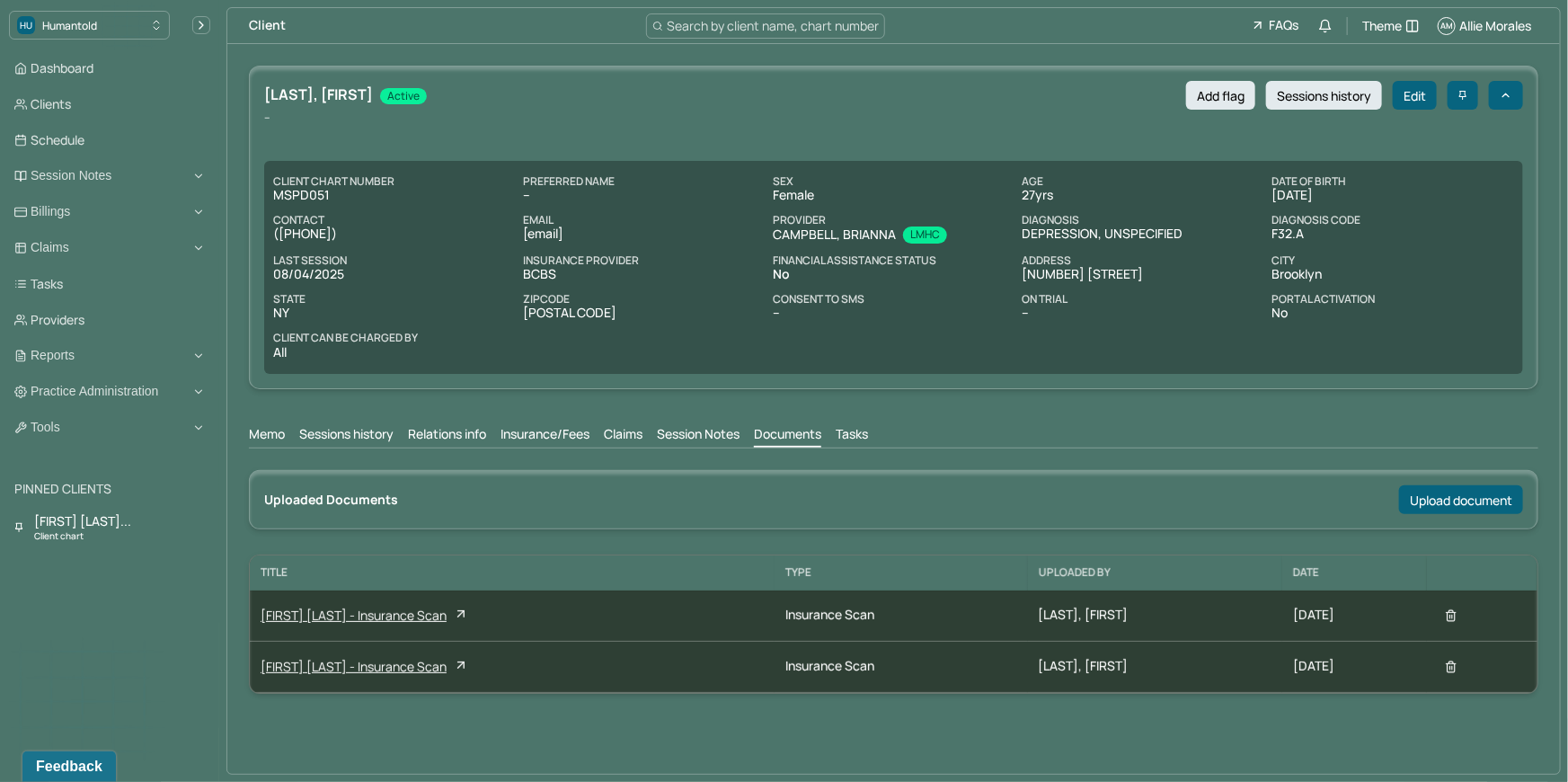 drag, startPoint x: 520, startPoint y: 230, endPoint x: 652, endPoint y: 232, distance: 132.01515 